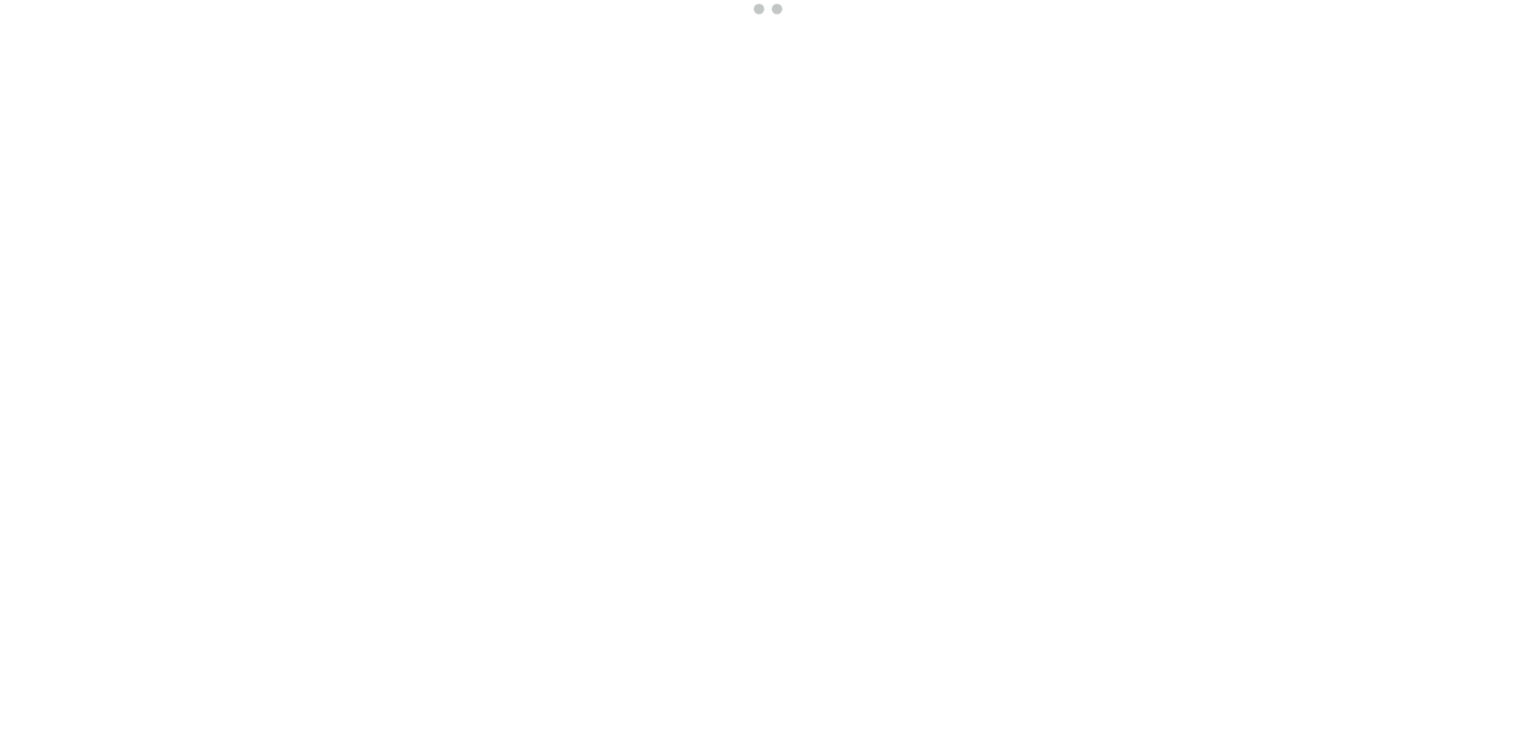 scroll, scrollTop: 0, scrollLeft: 0, axis: both 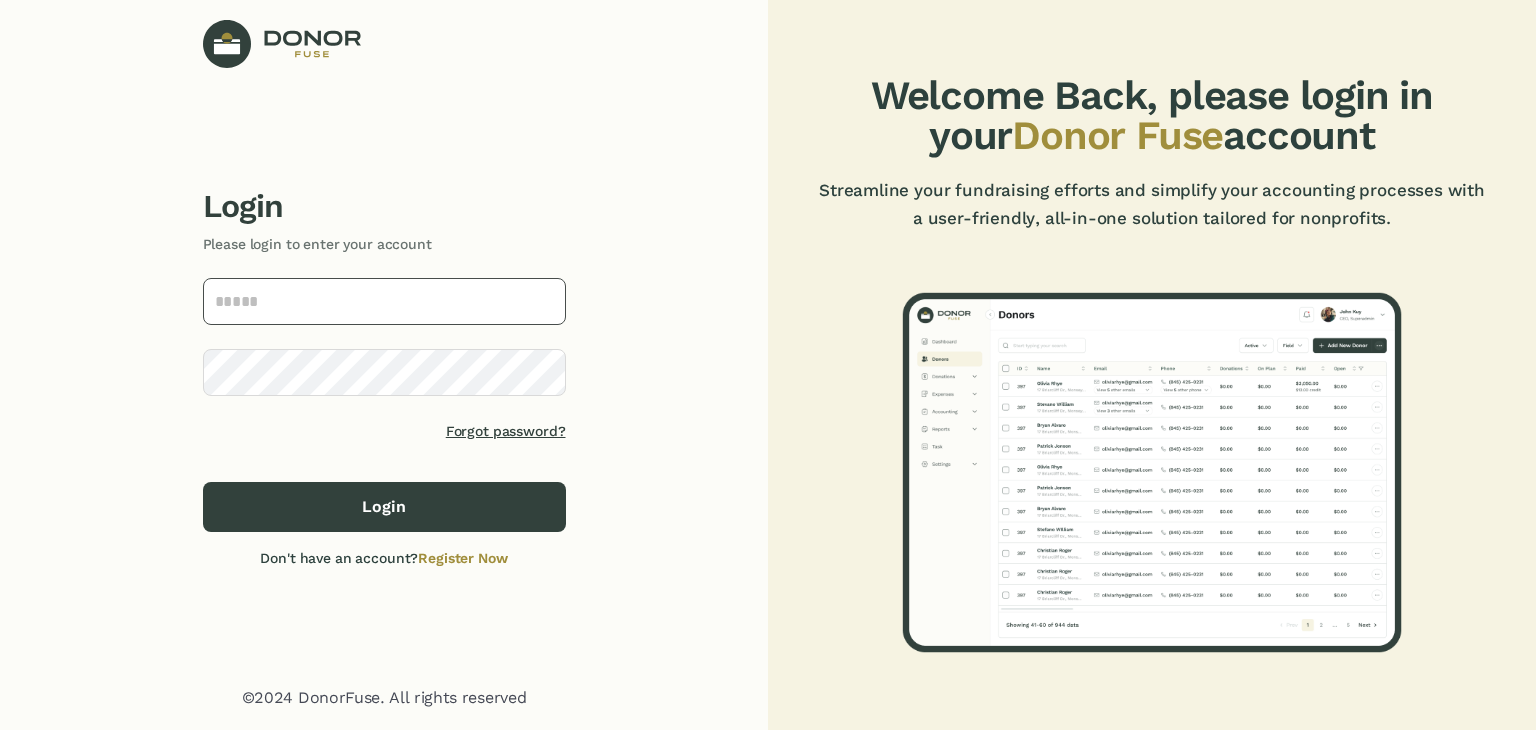 click 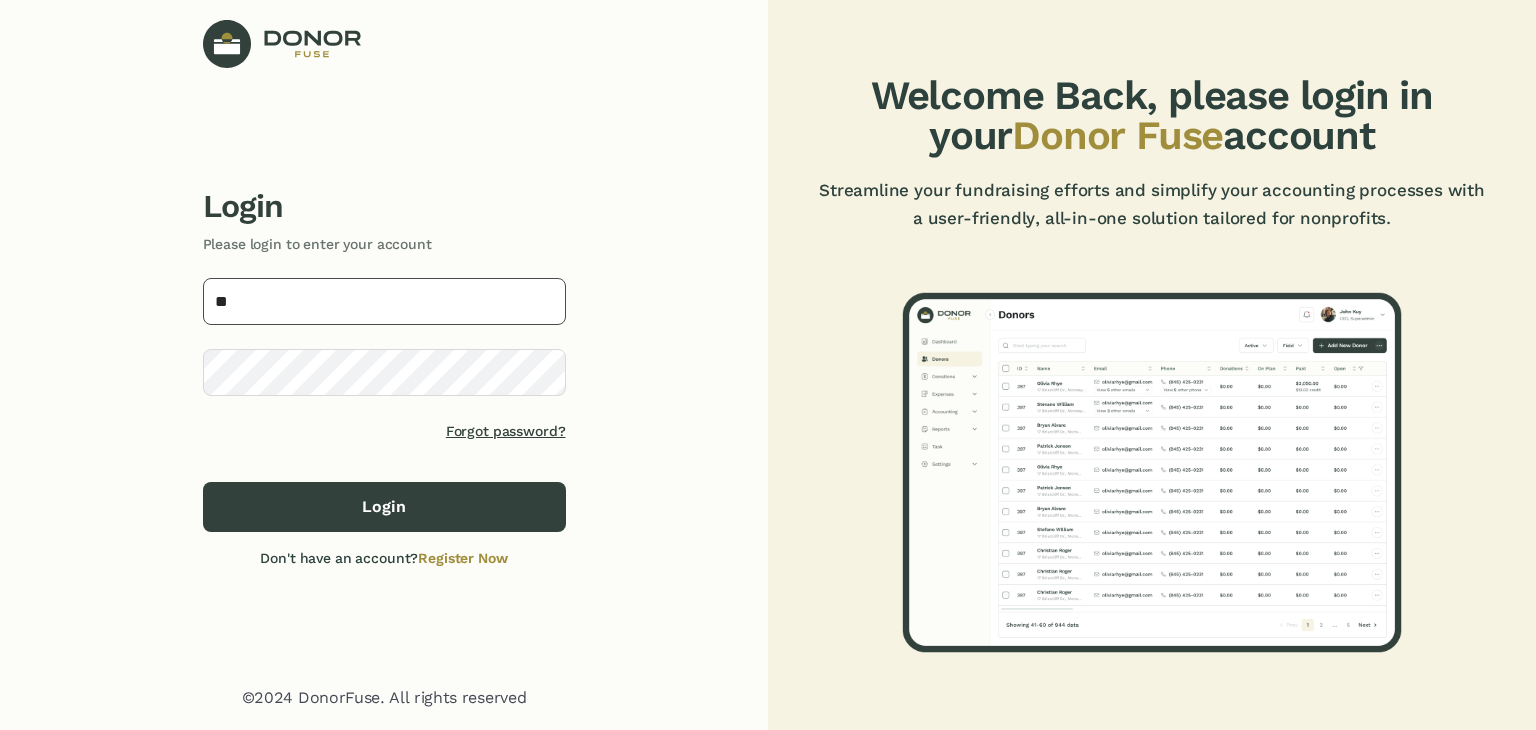 type on "*" 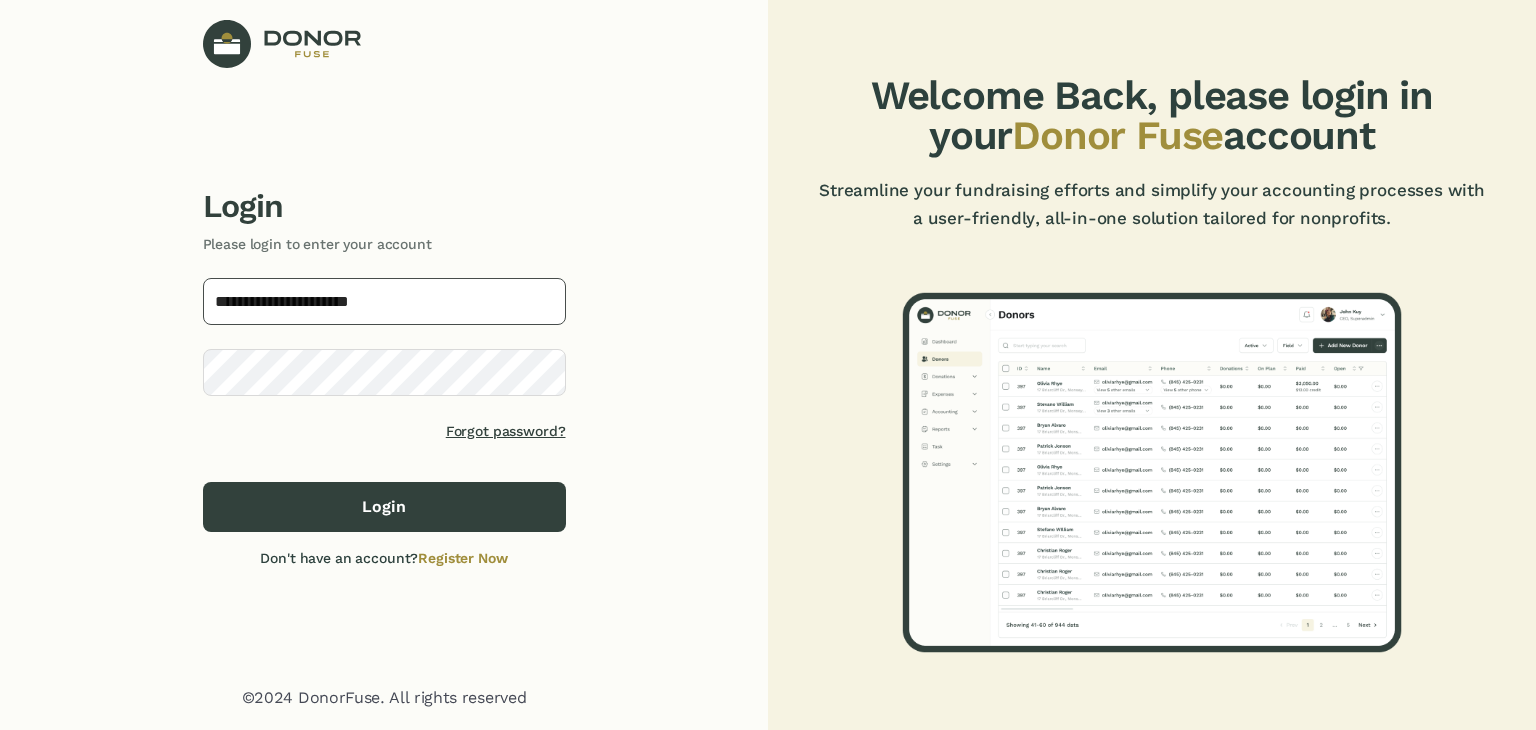 type on "**********" 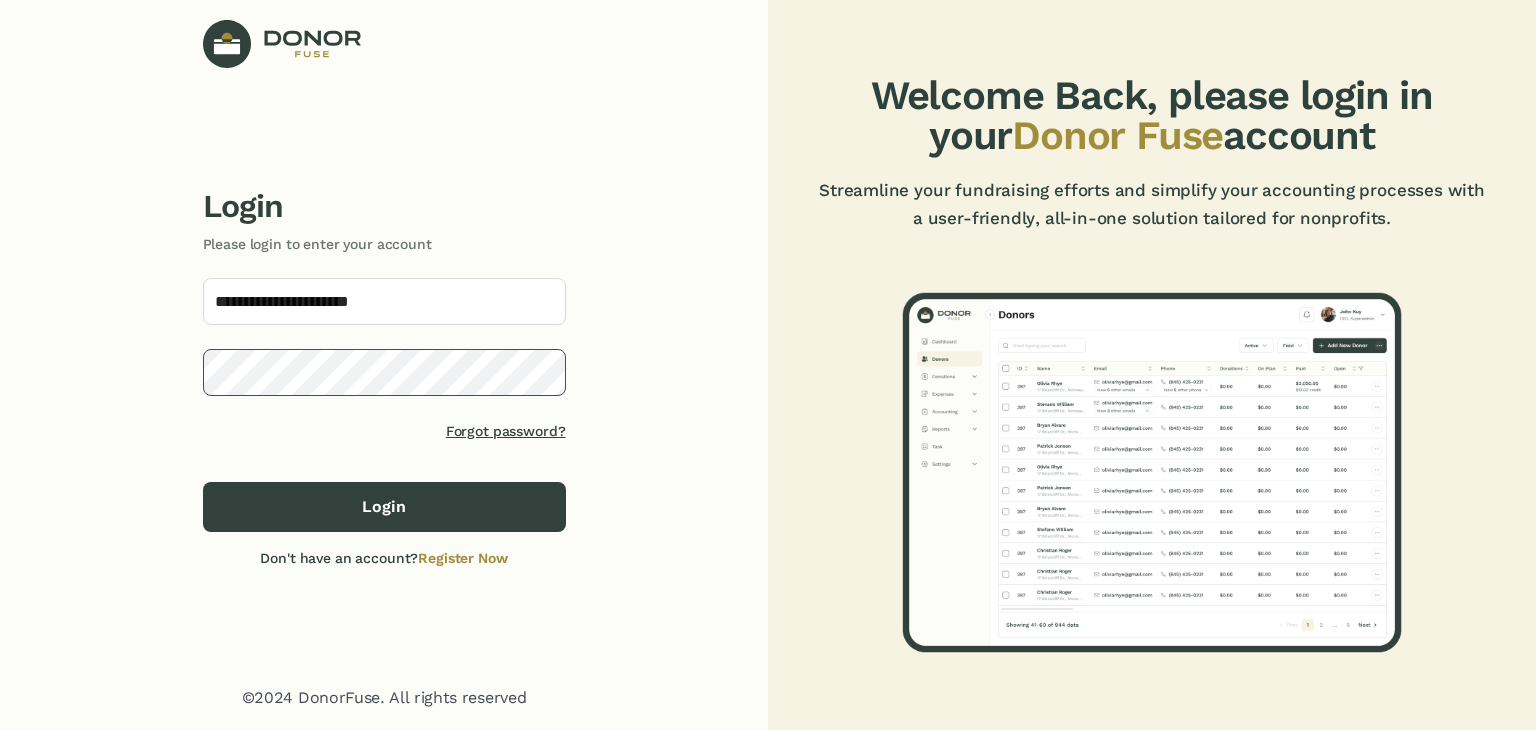 click on "Login" 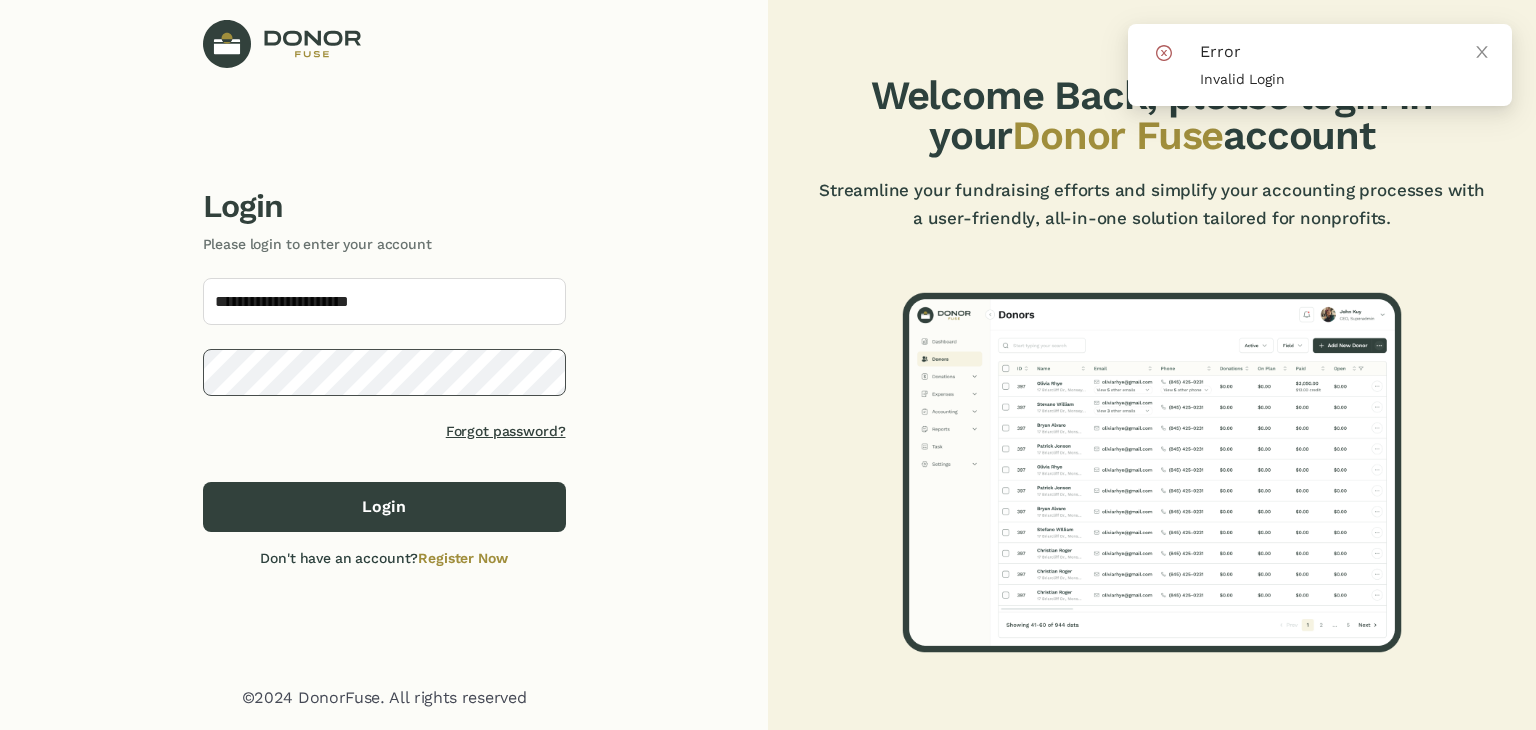 click on "**********" 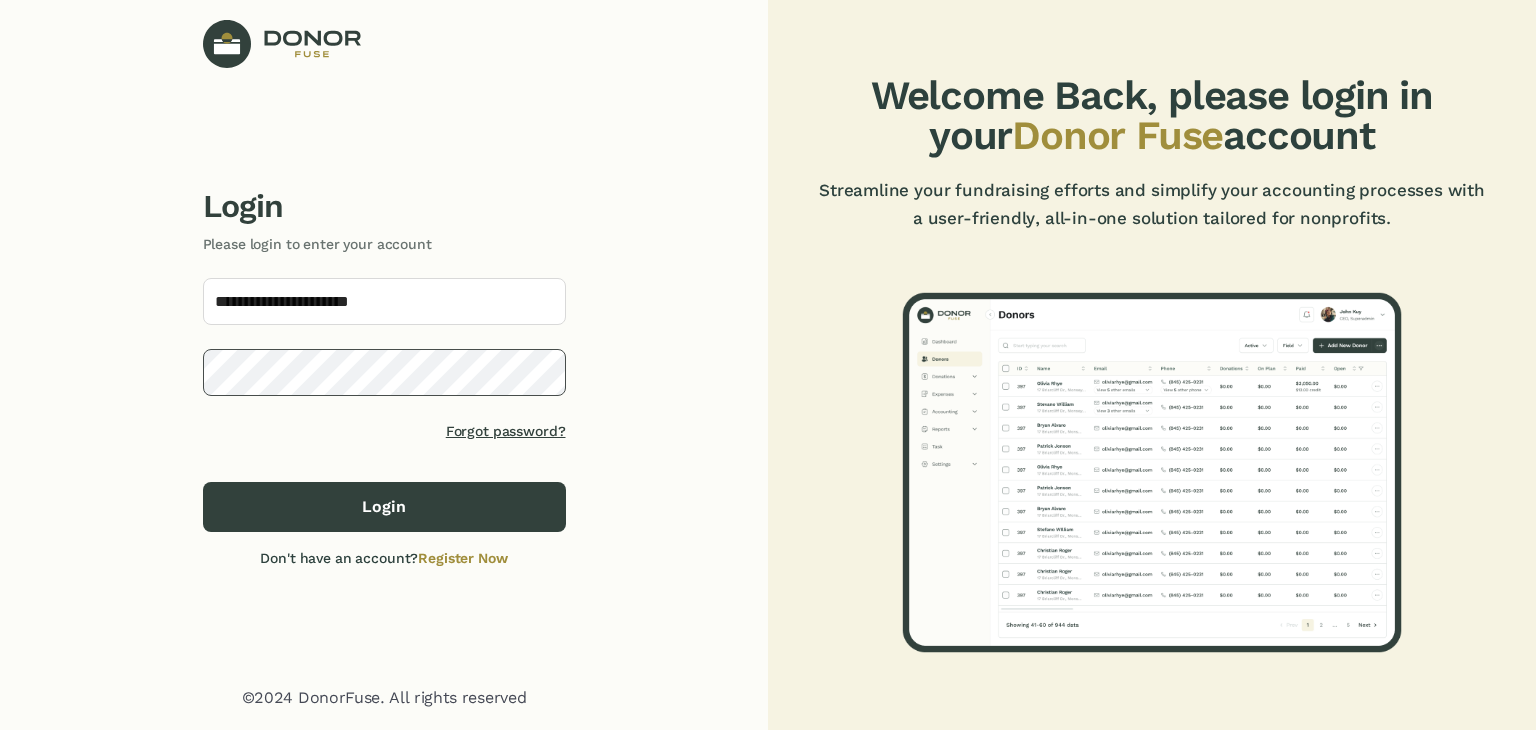 click on "Login" 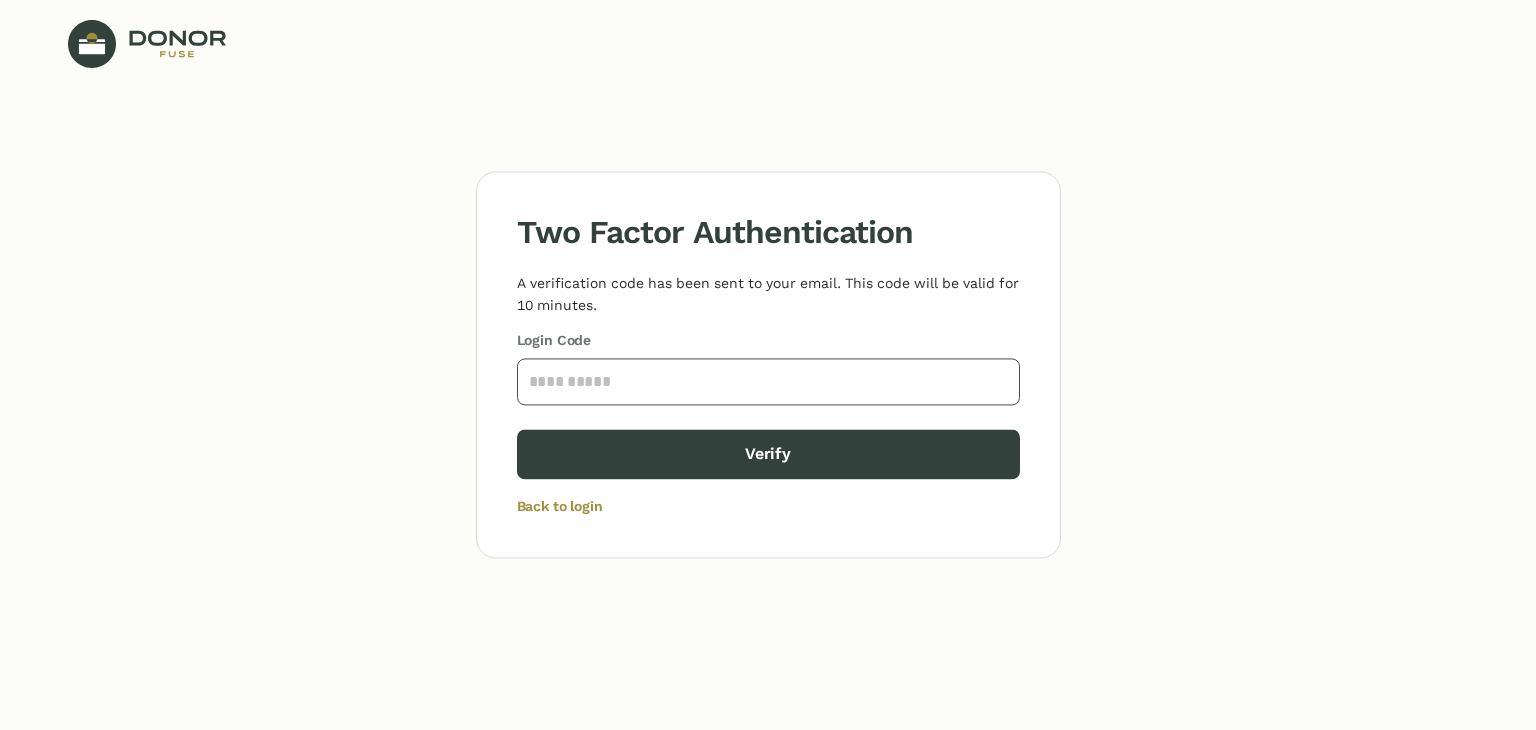 click 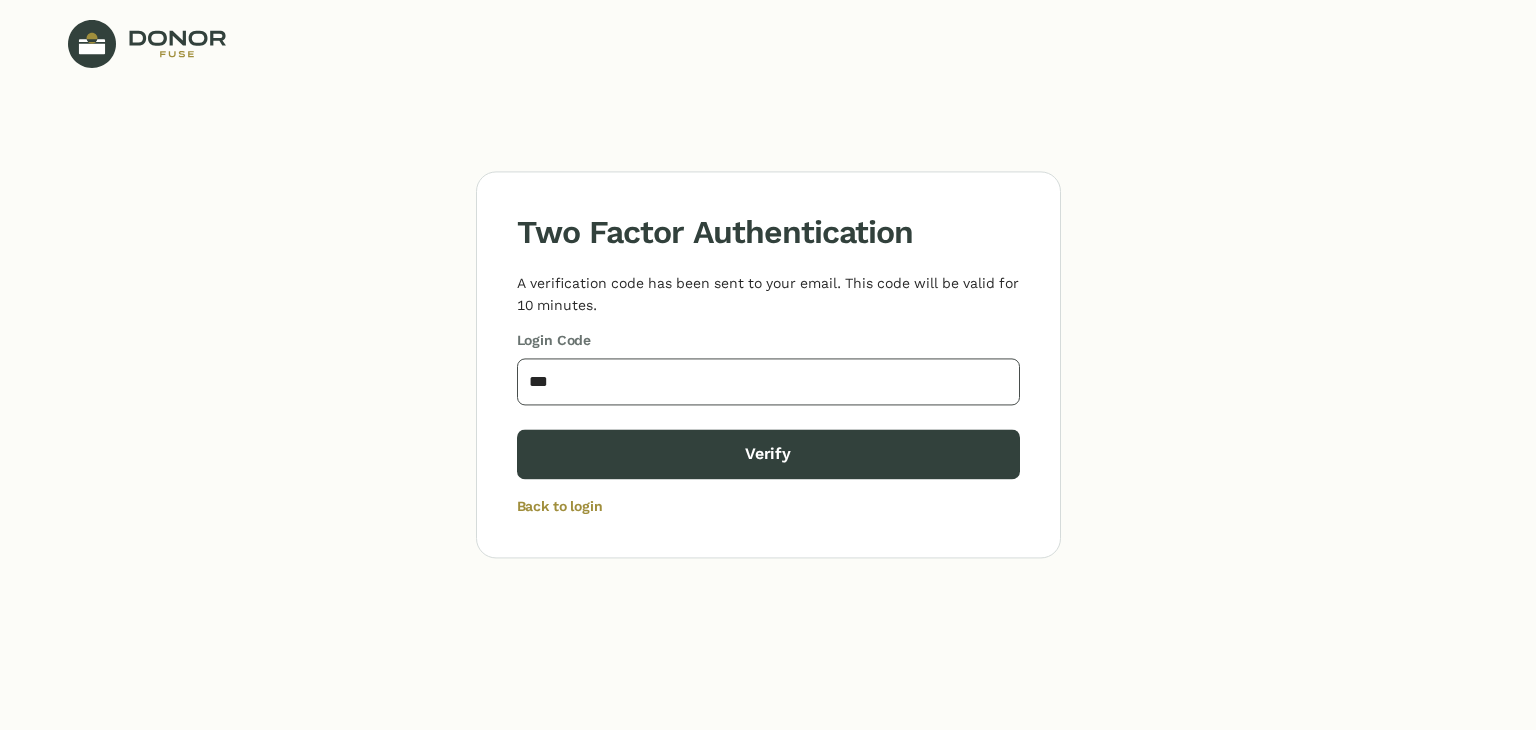 click on "Verify" 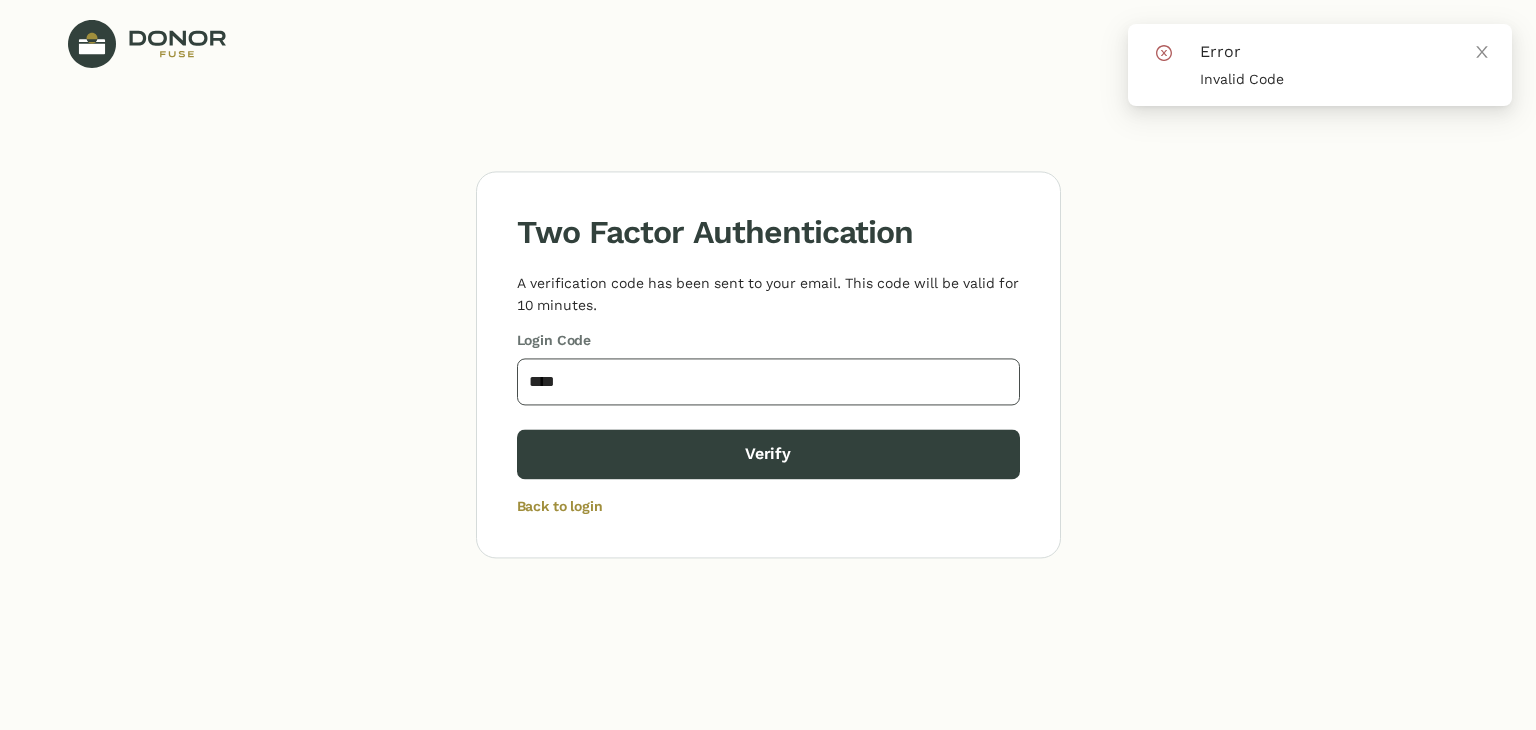 type on "****" 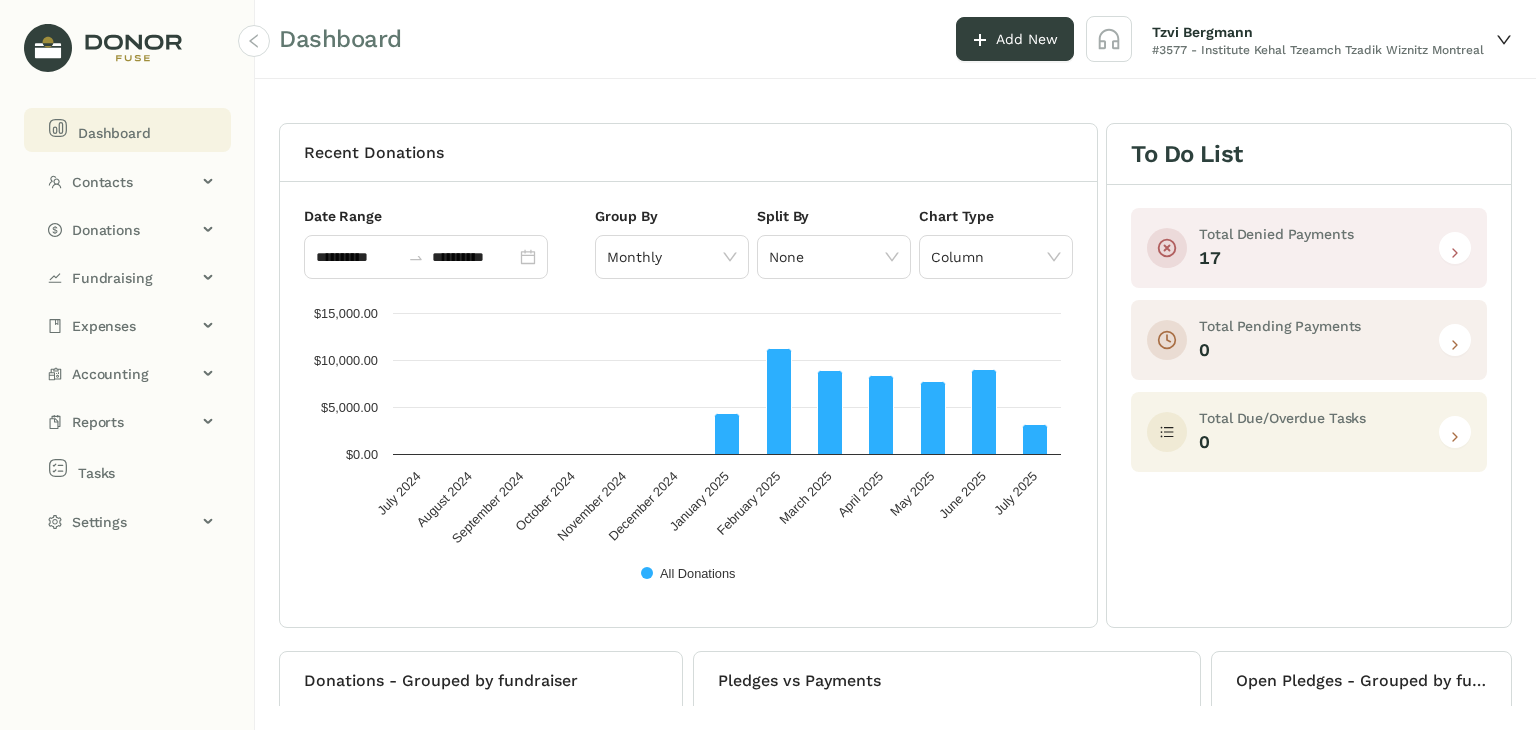 click 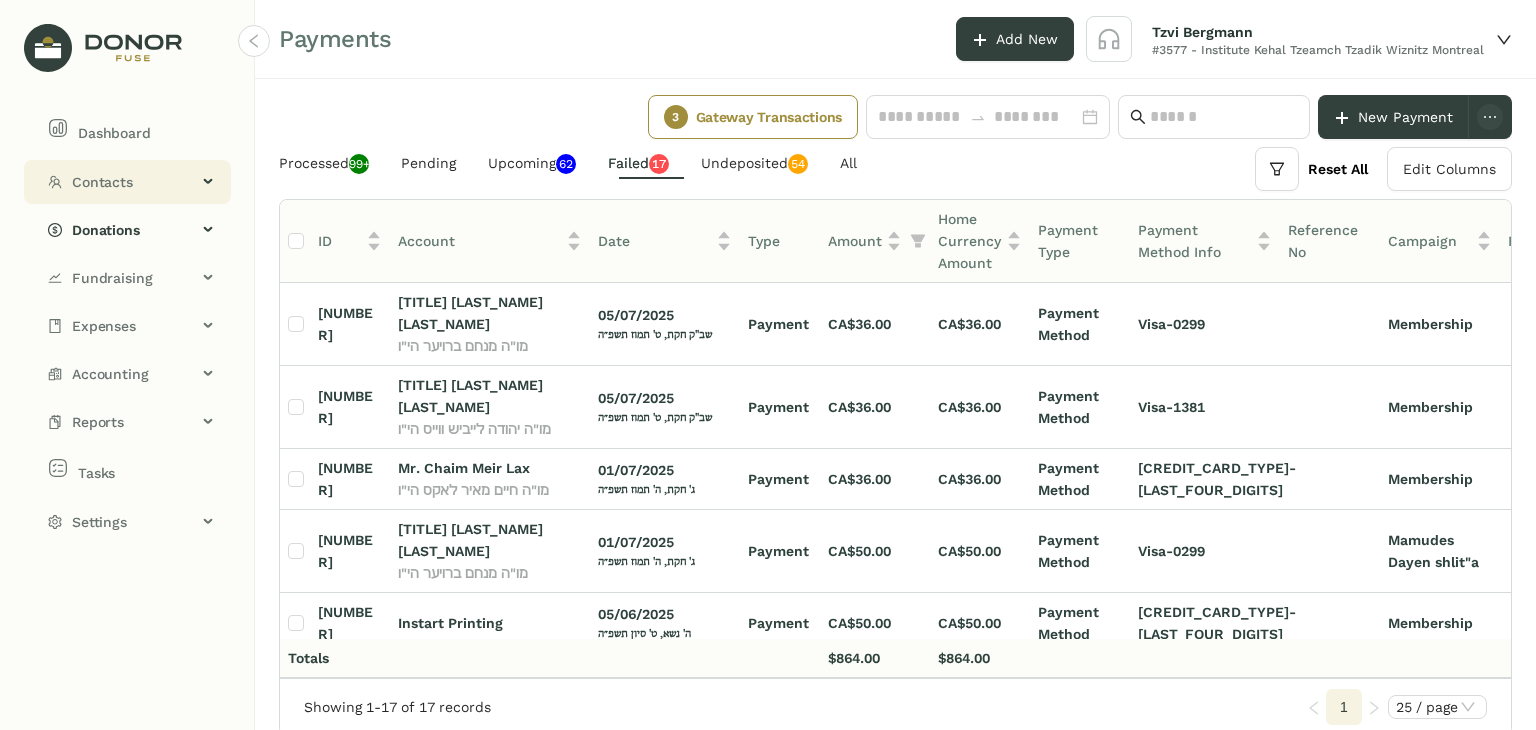 click on "Contacts" 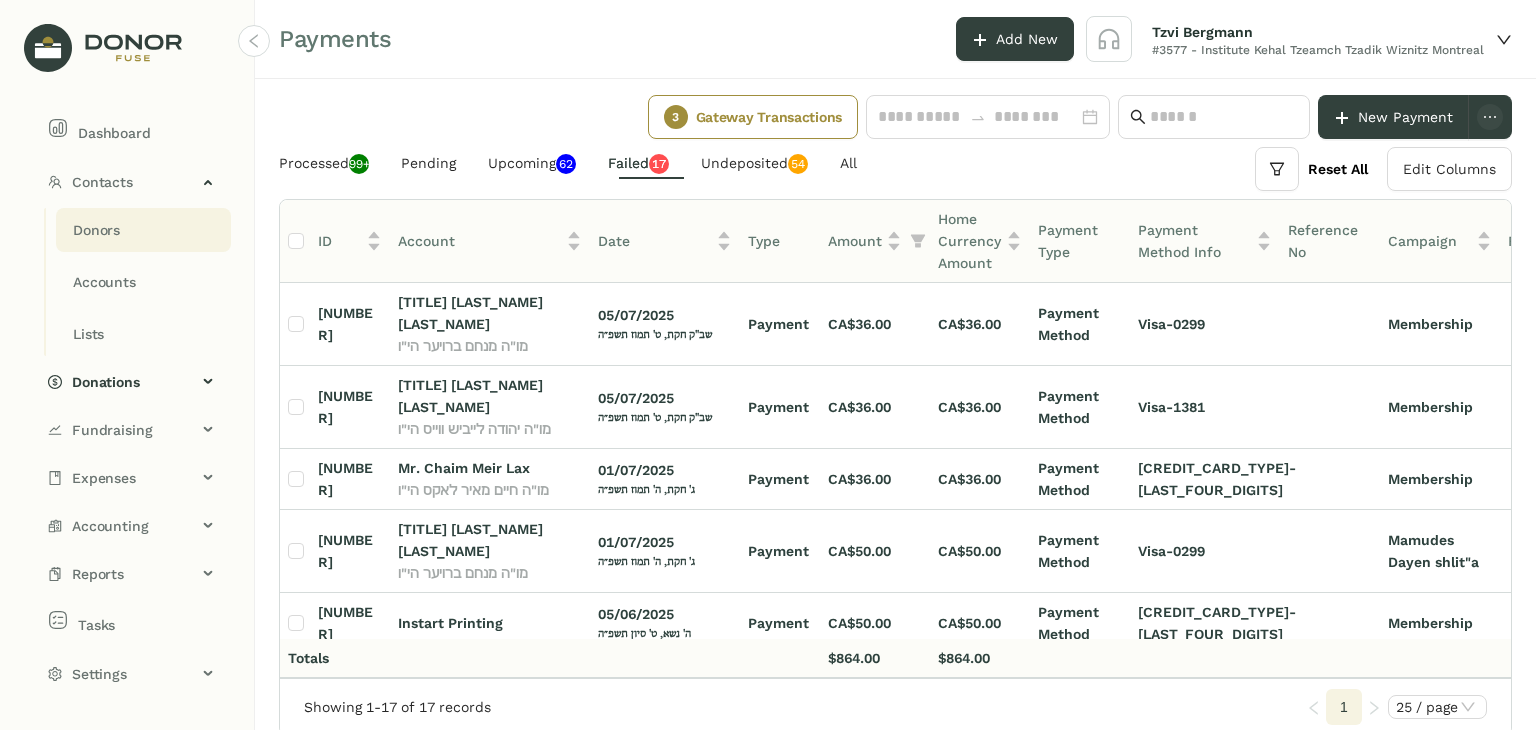 click on "Donors" 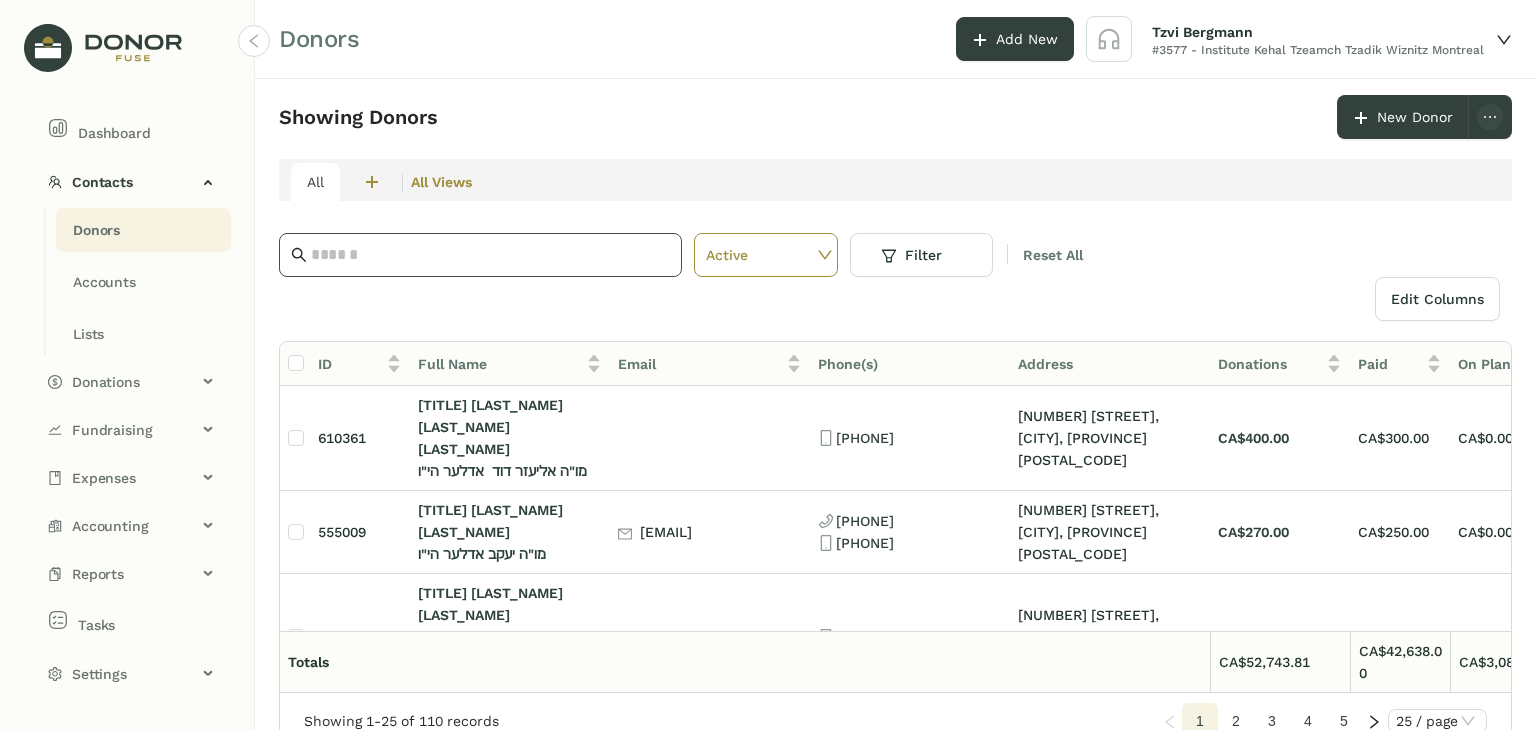 click 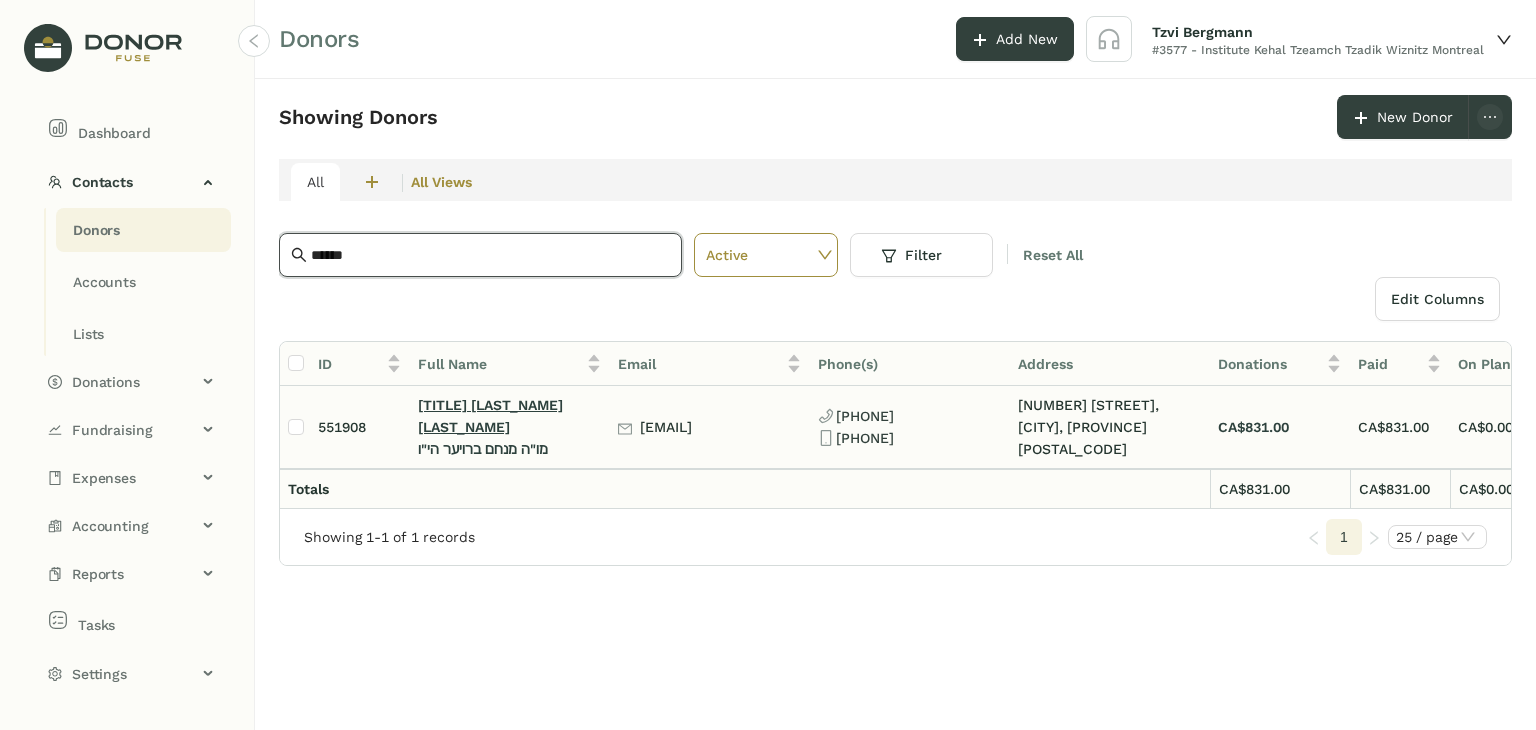 type on "******" 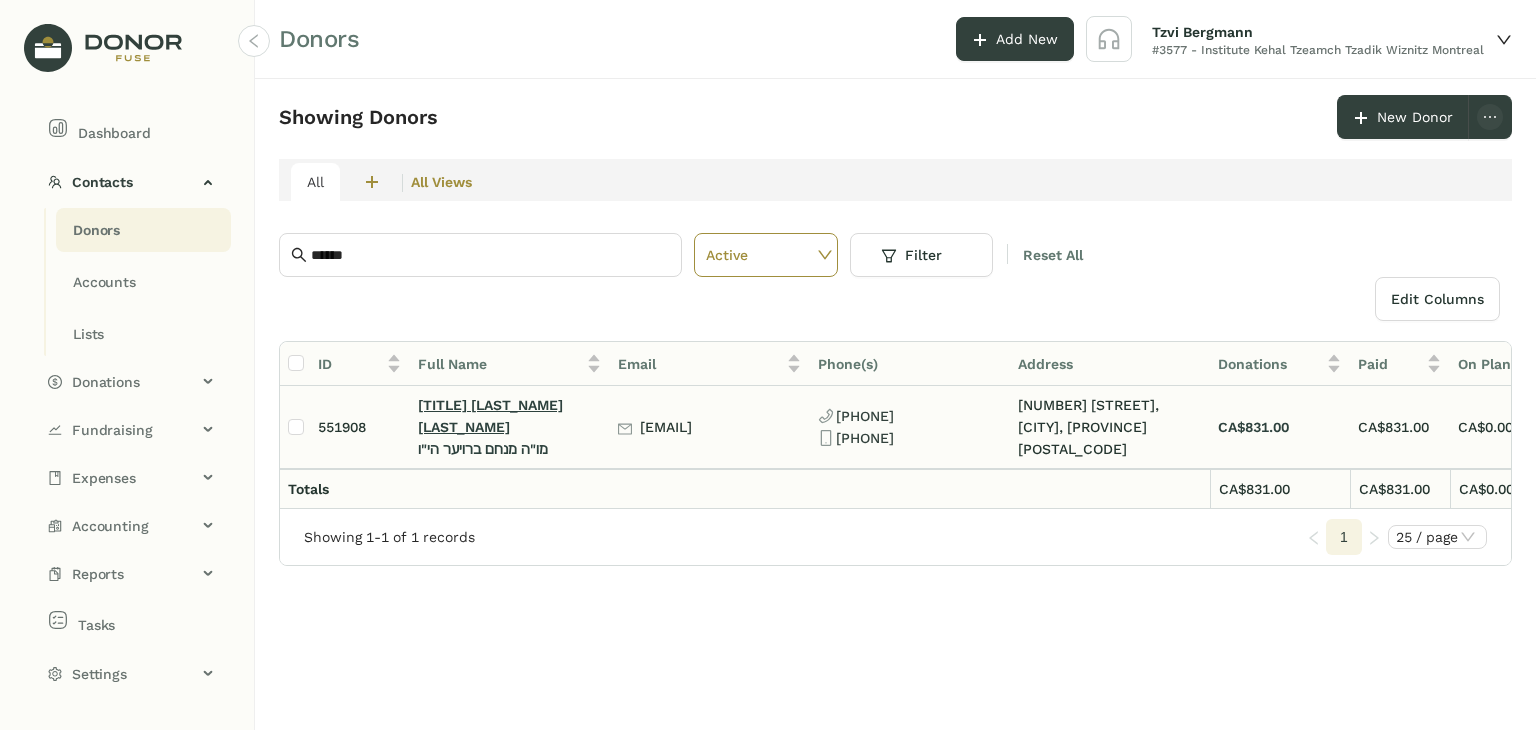 click on "Mr. [LAST] [LAST]" 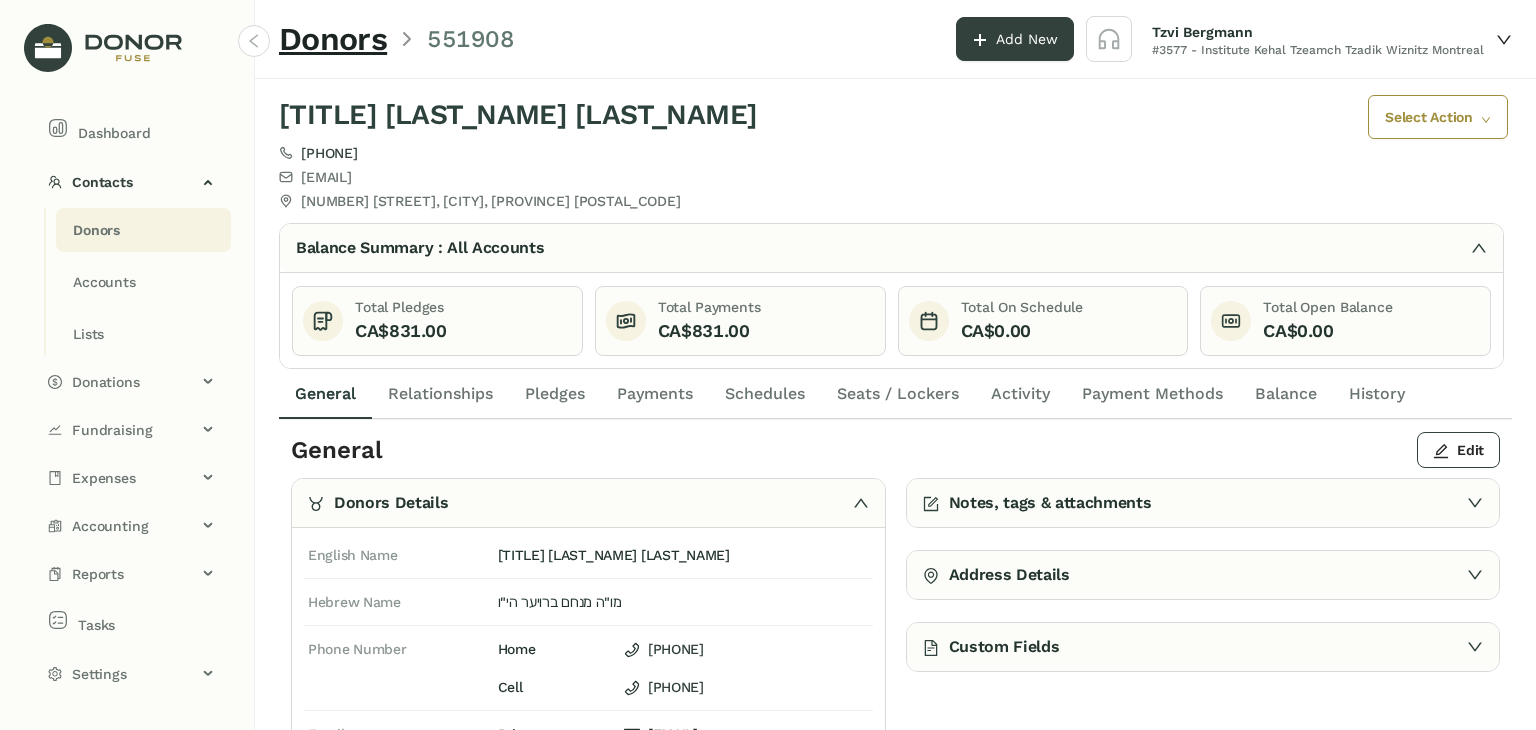 click on "Pledges" 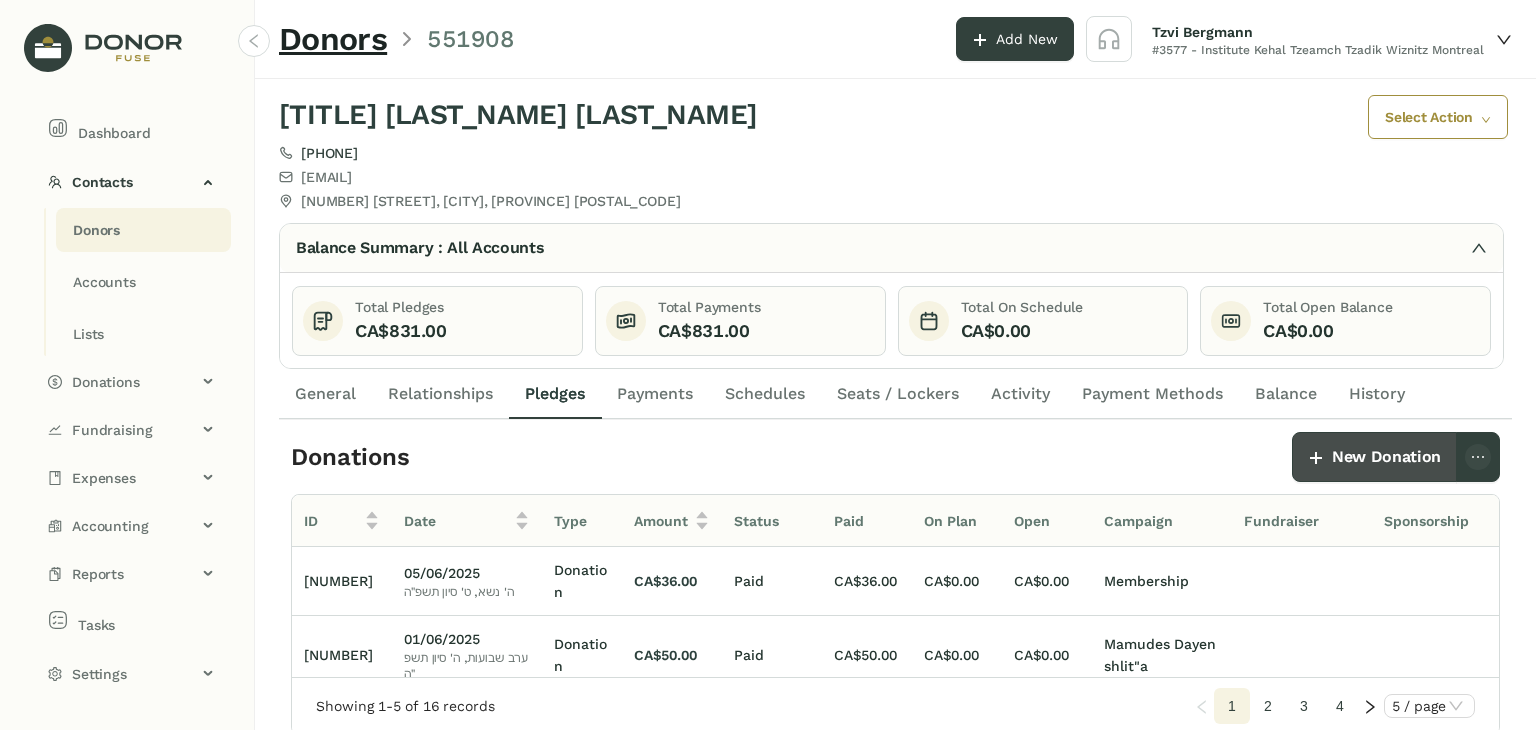 click on "New Donation" 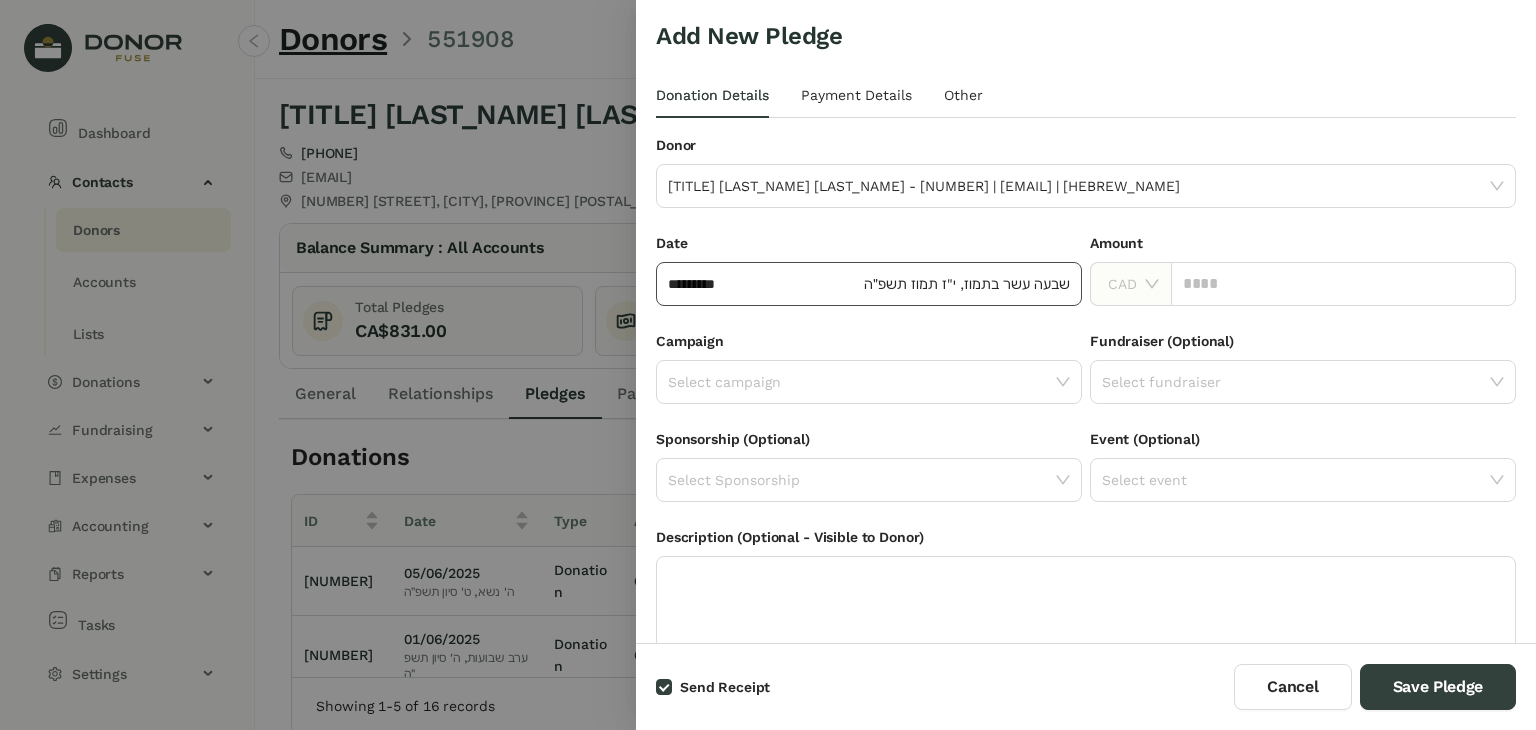 drag, startPoint x: 1272, startPoint y: 294, endPoint x: 1007, endPoint y: 293, distance: 265.0019 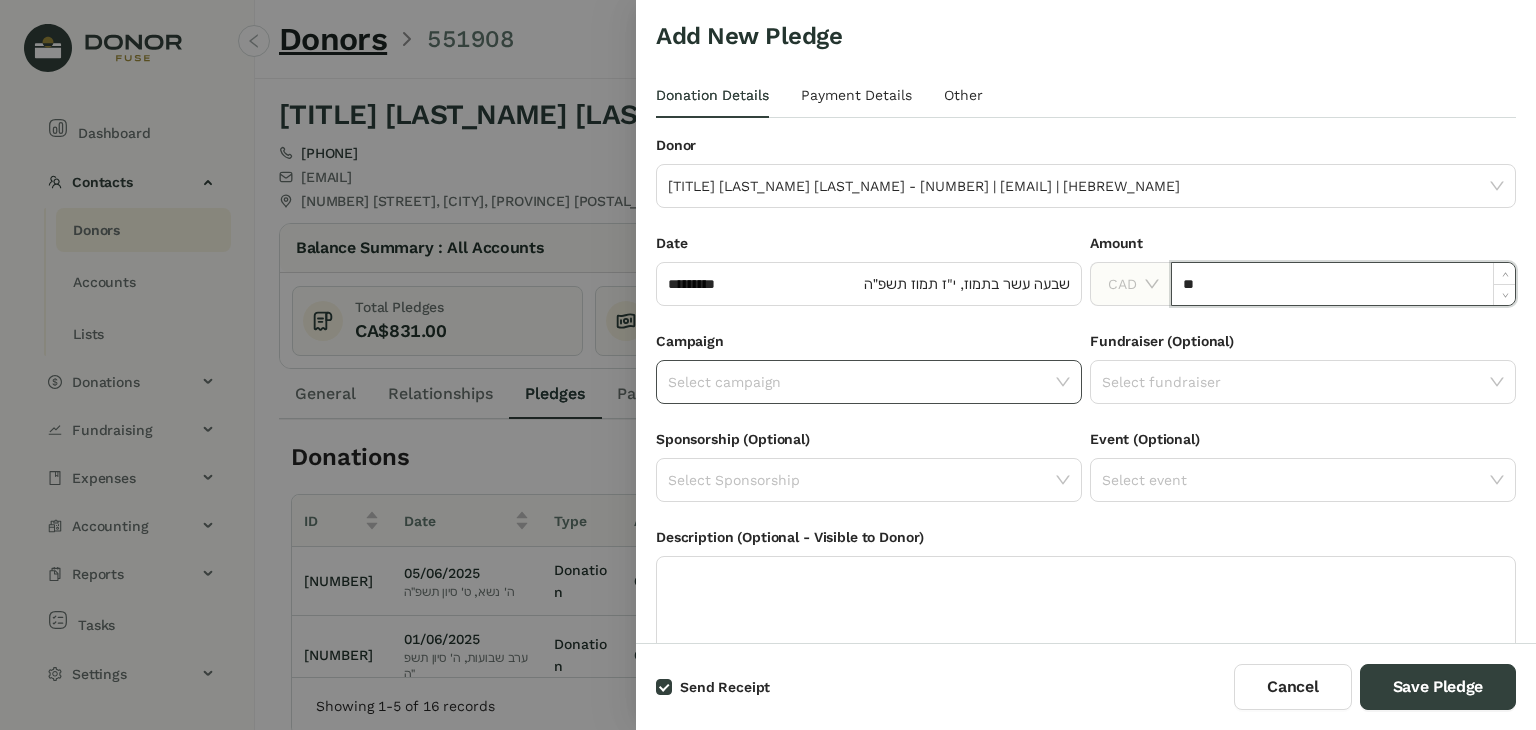 type on "********" 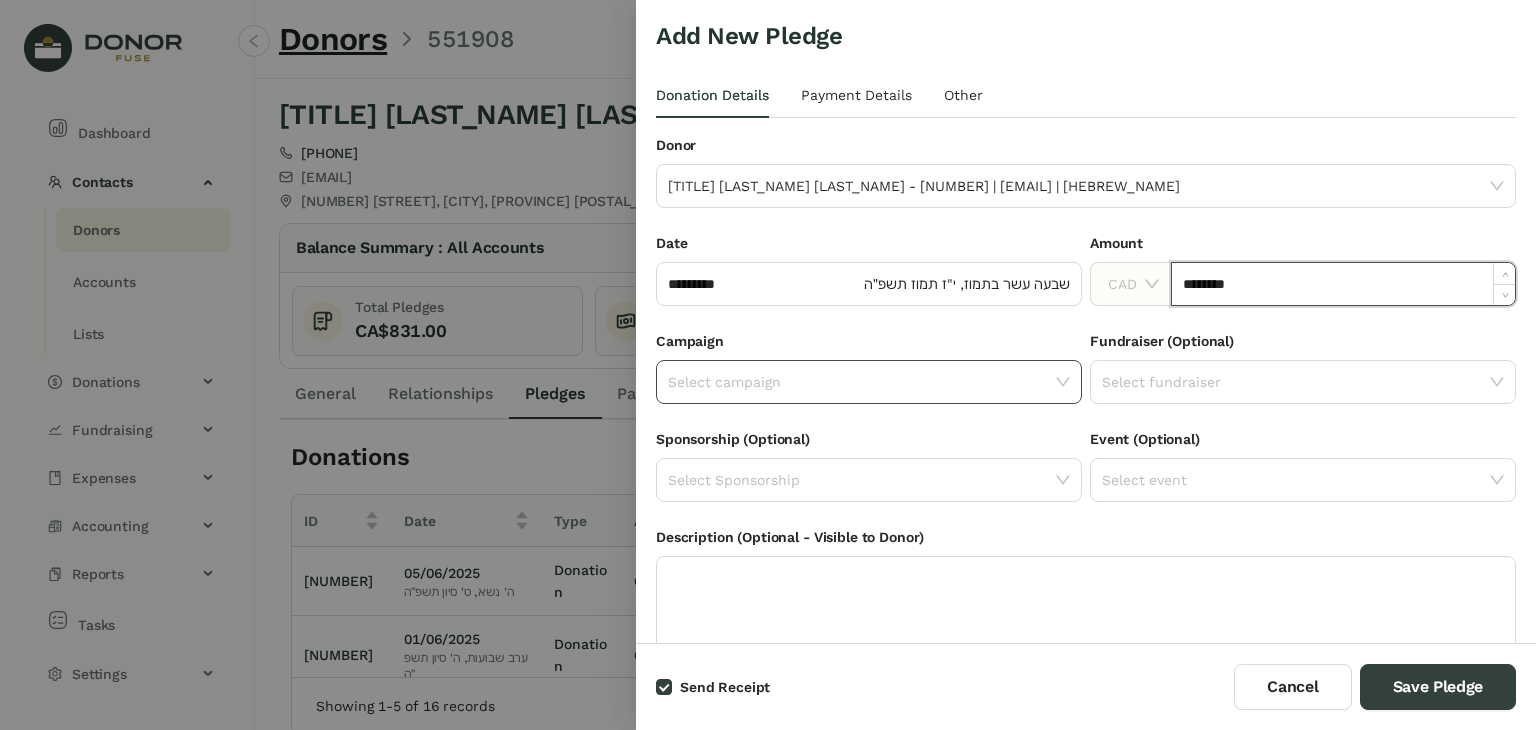 click 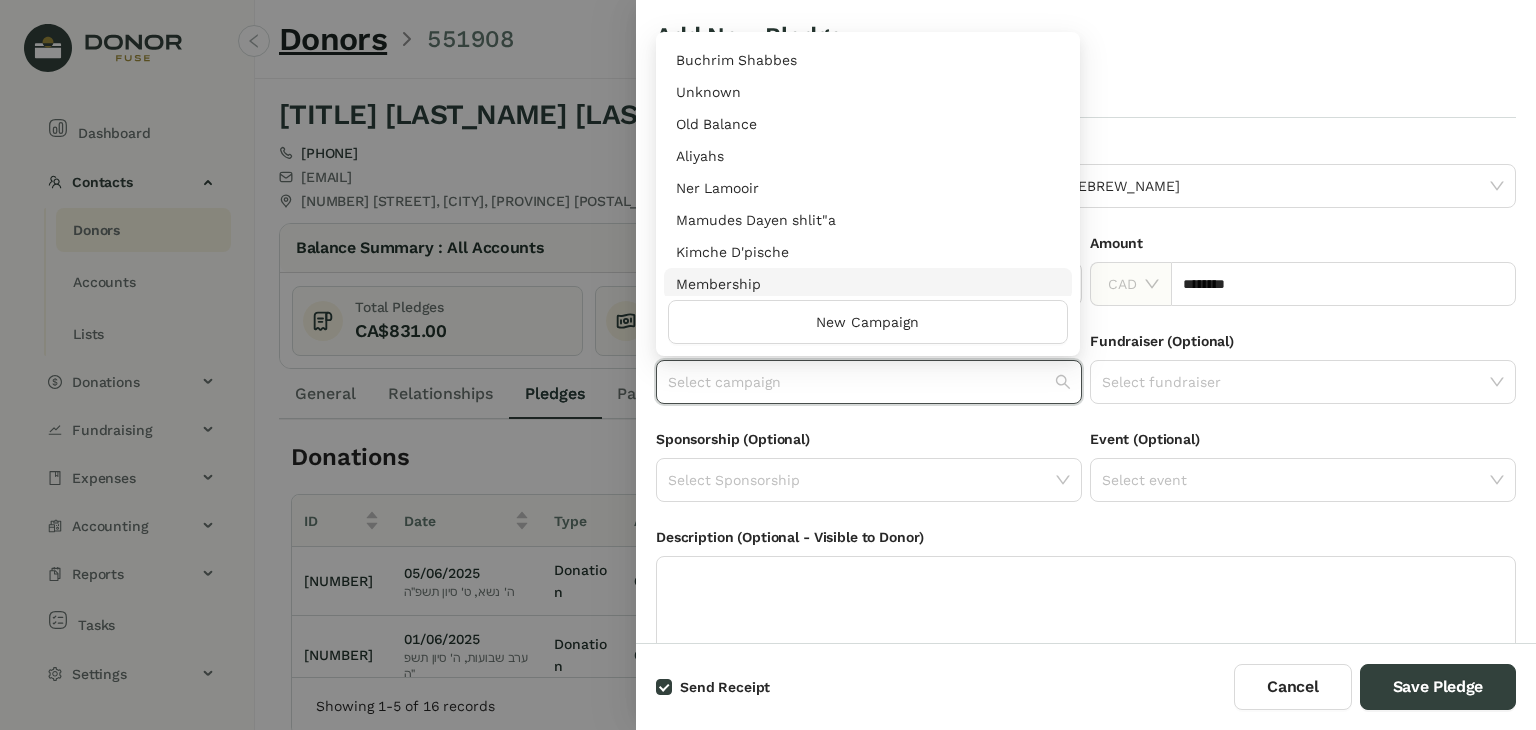 scroll, scrollTop: 128, scrollLeft: 0, axis: vertical 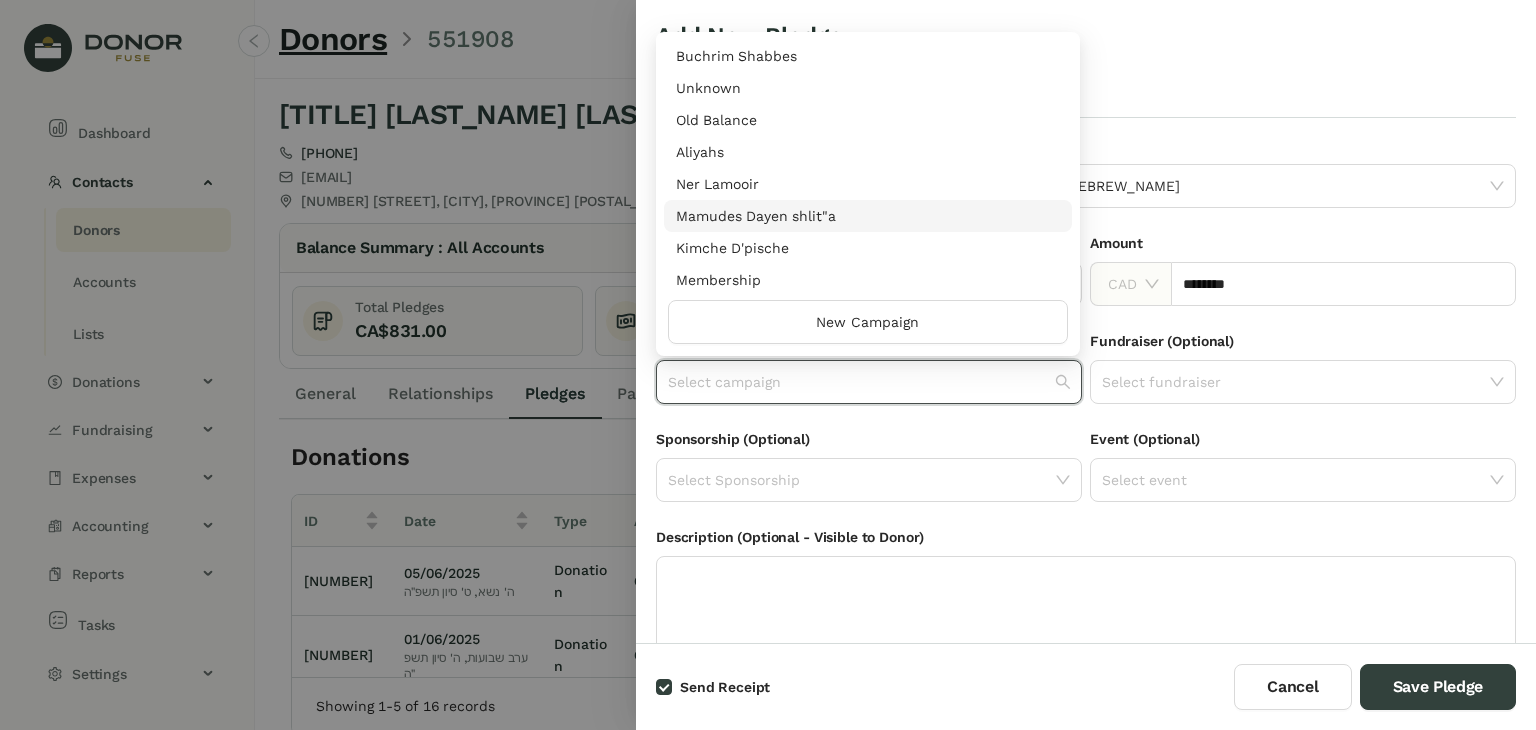click on "Mamudes Dayen shlit"a" at bounding box center (868, 216) 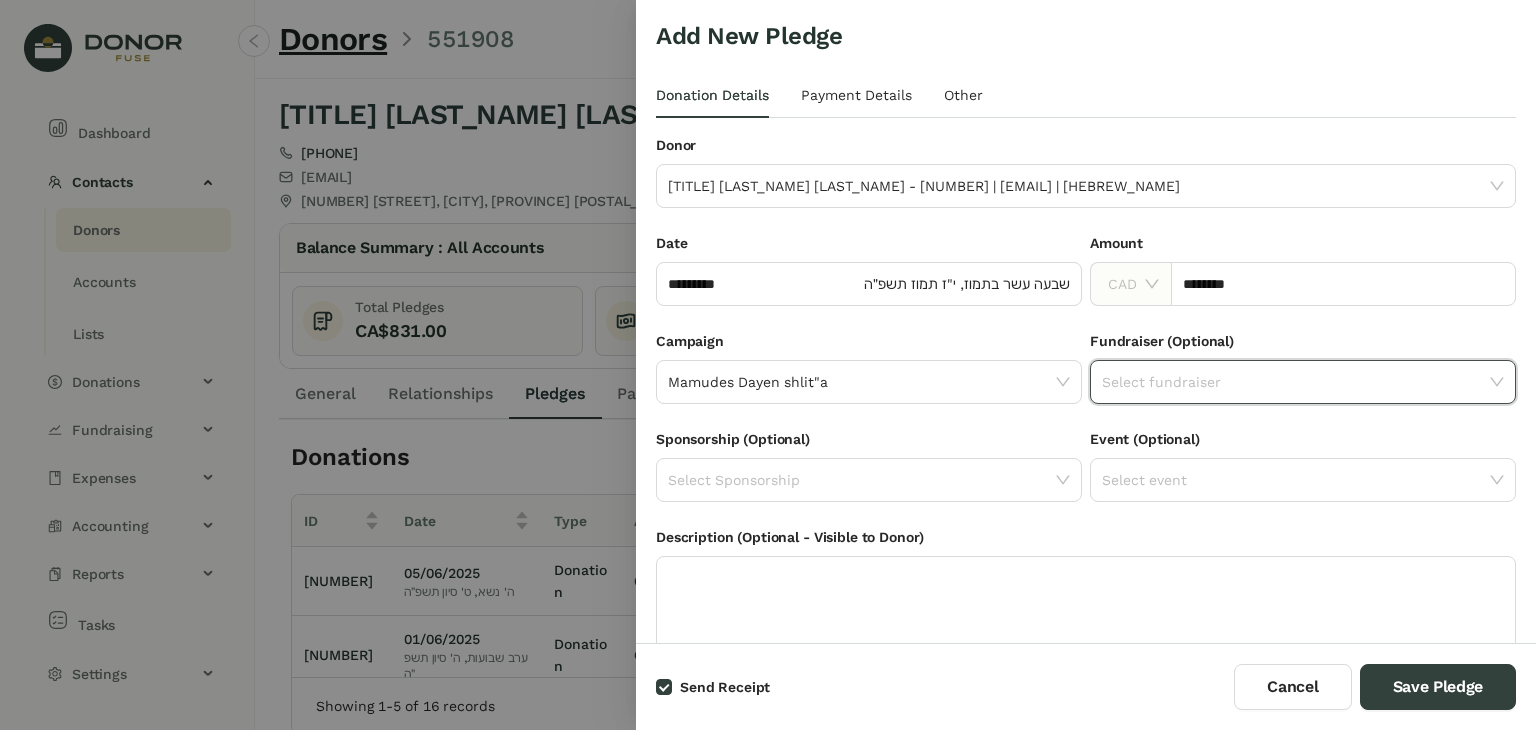 click 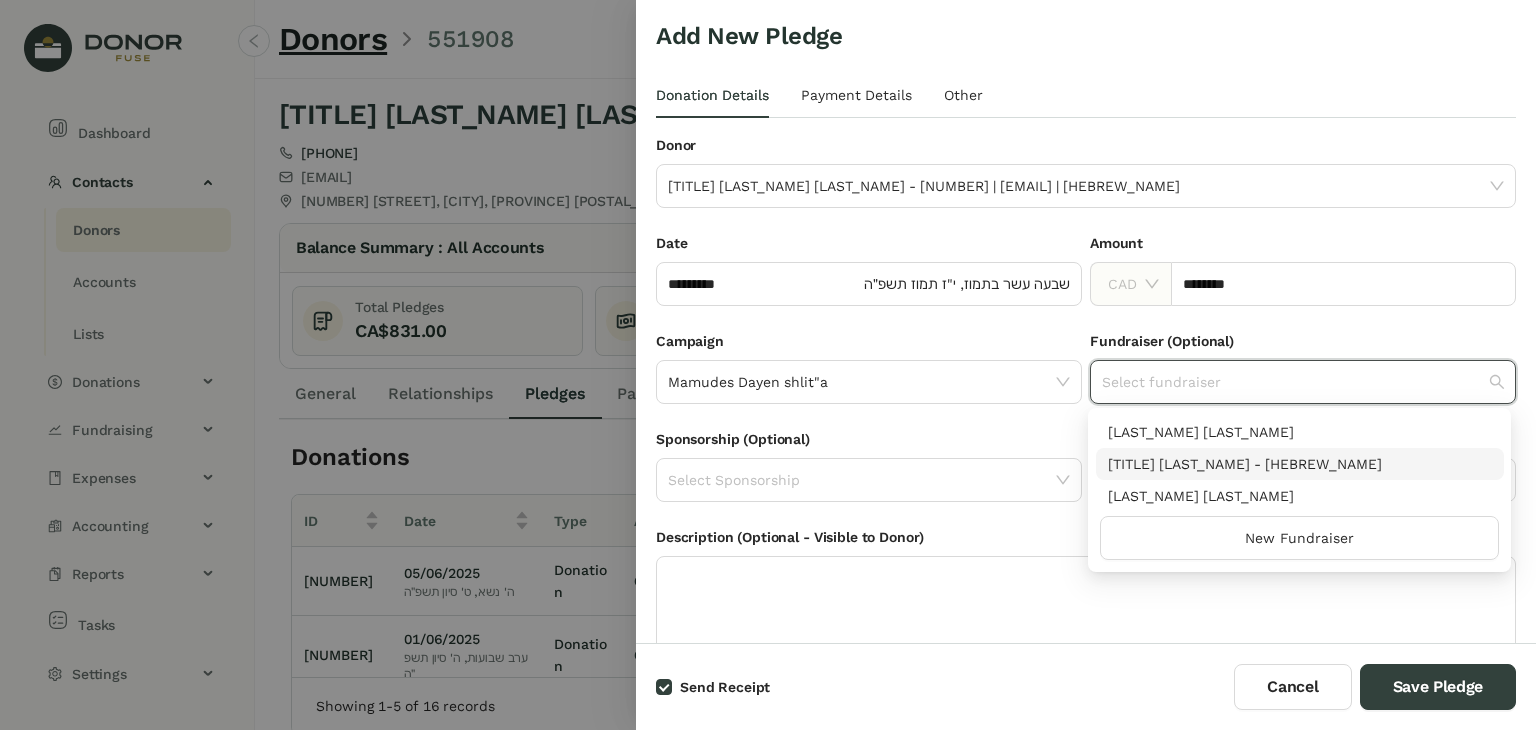 click on "[LAST] [LAST] - [LAST] [LAST]" at bounding box center (1300, 464) 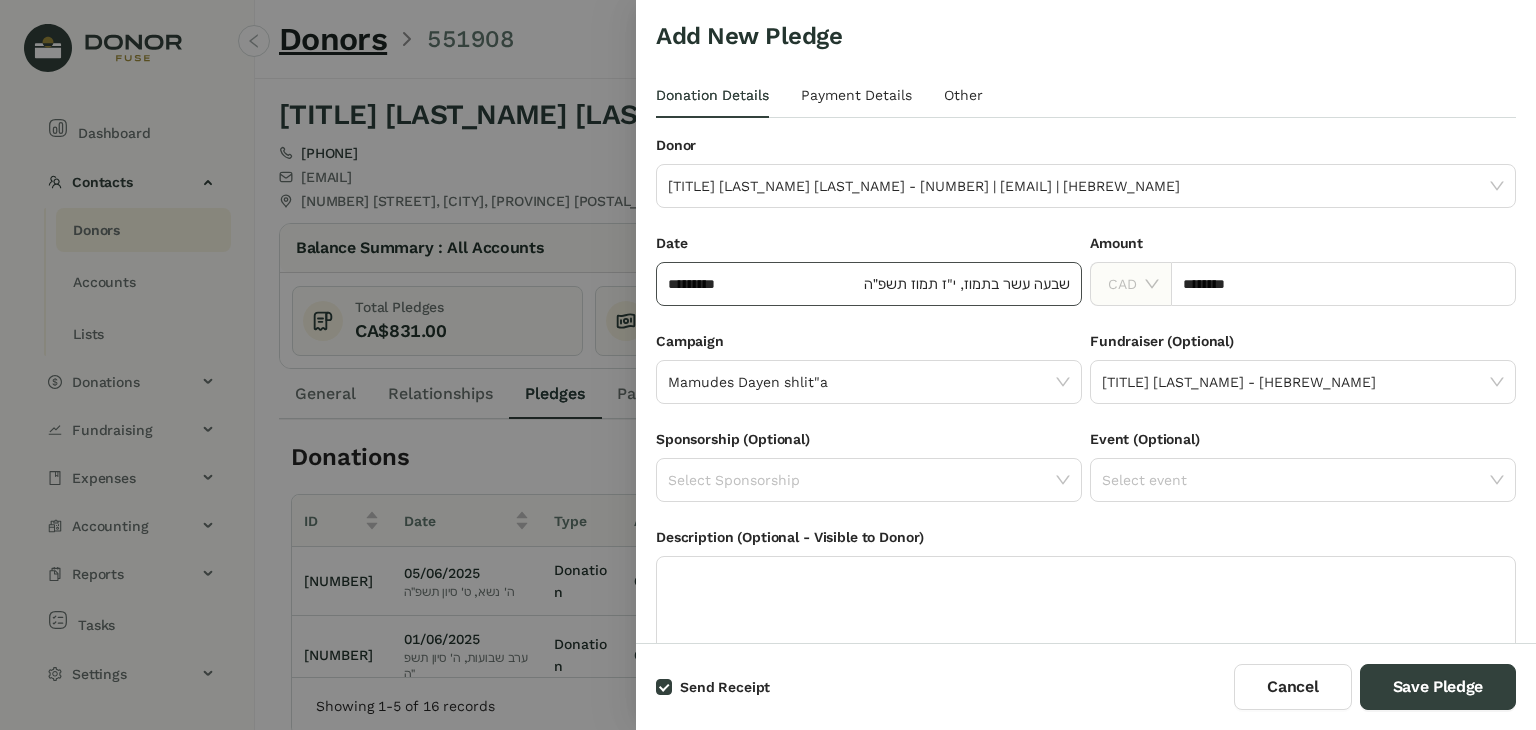 click on "********* [HEBREW_DATE], [HEBREW_DATE]" 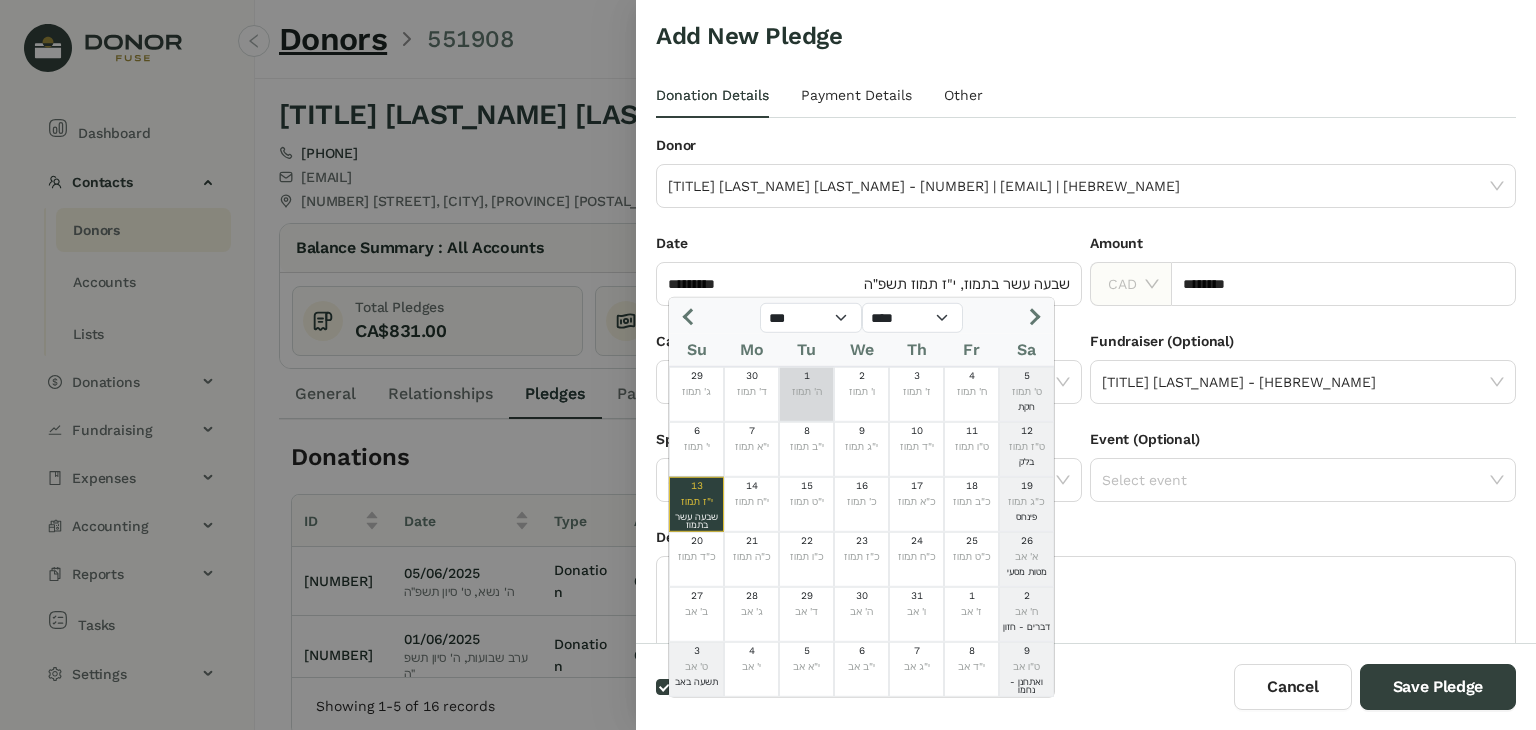 click on "ה' תמוז" 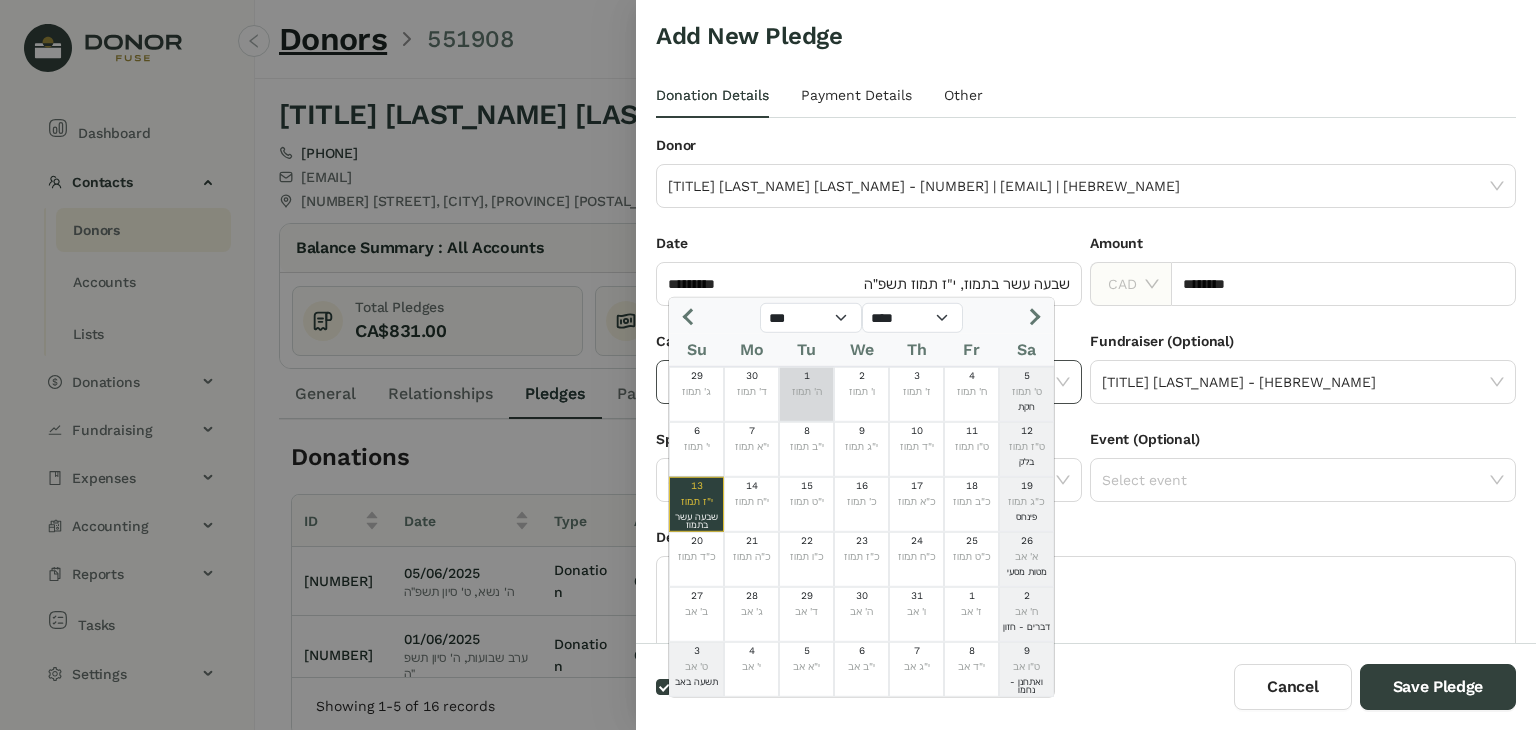 type on "********" 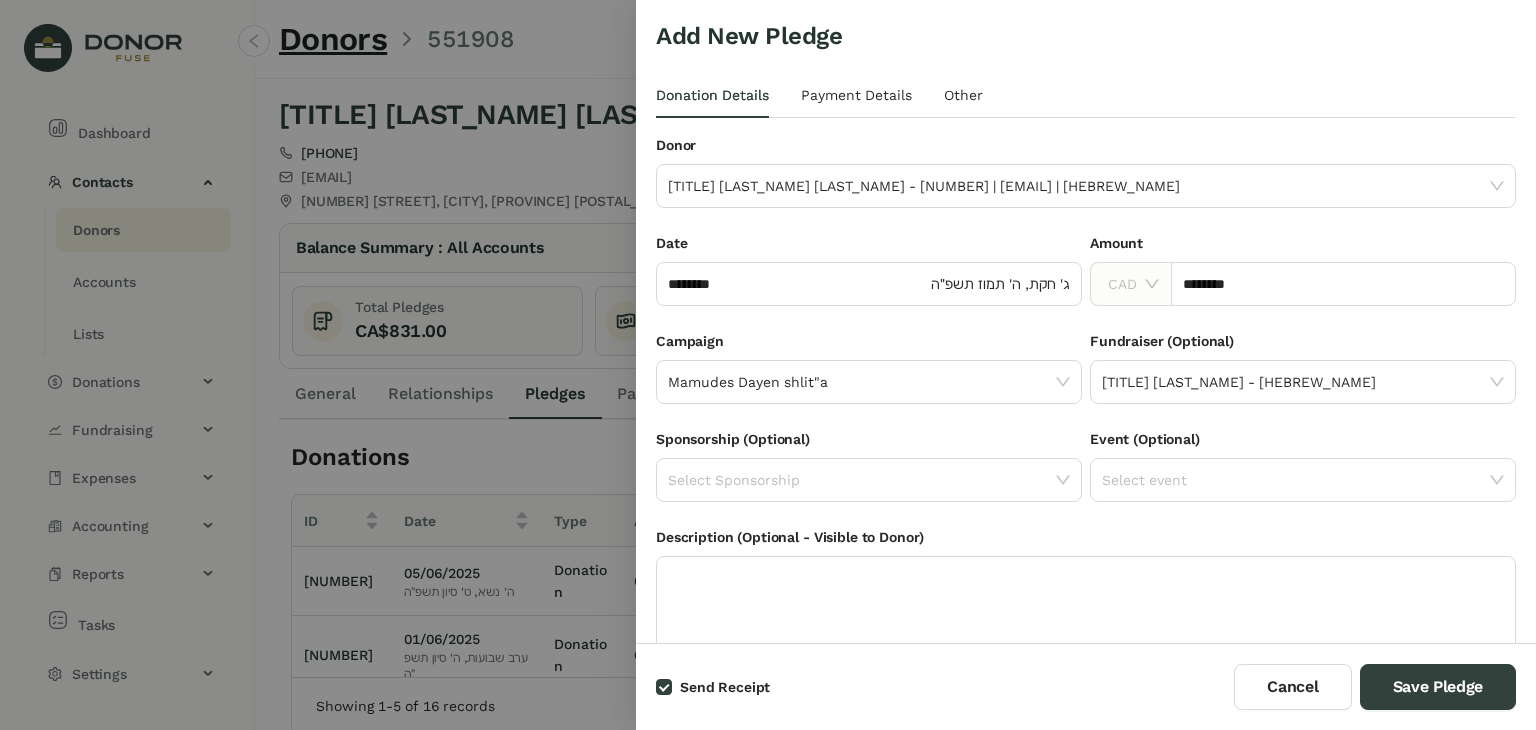 click on "Campaign" at bounding box center [869, 345] 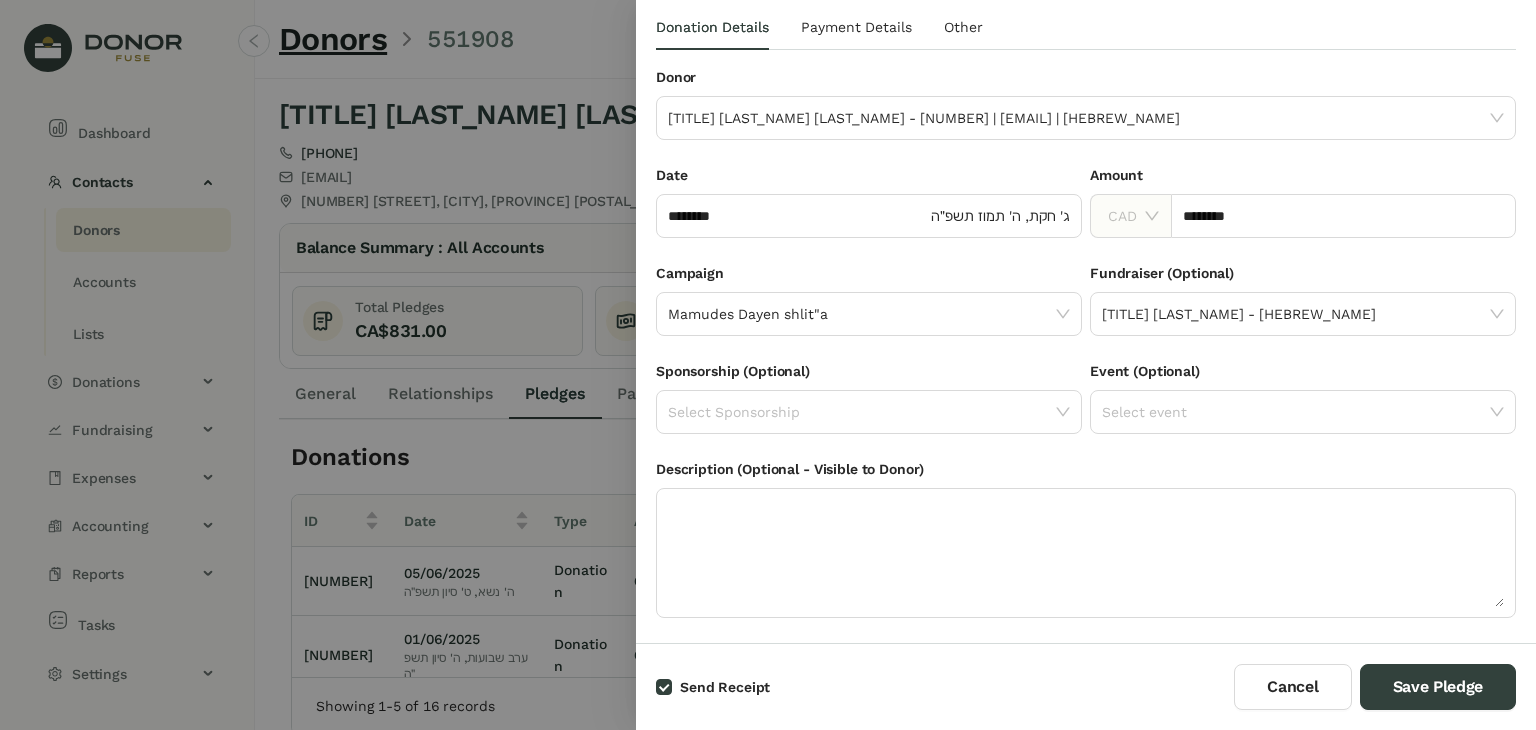 scroll, scrollTop: 86, scrollLeft: 0, axis: vertical 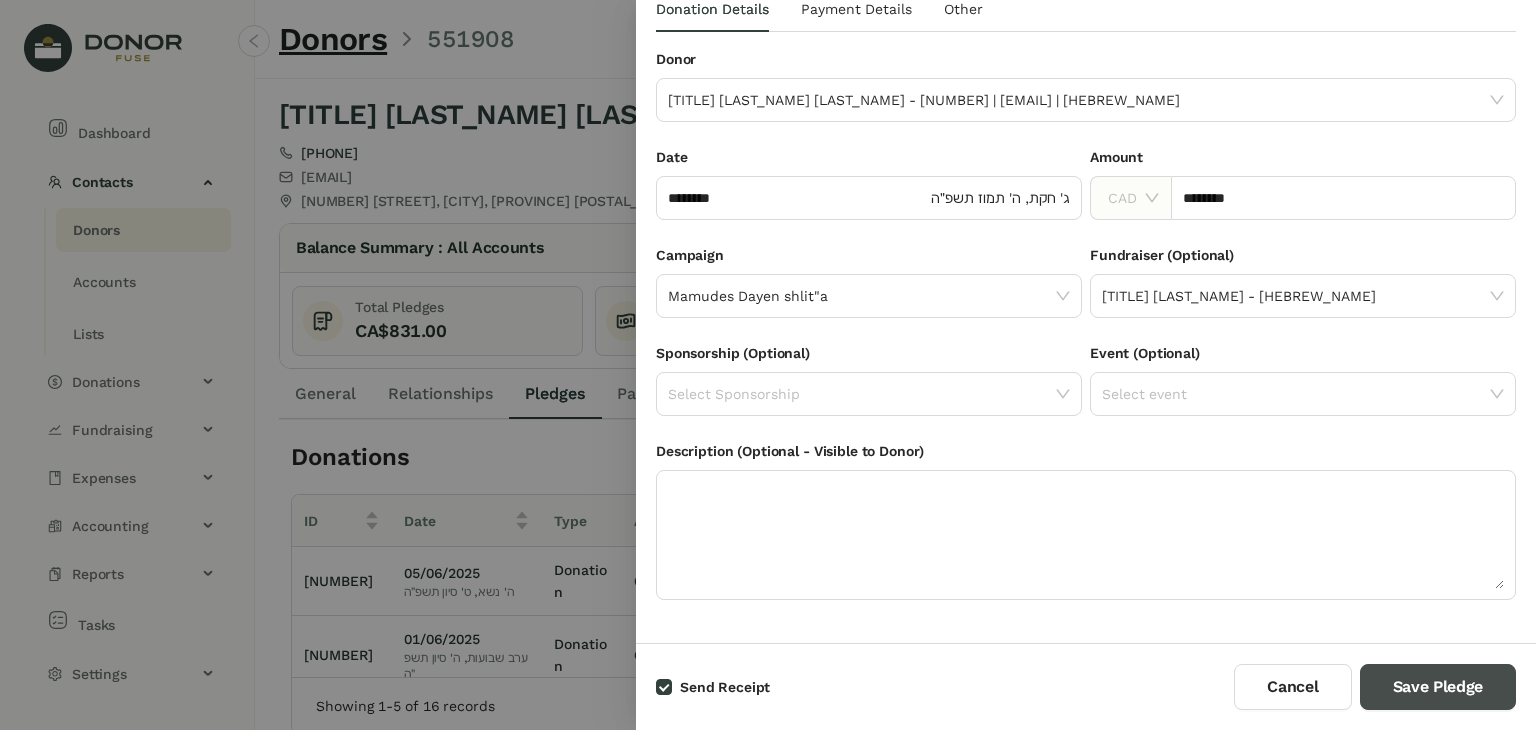 click on "Save Pledge" at bounding box center (1438, 687) 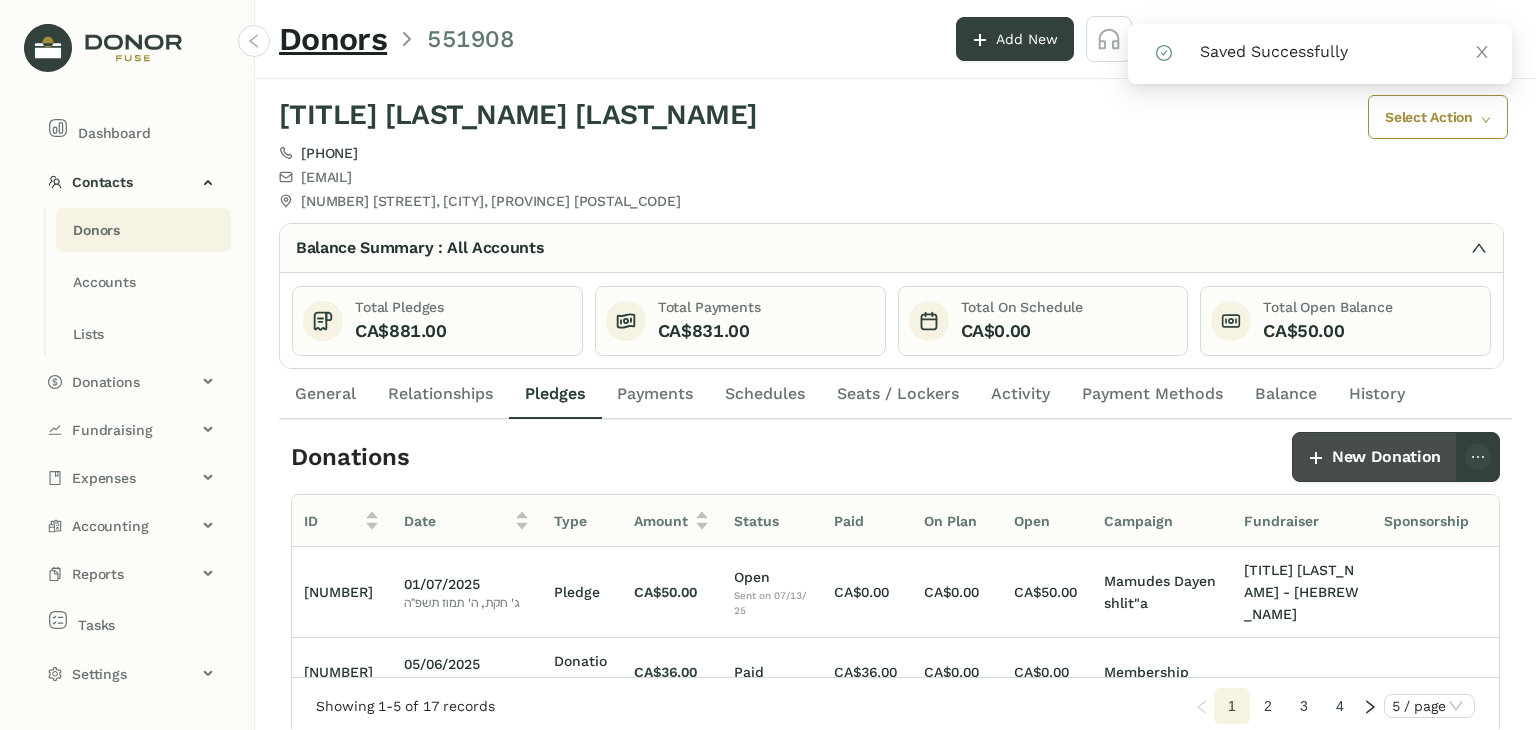click on "New Donation" 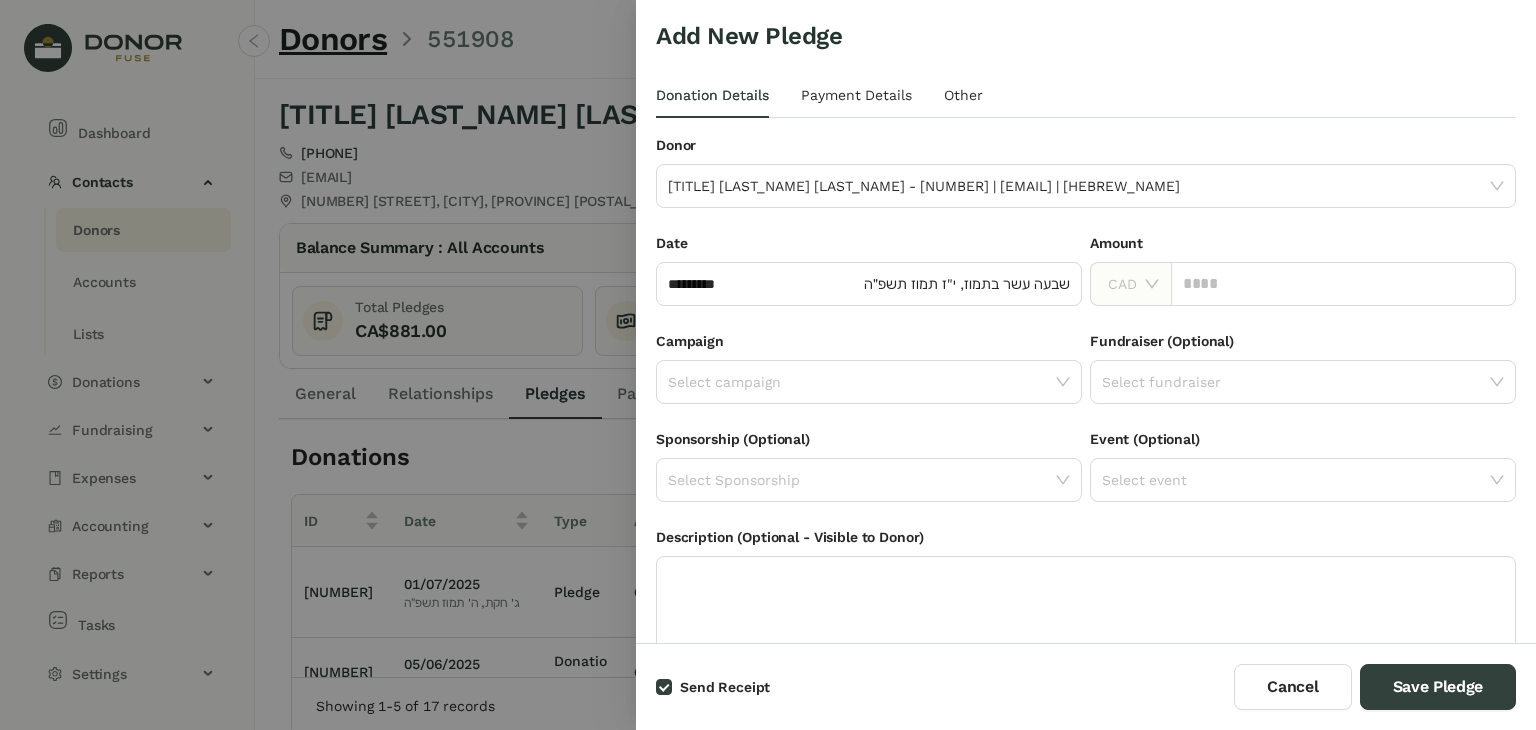 drag, startPoint x: 1259, startPoint y: 287, endPoint x: 1088, endPoint y: 265, distance: 172.4094 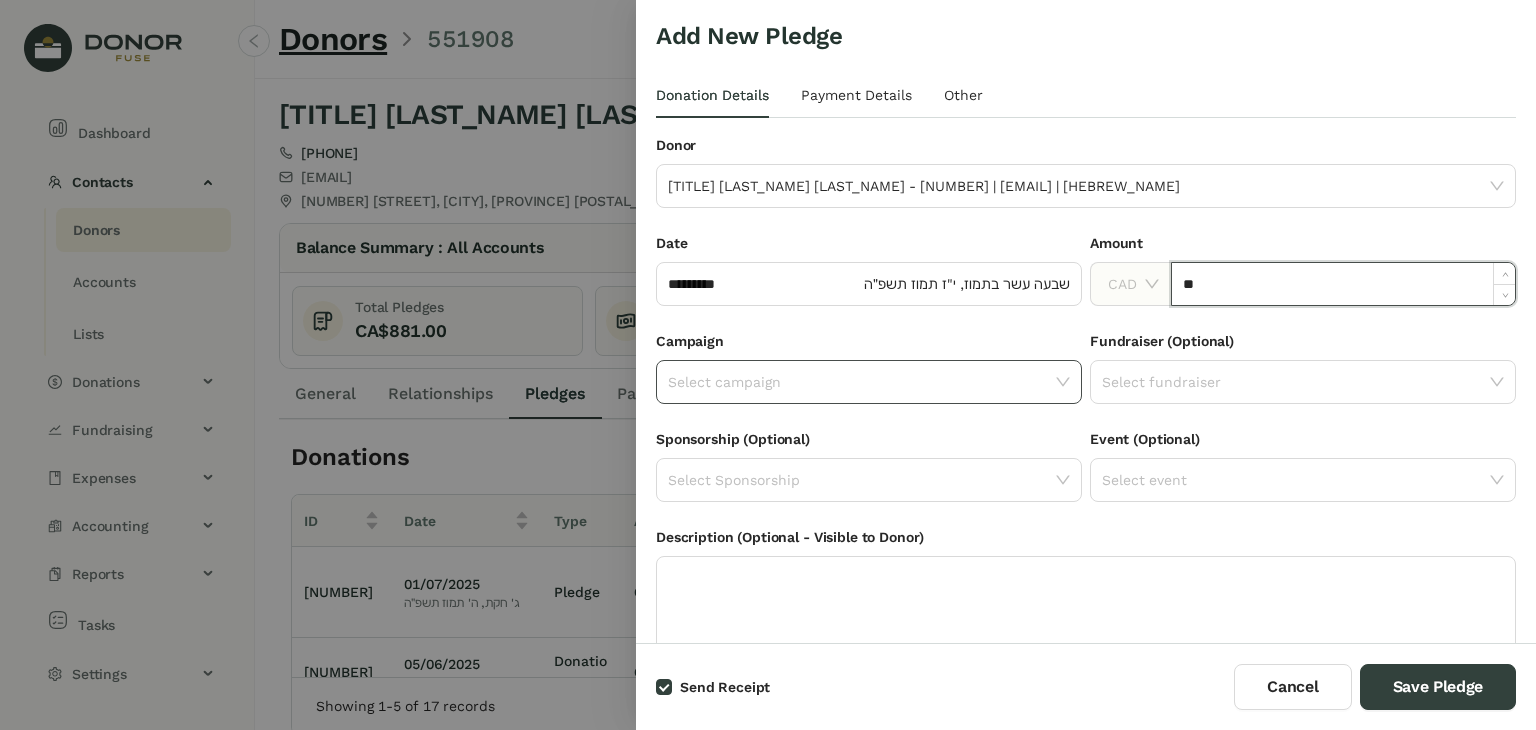 type on "********" 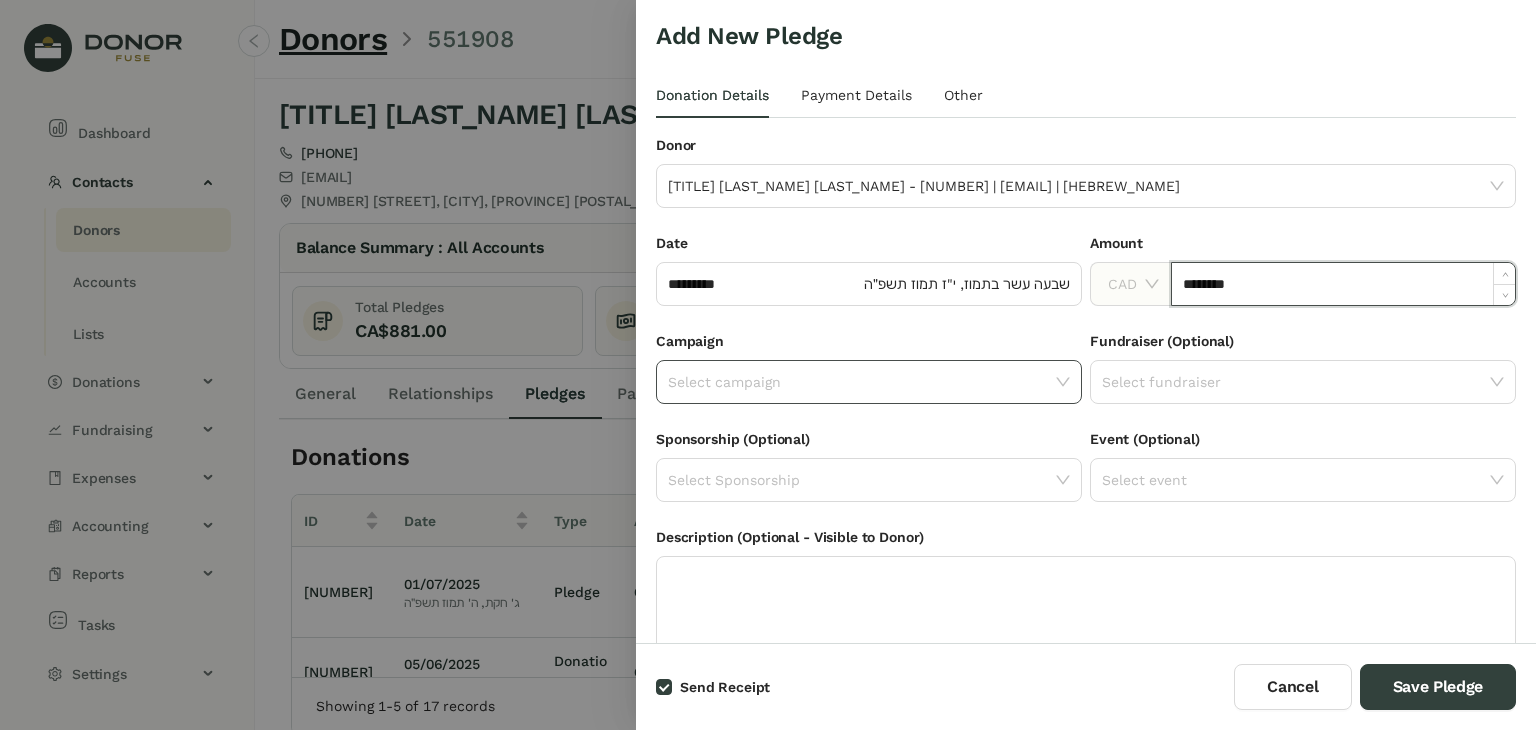 click 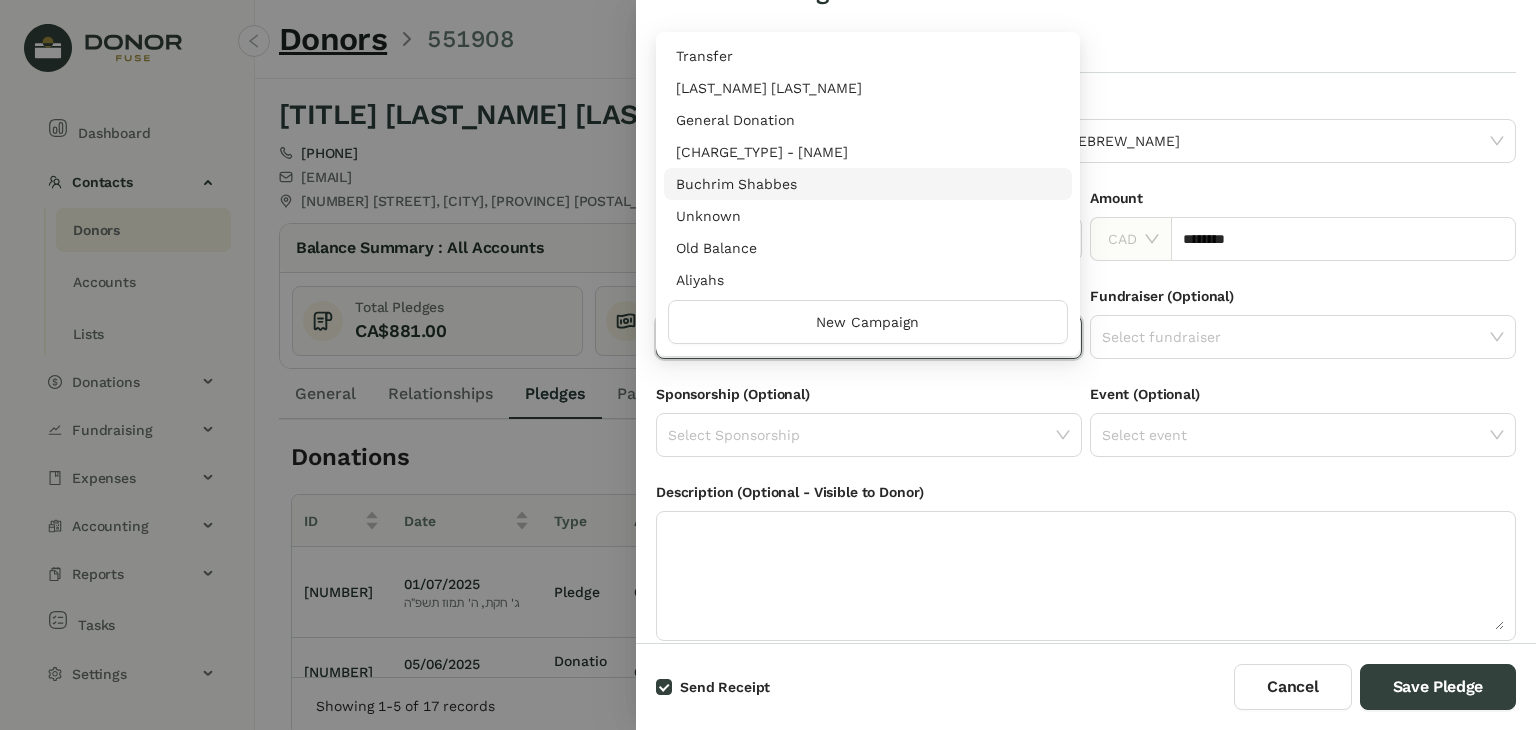 scroll, scrollTop: 86, scrollLeft: 0, axis: vertical 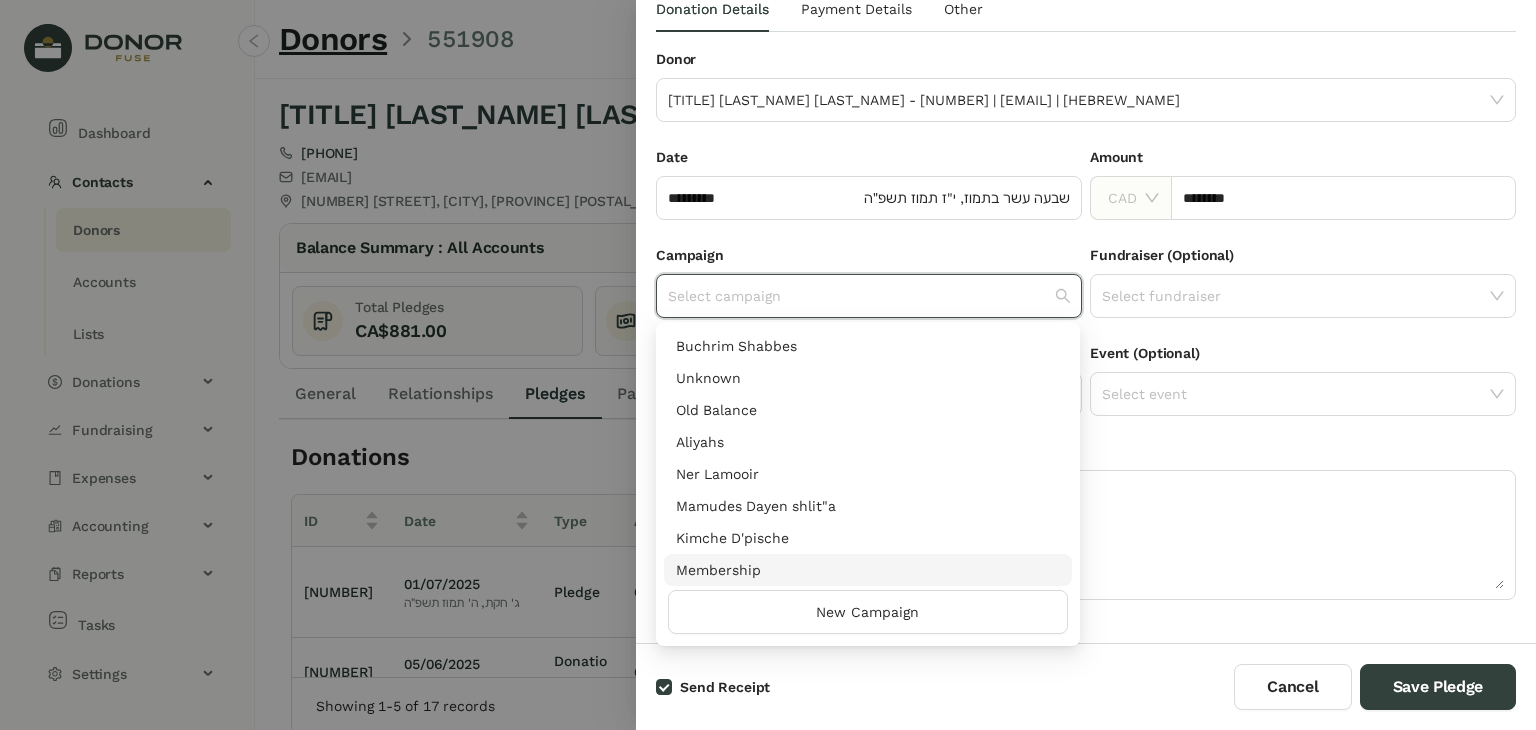 click on "Membership" at bounding box center (868, 570) 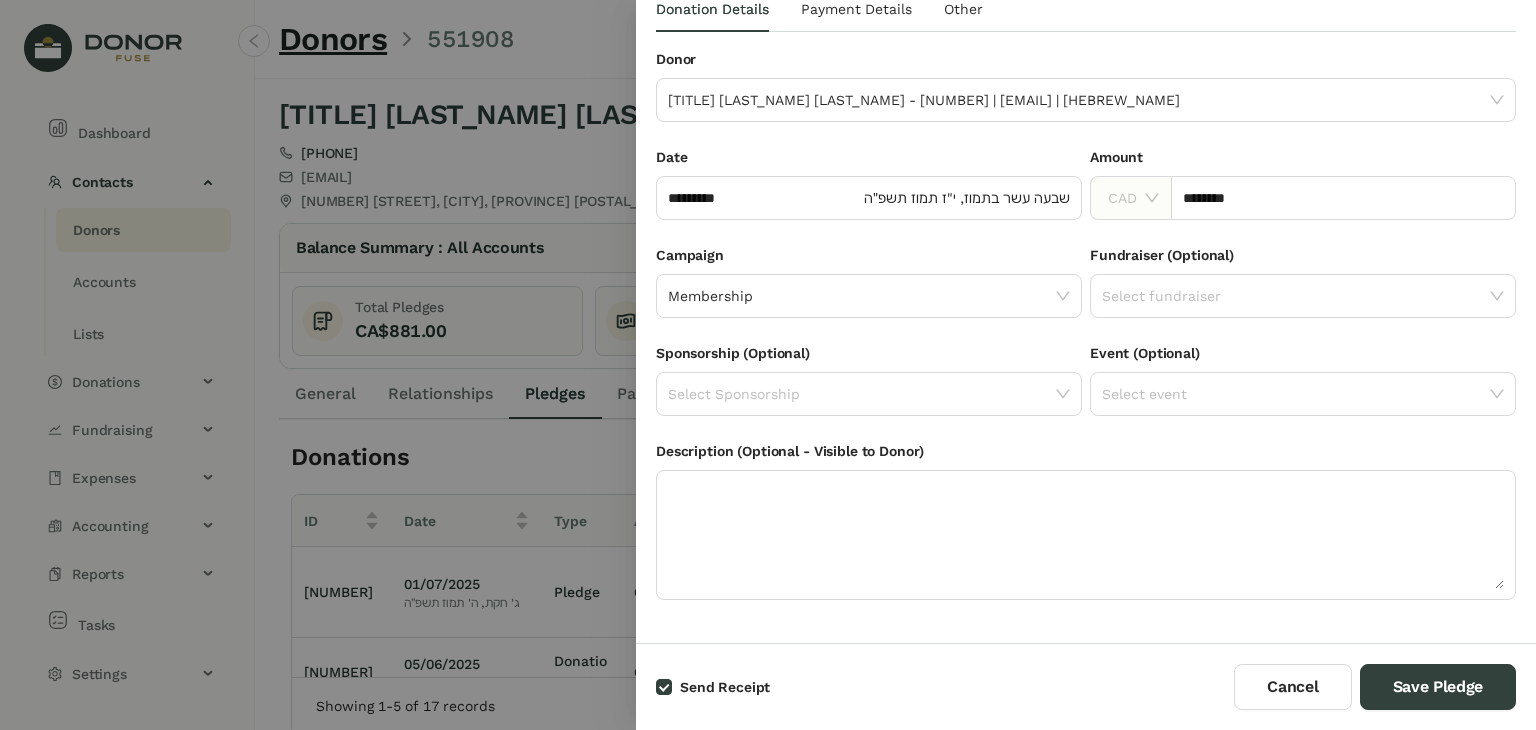 click on "Campaign" at bounding box center (869, 259) 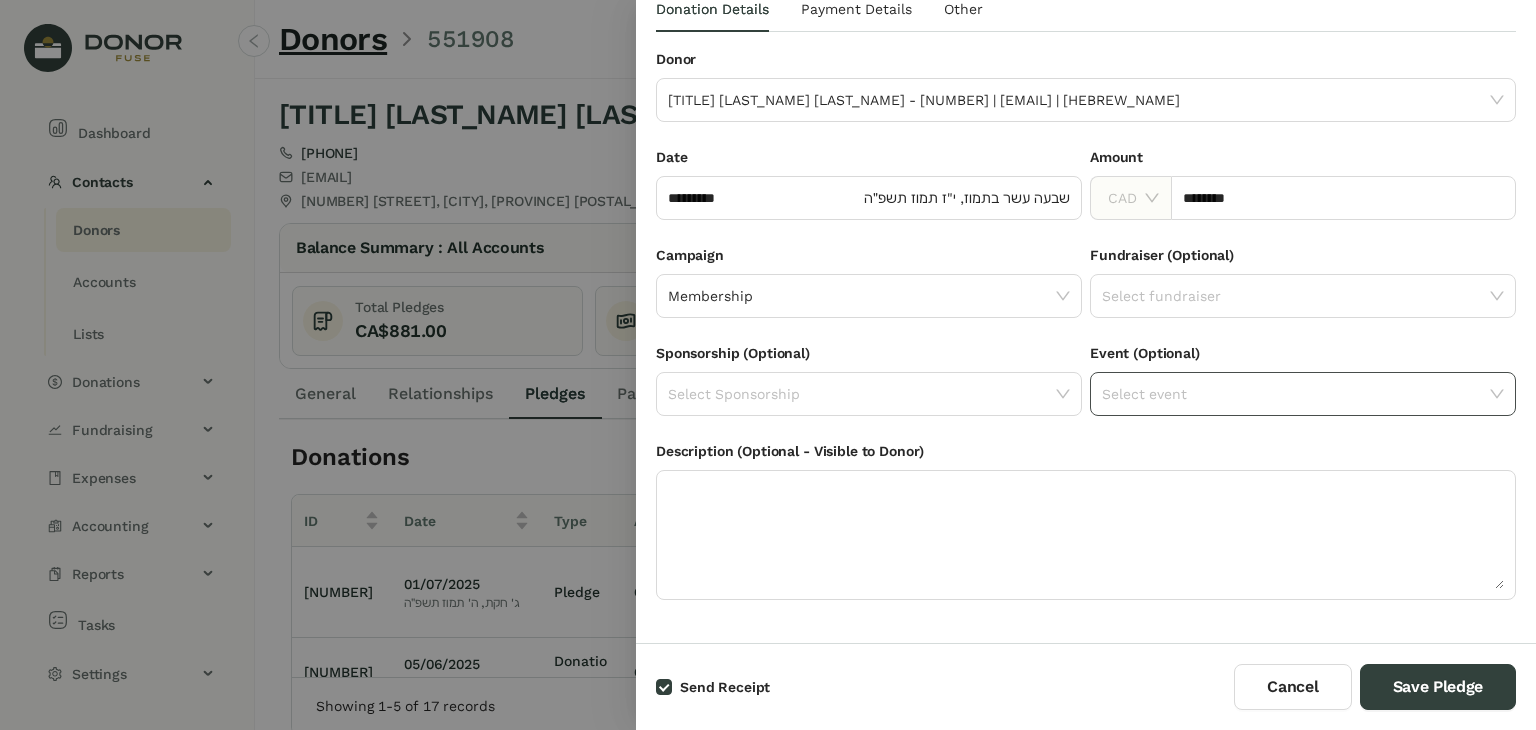 scroll, scrollTop: 0, scrollLeft: 0, axis: both 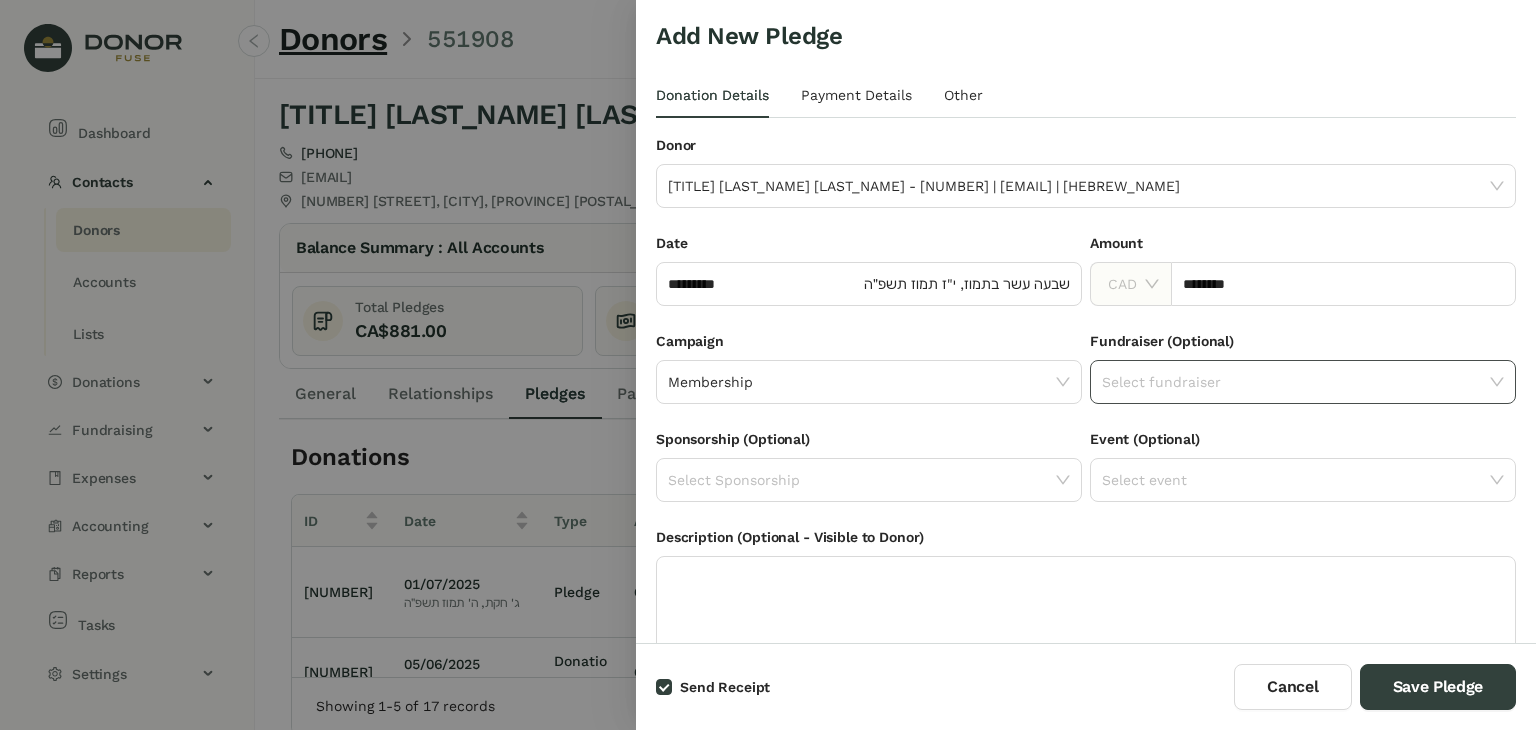 click 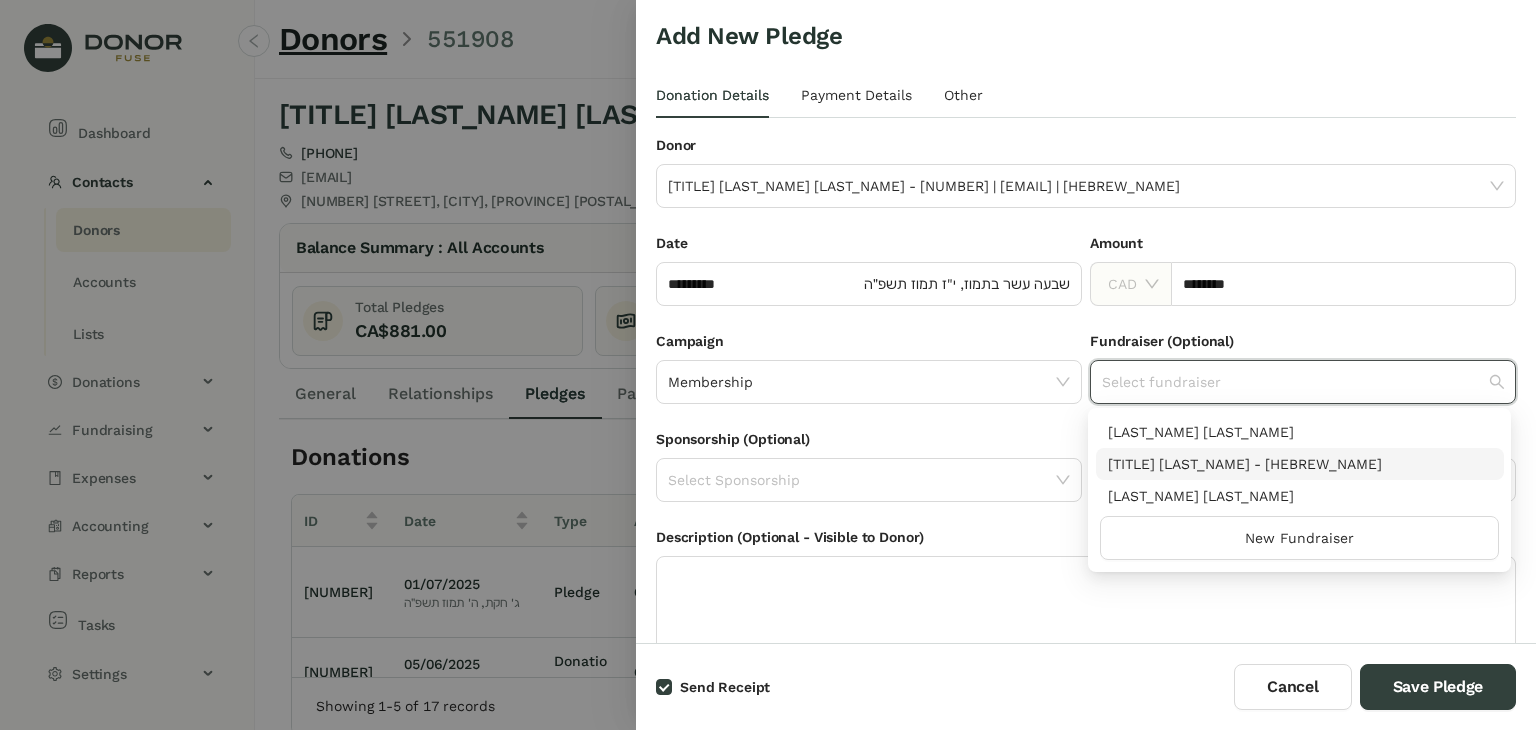 click on "Campaign Membership" at bounding box center [869, 379] 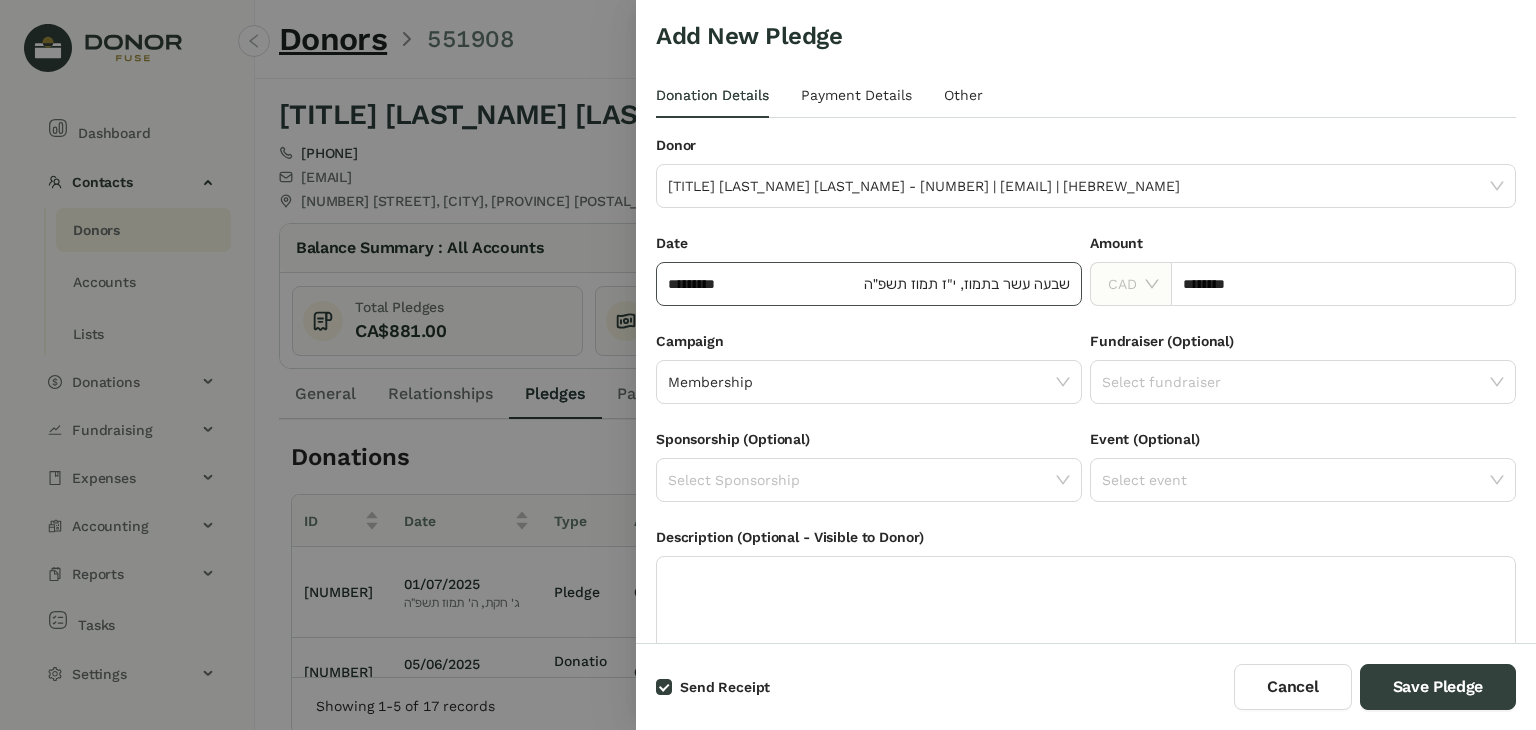 click on "שבעה עשר בתמוז, י"ז תמוז תשפ״ה" 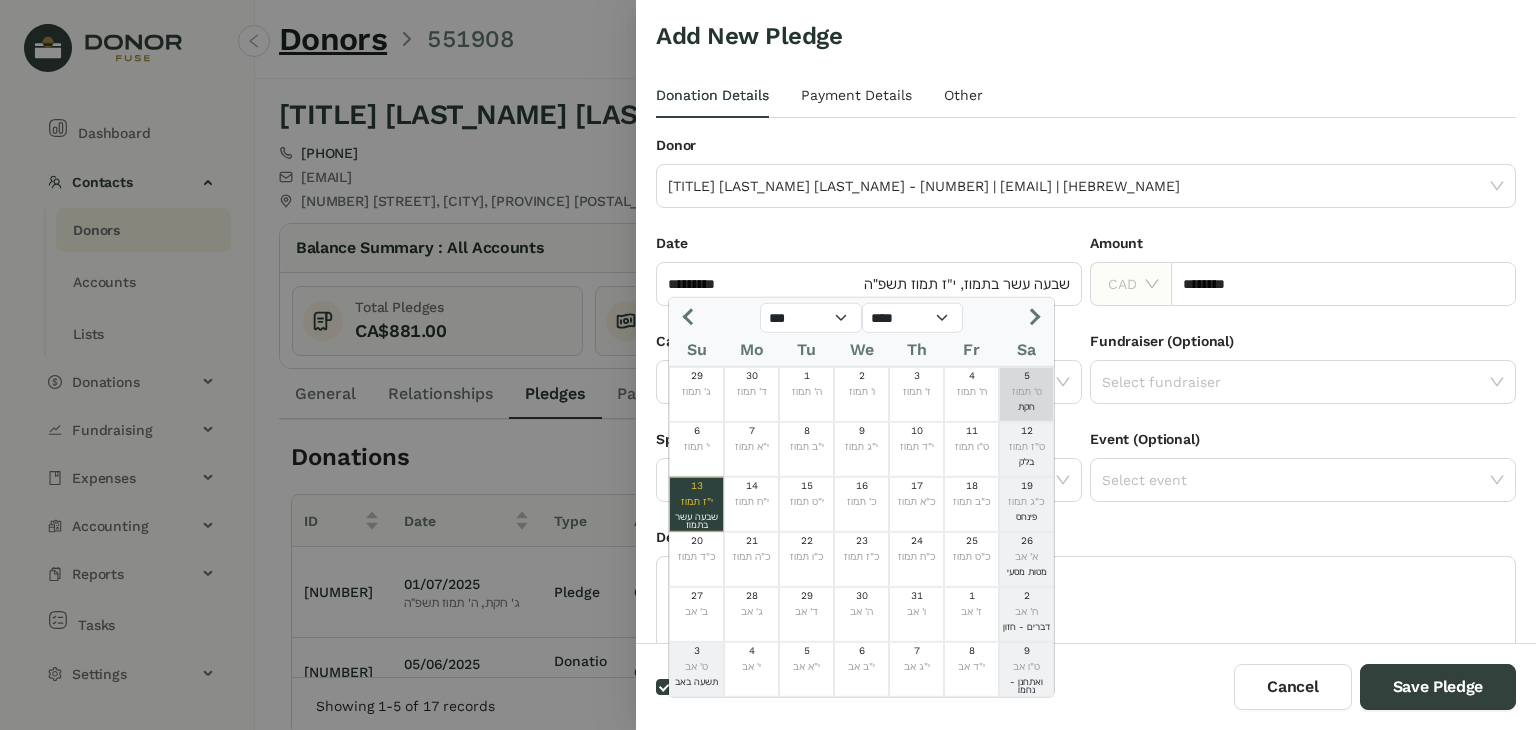 click on "חקת" 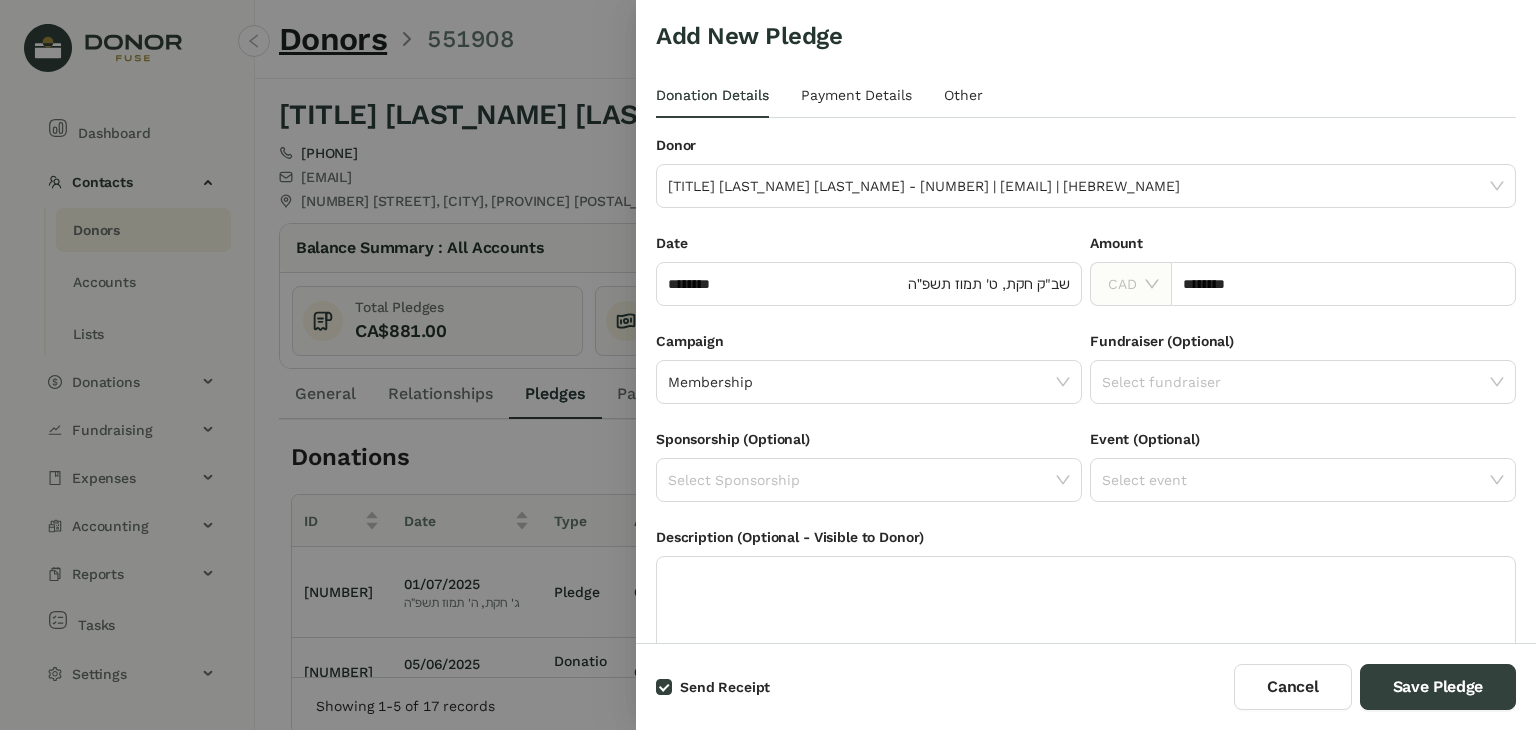click on "Campaign" at bounding box center [869, 345] 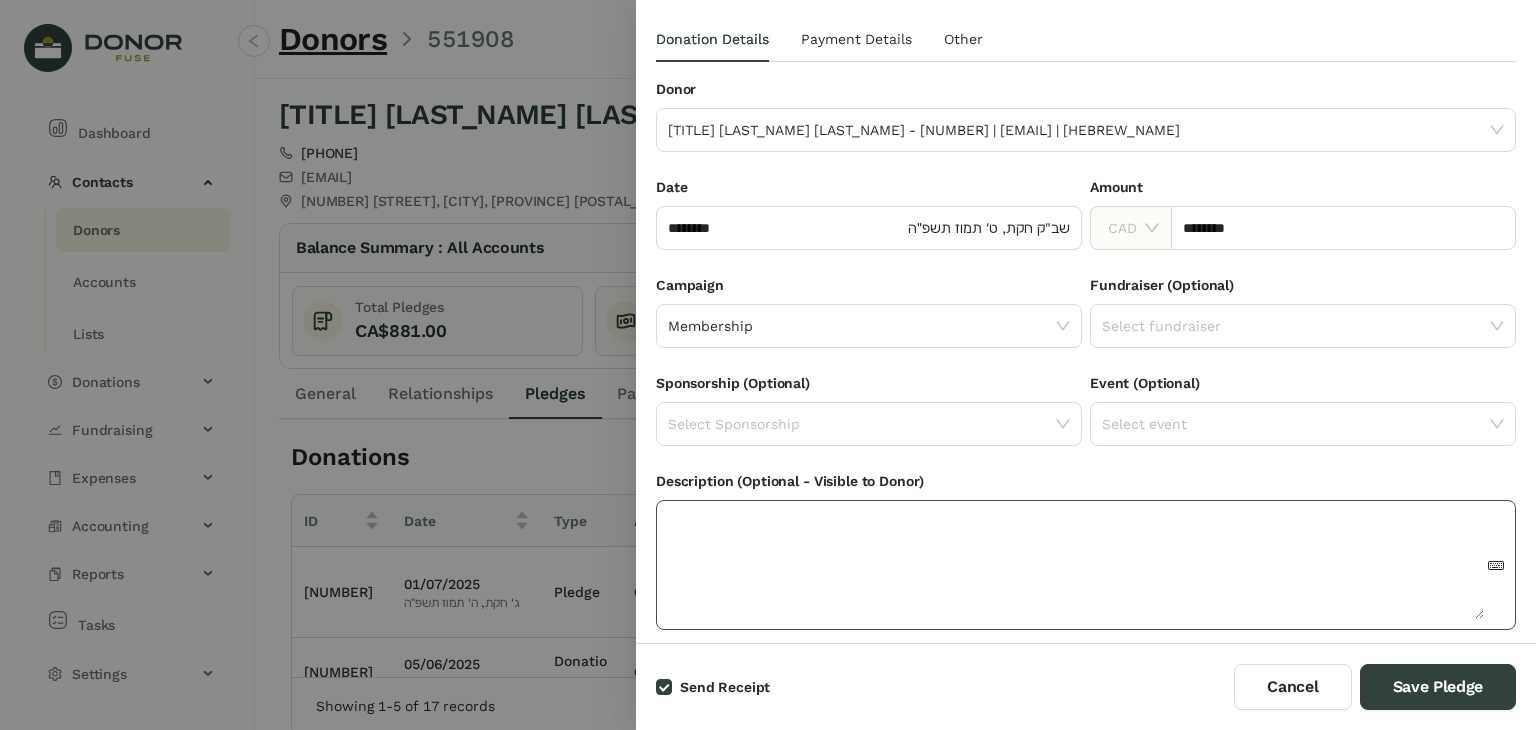 scroll, scrollTop: 86, scrollLeft: 0, axis: vertical 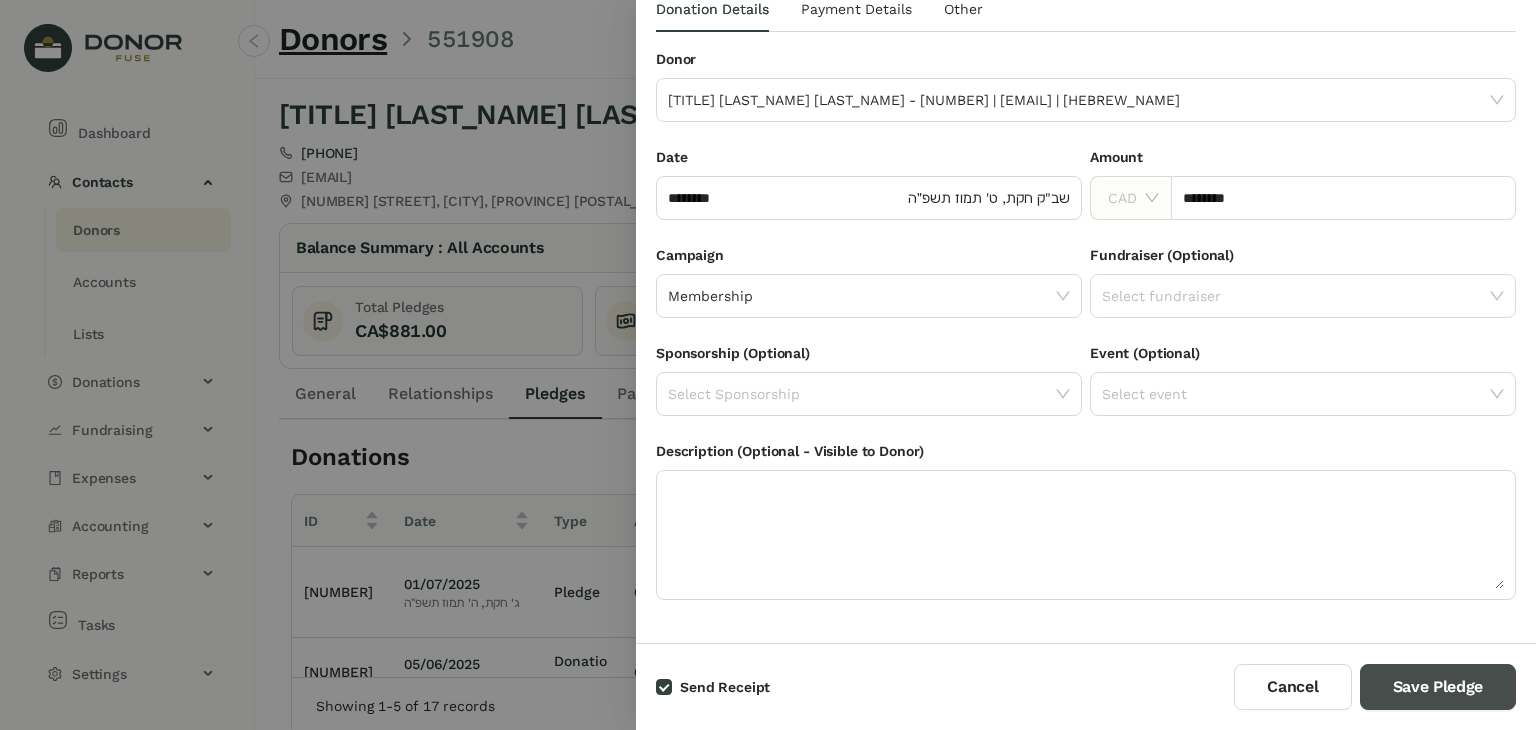 click on "Save Pledge" at bounding box center [1438, 687] 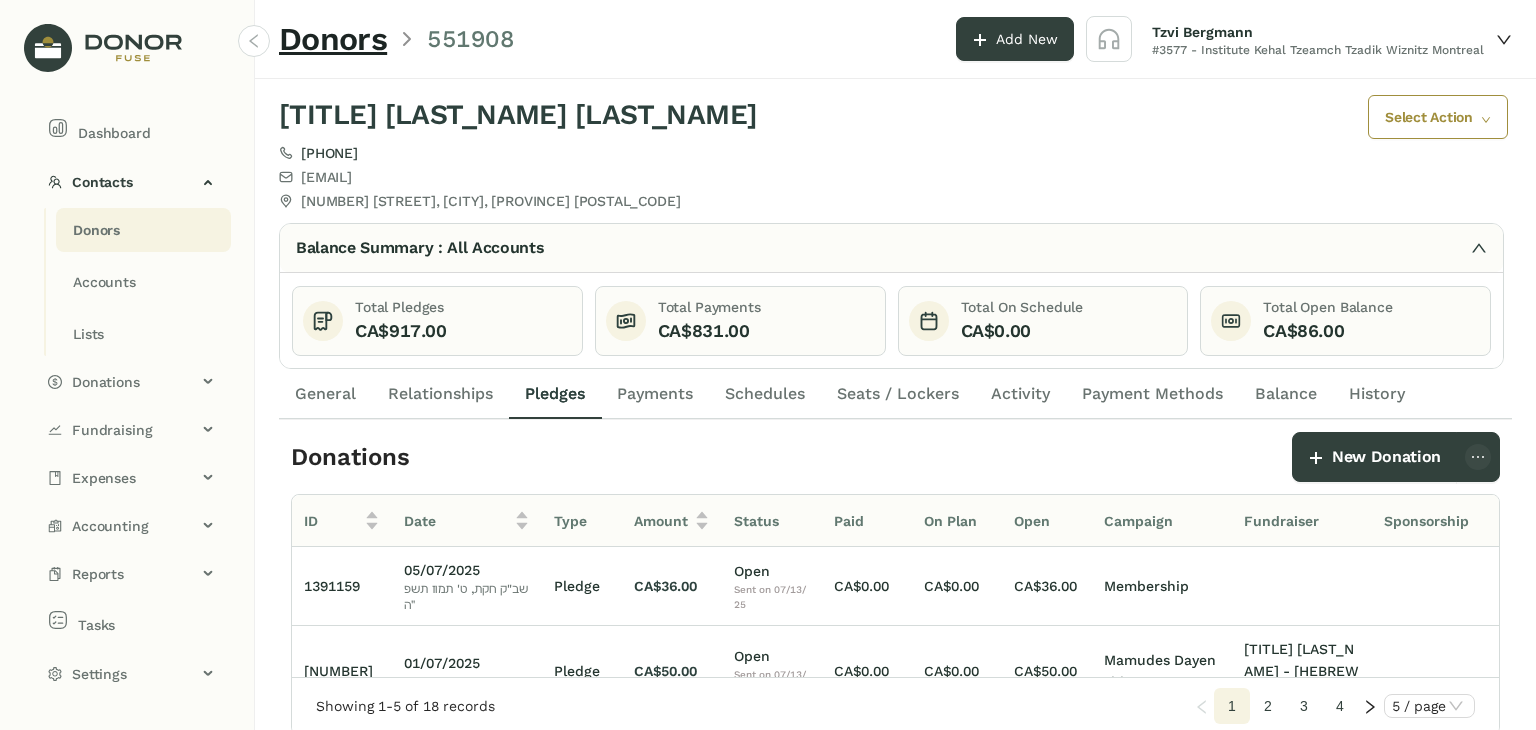 click on "Payment Methods" 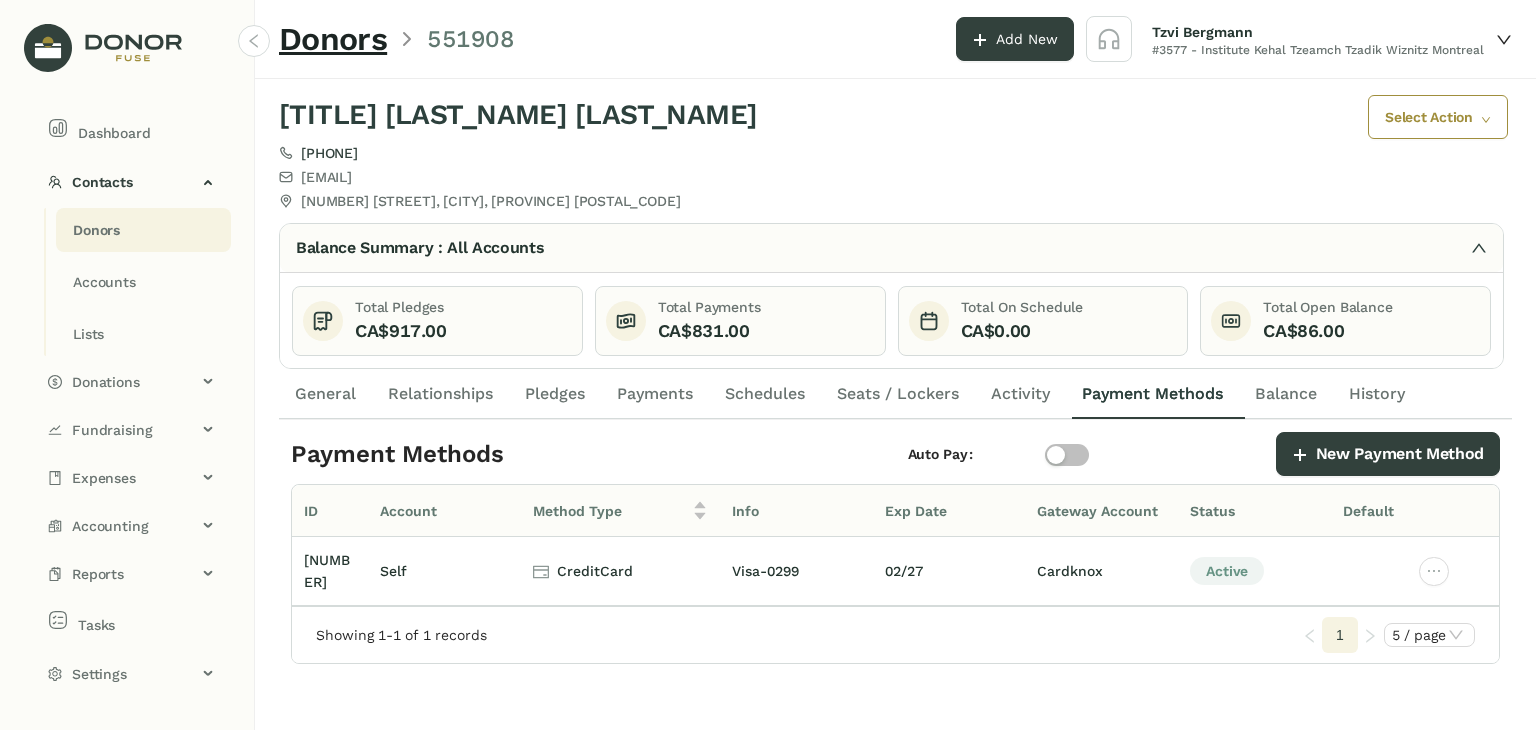 click on "Schedules" 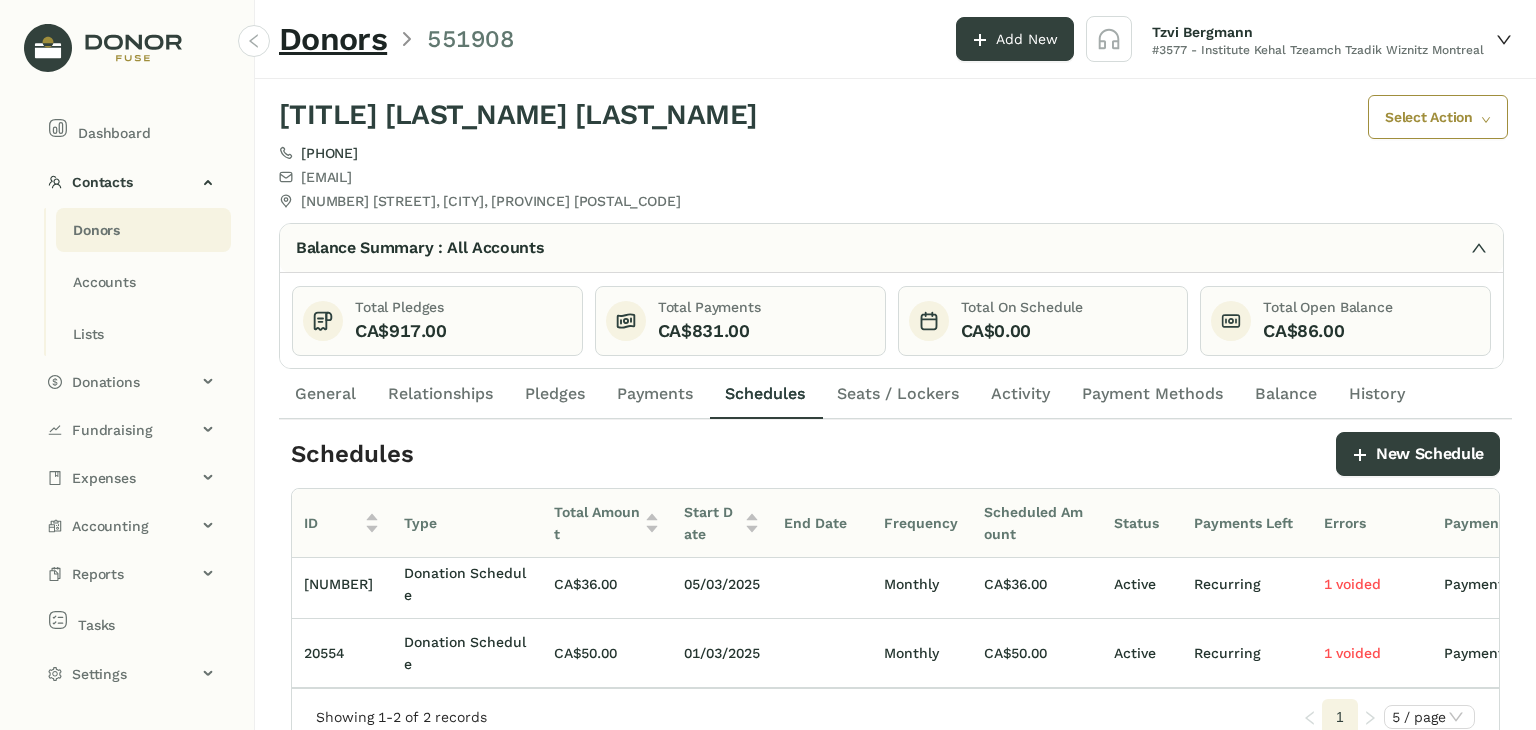 scroll, scrollTop: 17, scrollLeft: 94, axis: both 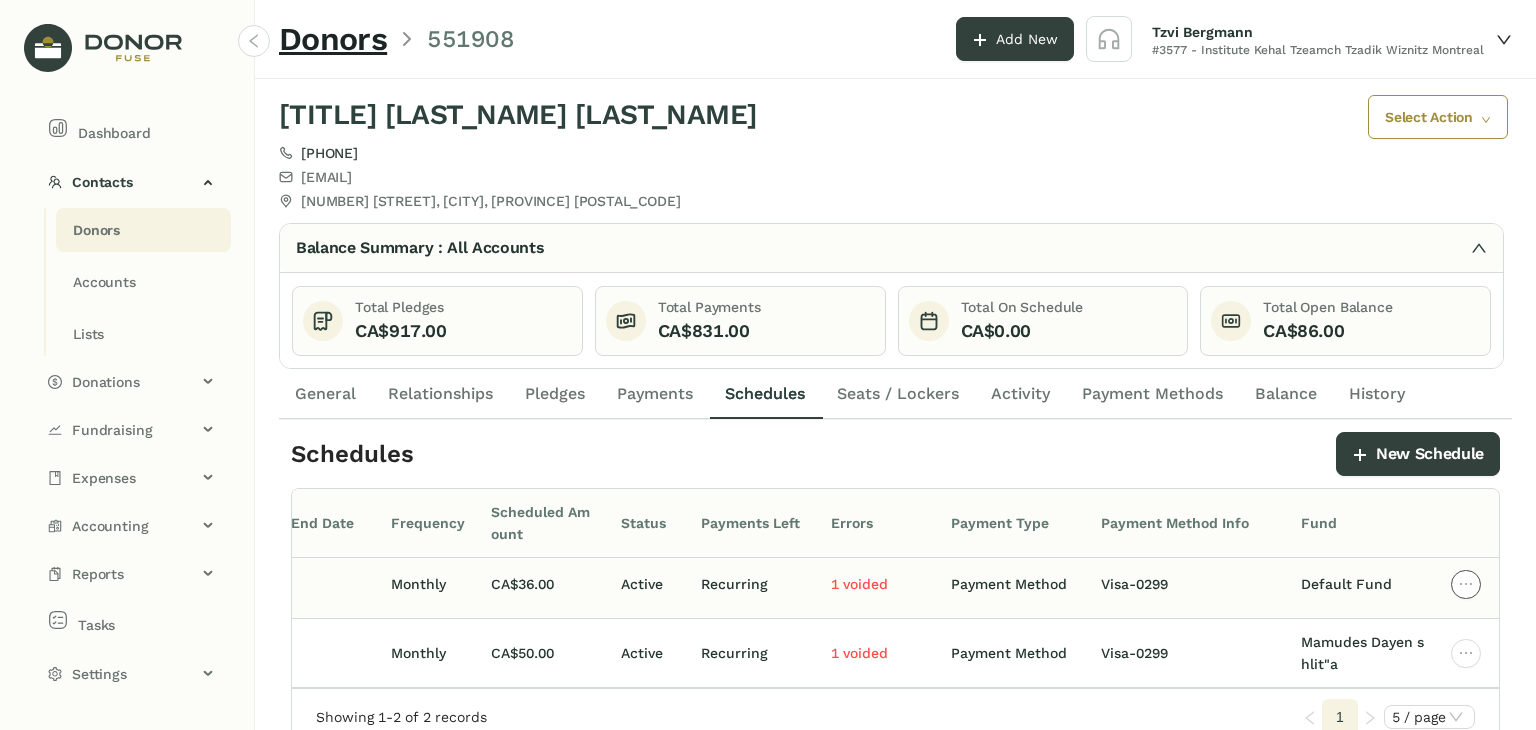 click 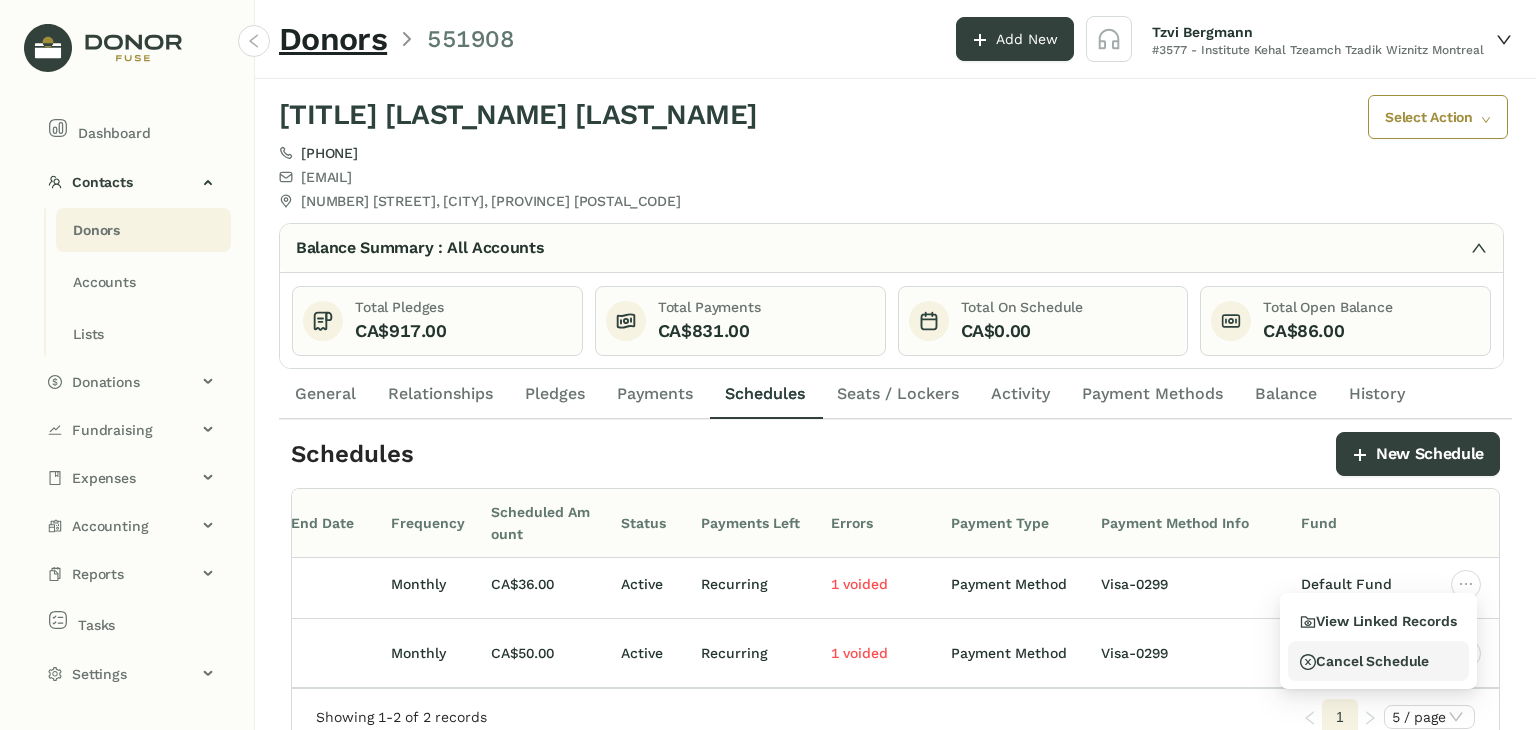 click on "Cancel Schedule" at bounding box center (1364, 661) 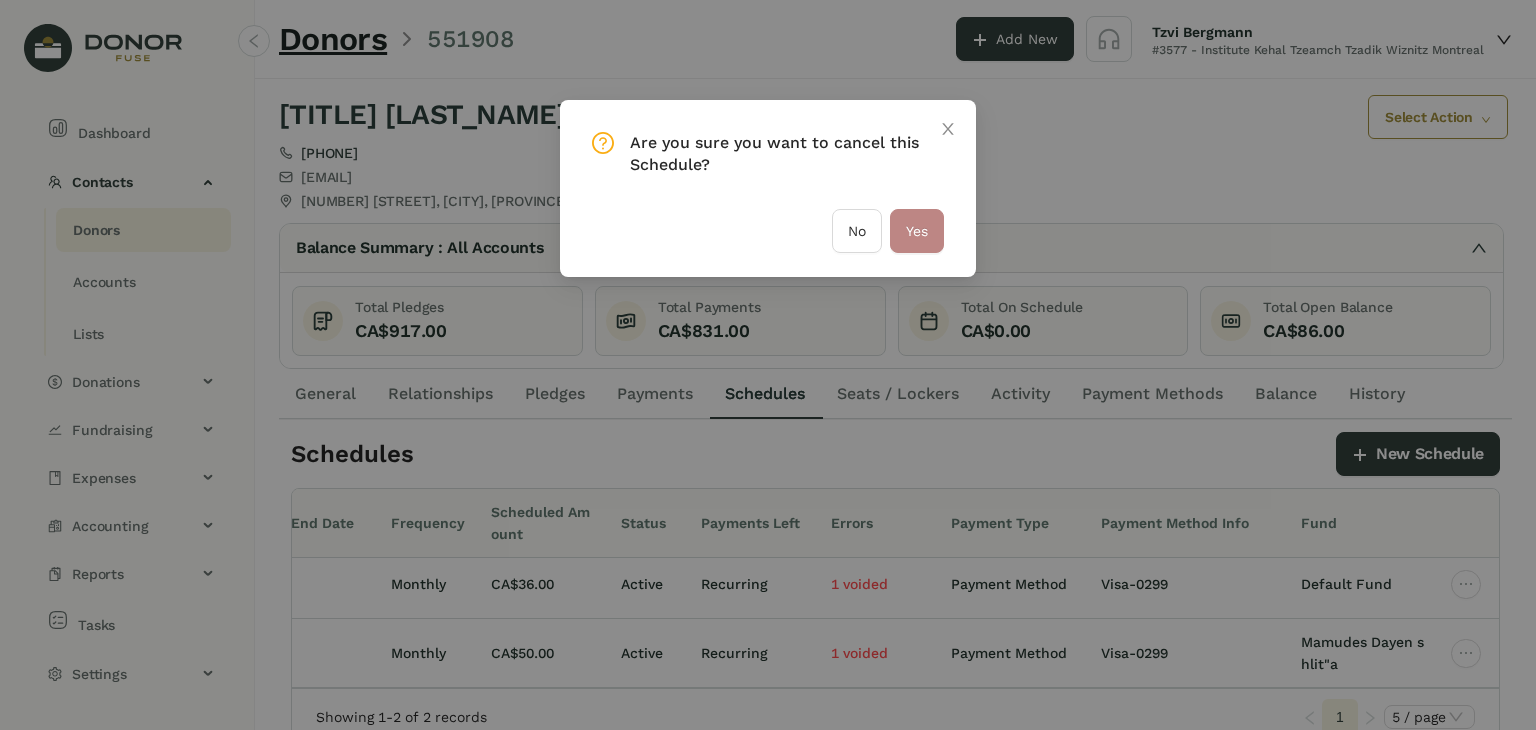click on "Yes" at bounding box center [917, 231] 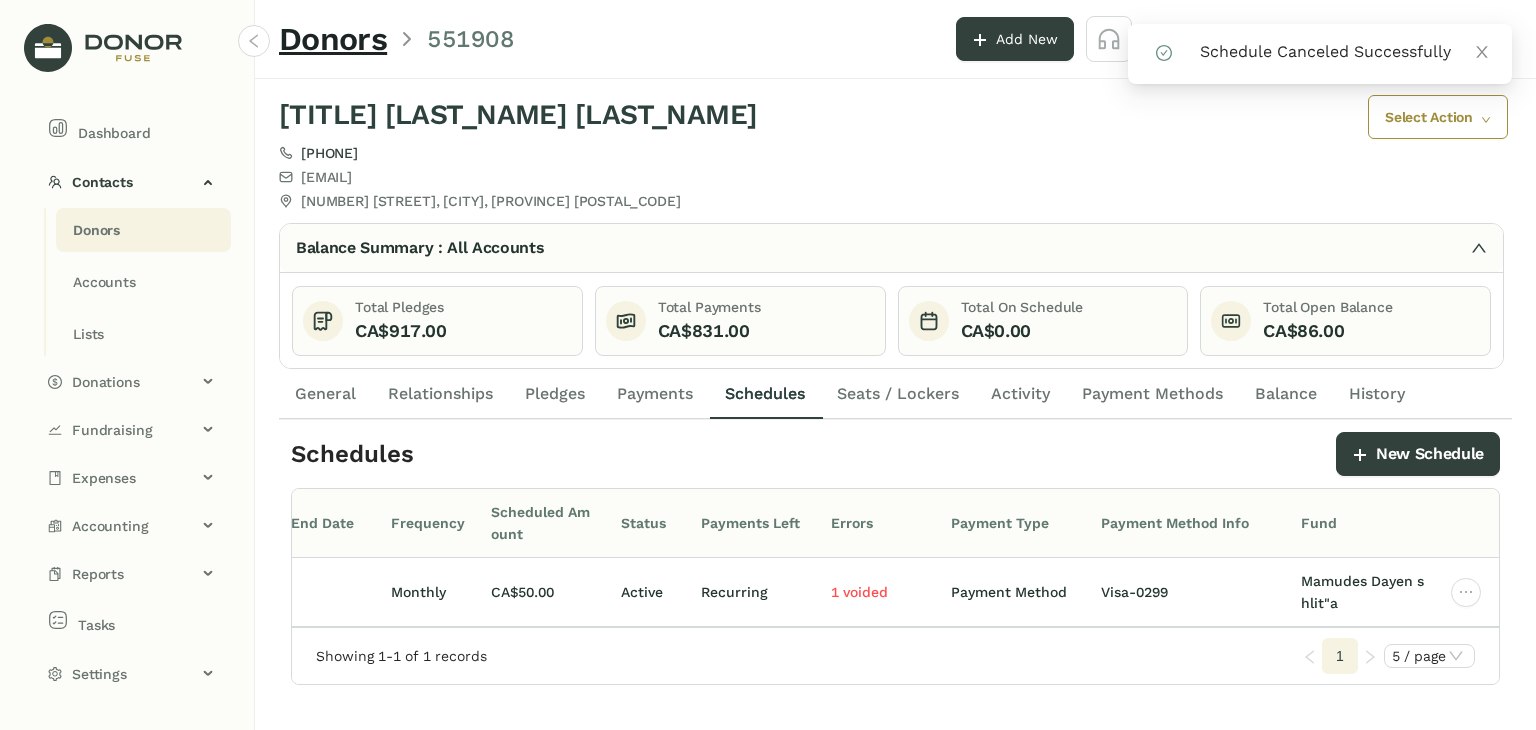 scroll, scrollTop: 0, scrollLeft: 496, axis: horizontal 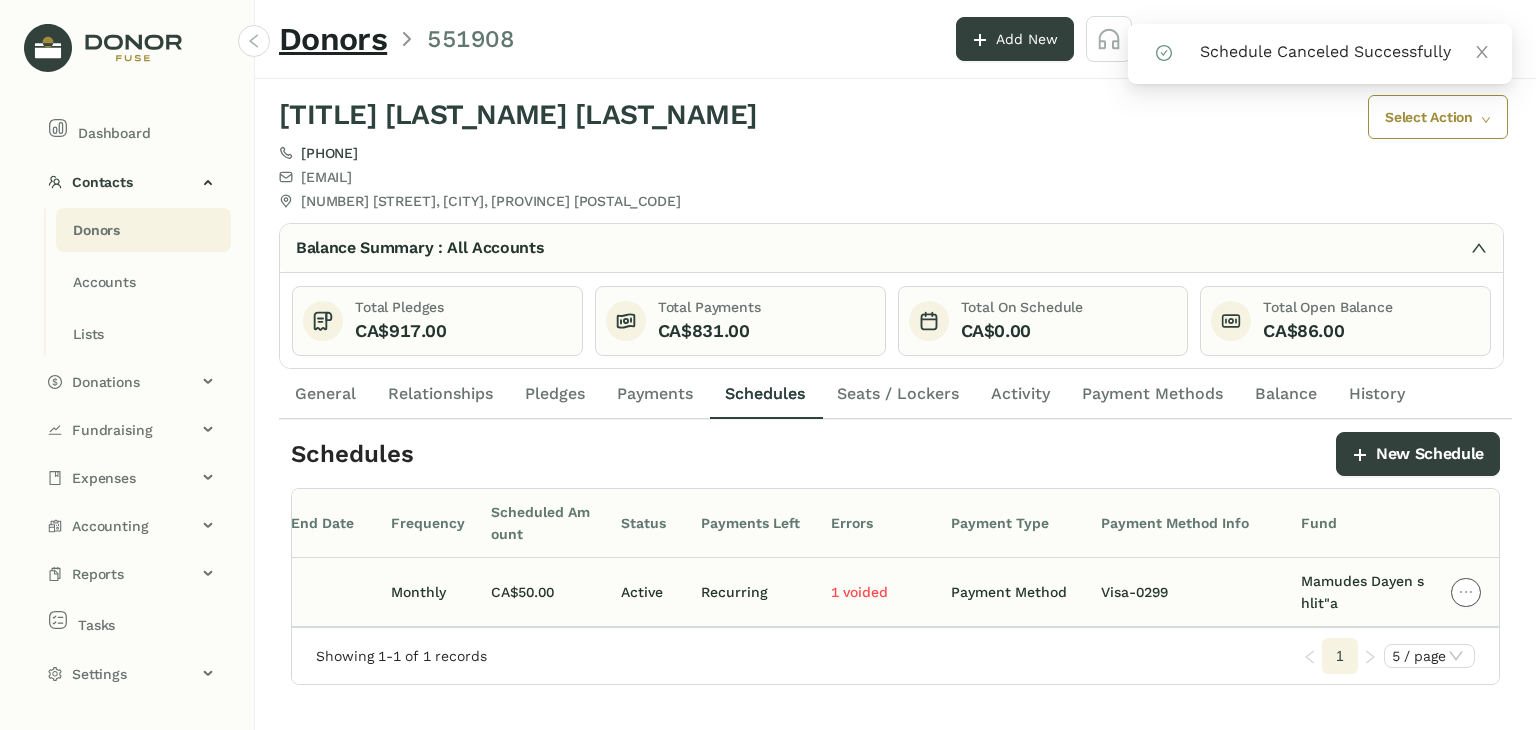 click 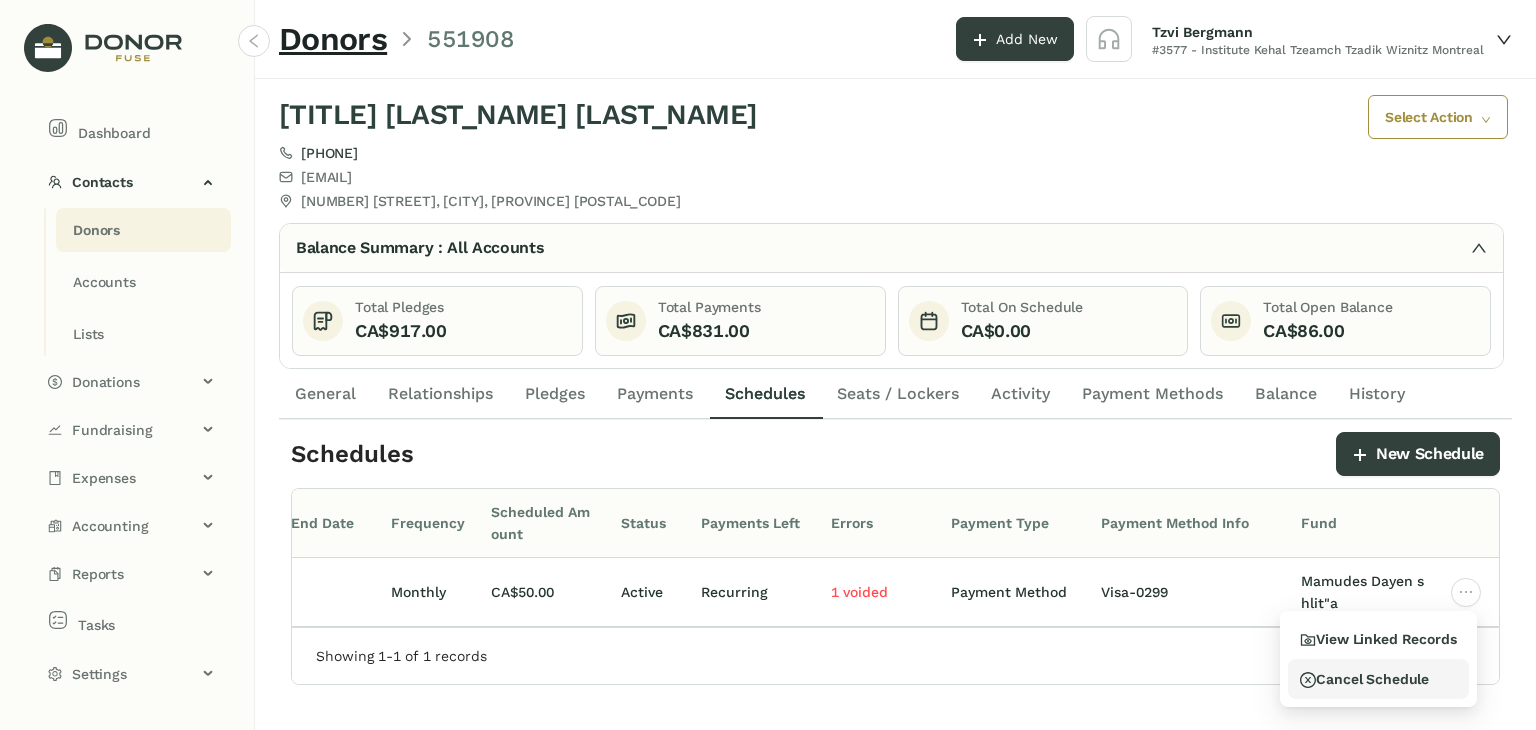 click on "Cancel Schedule" at bounding box center (1364, 679) 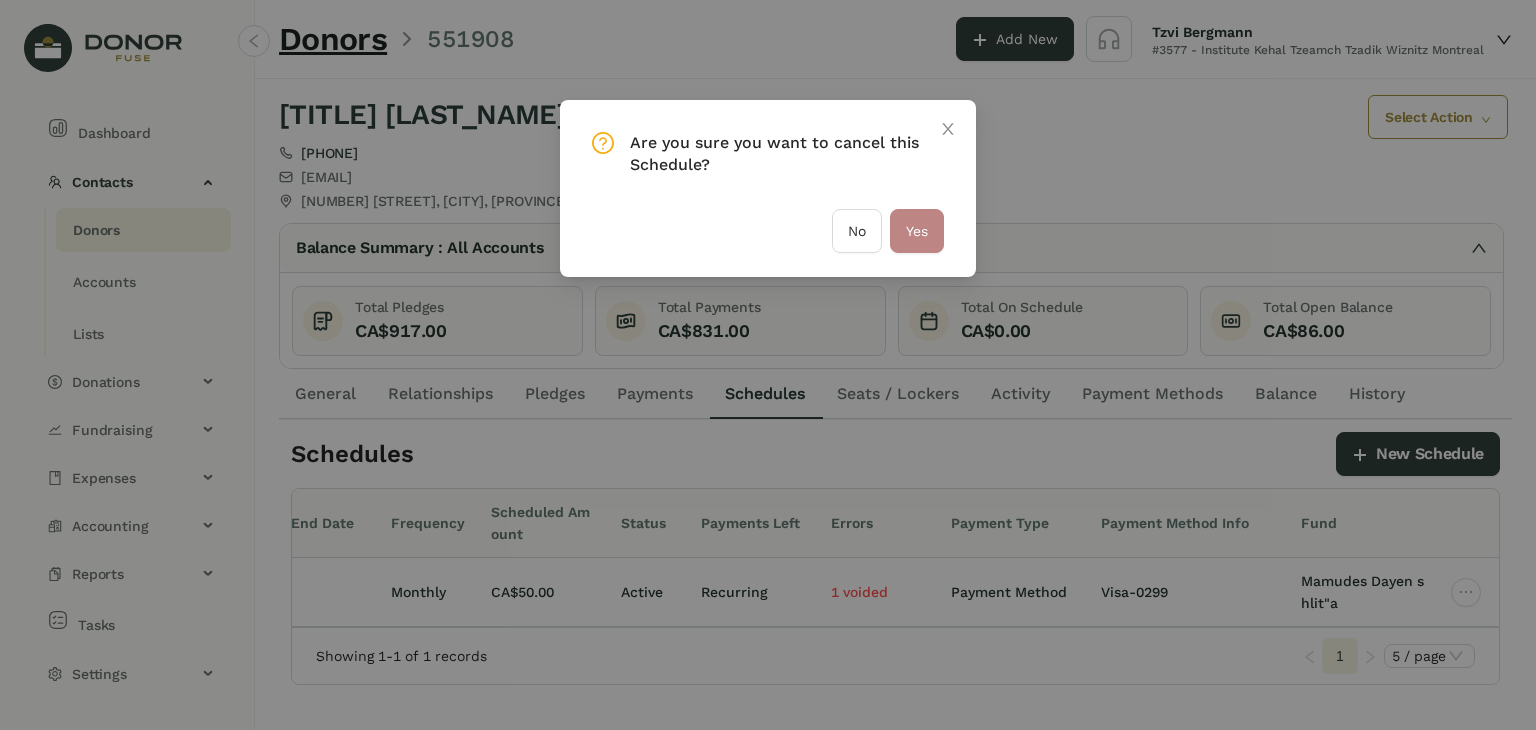 click on "Yes" at bounding box center (917, 231) 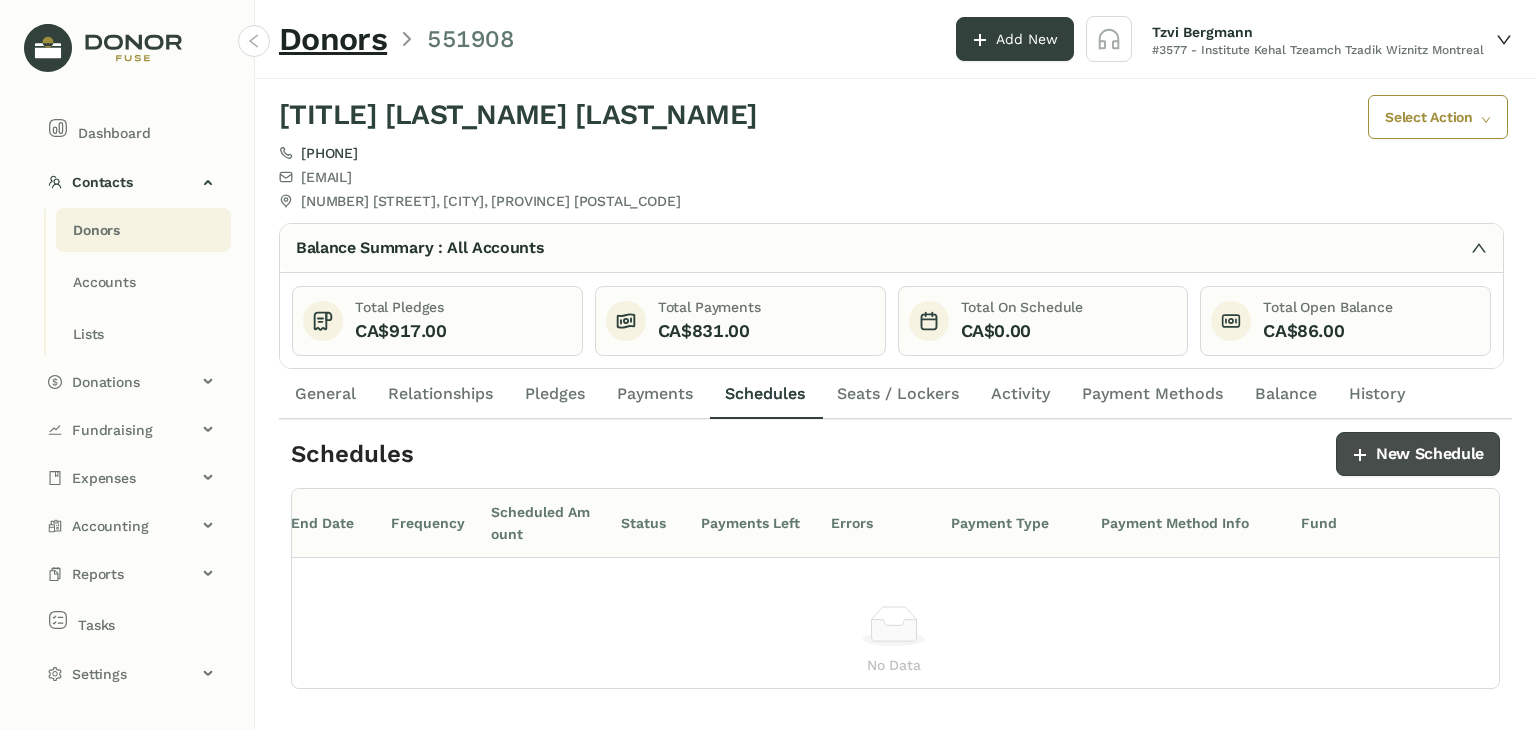 click on "New Schedule" 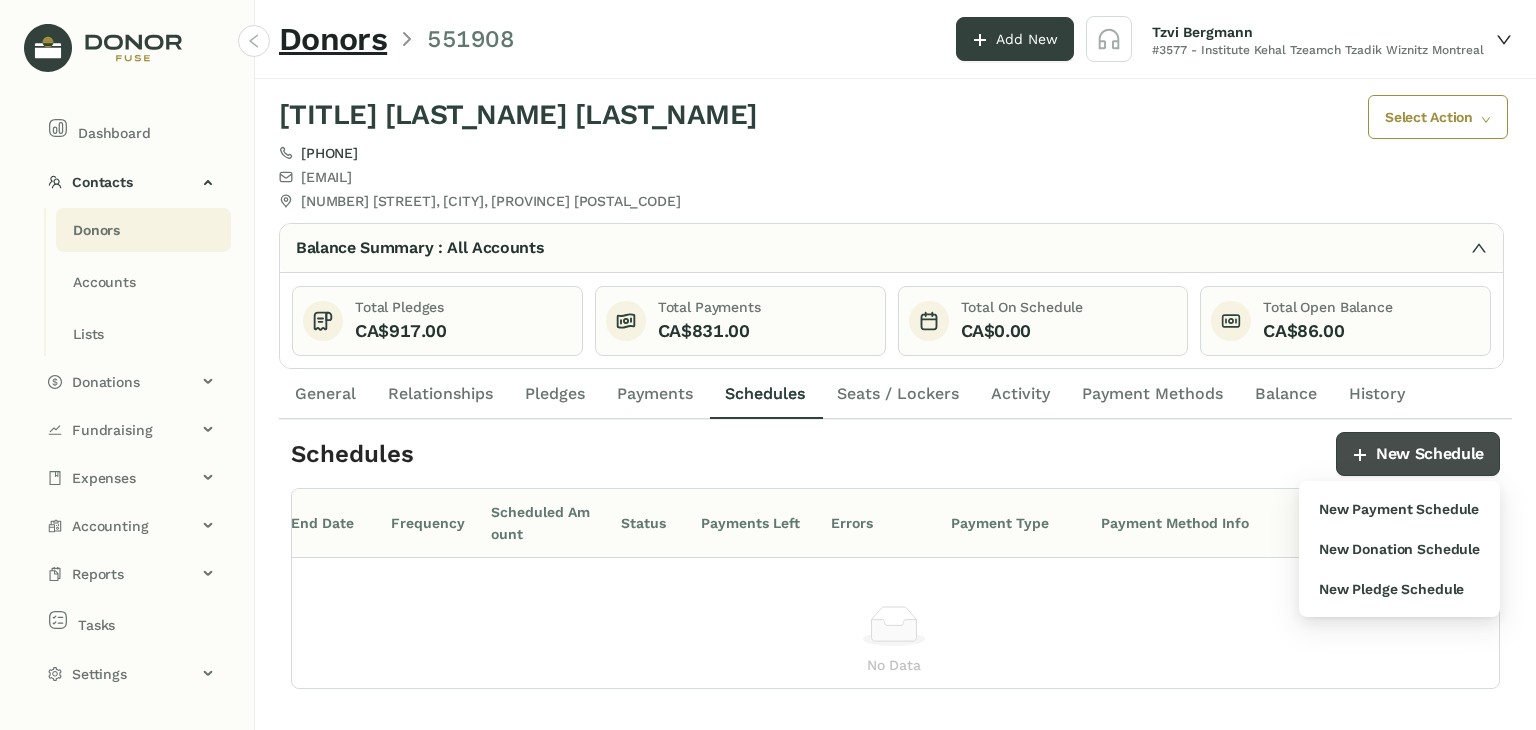 click on "New Schedule" 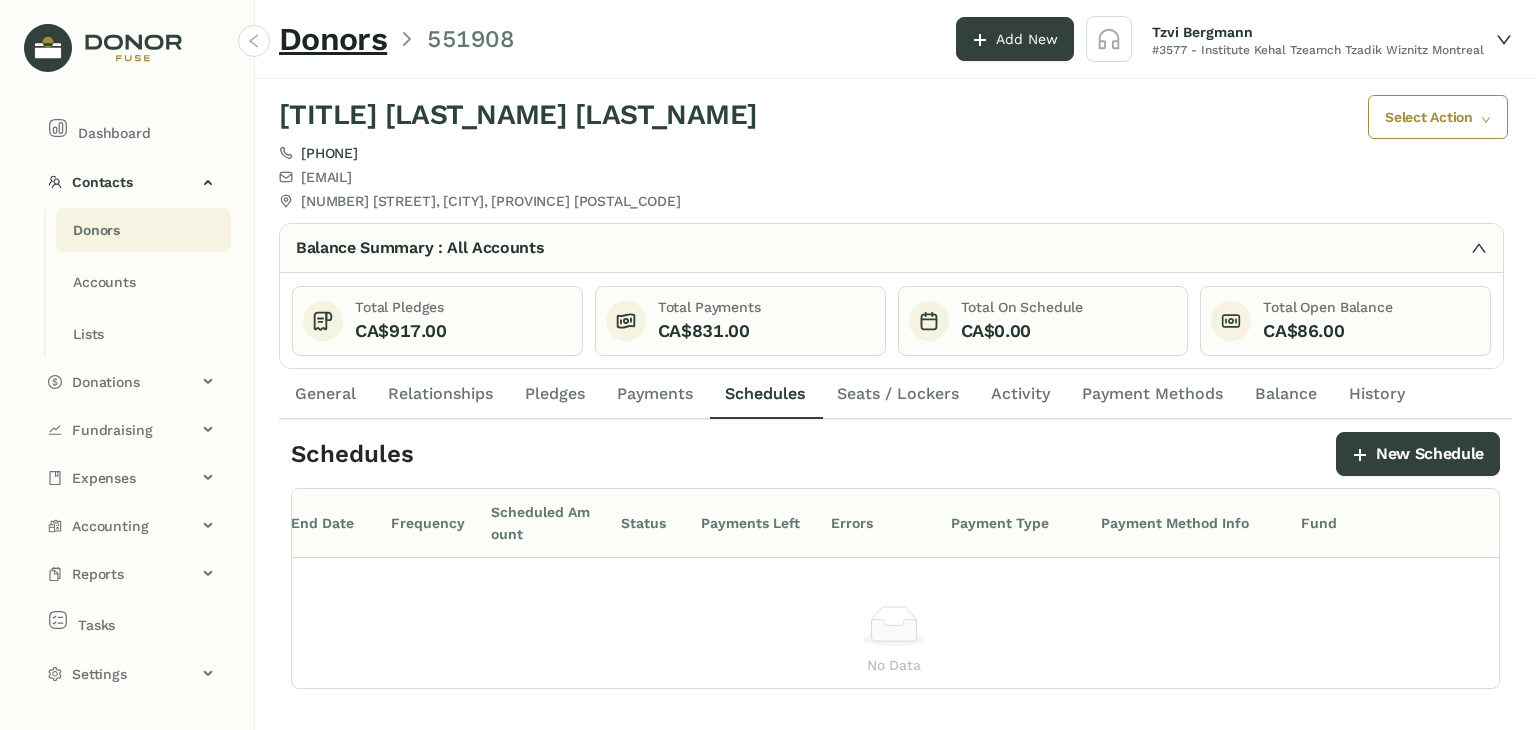 click on "Payment Methods" 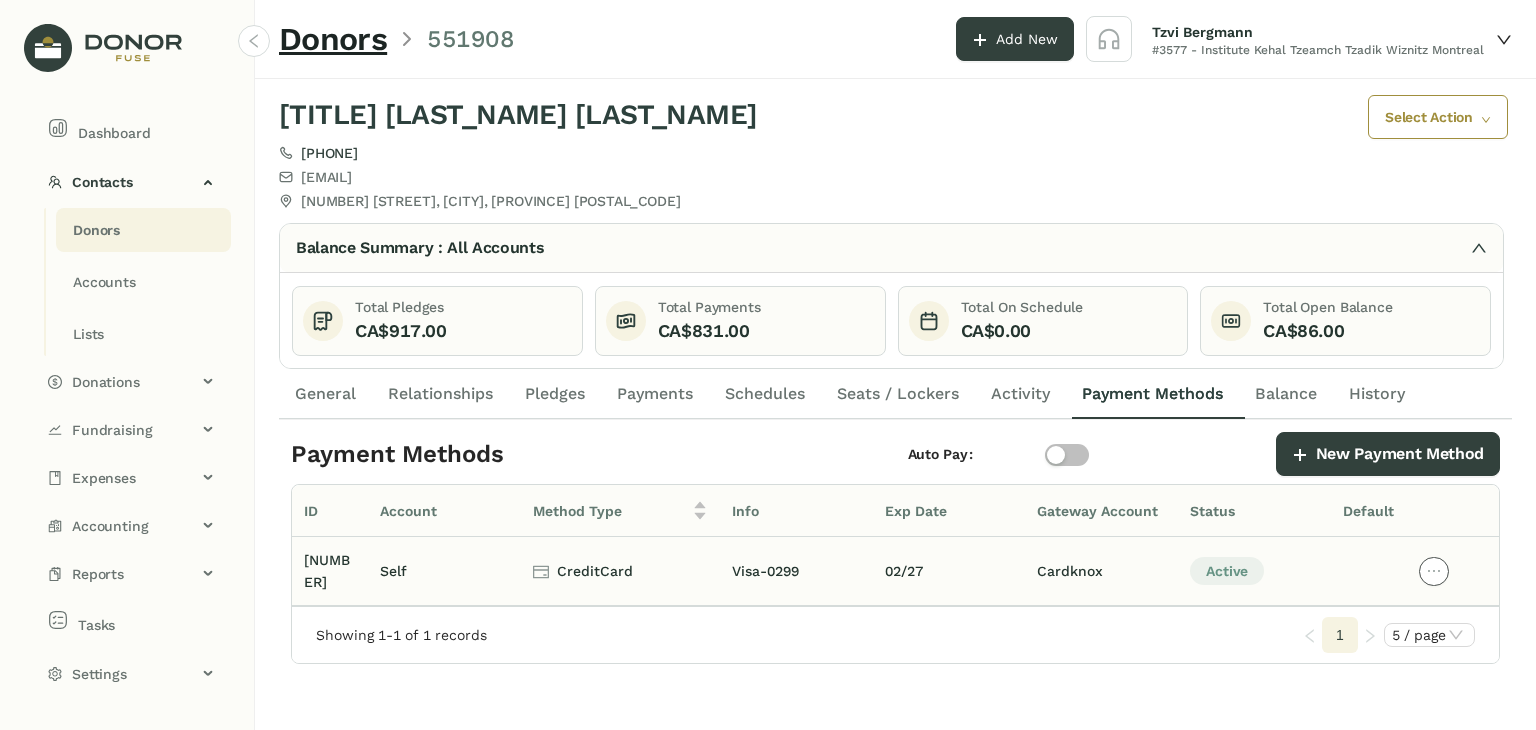 click 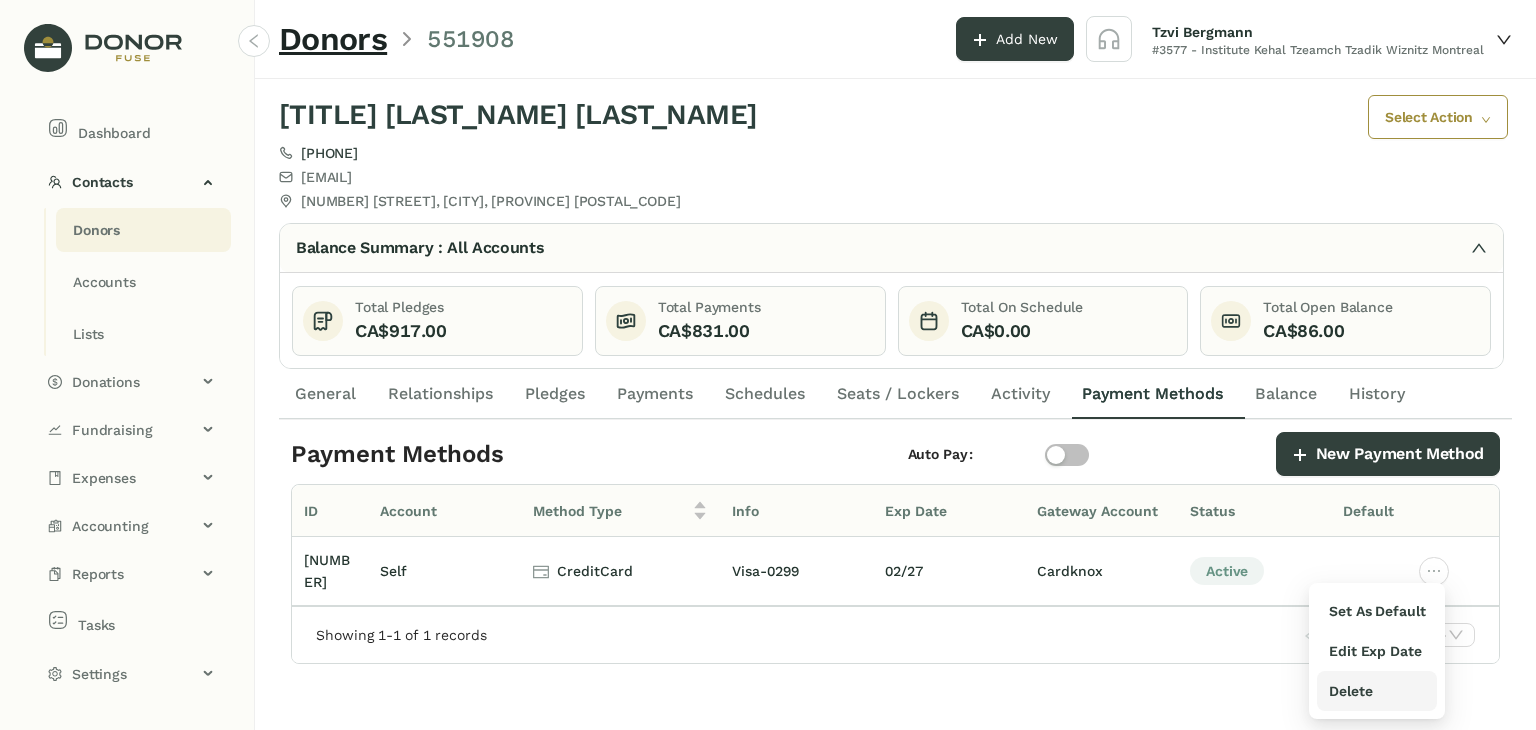 click on "Delete" at bounding box center [1350, 691] 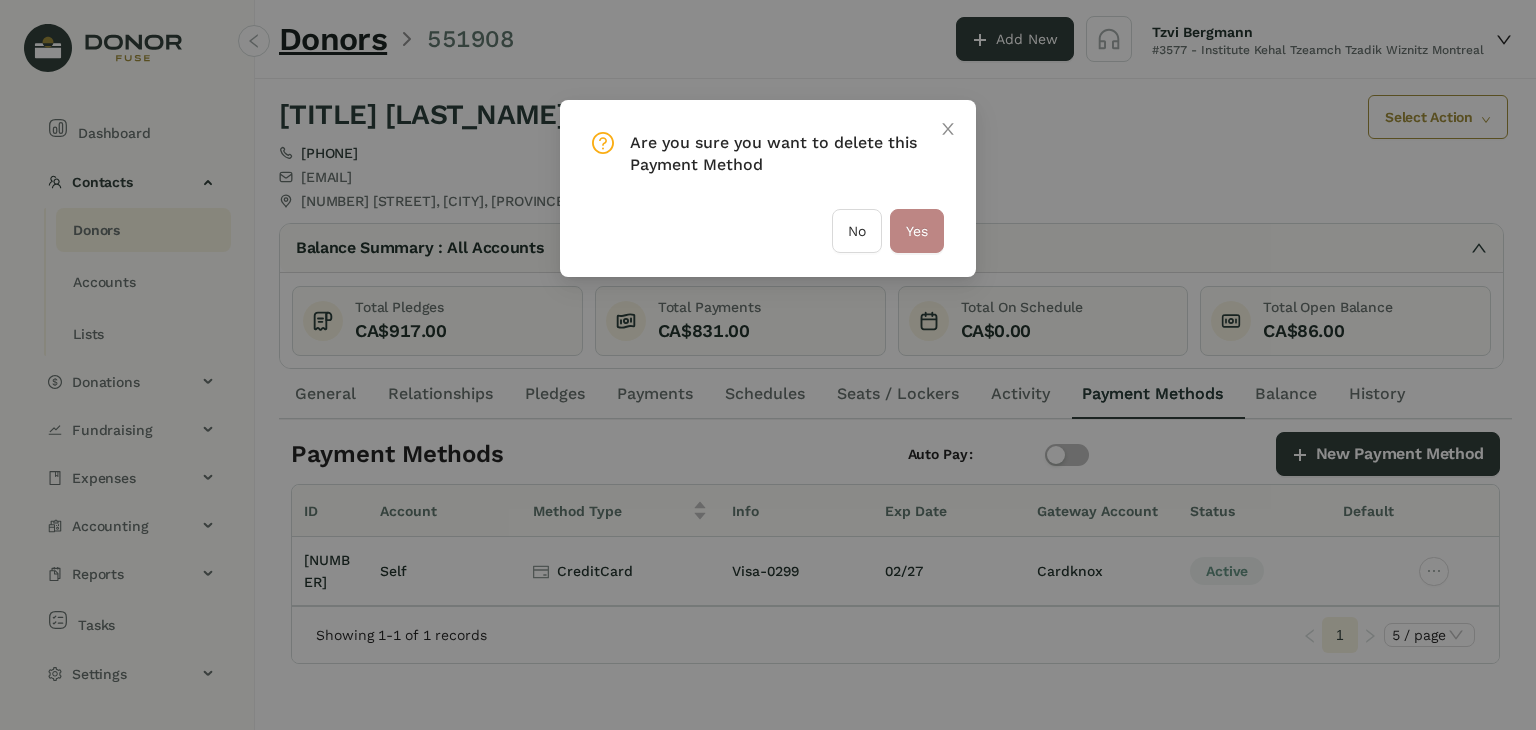click on "Yes" at bounding box center (917, 231) 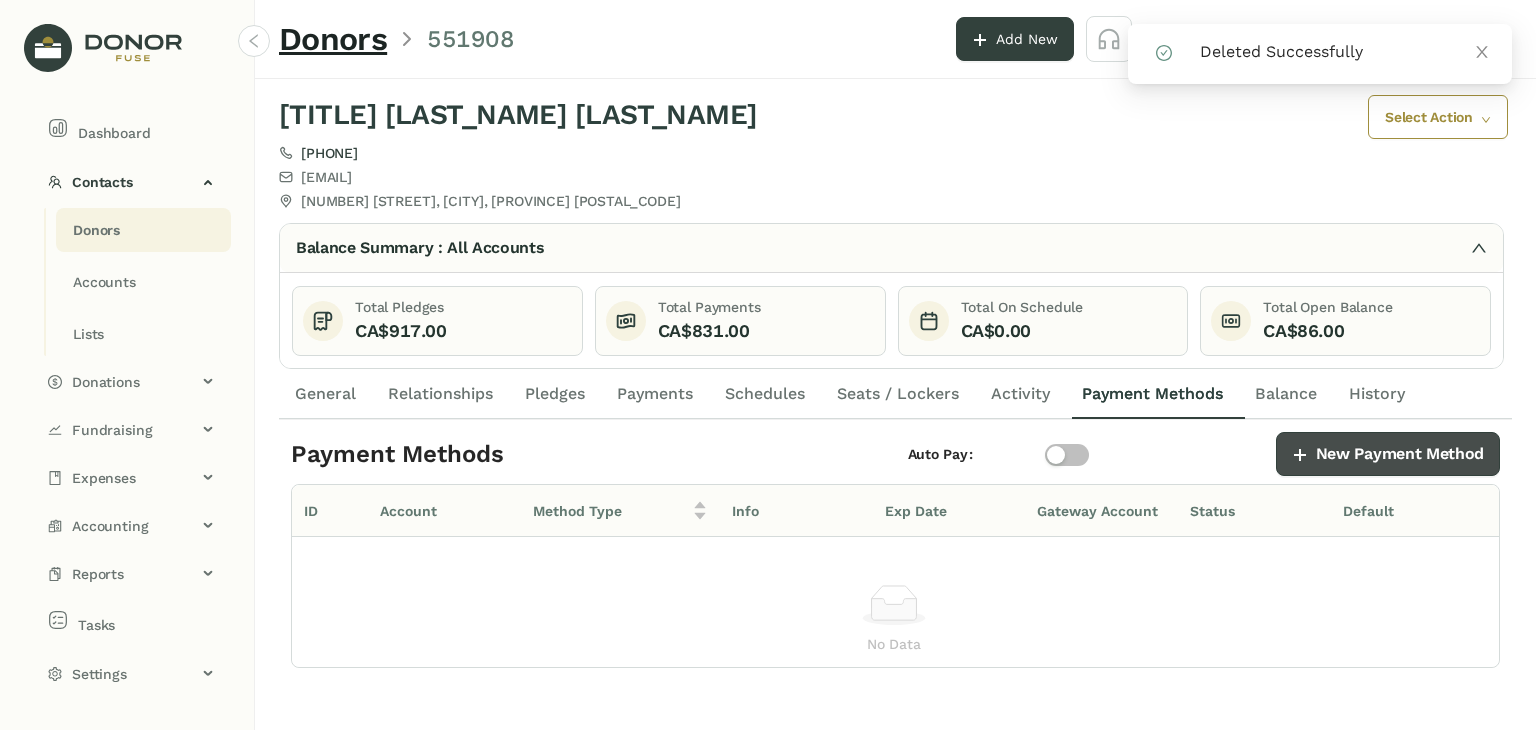click on "New Payment Method" 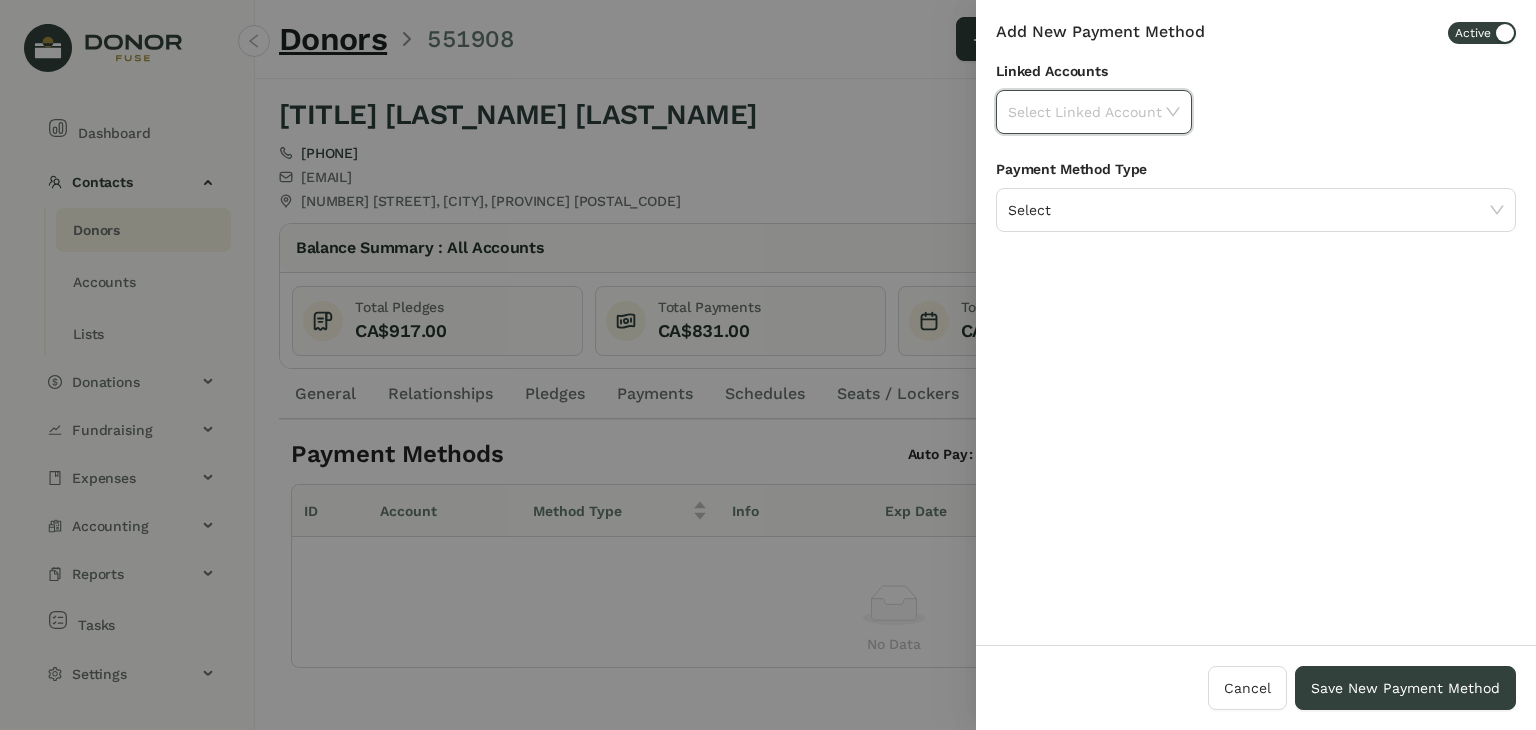 click 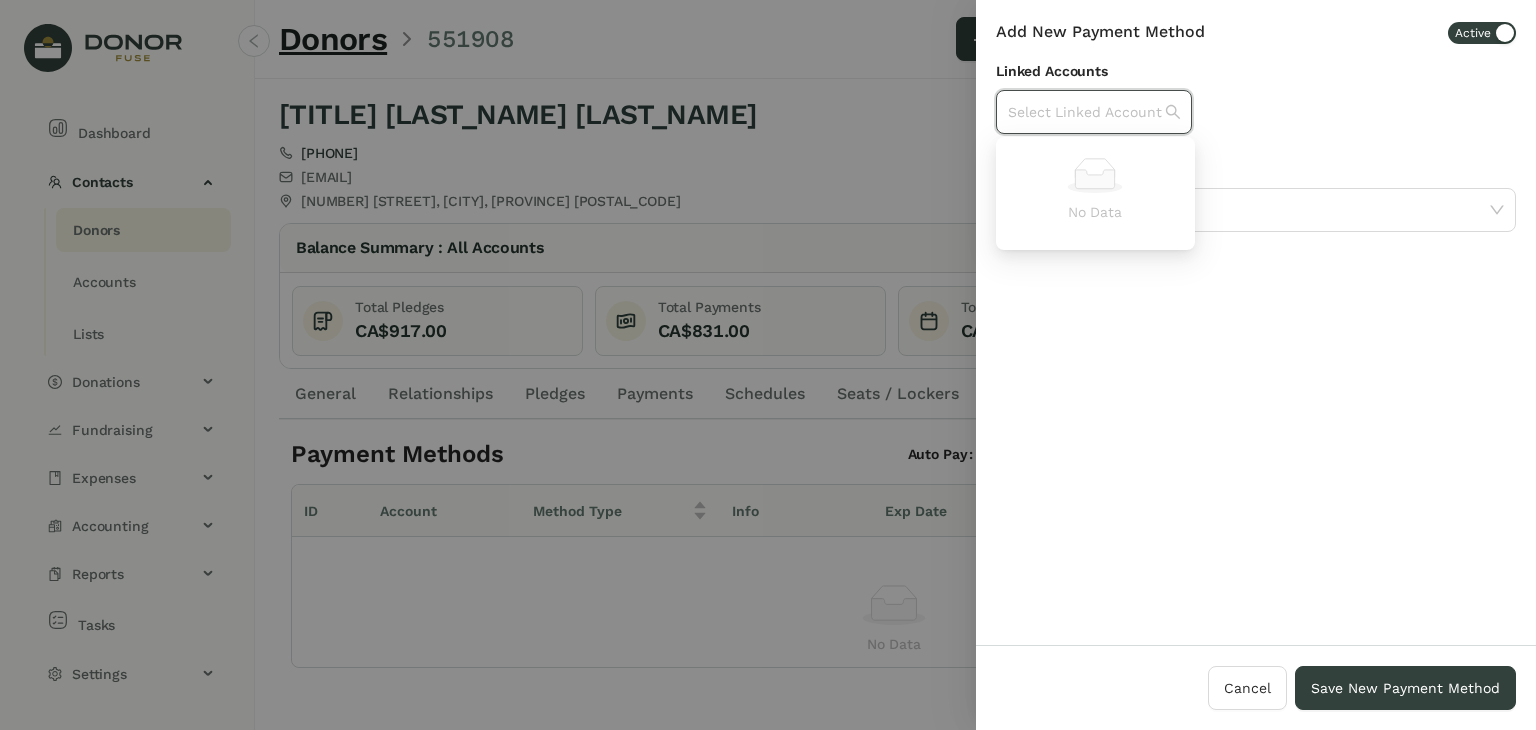 click on "Linked Accounts  Select Linked Account" at bounding box center [1256, 109] 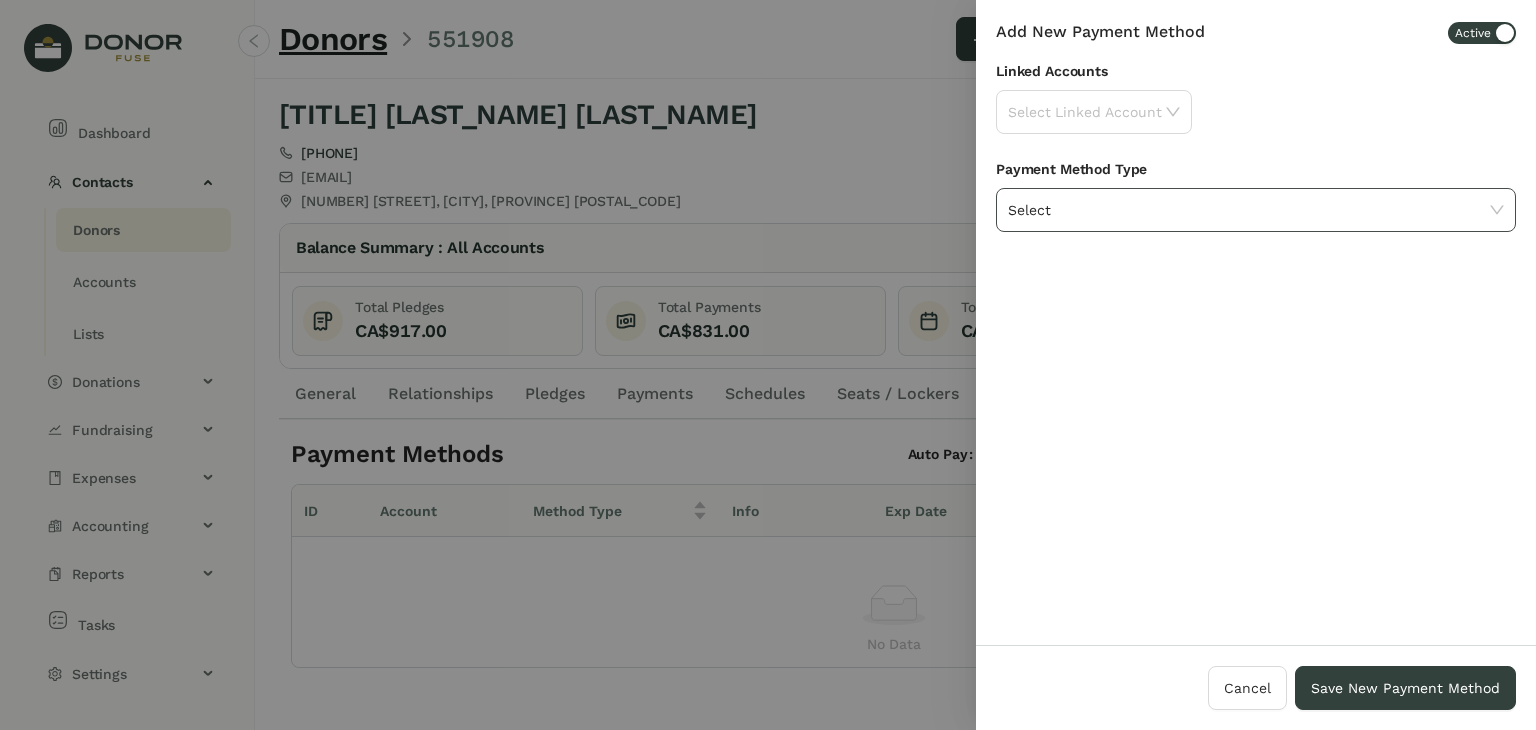 click on "Select" 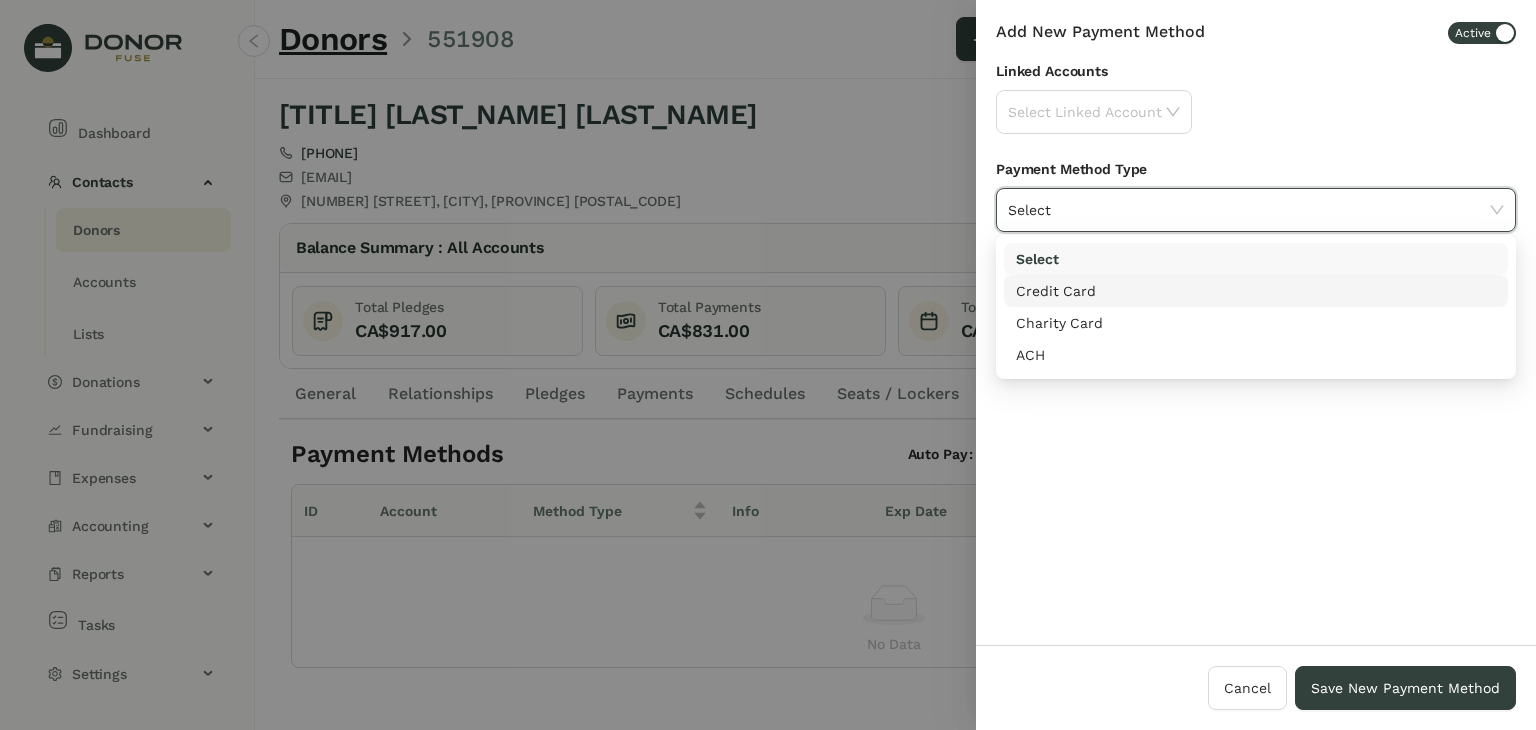 click on "Credit Card" at bounding box center (1256, 291) 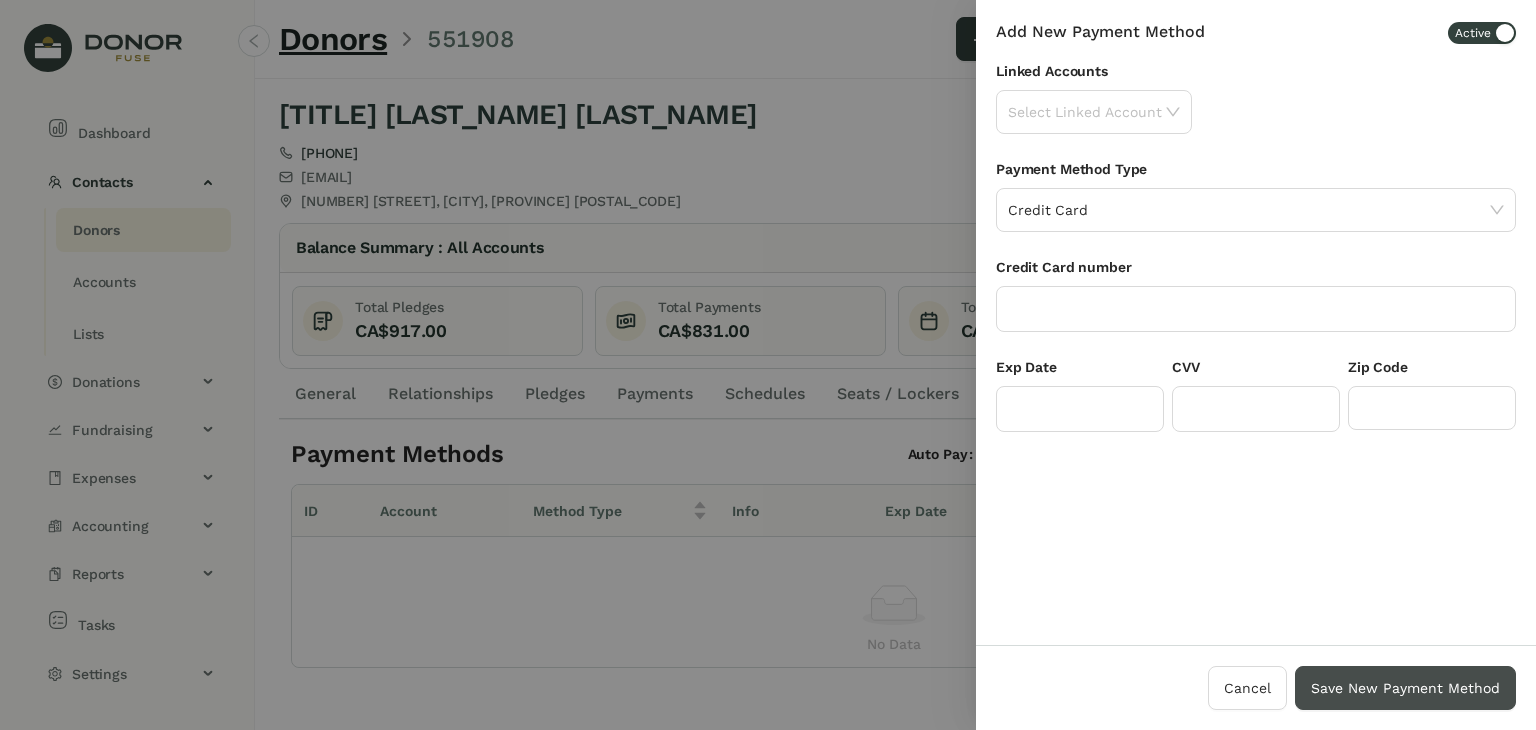 click on "Save New Payment Method" at bounding box center [1405, 688] 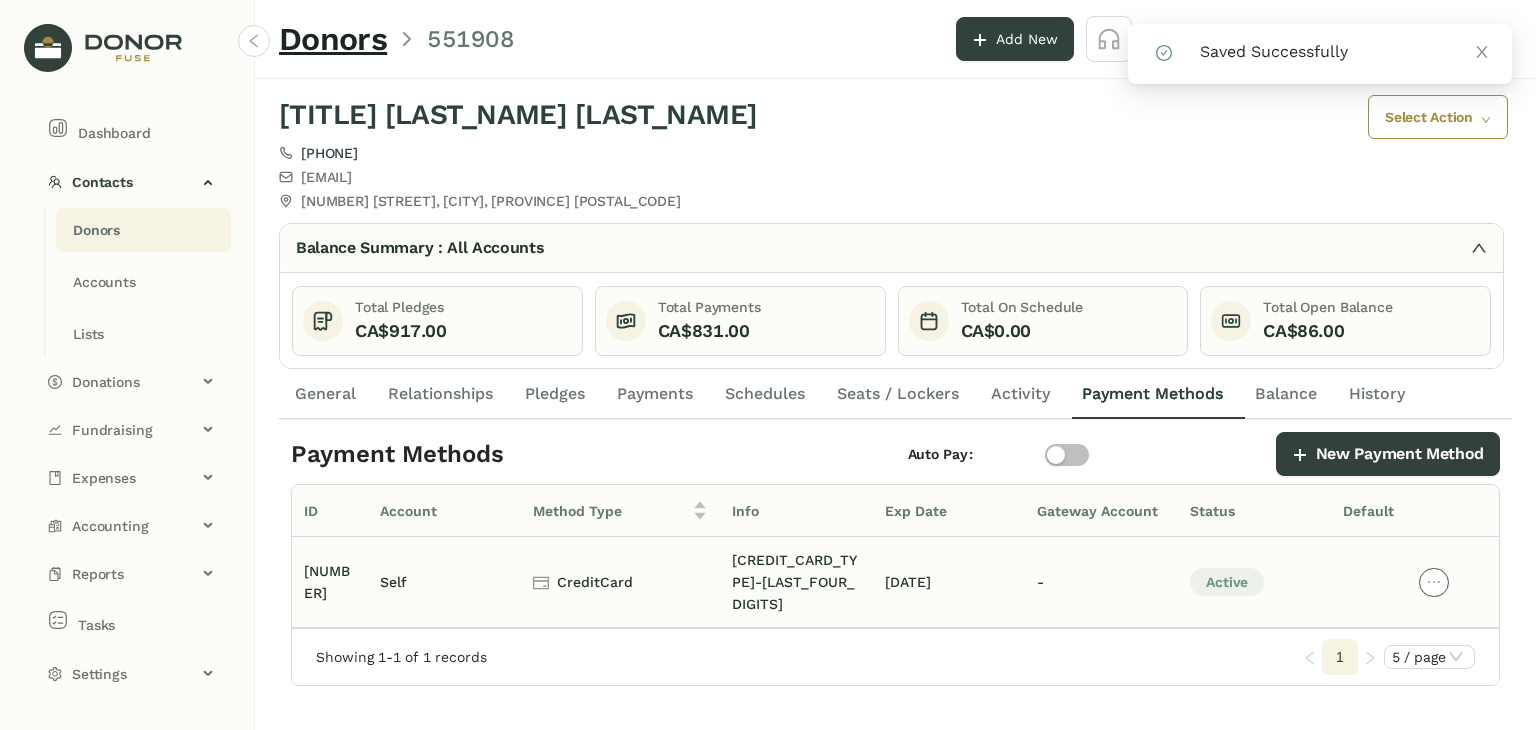 click 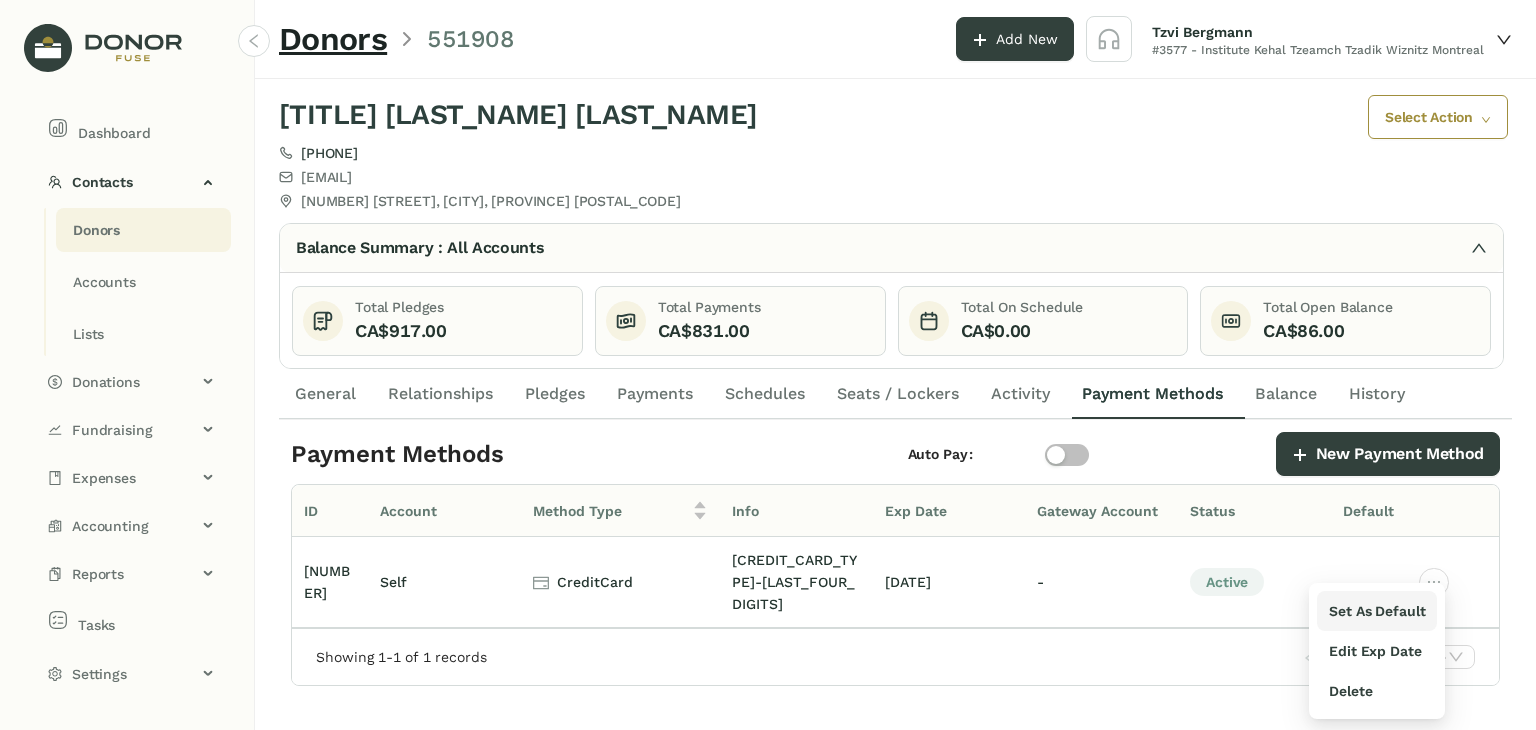 click on "Set As Default" at bounding box center [1377, 611] 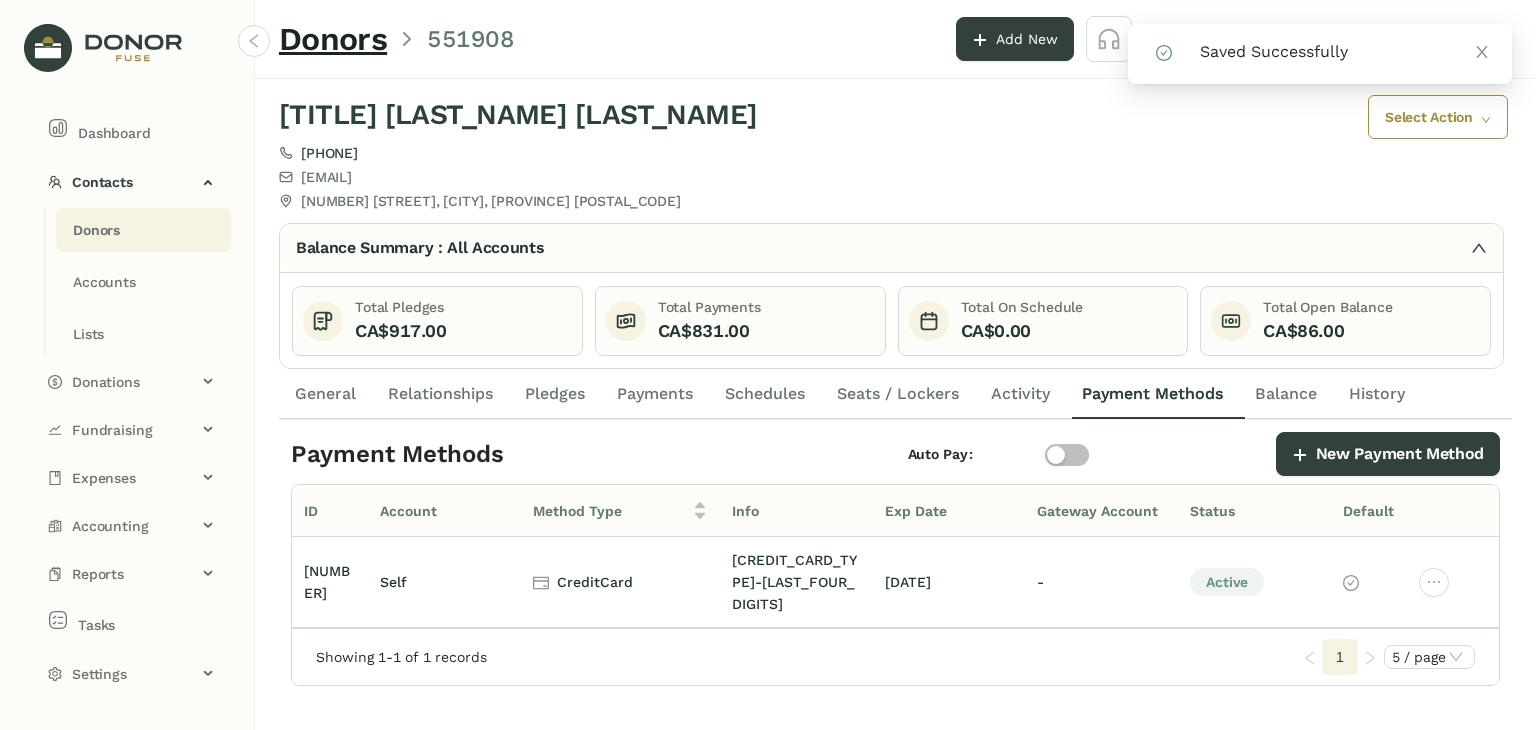 drag, startPoint x: 706, startPoint y: 400, endPoint x: 726, endPoint y: 417, distance: 26.24881 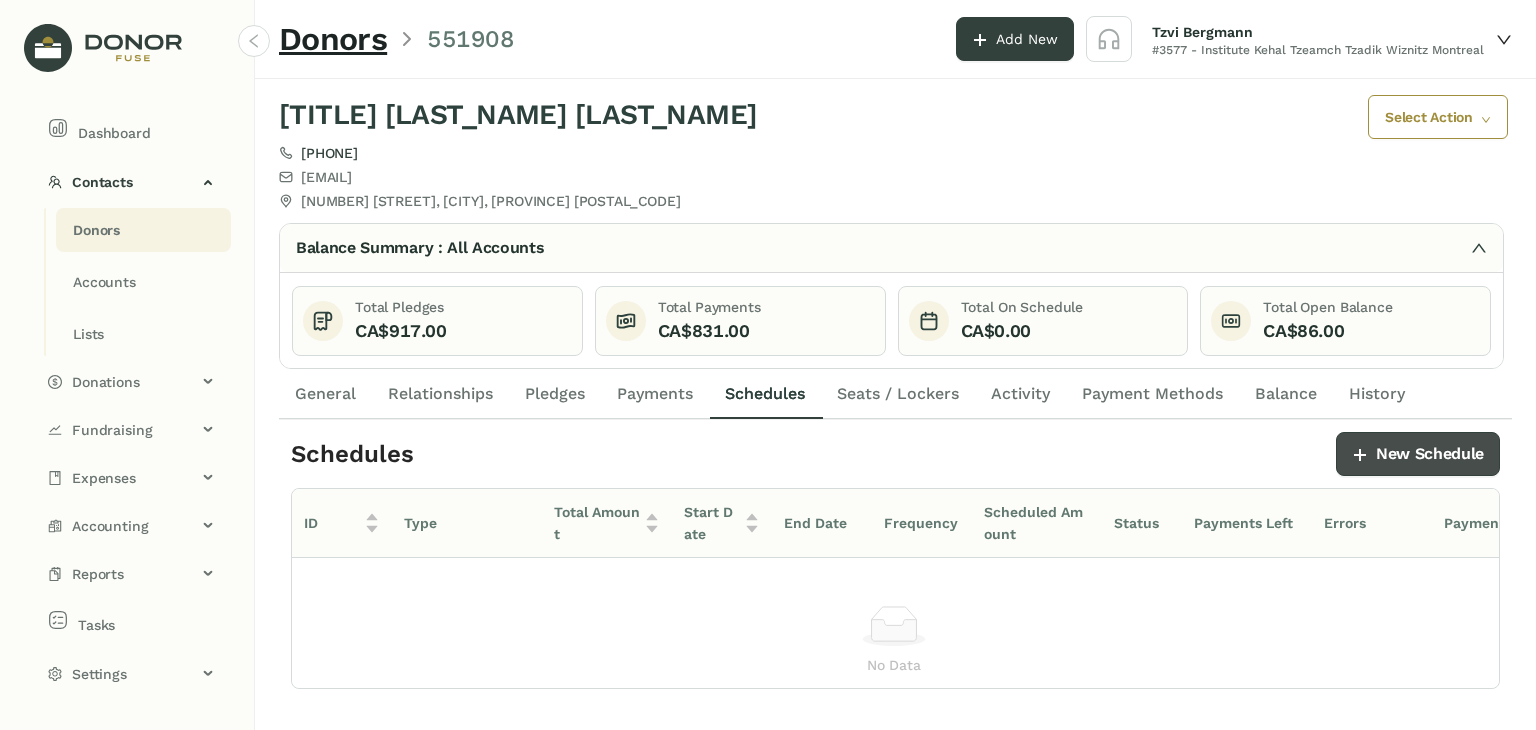 click on "New Schedule" 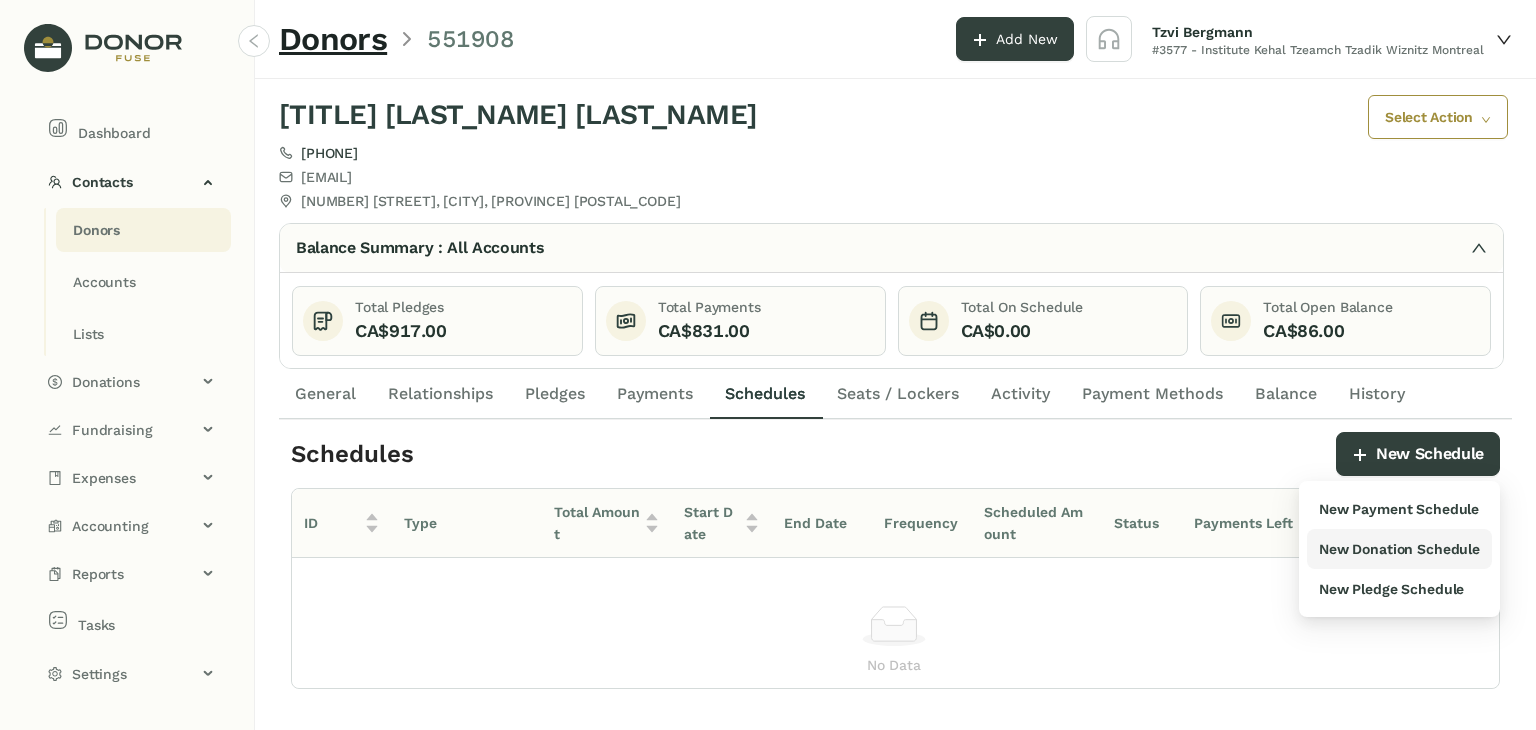 click on "New Donation Schedule" at bounding box center (1399, 549) 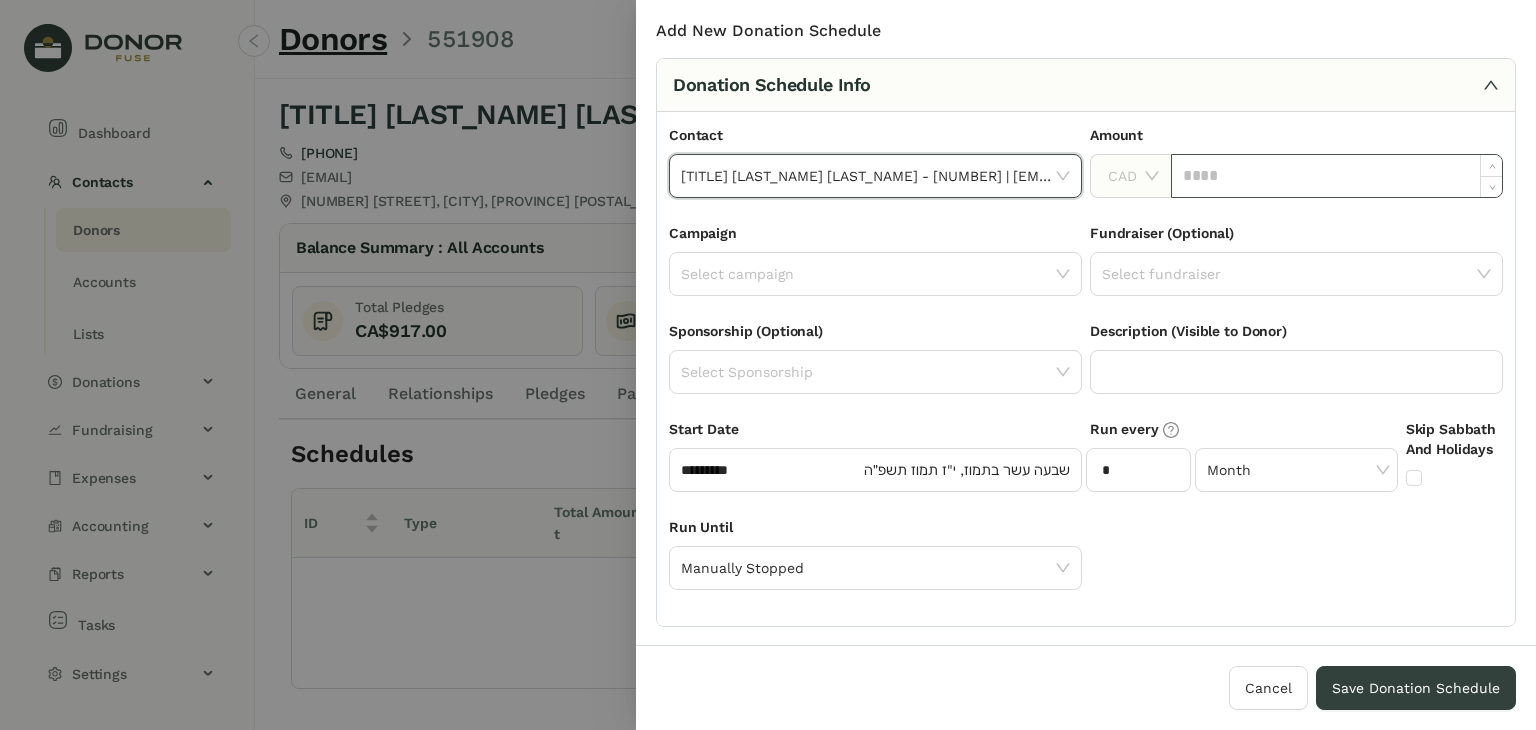 click 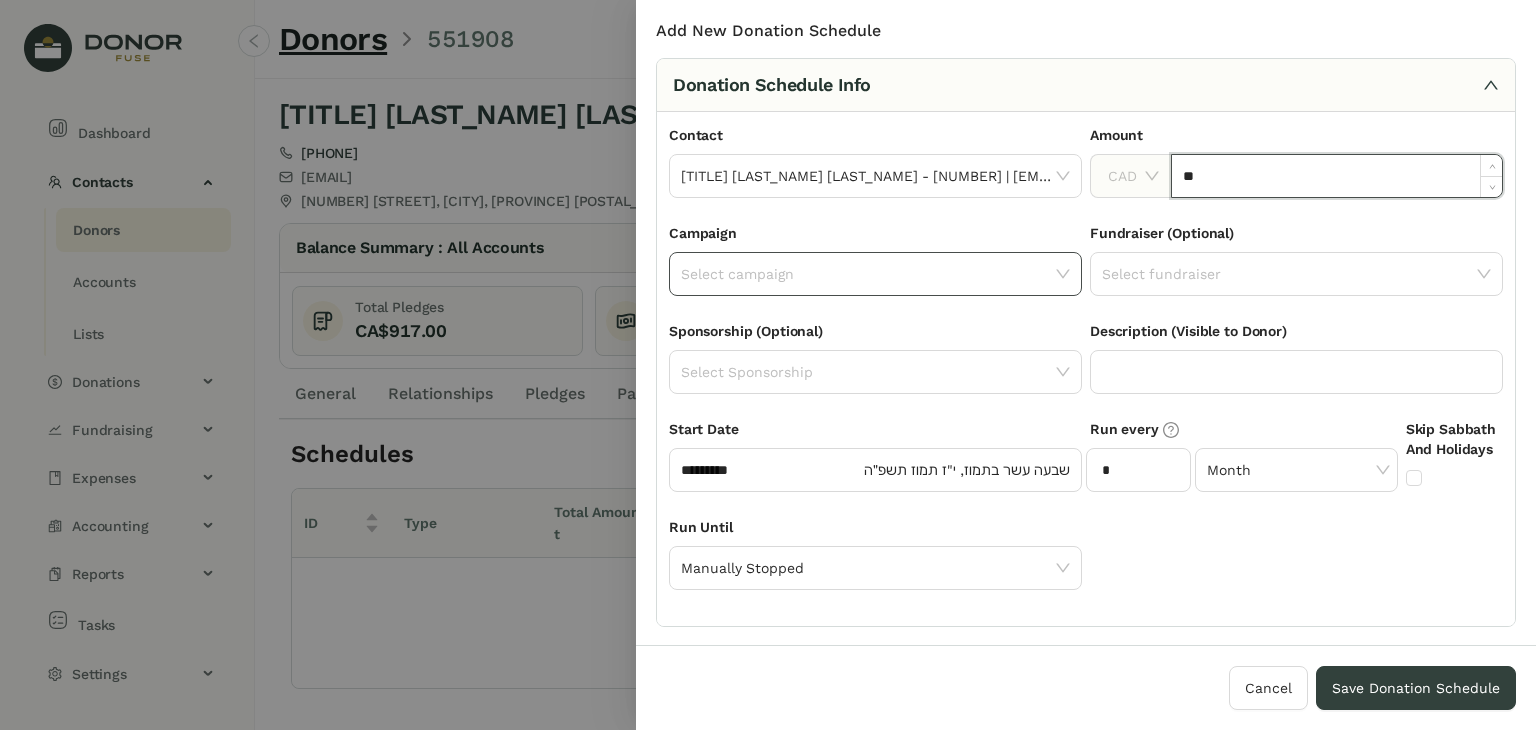 type on "********" 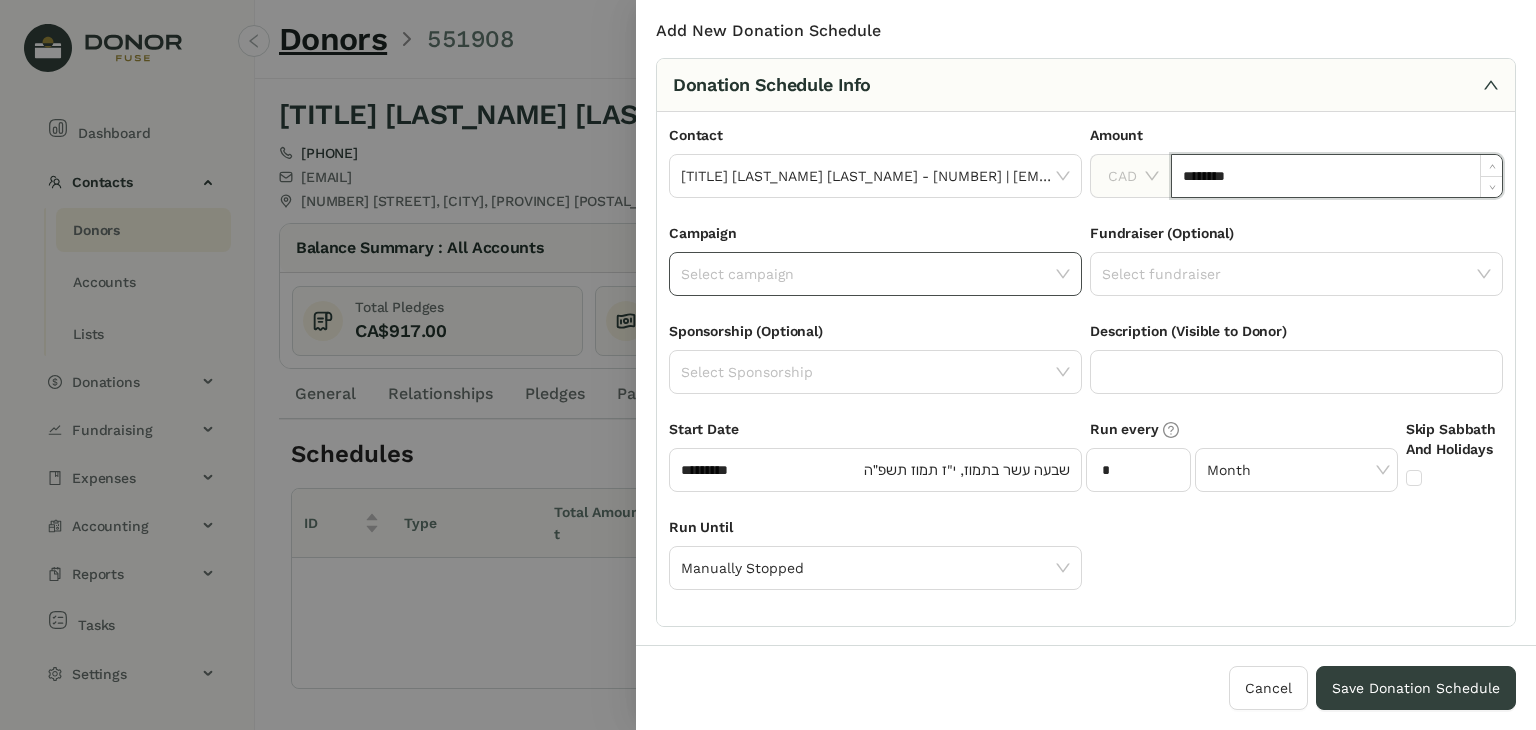 click 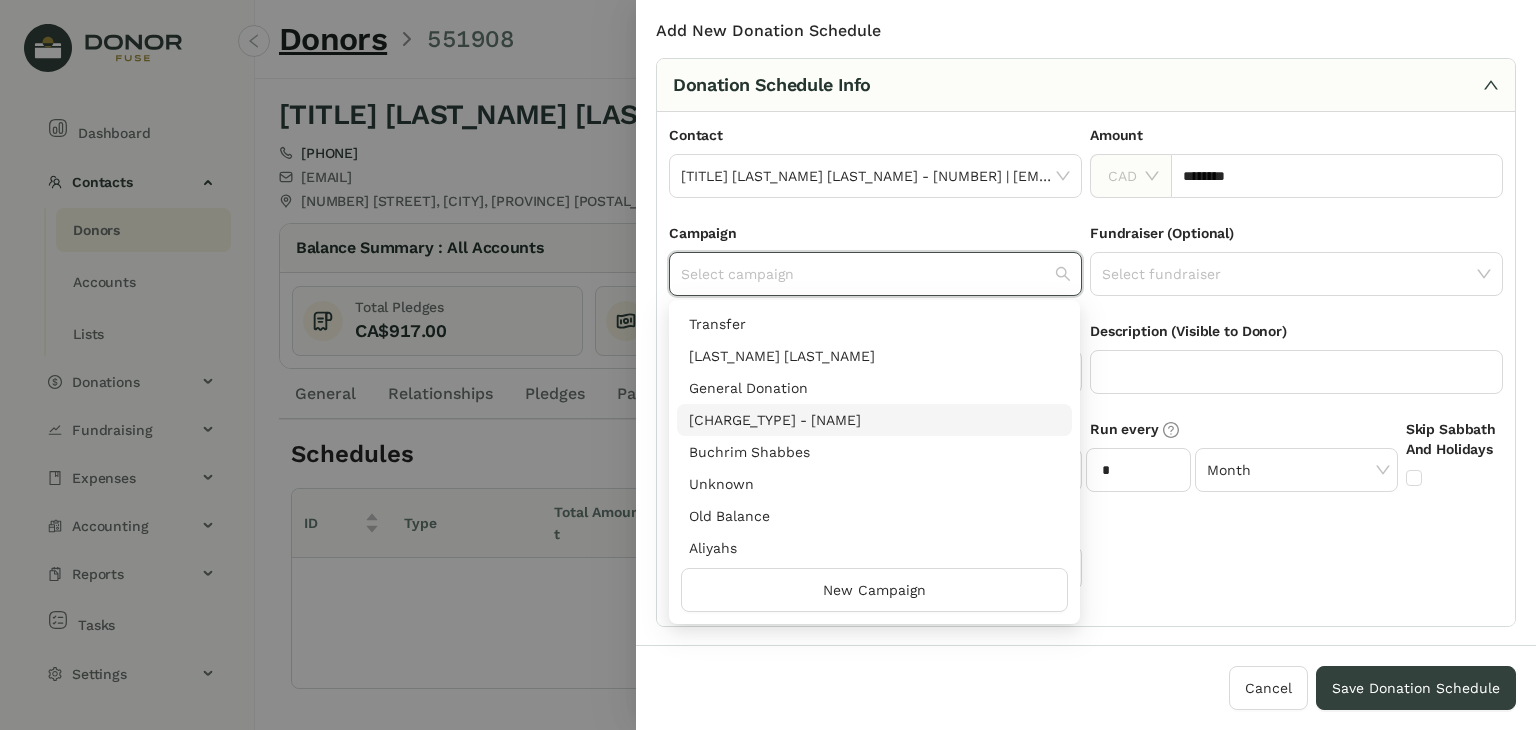 scroll, scrollTop: 128, scrollLeft: 0, axis: vertical 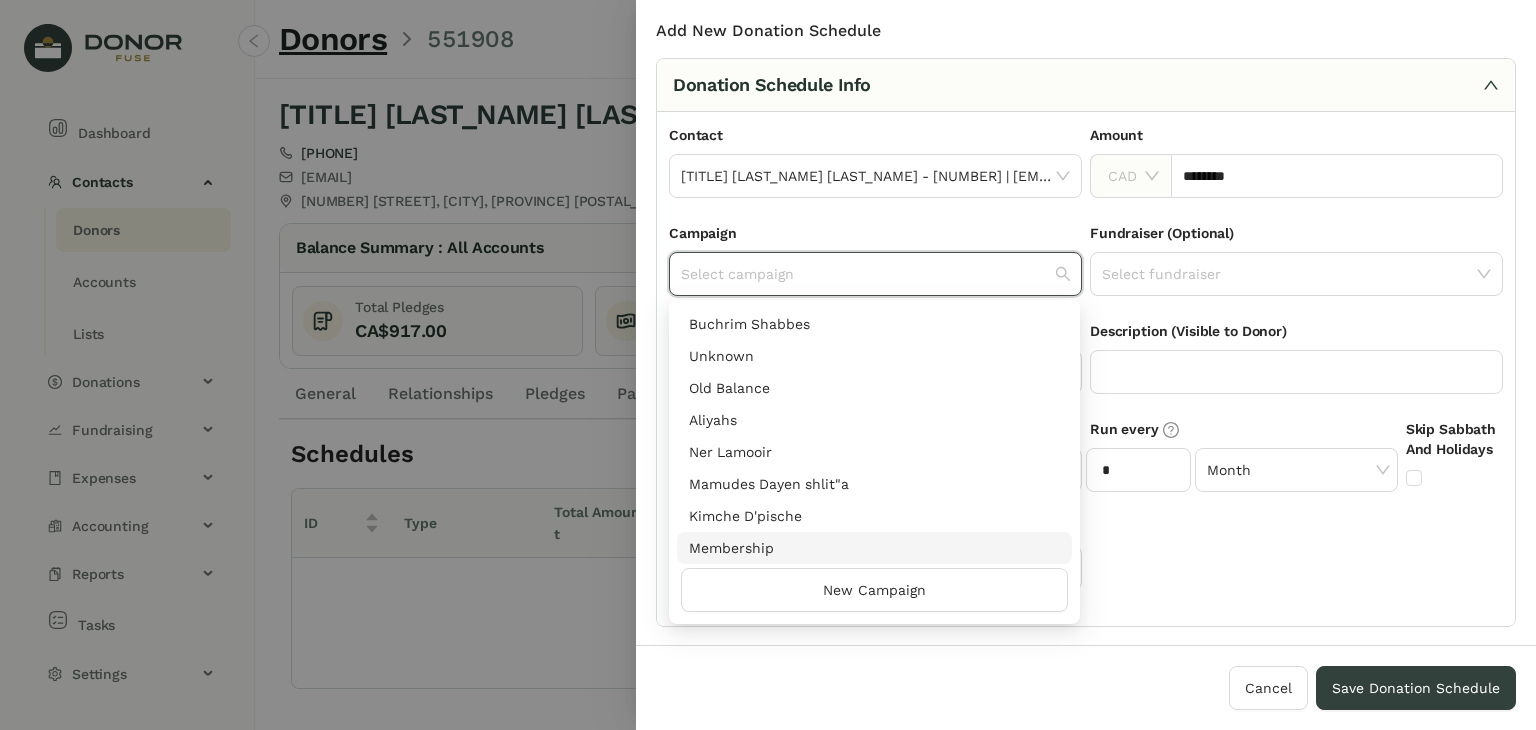 click on "Membership" at bounding box center [874, 548] 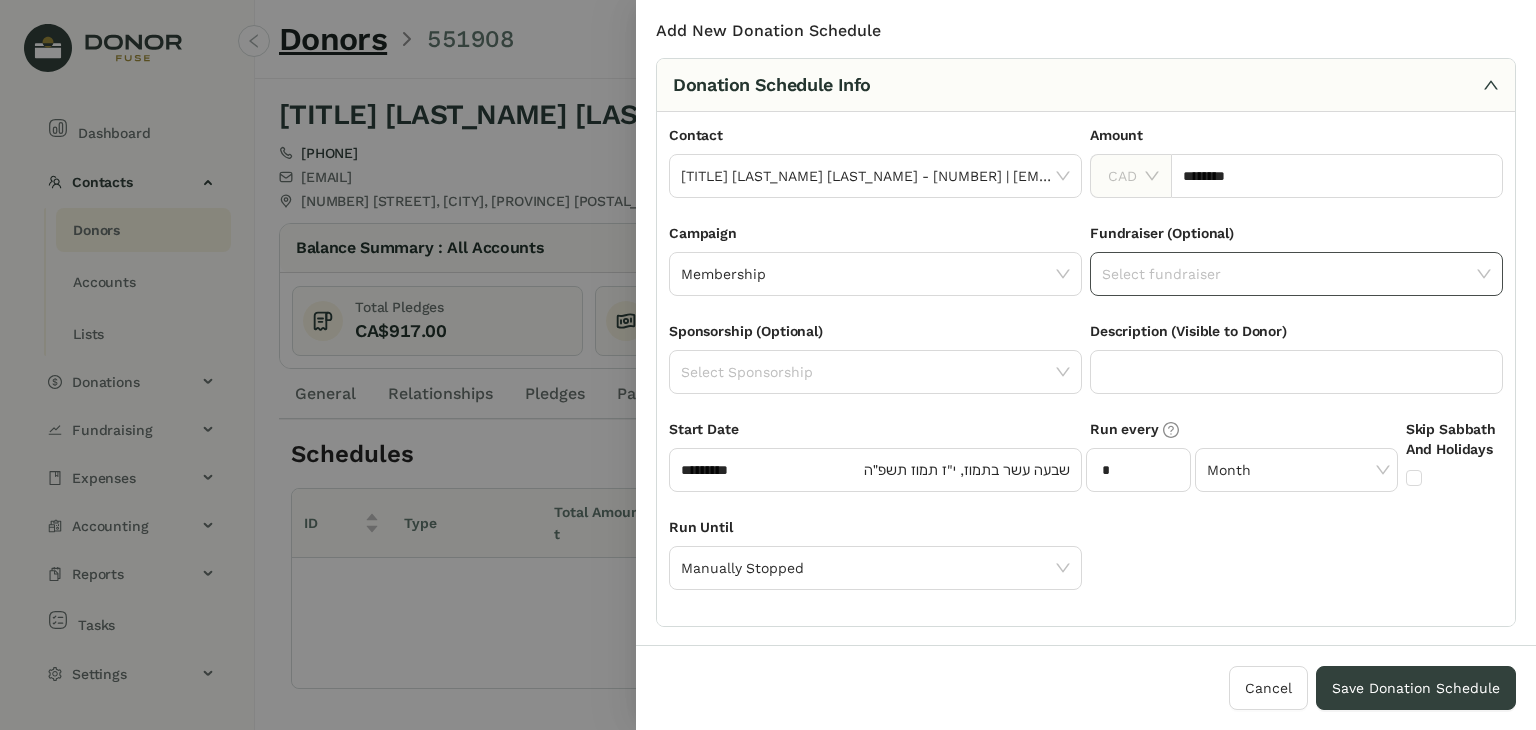 click 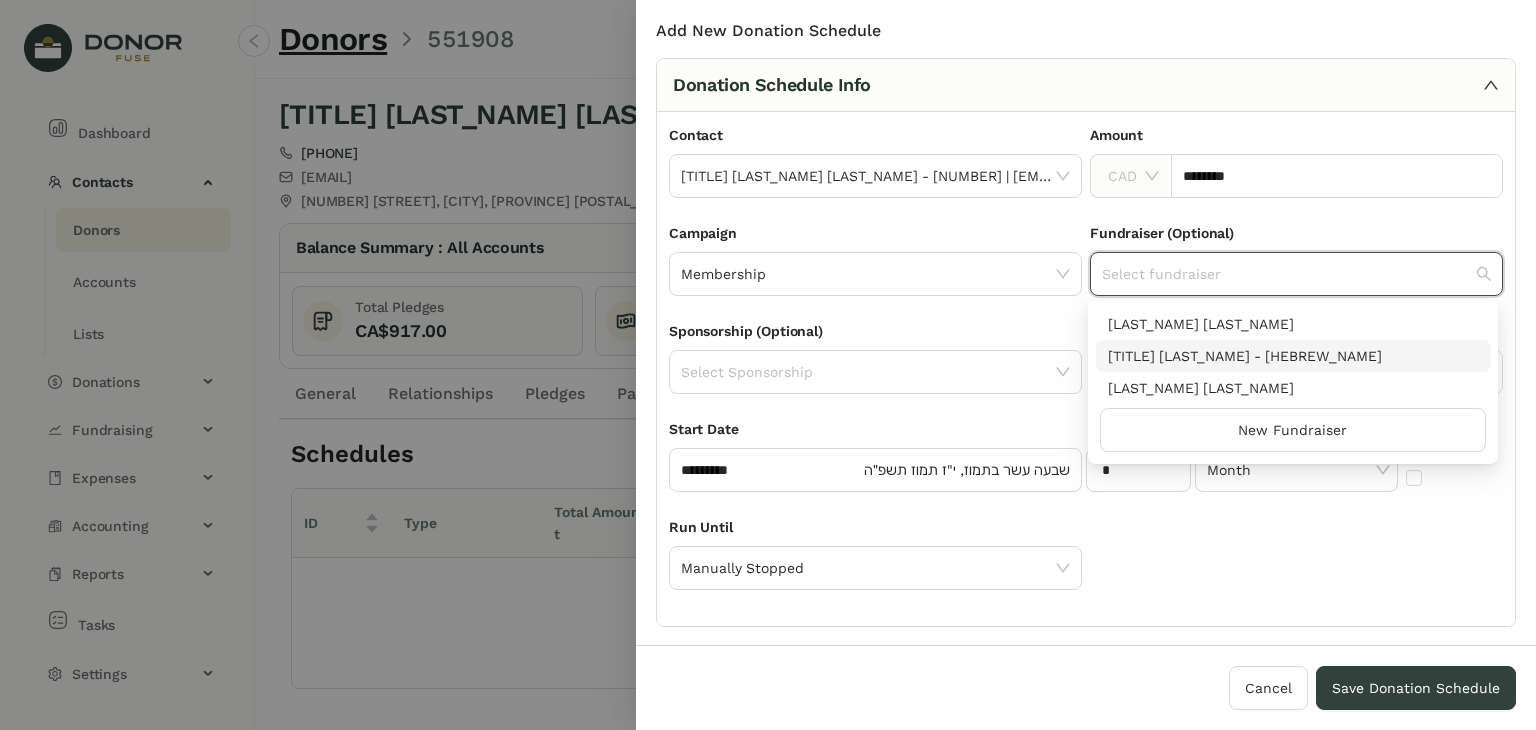 click on "[LAST] [LAST] - [LAST] [LAST]" at bounding box center [1293, 356] 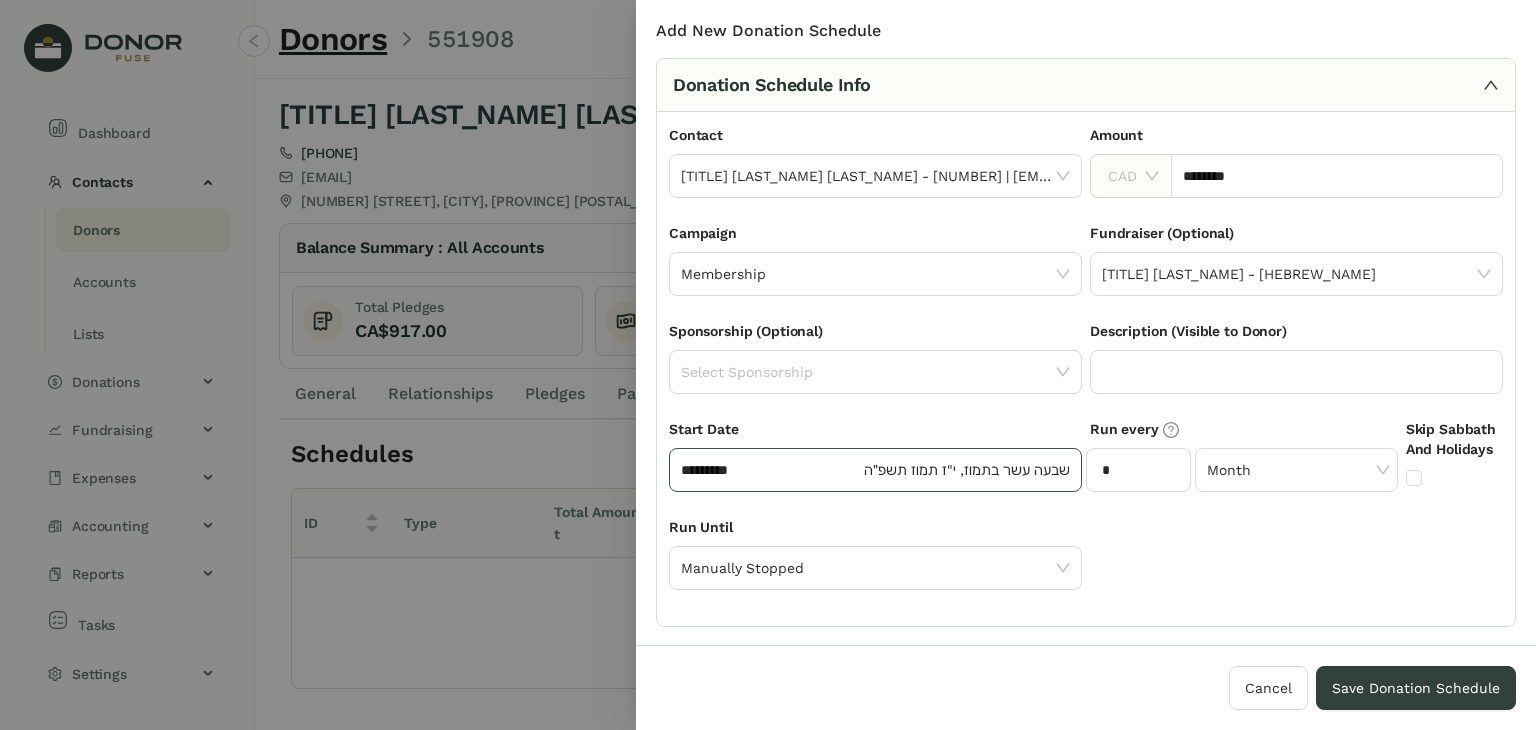 click on "*********" 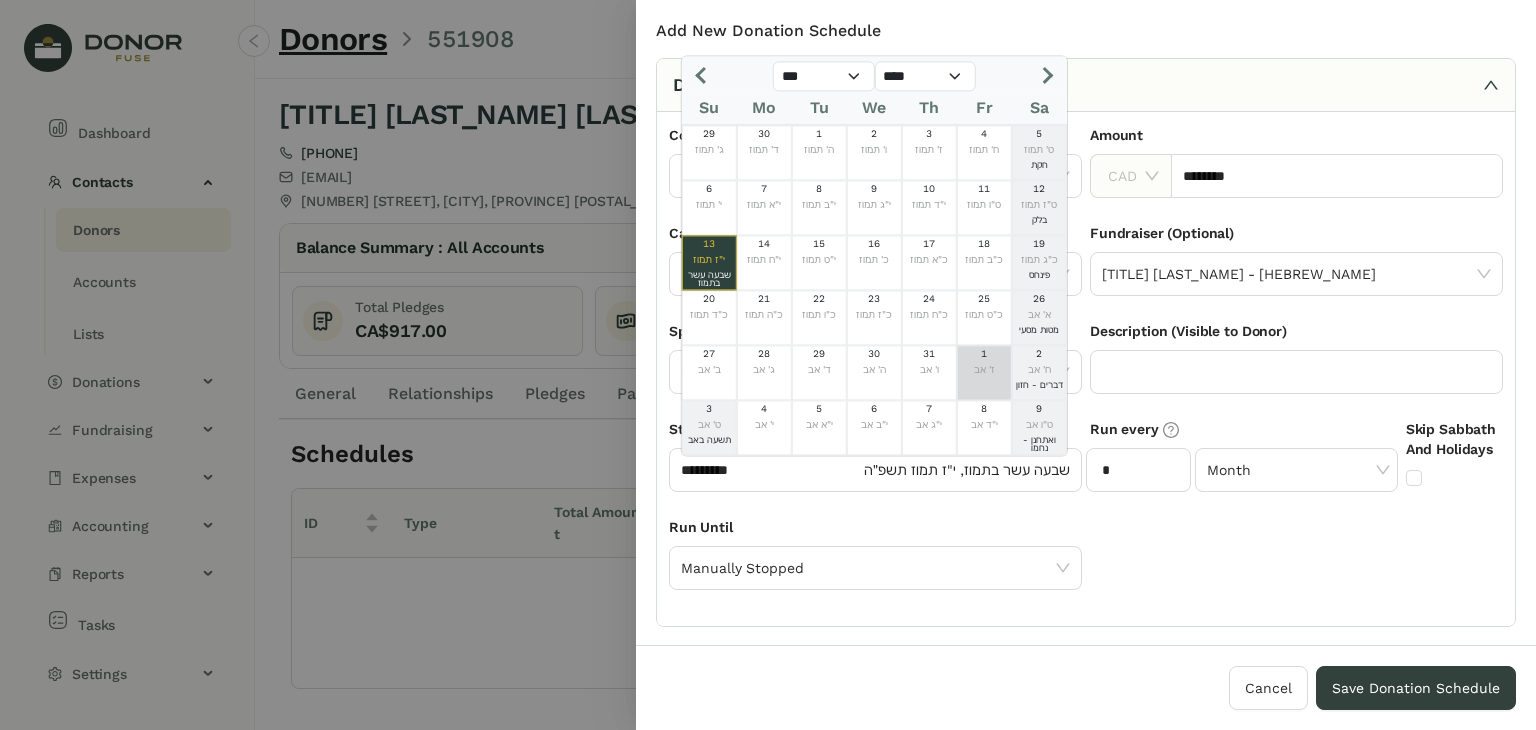 click on "1" 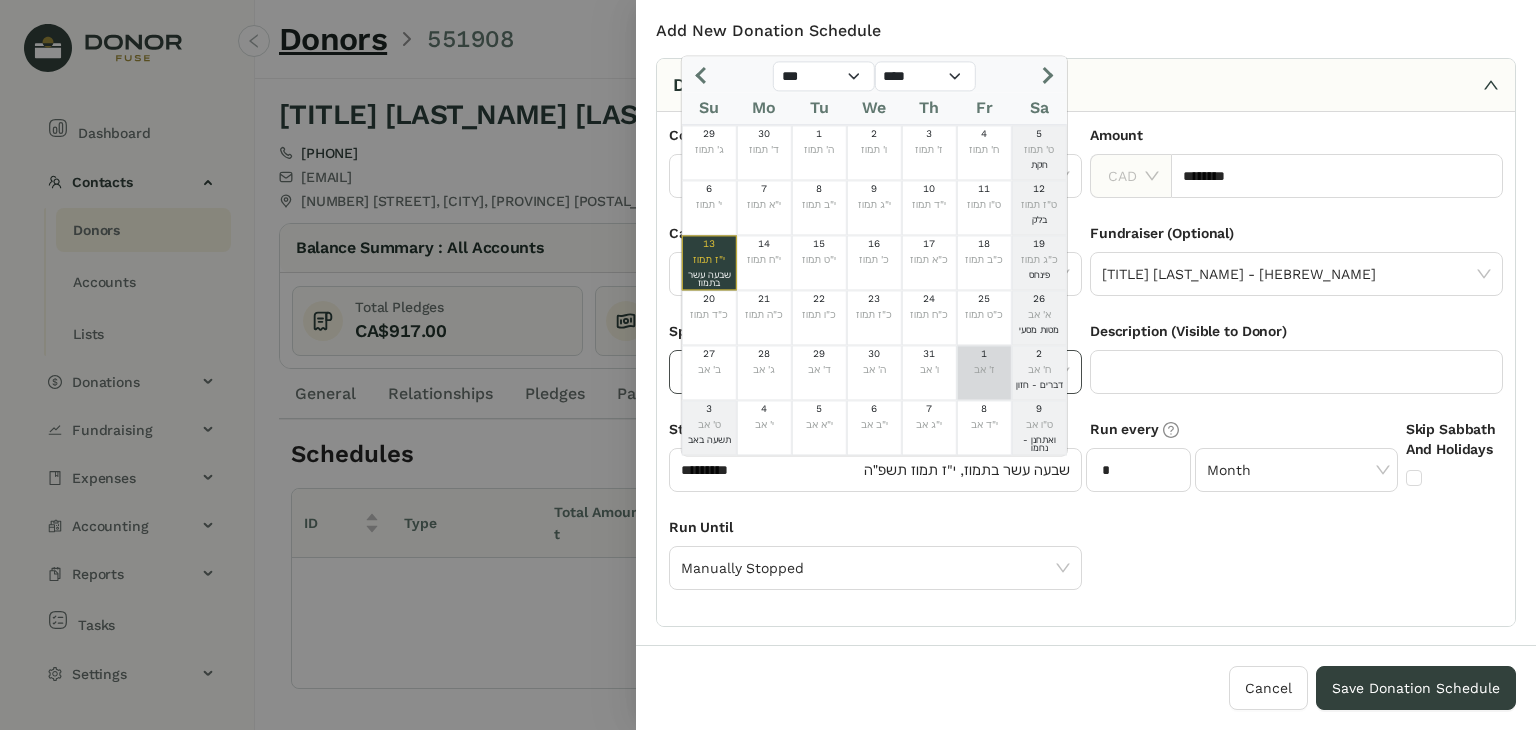 type on "********" 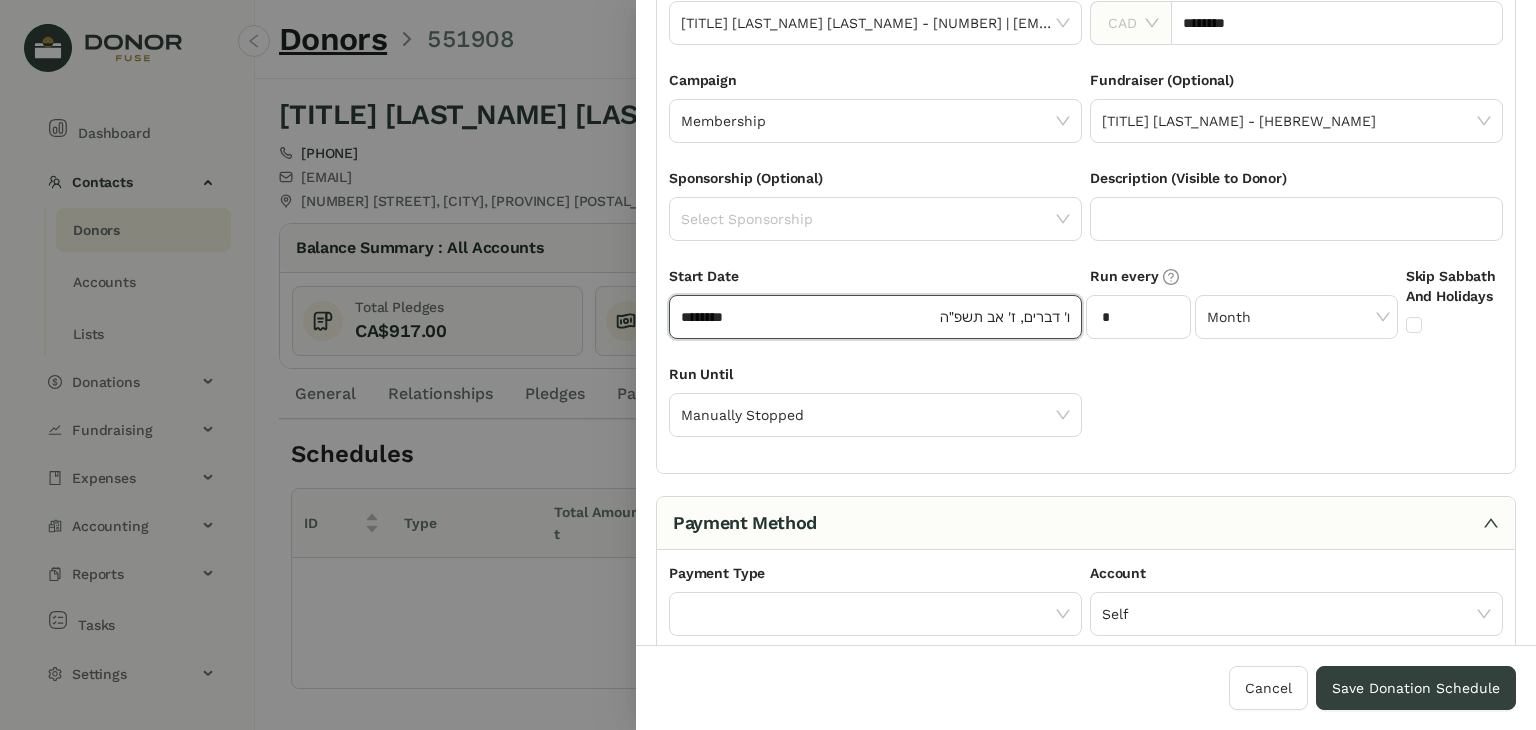 scroll, scrollTop: 373, scrollLeft: 0, axis: vertical 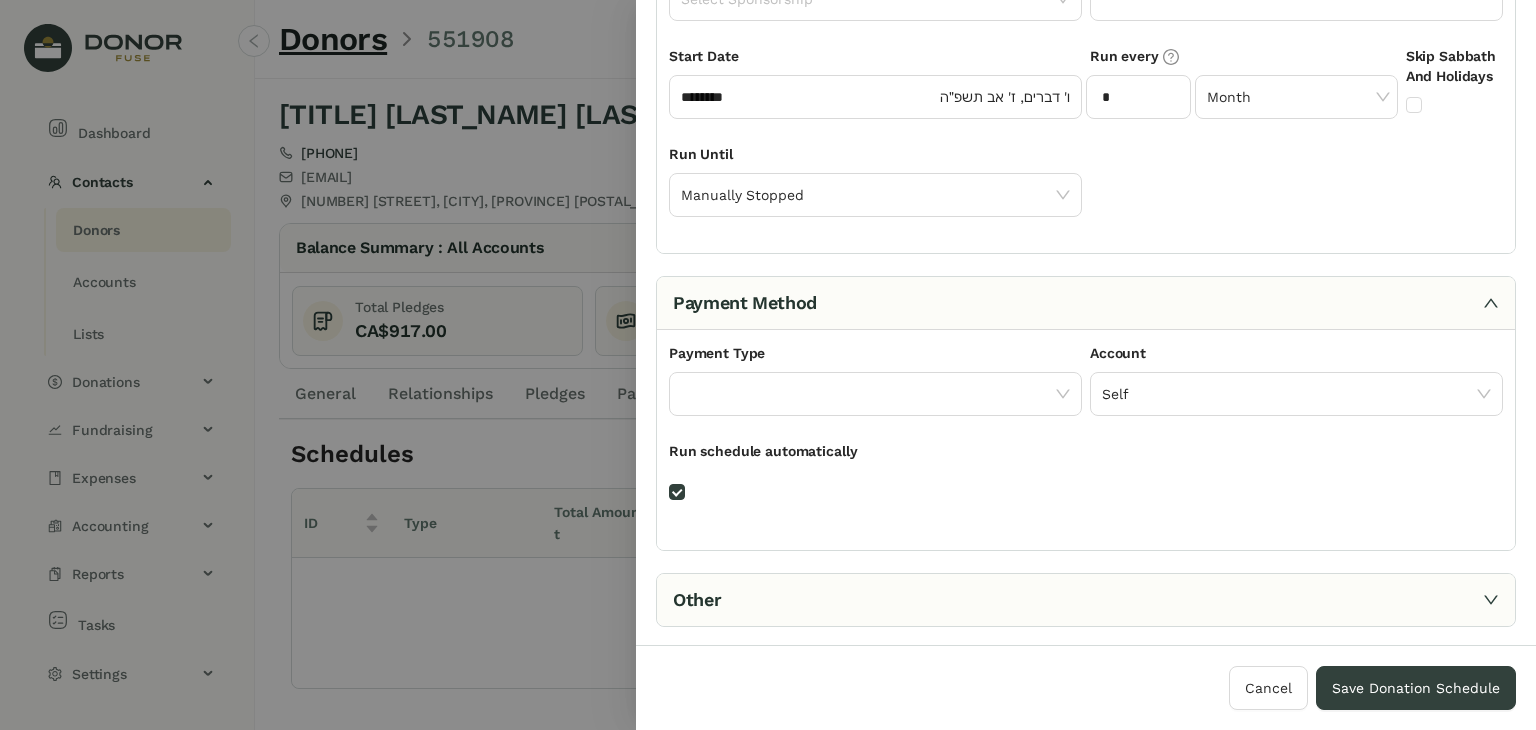 click on "Payment Type" at bounding box center (875, 357) 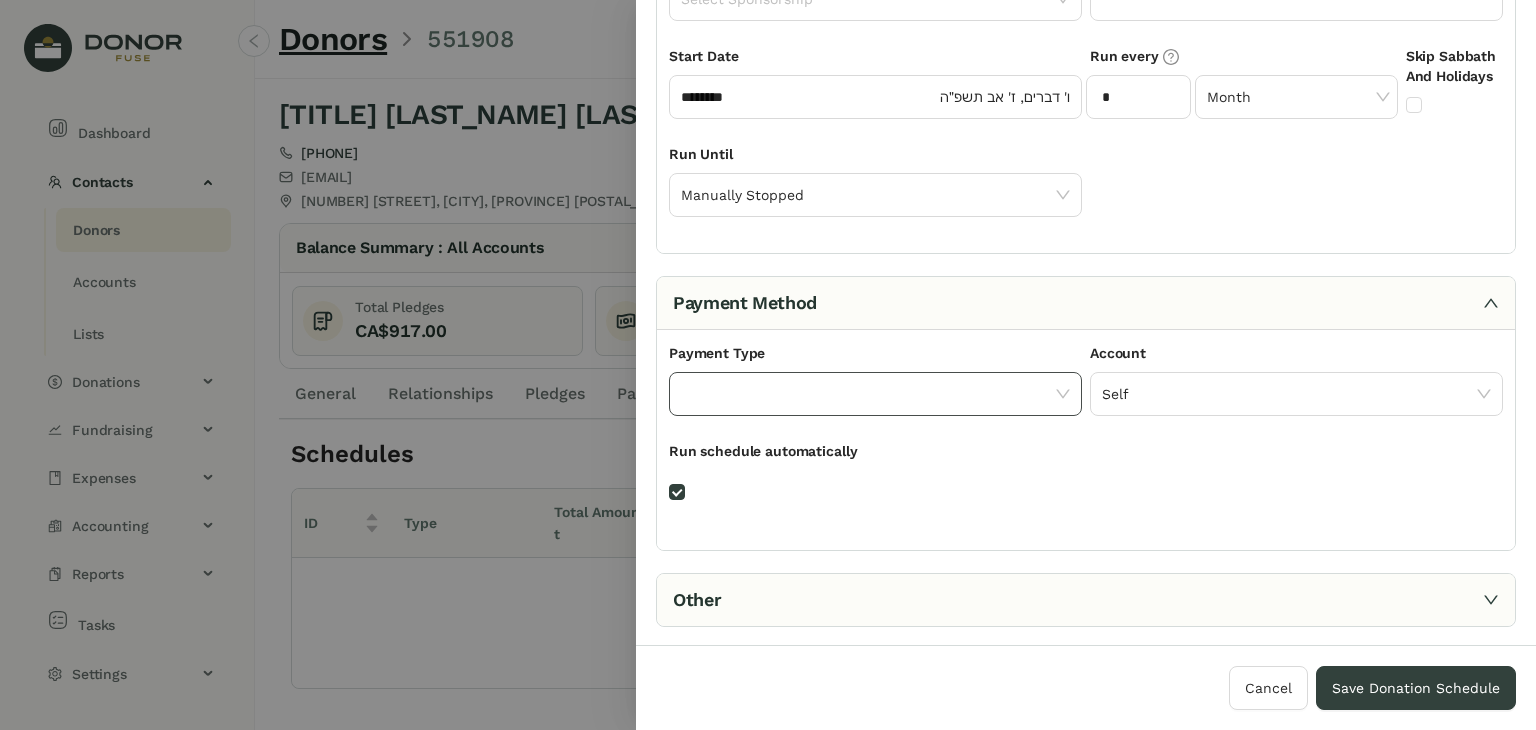 click 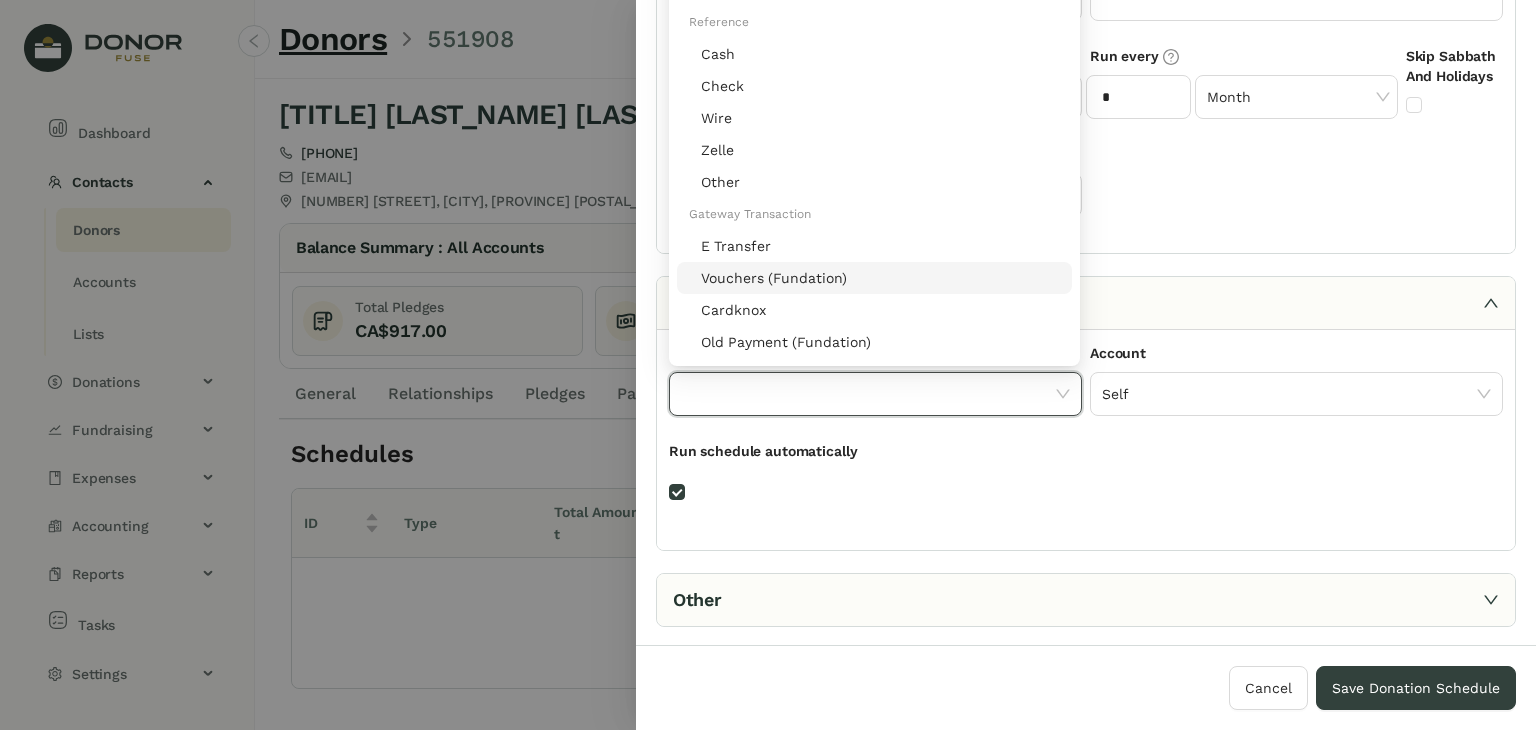 click on "Run Until Manually Stopped" at bounding box center [1086, 192] 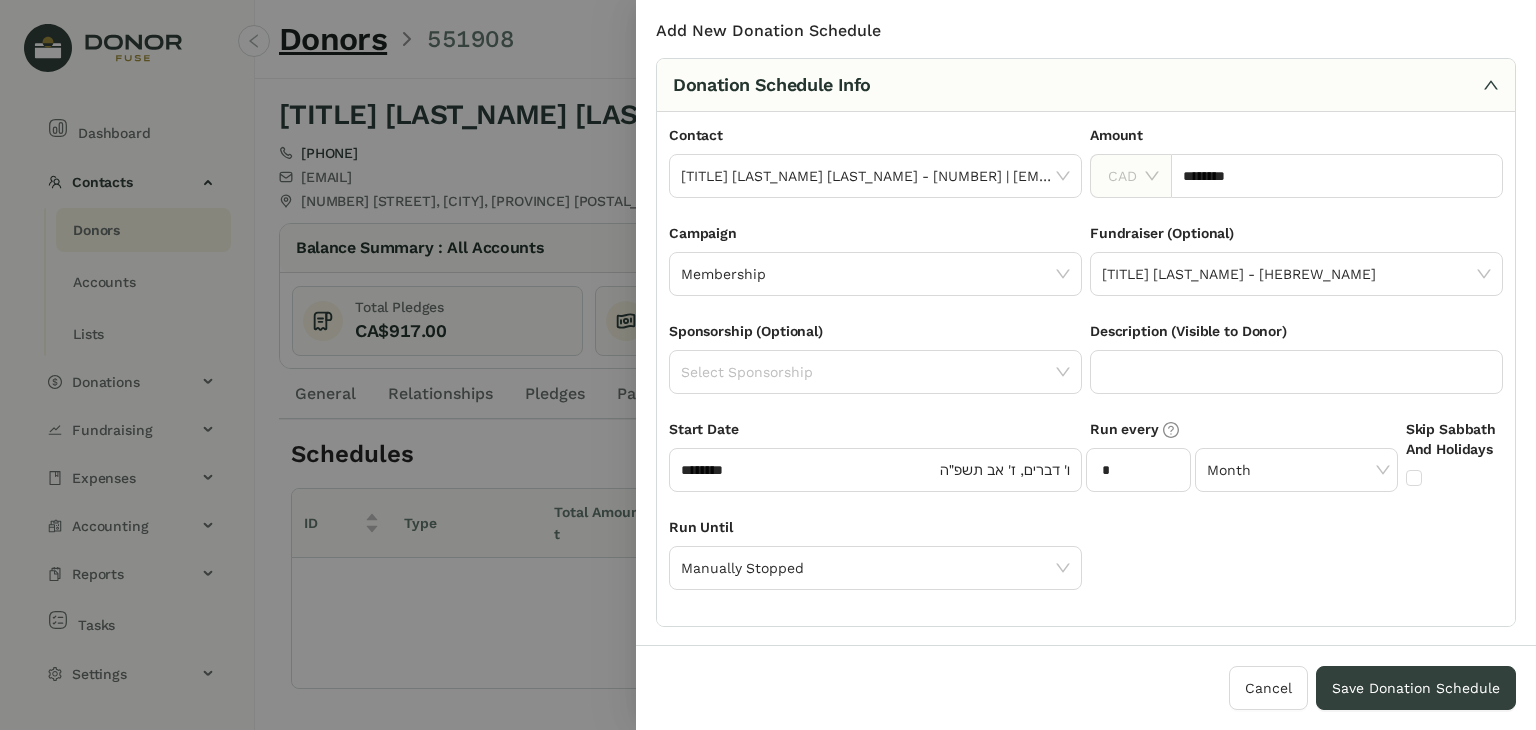 scroll, scrollTop: 0, scrollLeft: 0, axis: both 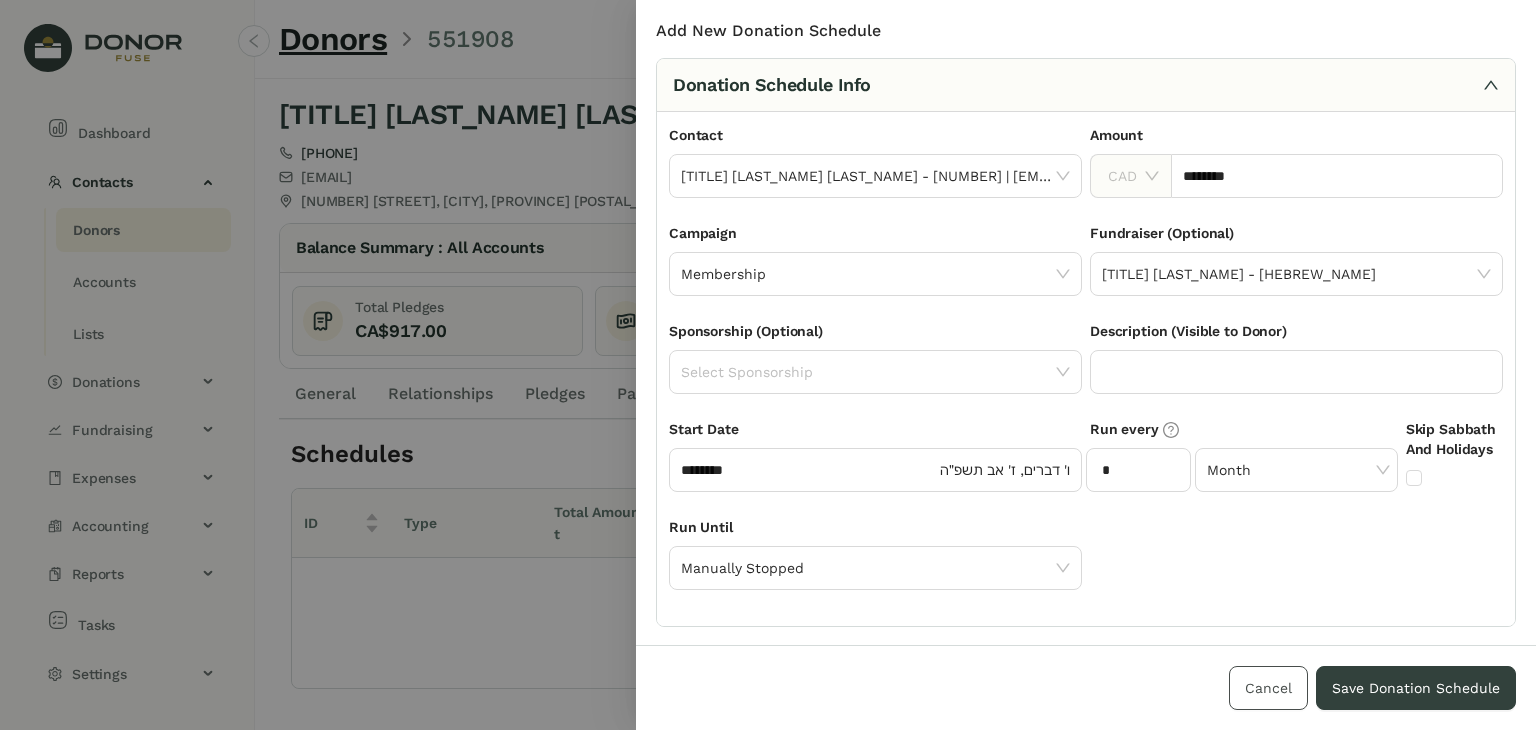 click on "Cancel" at bounding box center (1268, 688) 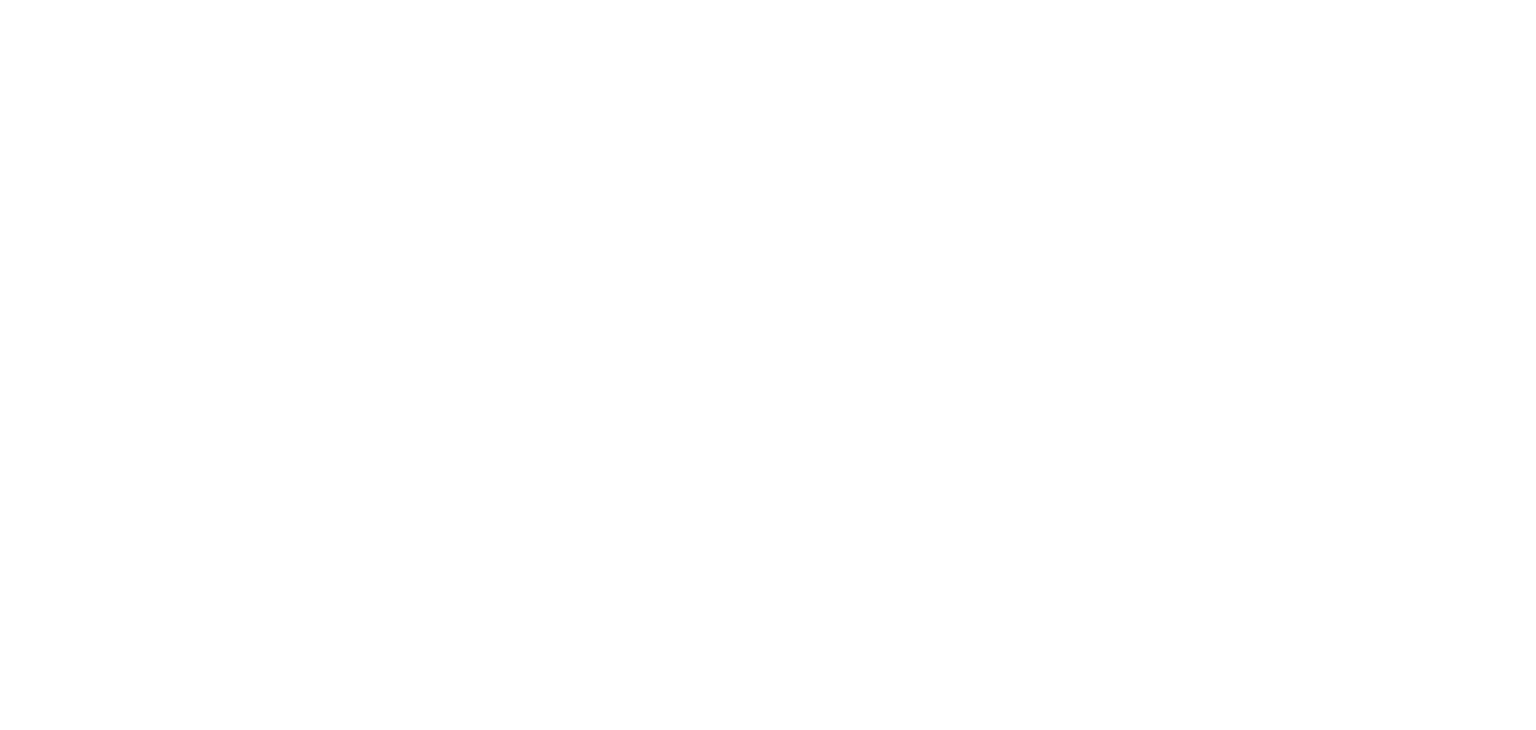 scroll, scrollTop: 0, scrollLeft: 0, axis: both 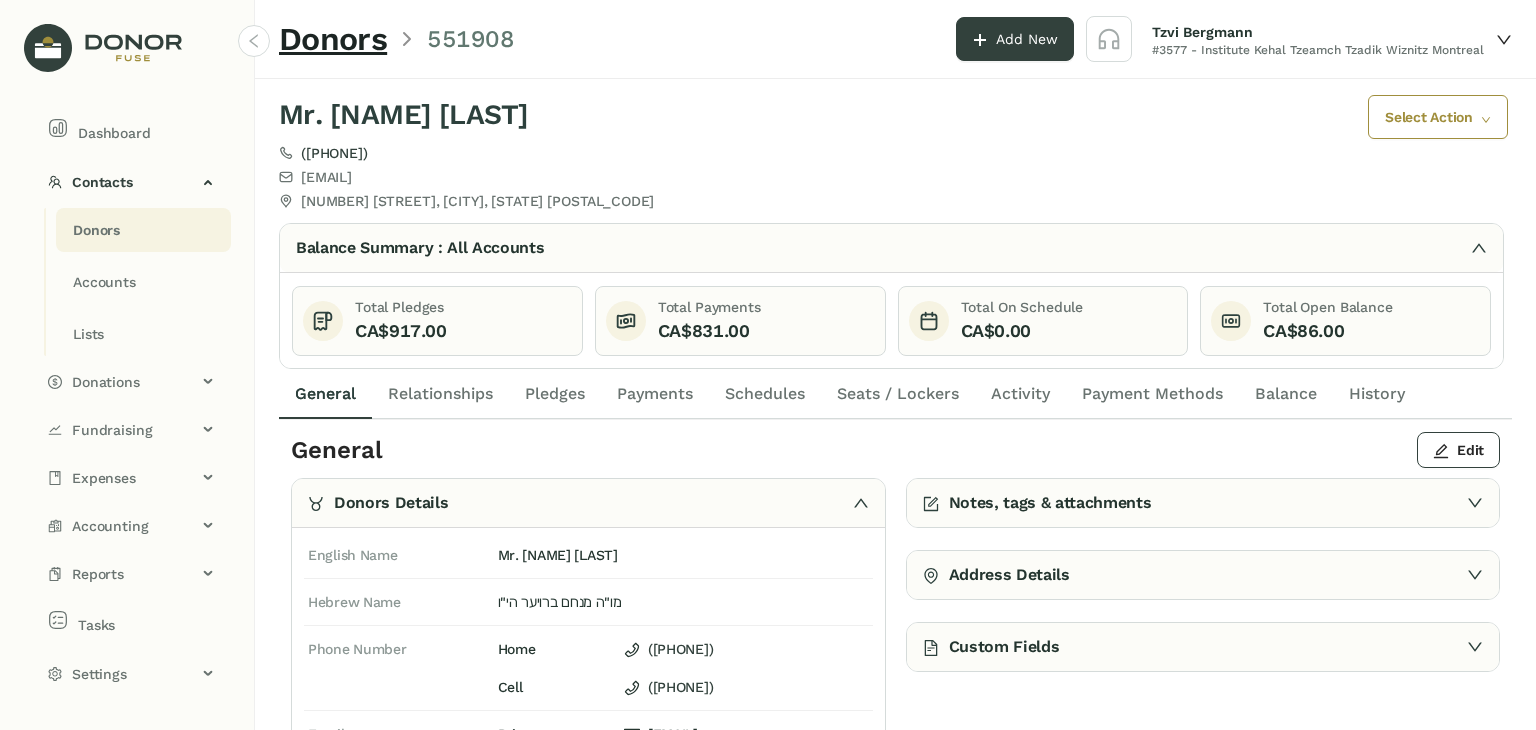 drag, startPoint x: 1147, startPoint y: 387, endPoint x: 1131, endPoint y: 394, distance: 17.464249 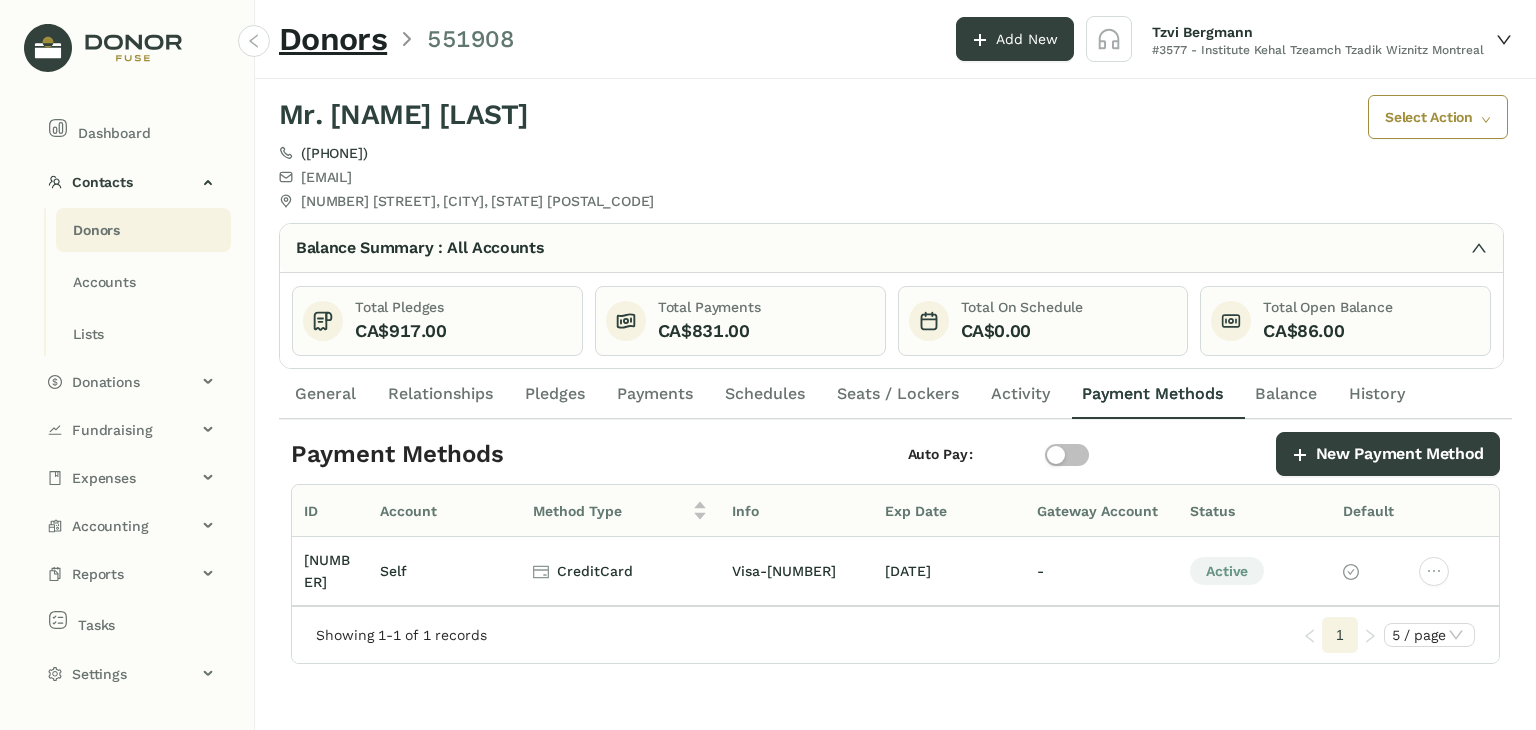 click on "Payments" 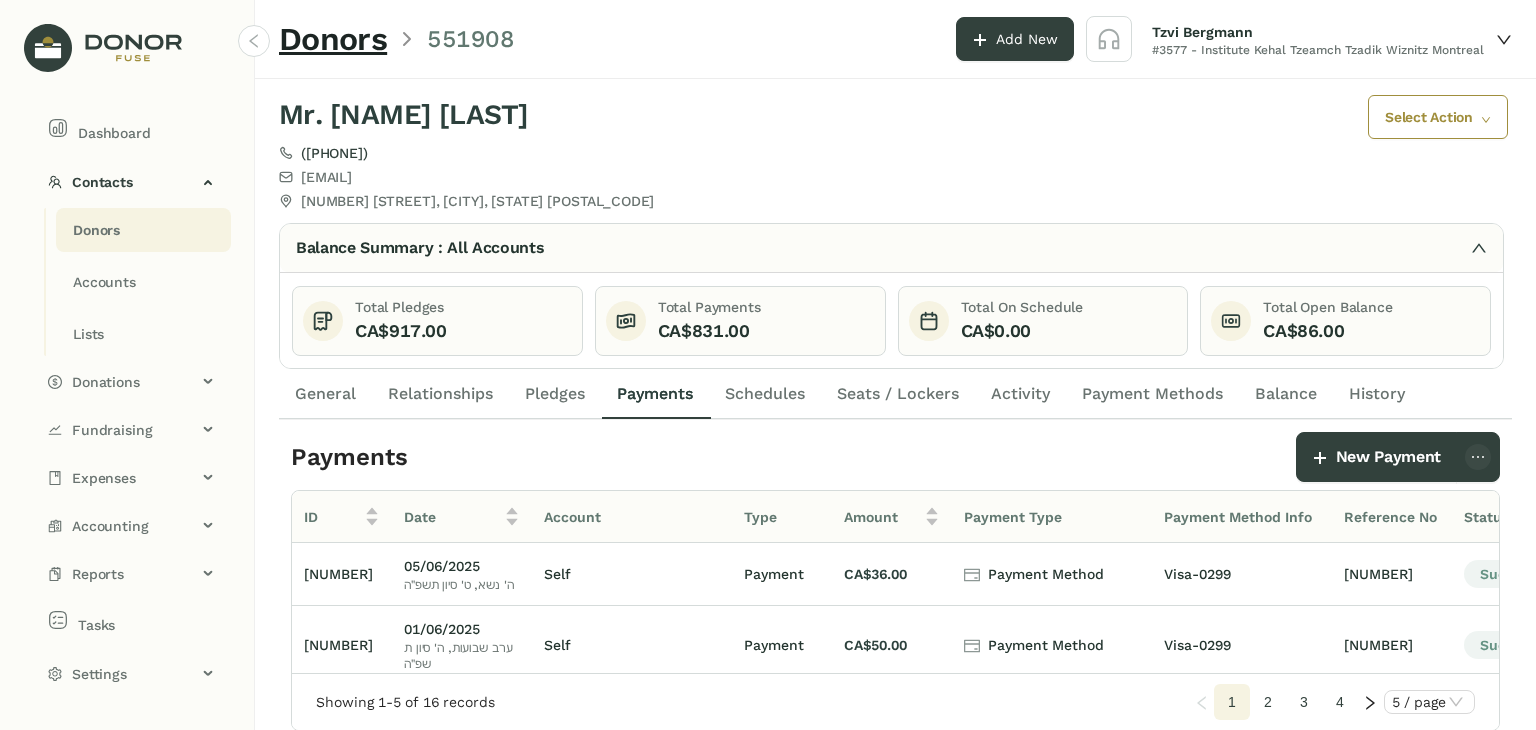 click on "Schedules" 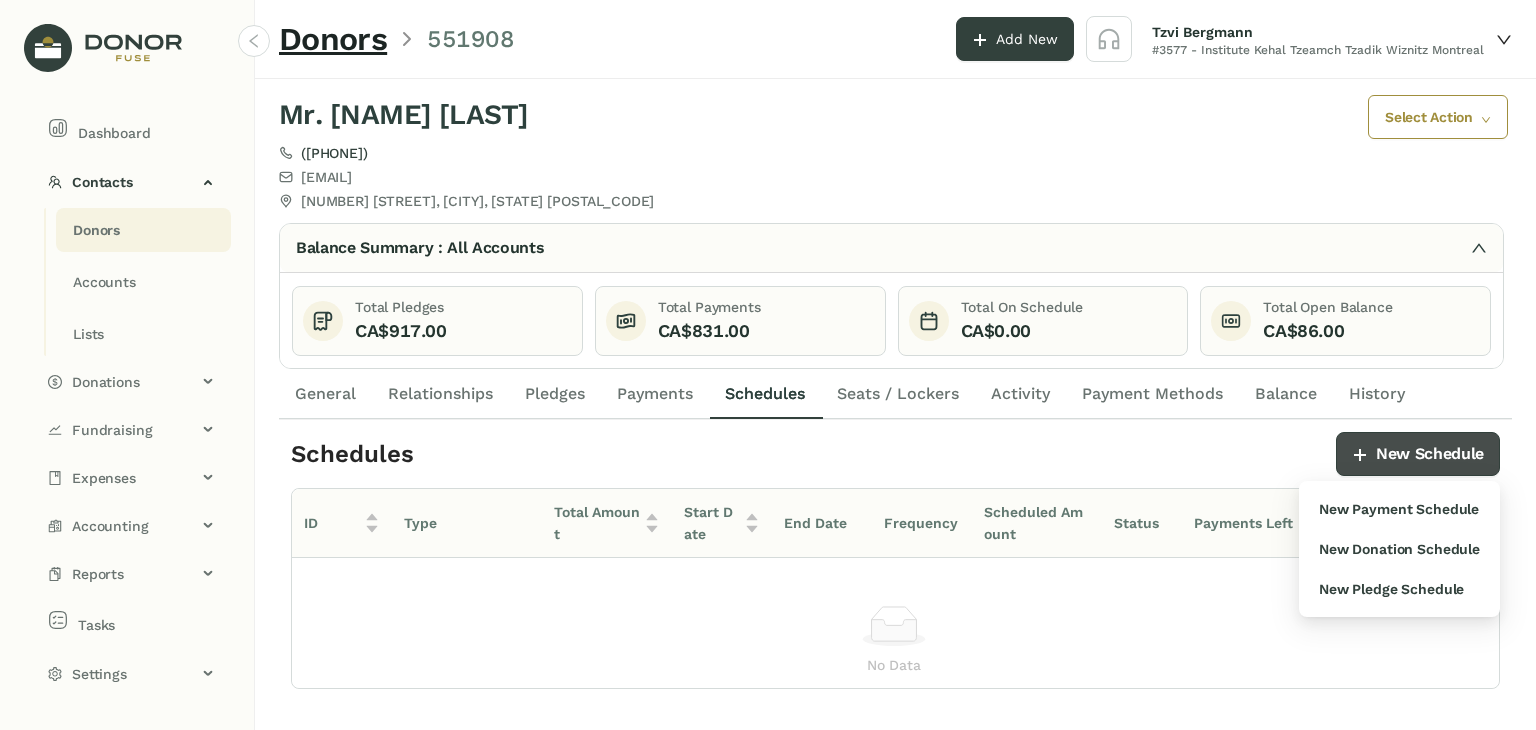 click on "New Schedule" 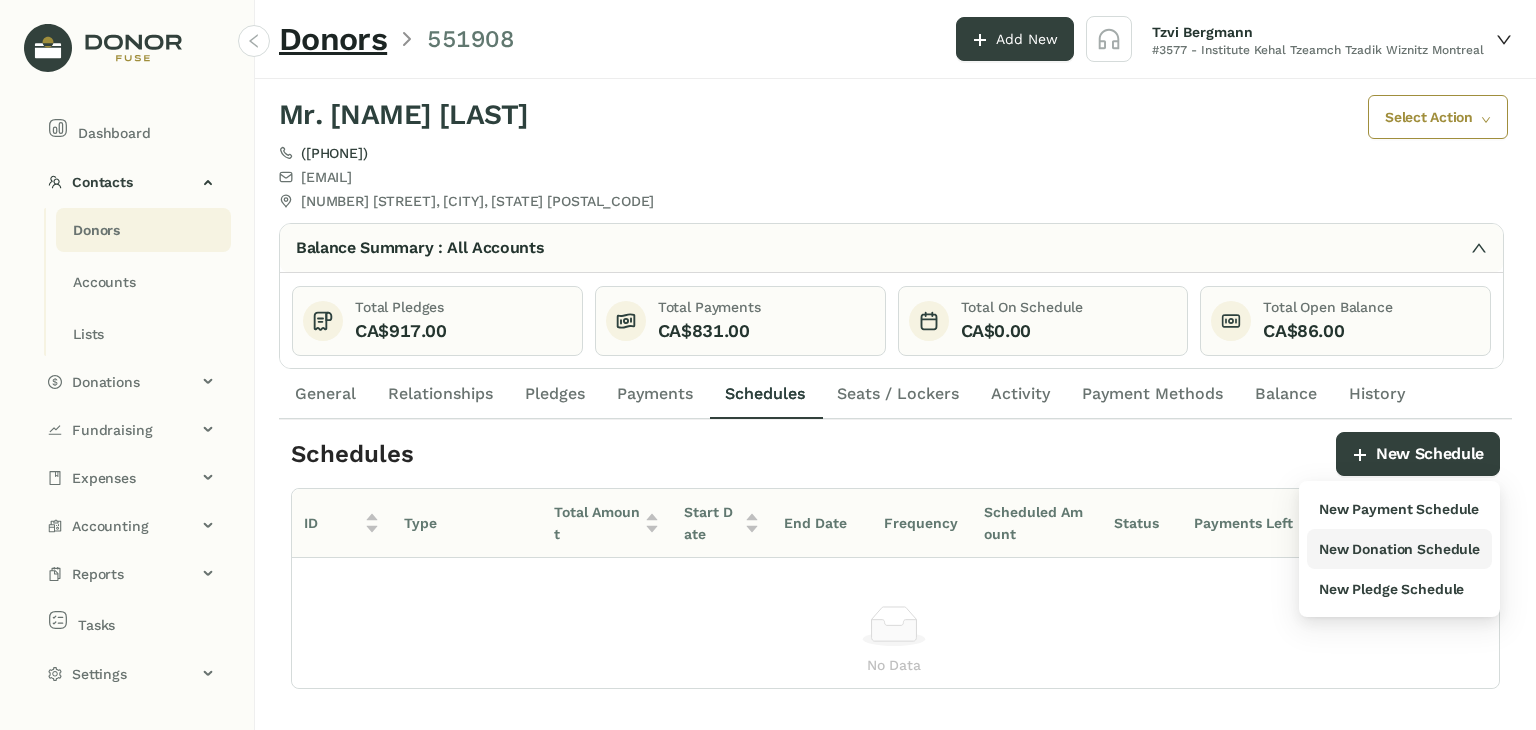 click on "New Donation Schedule" at bounding box center [1399, 549] 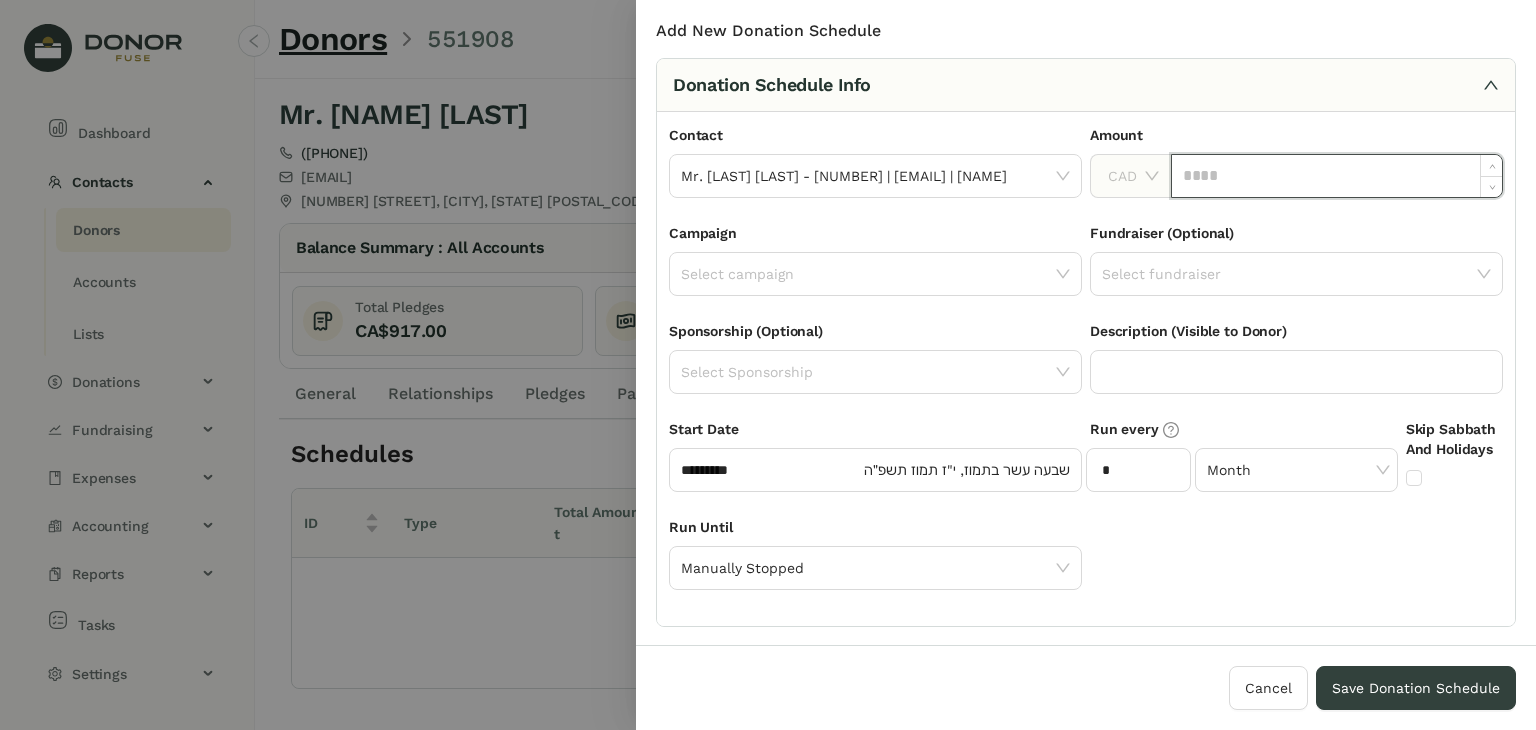 click 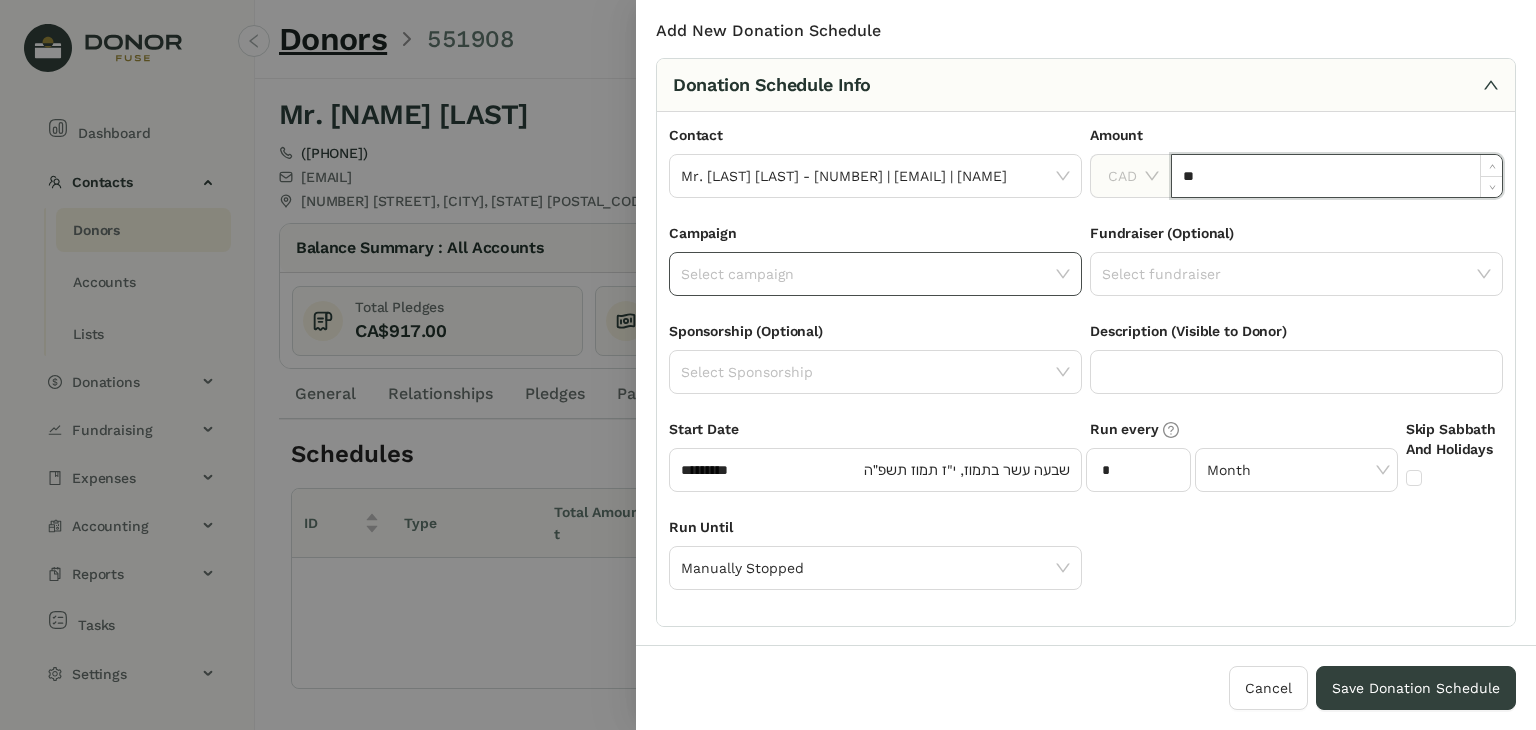 type on "********" 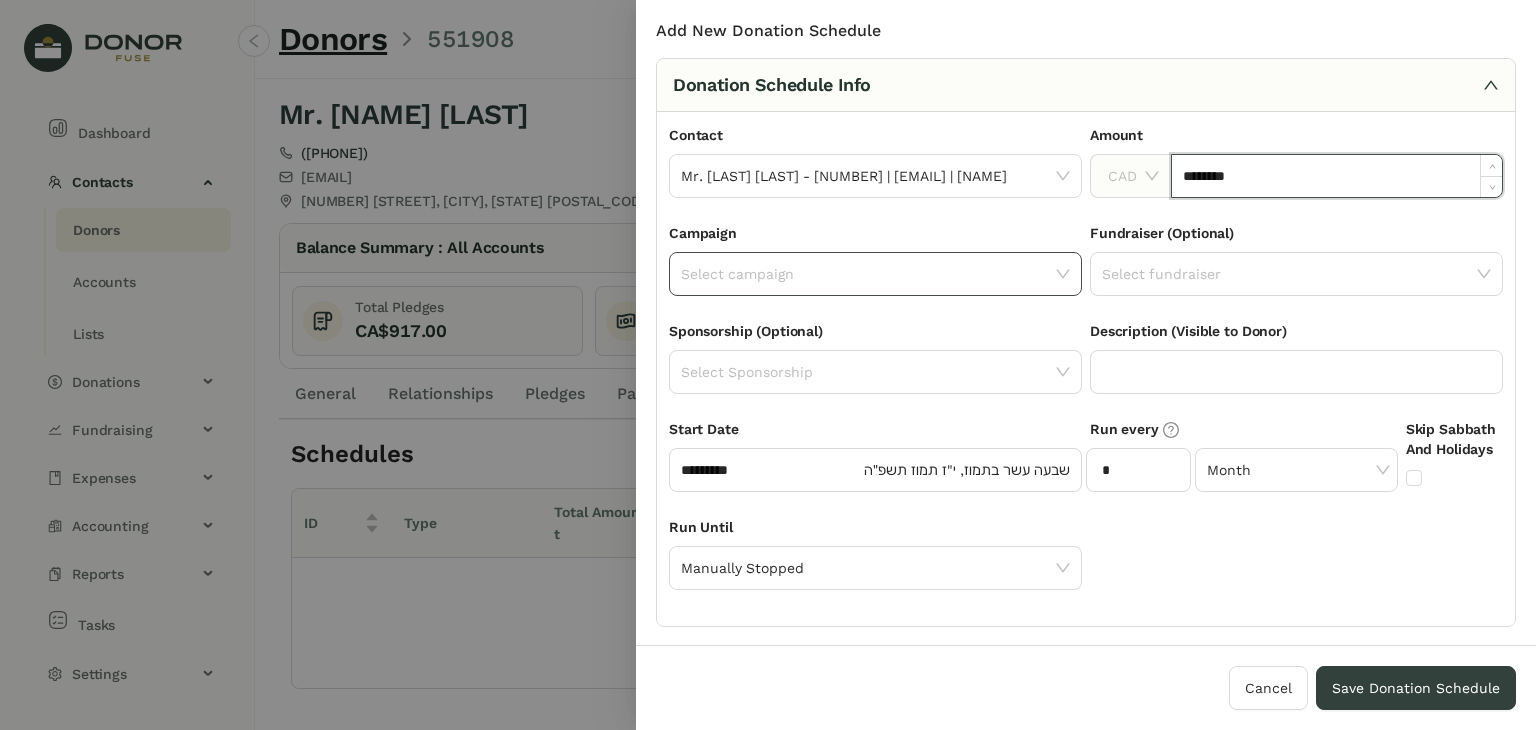 click 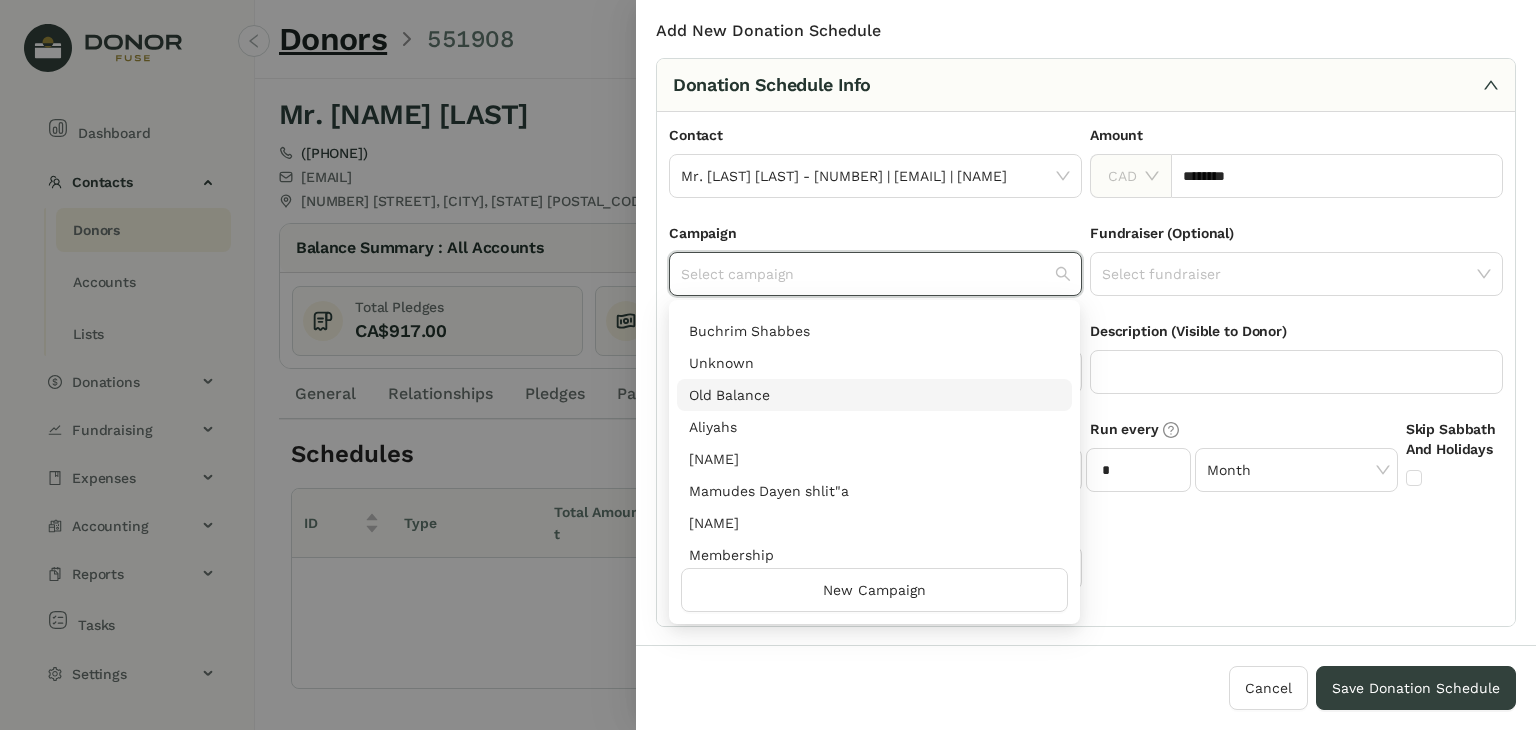 scroll, scrollTop: 128, scrollLeft: 0, axis: vertical 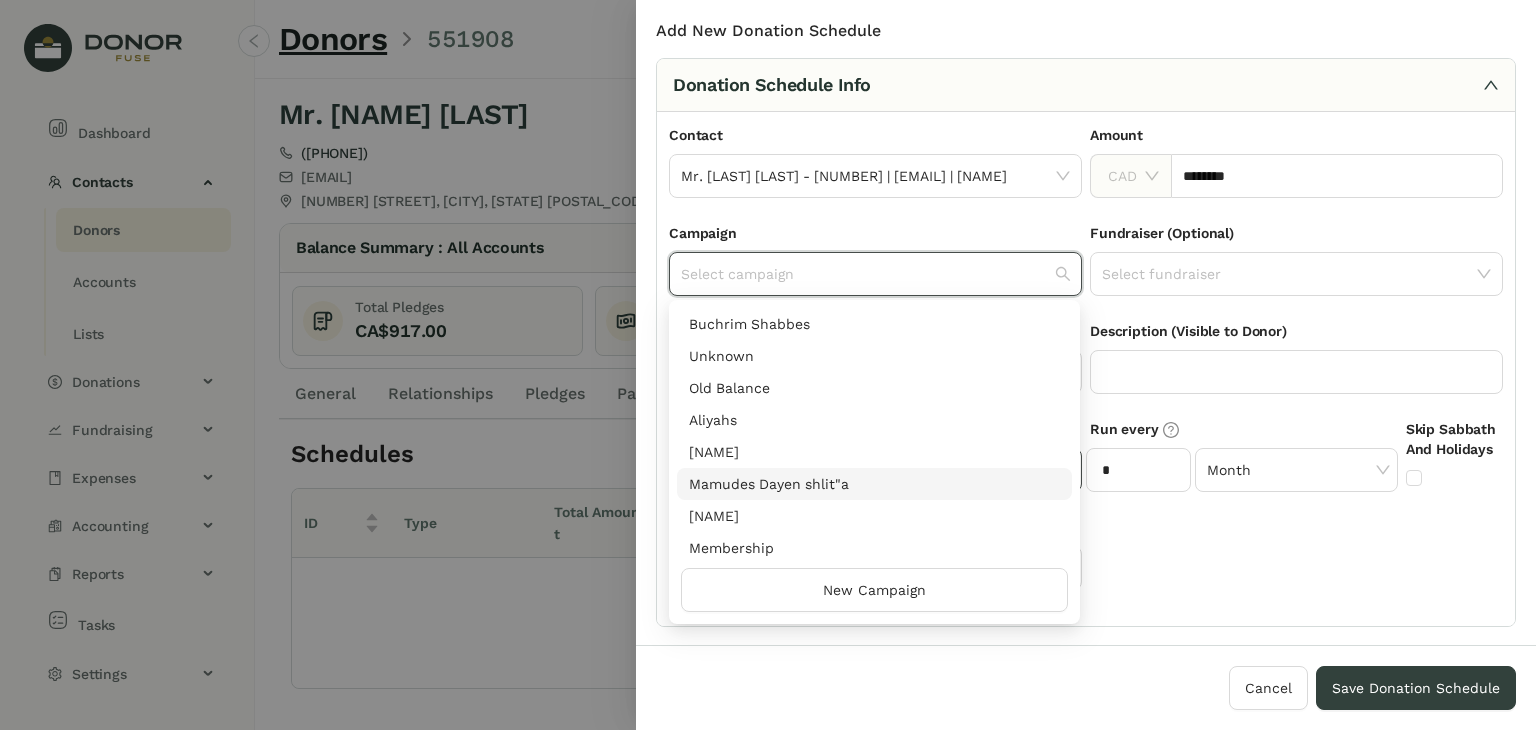 click on "Mamudes Dayen shlit"a" at bounding box center (874, 484) 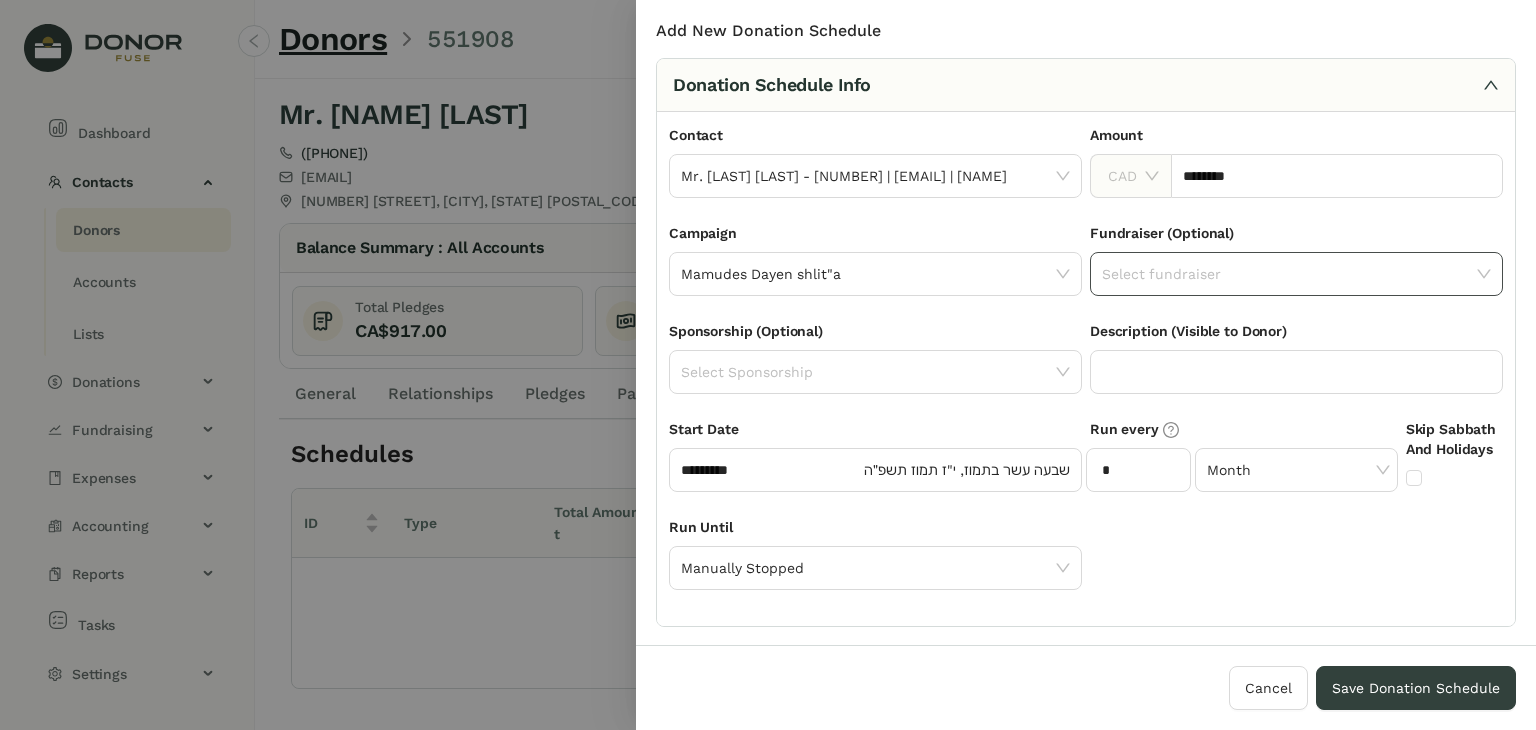 click 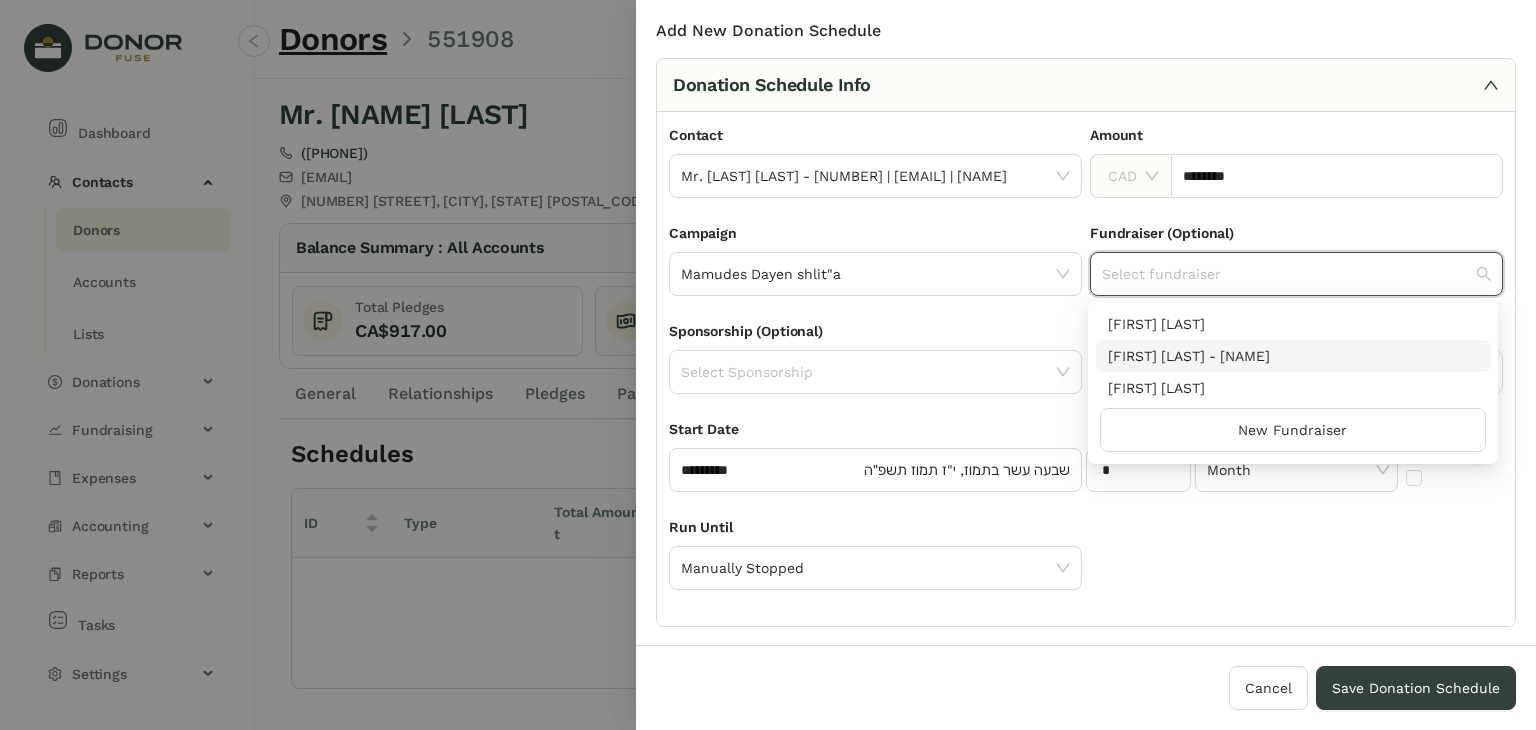 click on "[TITLE] [LAST_NAME] - [HEBREW_NAME]" at bounding box center [1293, 356] 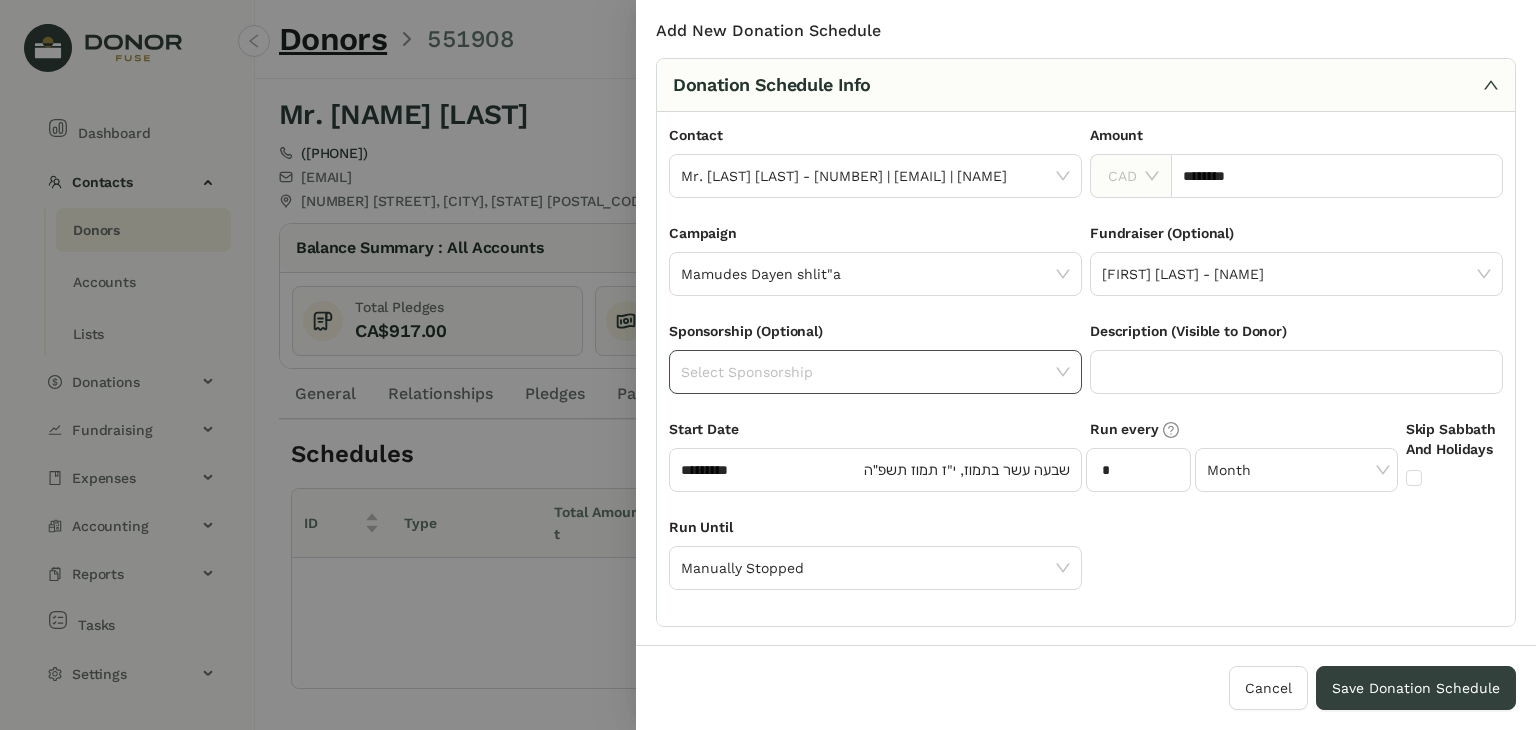 click 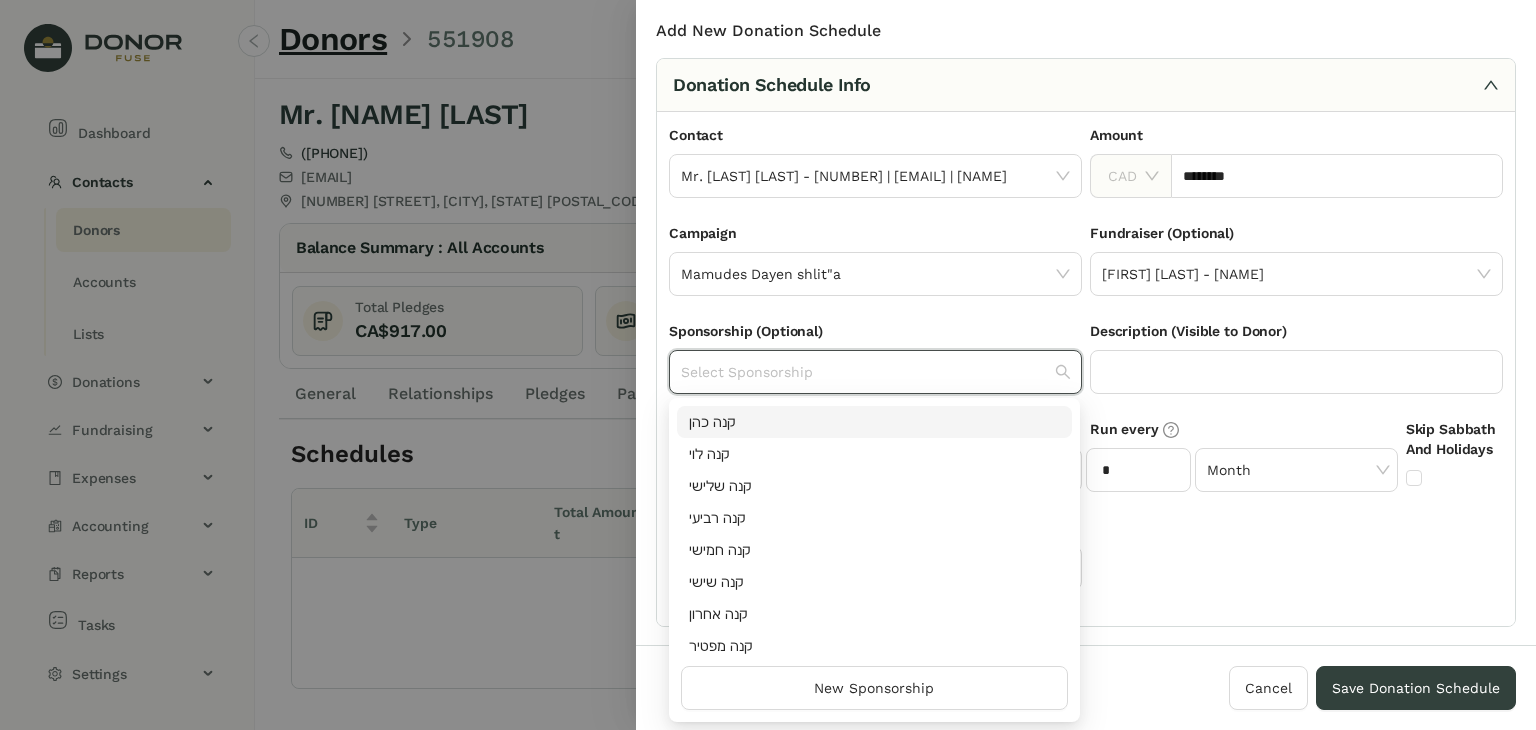 click on "Campaign Mamudes Dayen shlit"a" at bounding box center [875, 271] 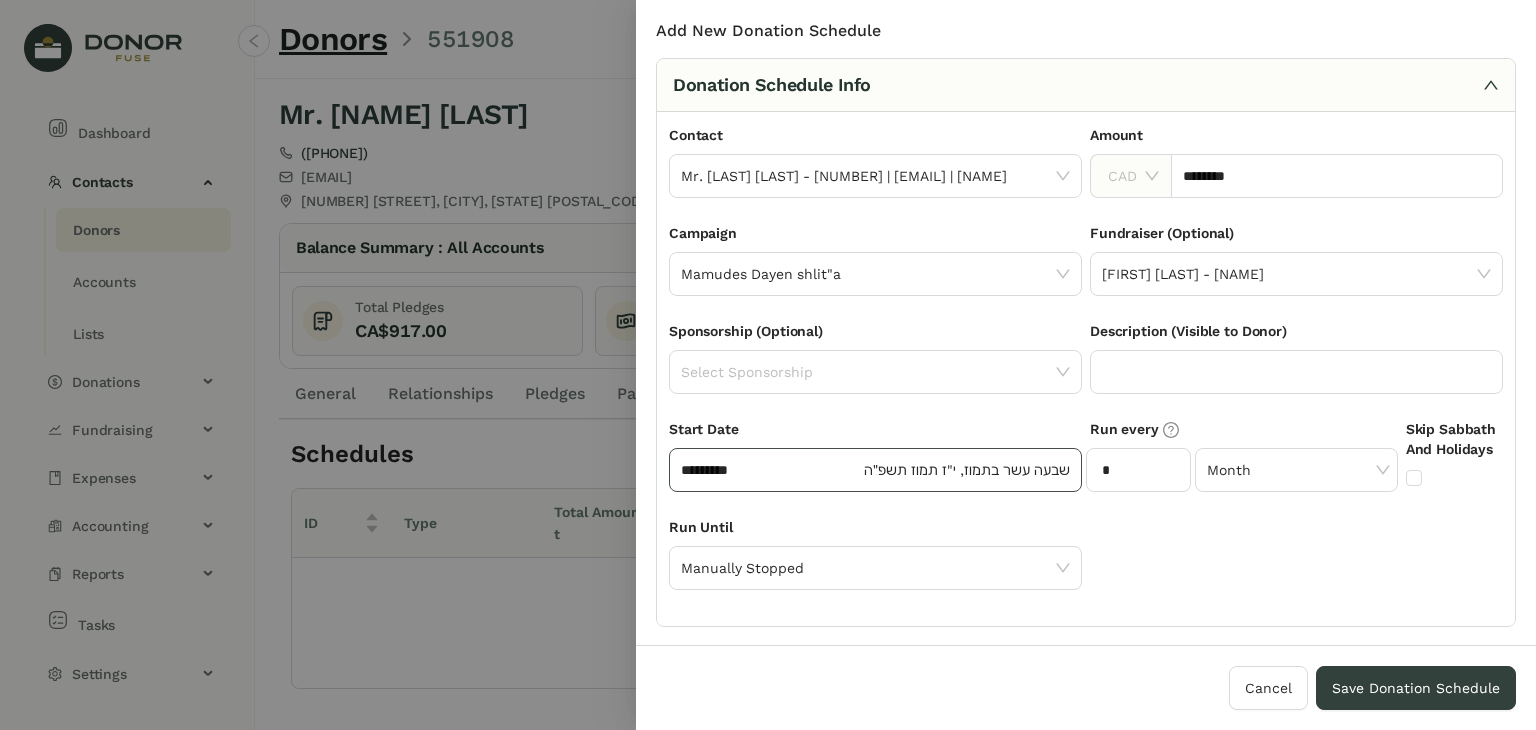 click on "[DATE]" 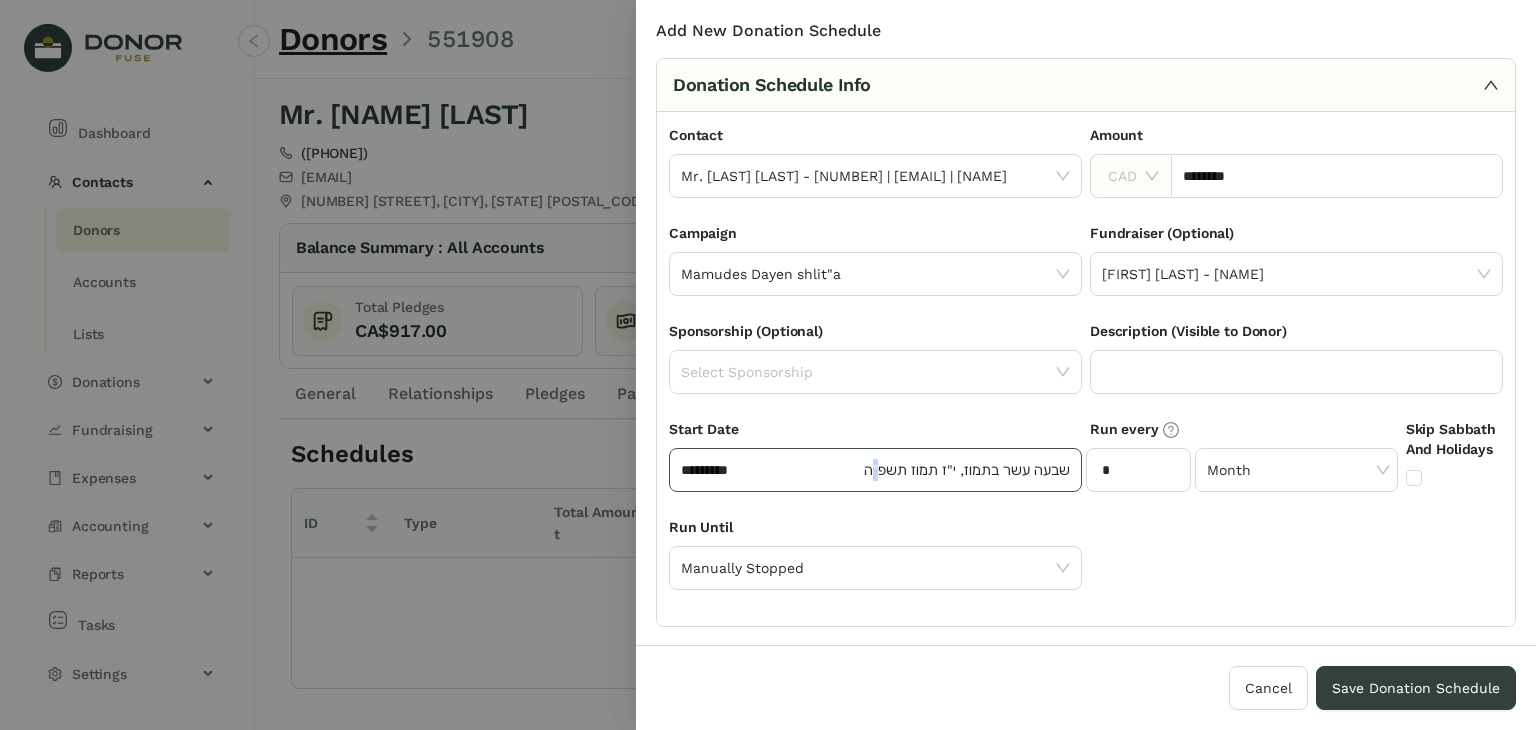 select on "*" 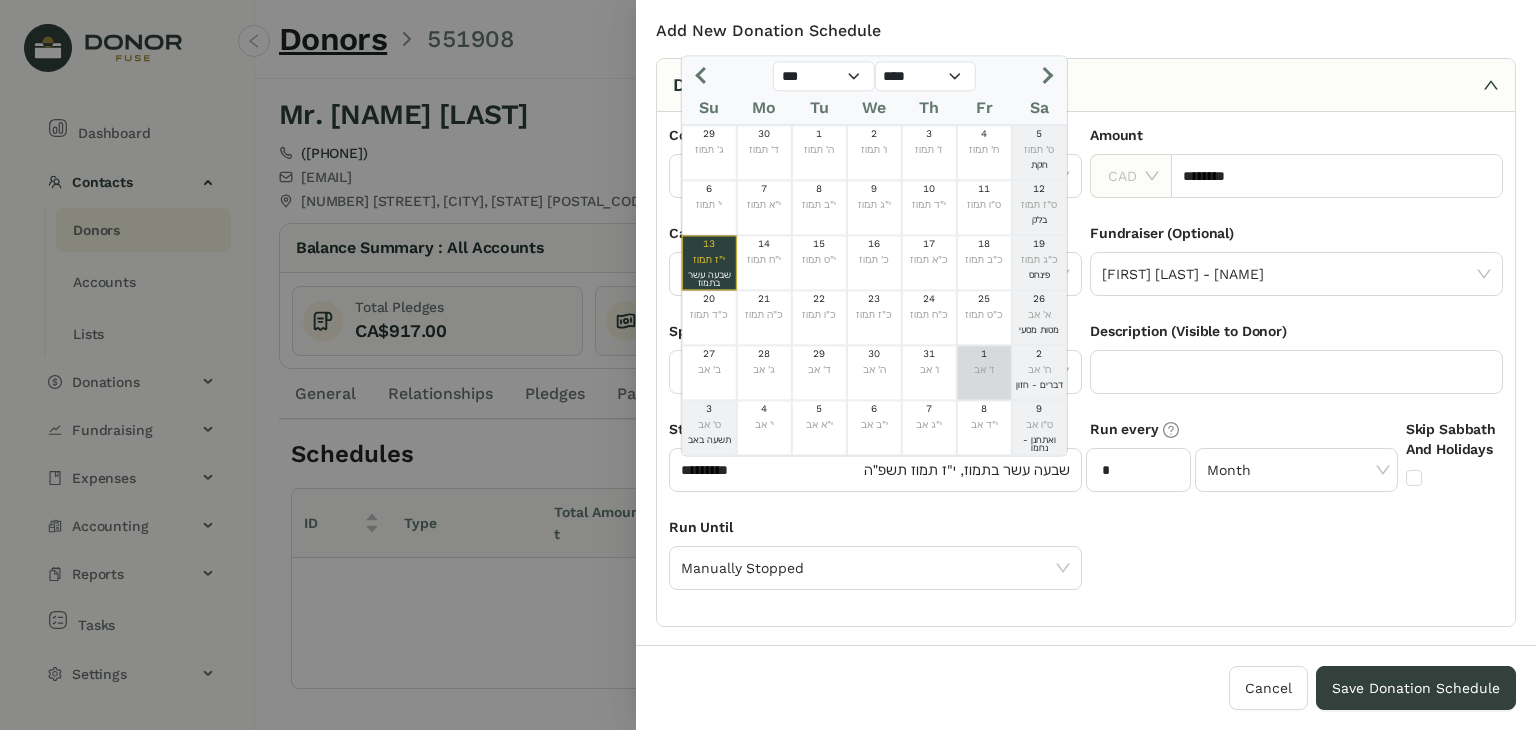 click on "ז' אב" 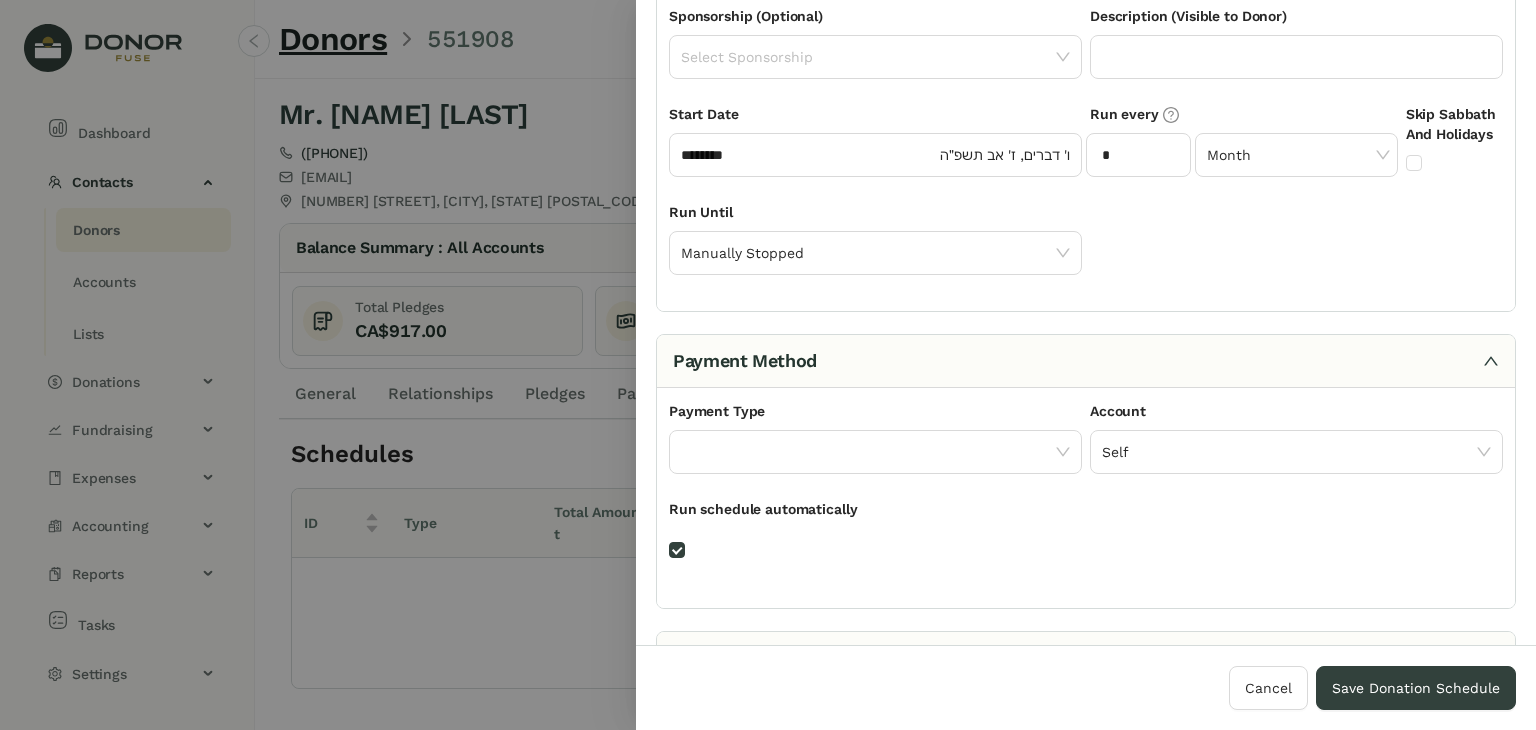 scroll, scrollTop: 373, scrollLeft: 0, axis: vertical 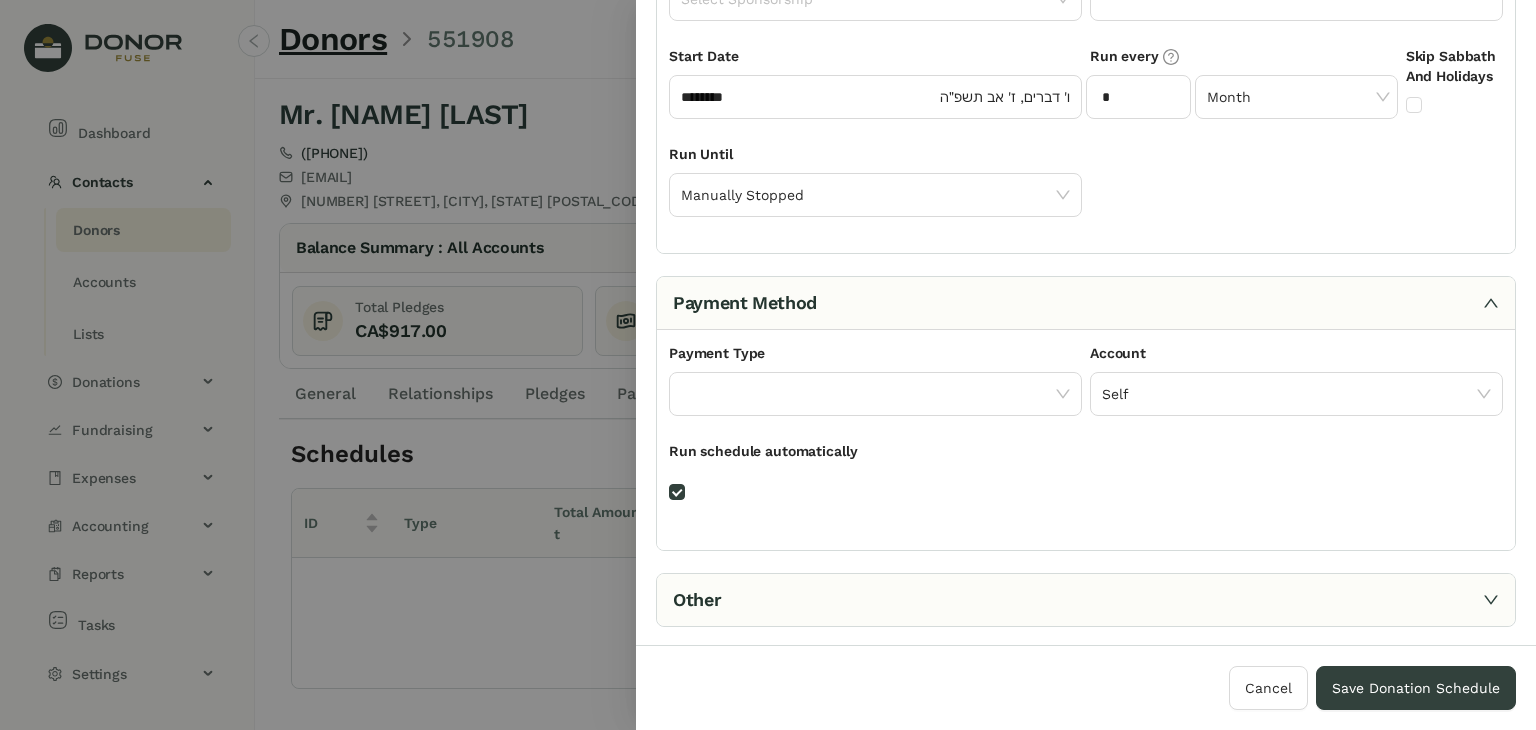click on "Payment Type" at bounding box center [875, 391] 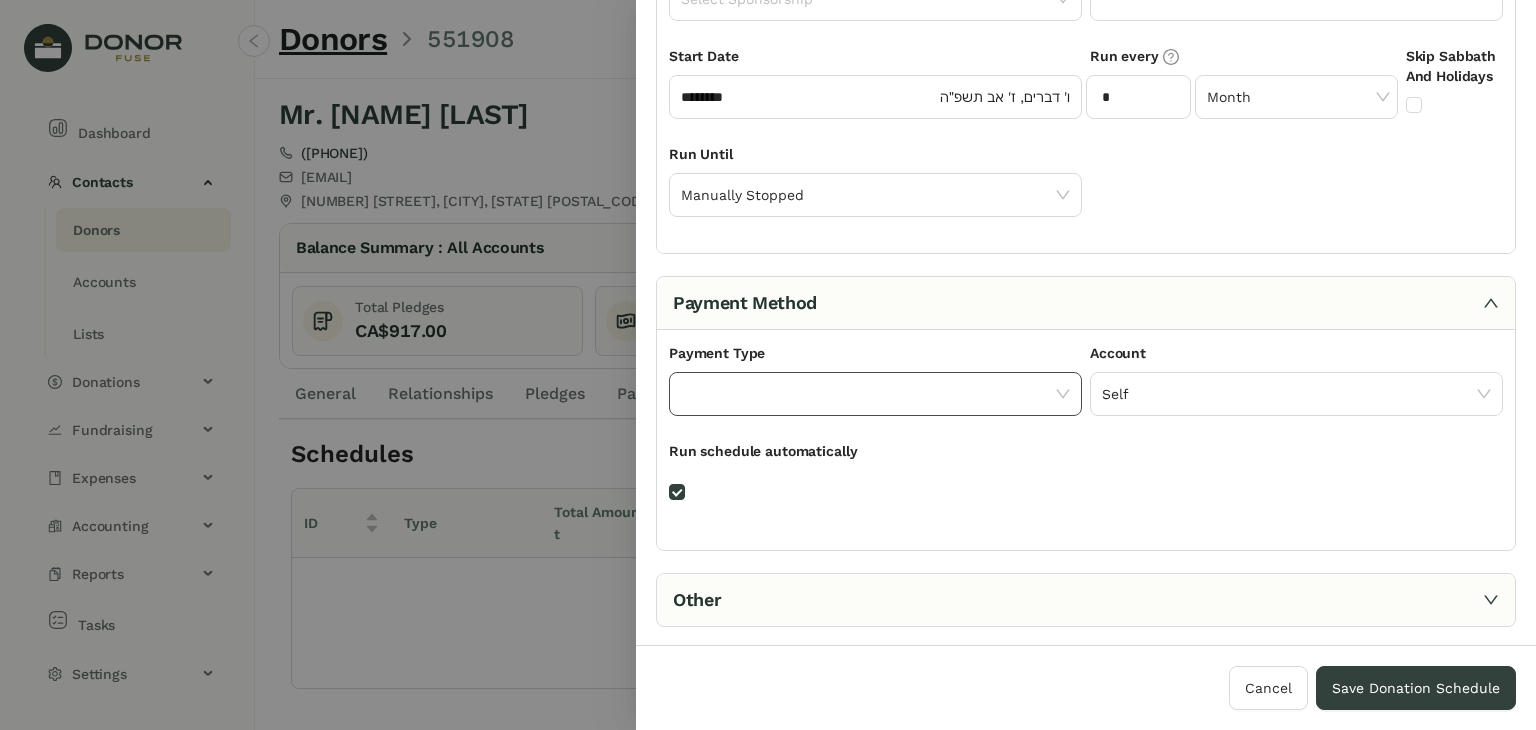 click 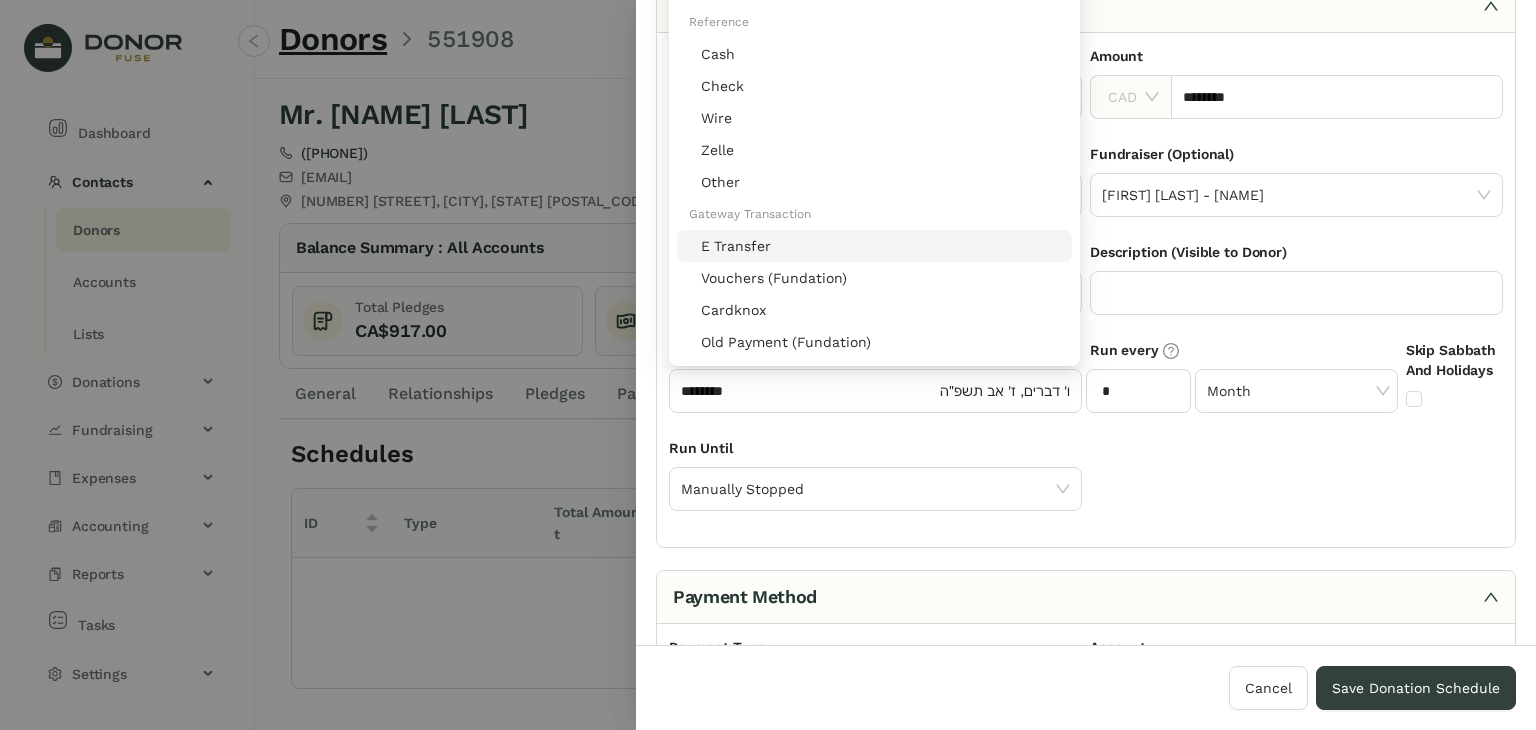 scroll, scrollTop: 0, scrollLeft: 0, axis: both 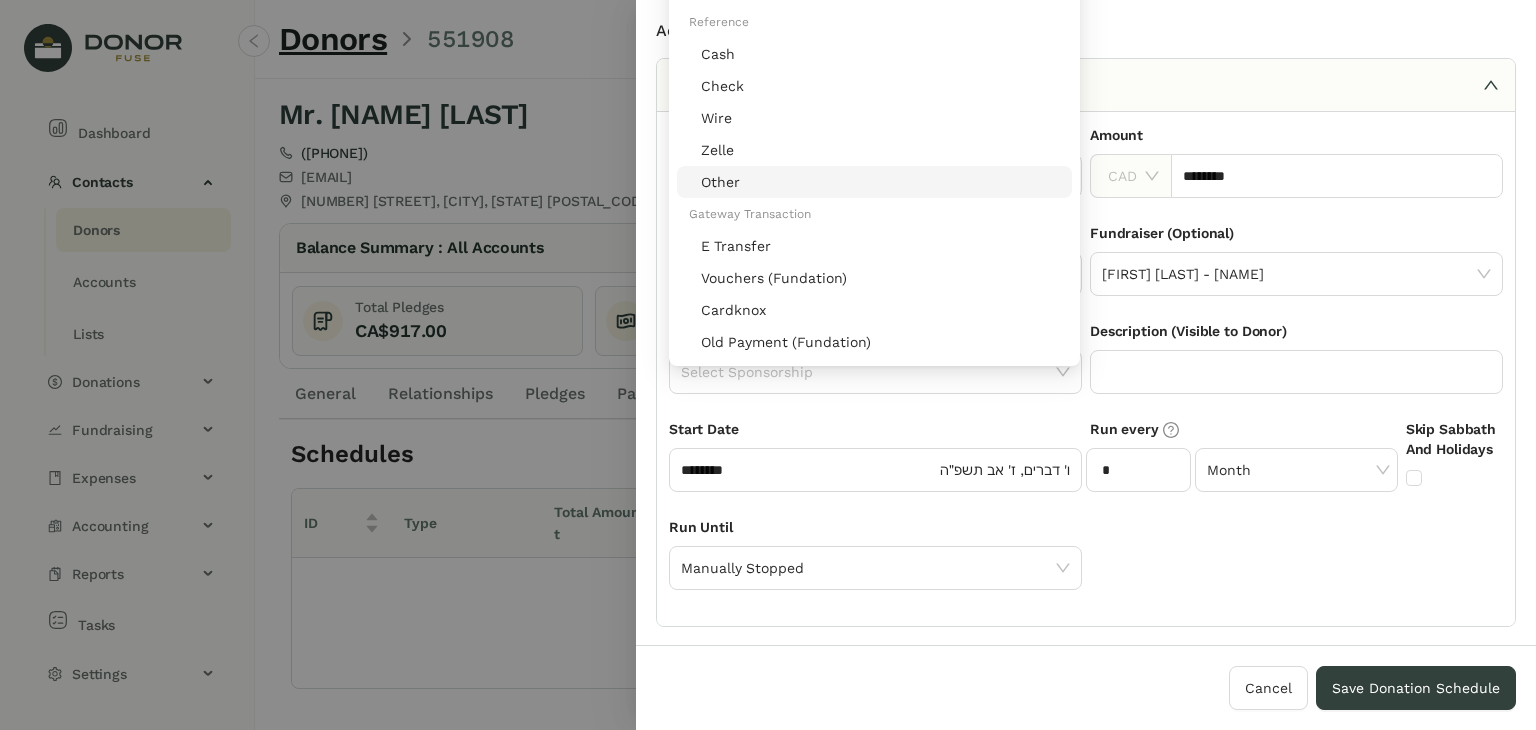 click on "Gateway Transaction" 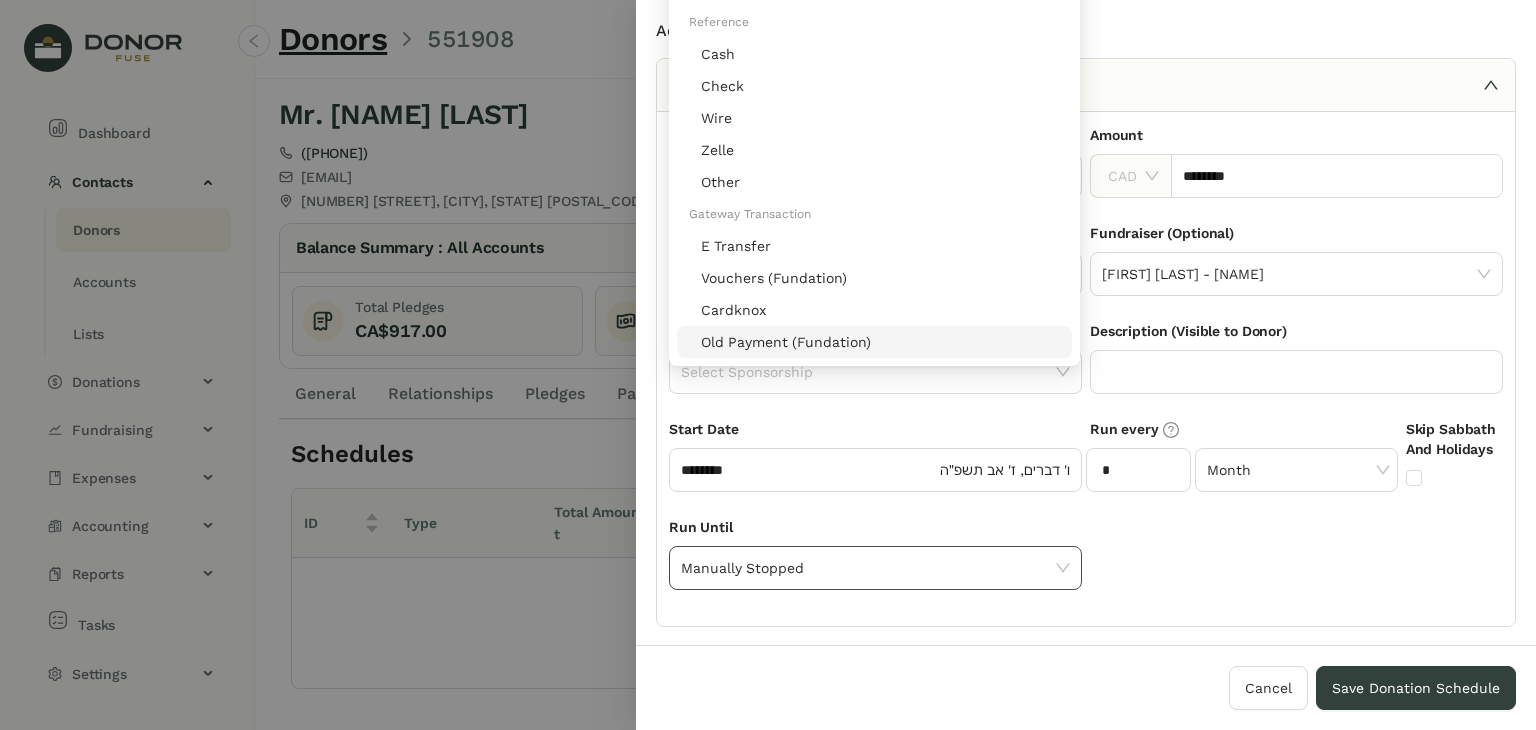 click on "Manually Stopped" 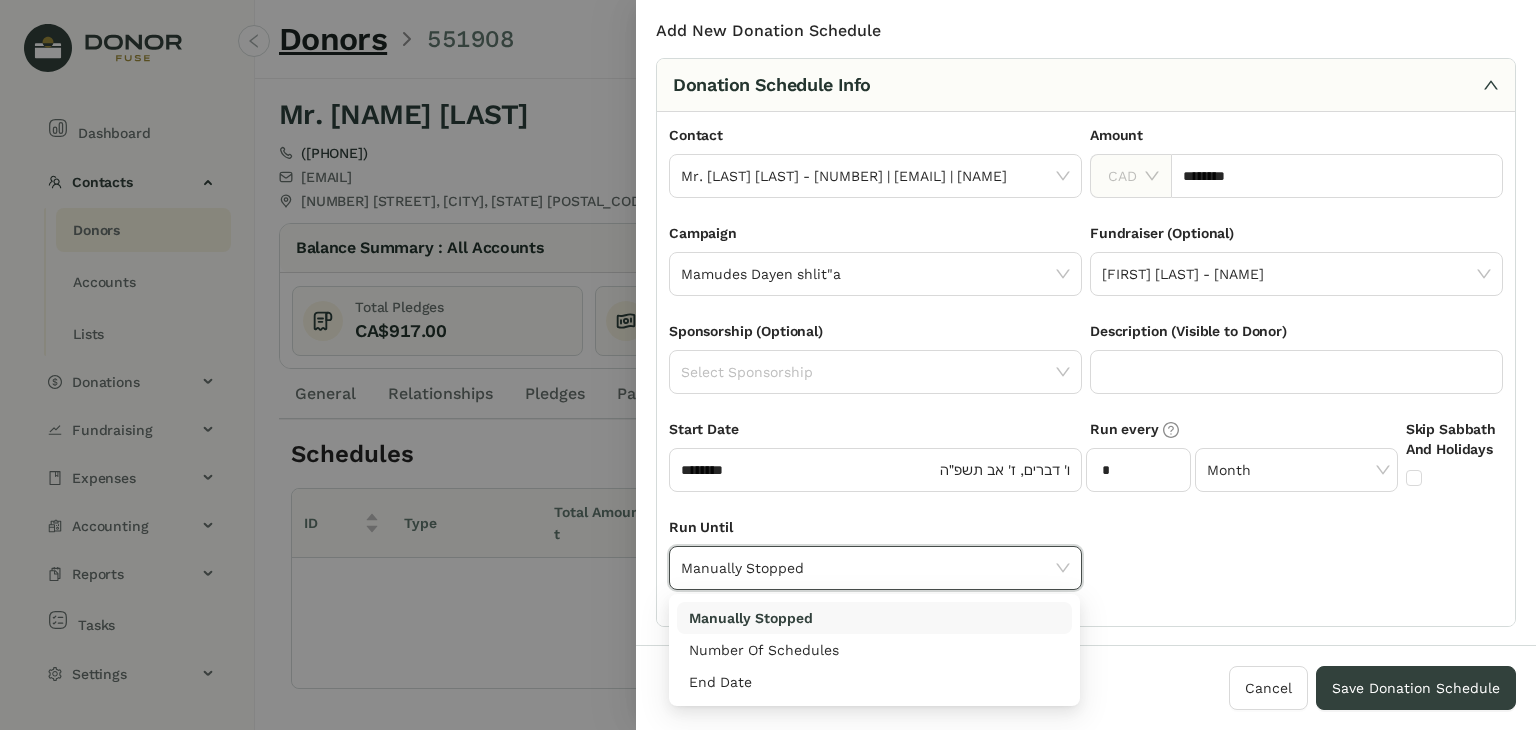 click on "Manually Stopped" 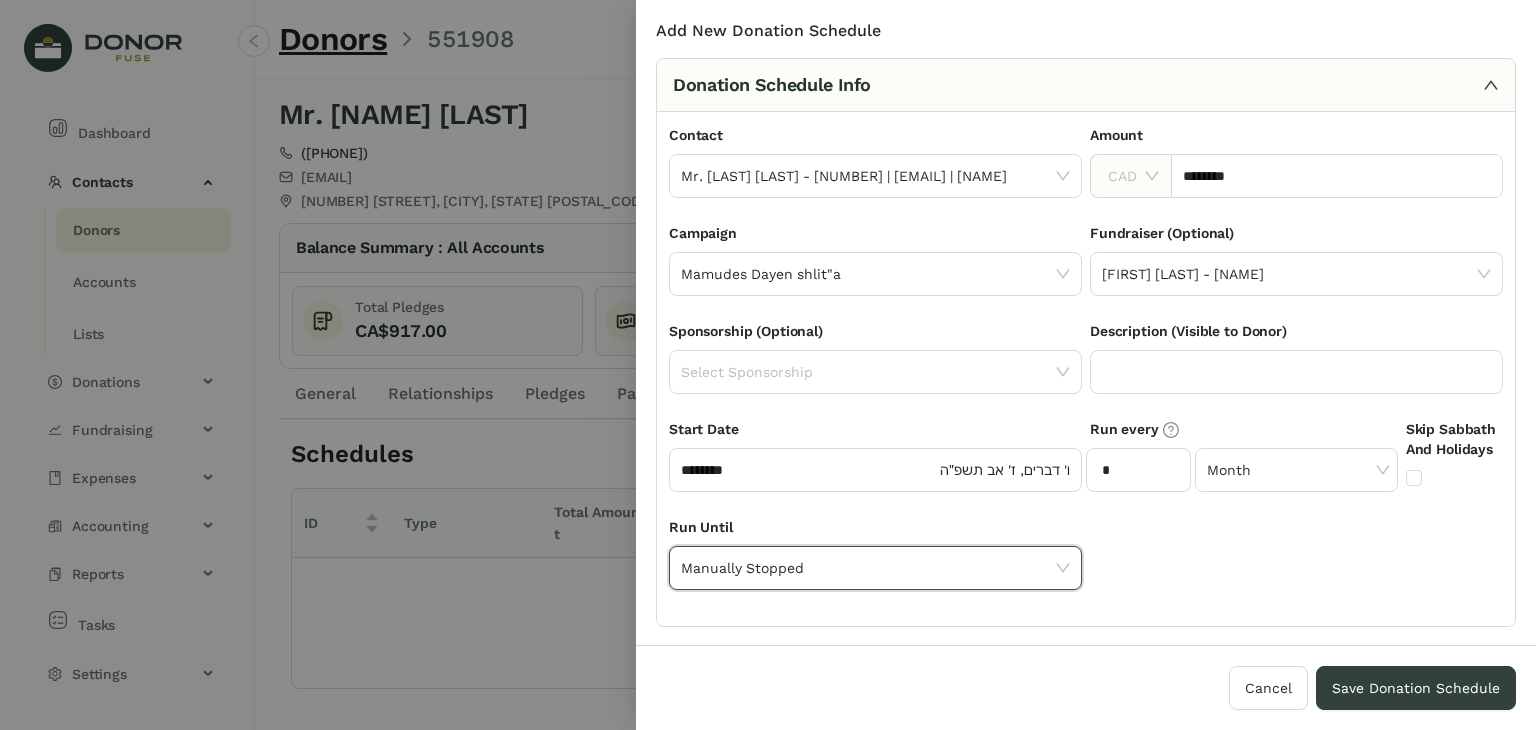click on "Run Until" at bounding box center (875, 531) 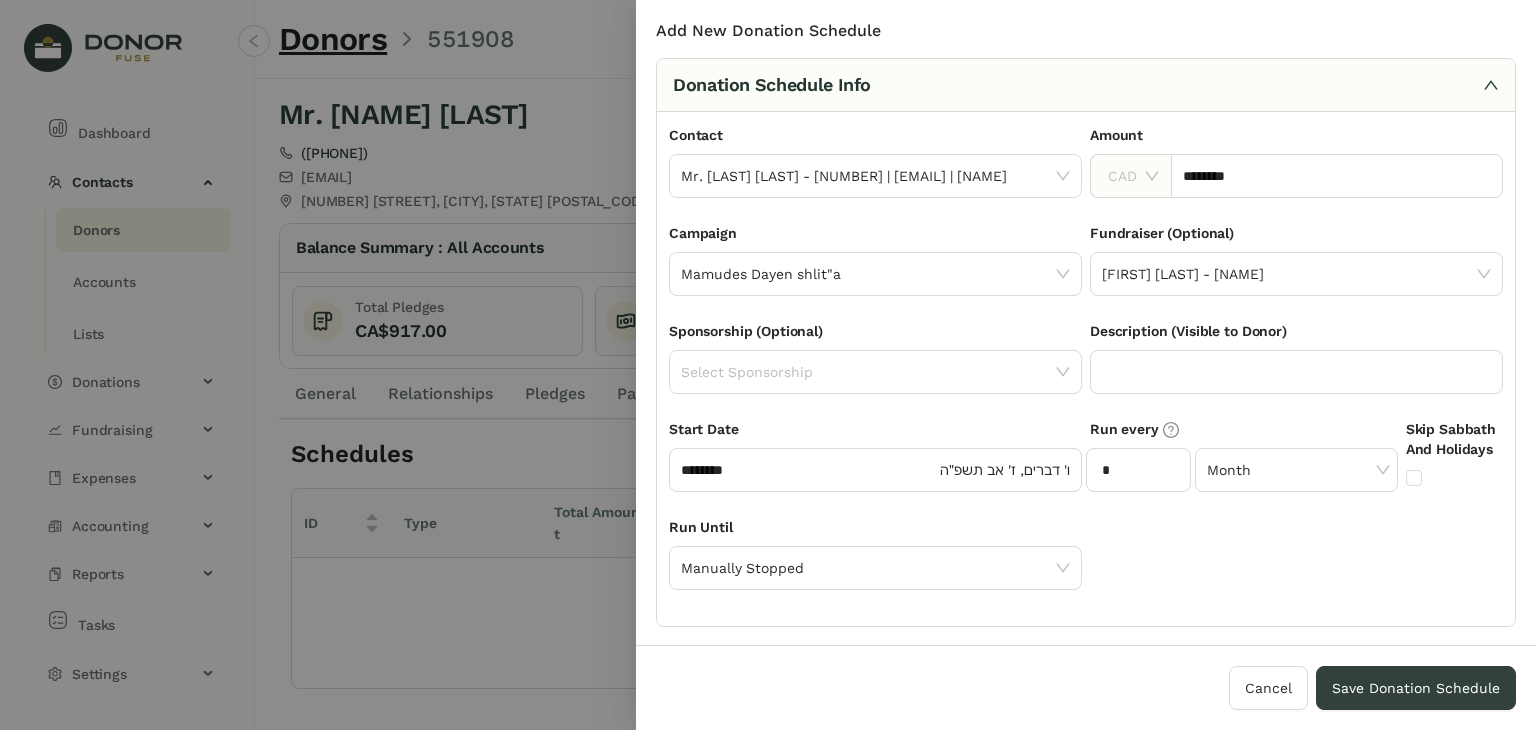 scroll, scrollTop: 200, scrollLeft: 0, axis: vertical 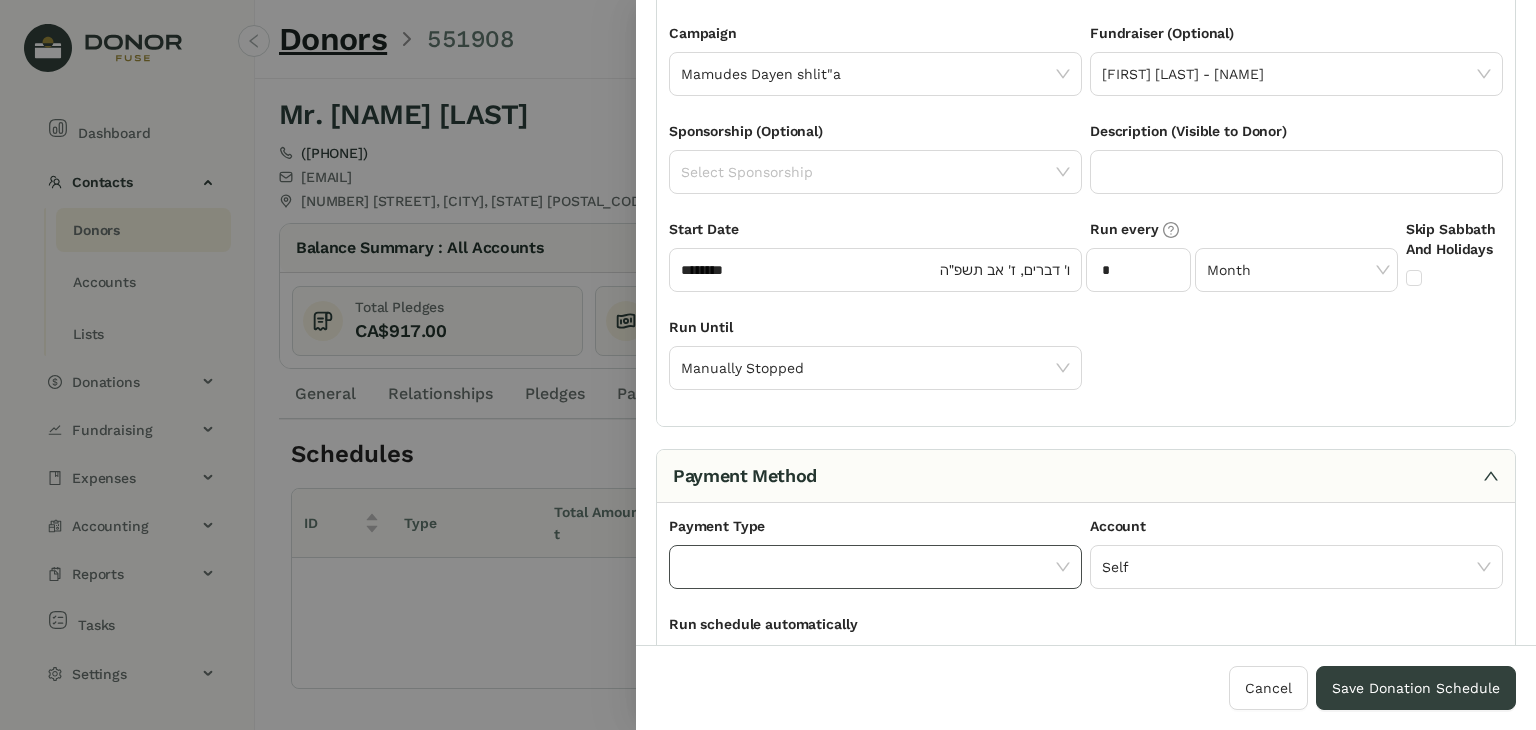 click 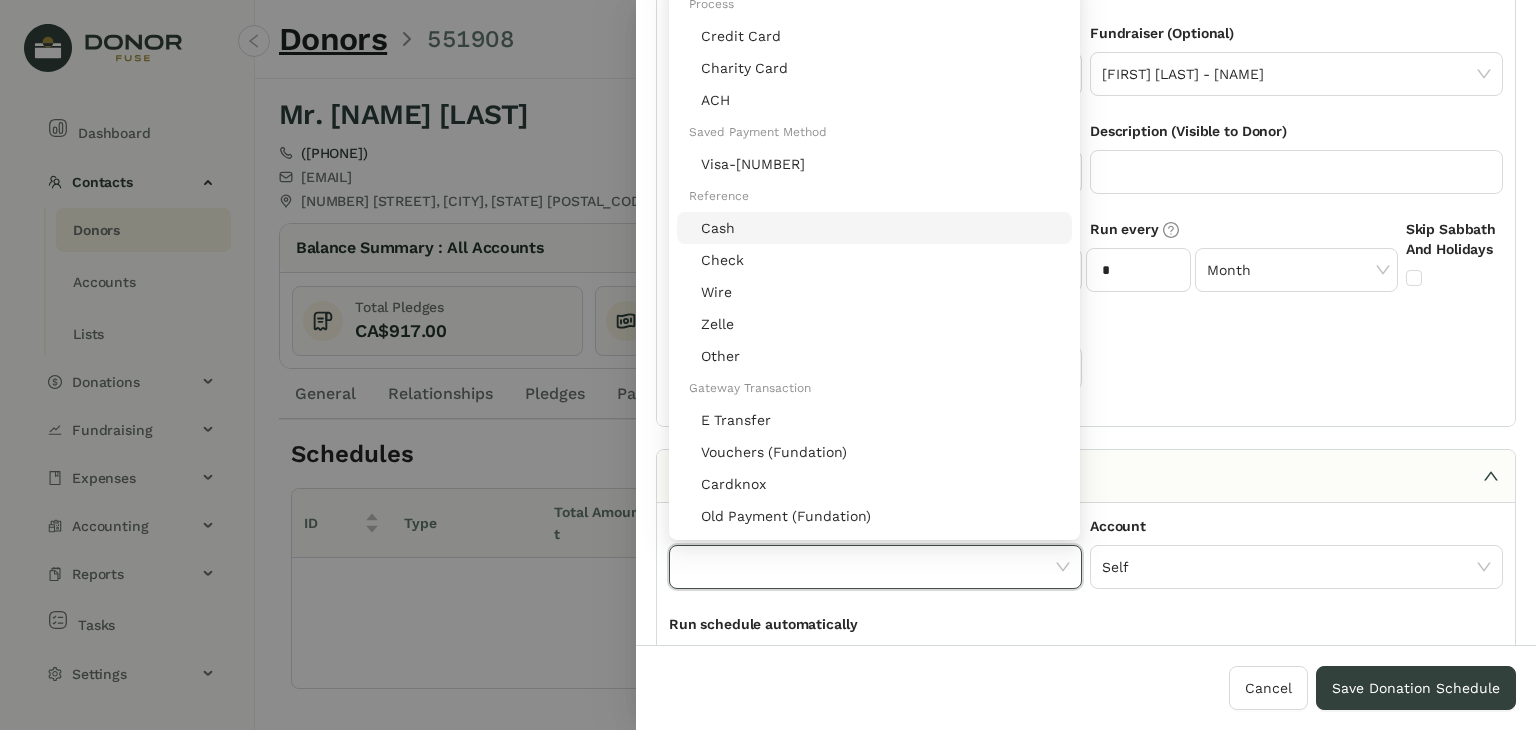 click on "Visa-9776" at bounding box center [880, 260] 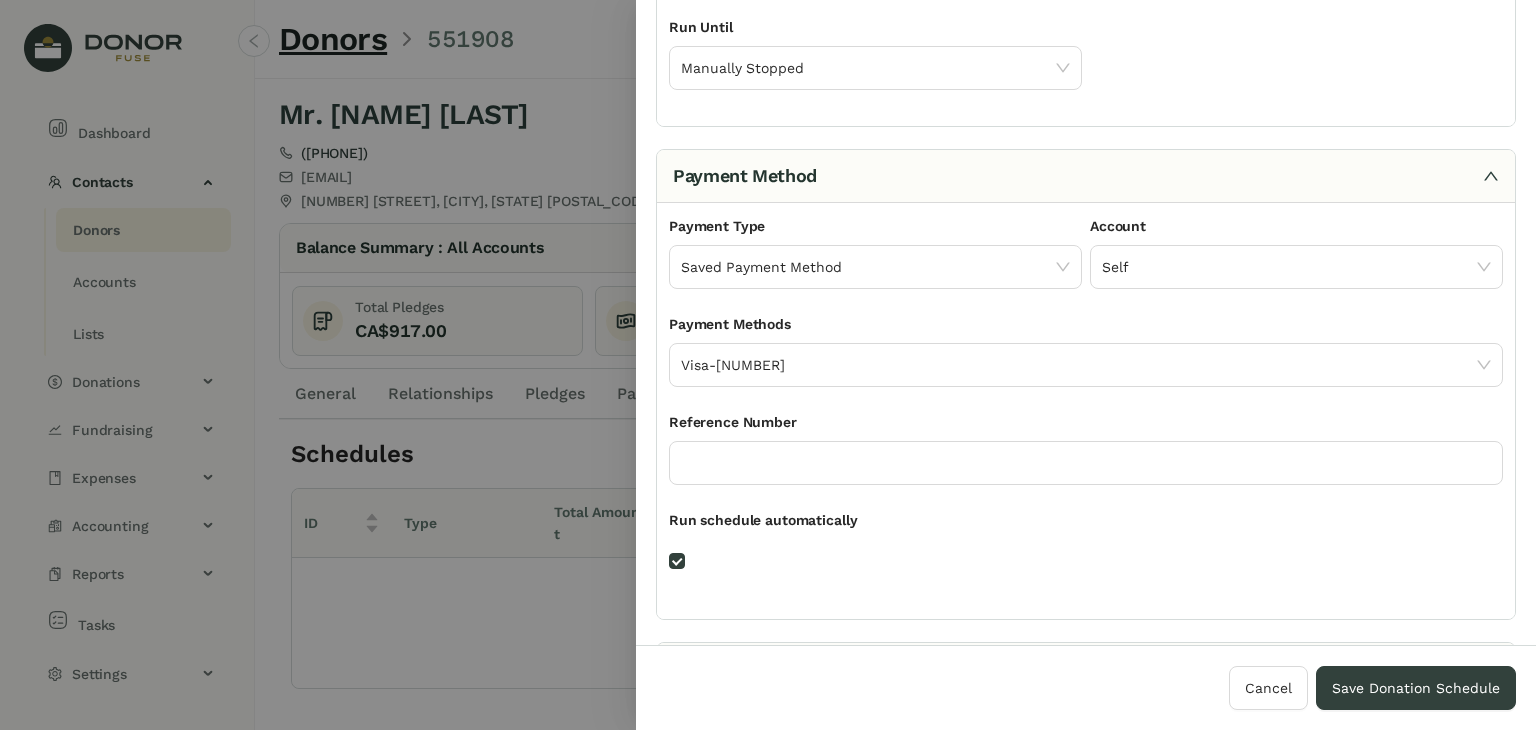 scroll, scrollTop: 100, scrollLeft: 0, axis: vertical 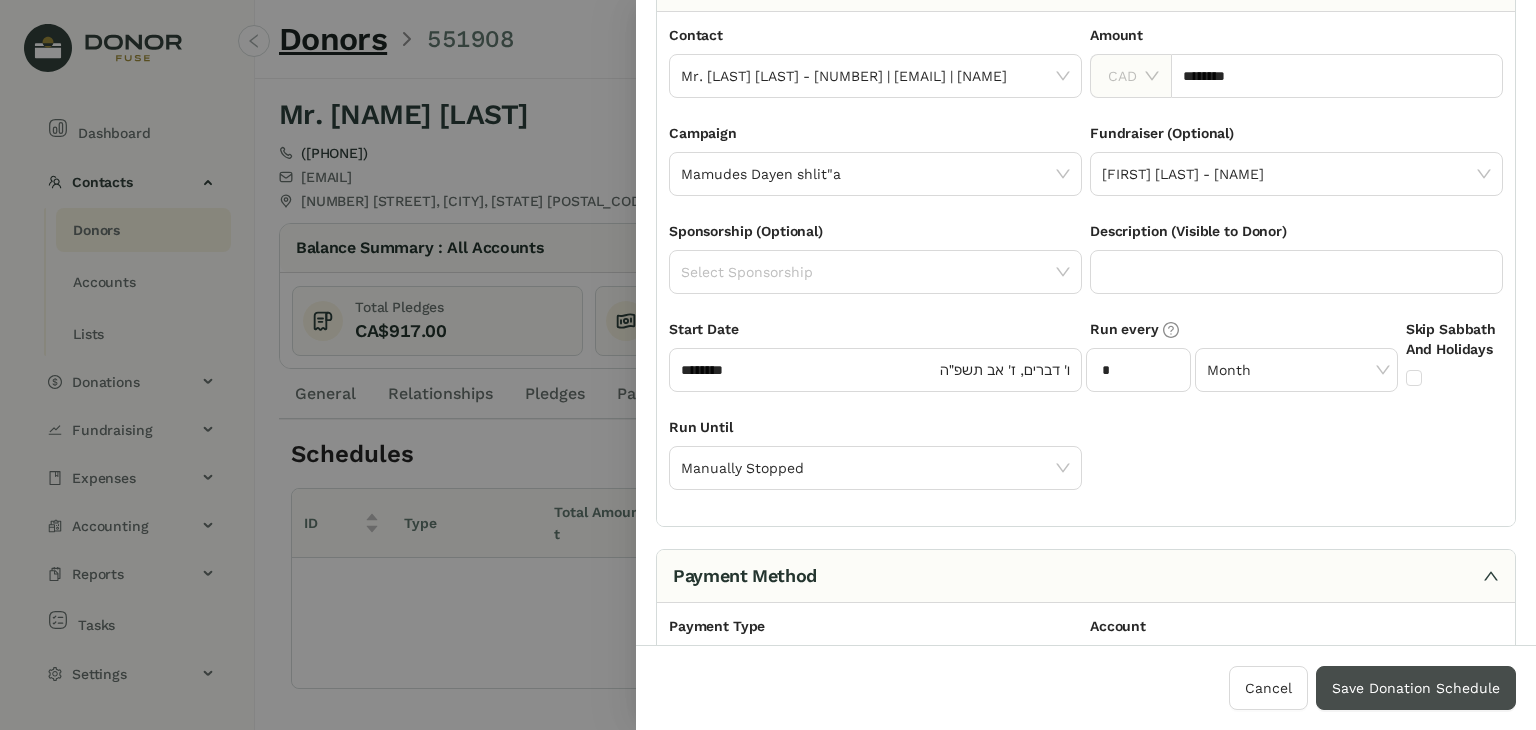 click on "Save Donation Schedule" at bounding box center (1416, 688) 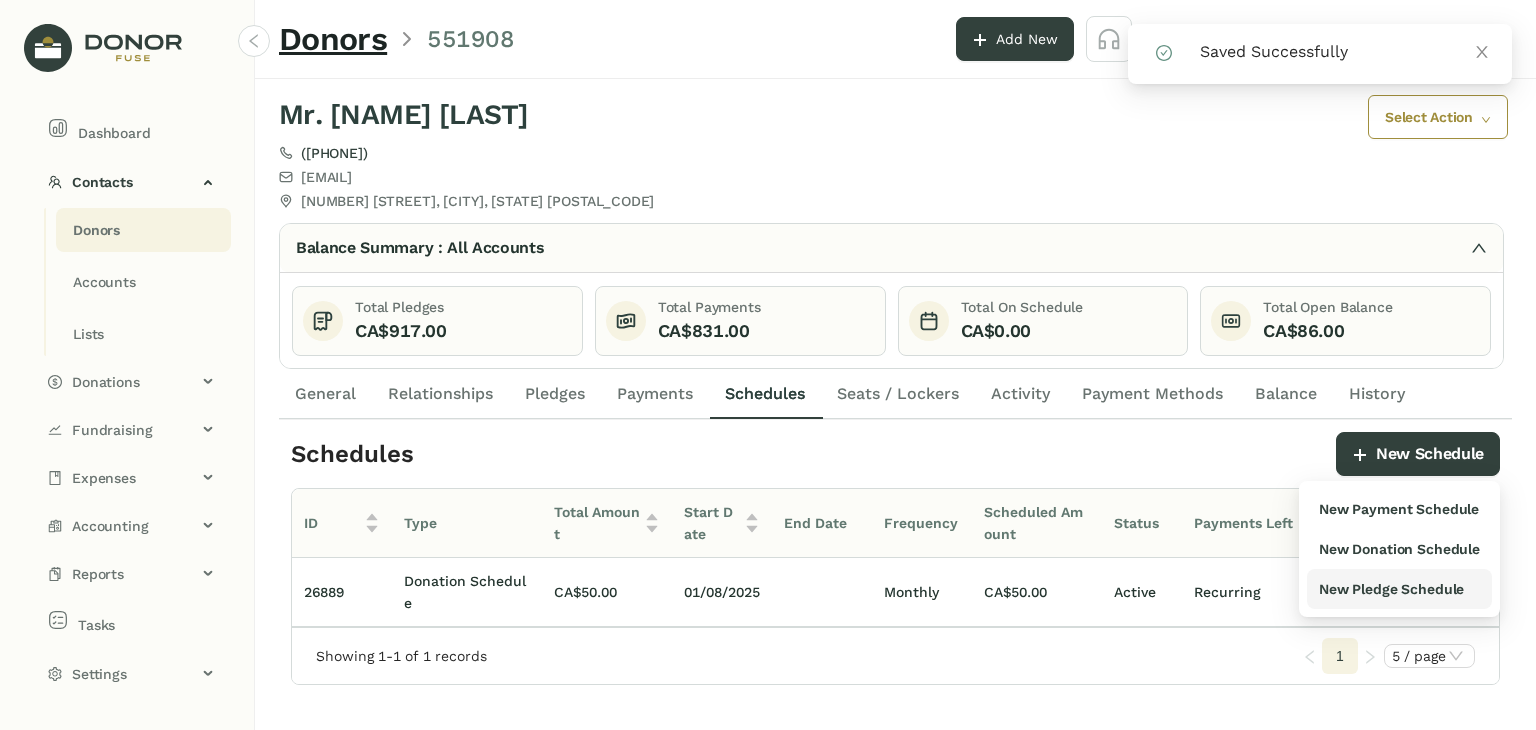 drag, startPoint x: 1376, startPoint y: 543, endPoint x: 1363, endPoint y: 575, distance: 34.539833 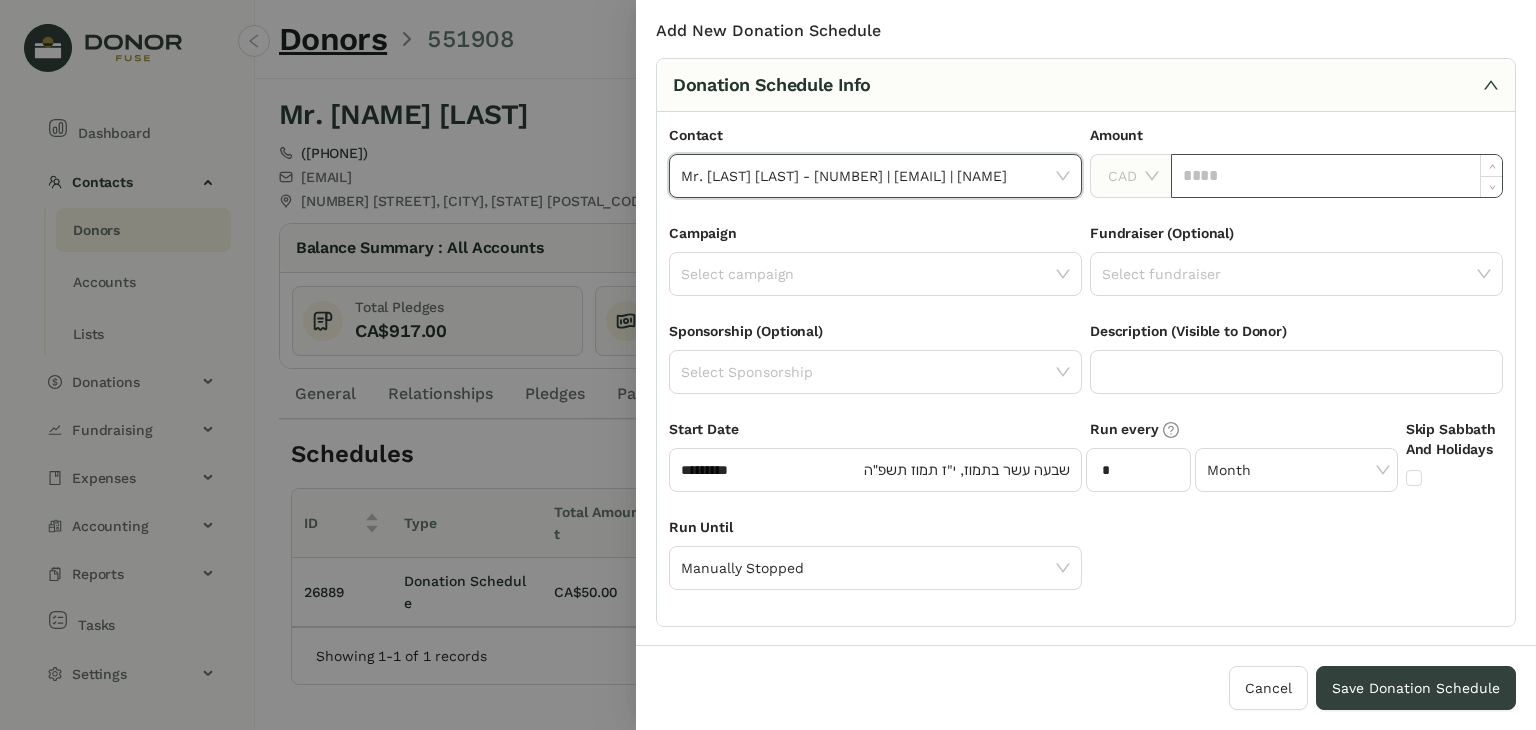 click 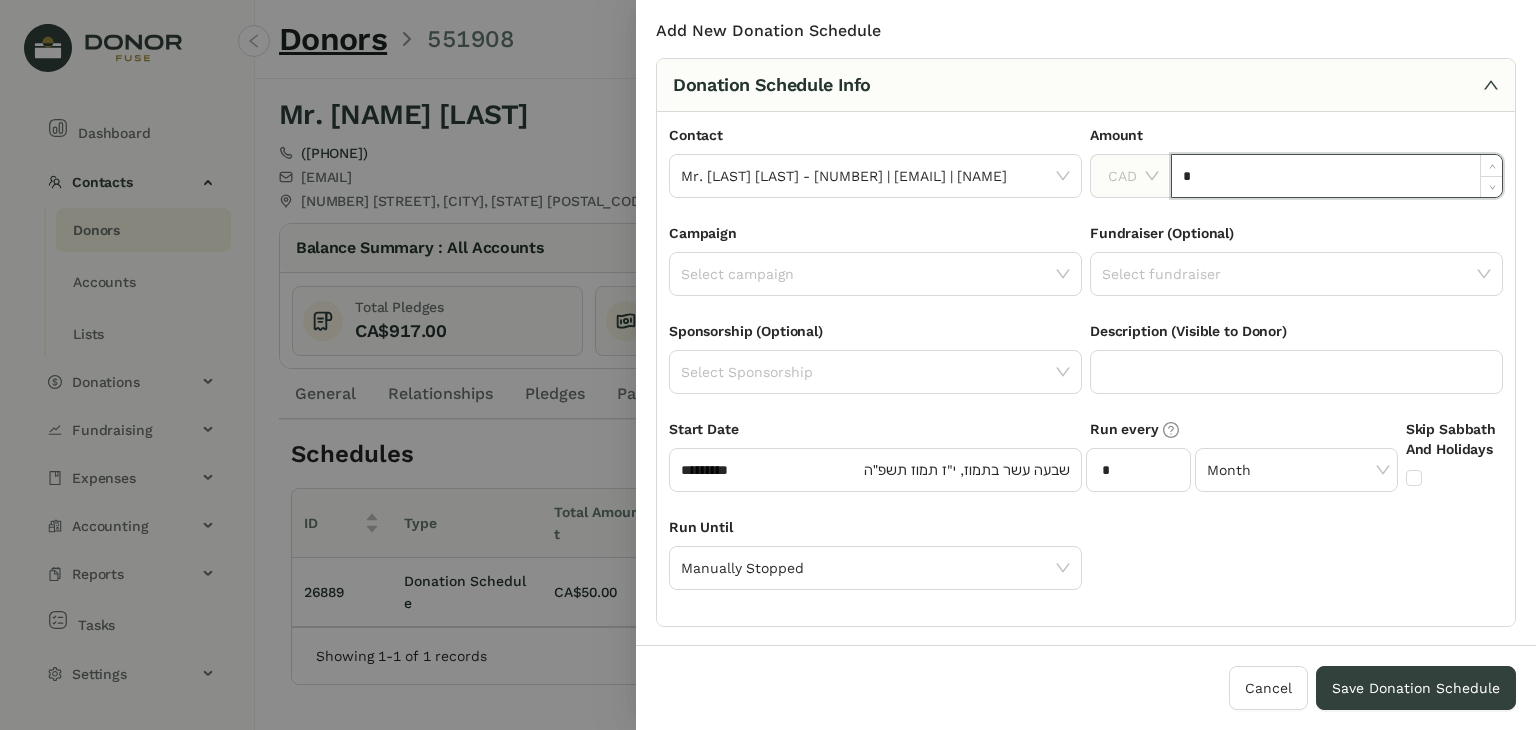 type on "*" 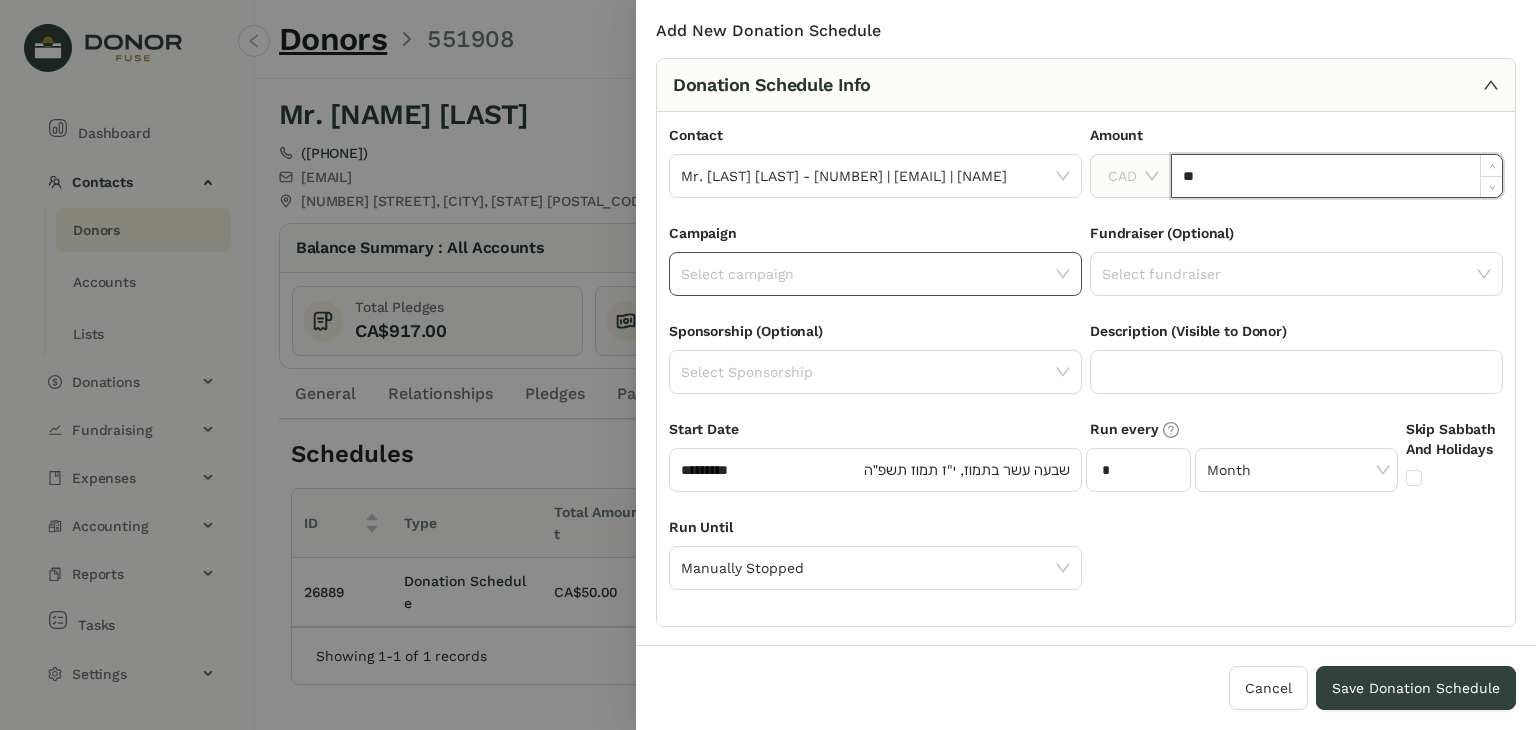 type on "********" 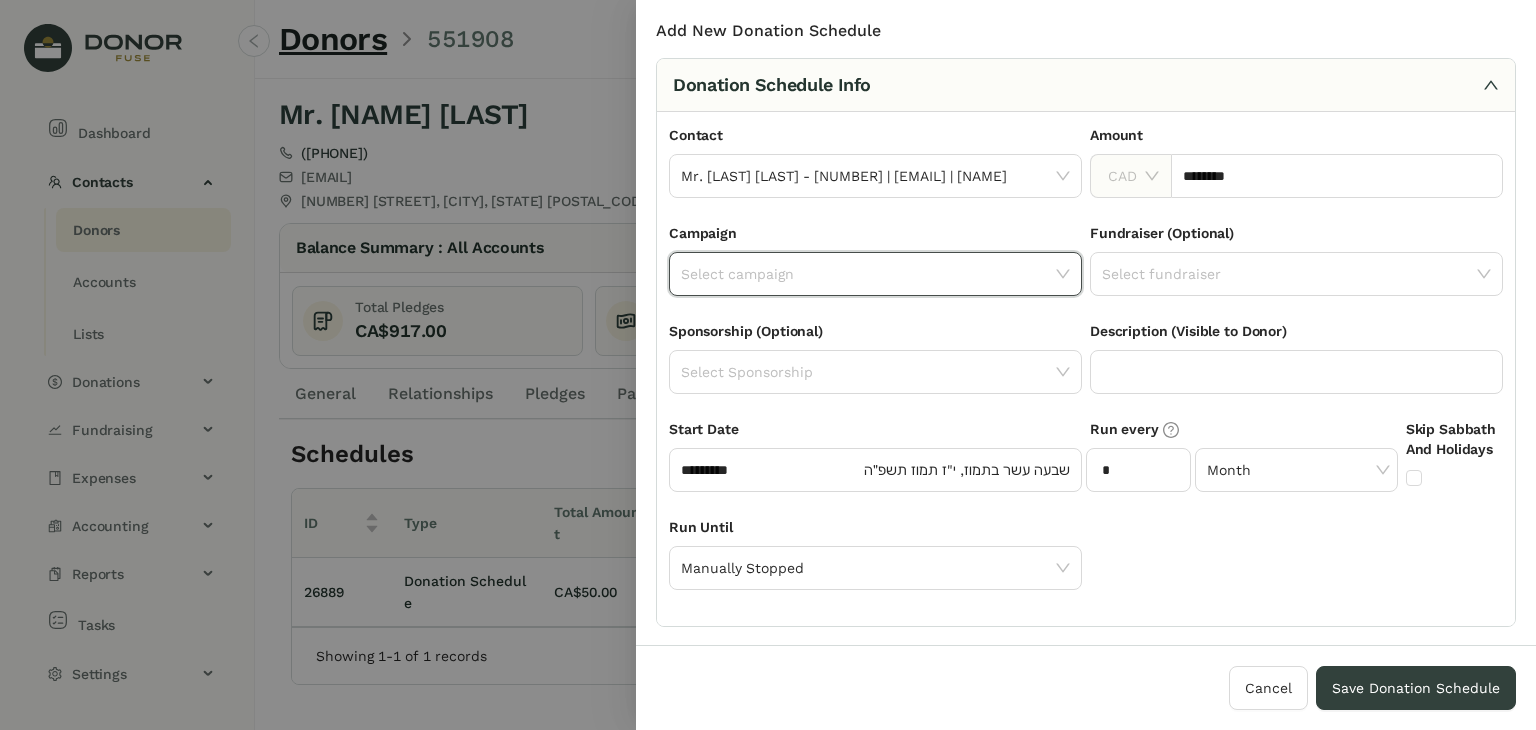click 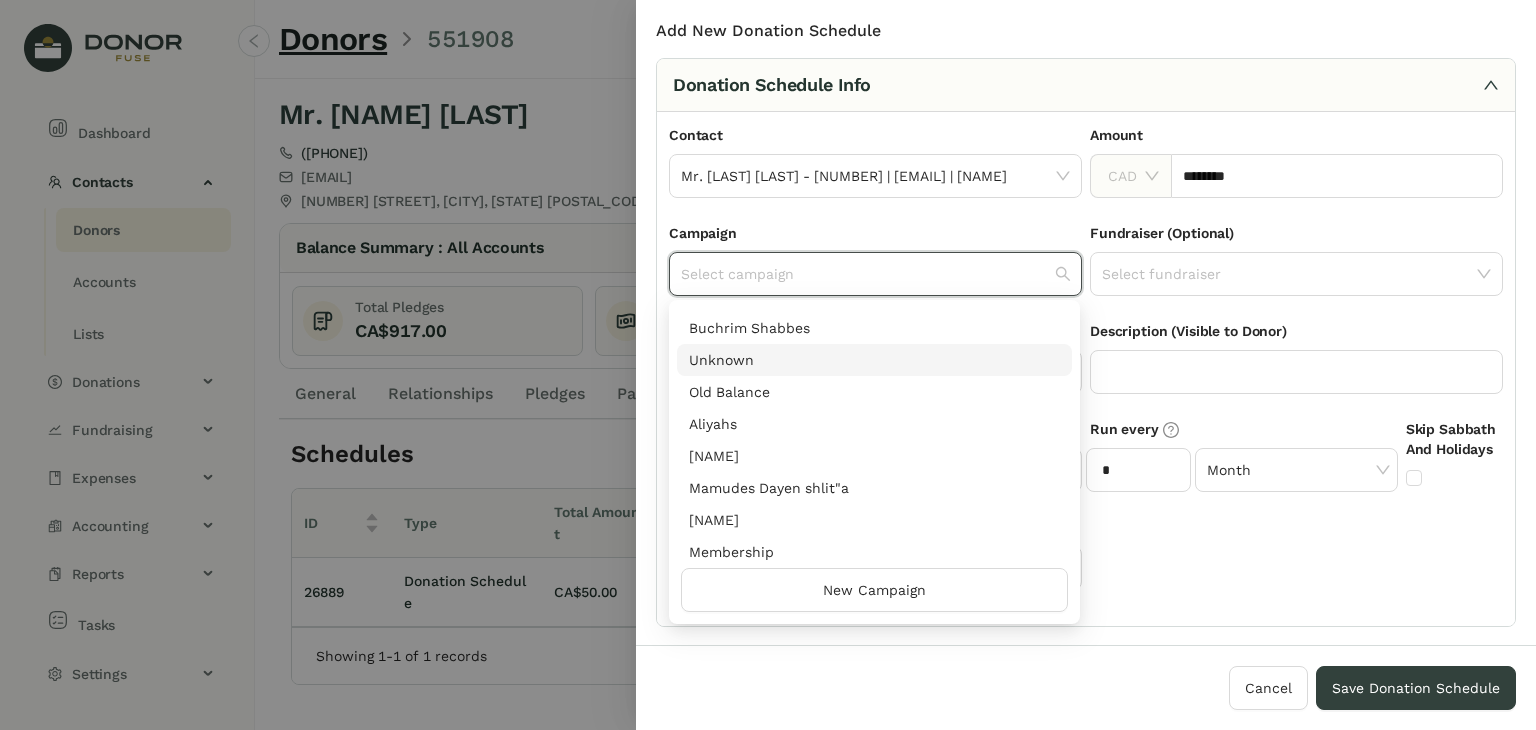 scroll, scrollTop: 128, scrollLeft: 0, axis: vertical 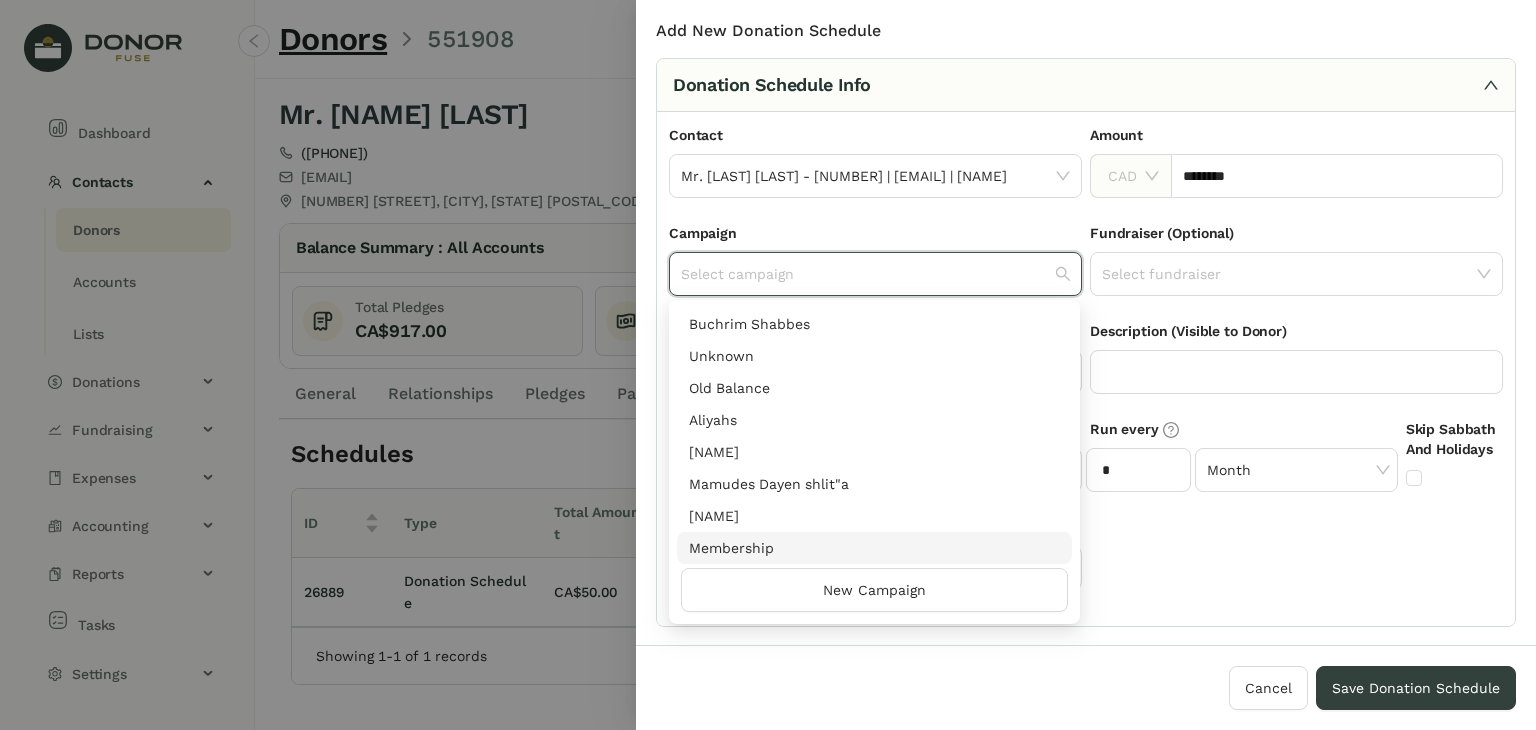 click on "Membership" at bounding box center [874, 548] 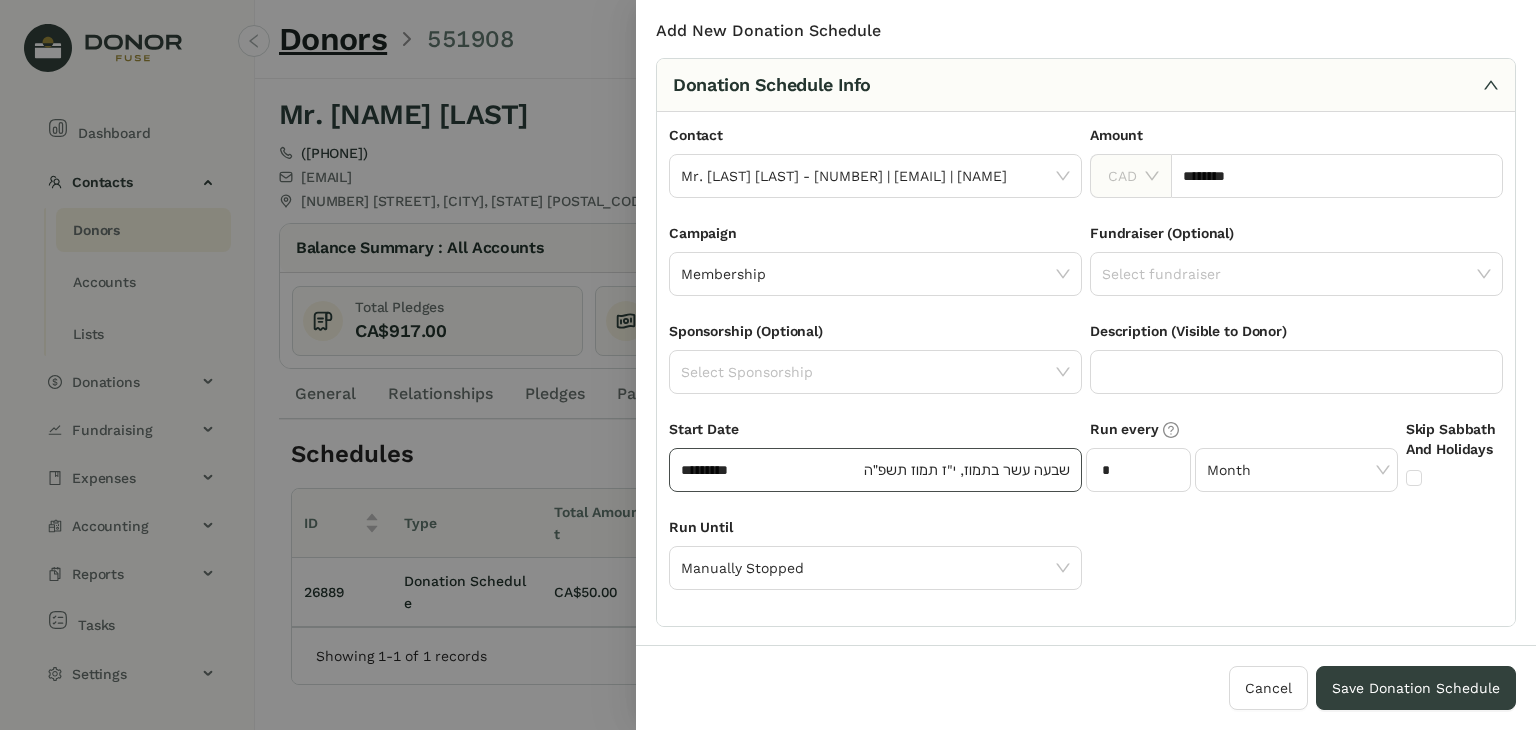 click on "*********" 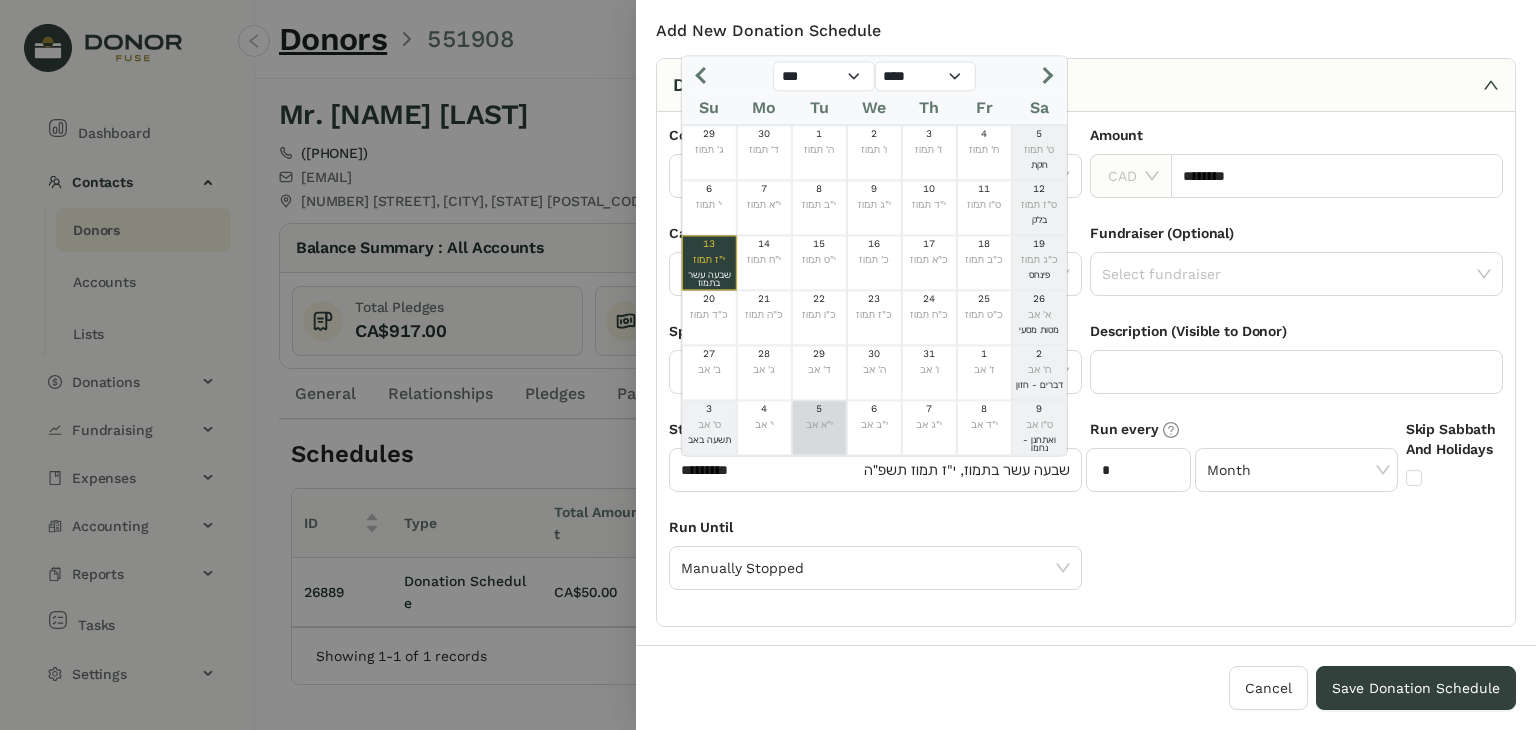 click on "י"א אב" 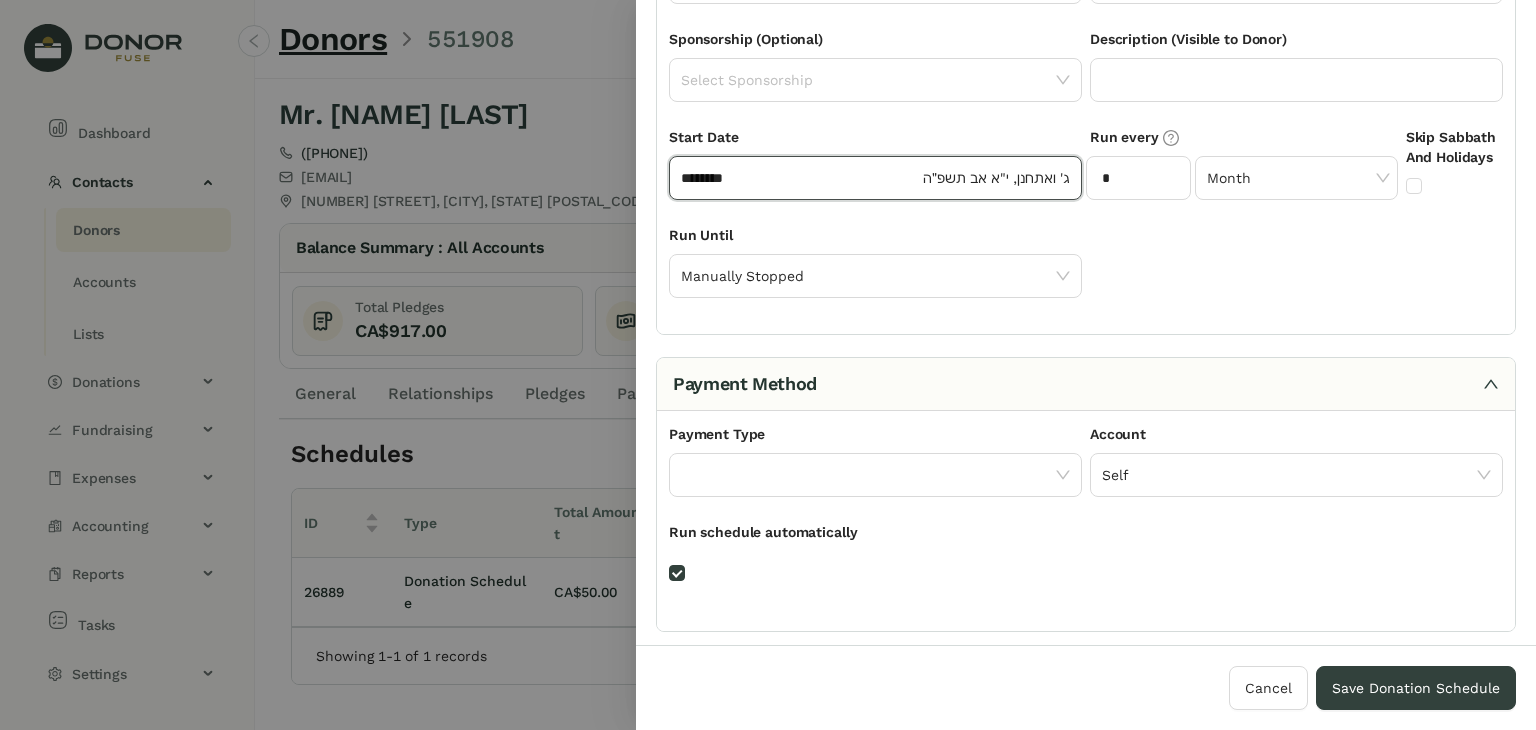 scroll, scrollTop: 300, scrollLeft: 0, axis: vertical 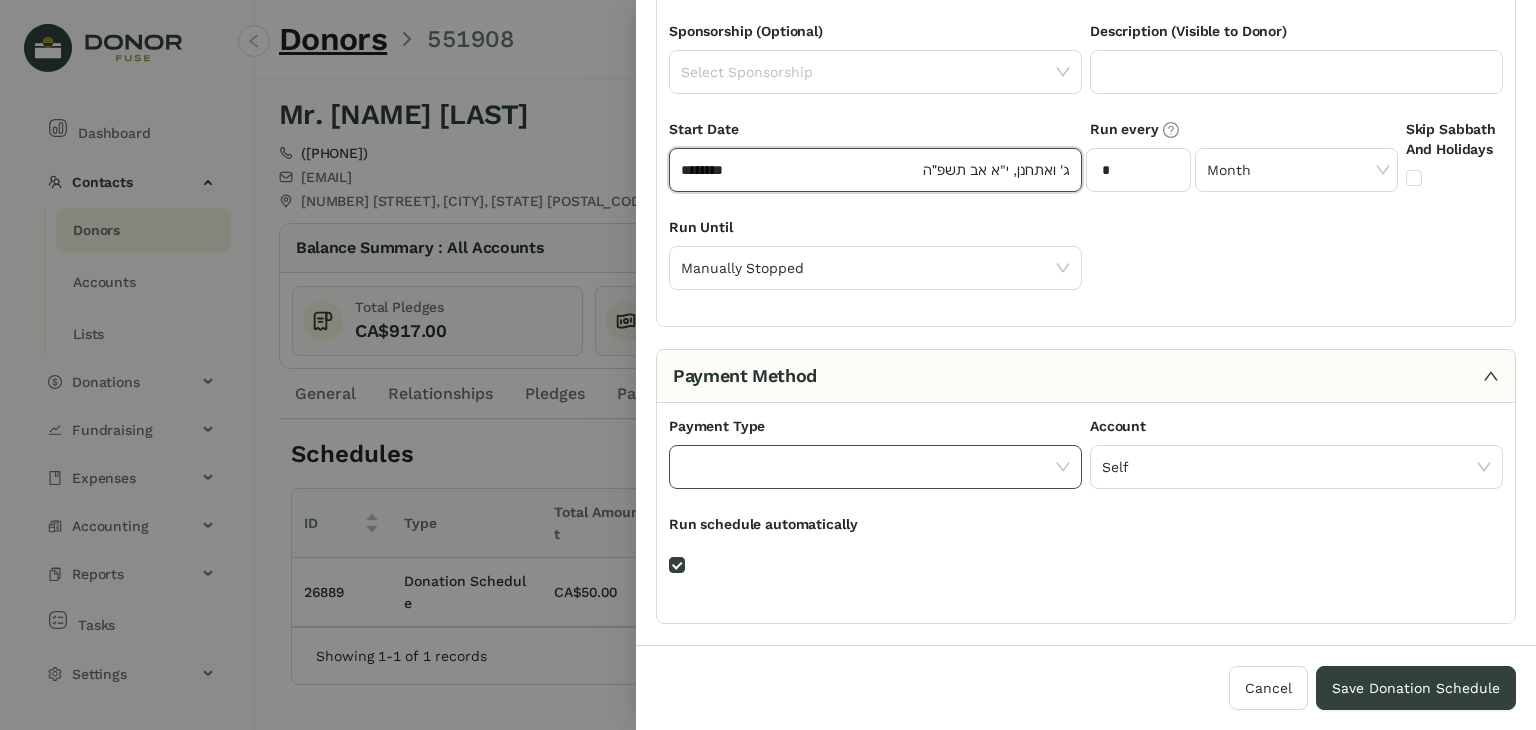 click 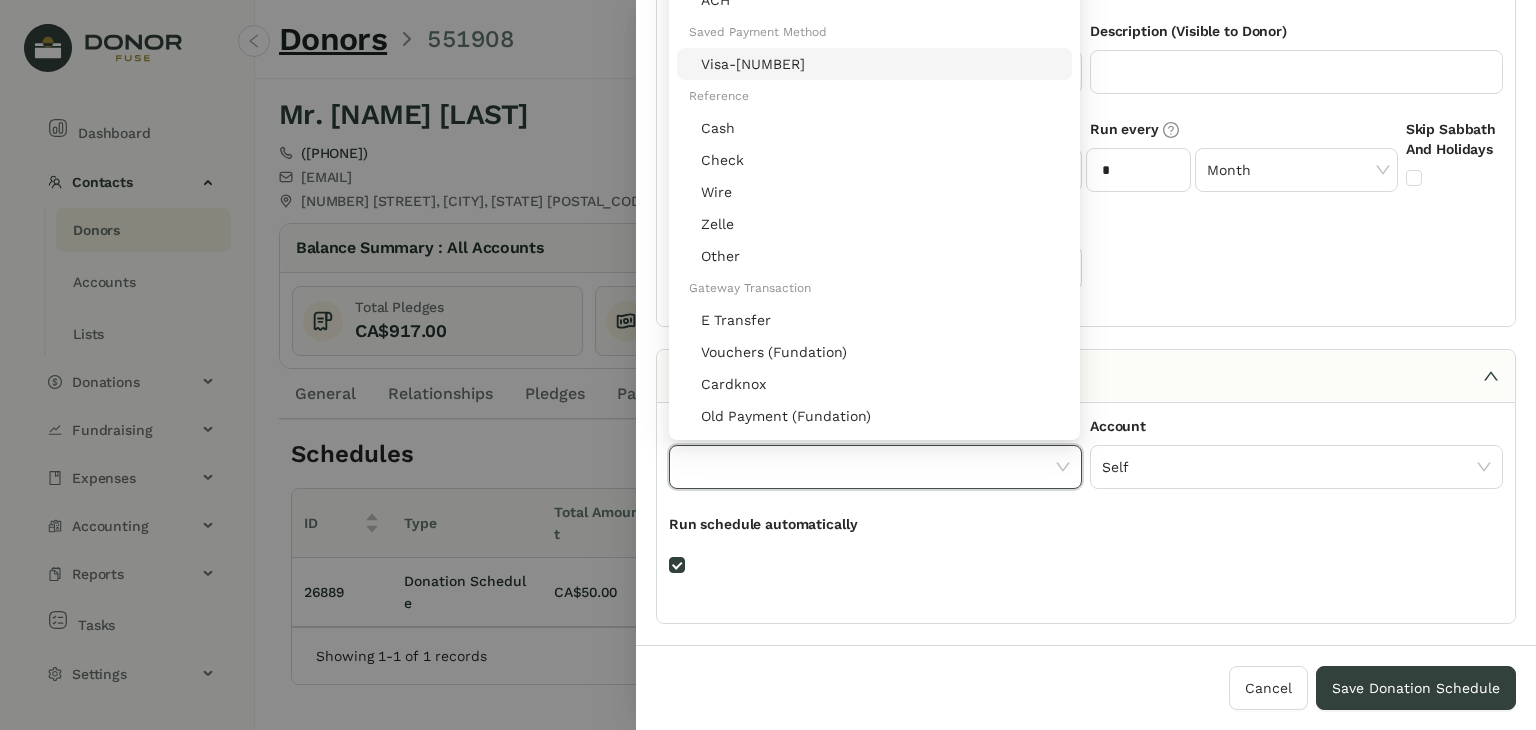click on "Visa-9776" 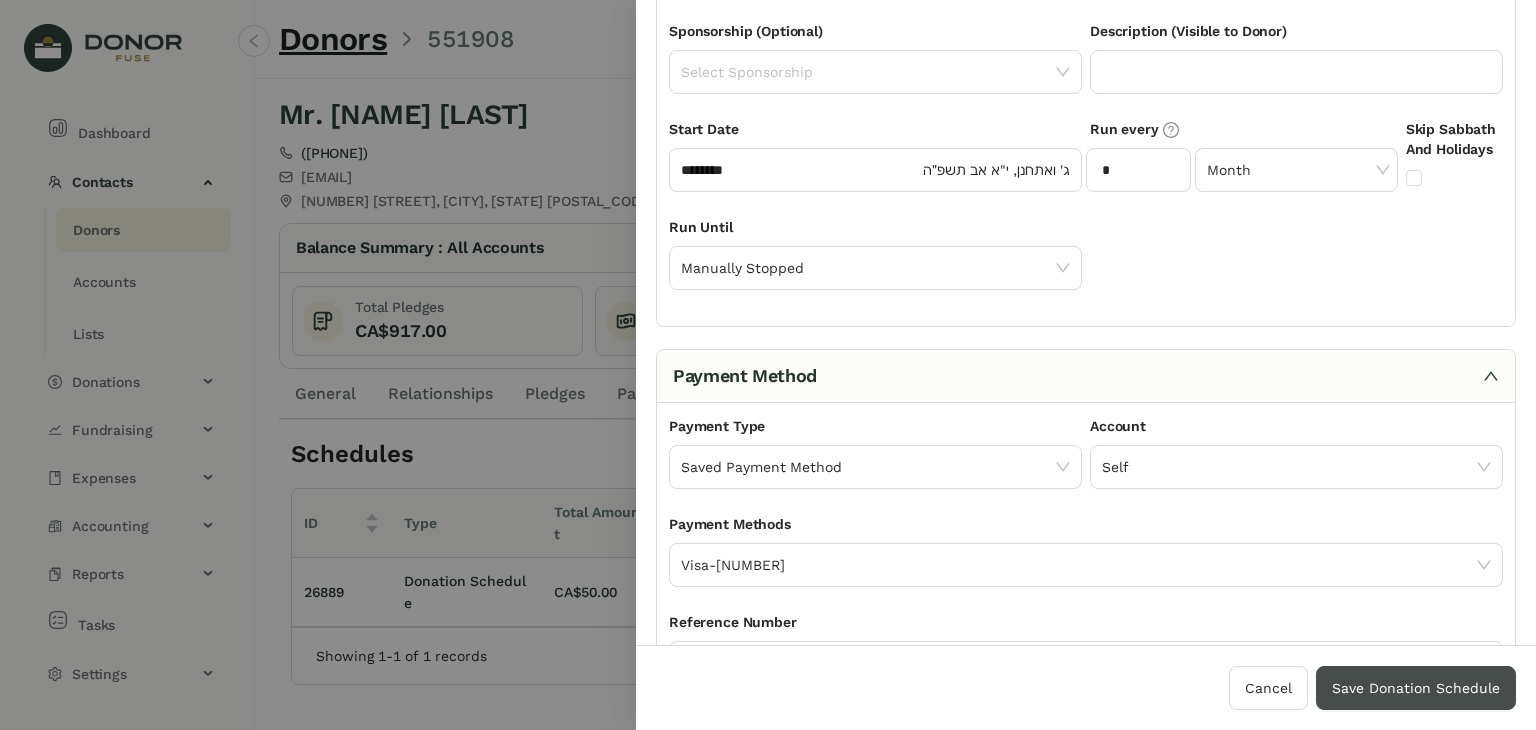 click on "Save Donation Schedule" at bounding box center (1416, 688) 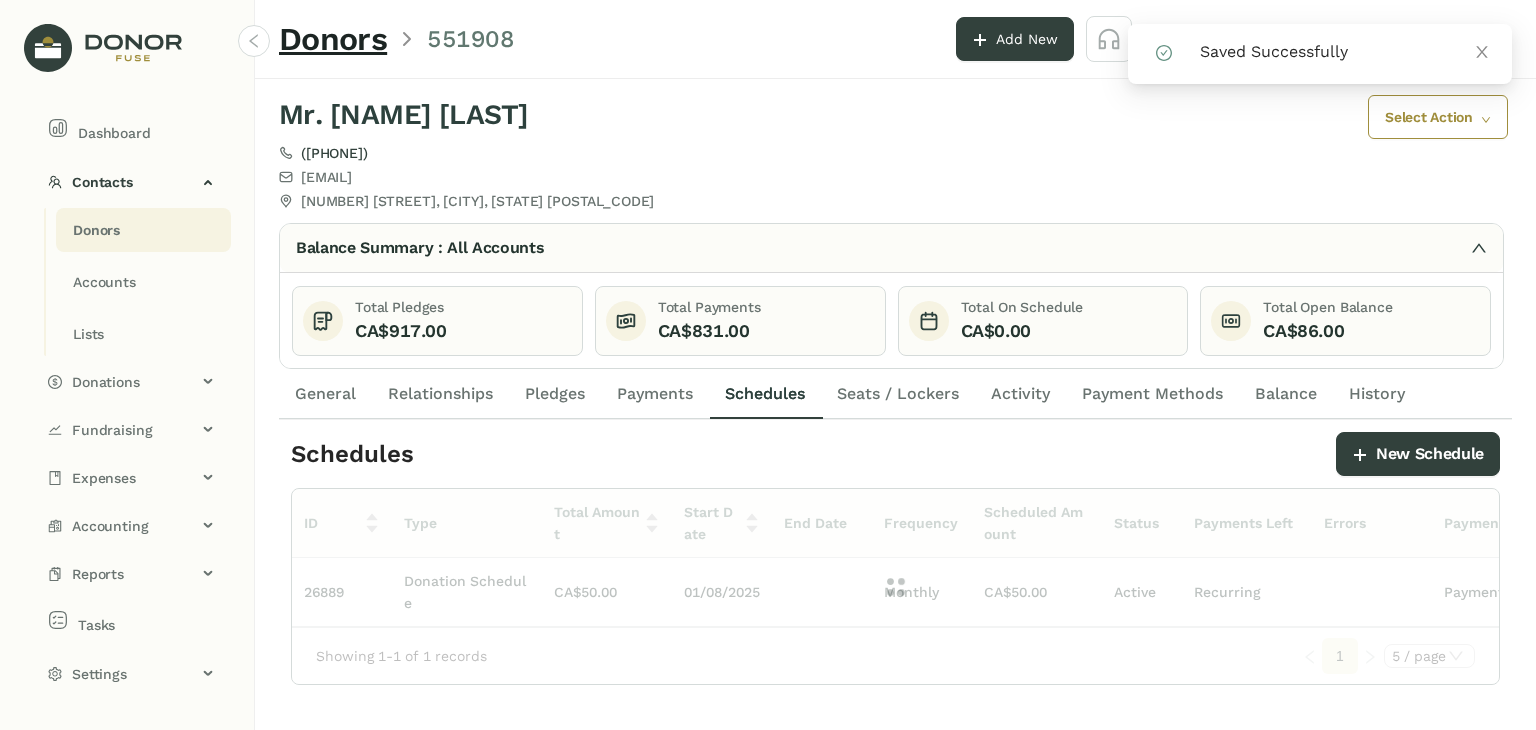 click on "Pledges" 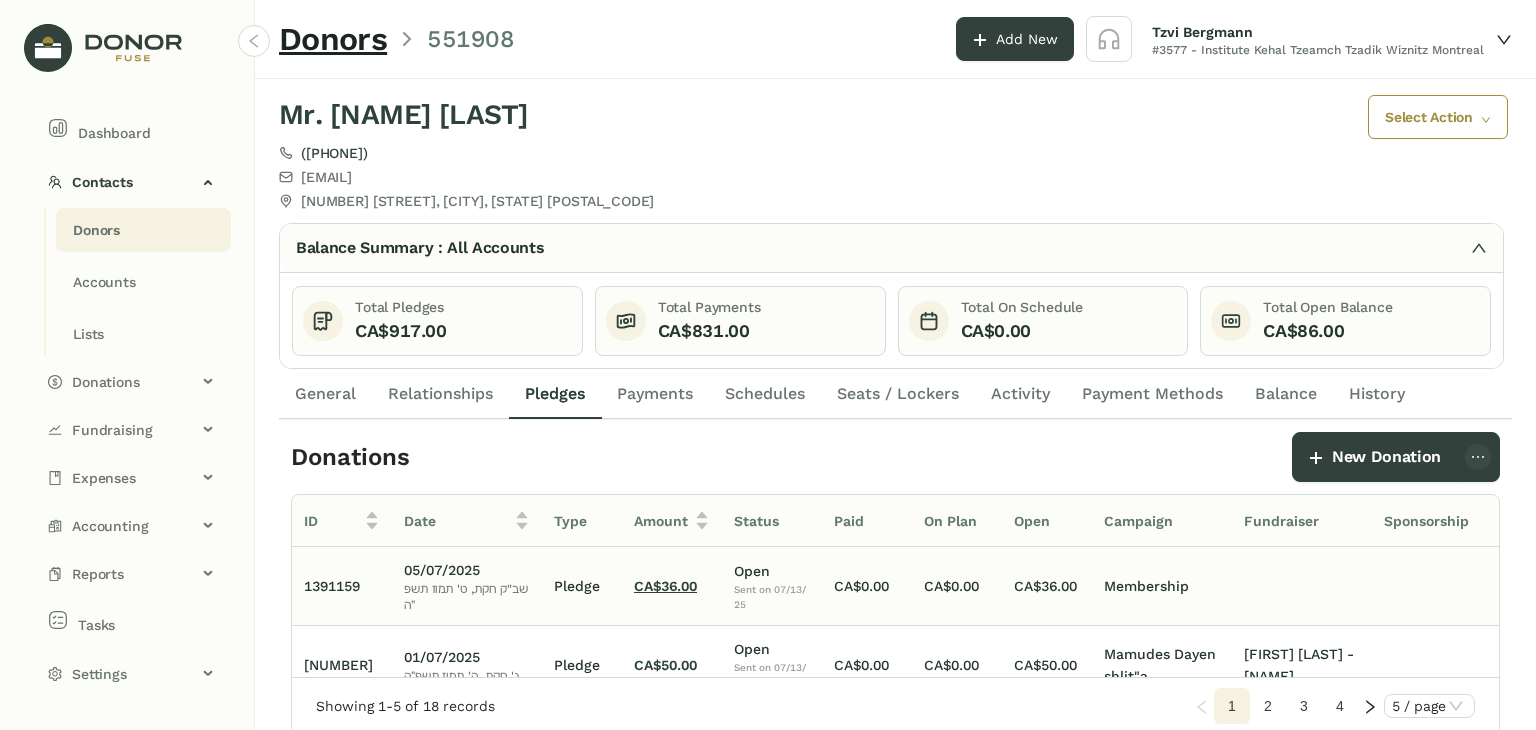 click on "CA$36.00" 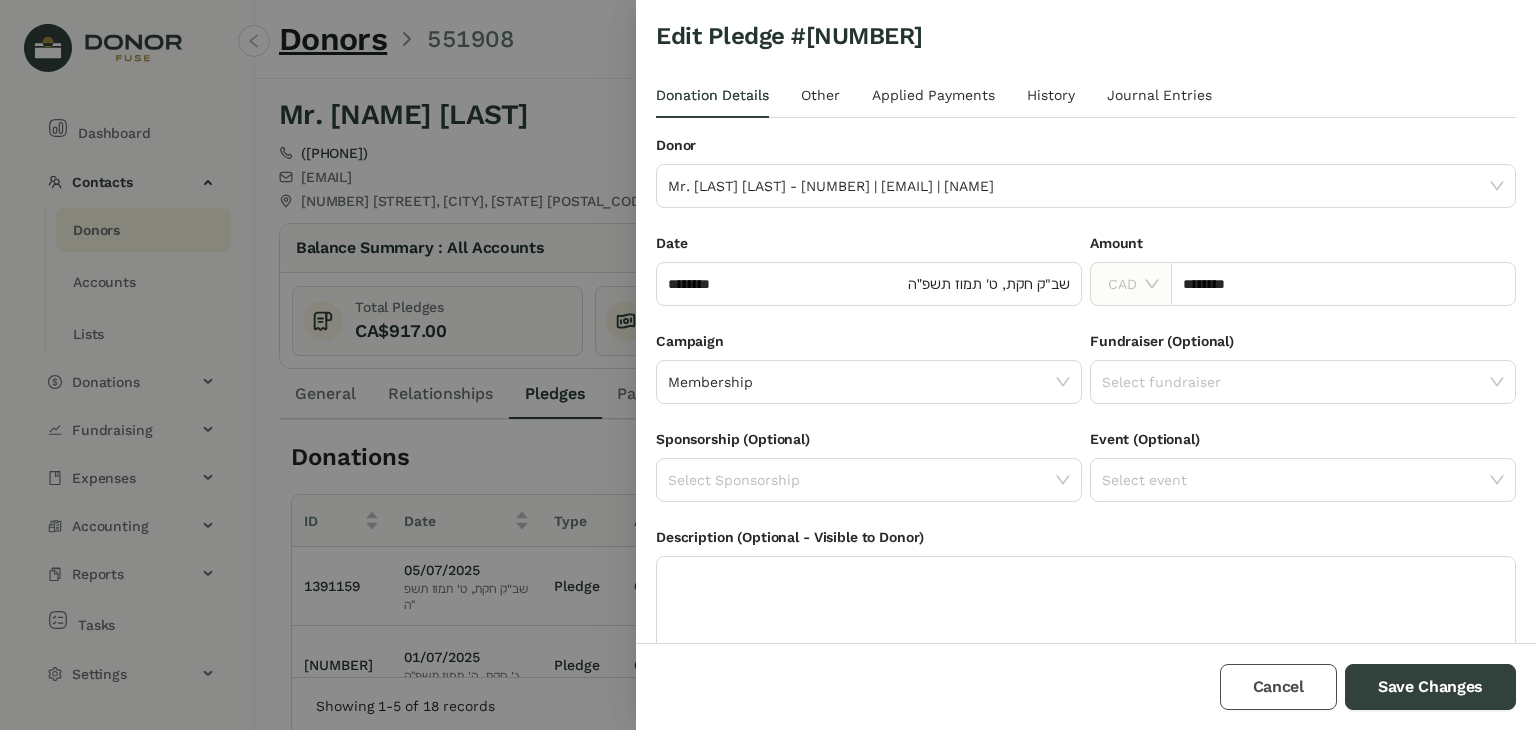 click on "Cancel" at bounding box center [1278, 687] 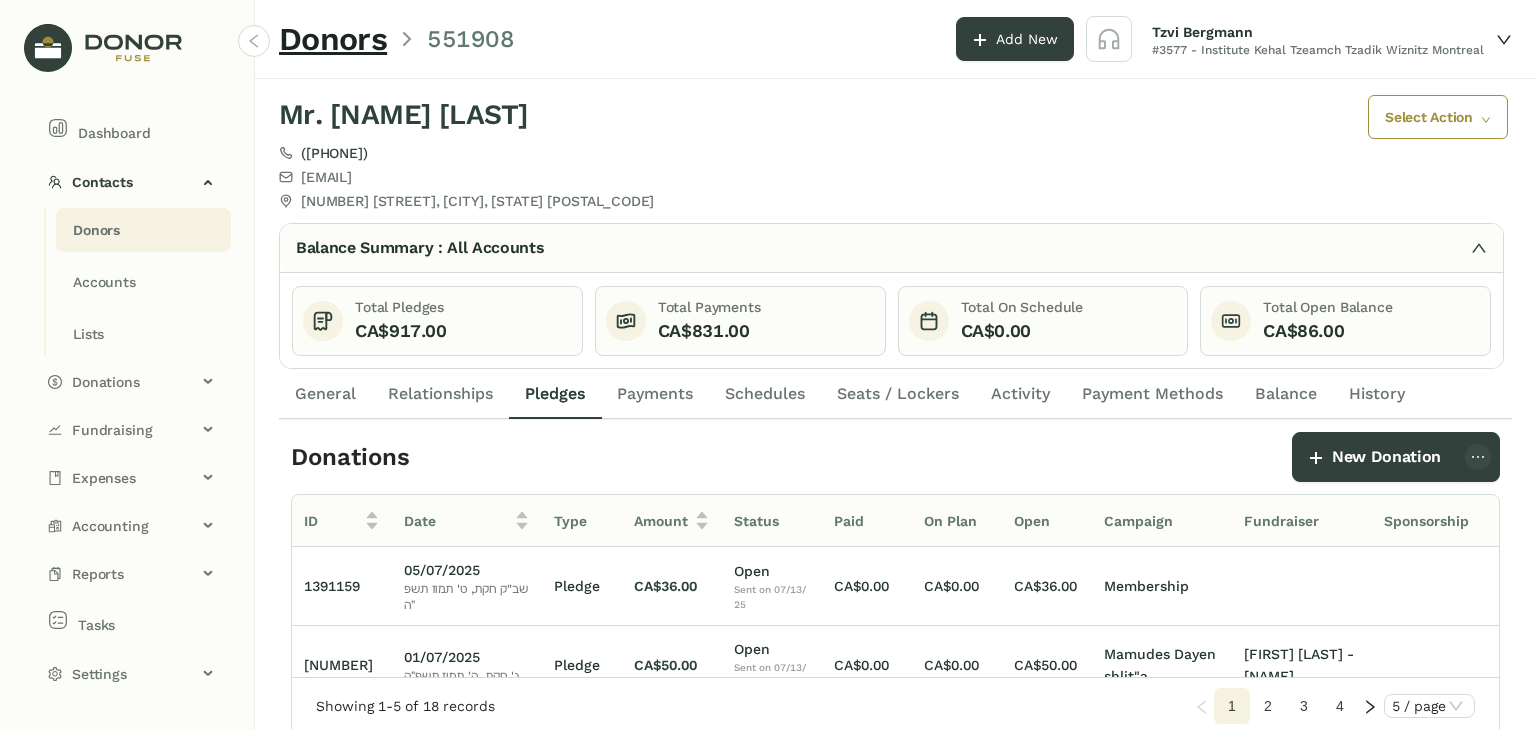 scroll, scrollTop: 0, scrollLeft: 150, axis: horizontal 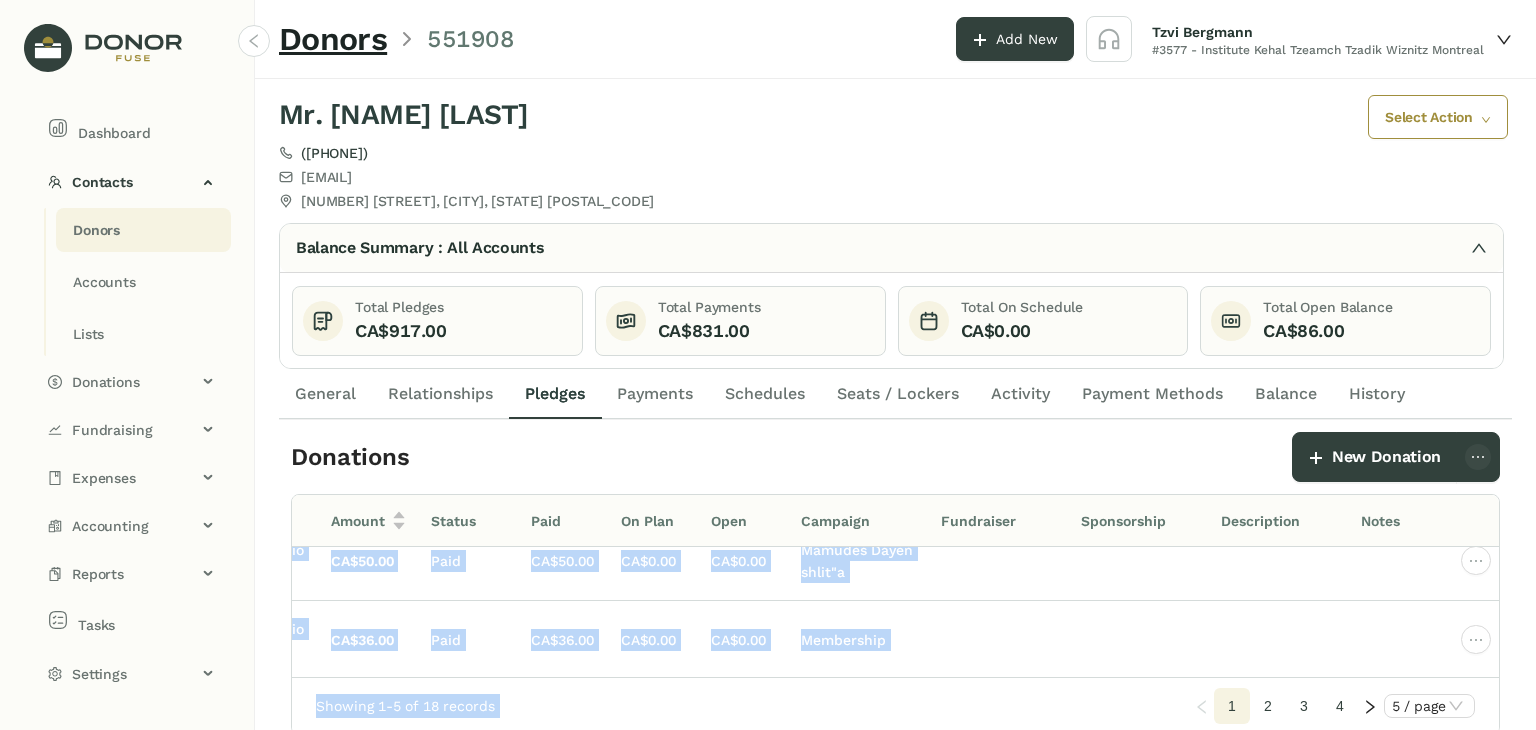 drag, startPoint x: 1297, startPoint y: 675, endPoint x: 1497, endPoint y: 670, distance: 200.06248 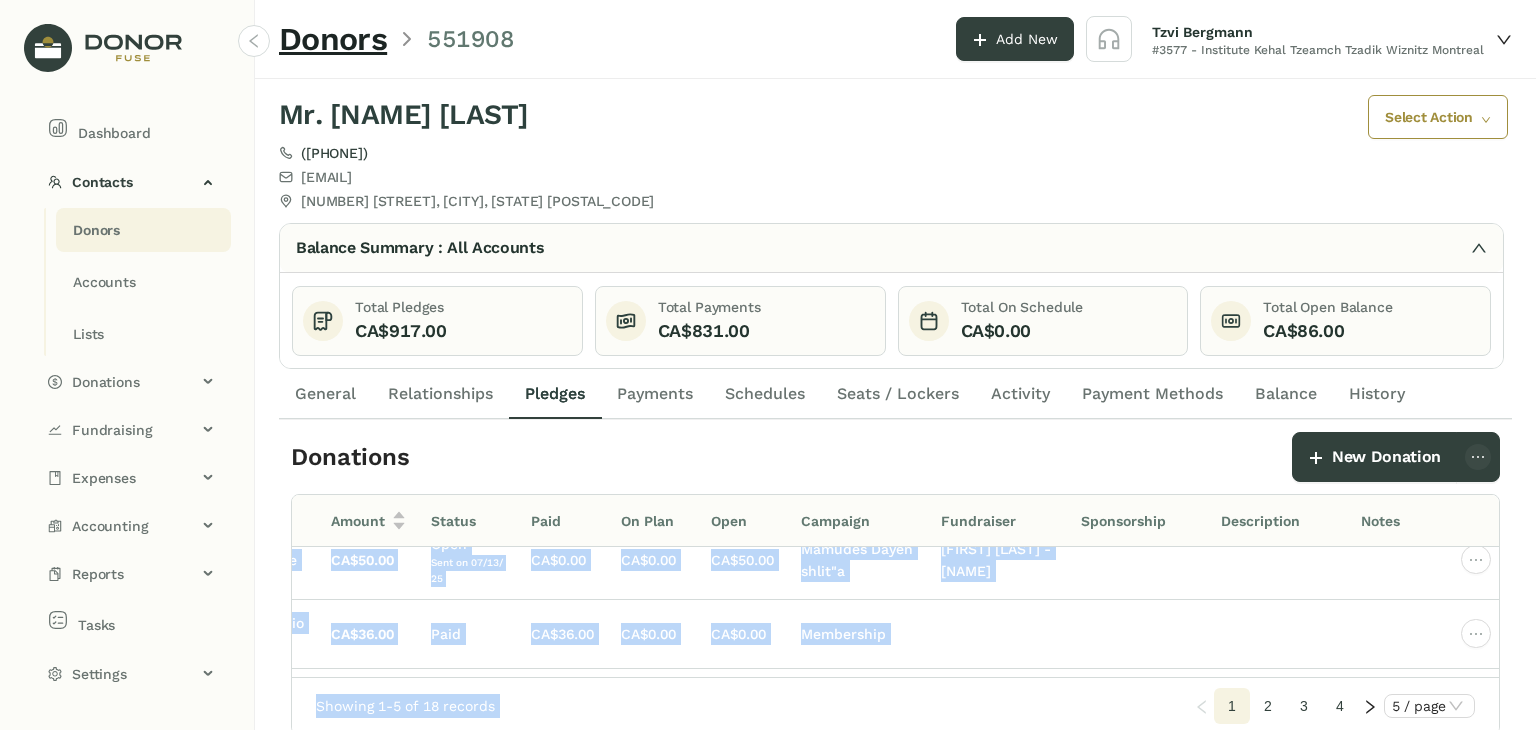 scroll, scrollTop: 0, scrollLeft: 306, axis: horizontal 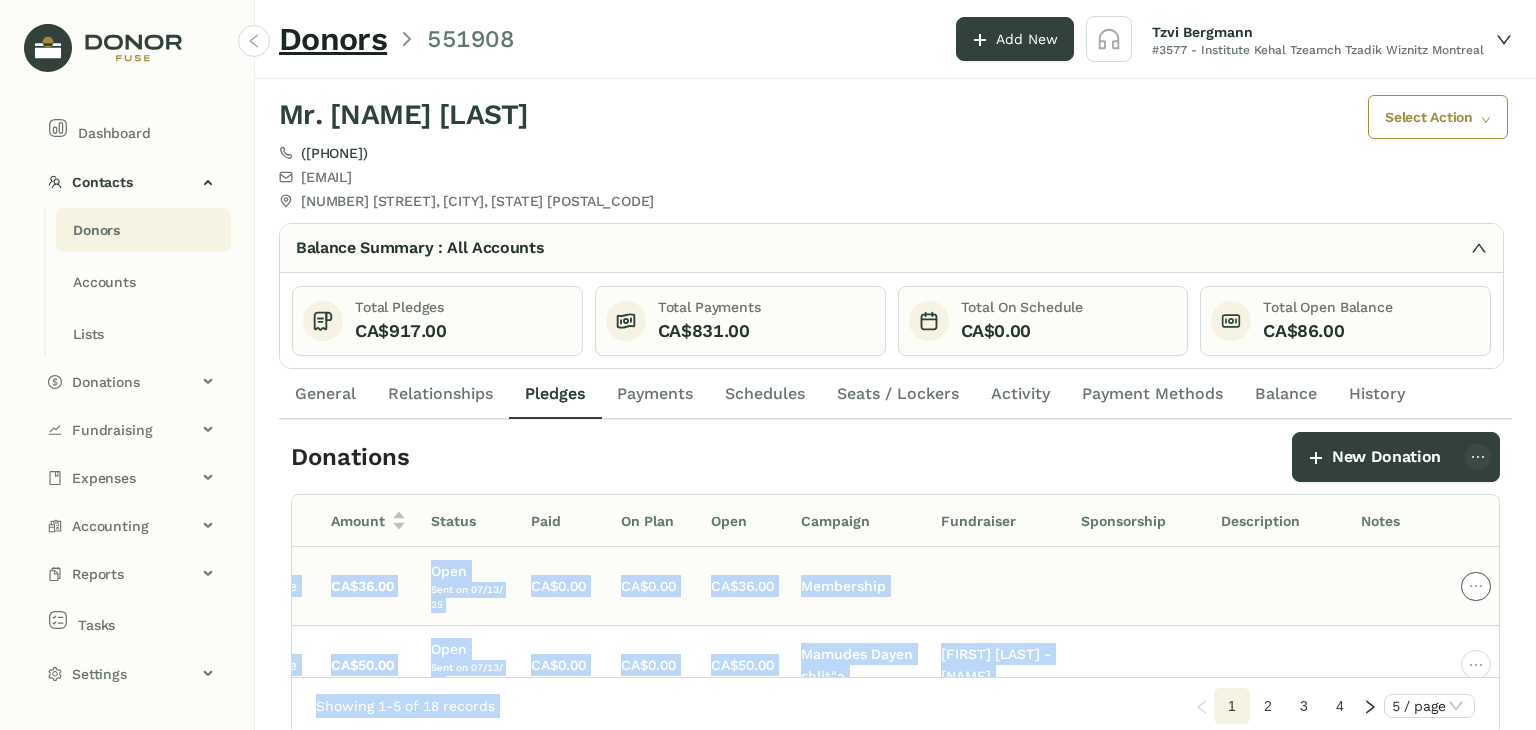 click 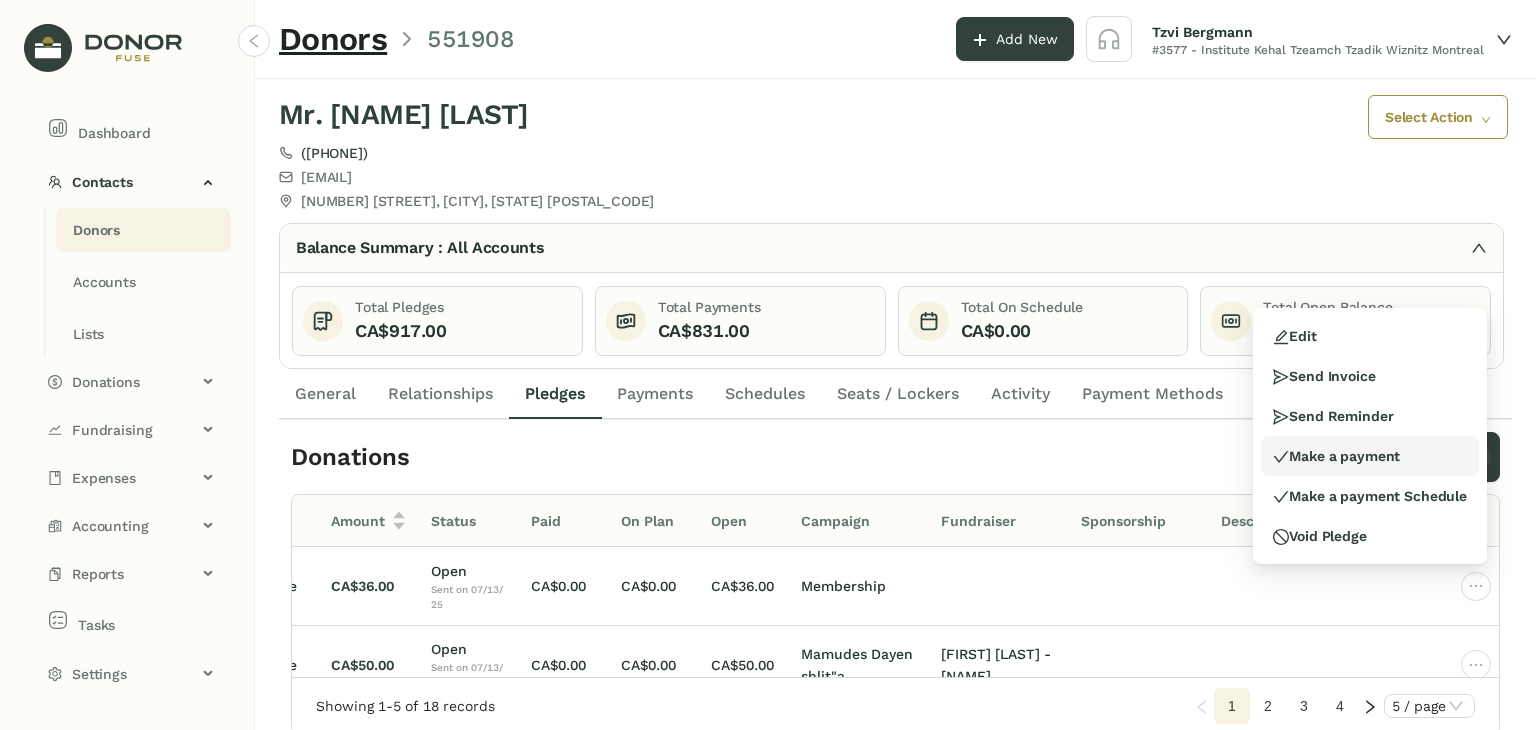 click on "Make a payment" at bounding box center [1370, 456] 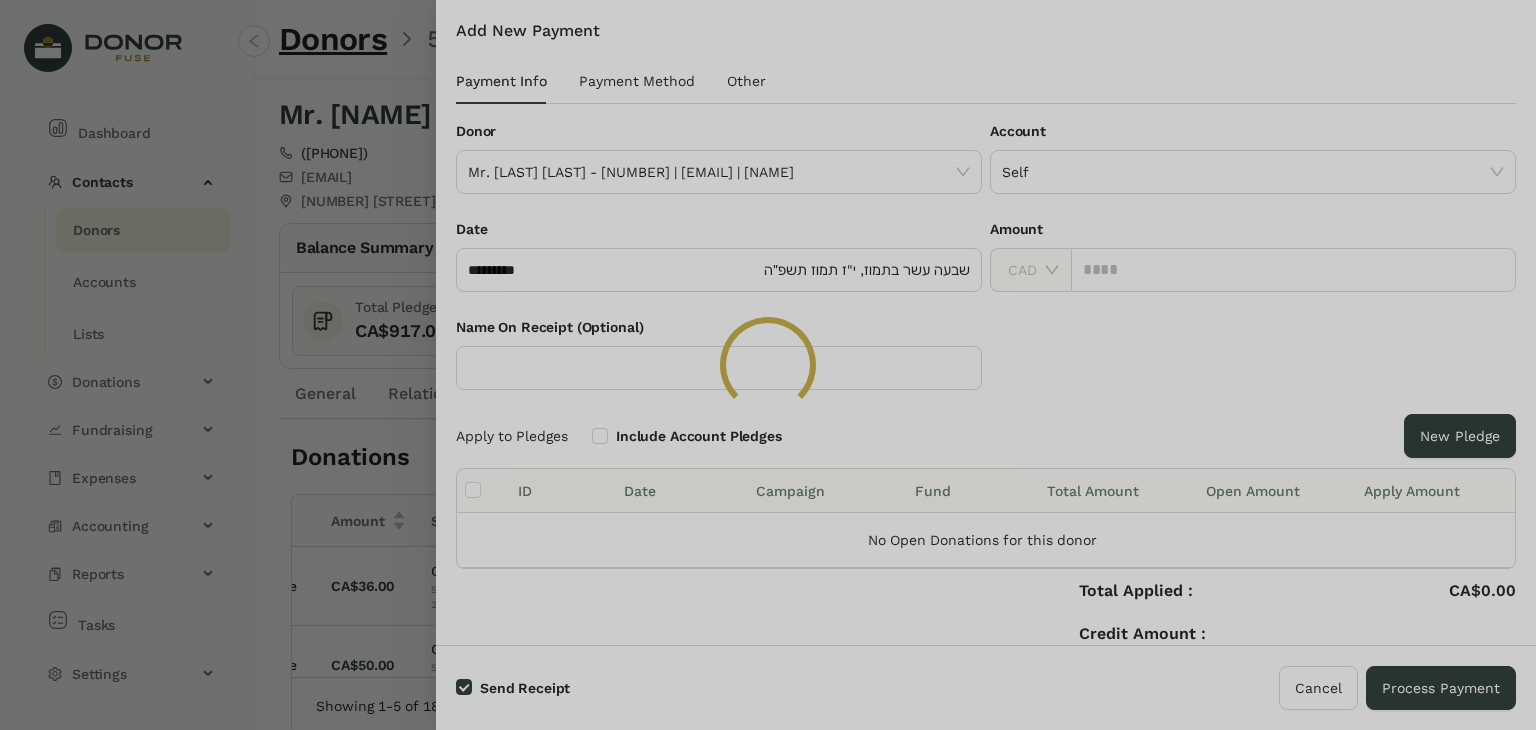 click 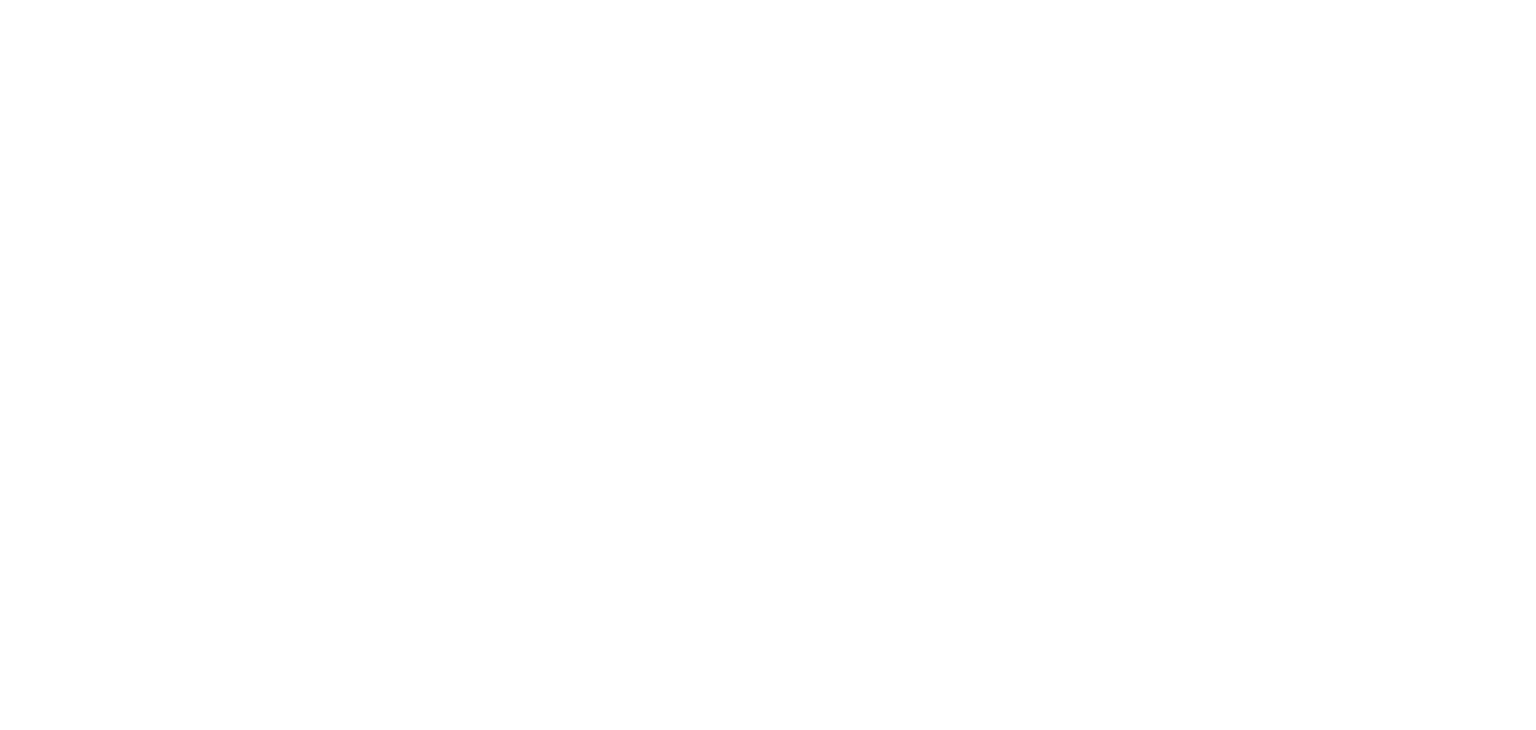 scroll, scrollTop: 0, scrollLeft: 0, axis: both 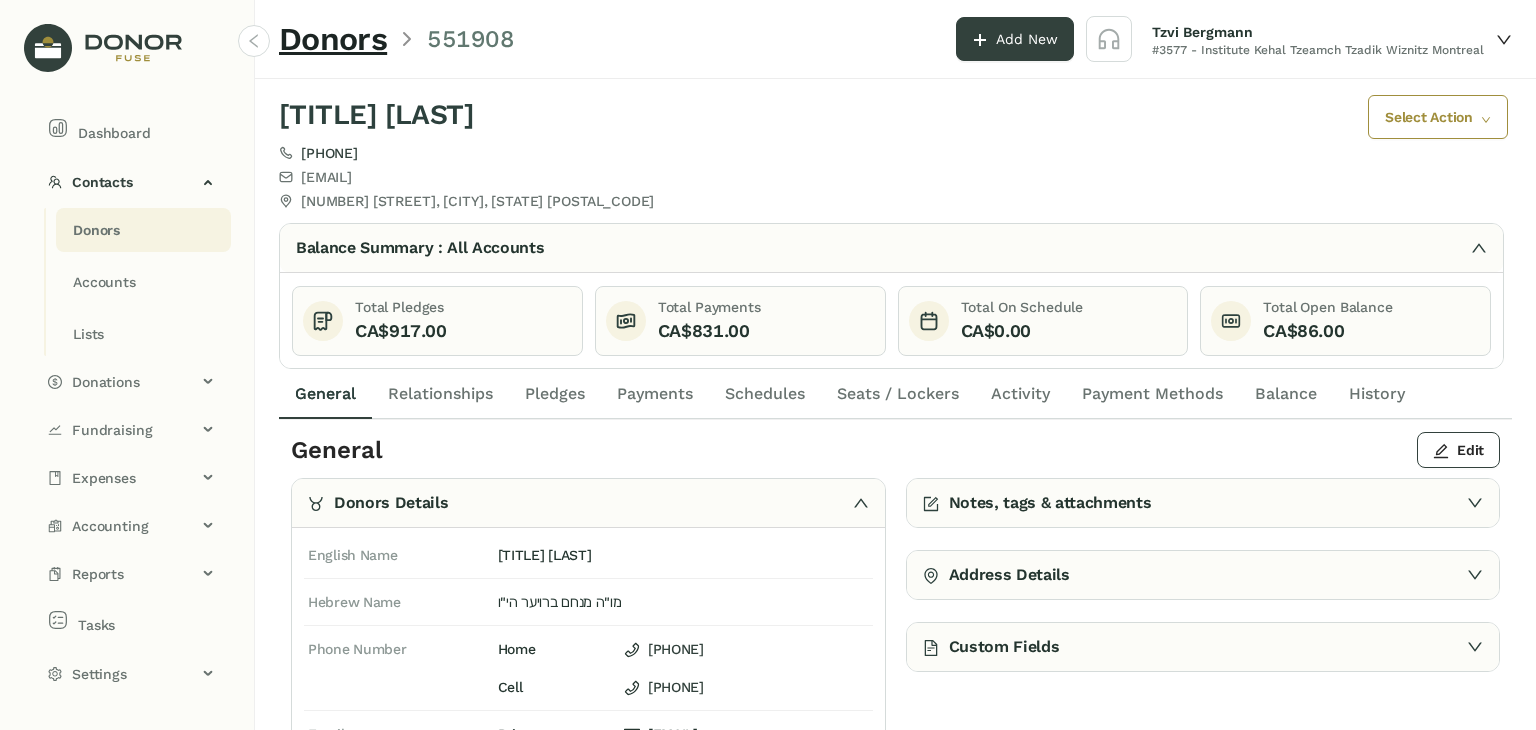 click on "Pledges" 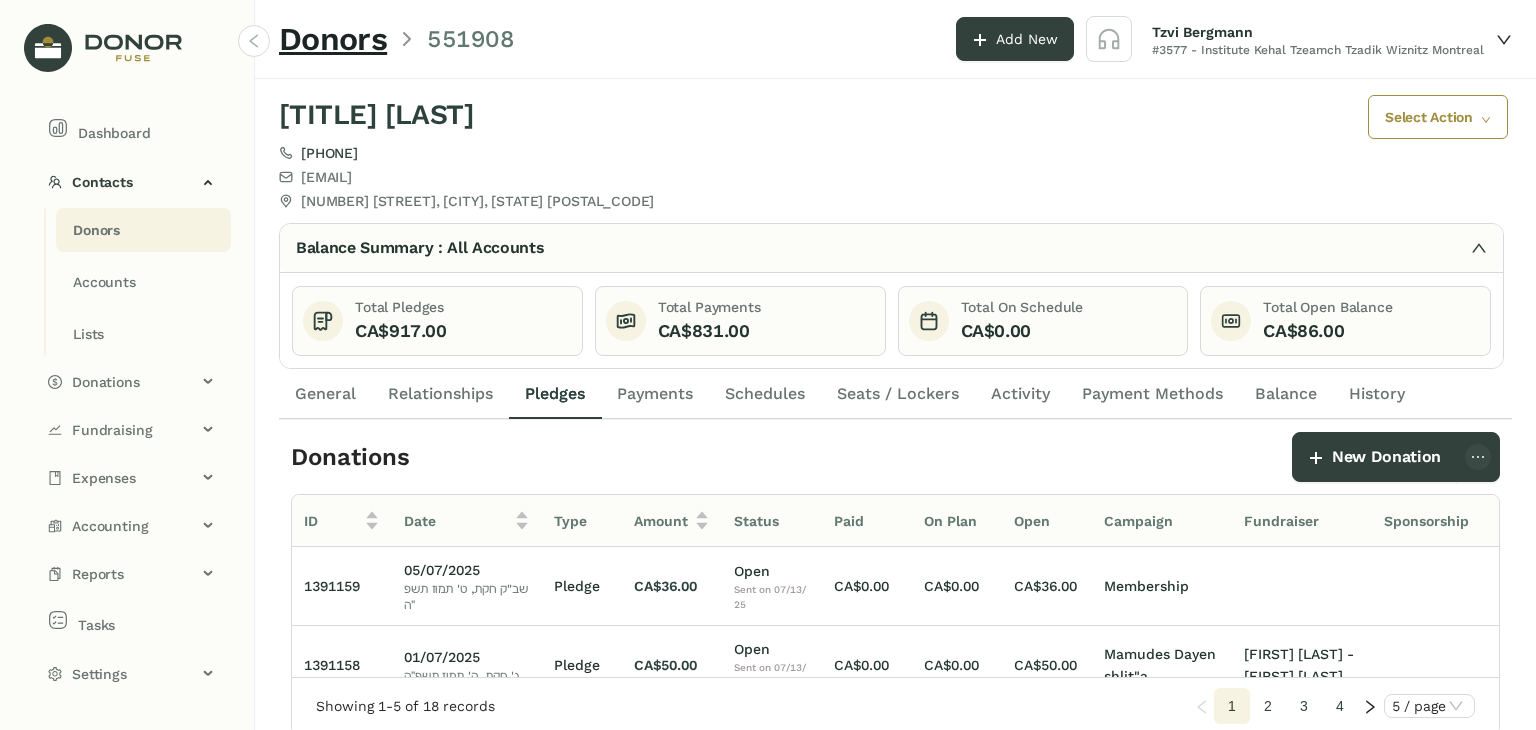 scroll, scrollTop: 0, scrollLeft: 138, axis: horizontal 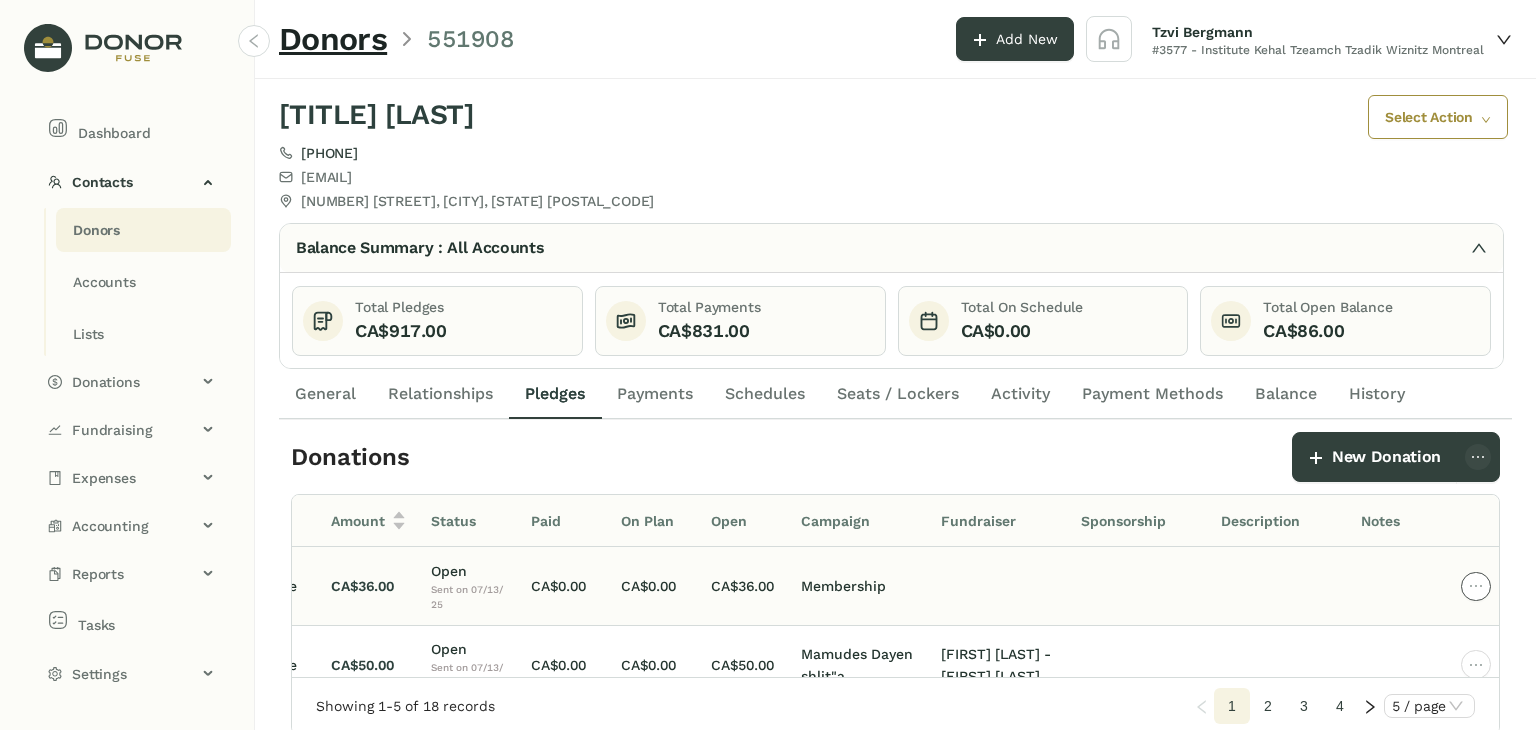 drag, startPoint x: 1457, startPoint y: 580, endPoint x: 1431, endPoint y: 572, distance: 27.202942 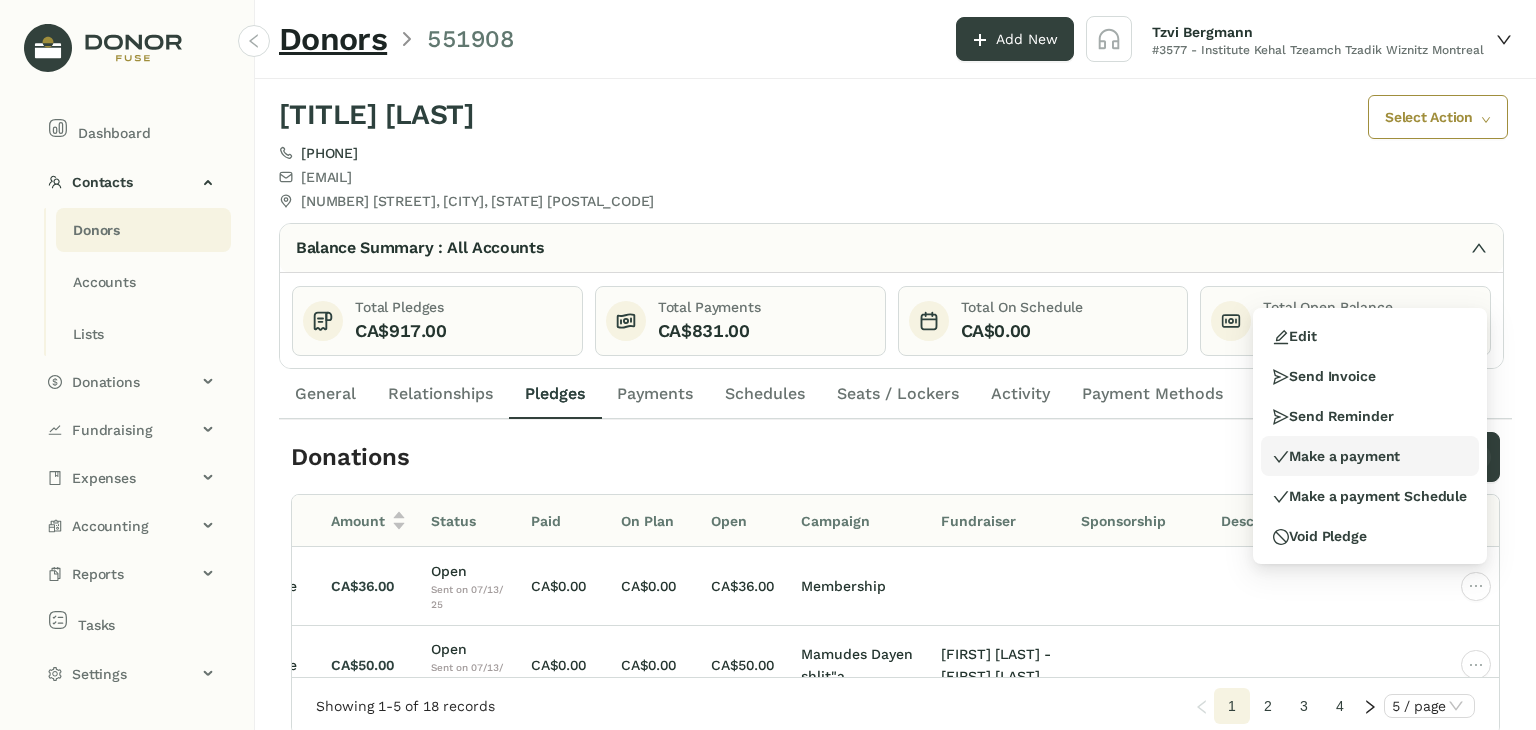 click on "Make a payment" at bounding box center (1336, 456) 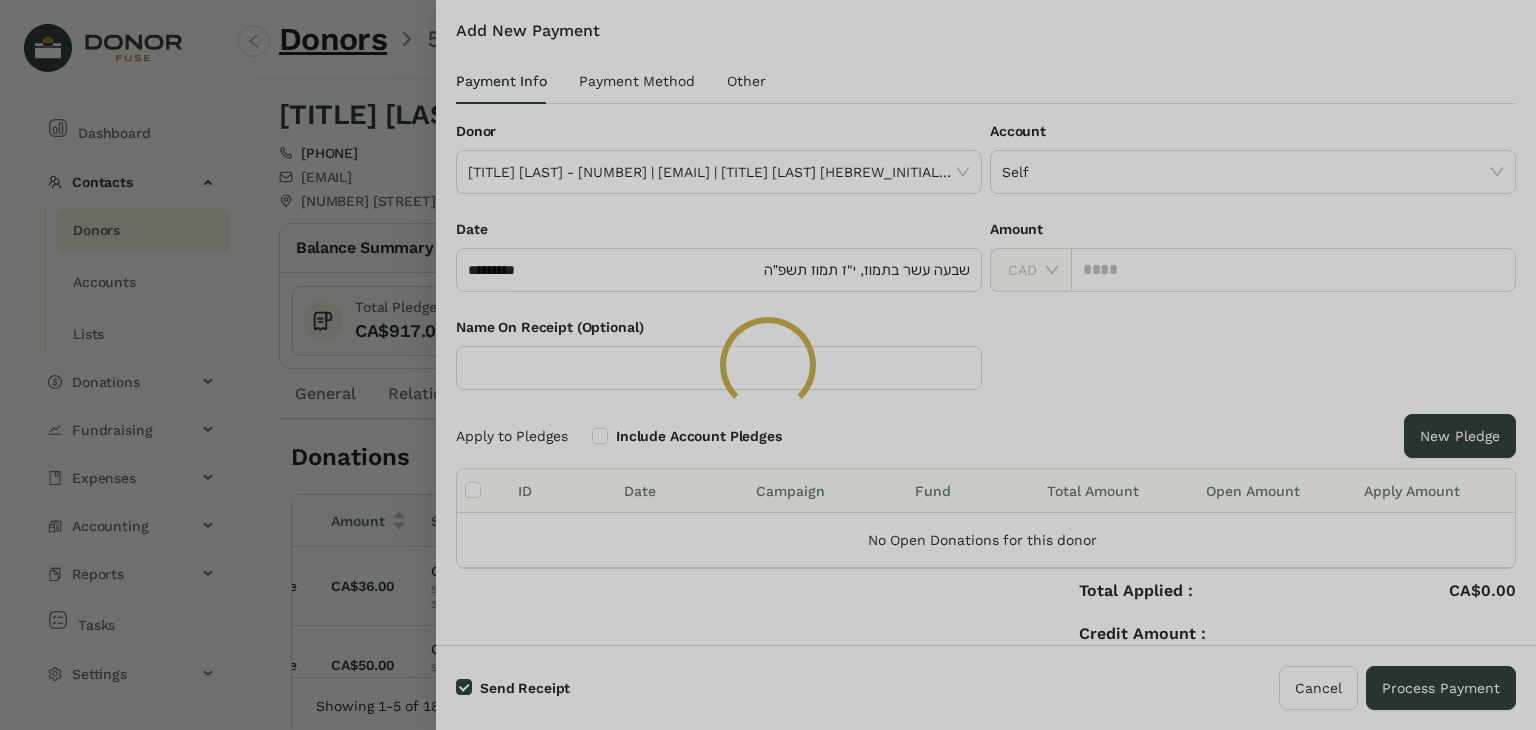click 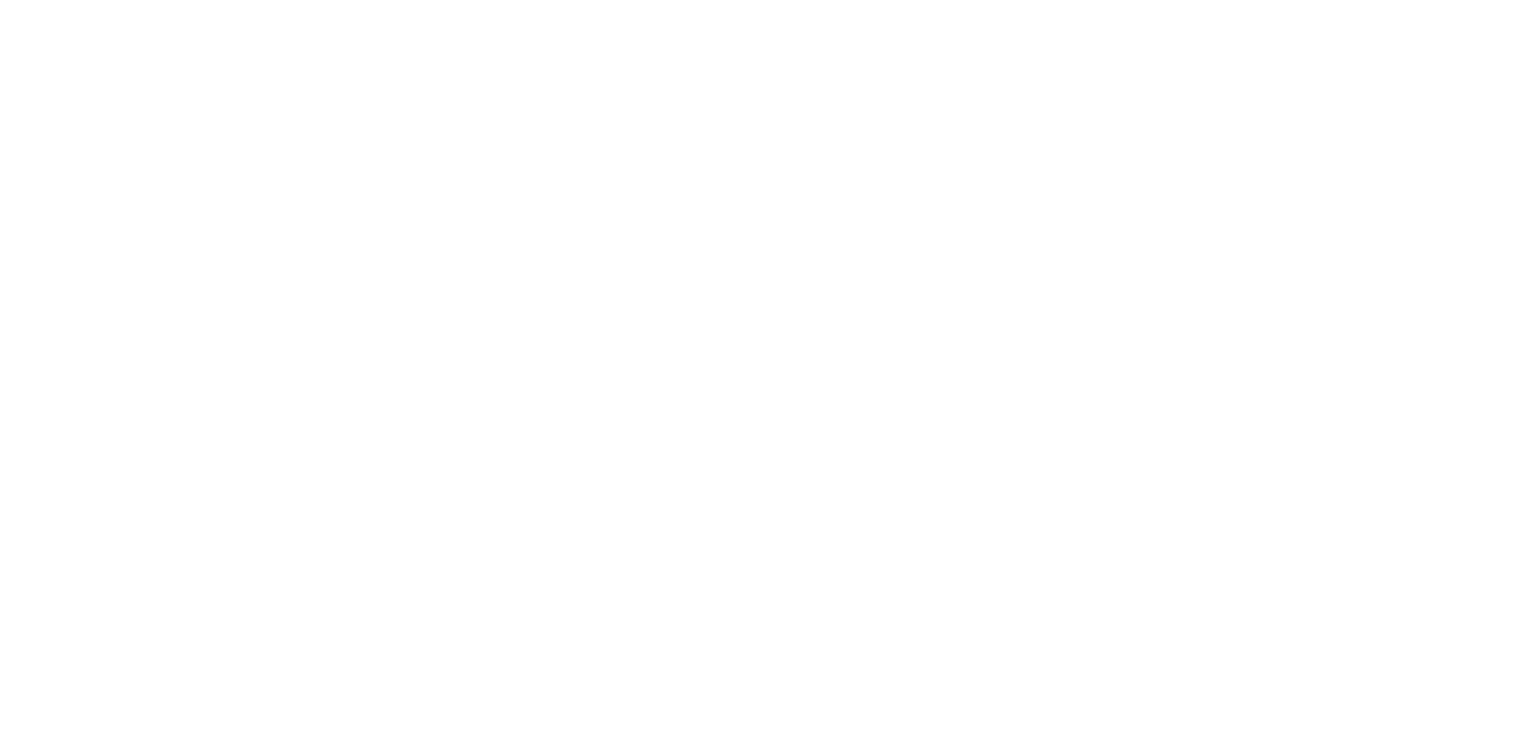 scroll, scrollTop: 0, scrollLeft: 0, axis: both 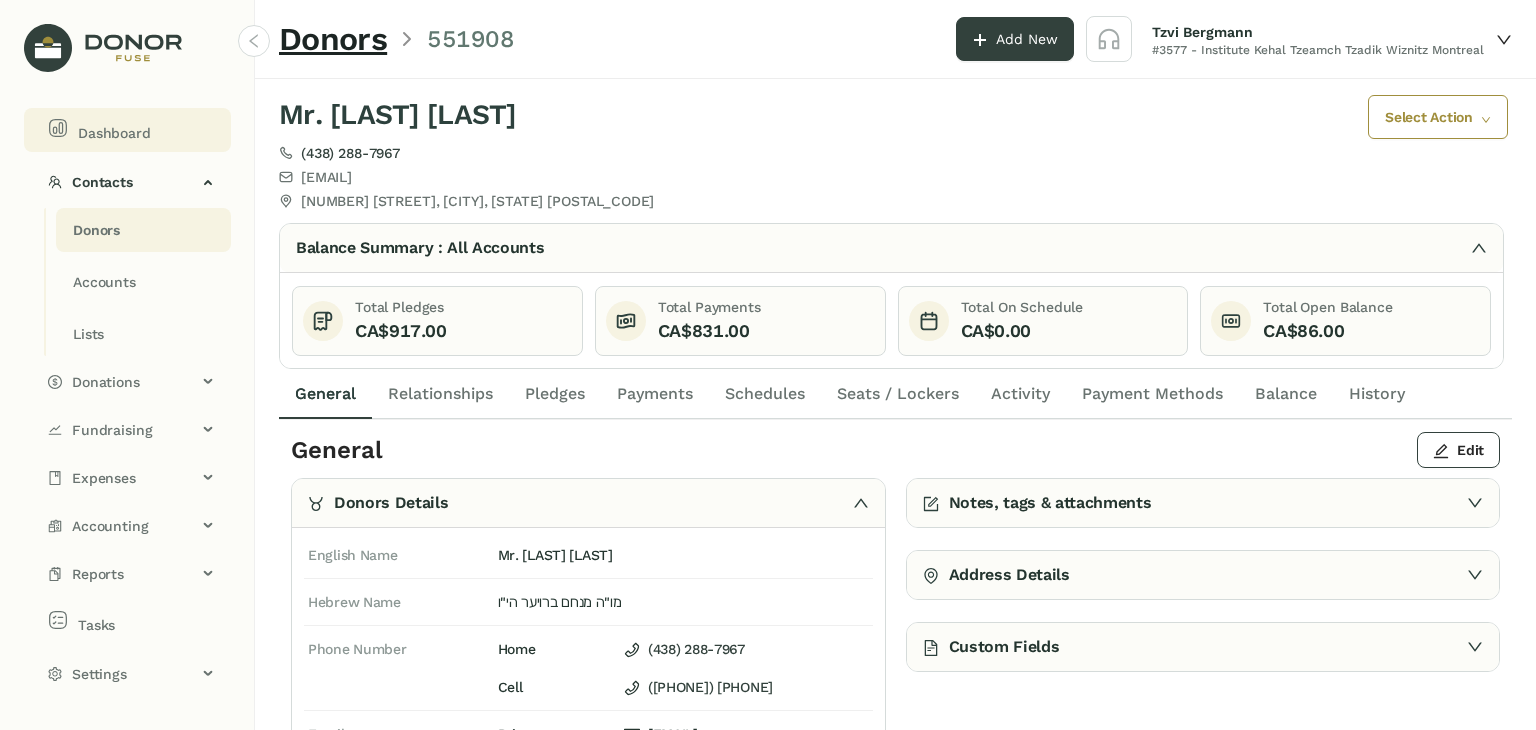 click on "Dashboard" 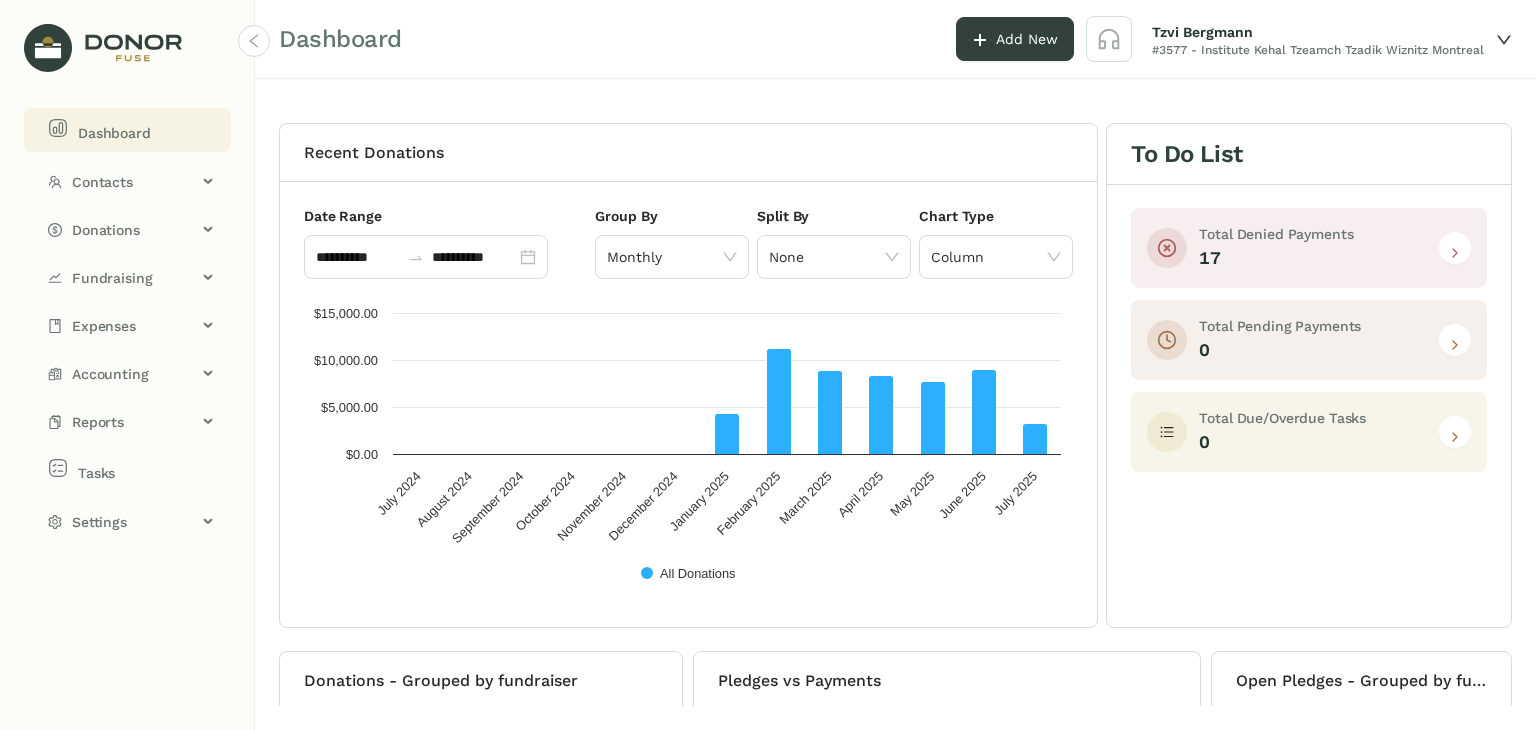 click 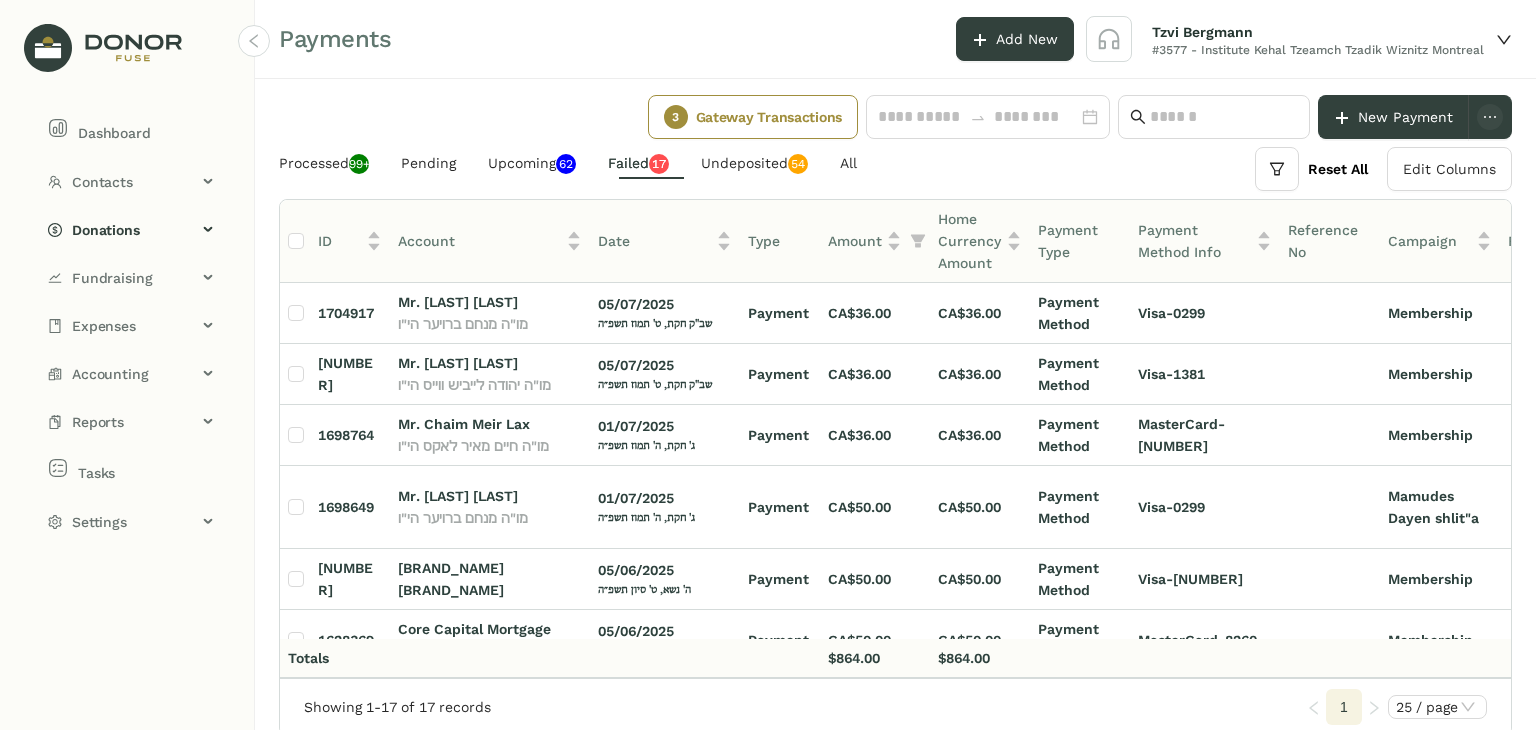 scroll, scrollTop: 0, scrollLeft: 403, axis: horizontal 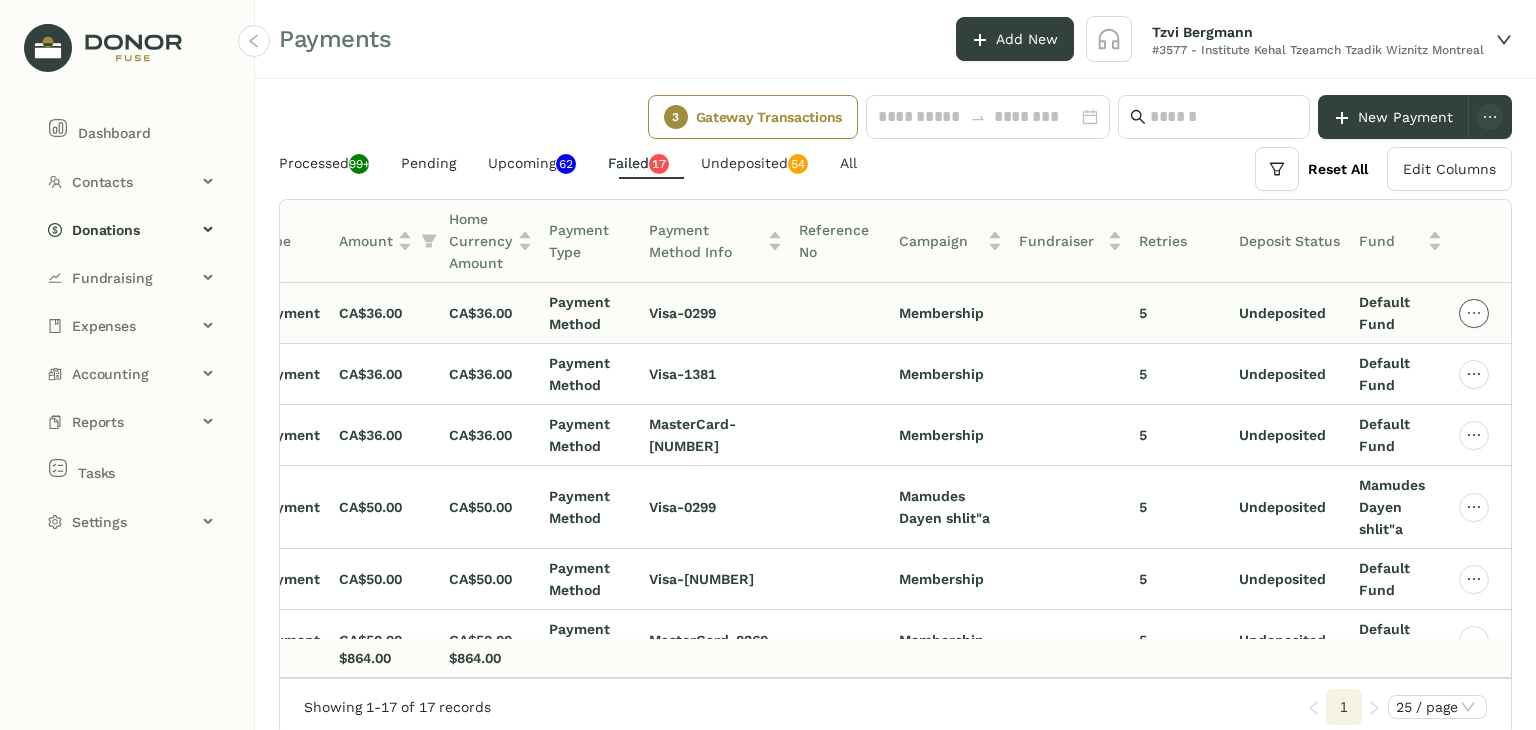 click 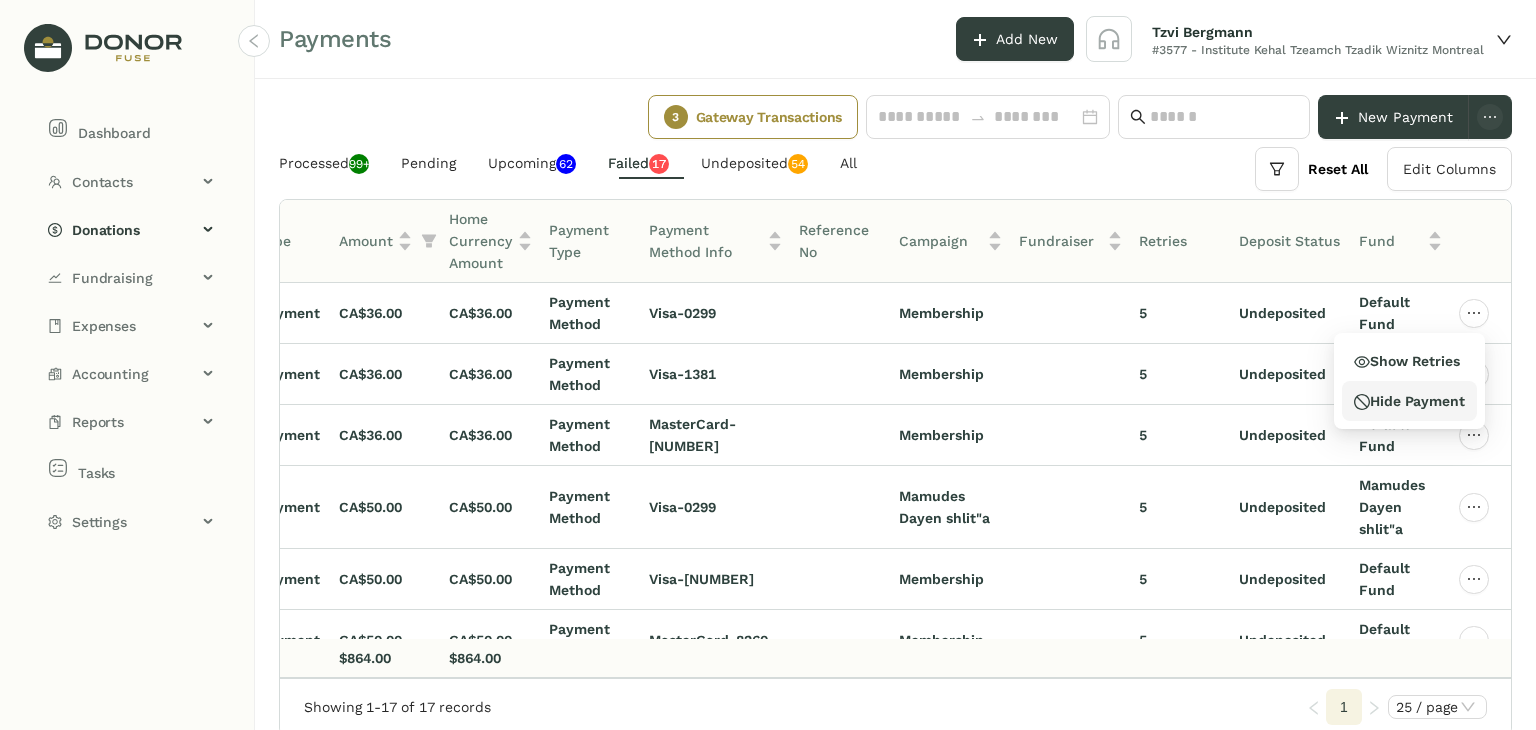 click on "Hide Payment" at bounding box center (1409, 401) 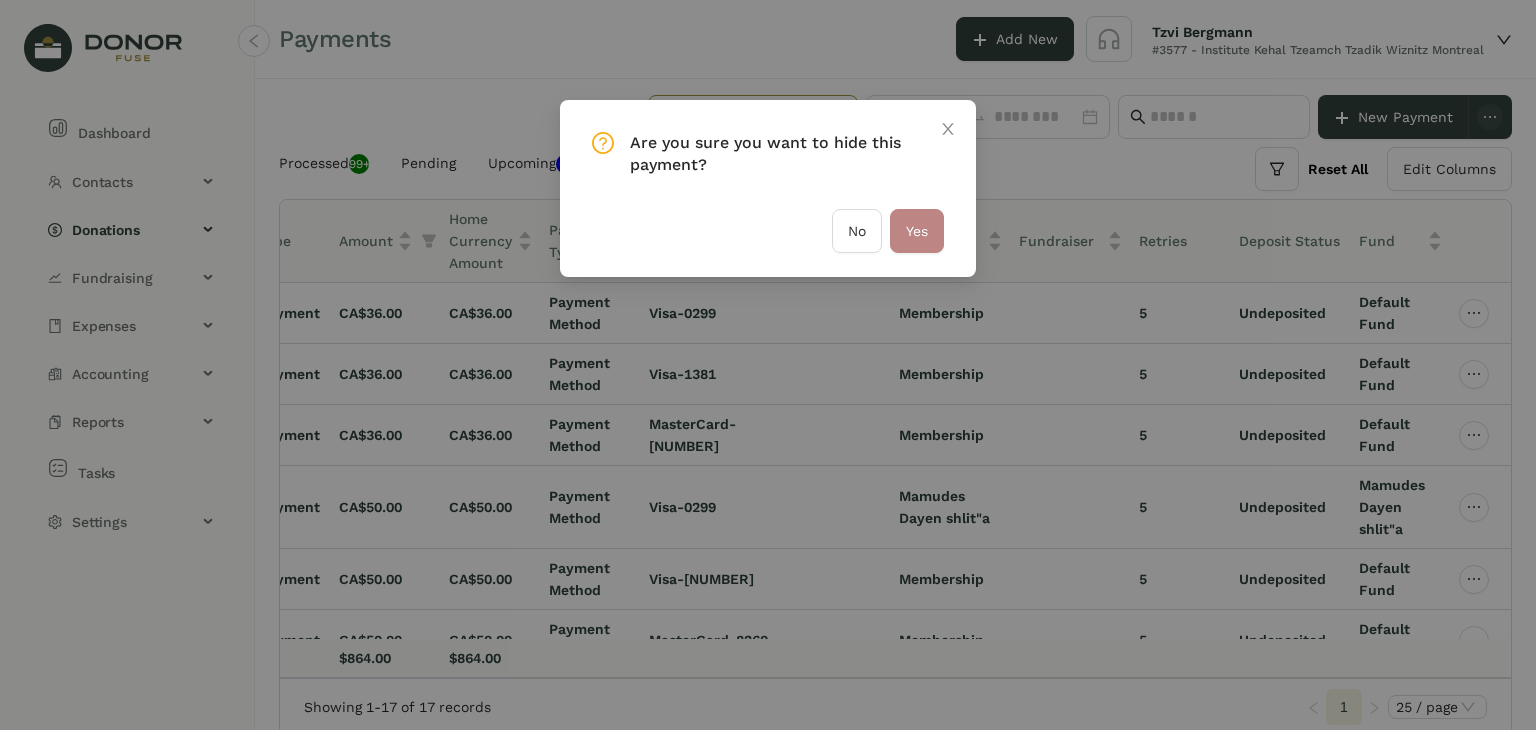 click on "Yes" at bounding box center [917, 231] 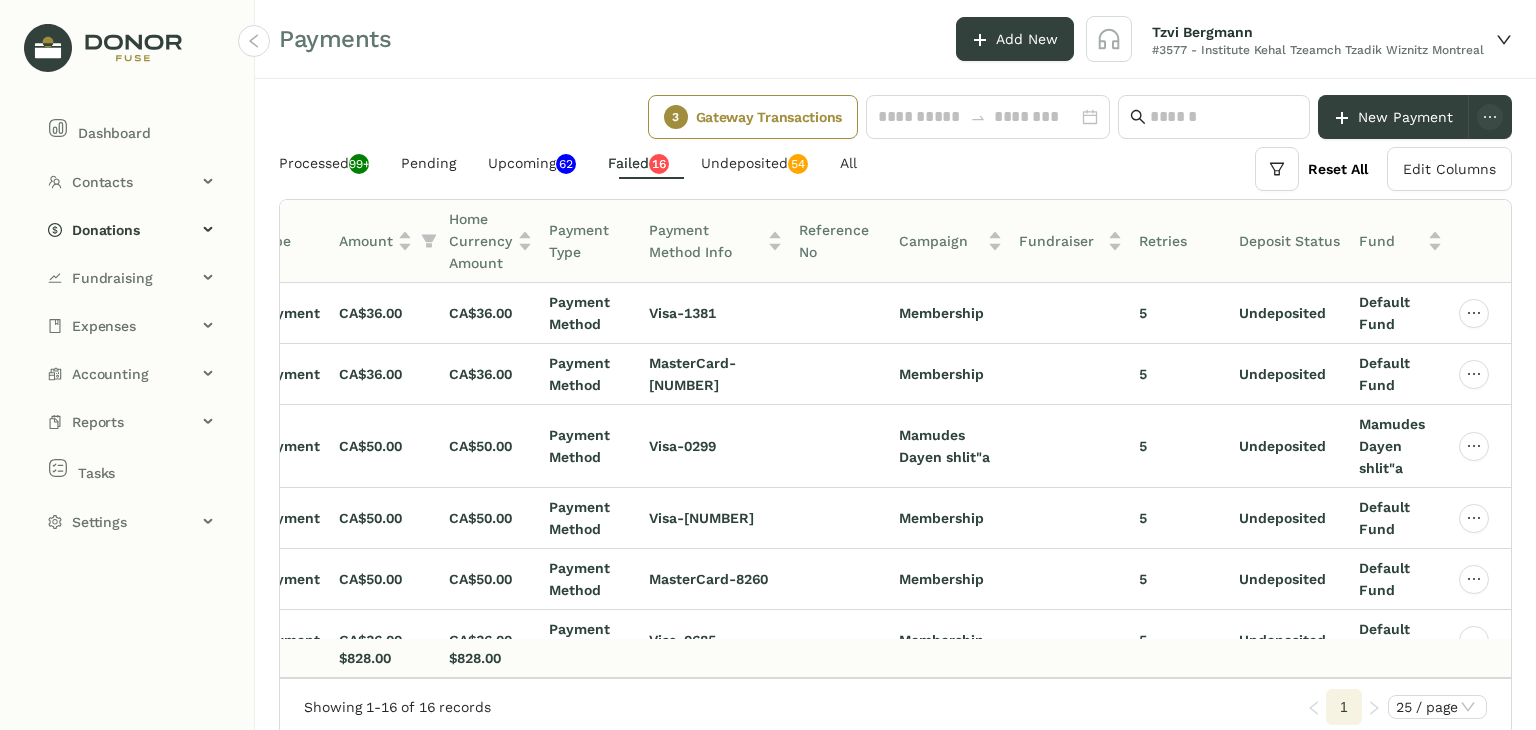 scroll, scrollTop: 0, scrollLeft: 360, axis: horizontal 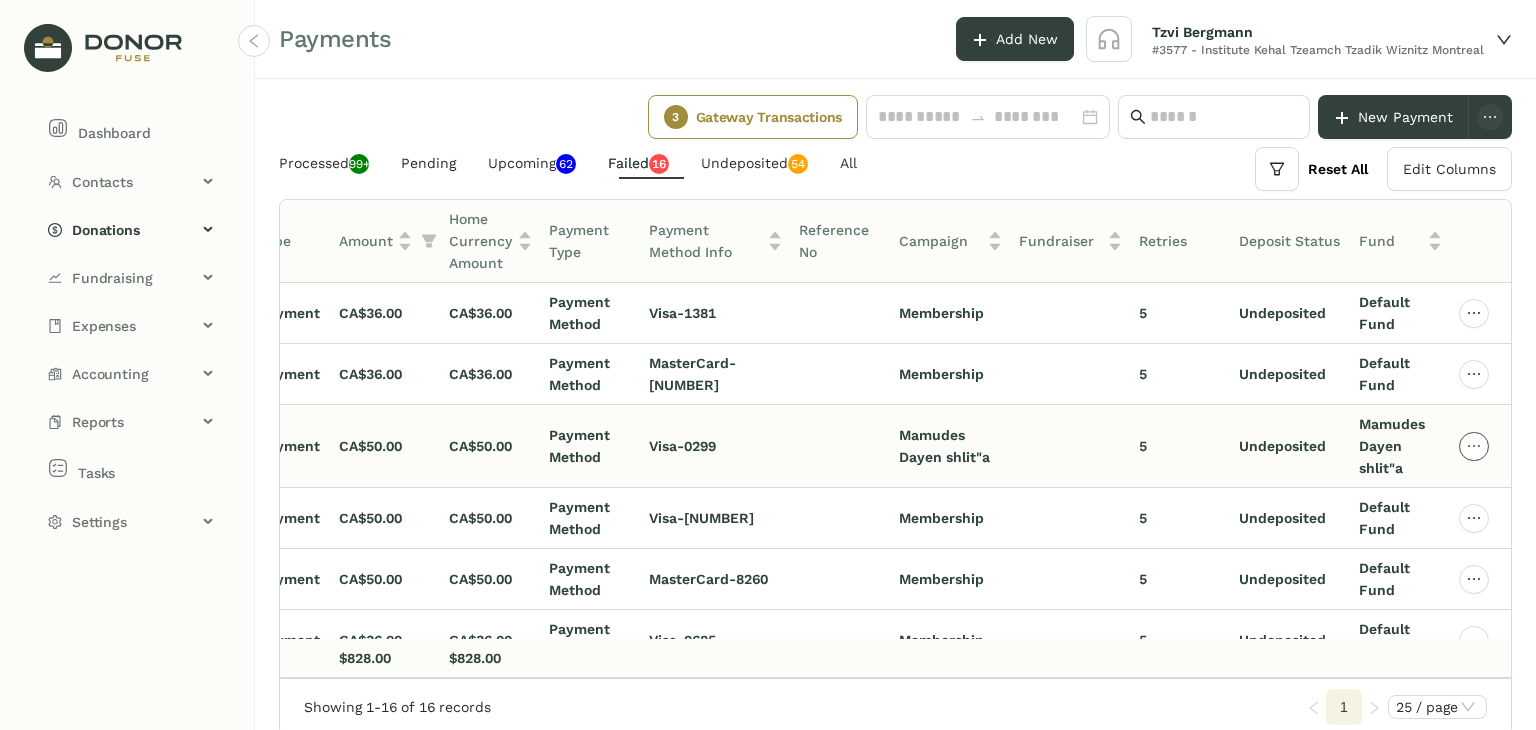 click 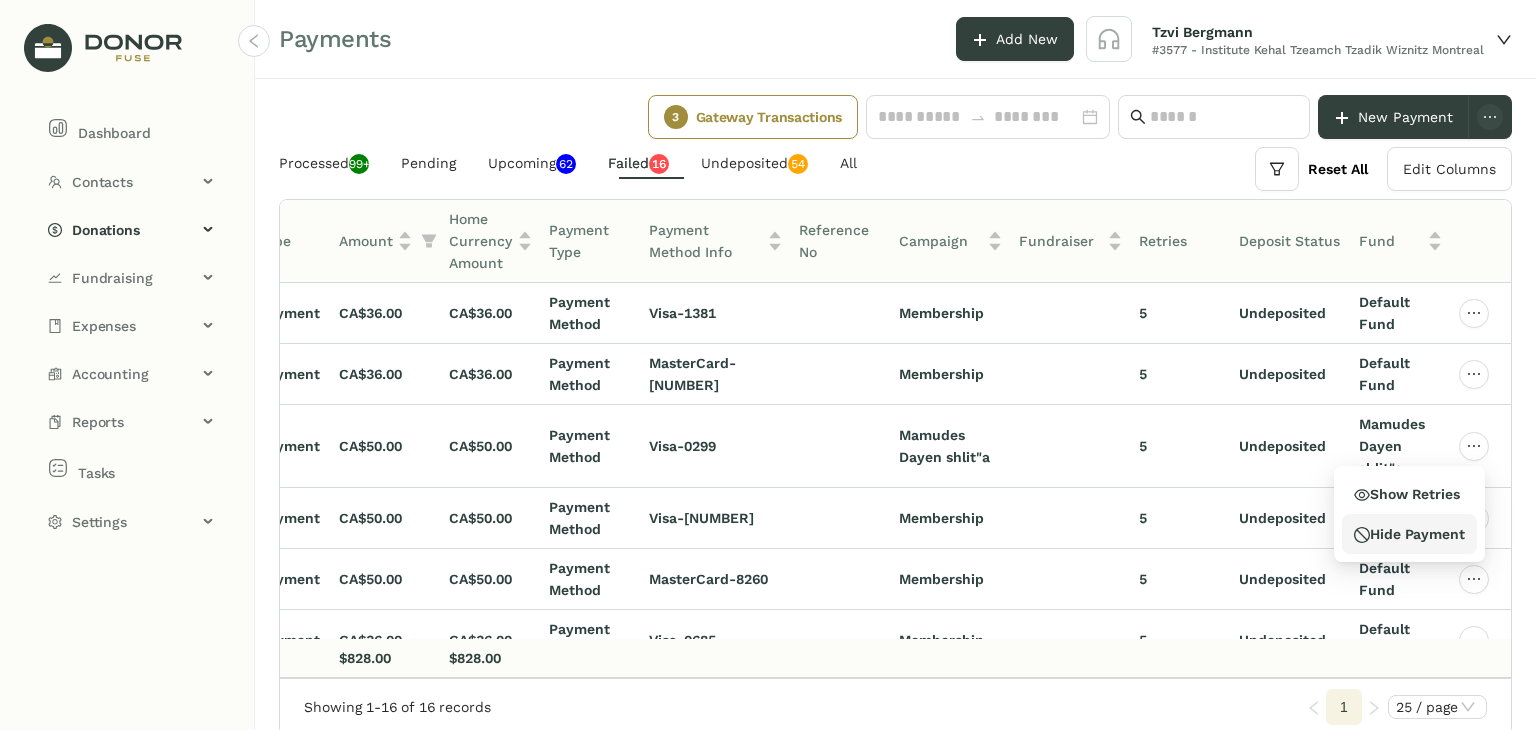 click on "Hide Payment" at bounding box center (1409, 534) 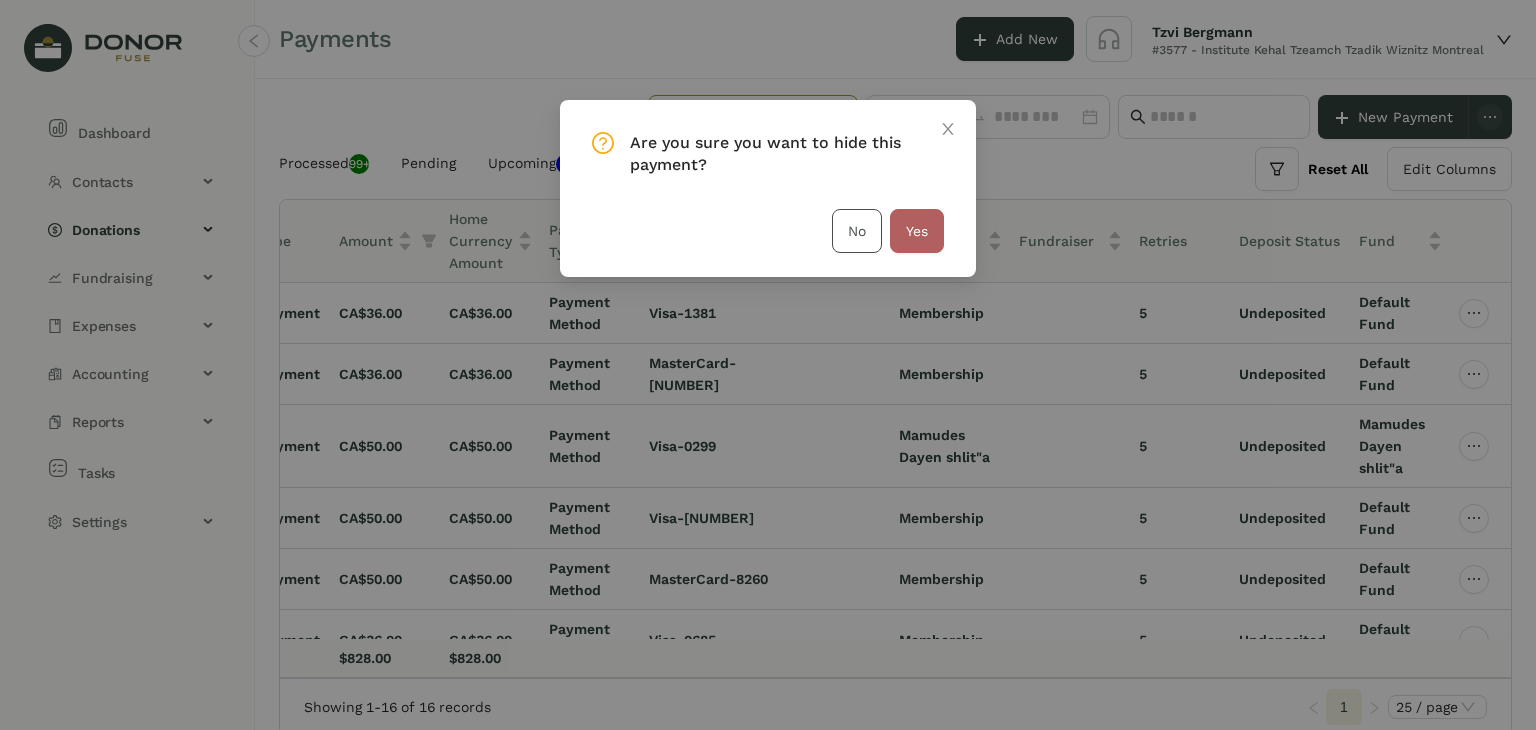 click on "No" at bounding box center [857, 231] 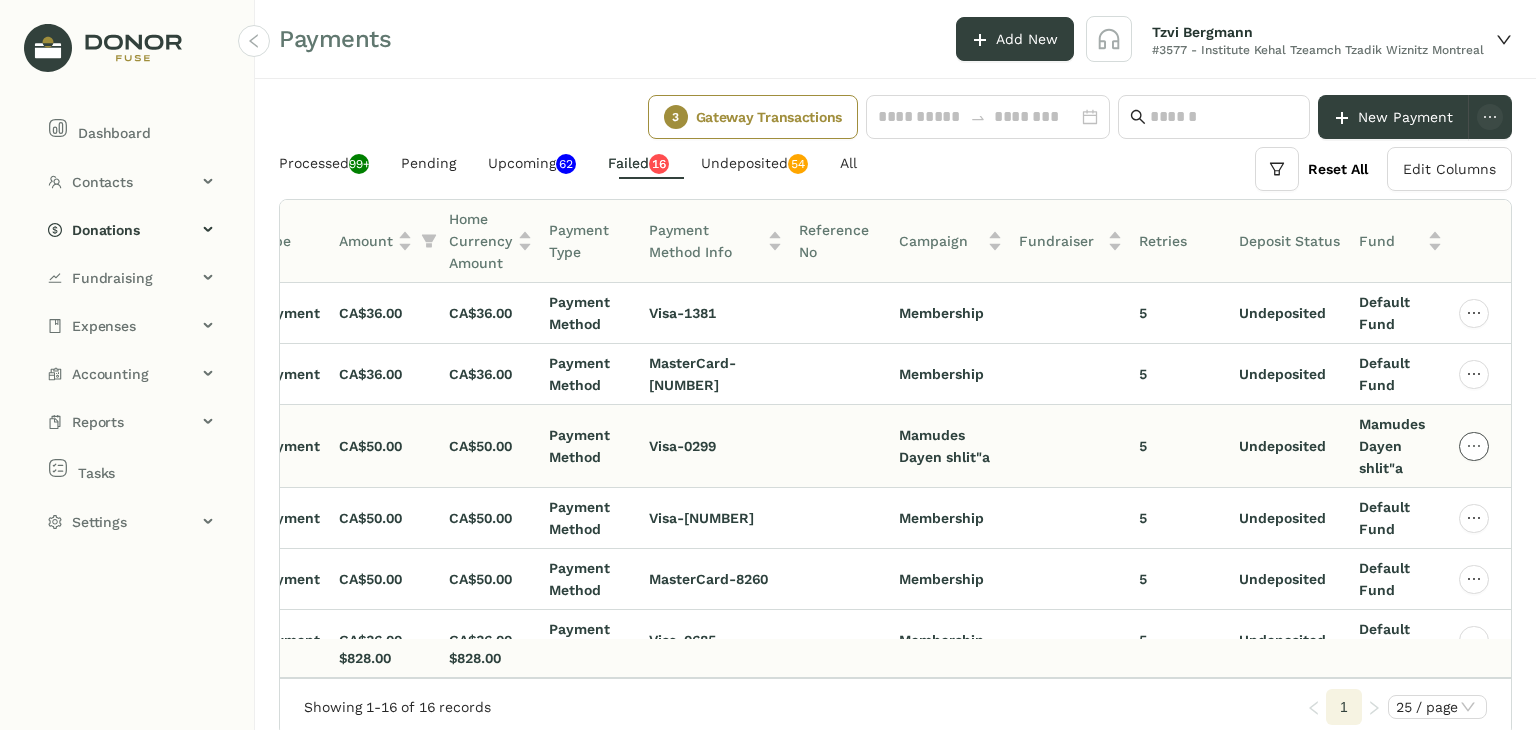 click 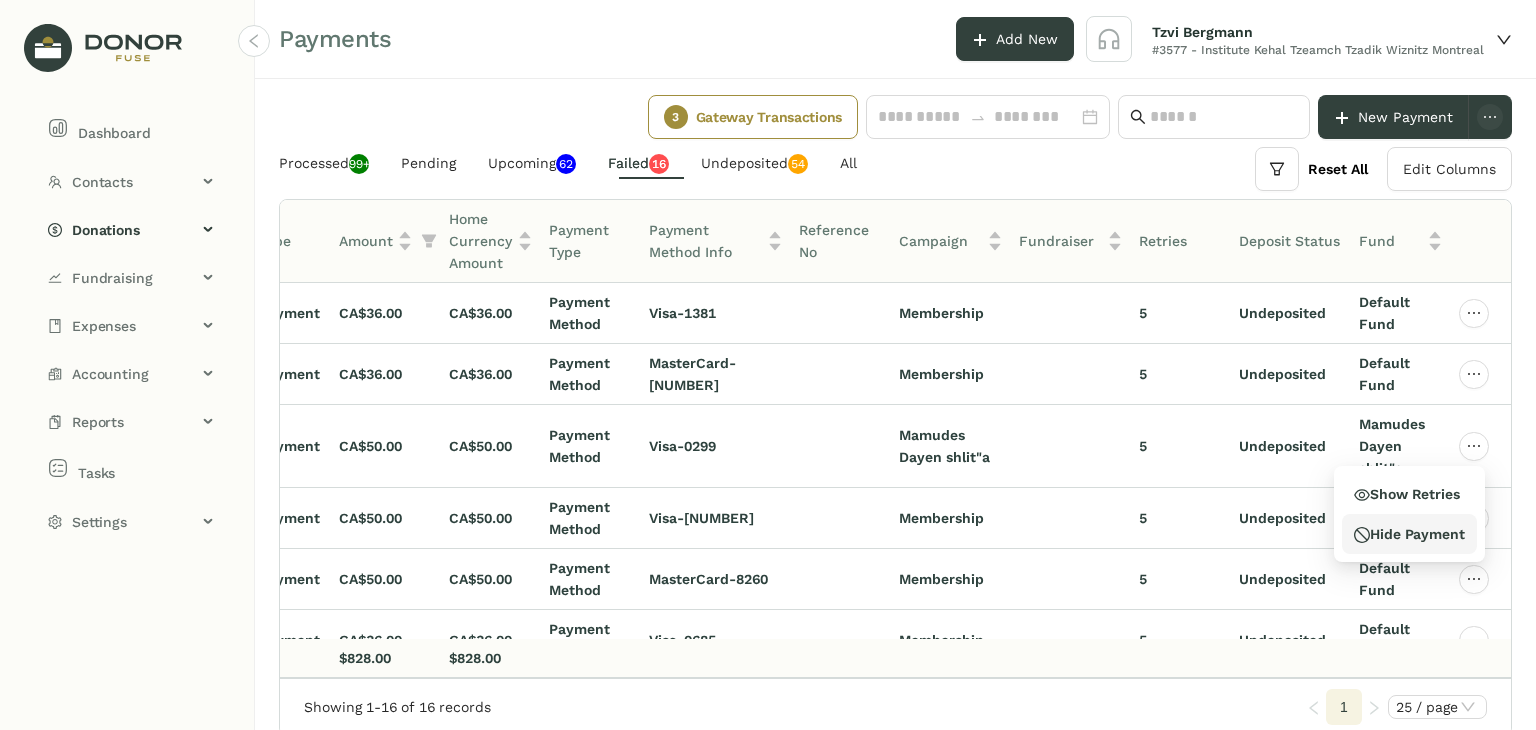 click on "Hide Payment" at bounding box center [1409, 534] 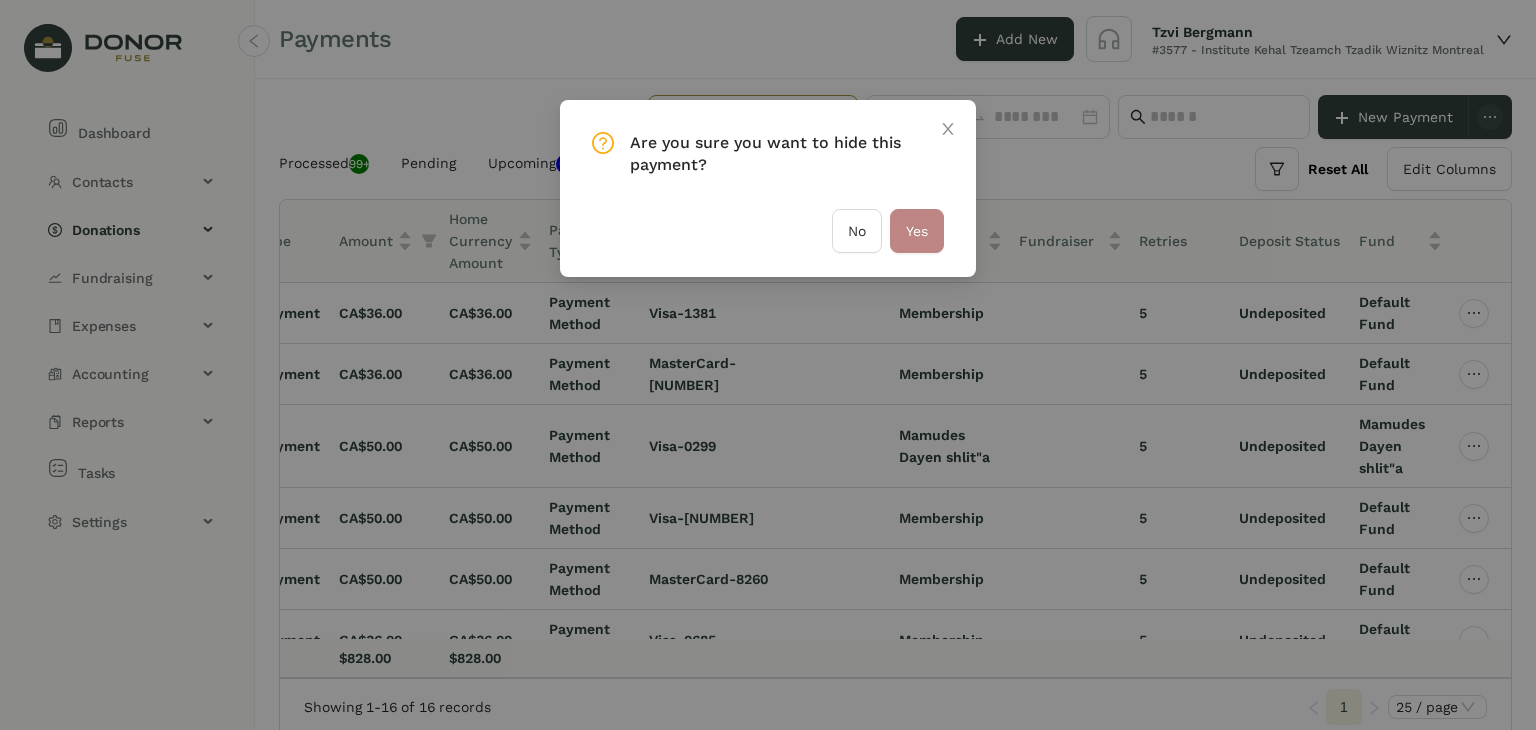 click on "Yes" at bounding box center [917, 231] 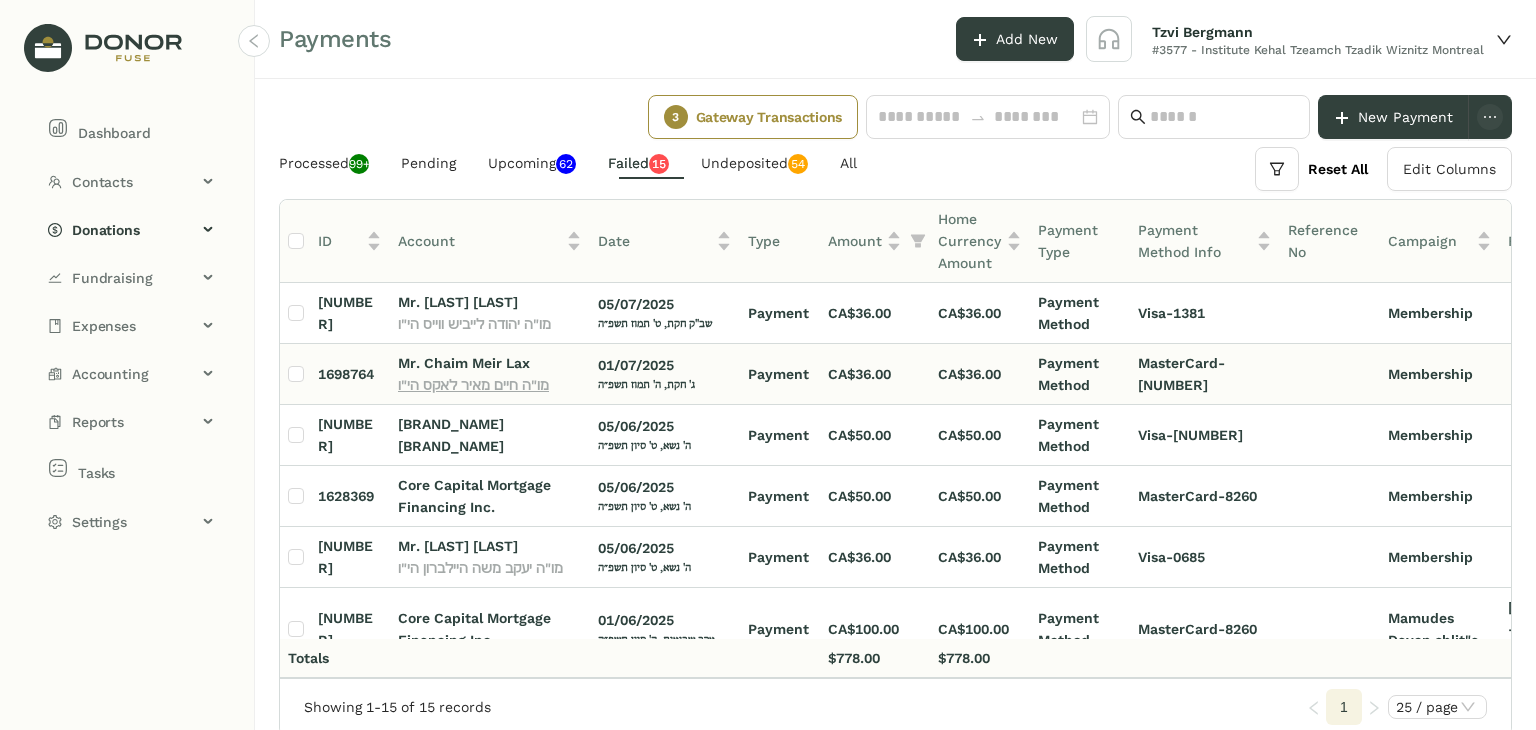 drag, startPoint x: 463, startPoint y: 371, endPoint x: 448, endPoint y: 377, distance: 16.155495 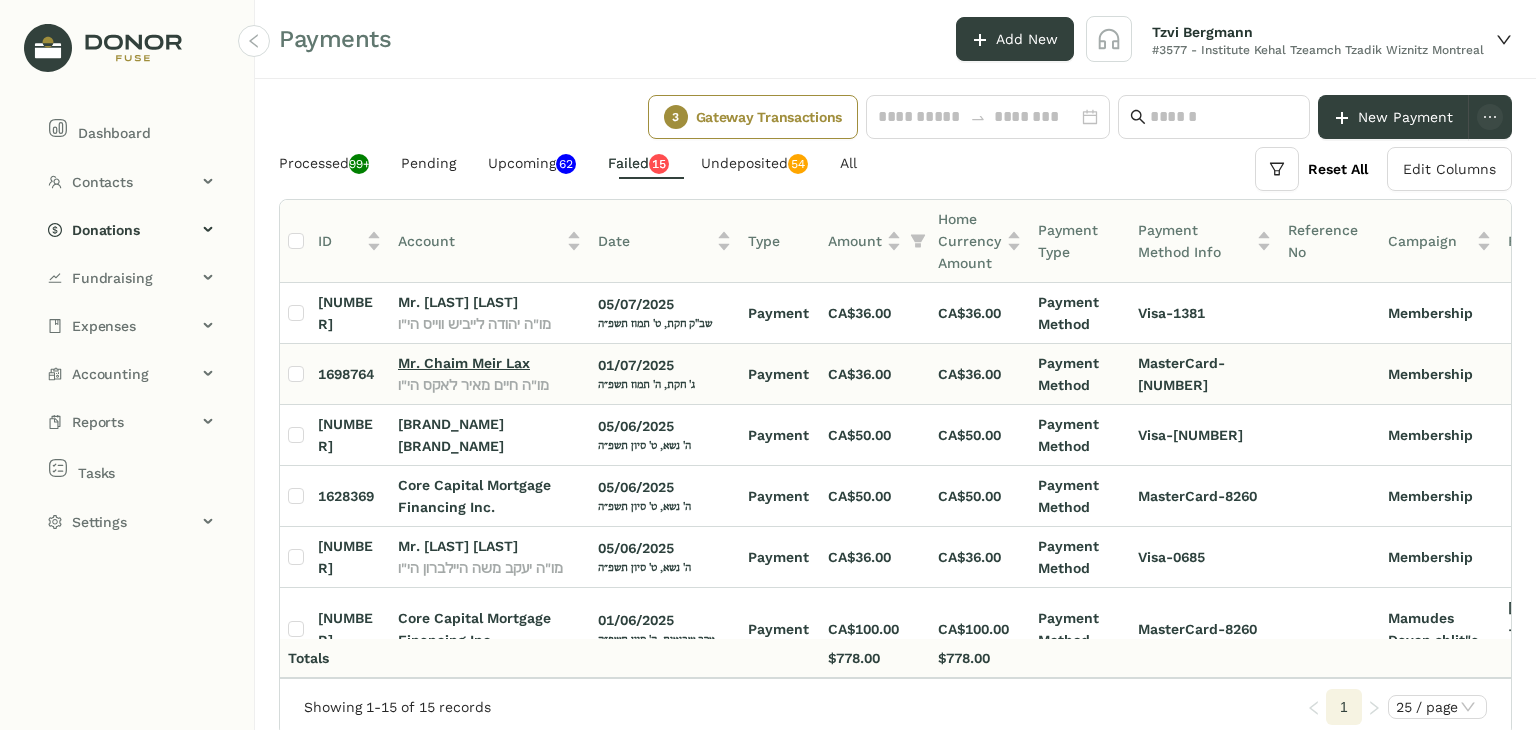 click on "Mr. Chaim Meir Lax" 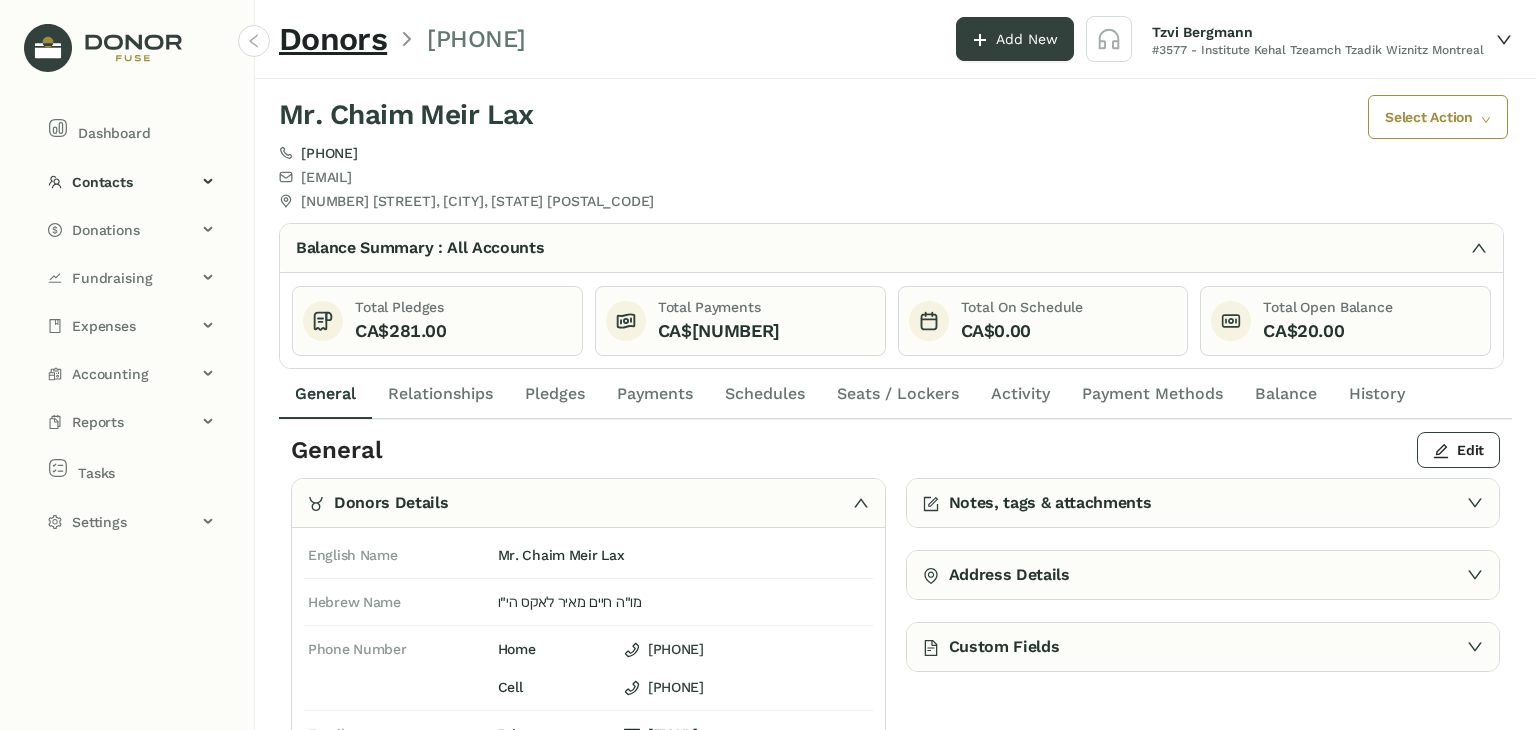 click on "General Relationships Pledges Payments Schedules Seats / Lockers  Activity  Payment Methods Balance History" 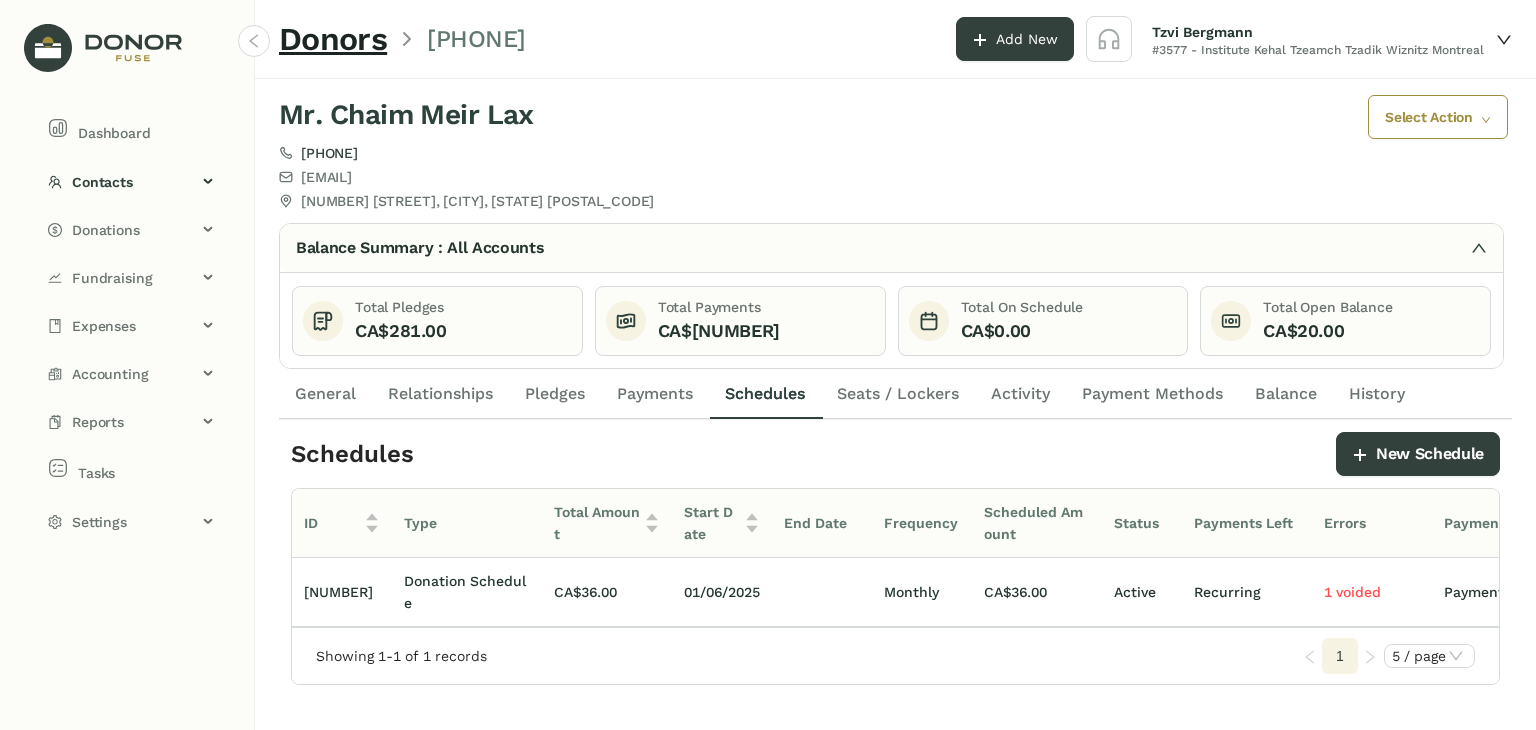 click on "Pledges" 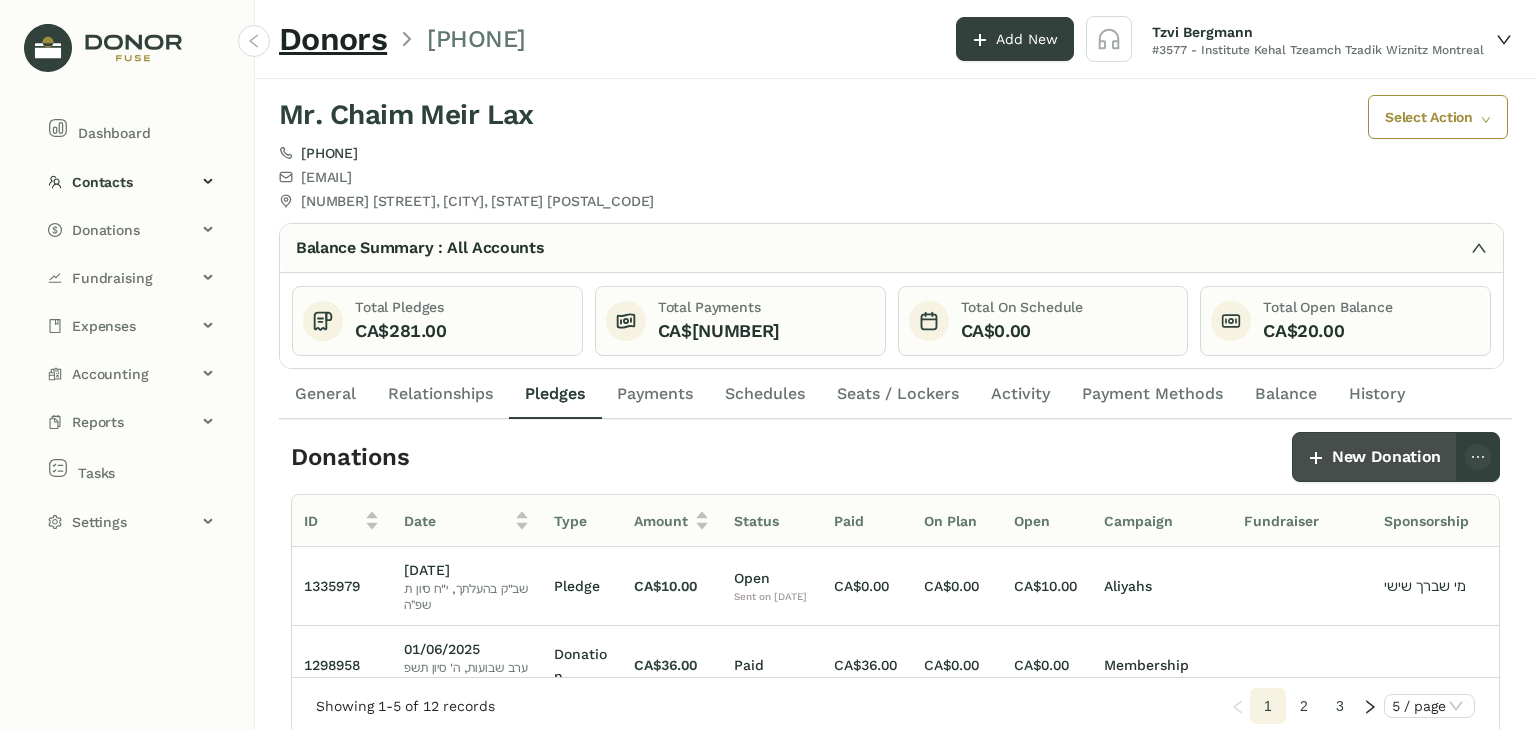 click on "New Donation" 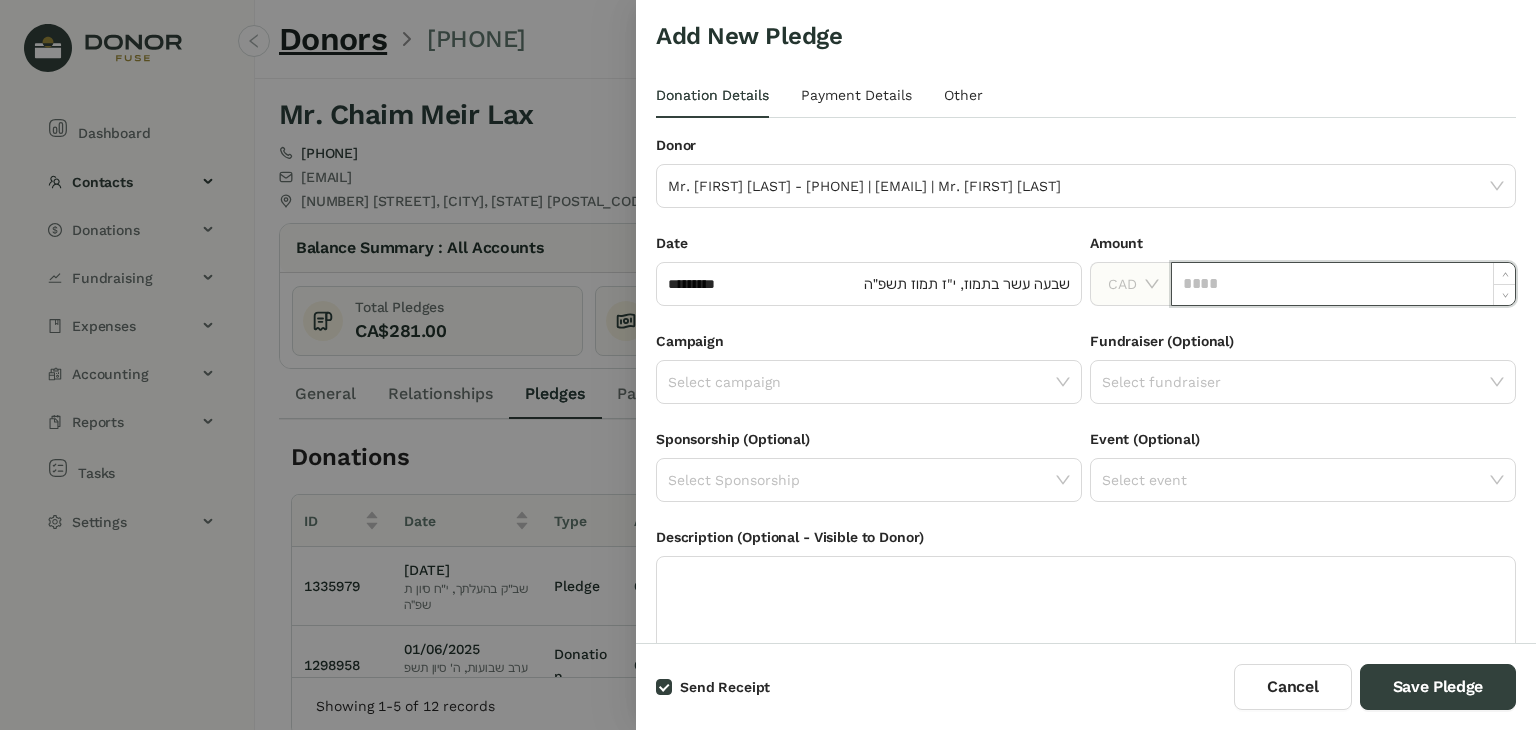click 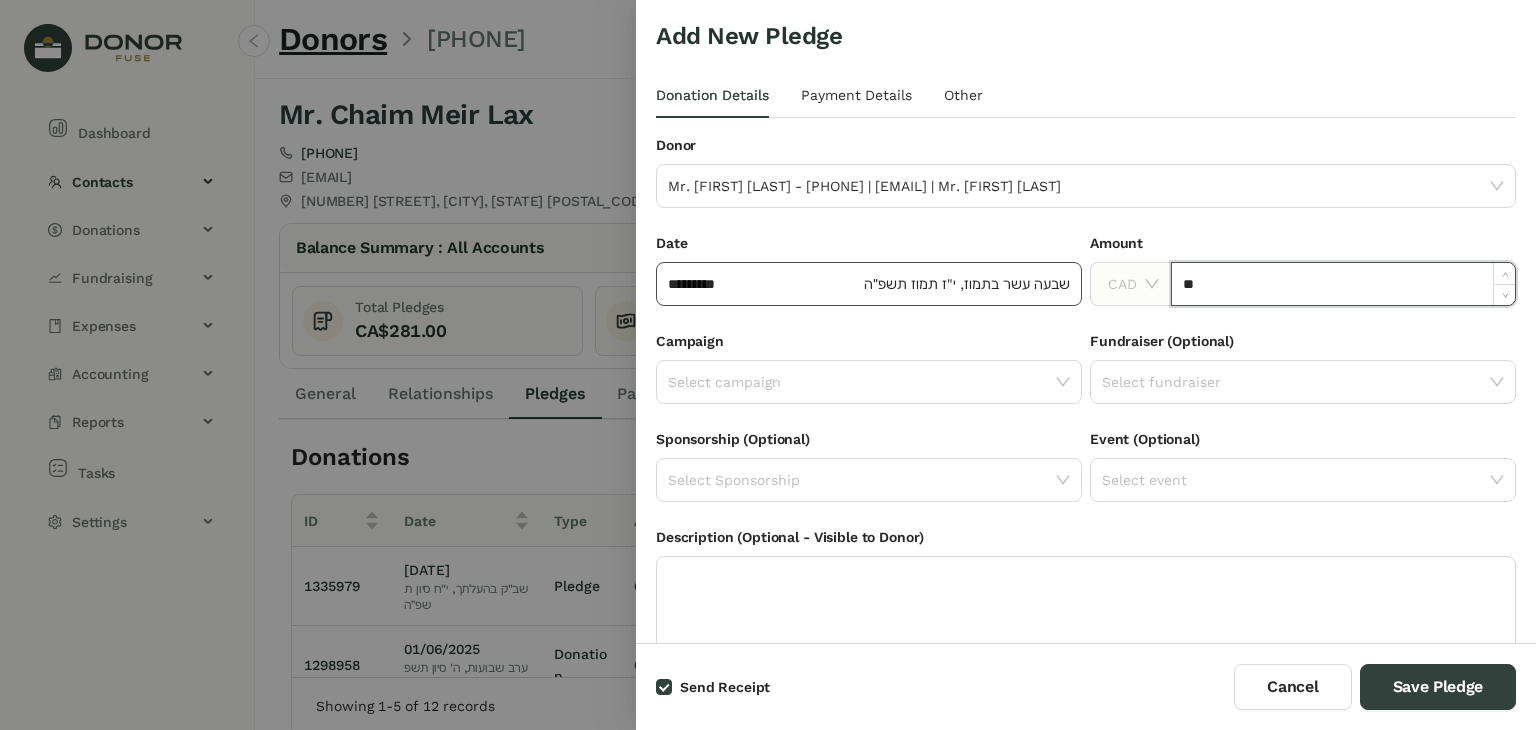 type on "********" 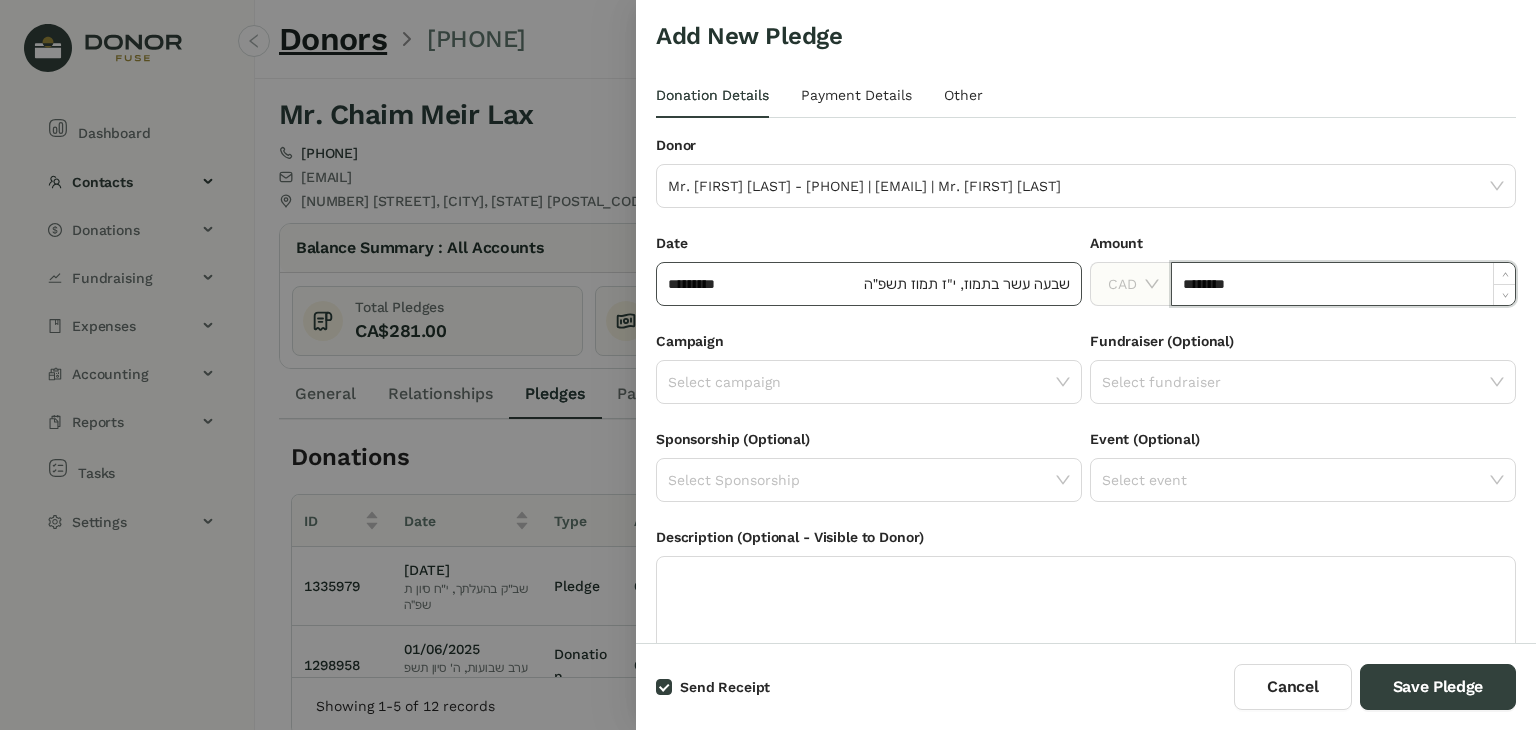 click on "********* [HEBREW_DATE], [HEBREW_DATE]" 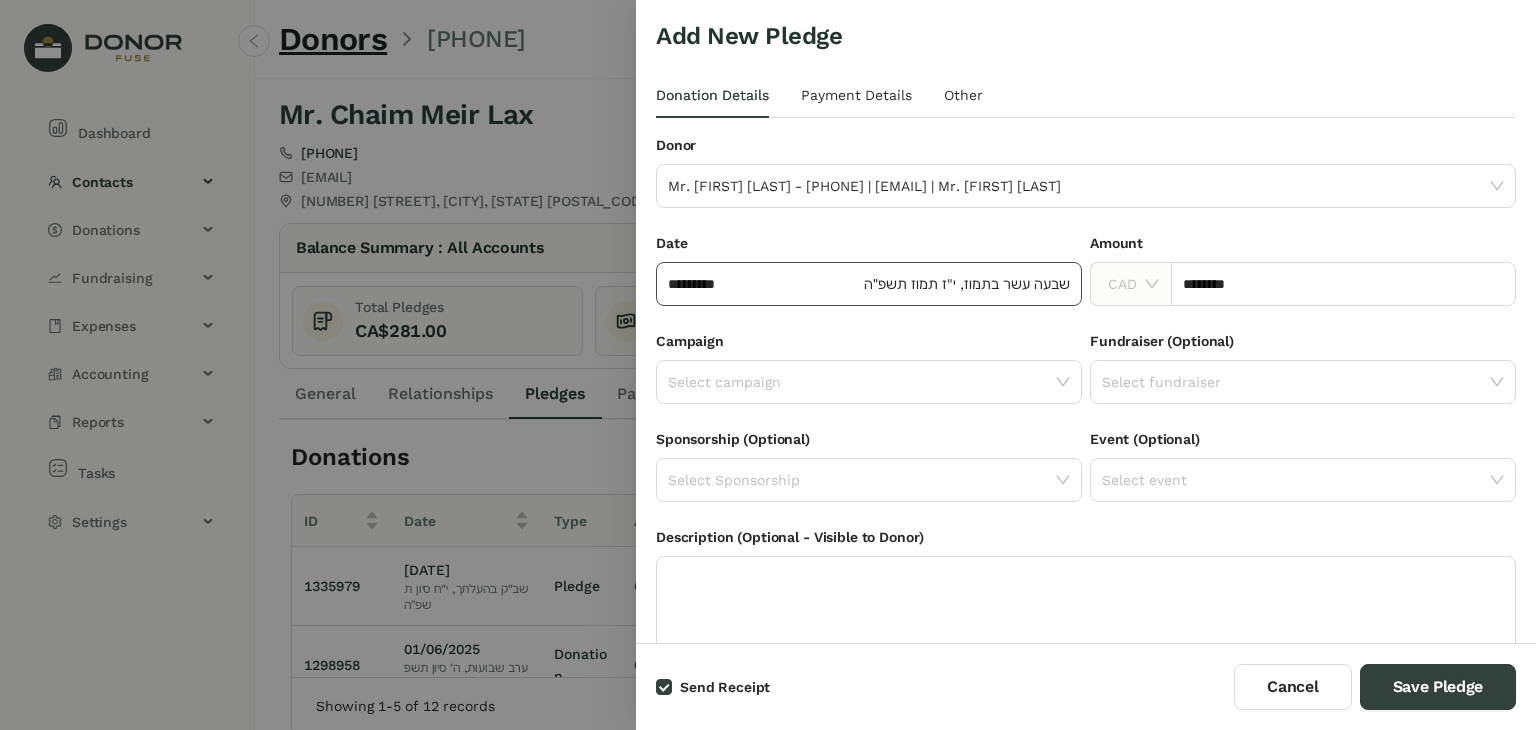 click on "שבעה עשר בתמוז, י"ז תמוז תשפ״ה" 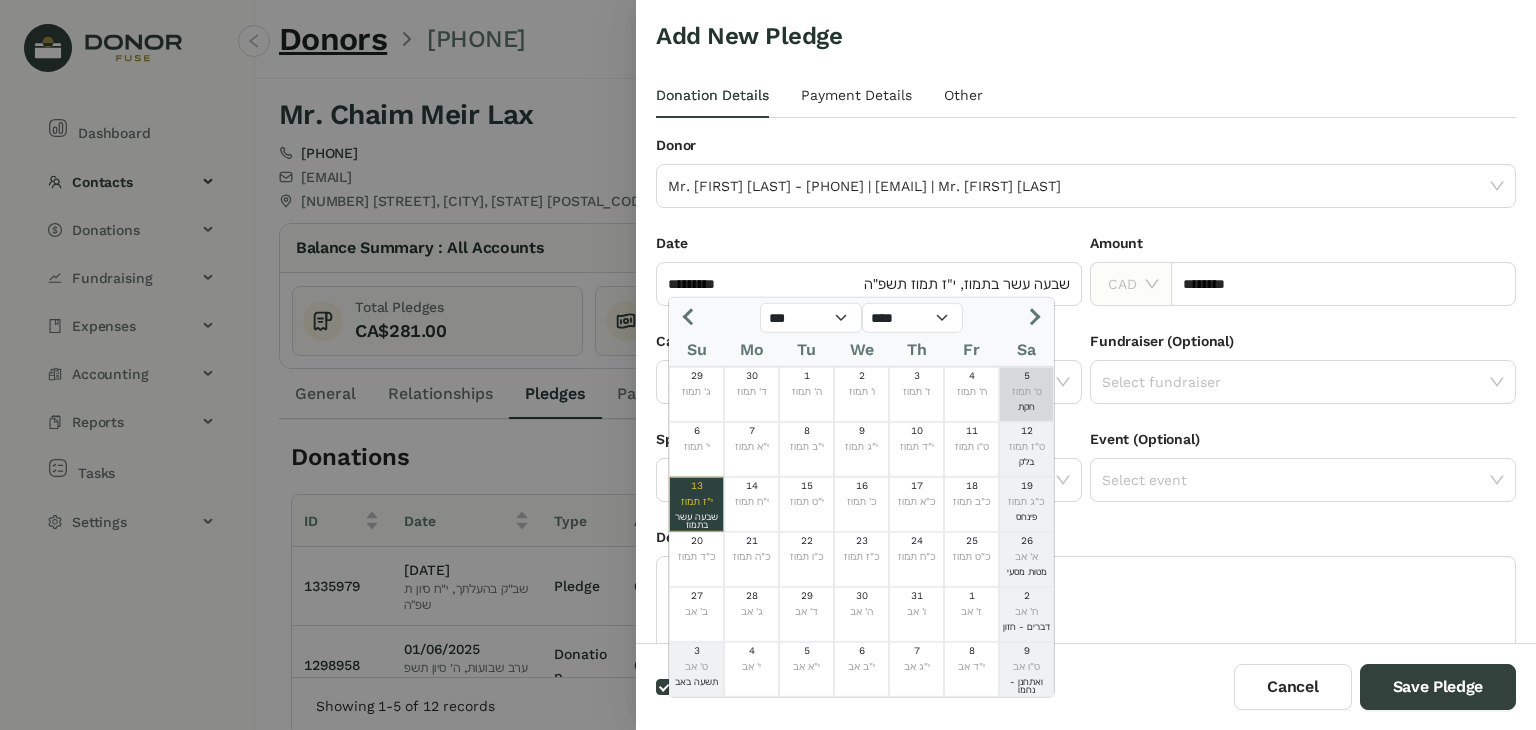 click on "5" 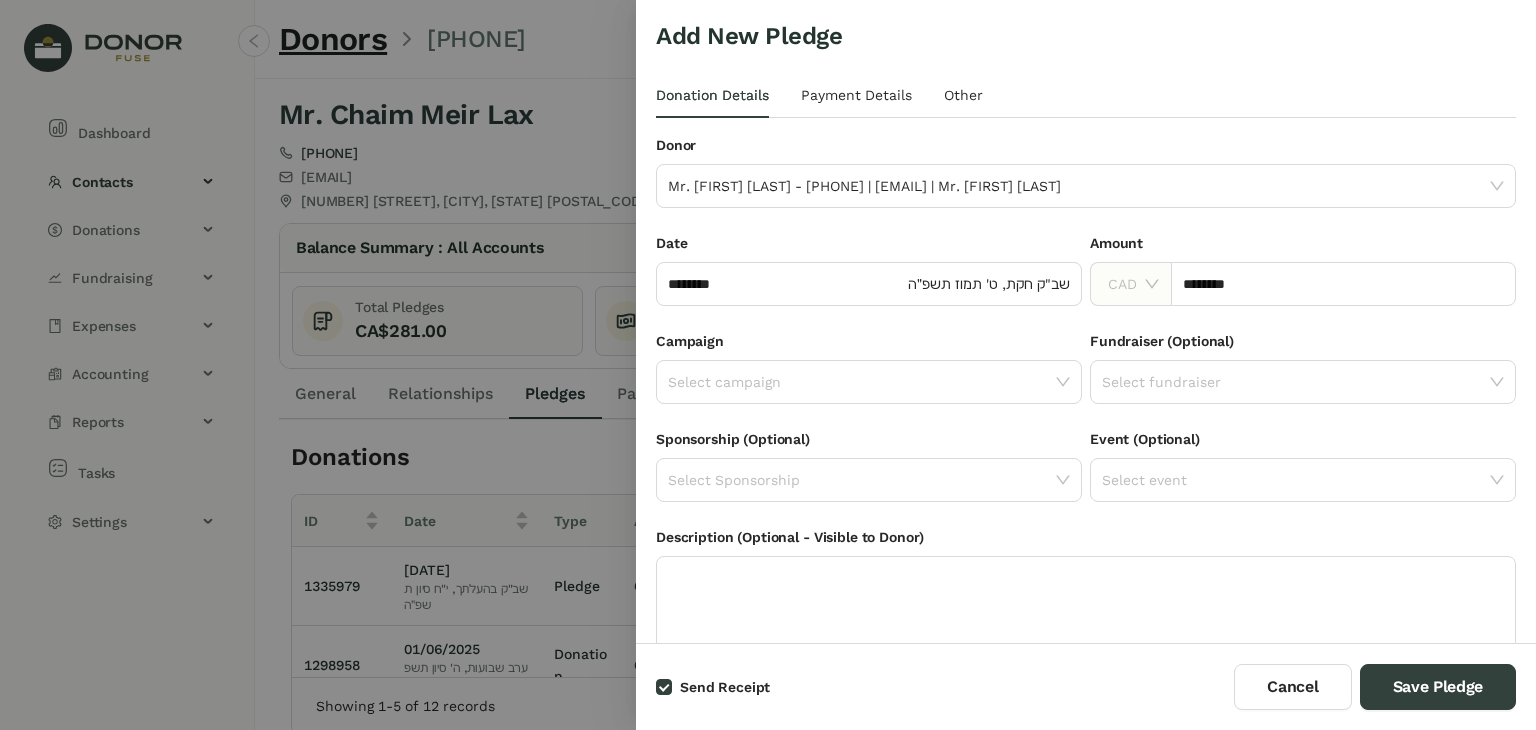 click on "Date ******** [DATE]" at bounding box center [869, 281] 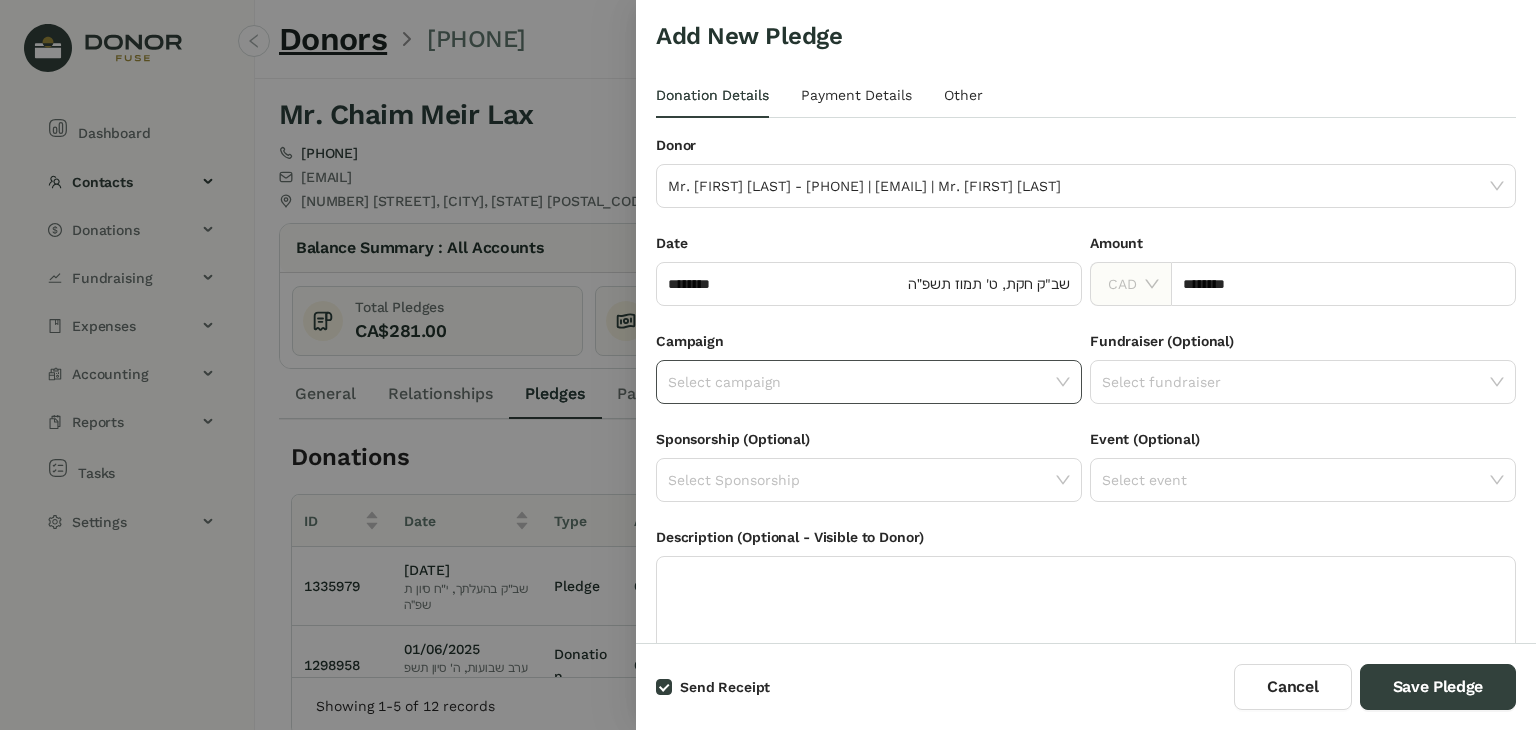 click 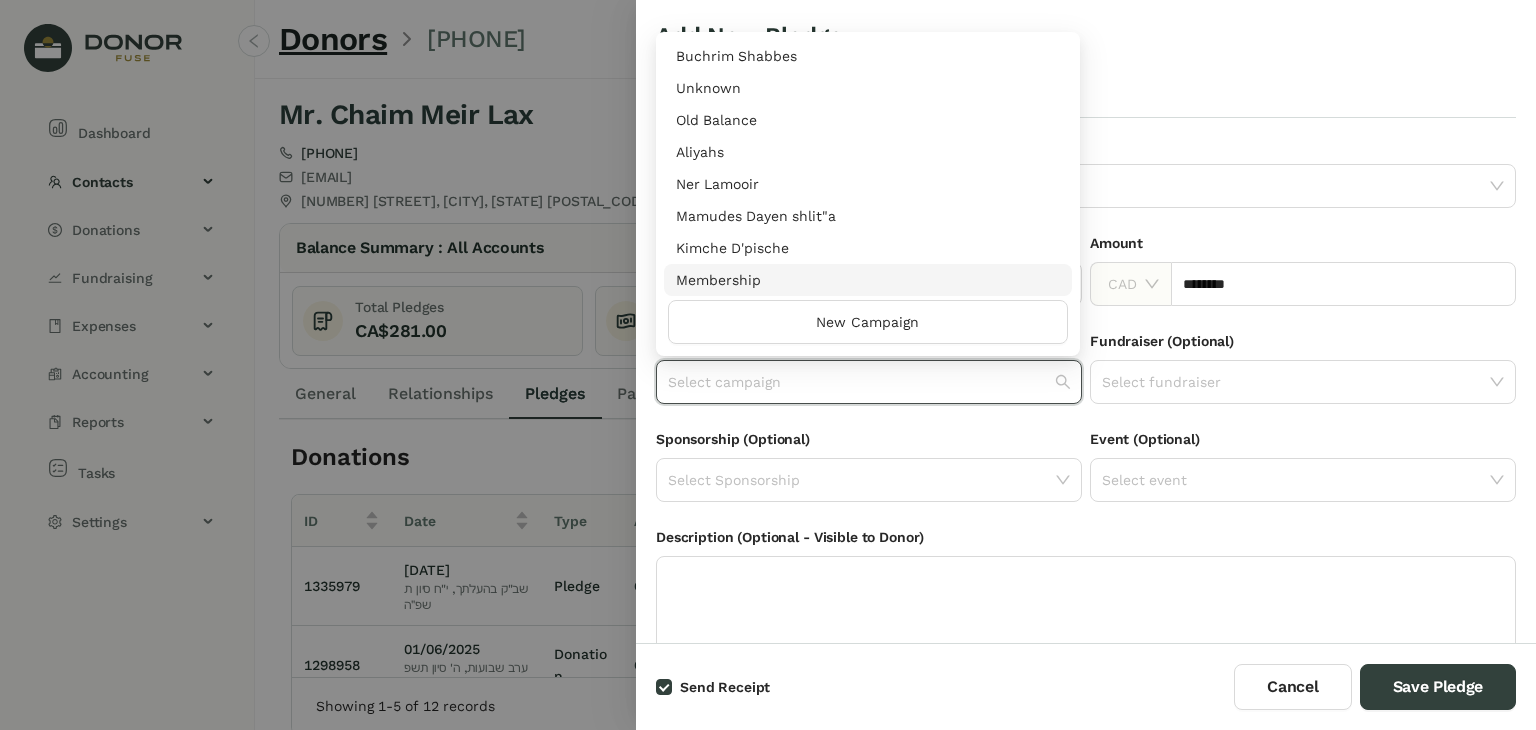 click on "Membership" at bounding box center (868, 280) 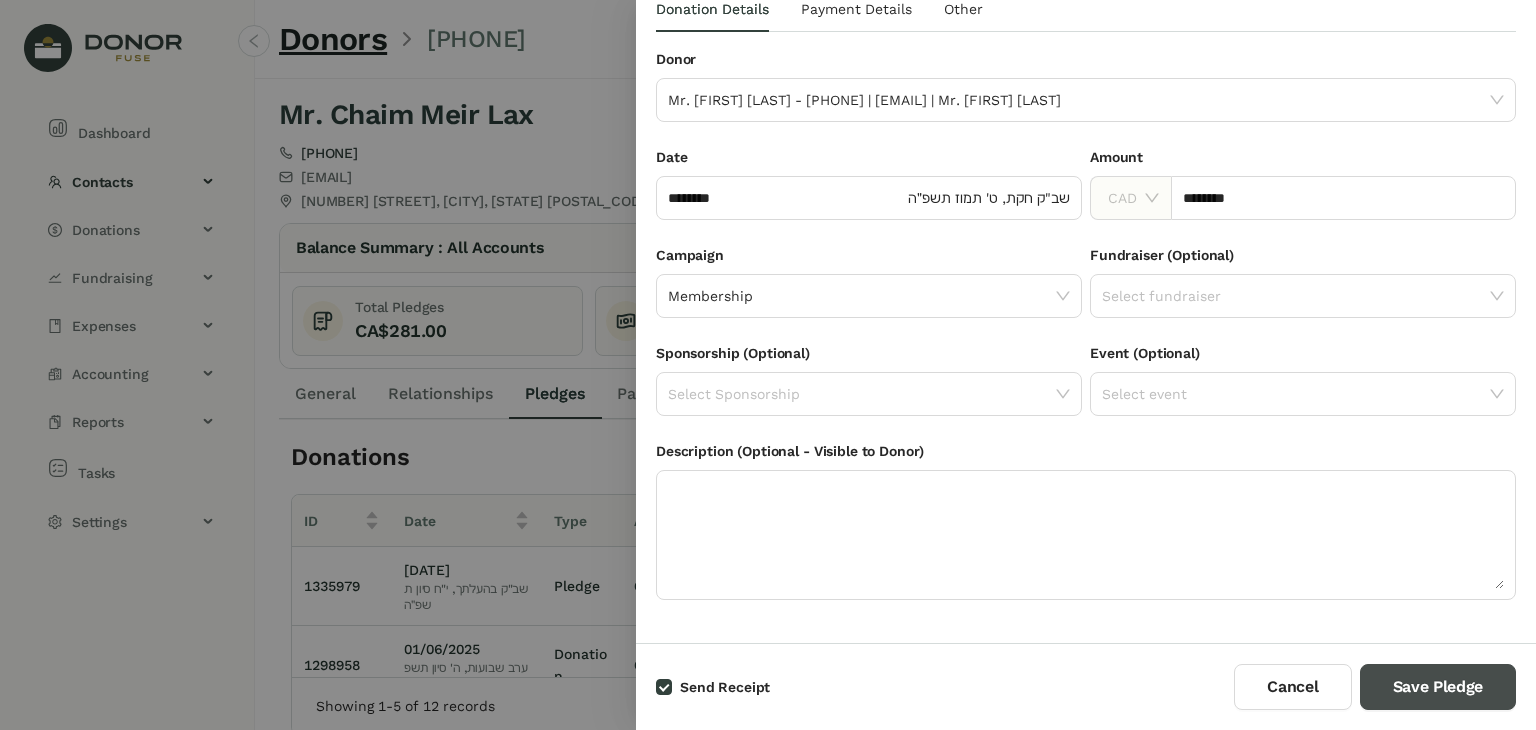 click on "Save Pledge" at bounding box center (1438, 687) 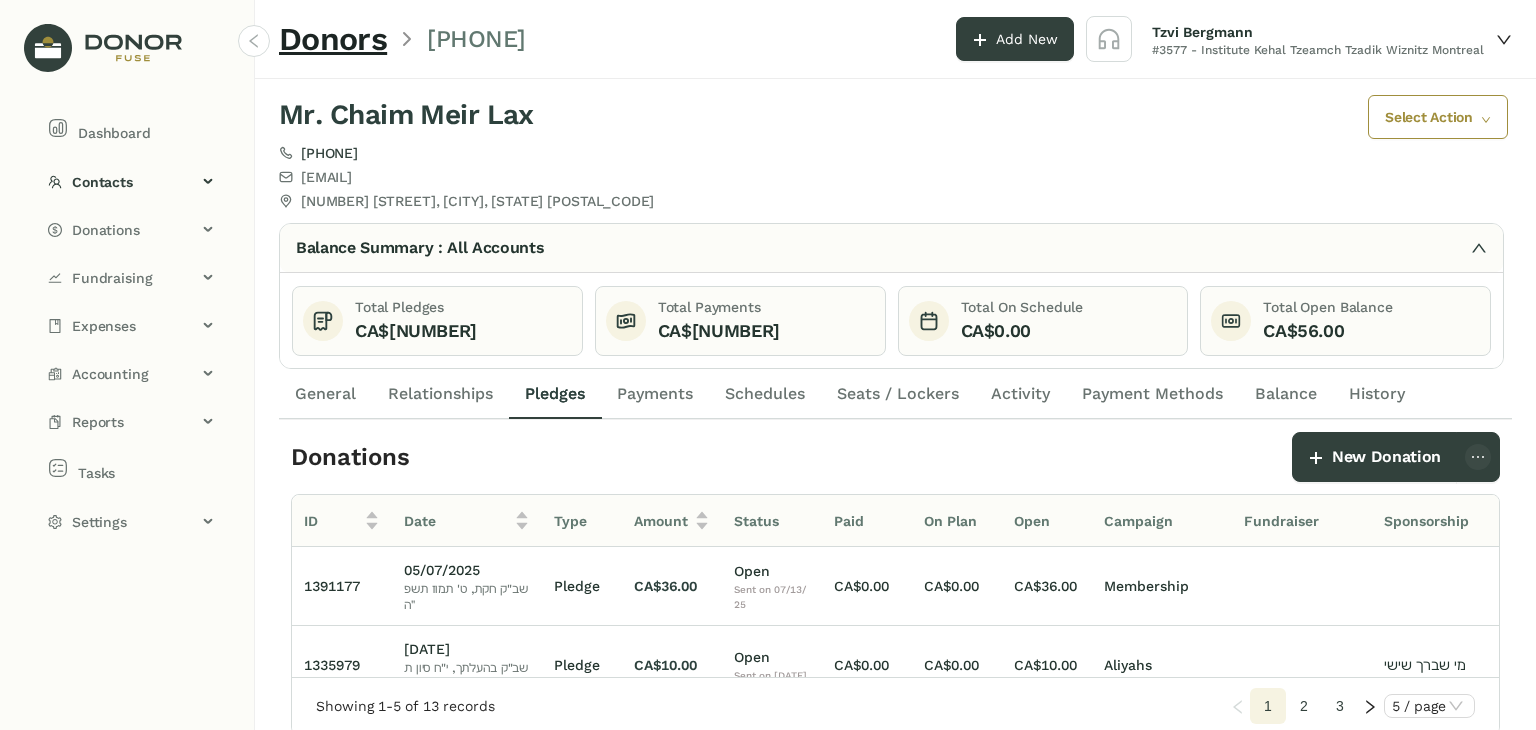 drag, startPoint x: 1187, startPoint y: 674, endPoint x: 1357, endPoint y: 667, distance: 170.14406 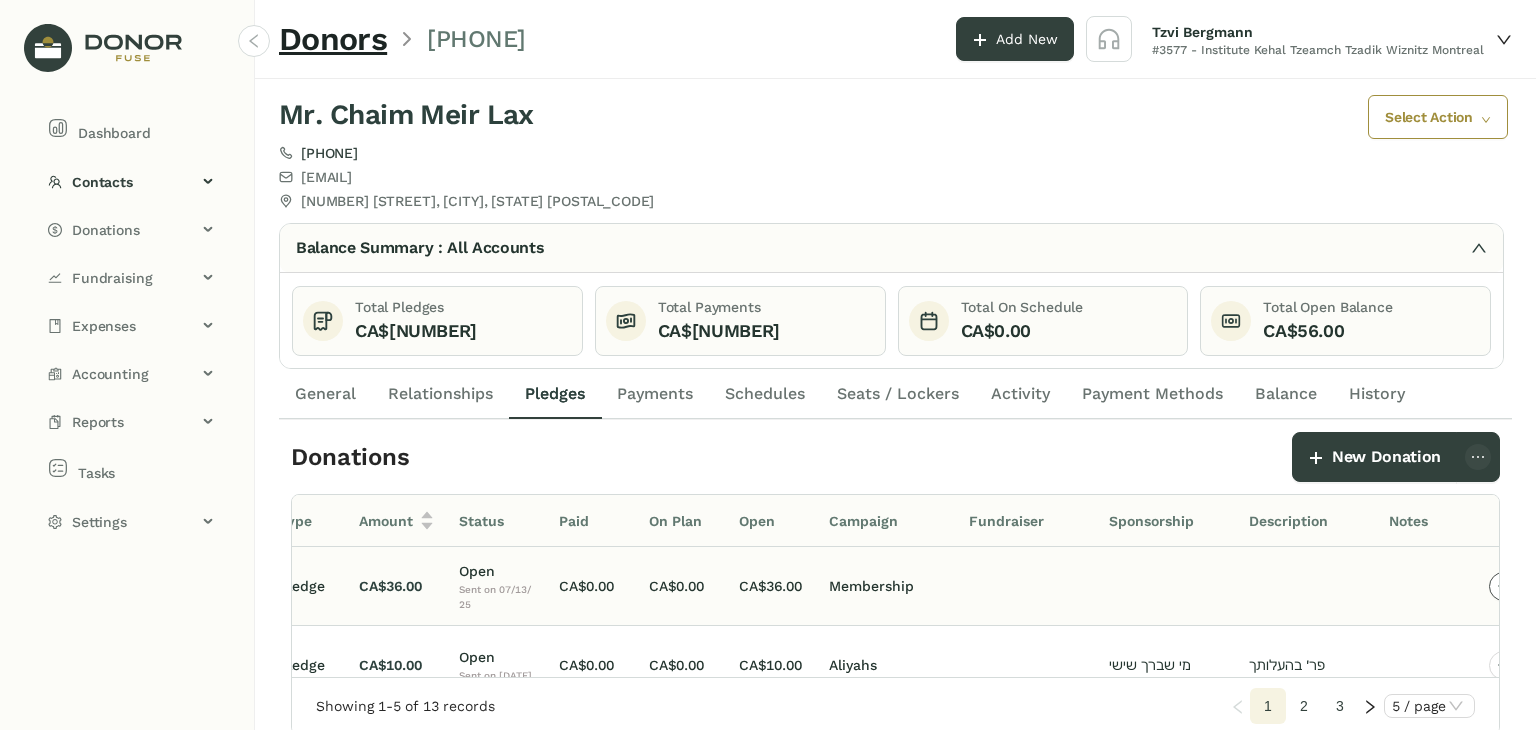 click 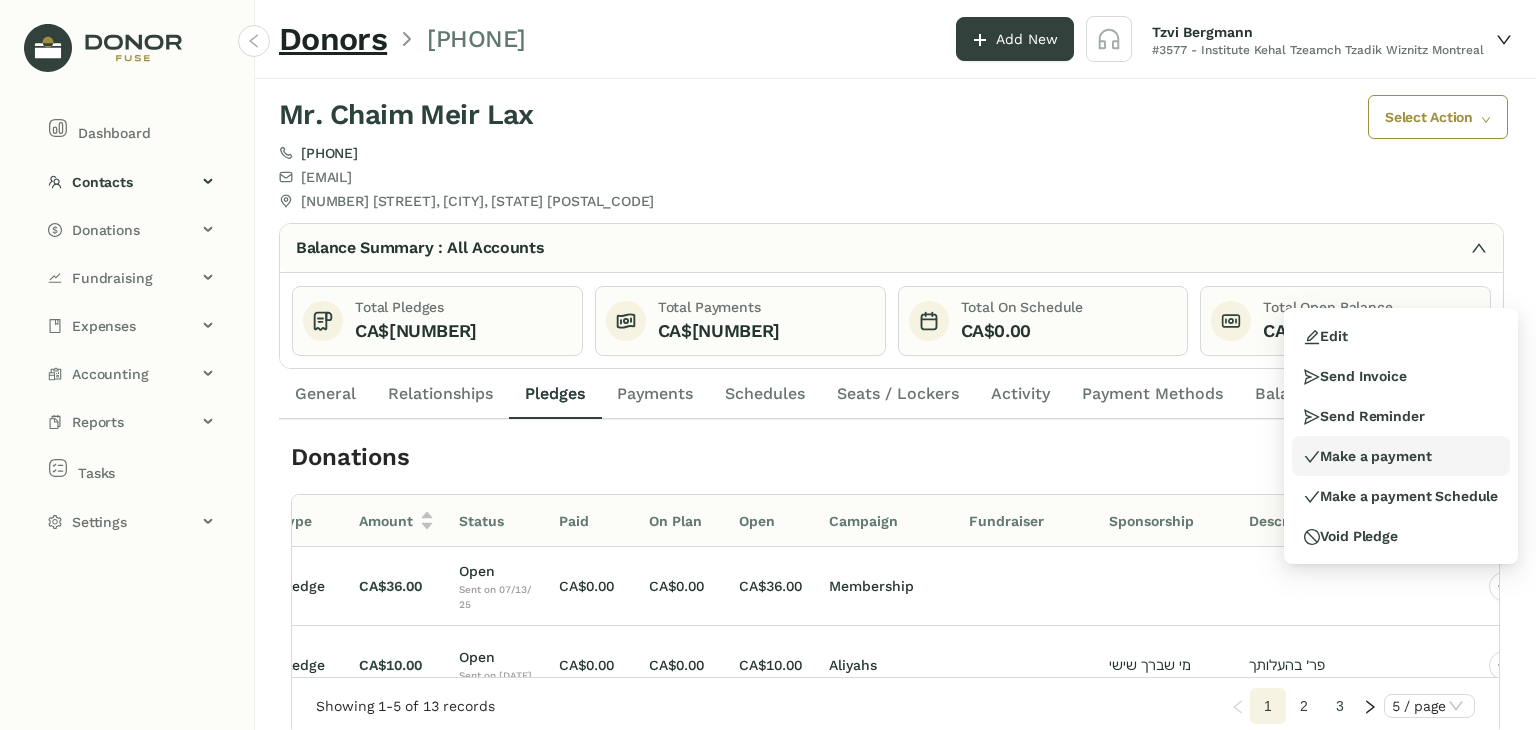 click on "Make a payment" at bounding box center (1367, 456) 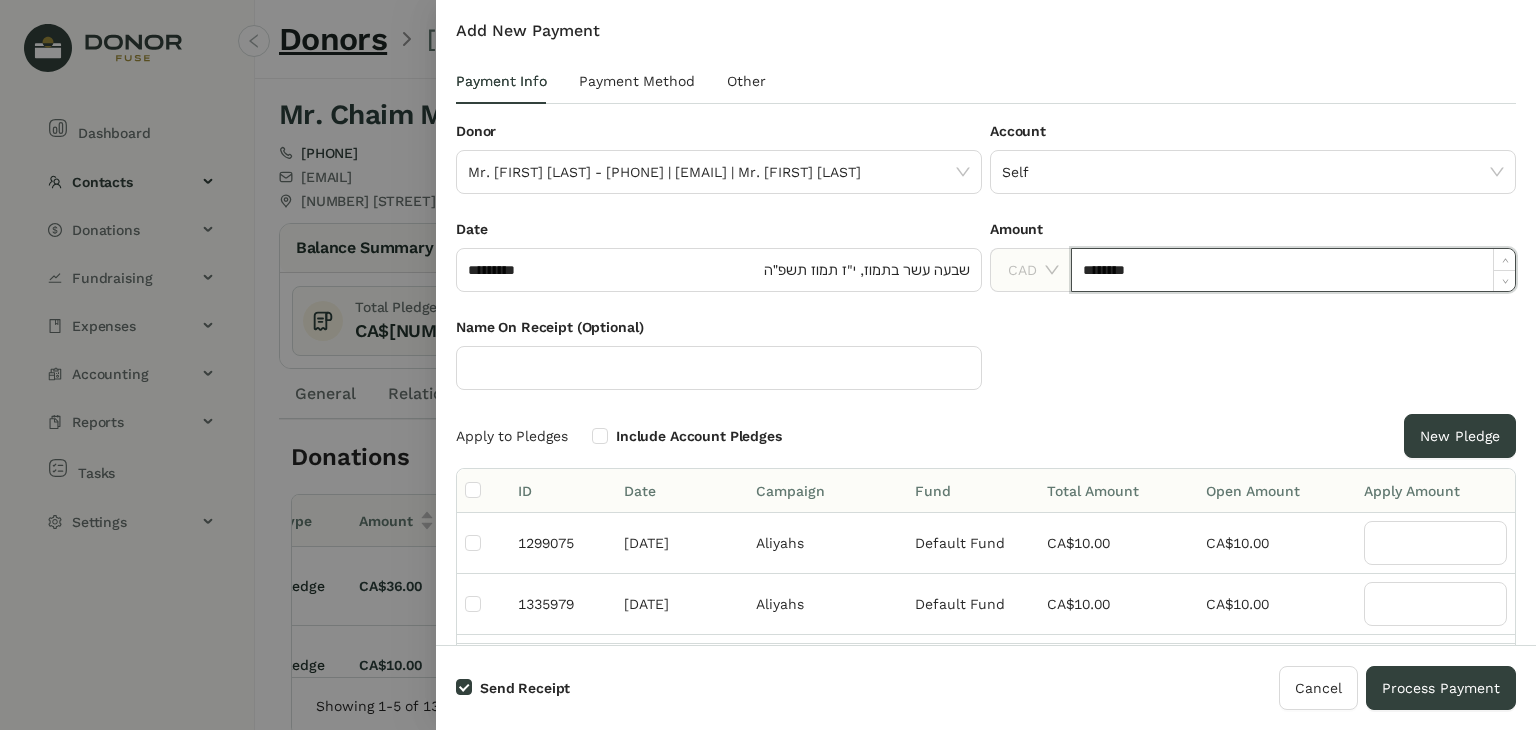 drag, startPoint x: 1188, startPoint y: 287, endPoint x: 954, endPoint y: 299, distance: 234.3075 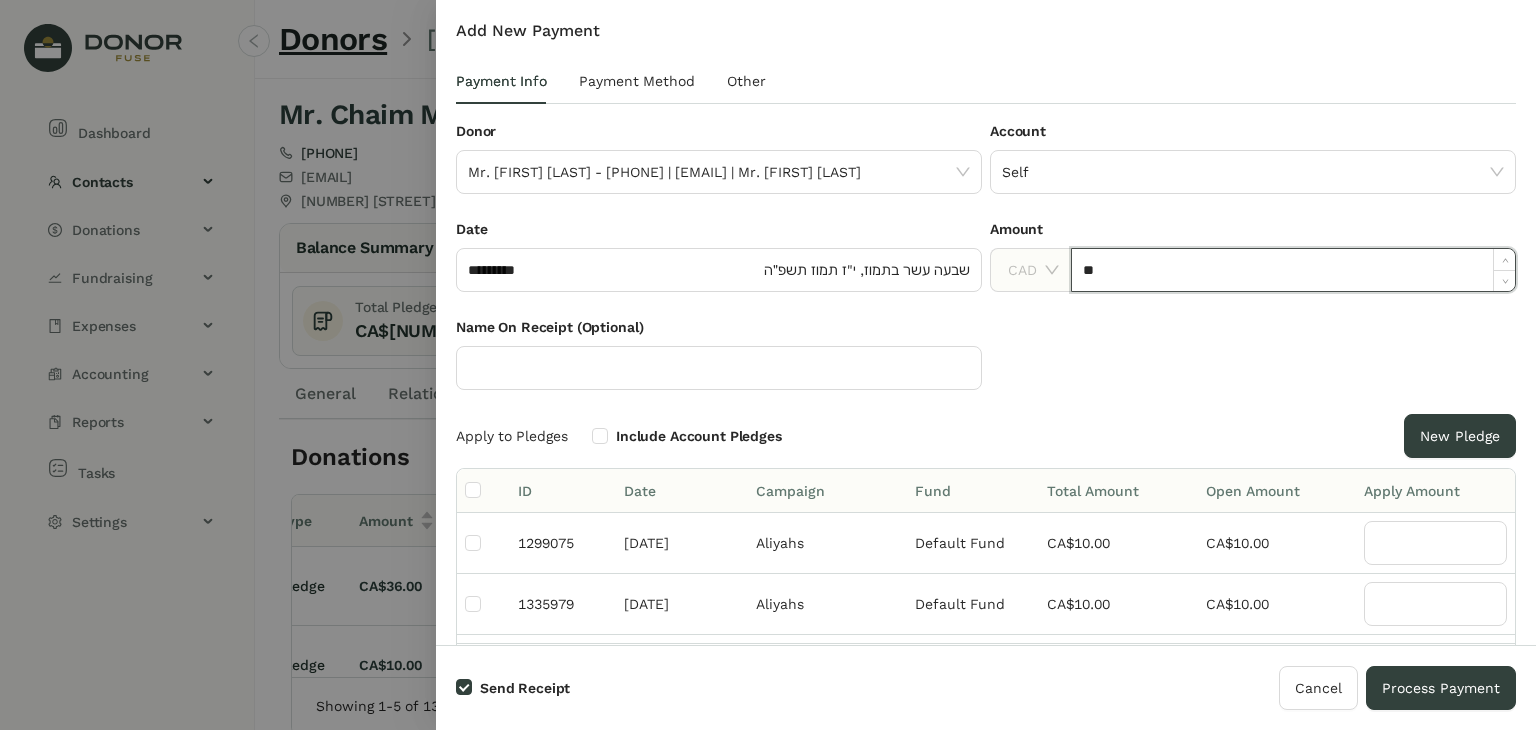 type on "********" 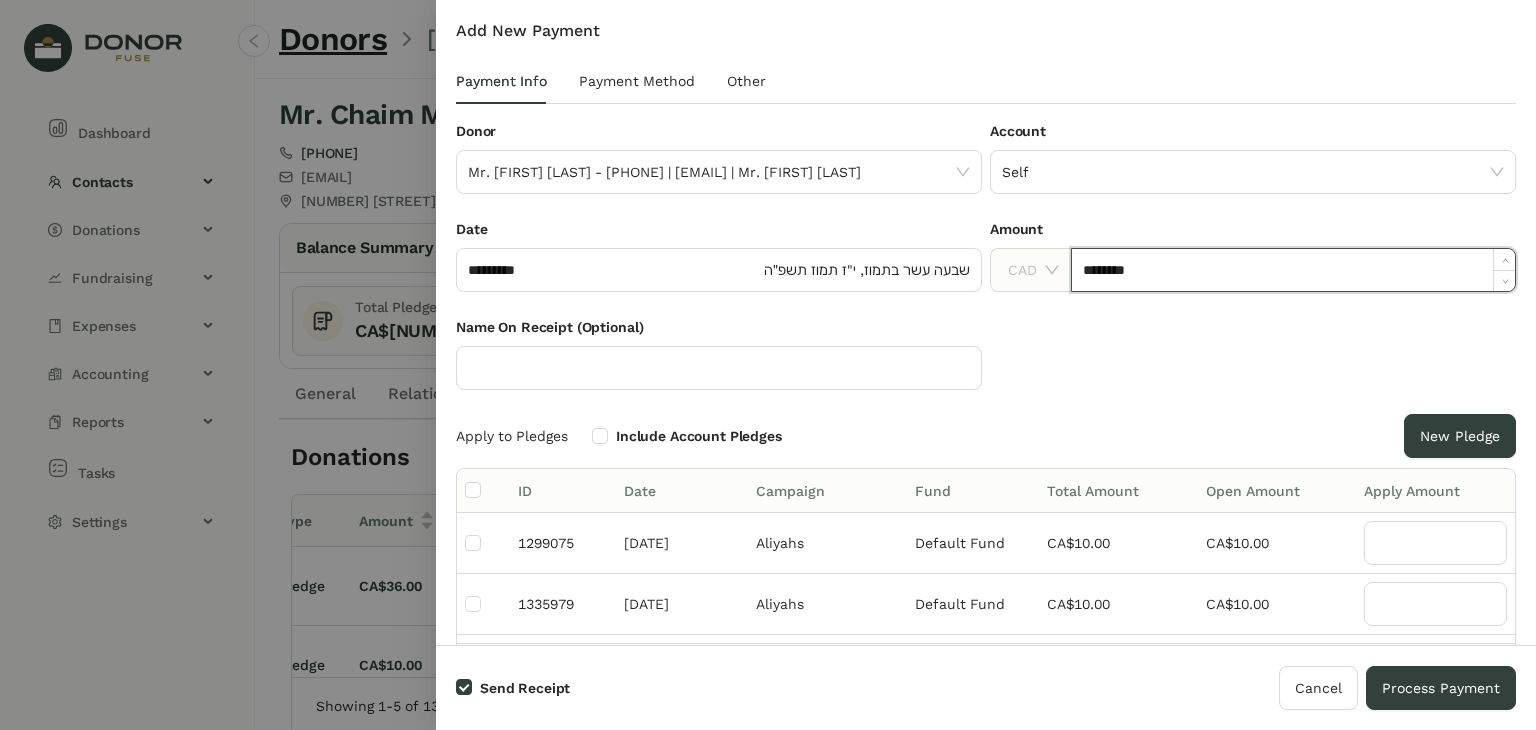 click on "Name On Receipt (Optional)" at bounding box center (986, 365) 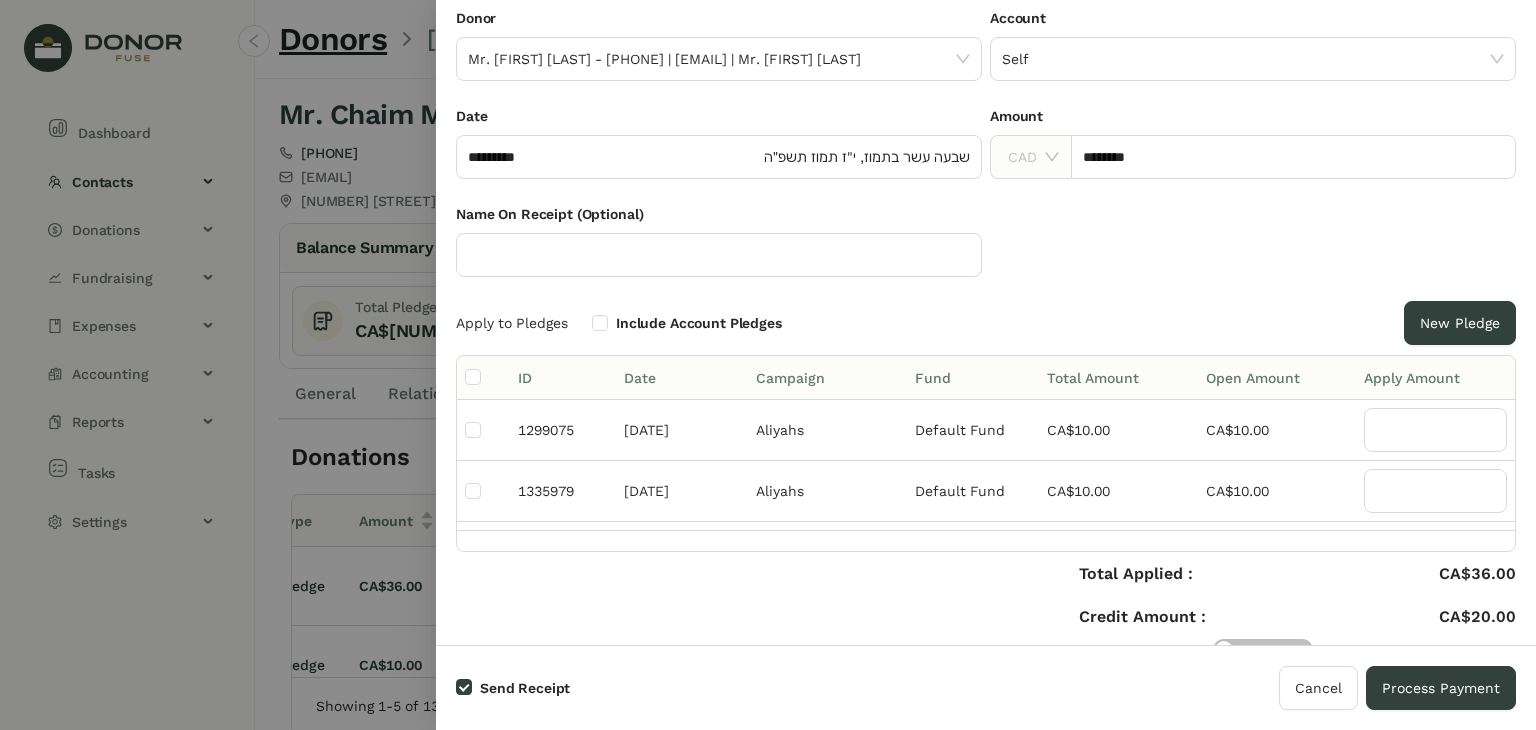 scroll, scrollTop: 147, scrollLeft: 0, axis: vertical 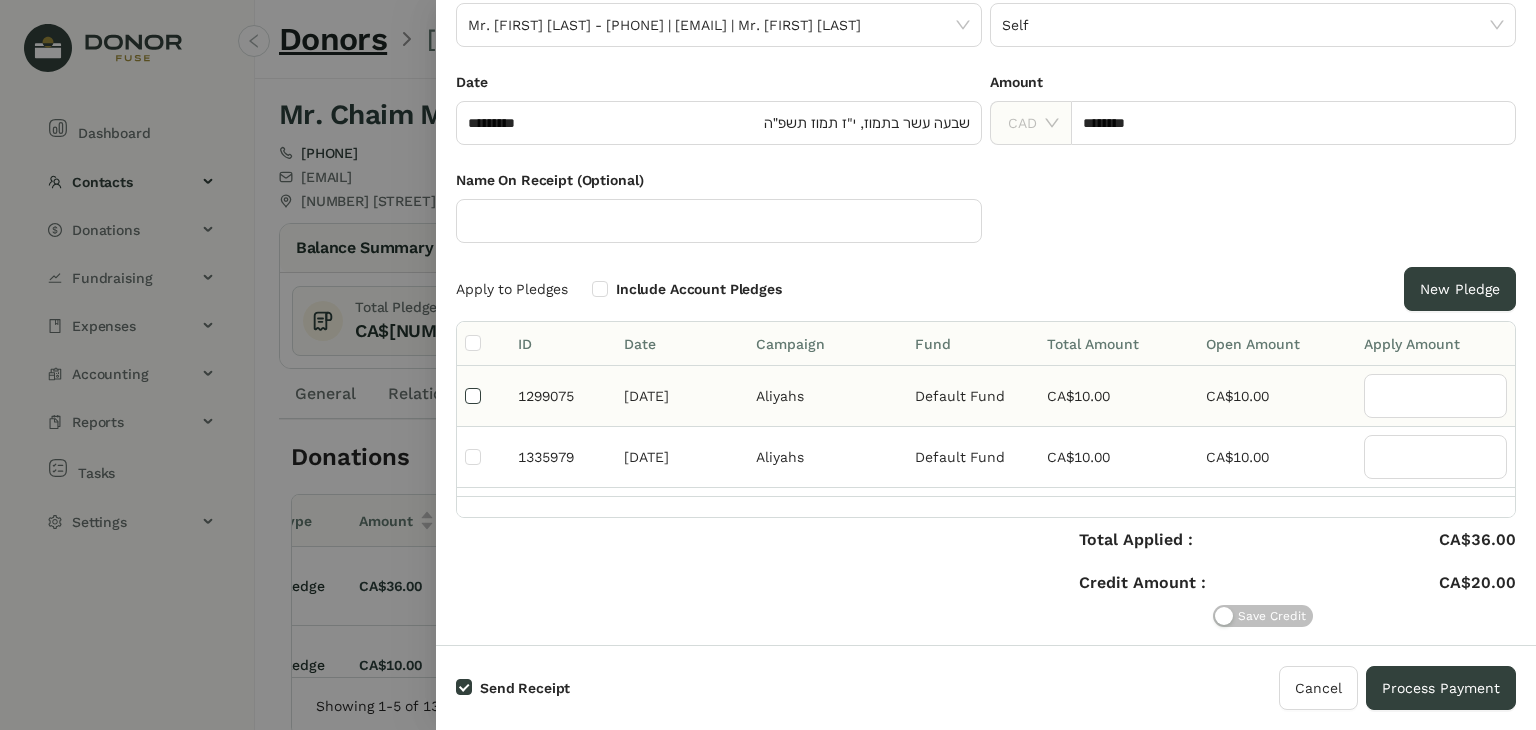 type on "**" 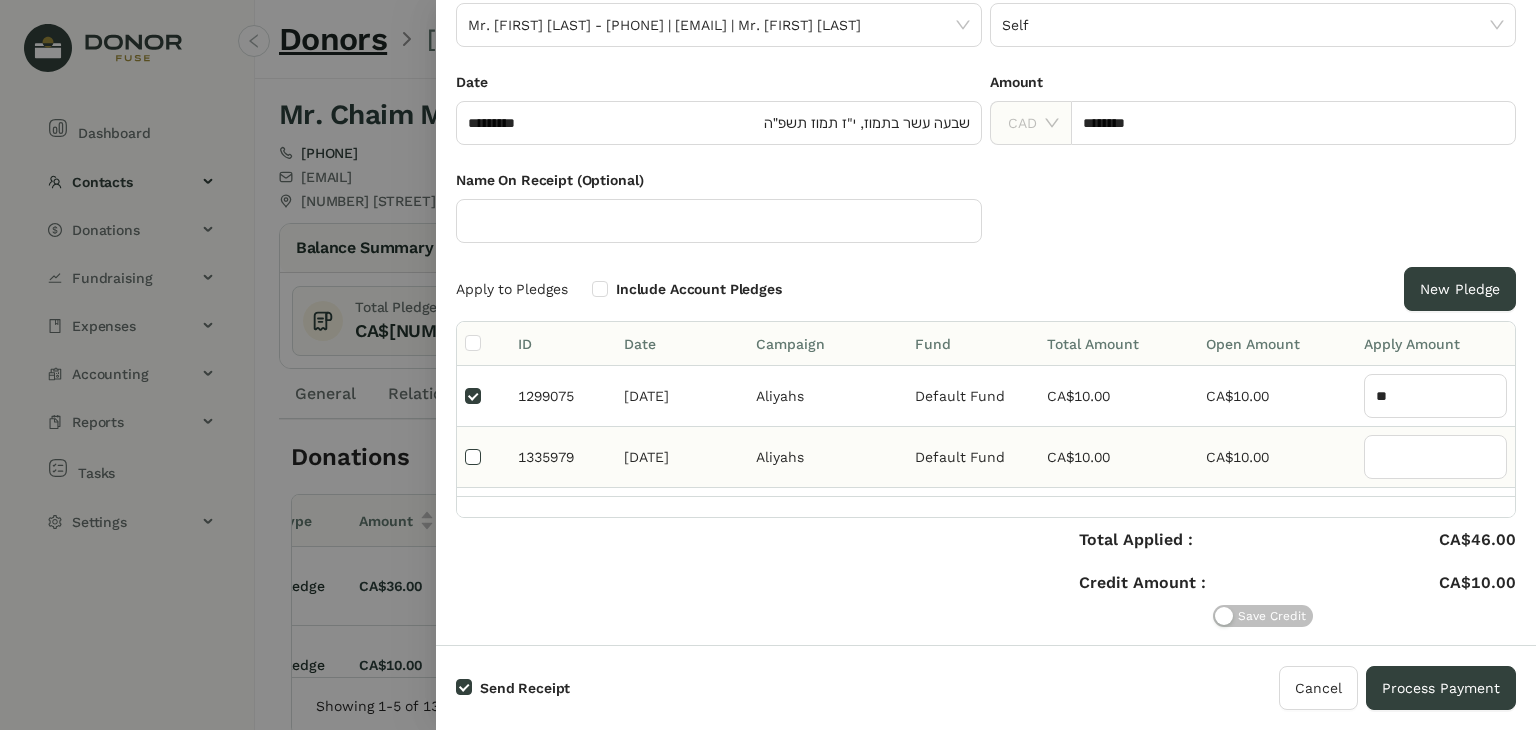 type on "**" 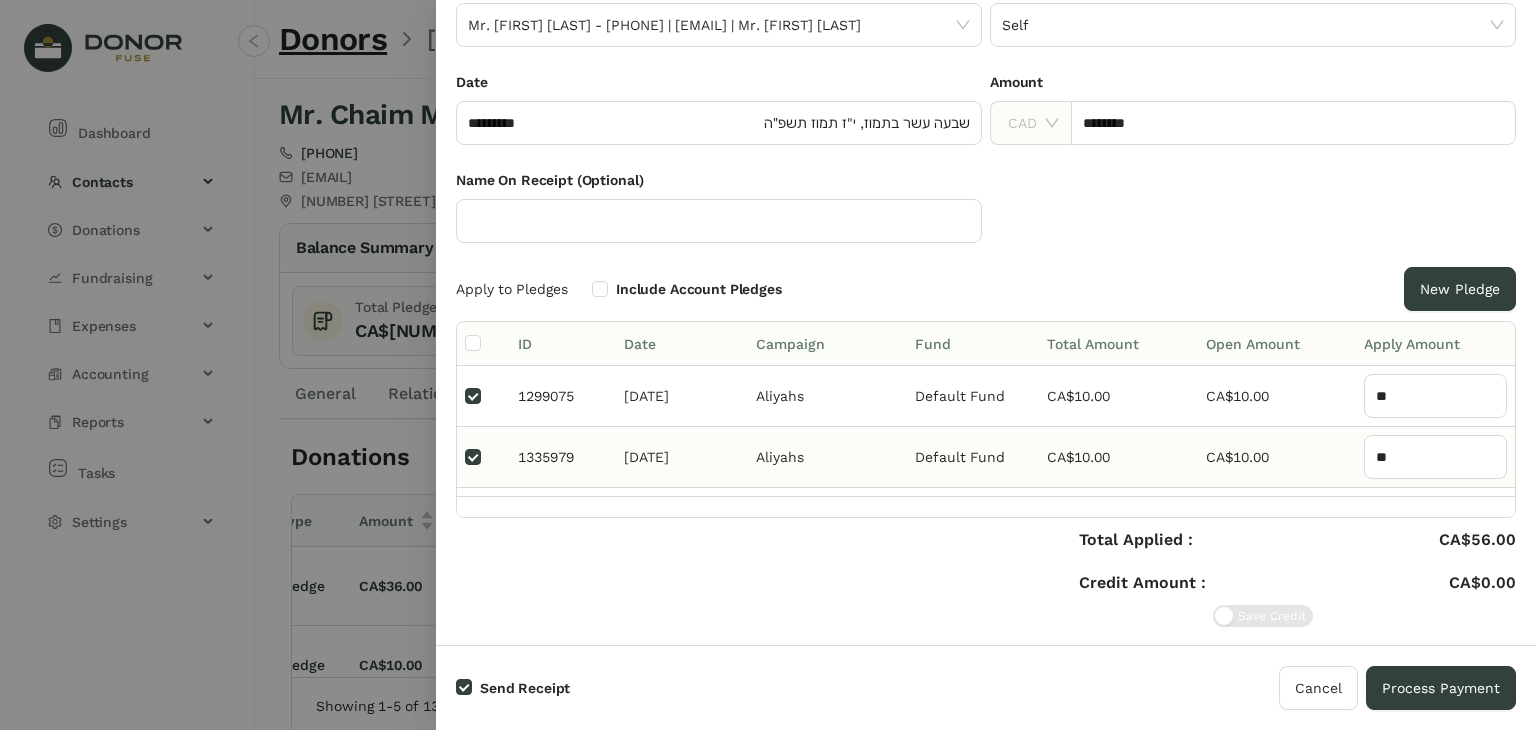 scroll, scrollTop: 52, scrollLeft: 0, axis: vertical 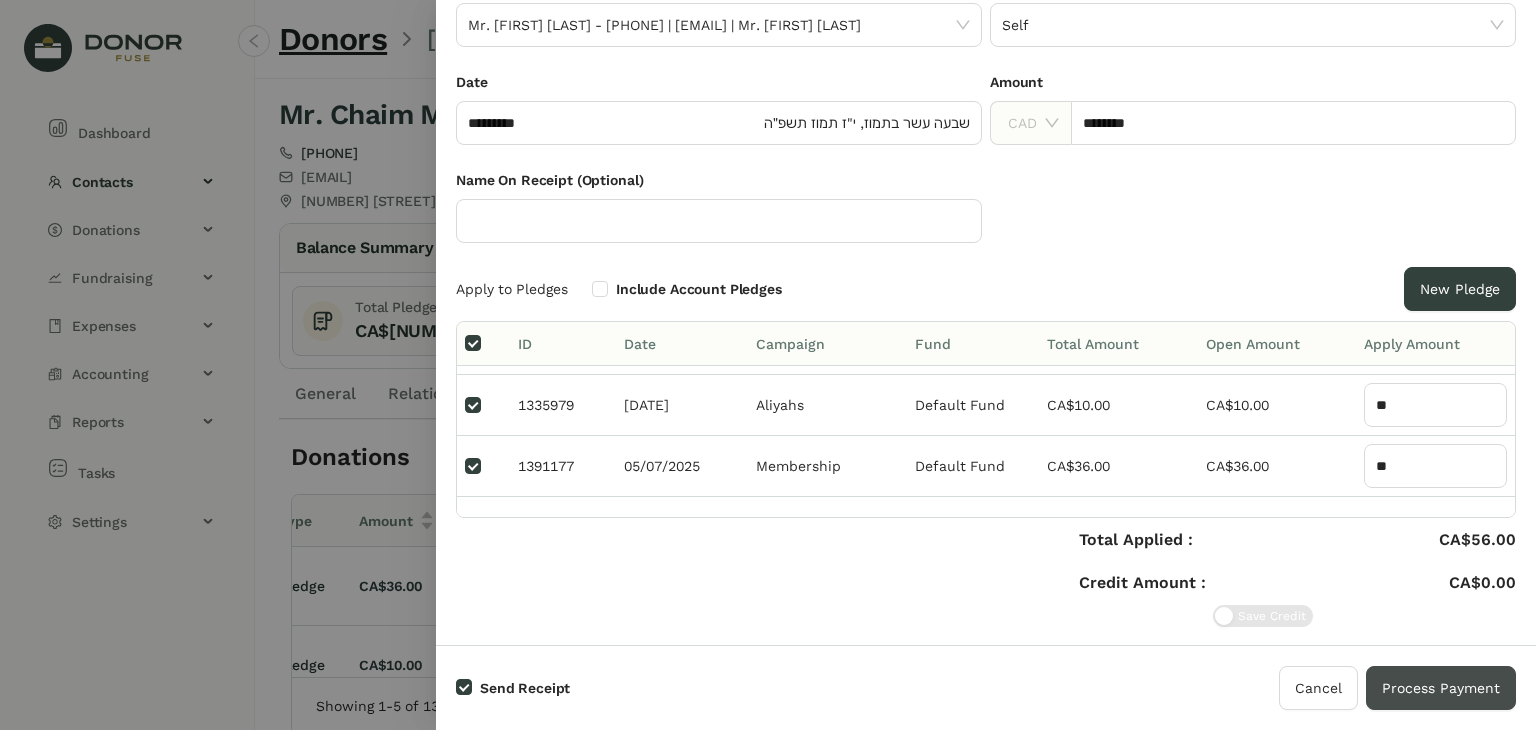 click on "Process Payment" at bounding box center (1441, 688) 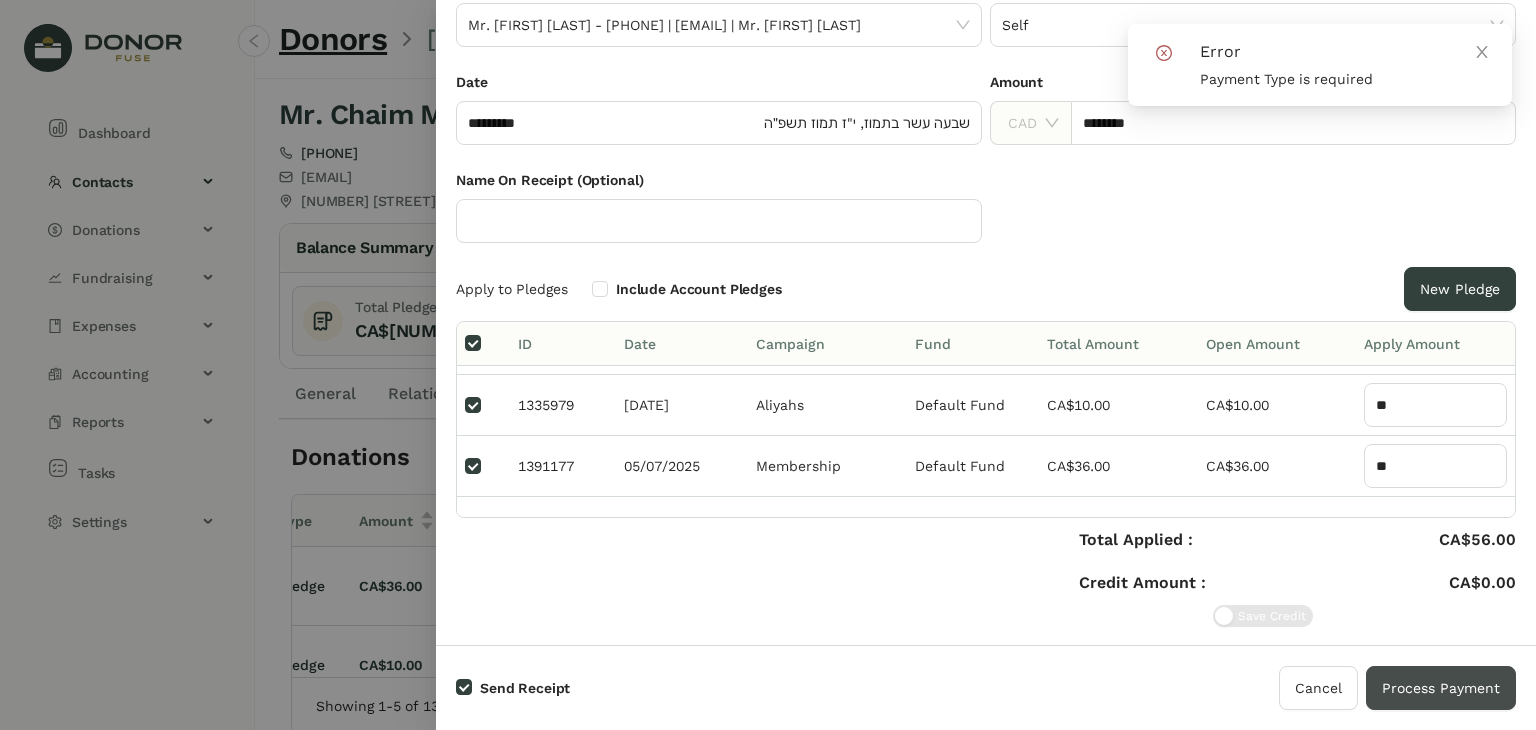 scroll, scrollTop: 0, scrollLeft: 0, axis: both 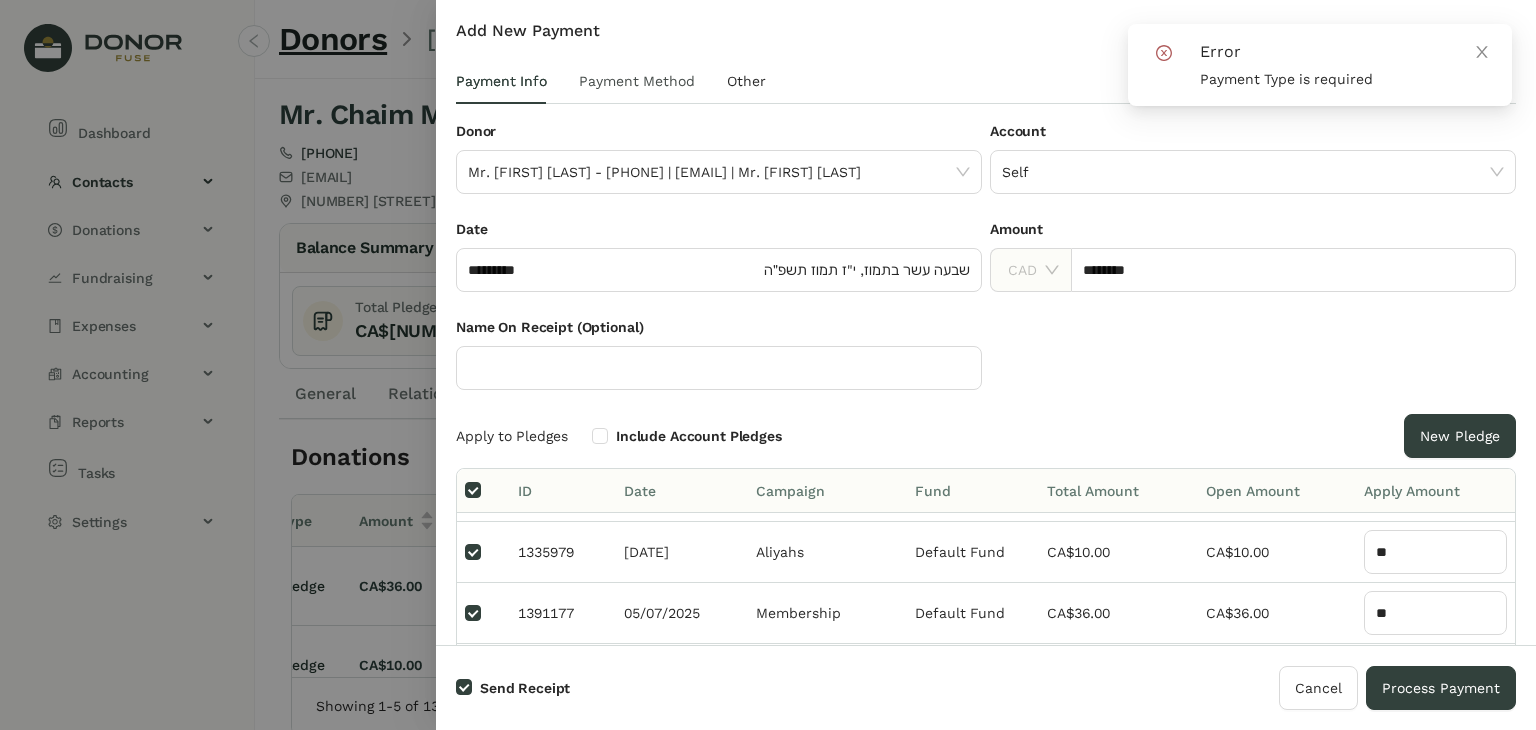 click on "Payment Method" at bounding box center [637, 81] 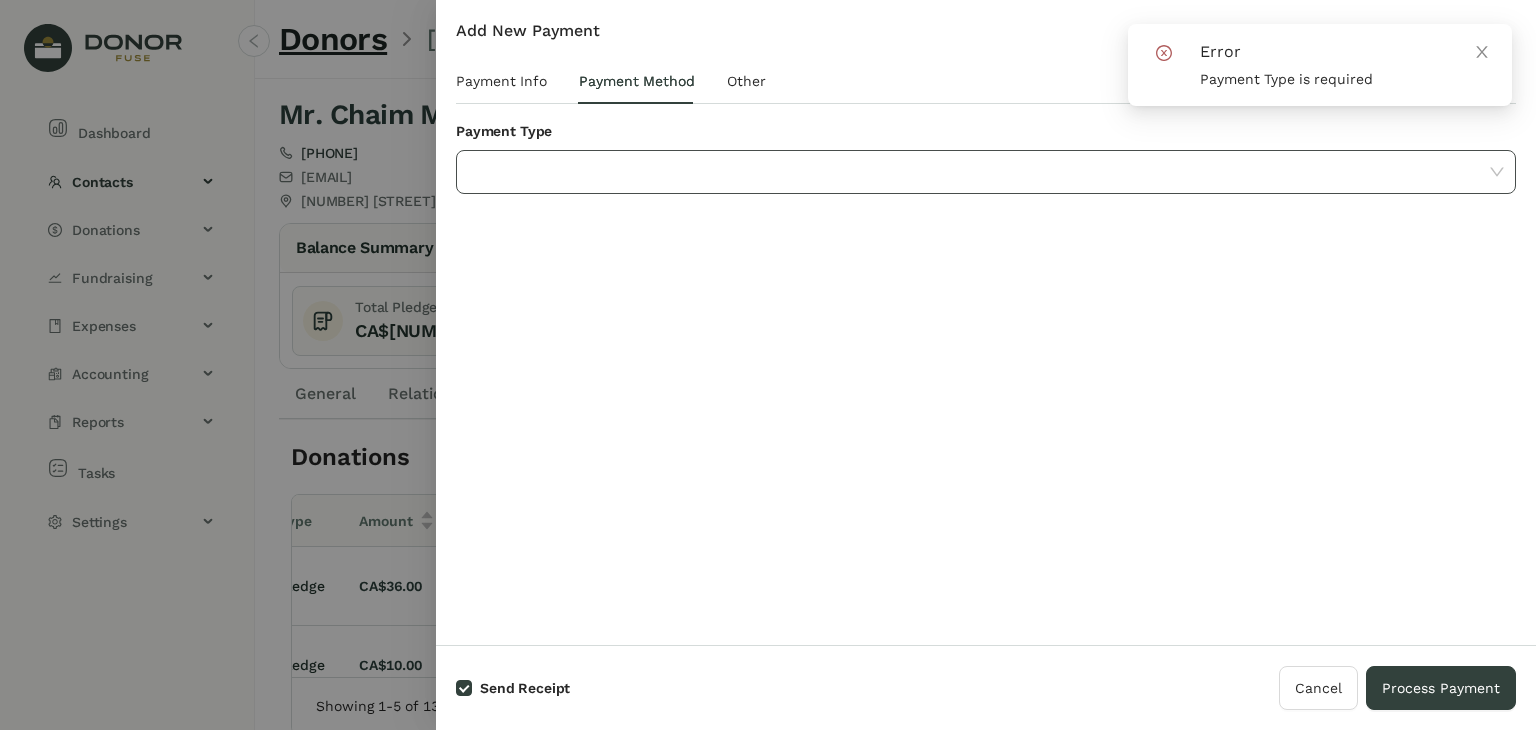 click 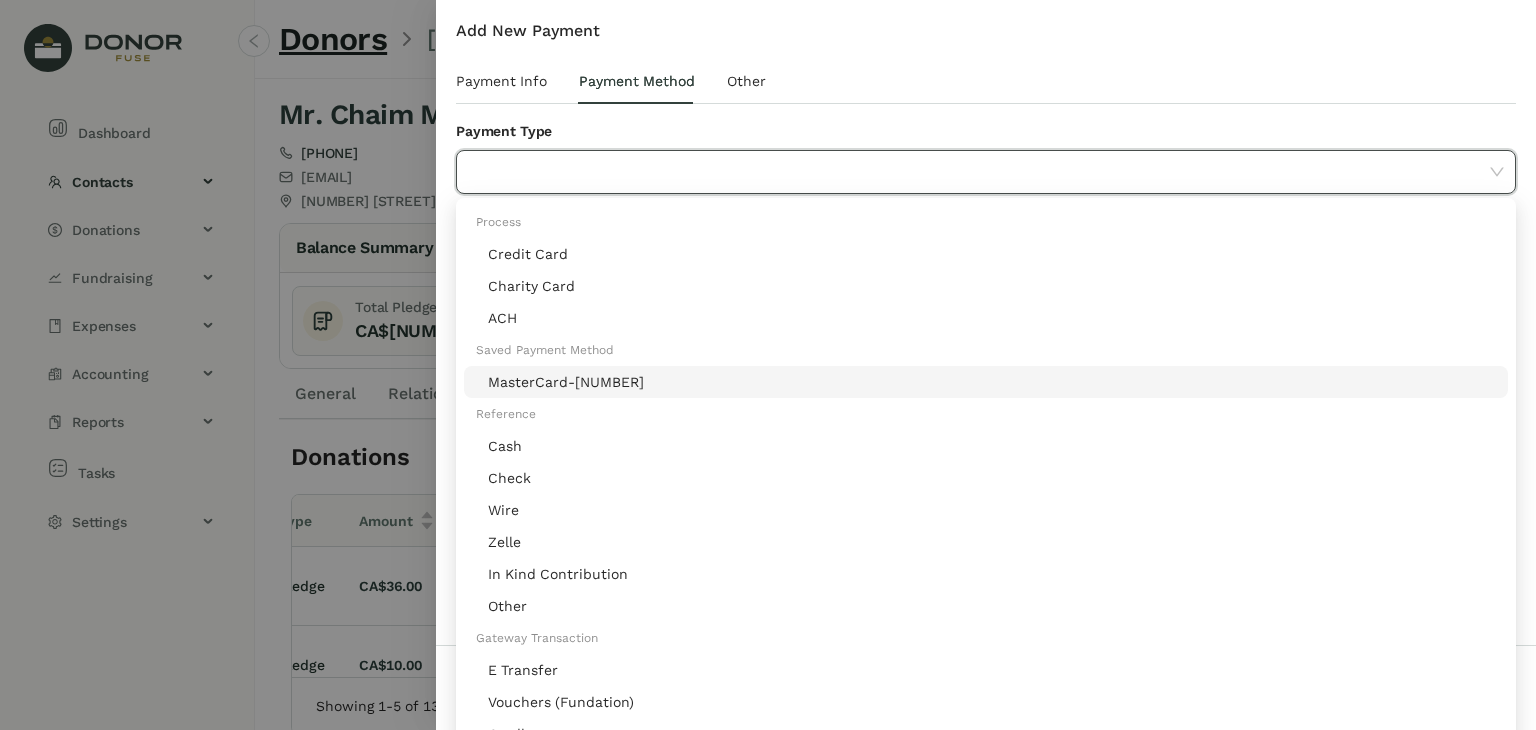 click on "MasterCard-[NUMBER]" 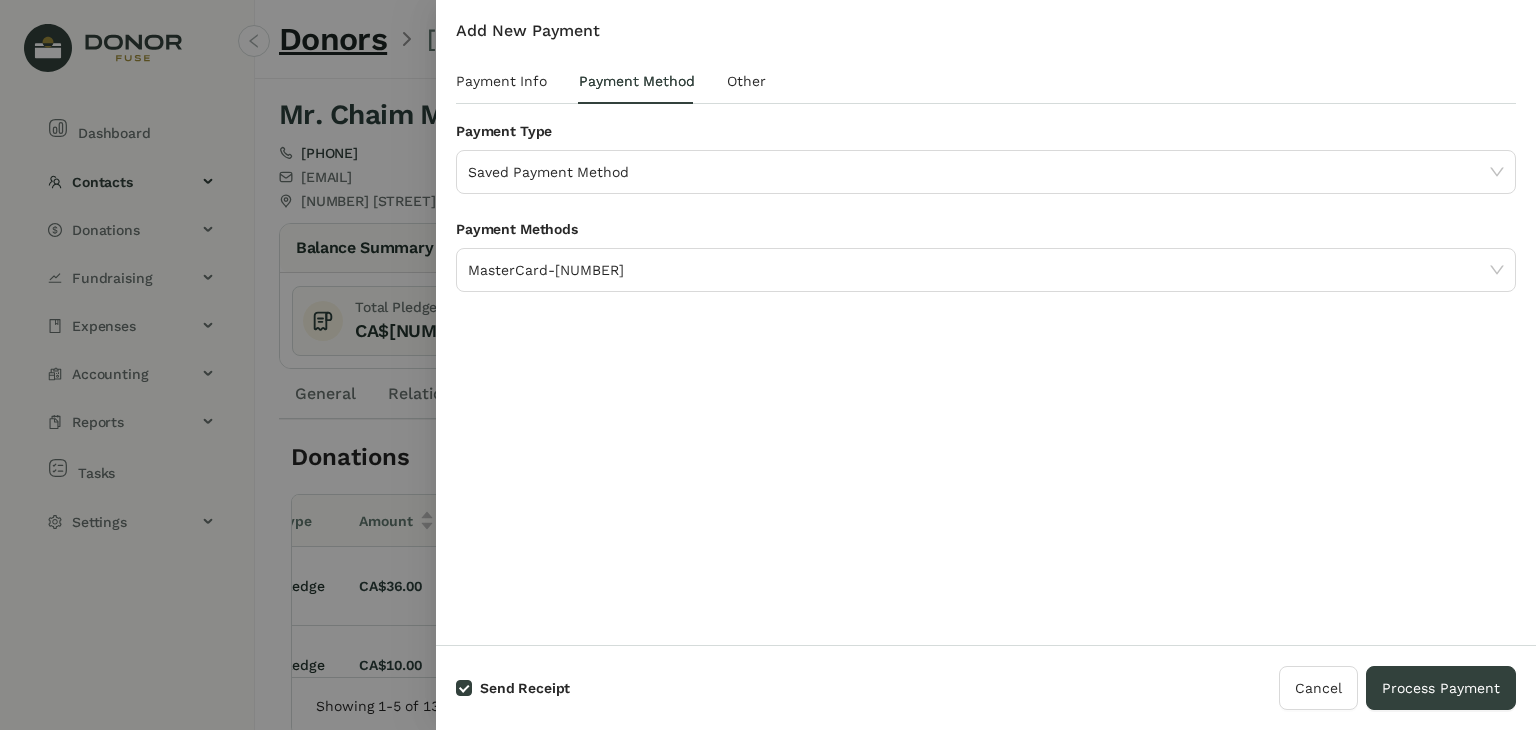 drag, startPoint x: 515, startPoint y: 95, endPoint x: 519, endPoint y: 109, distance: 14.56022 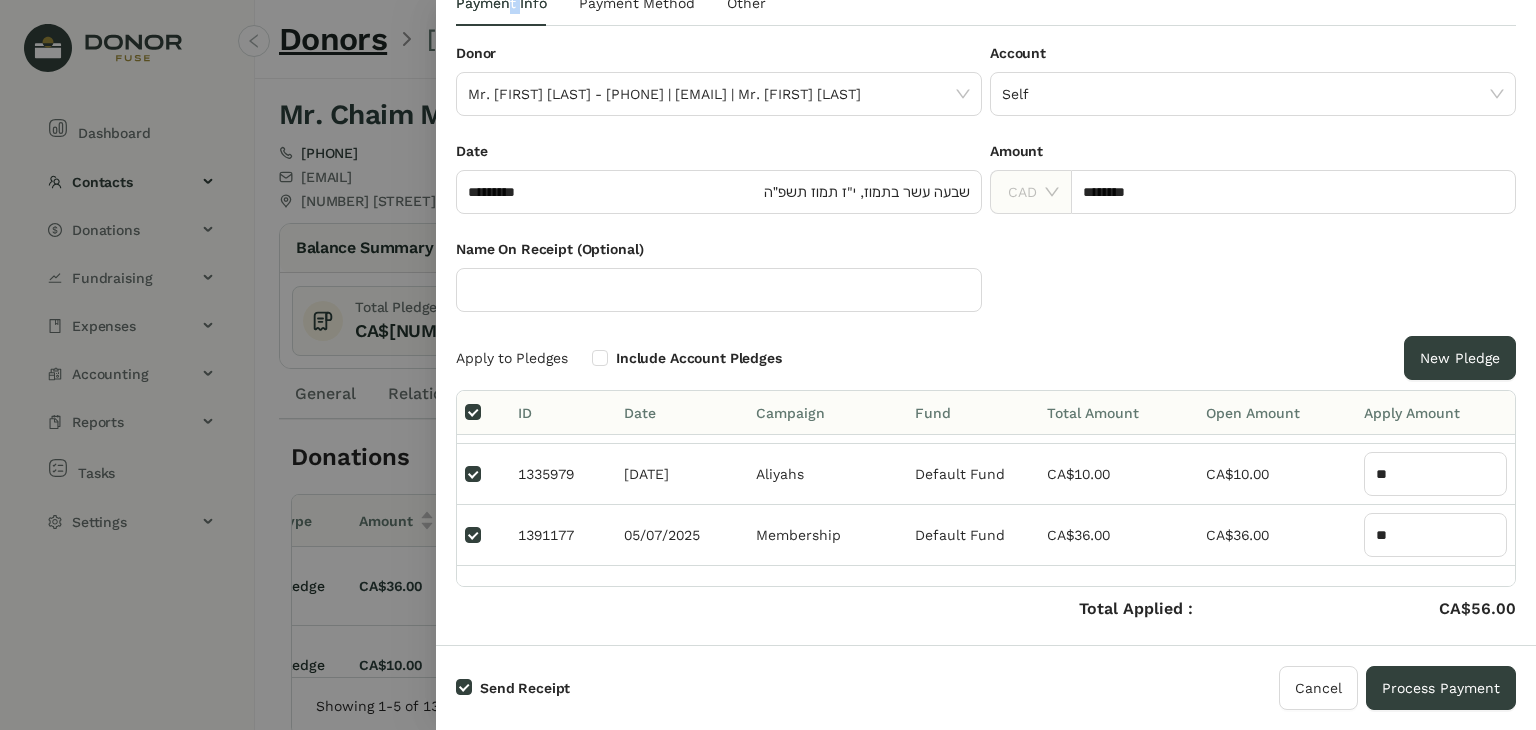scroll, scrollTop: 147, scrollLeft: 0, axis: vertical 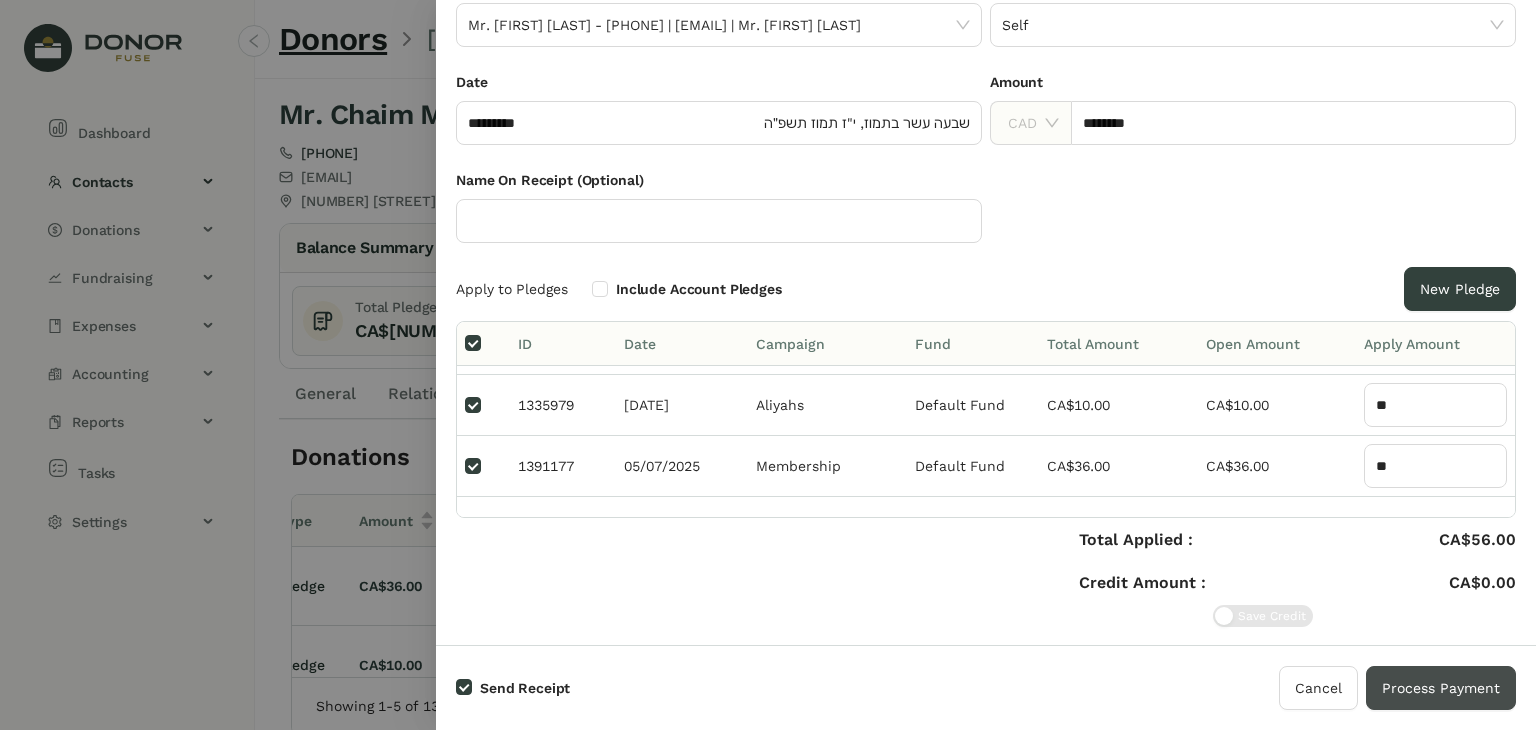 click on "Process Payment" at bounding box center [1441, 688] 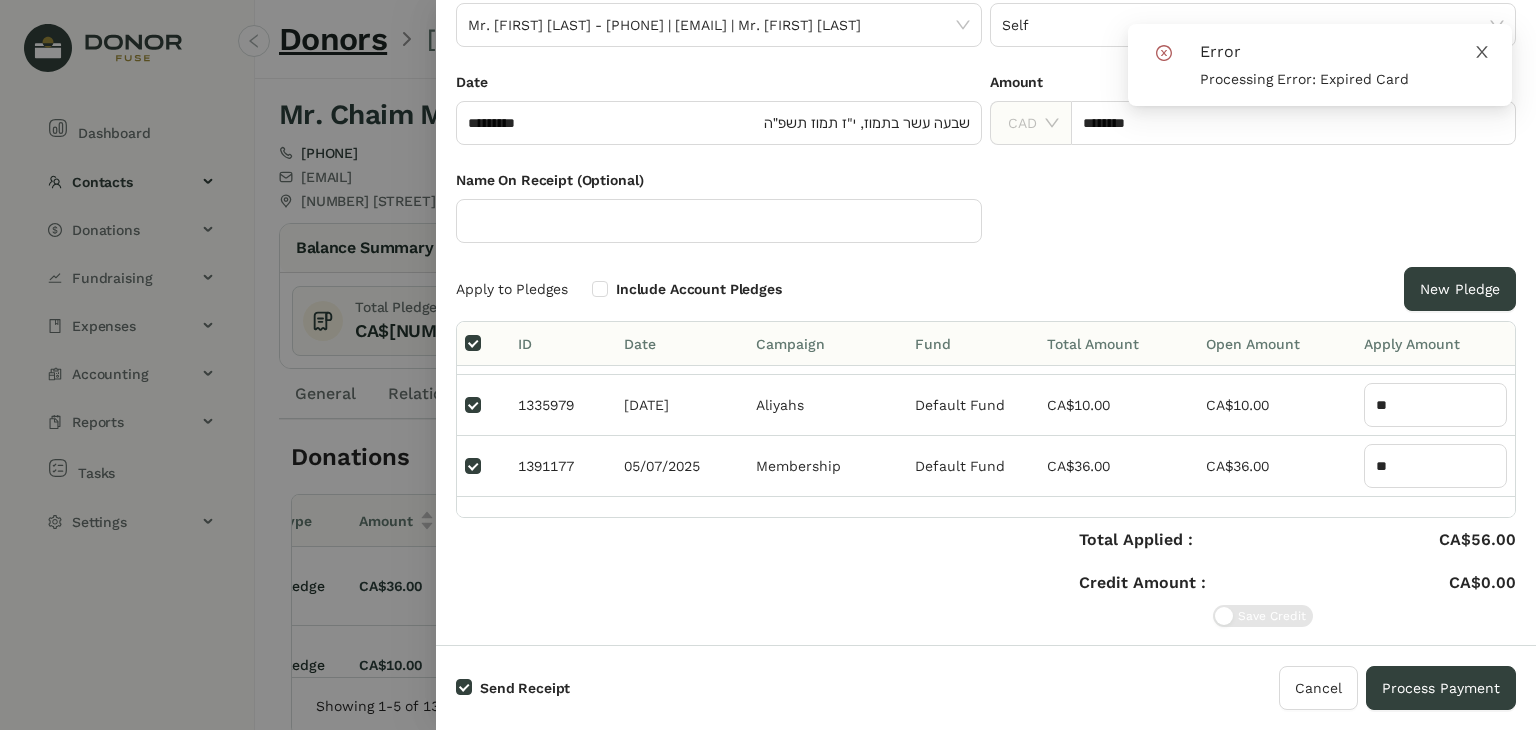 click at bounding box center (1482, 51) 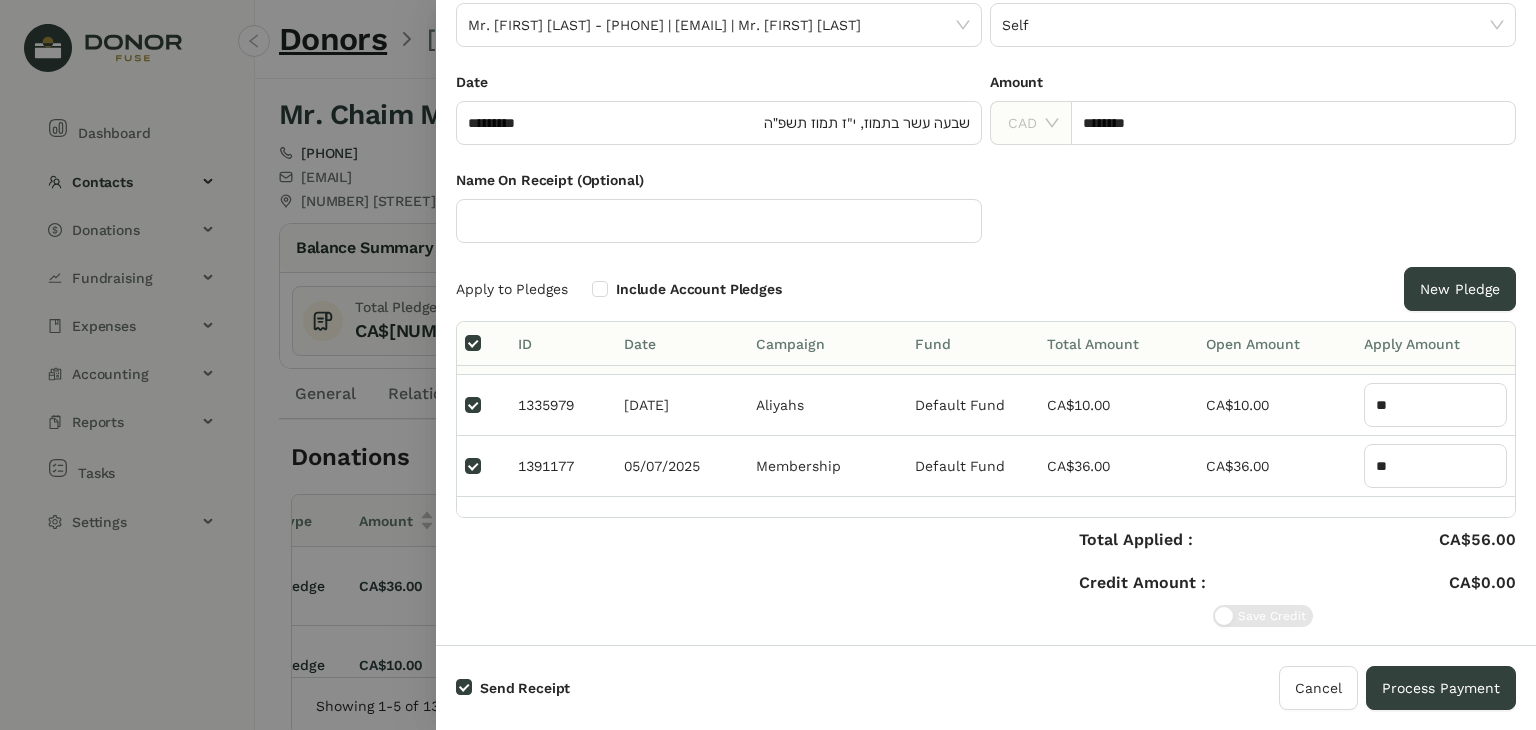 scroll, scrollTop: 0, scrollLeft: 0, axis: both 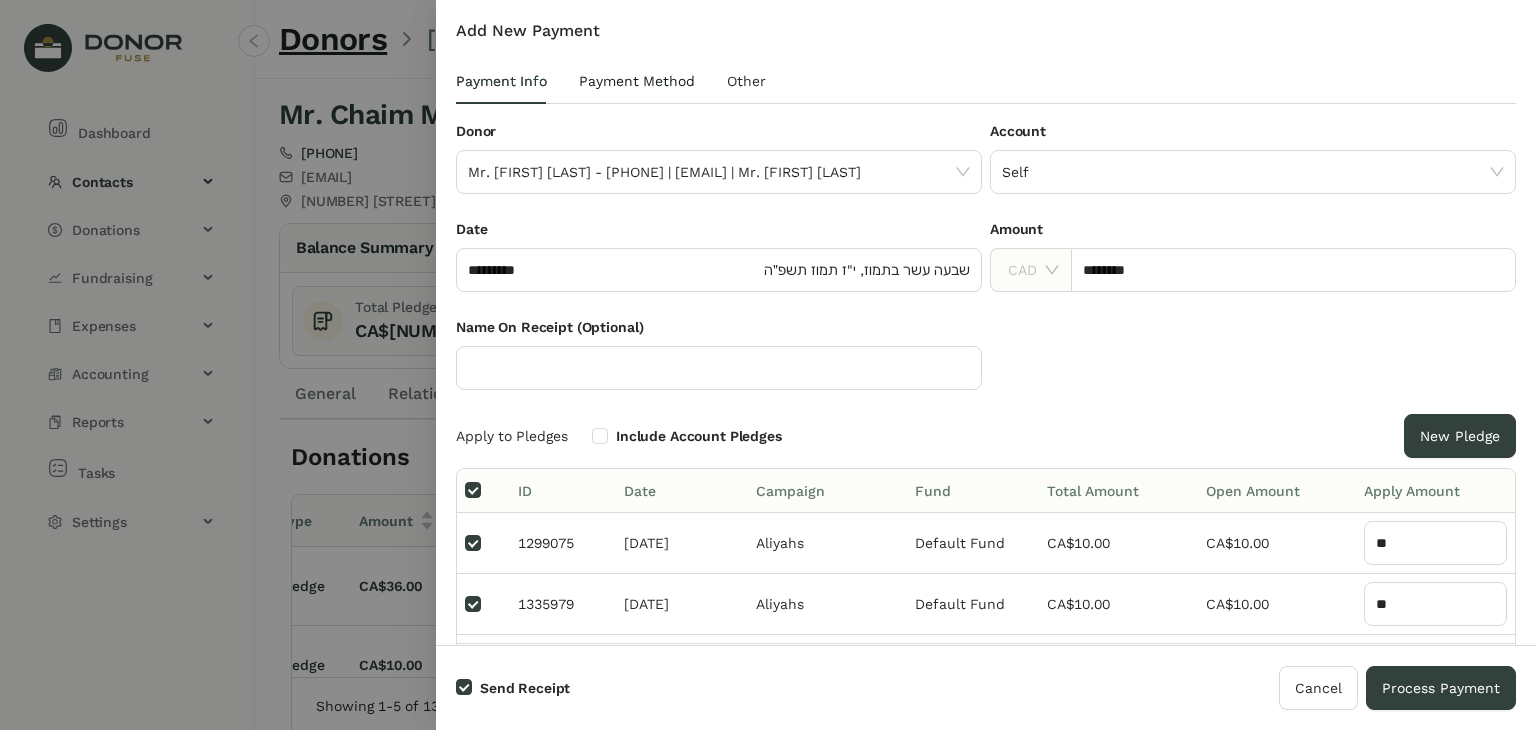 click on "Payment Method" at bounding box center (637, 81) 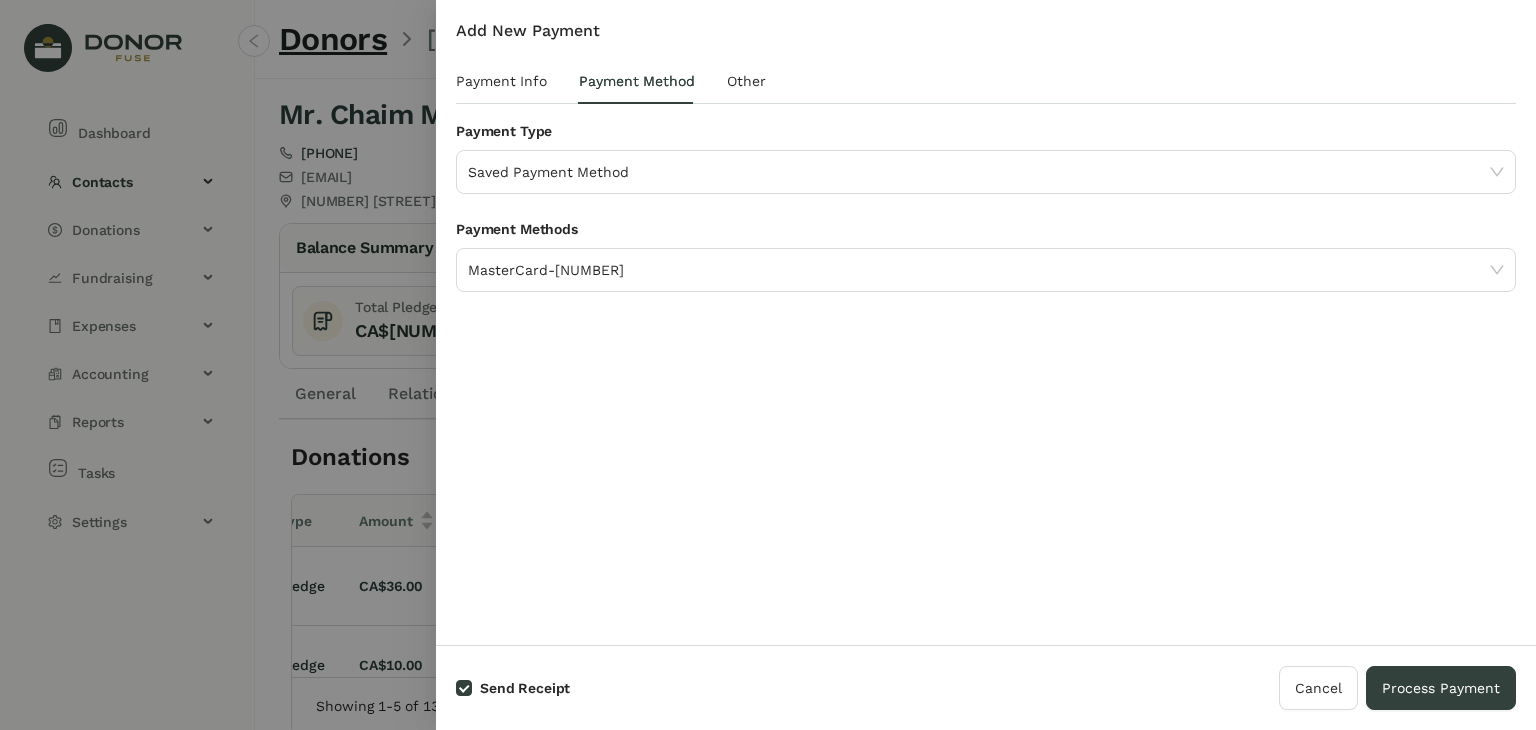 click on "Payment Methods MasterCard-[NUMBER]" at bounding box center (986, 267) 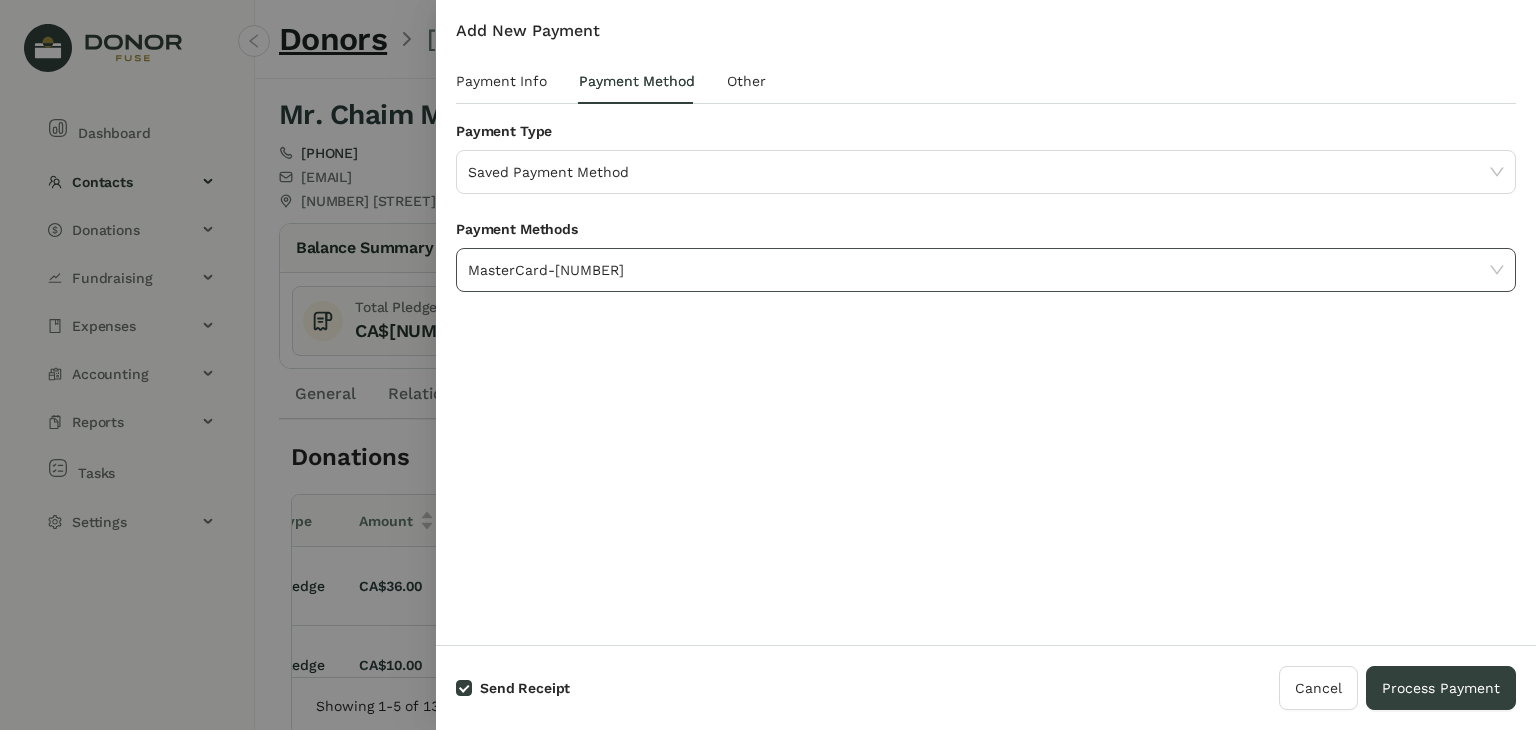 click on "MasterCard-[NUMBER]" 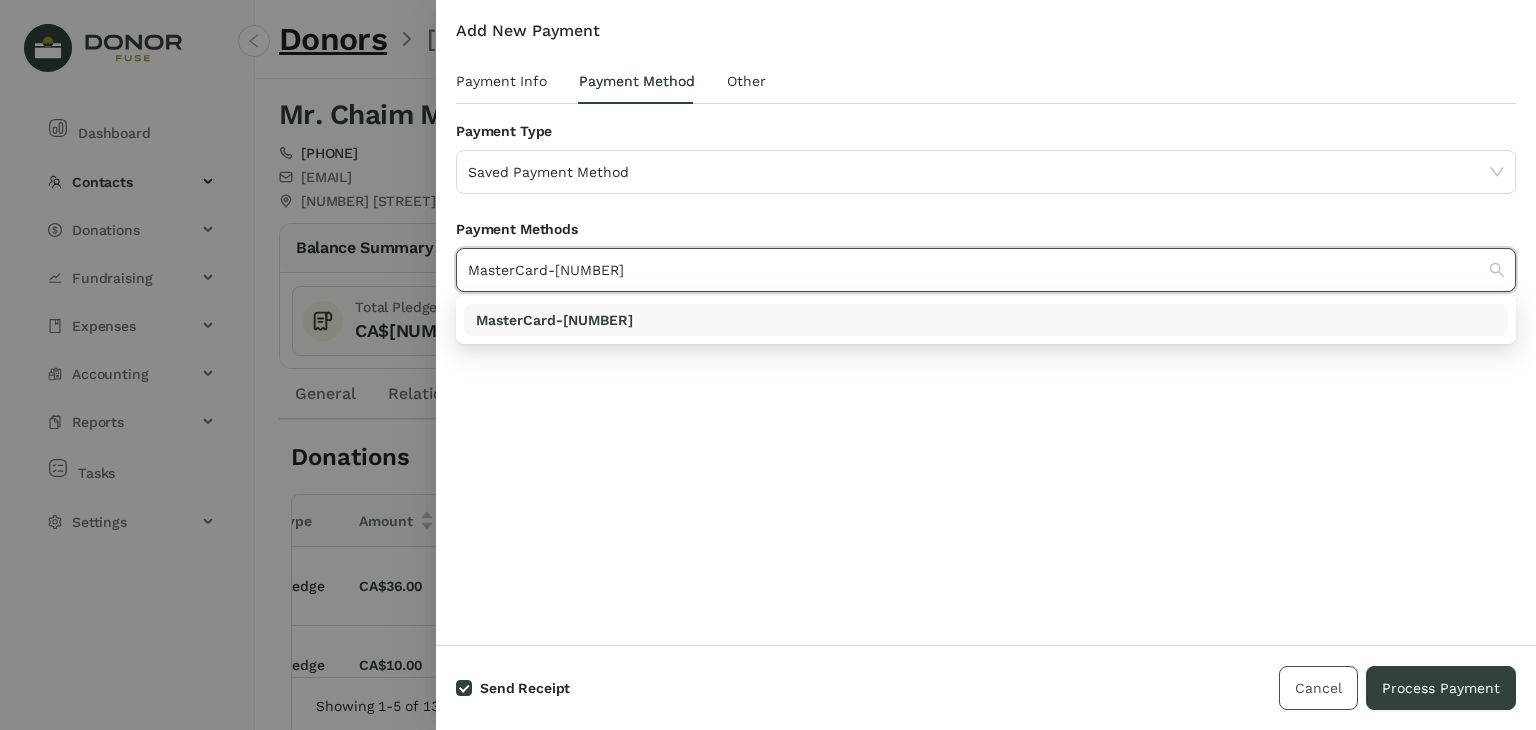 drag, startPoint x: 1350, startPoint y: 663, endPoint x: 1312, endPoint y: 689, distance: 46.043457 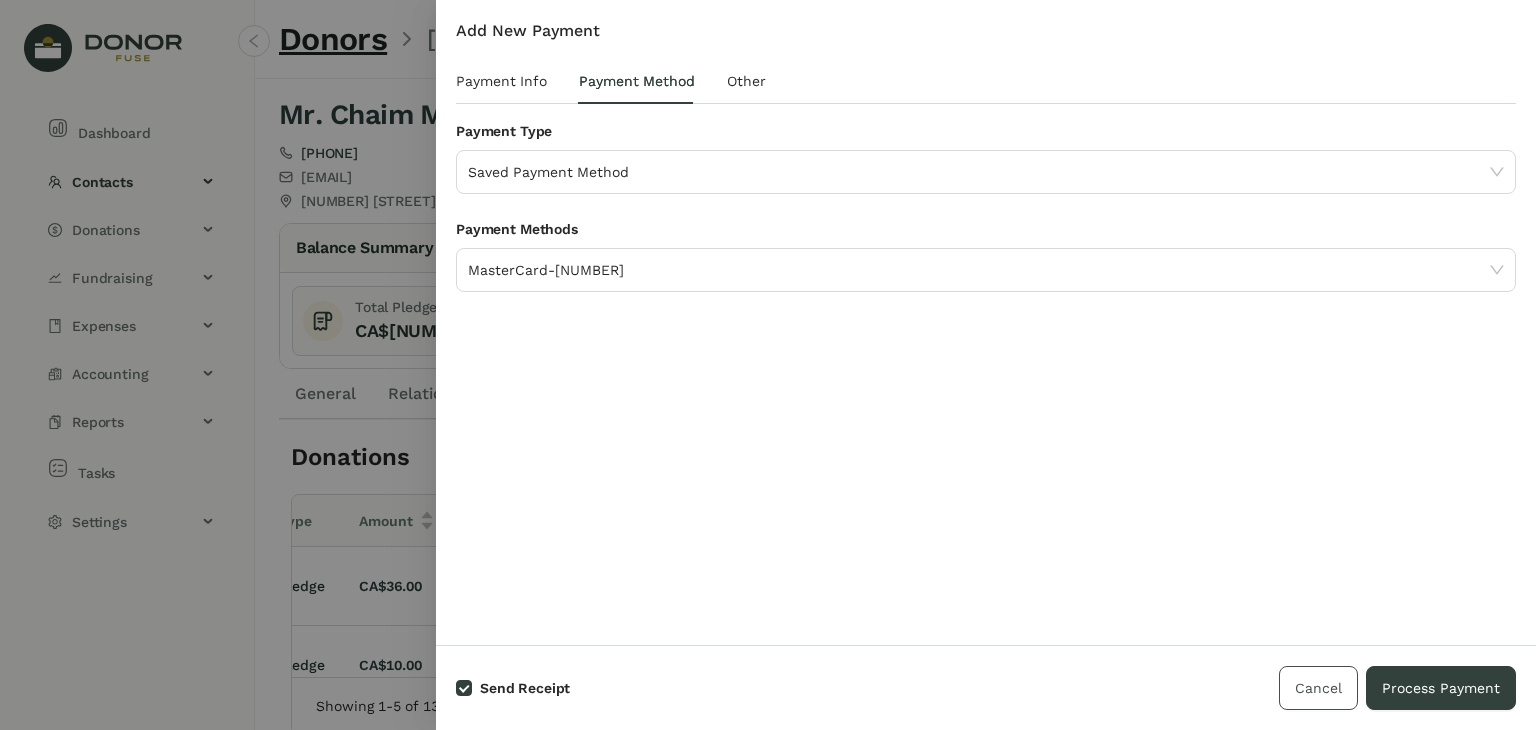 drag, startPoint x: 1312, startPoint y: 689, endPoint x: 1276, endPoint y: 693, distance: 36.221542 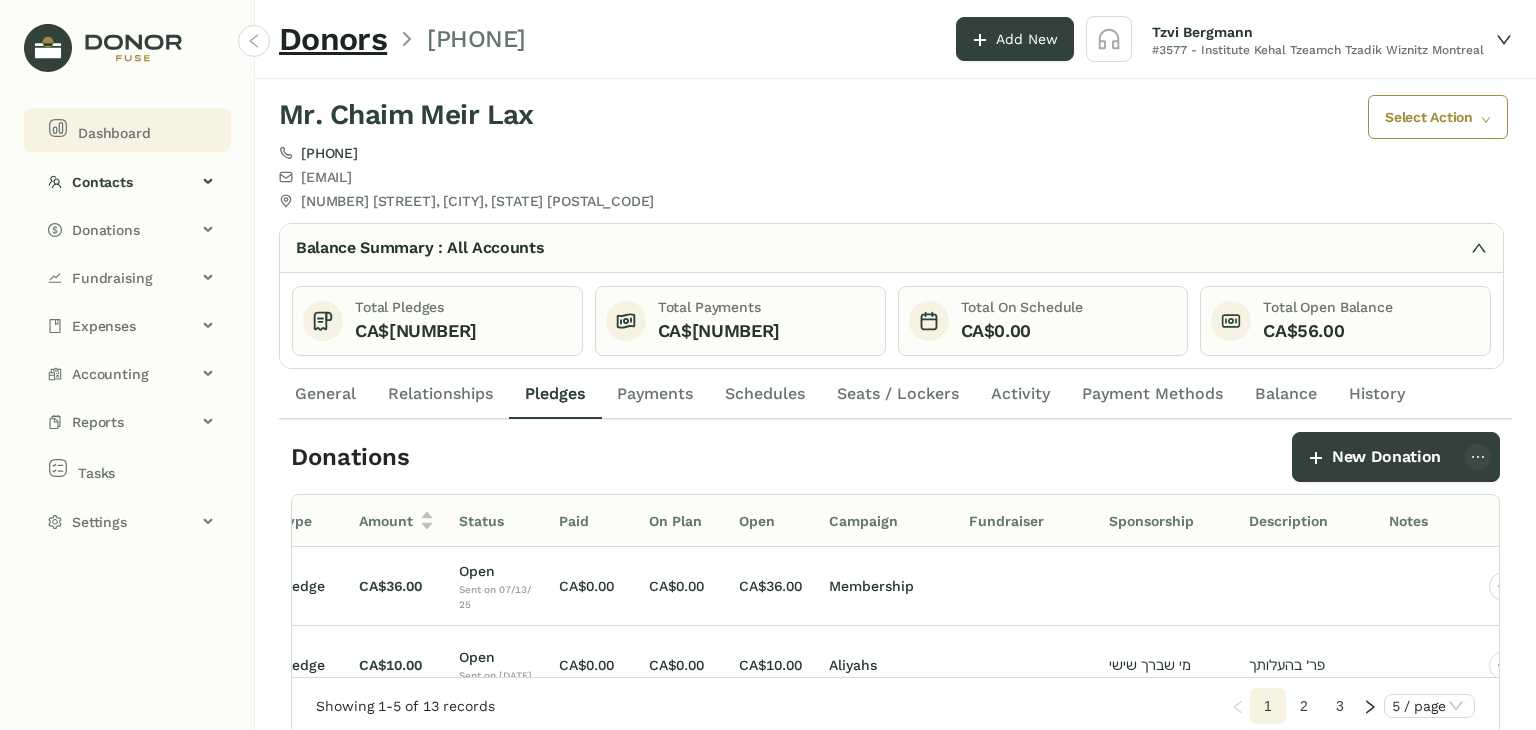 click on "Dashboard" 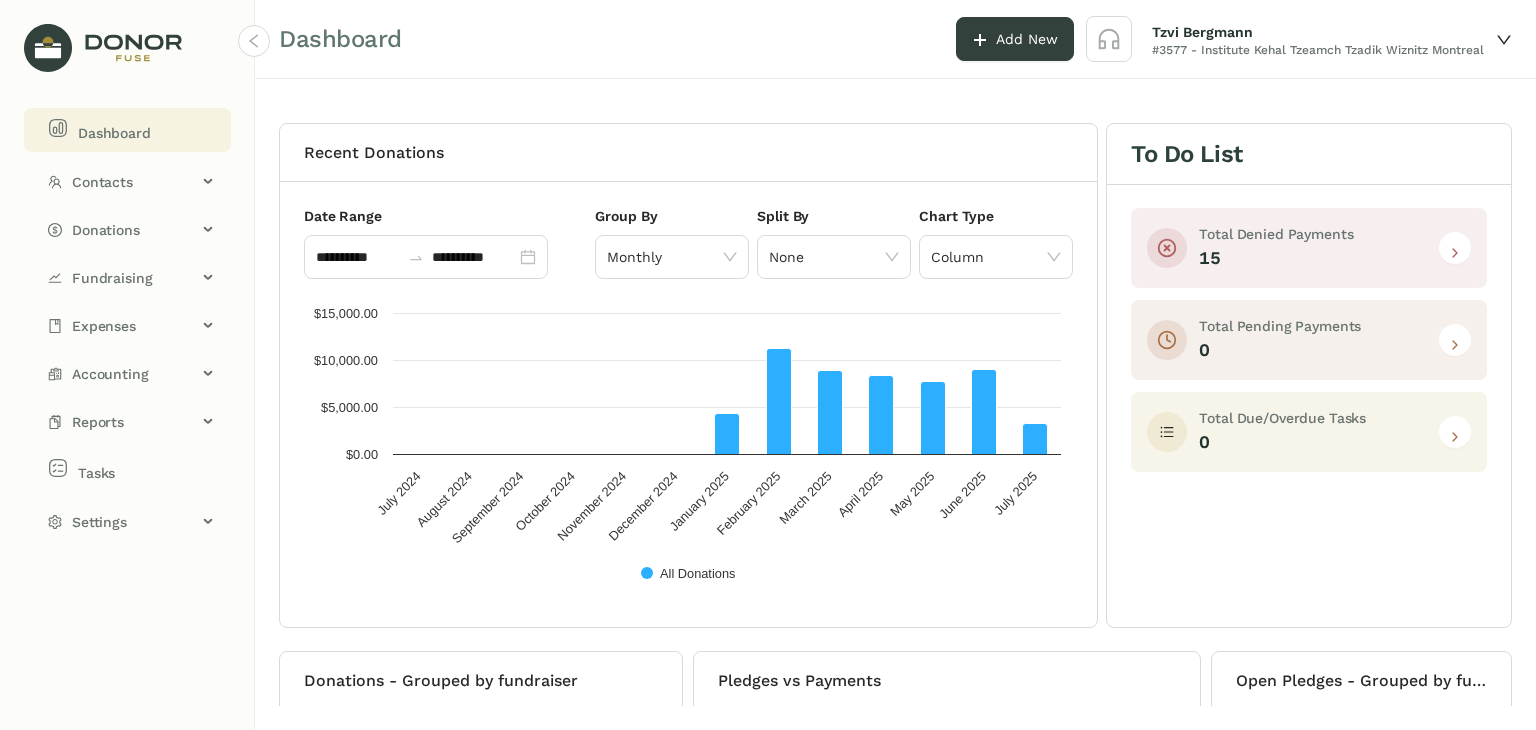 click 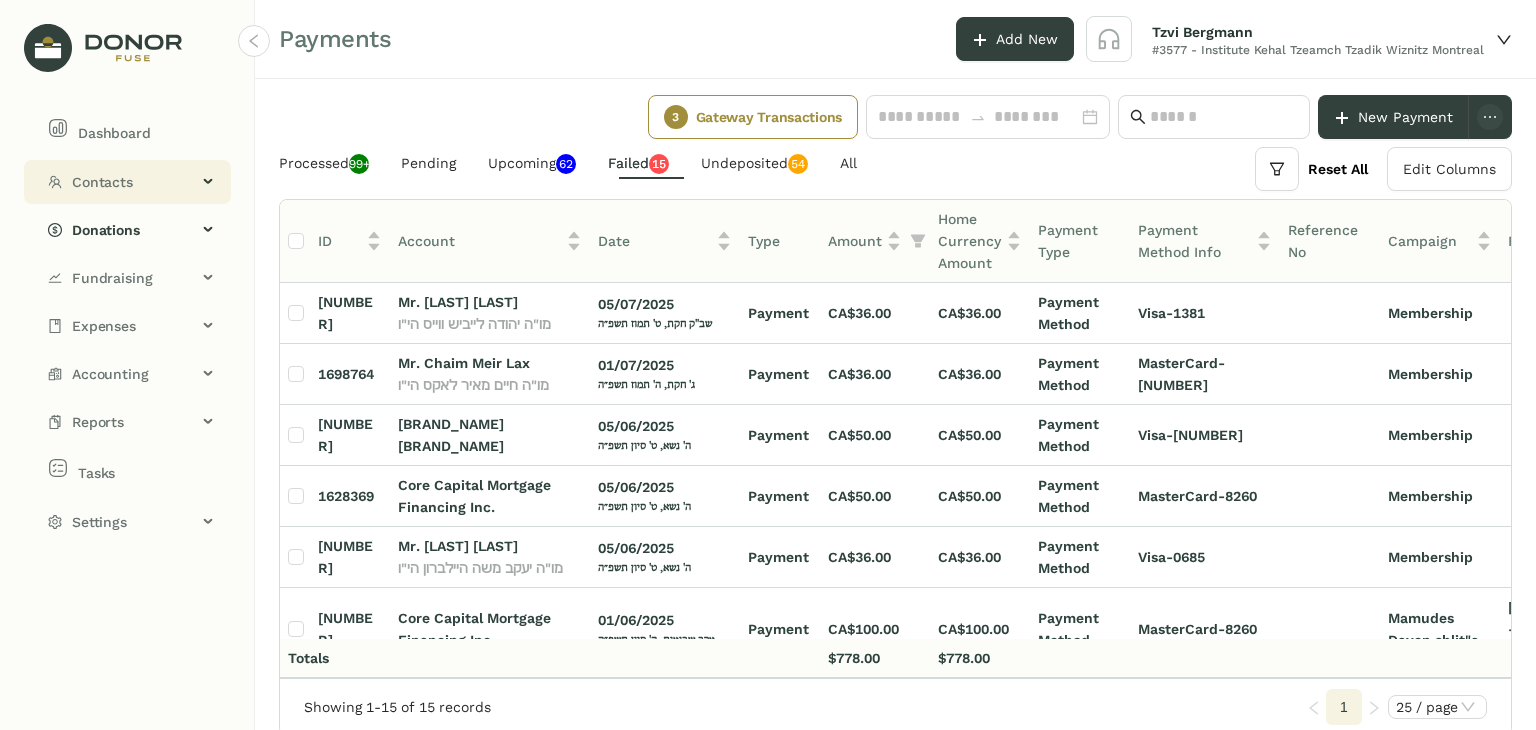 click on "Contacts" 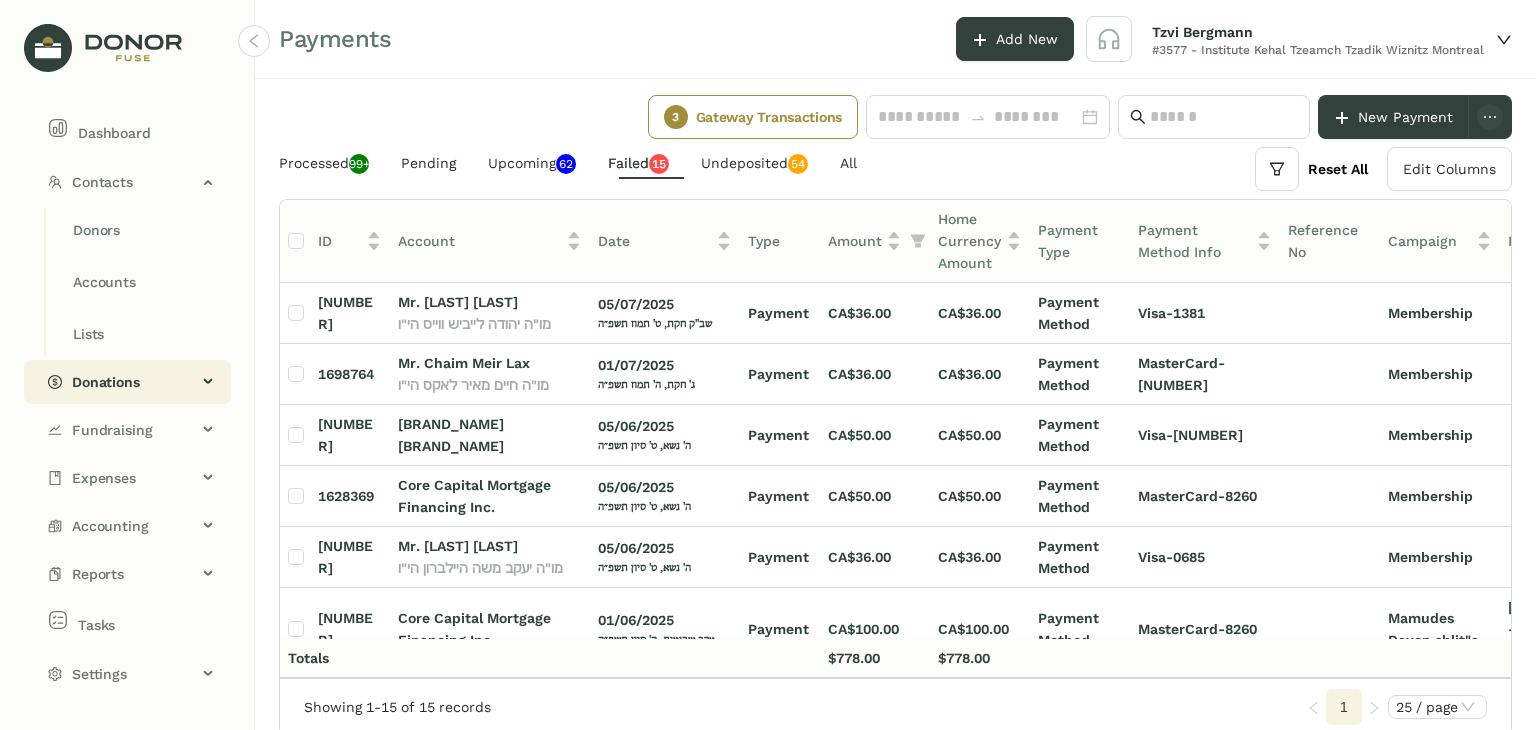 click on "Donations" 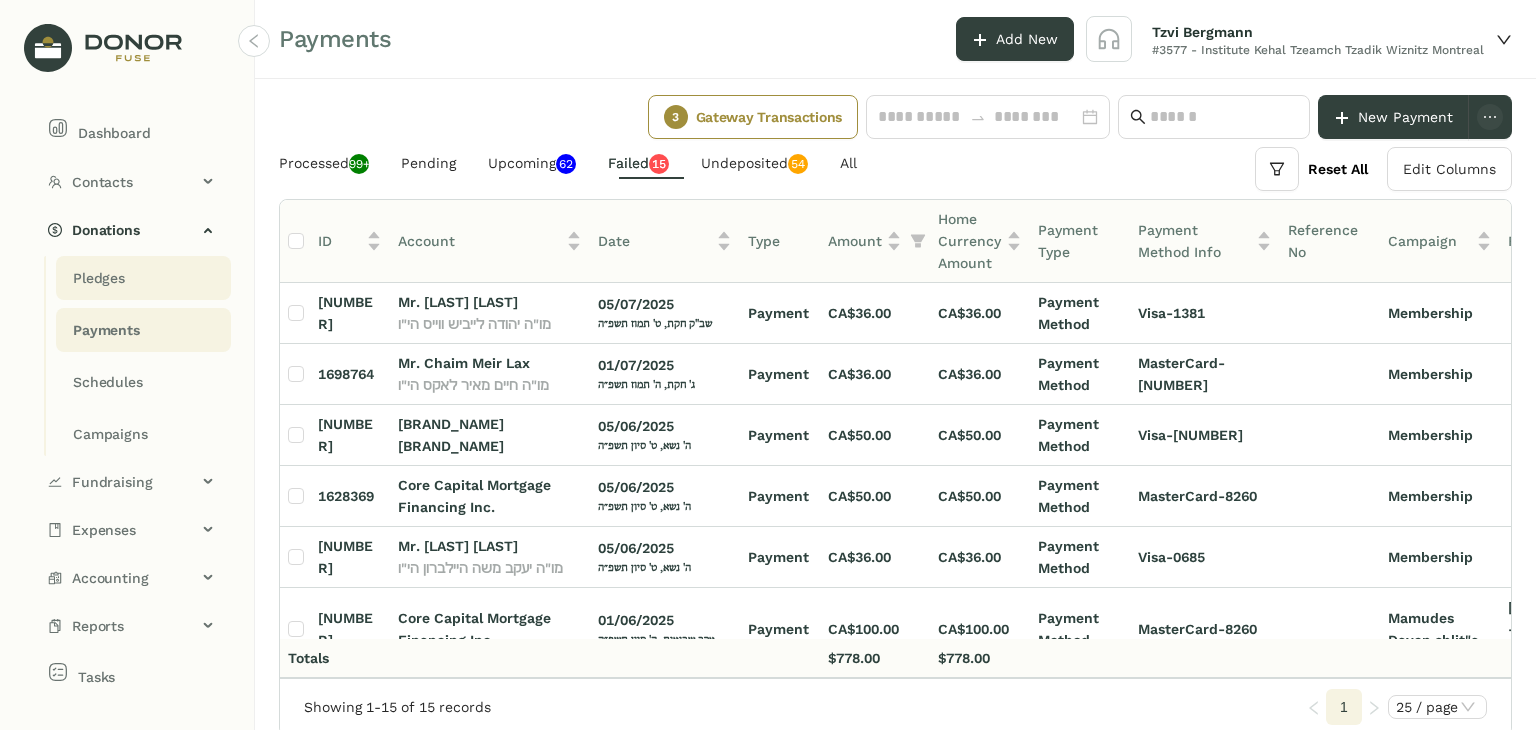 click on "Pledges" 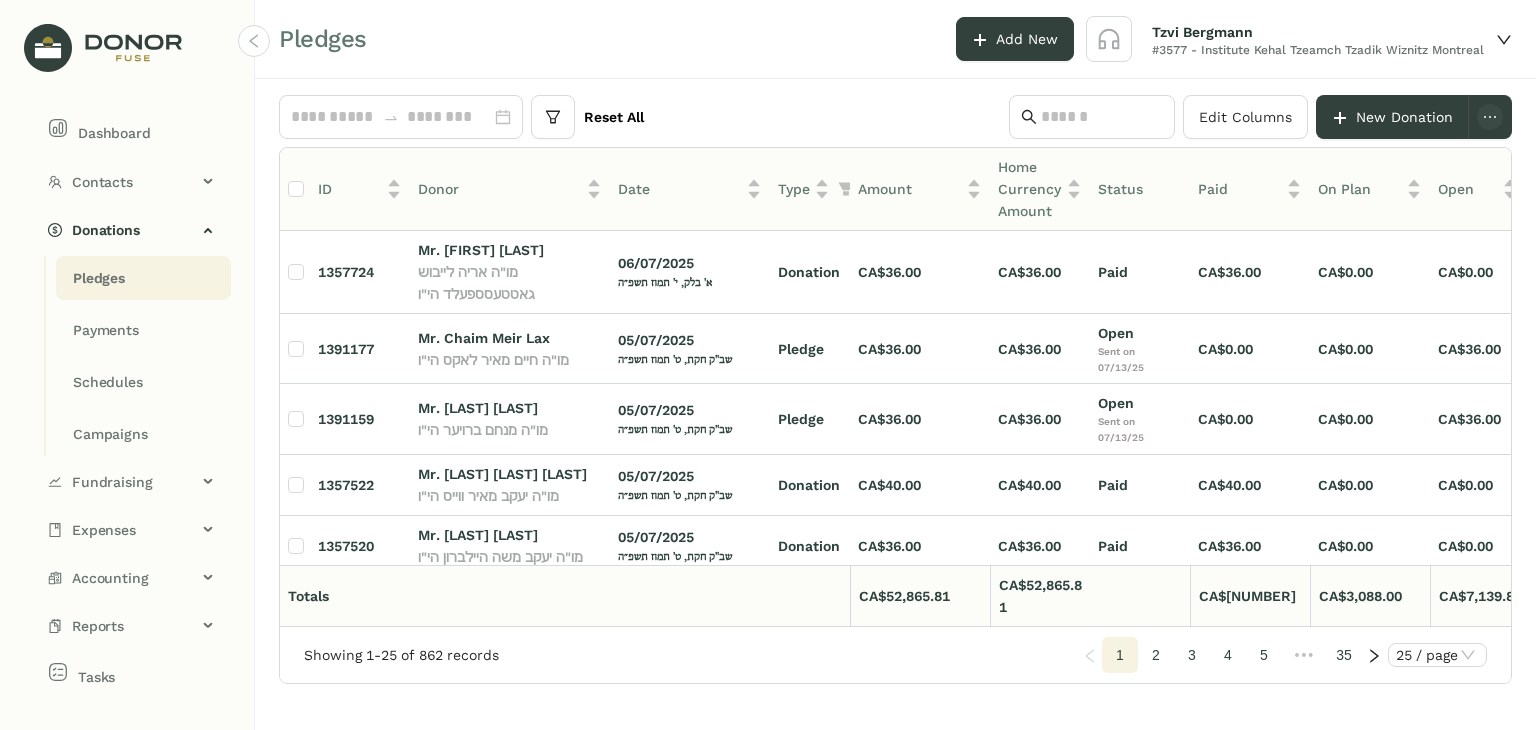 scroll, scrollTop: 0, scrollLeft: 65, axis: horizontal 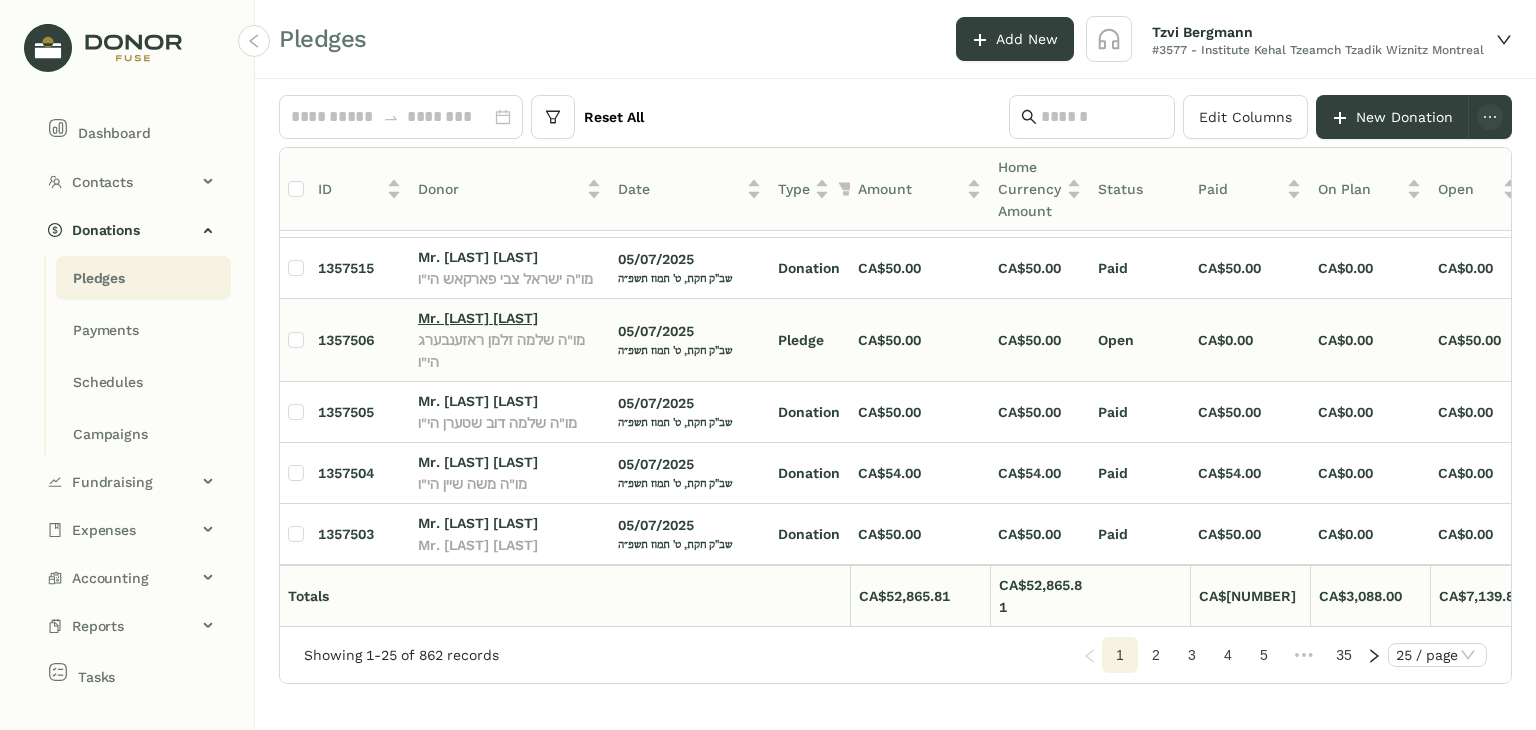 click on "Mr. [LAST] [LAST]" 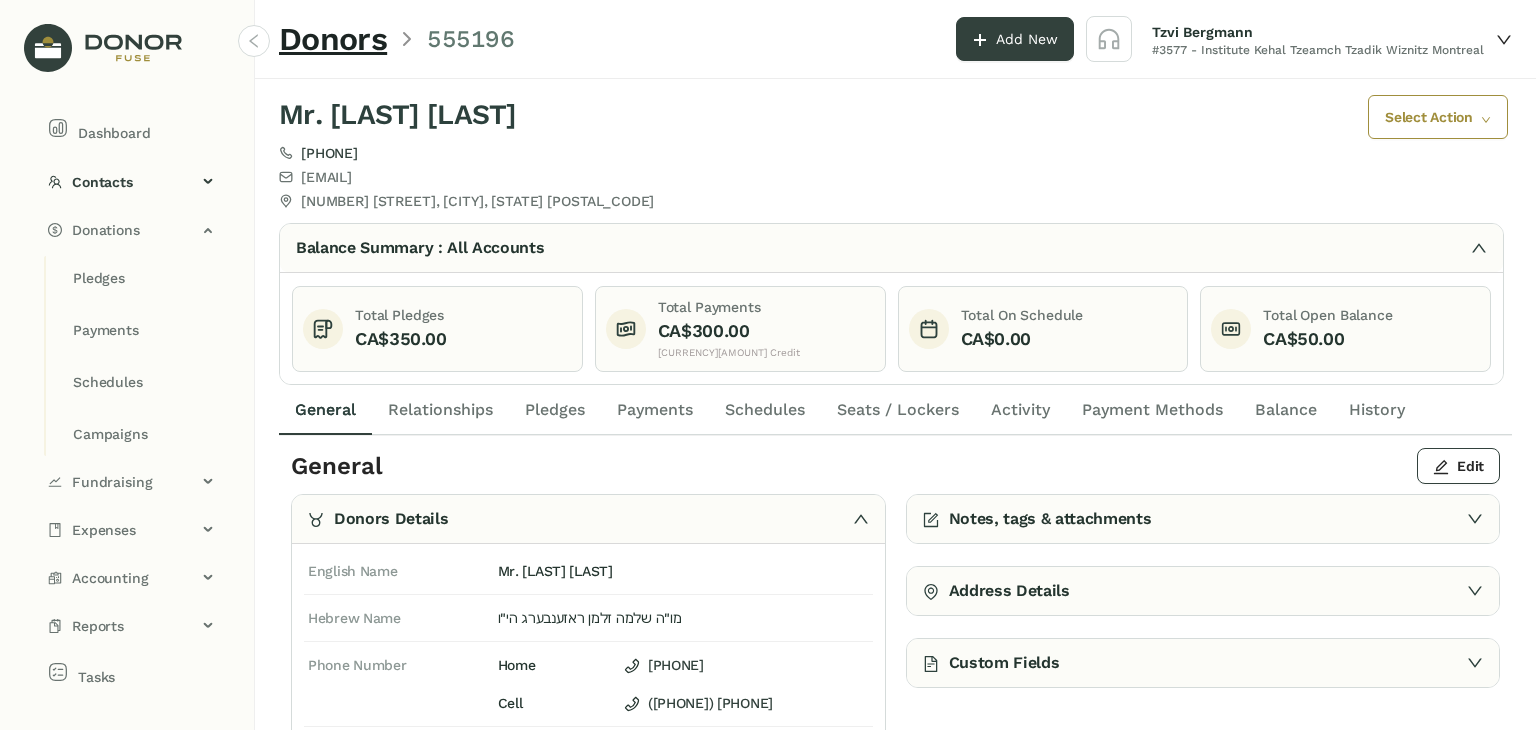 click on "Payments" 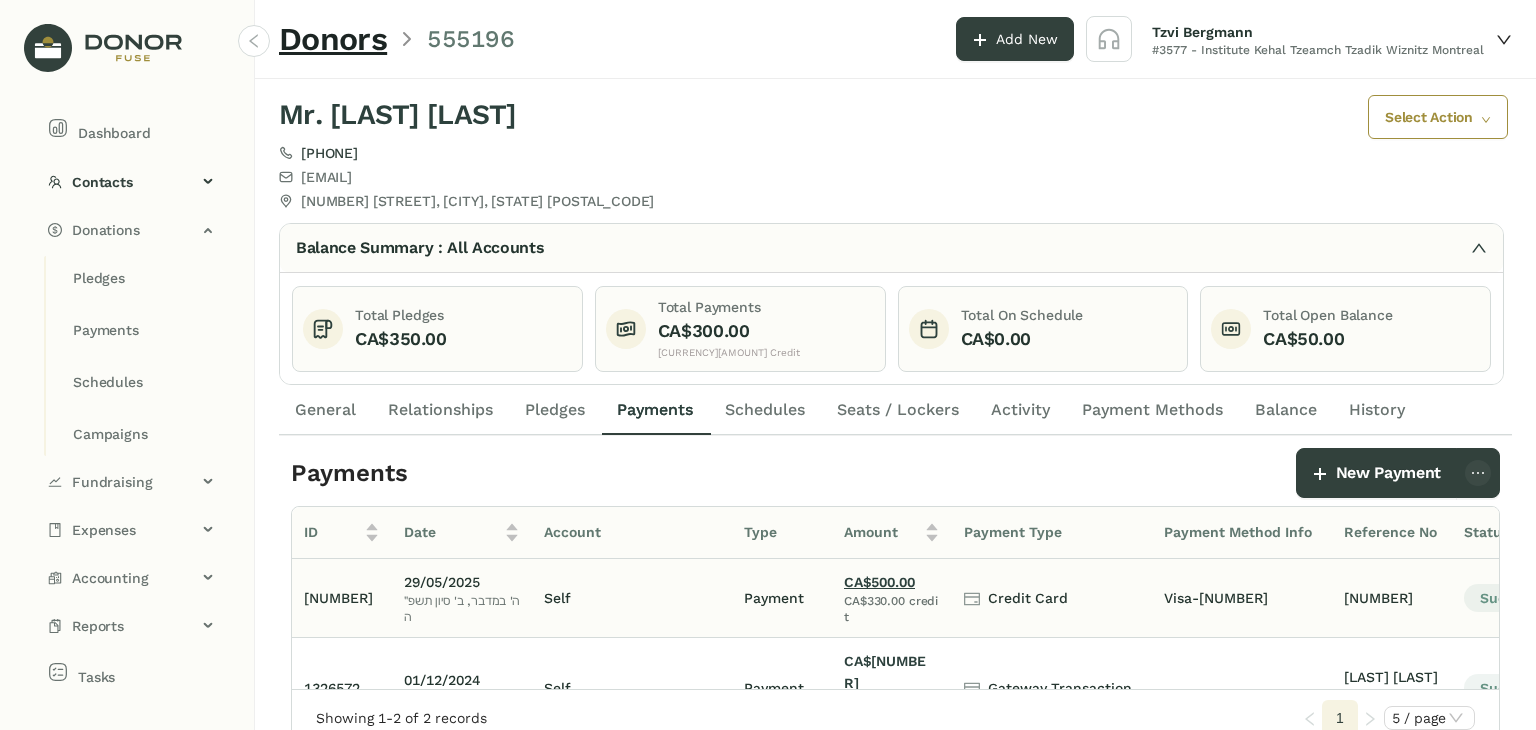 click on "CA$500.00" 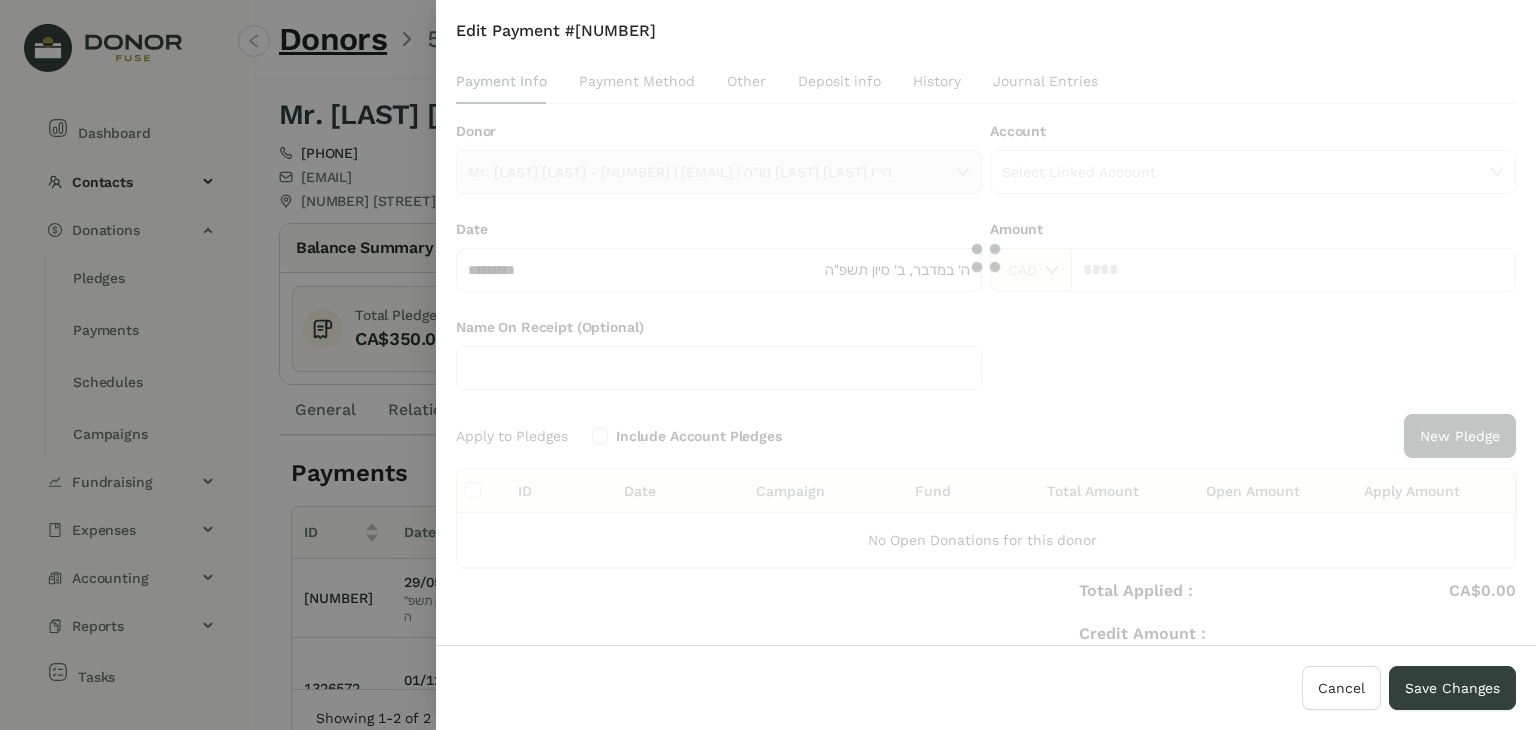 type on "*********" 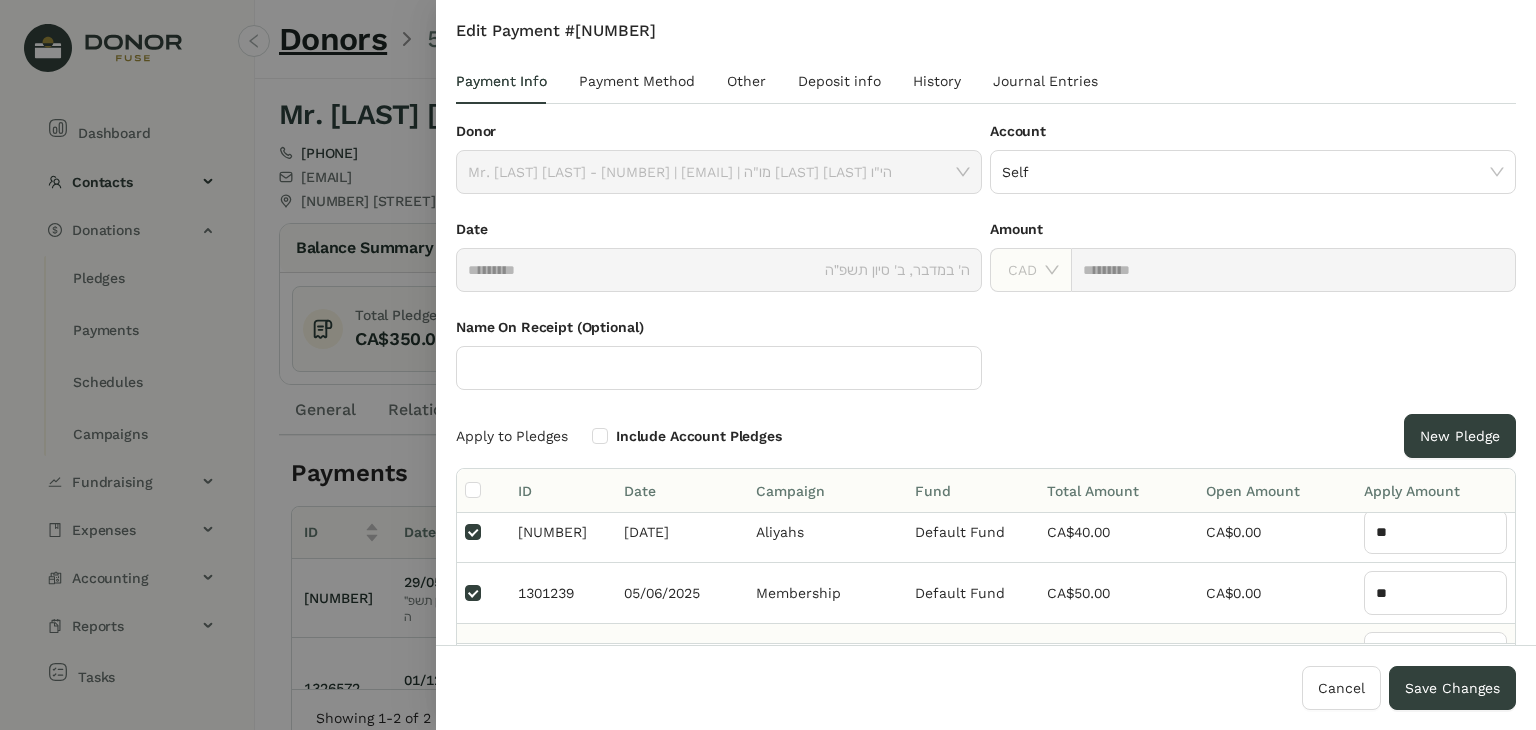 scroll, scrollTop: 172, scrollLeft: 0, axis: vertical 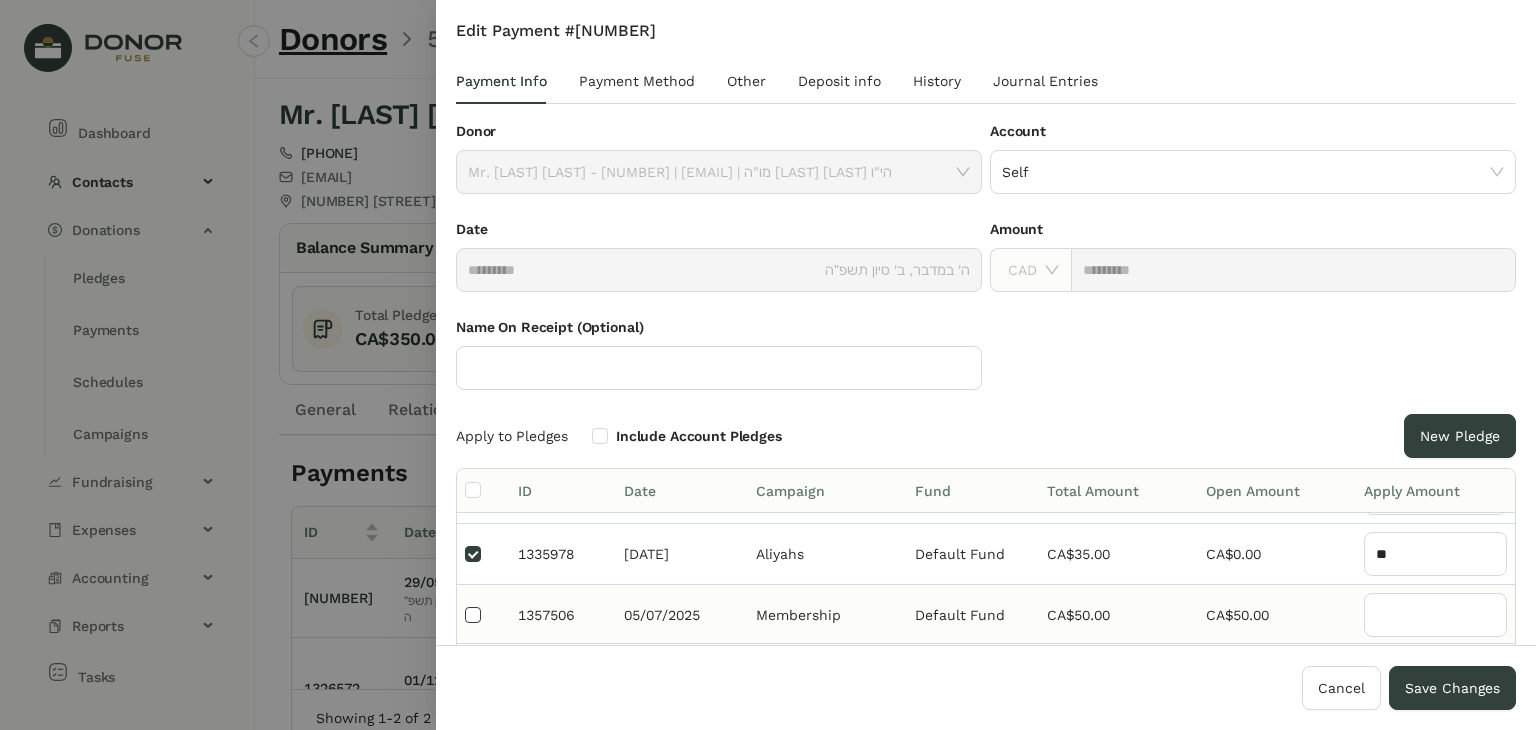 type on "**" 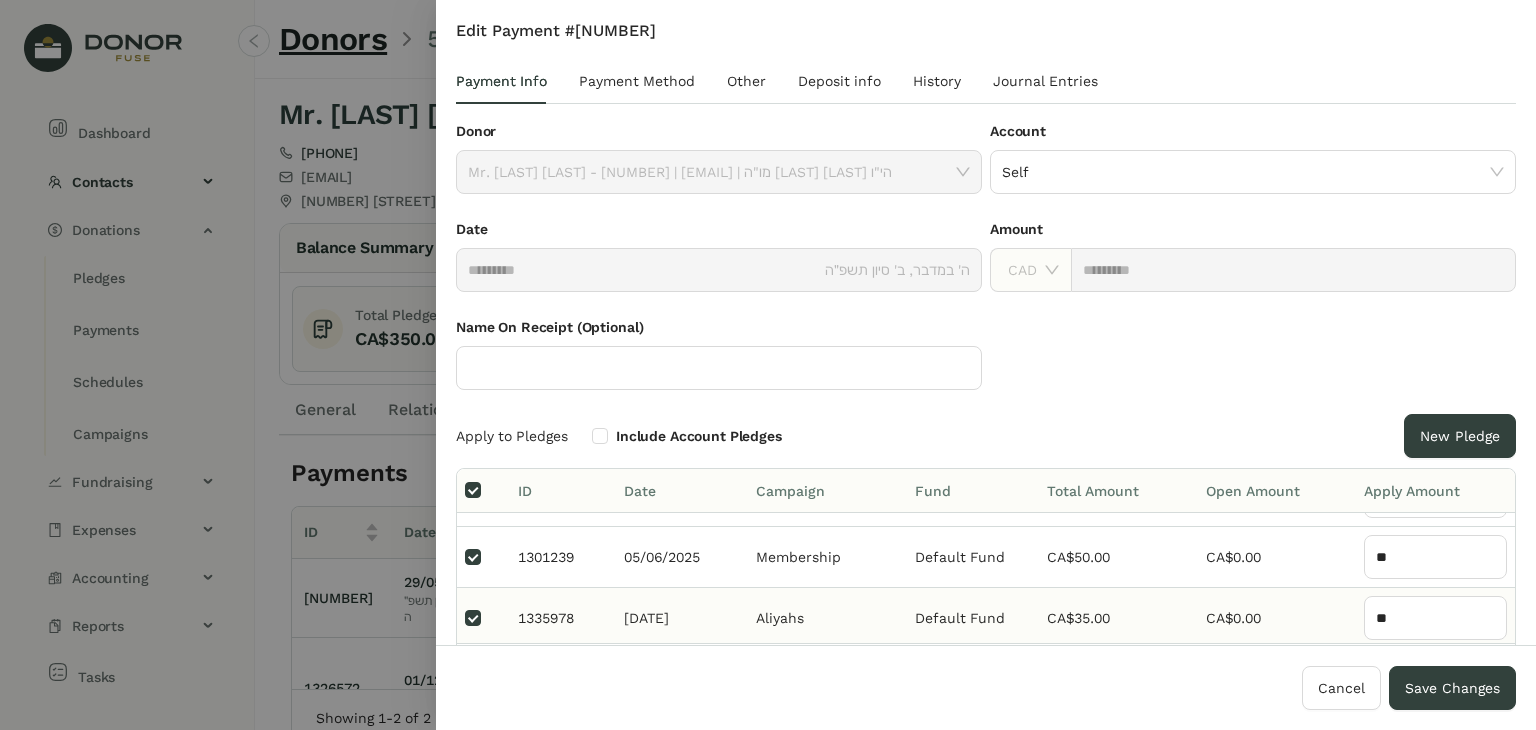 scroll, scrollTop: 72, scrollLeft: 0, axis: vertical 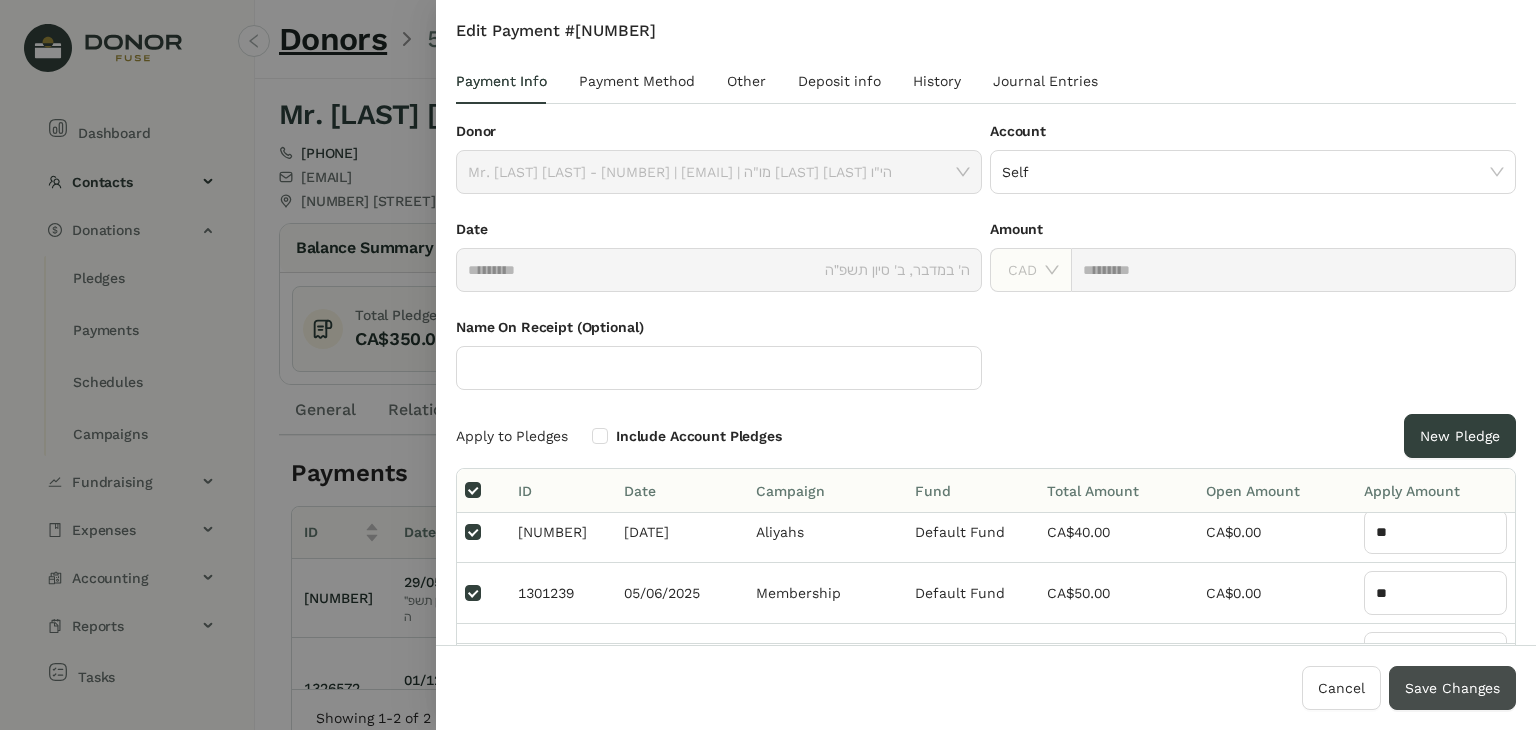 click on "Save Changes" at bounding box center [1452, 688] 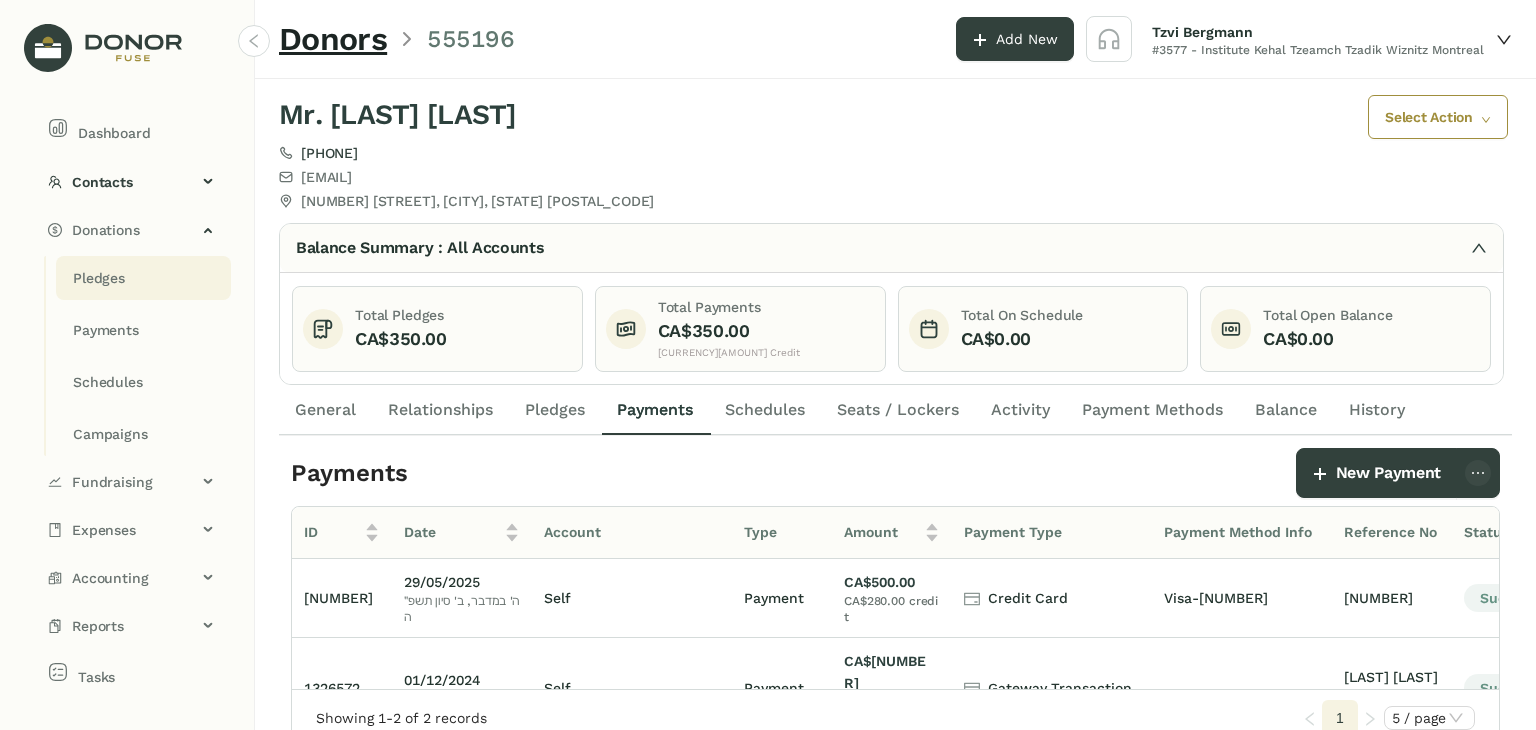 click on "Pledges" 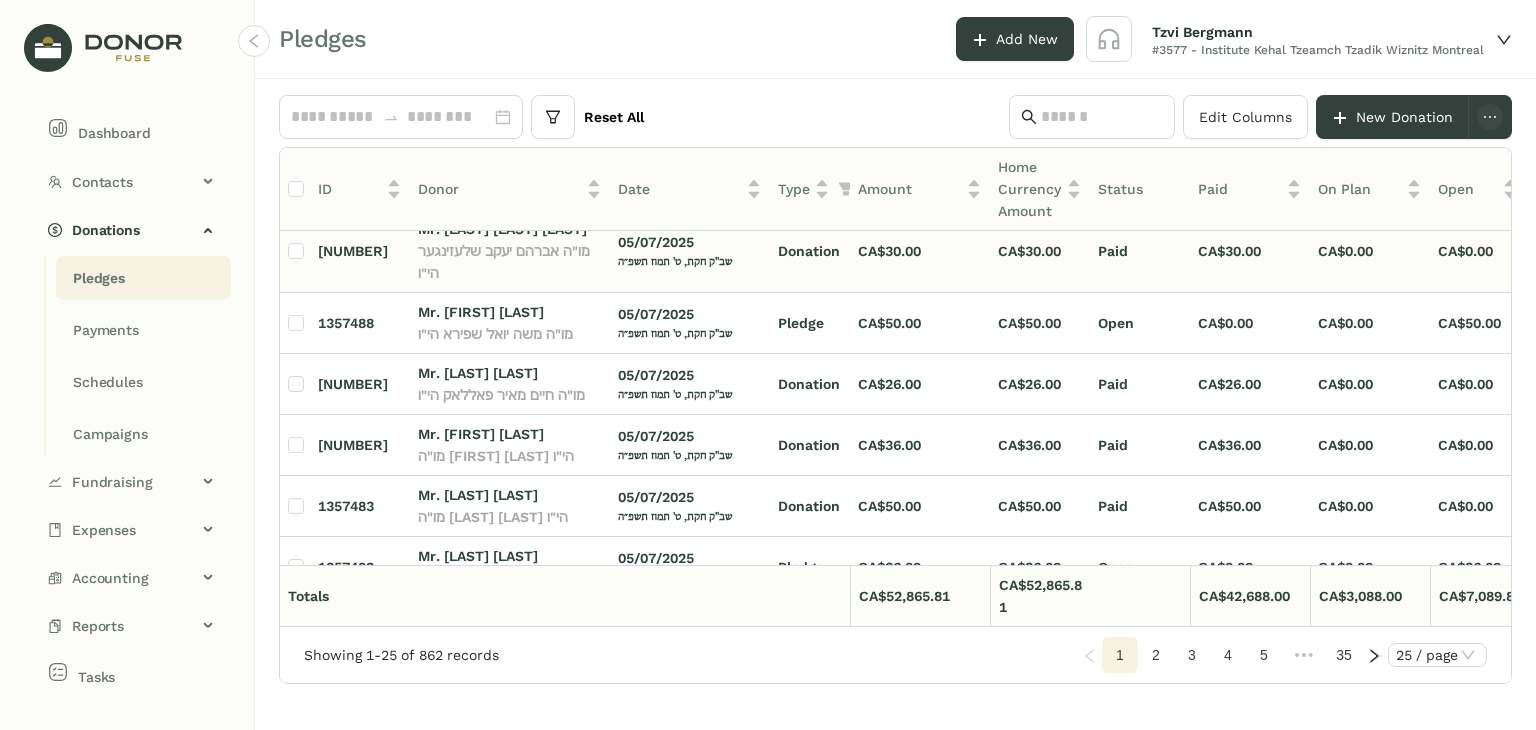 scroll, scrollTop: 900, scrollLeft: 0, axis: vertical 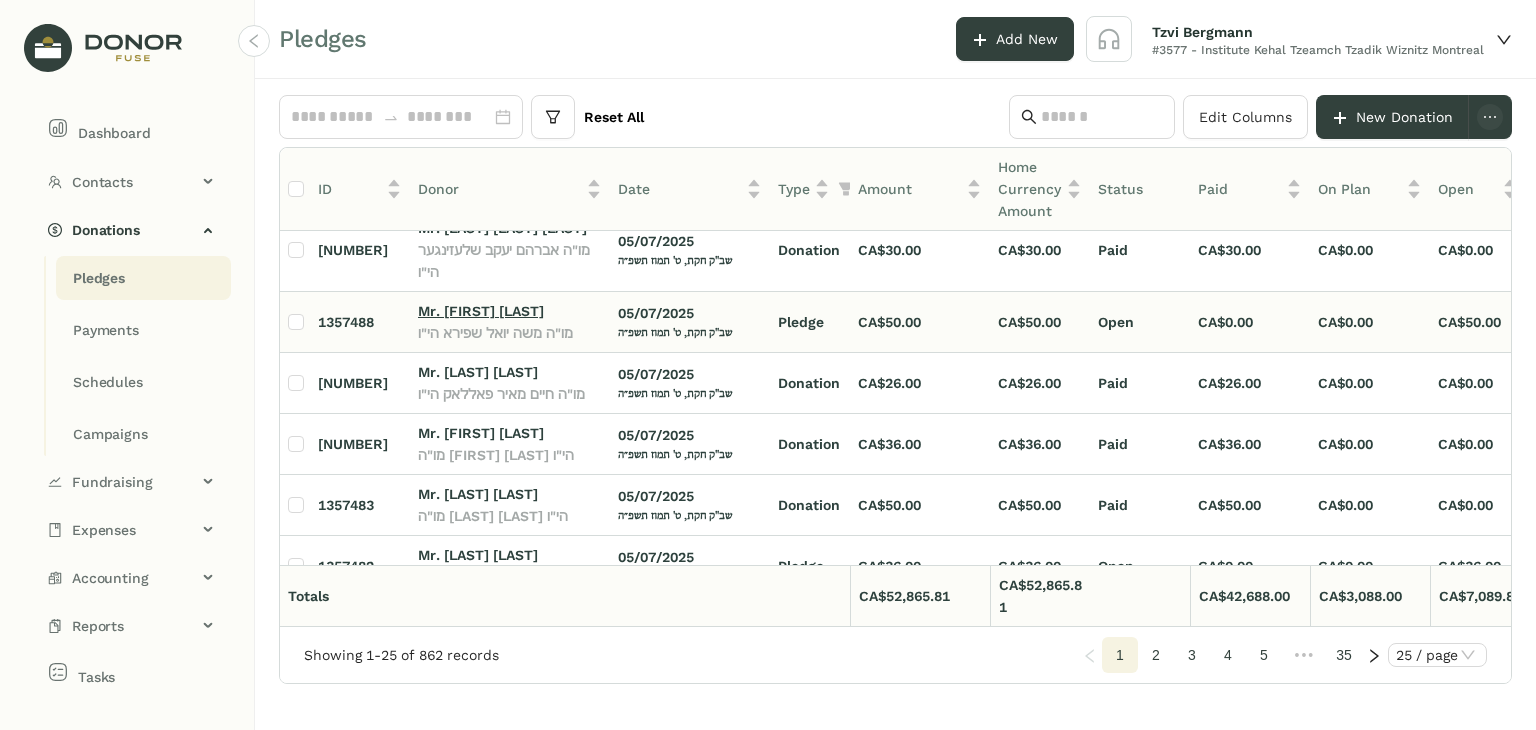 click on "Mr. [FIRST] [LAST]" 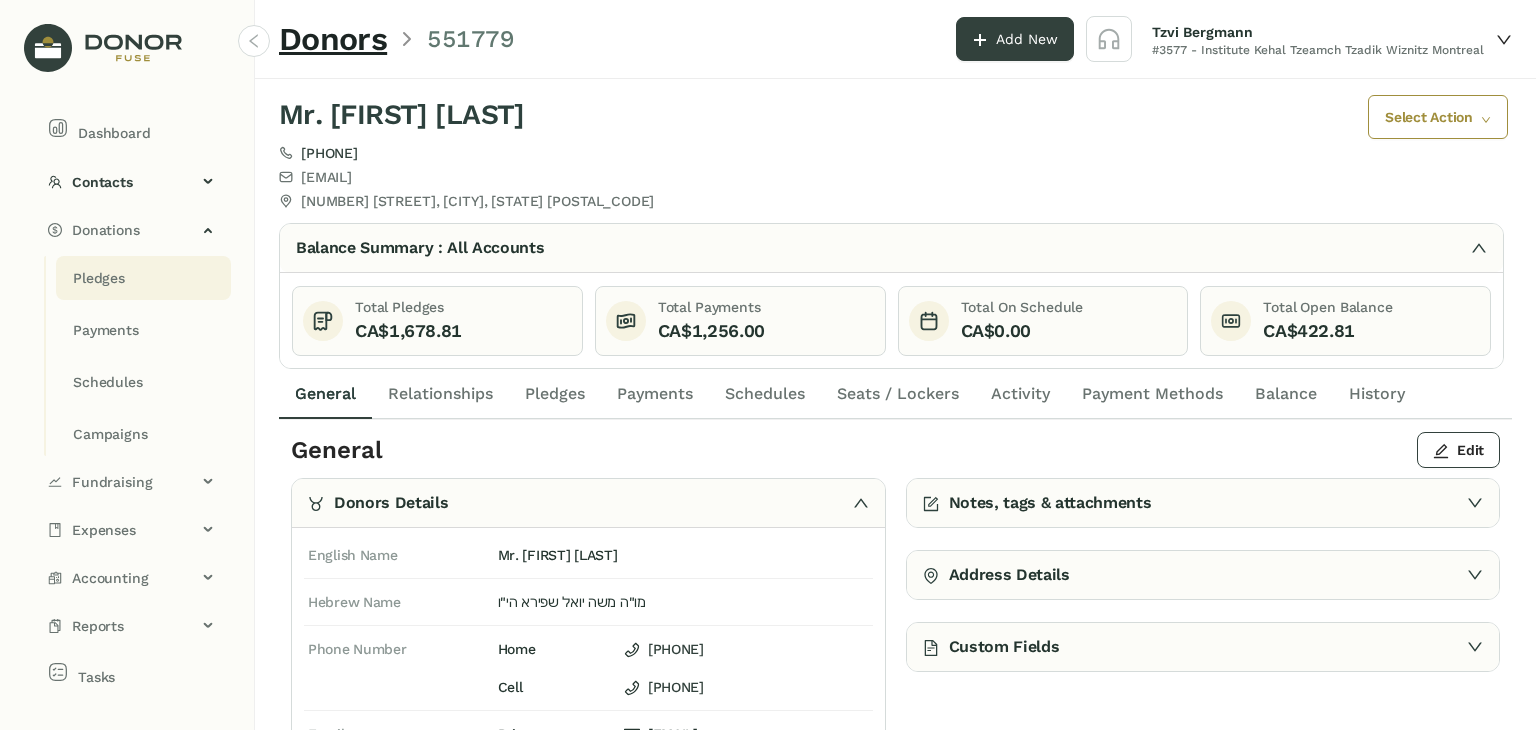 click on "Pledges" 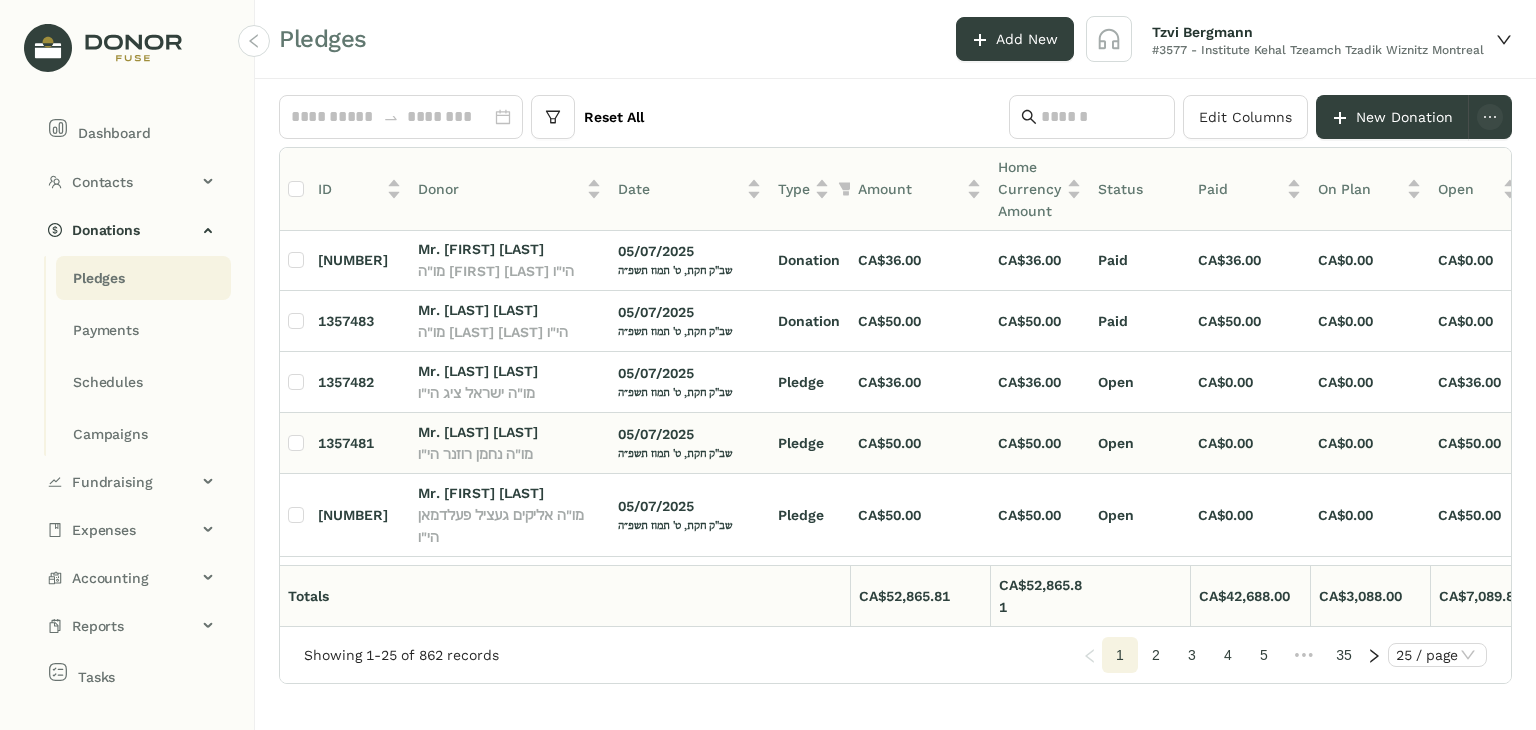 scroll, scrollTop: 1100, scrollLeft: 0, axis: vertical 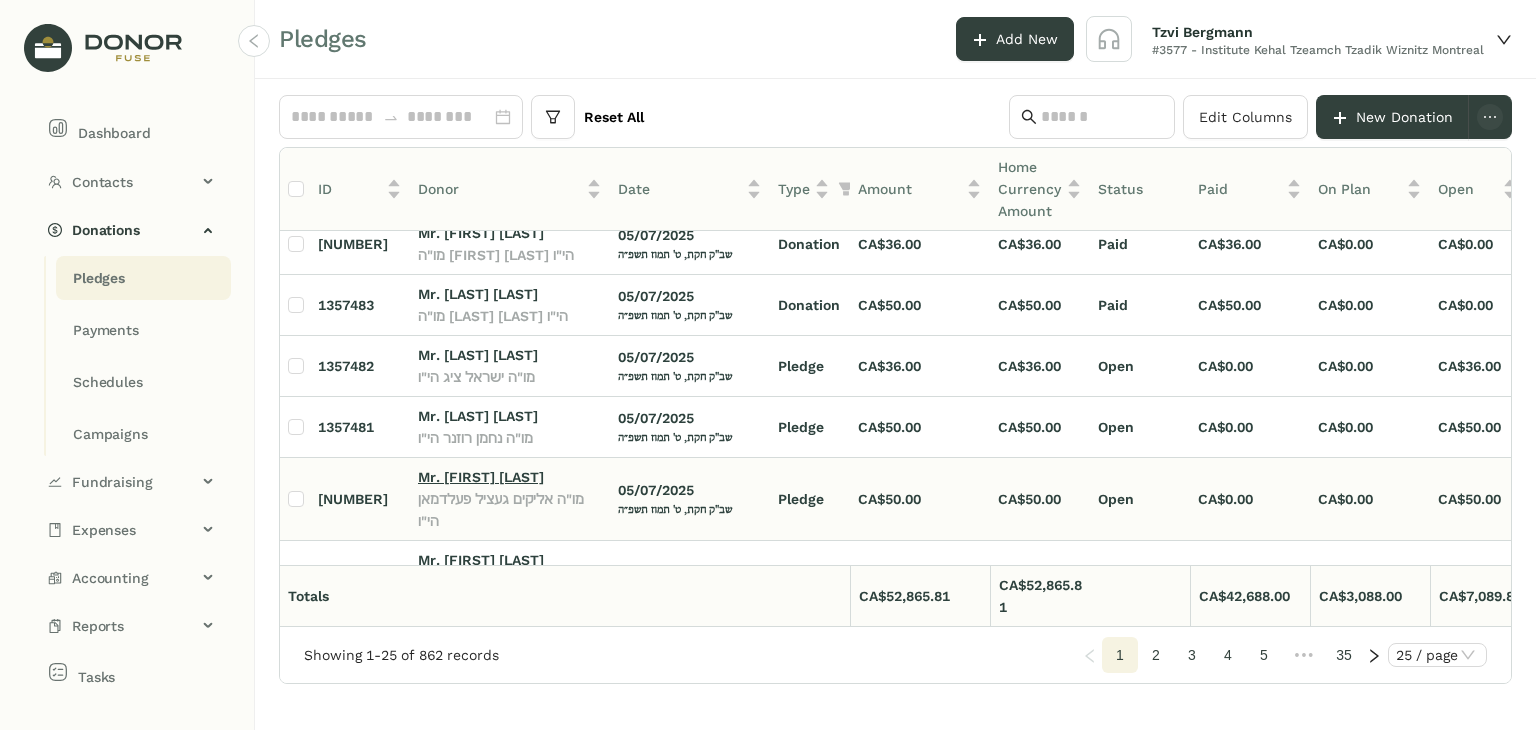 click on "Mr. [FIRST] [LAST]" 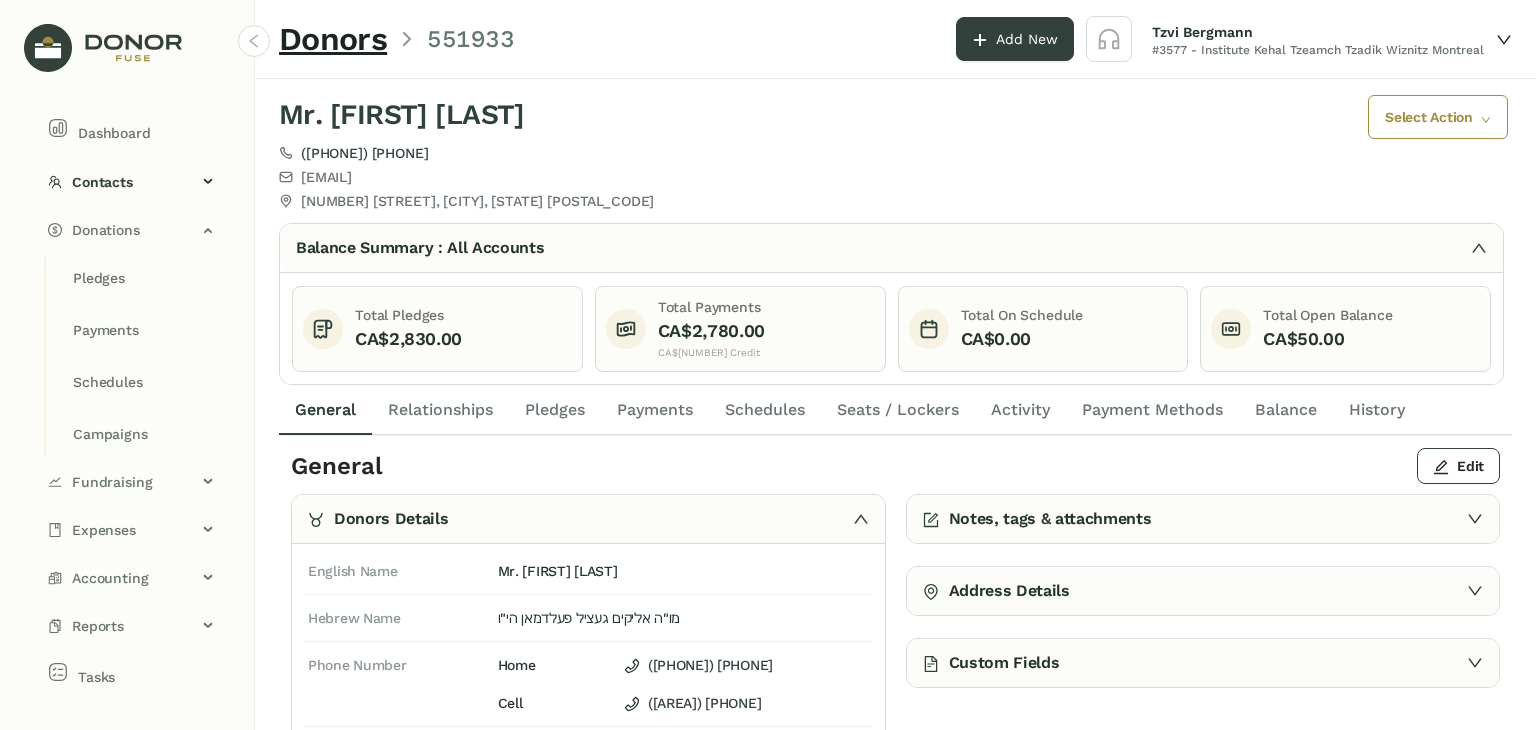 click on "Pledges" 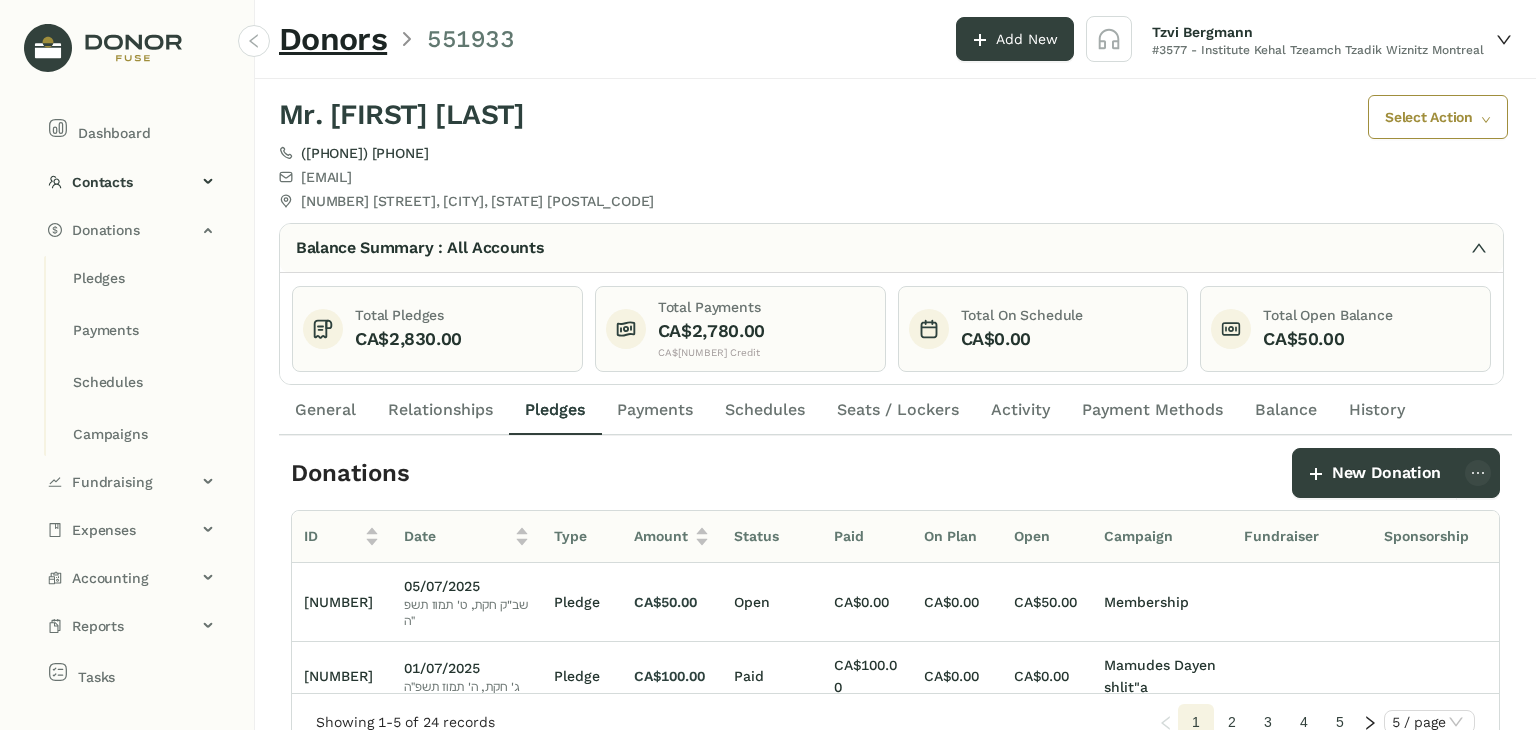 click on "Payments" 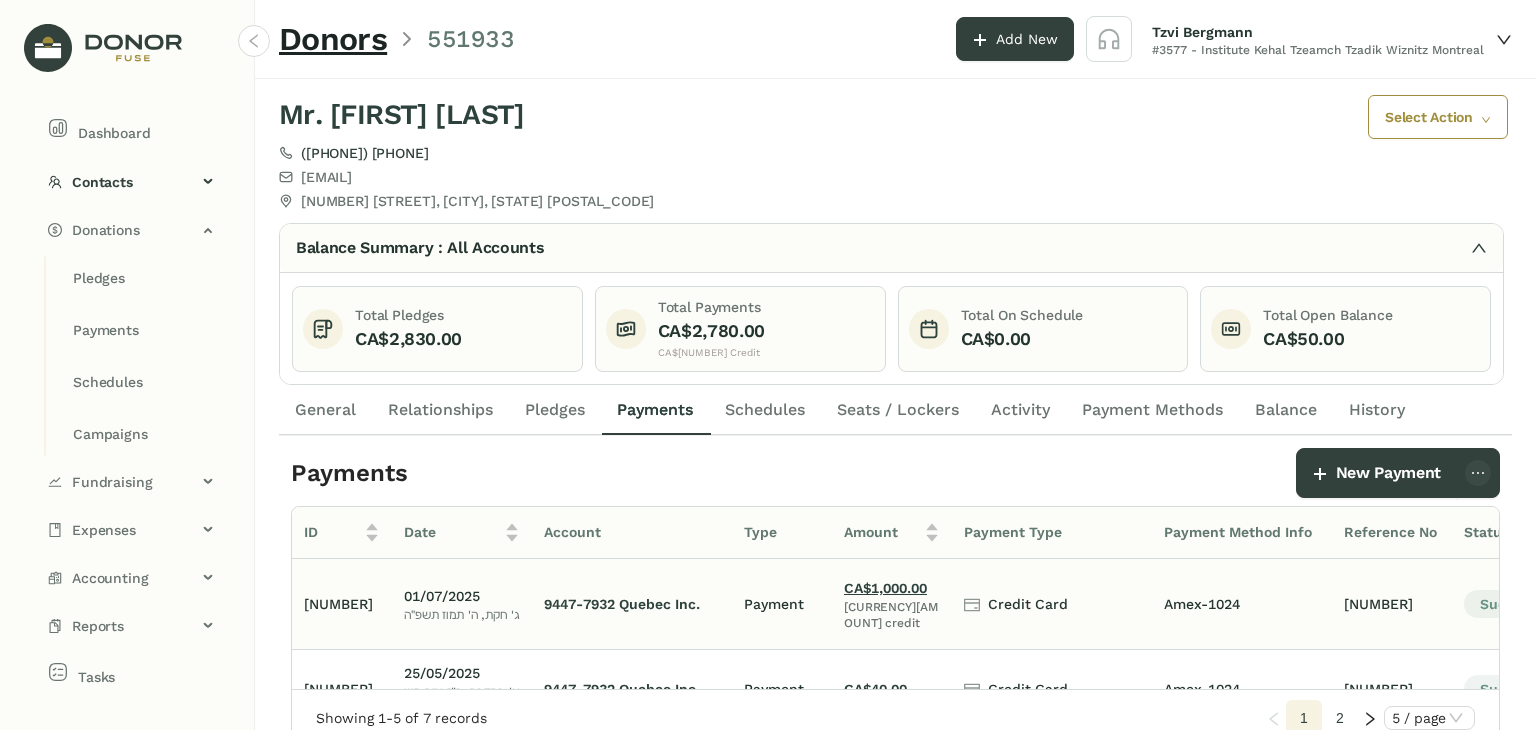 click on "CA$1,000.00" 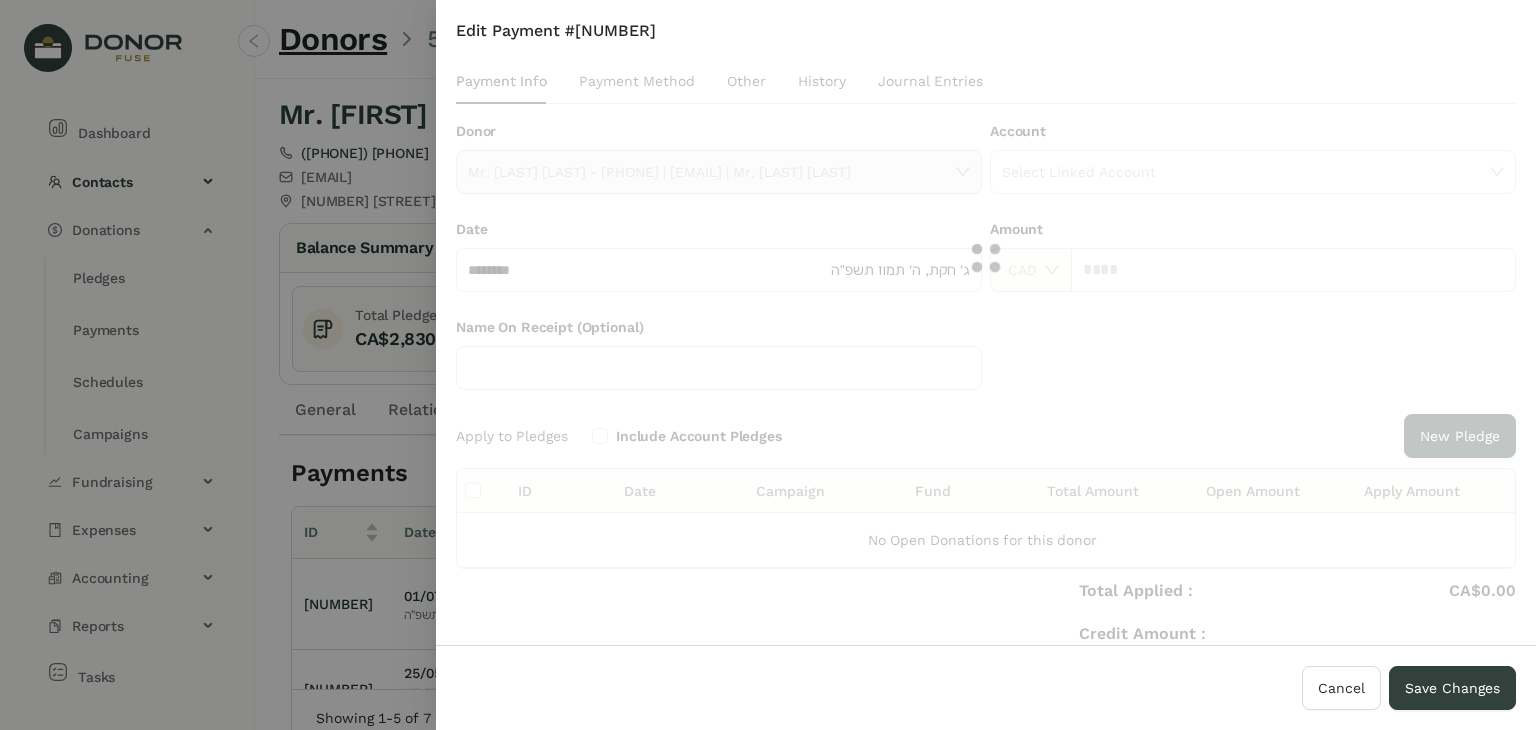 type on "**********" 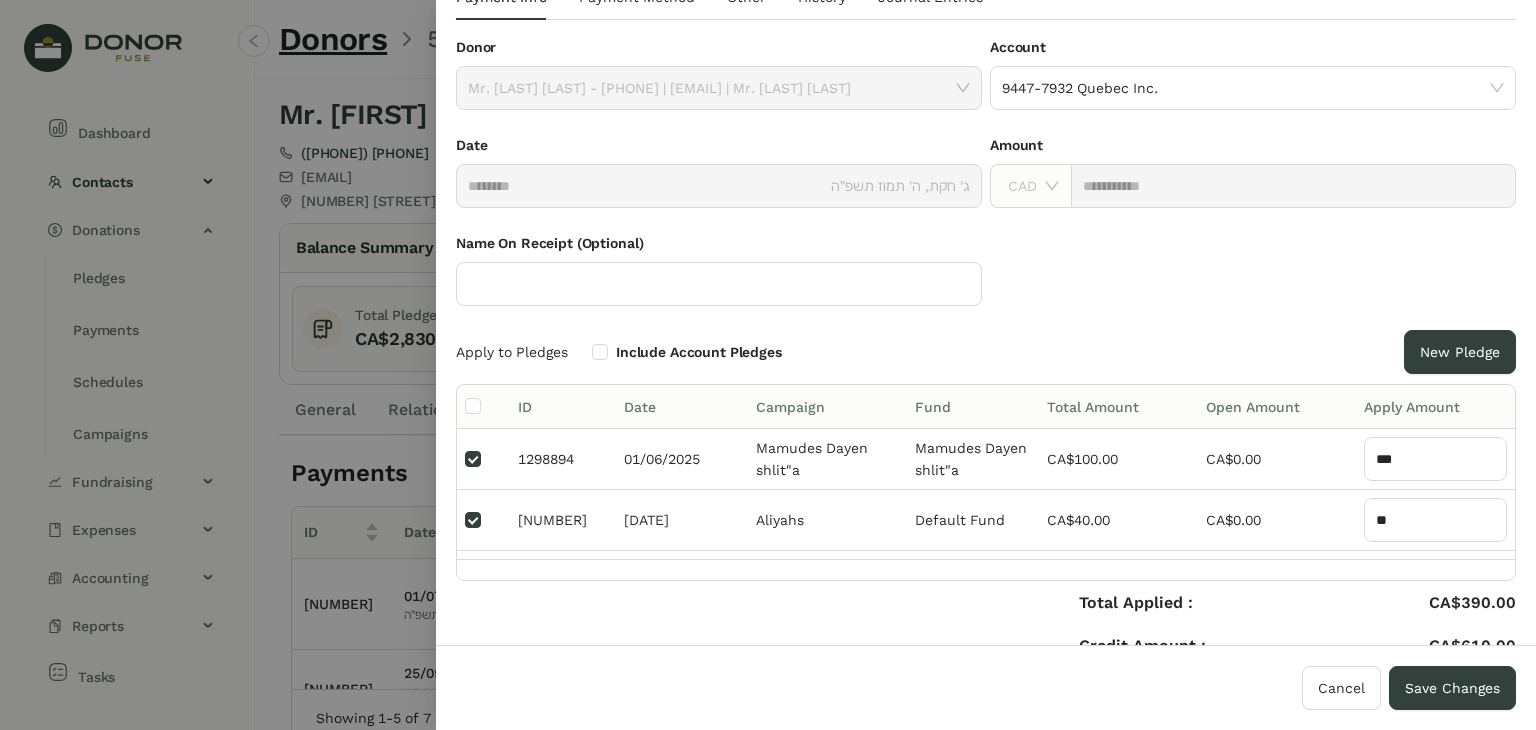 scroll, scrollTop: 200, scrollLeft: 0, axis: vertical 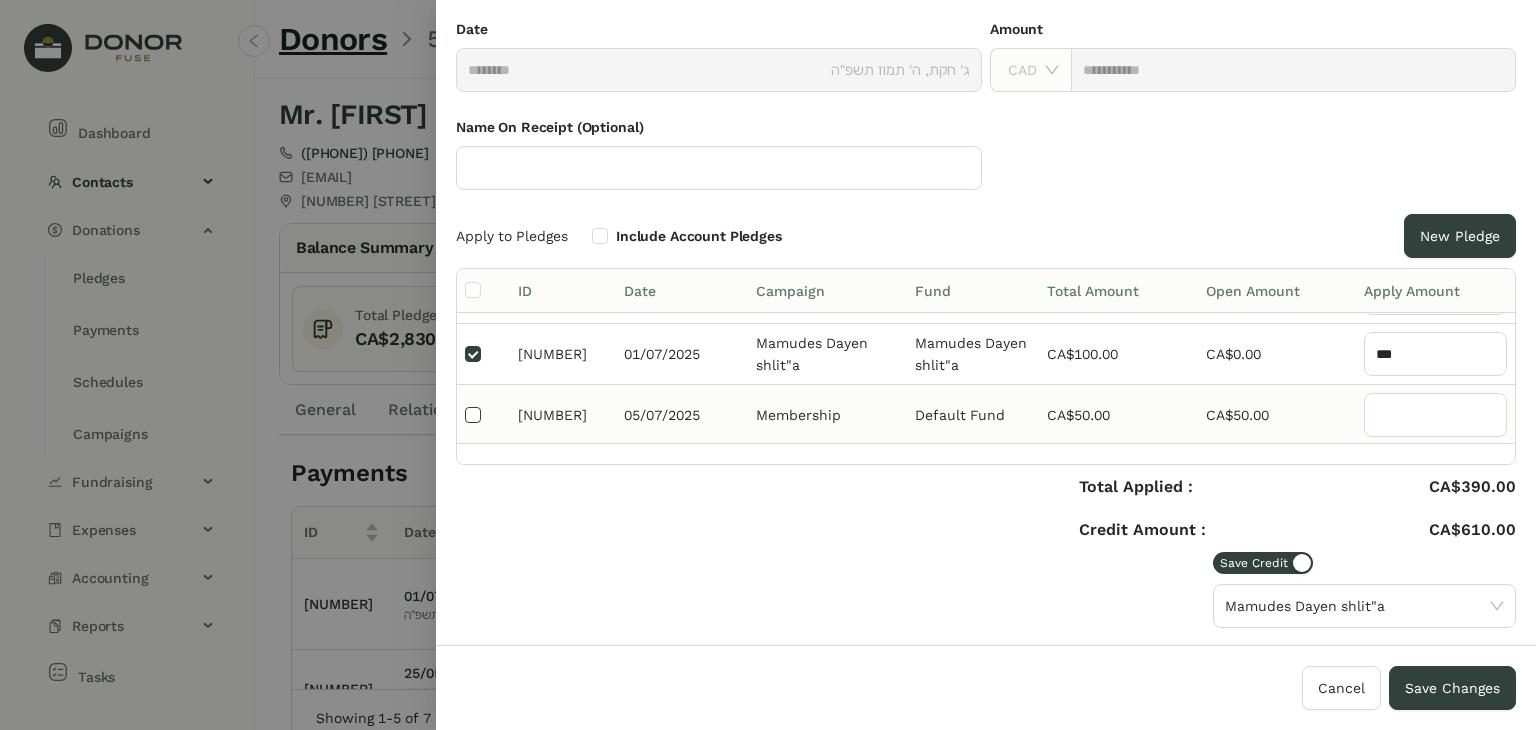 type on "**" 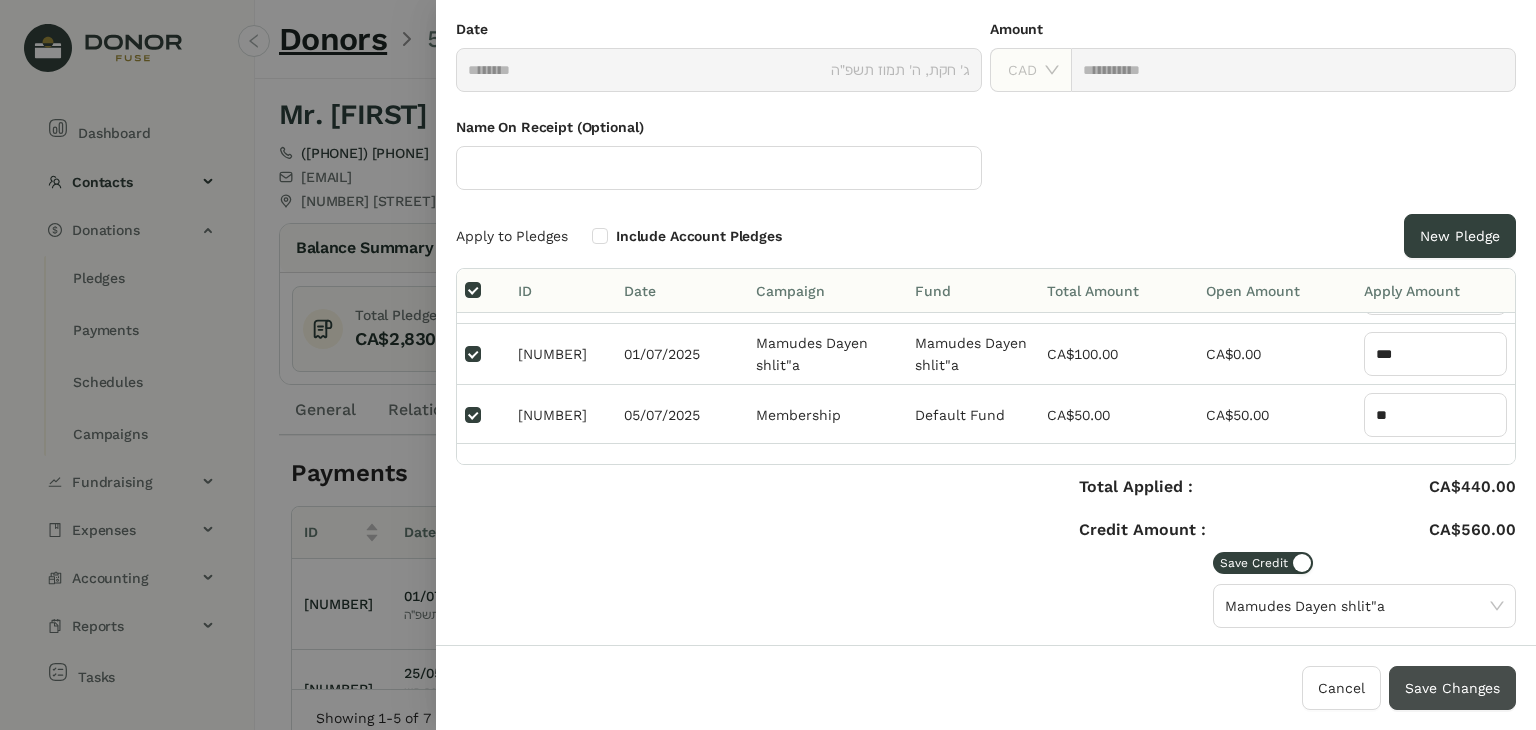 click on "Save Changes" at bounding box center [1452, 688] 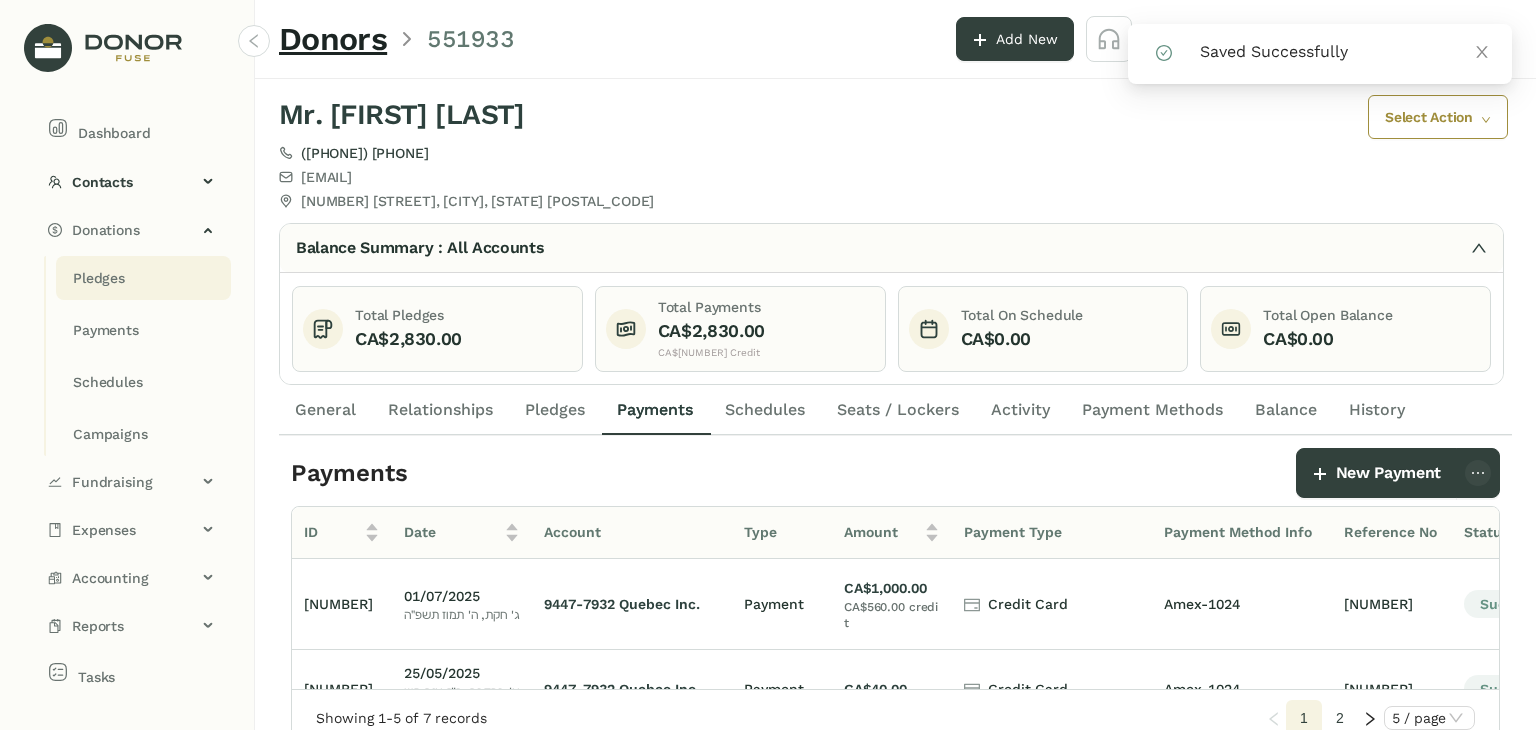 click on "Pledges" 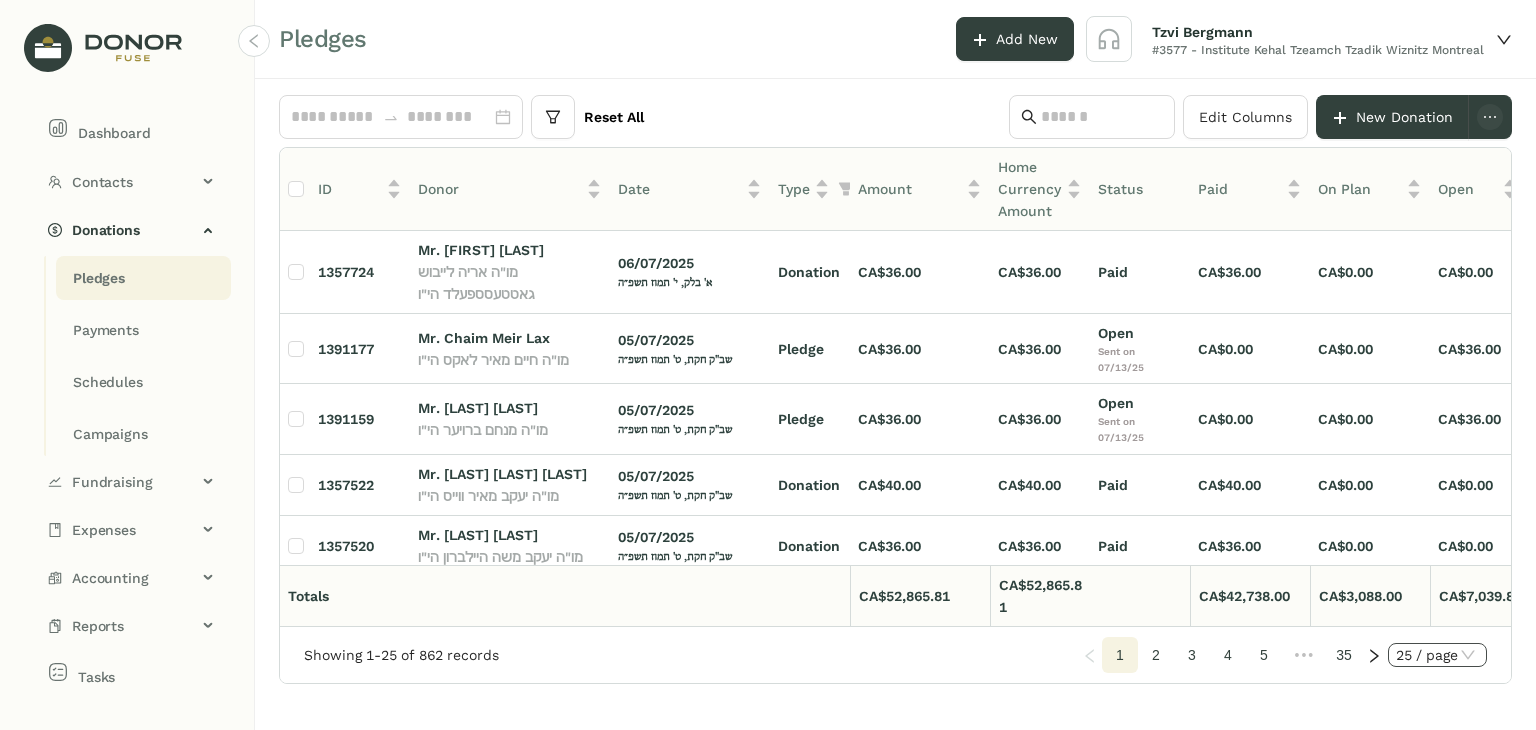 click on "25 / page" 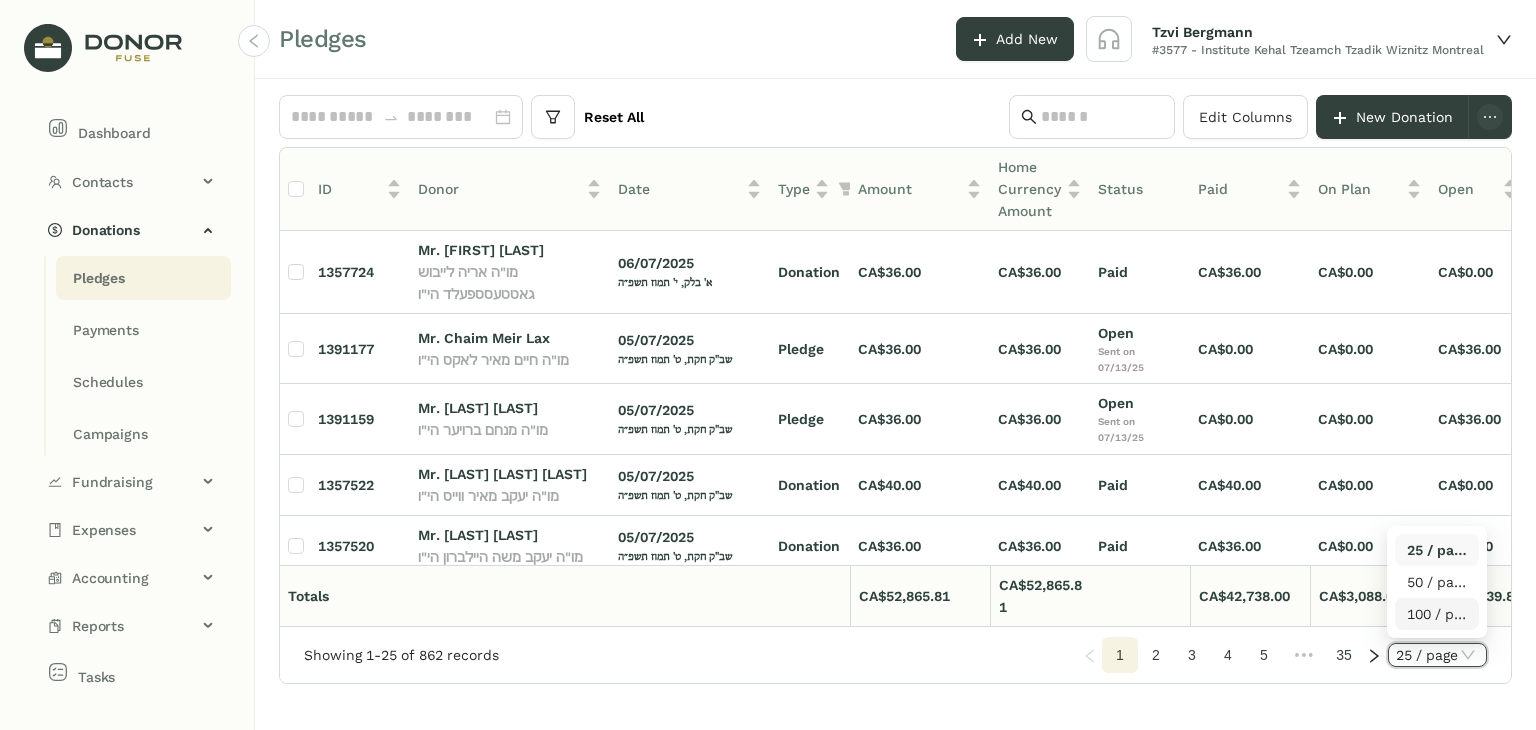 click on "100 / page" at bounding box center [1437, 614] 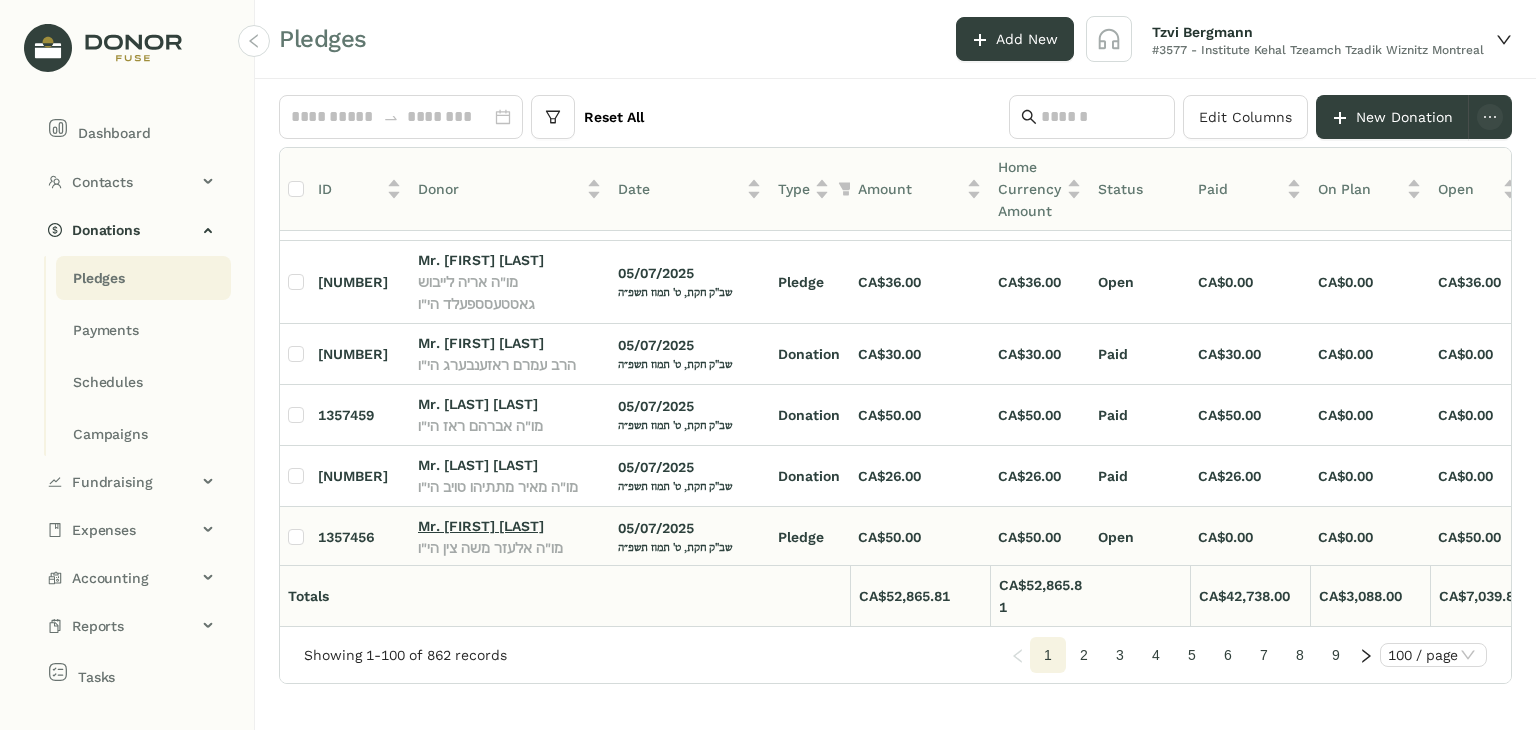 scroll, scrollTop: 1500, scrollLeft: 0, axis: vertical 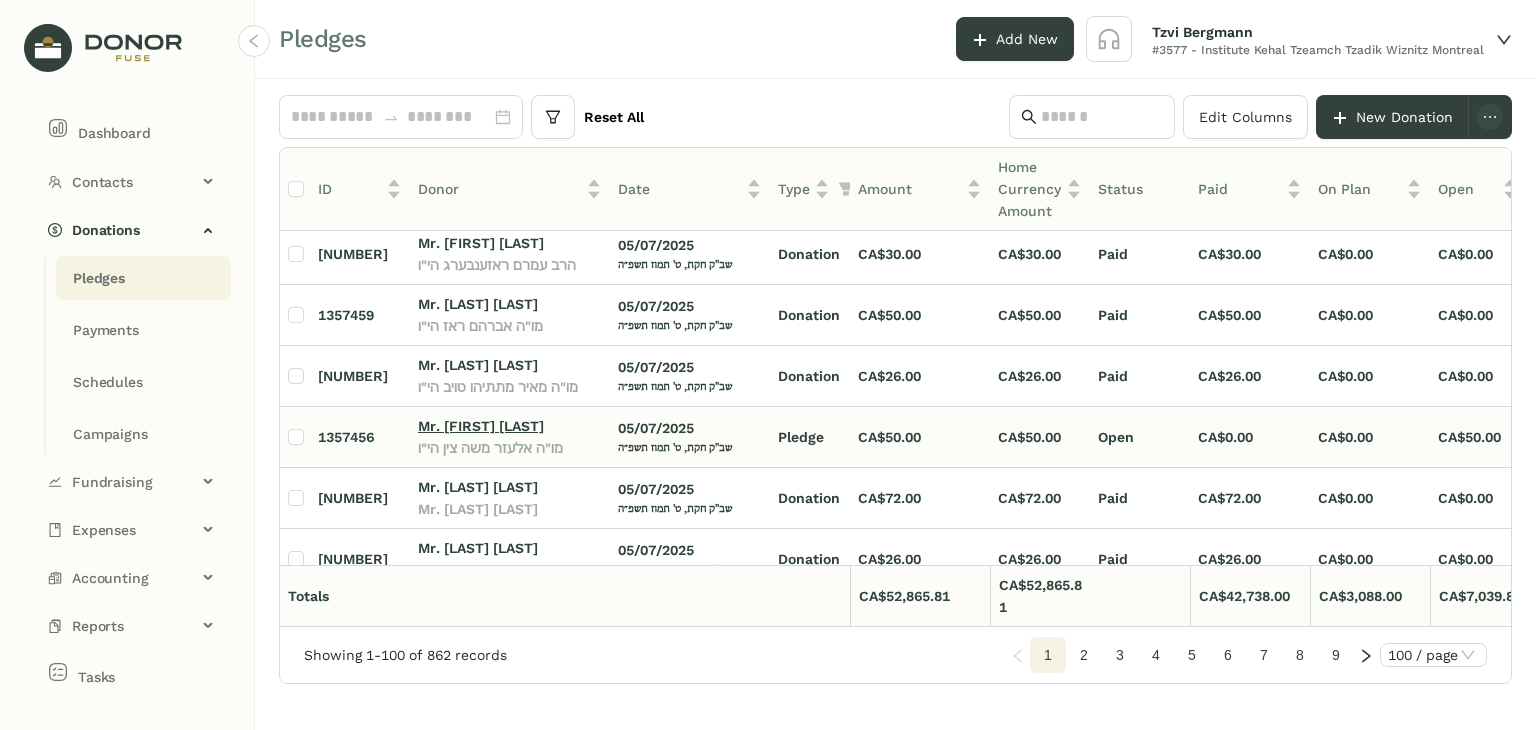 click on "Mr. [FIRST] [LAST]" 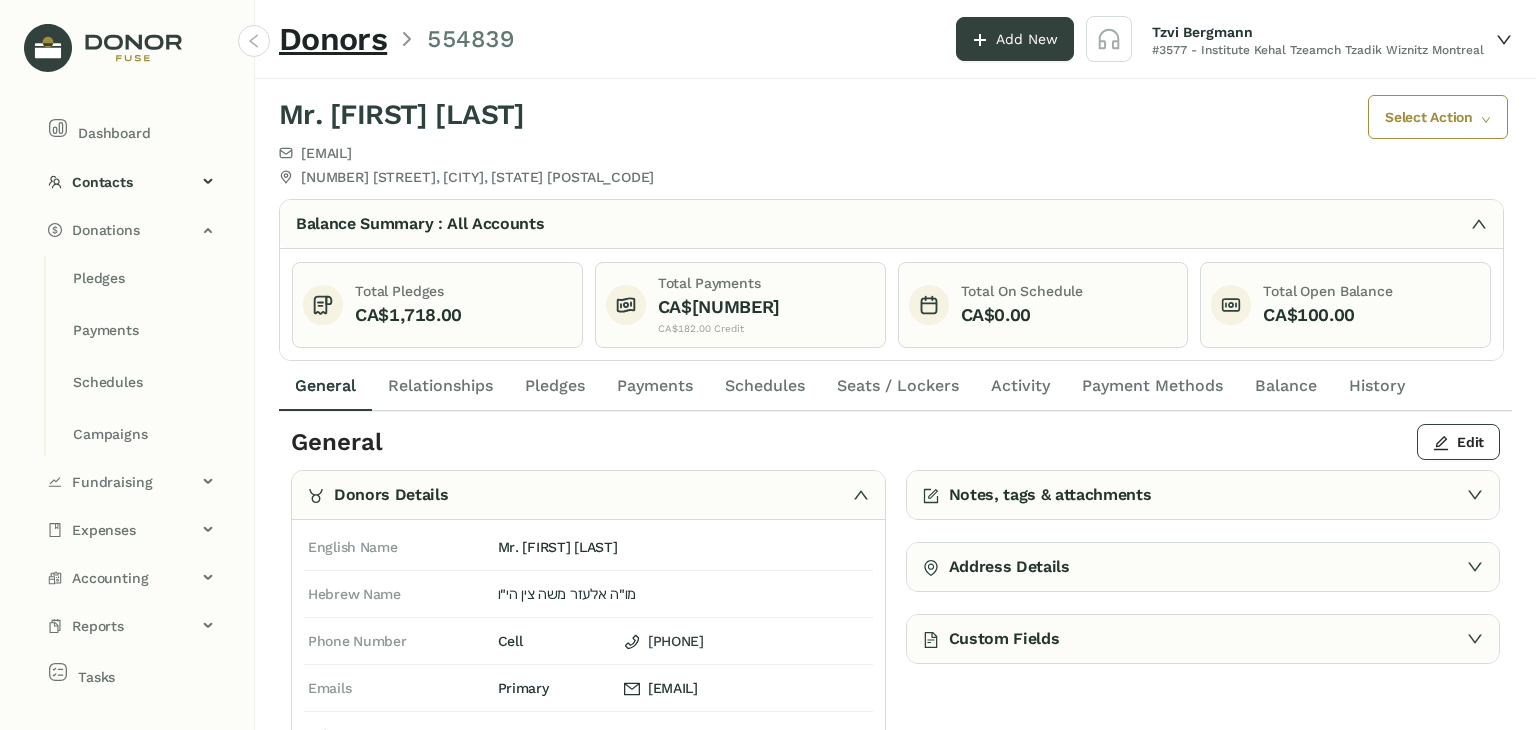 click on "Payments" 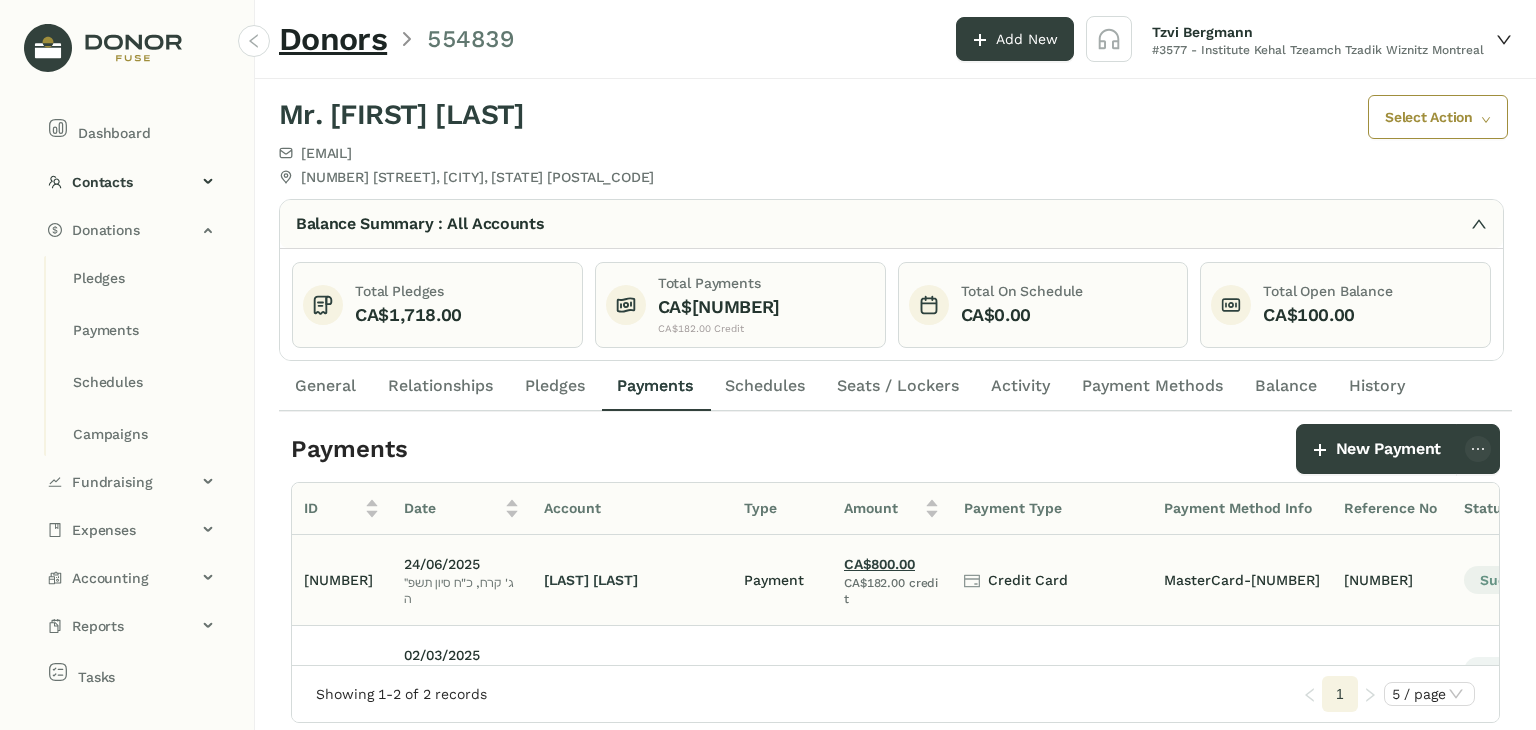 click on "CA$800.00" 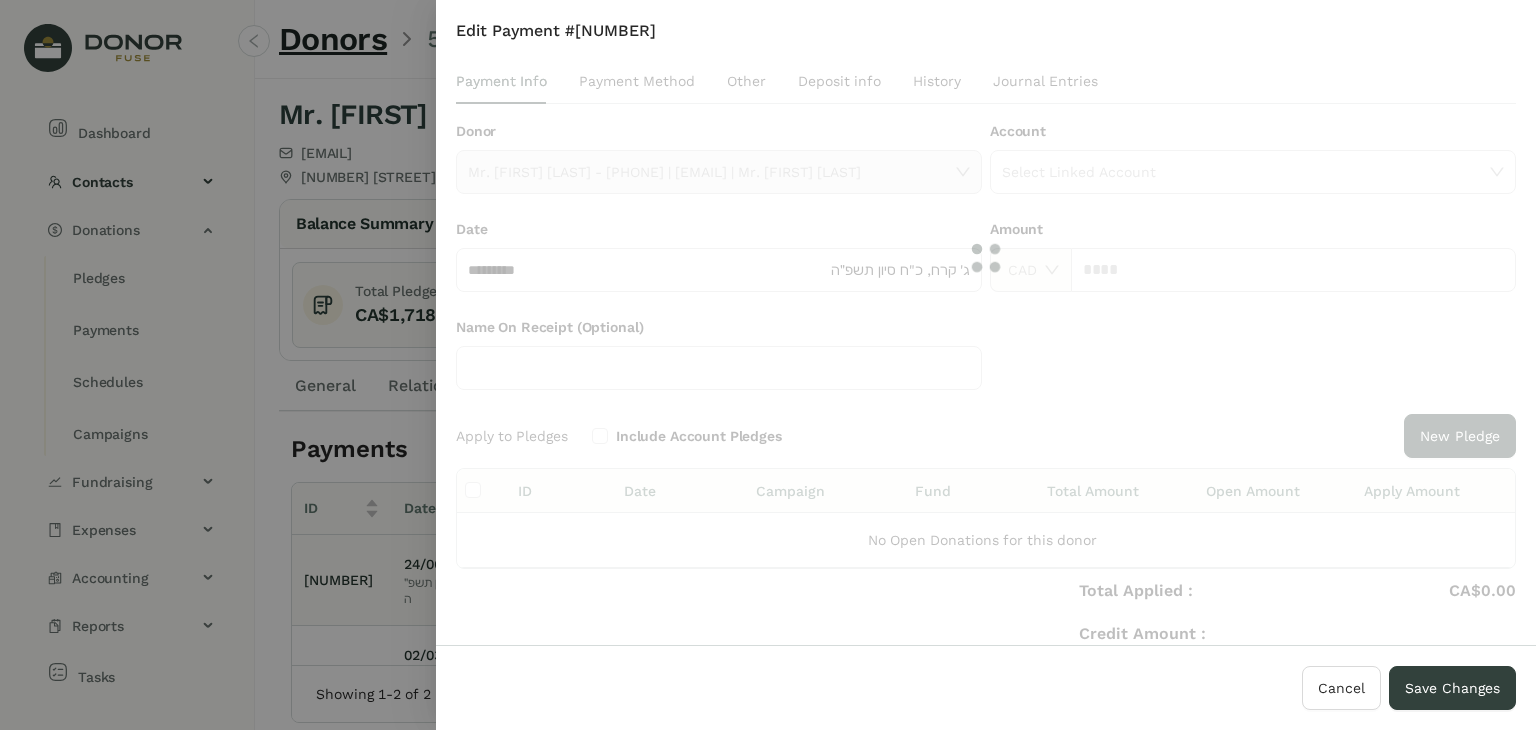 type on "*********" 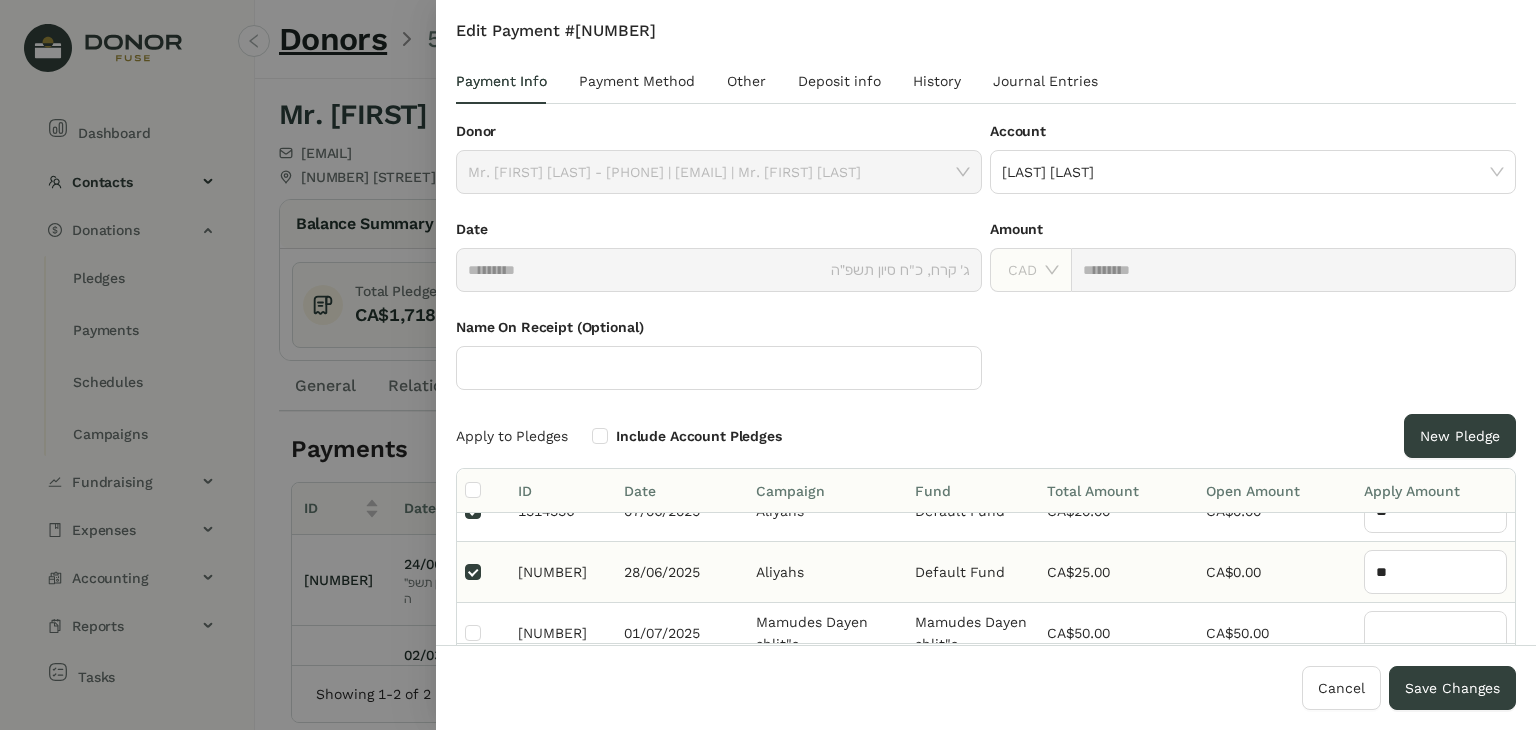 scroll, scrollTop: 959, scrollLeft: 0, axis: vertical 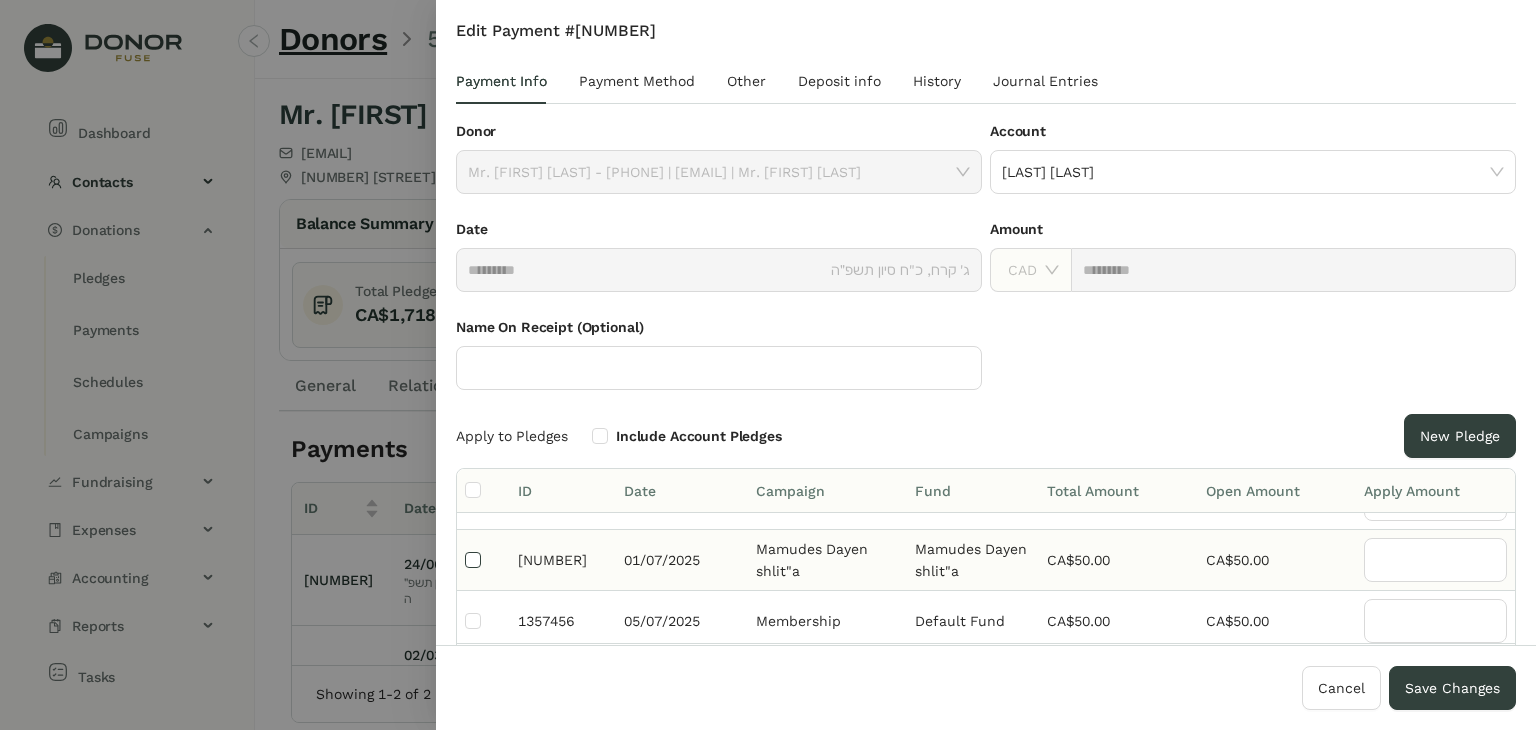 type on "**" 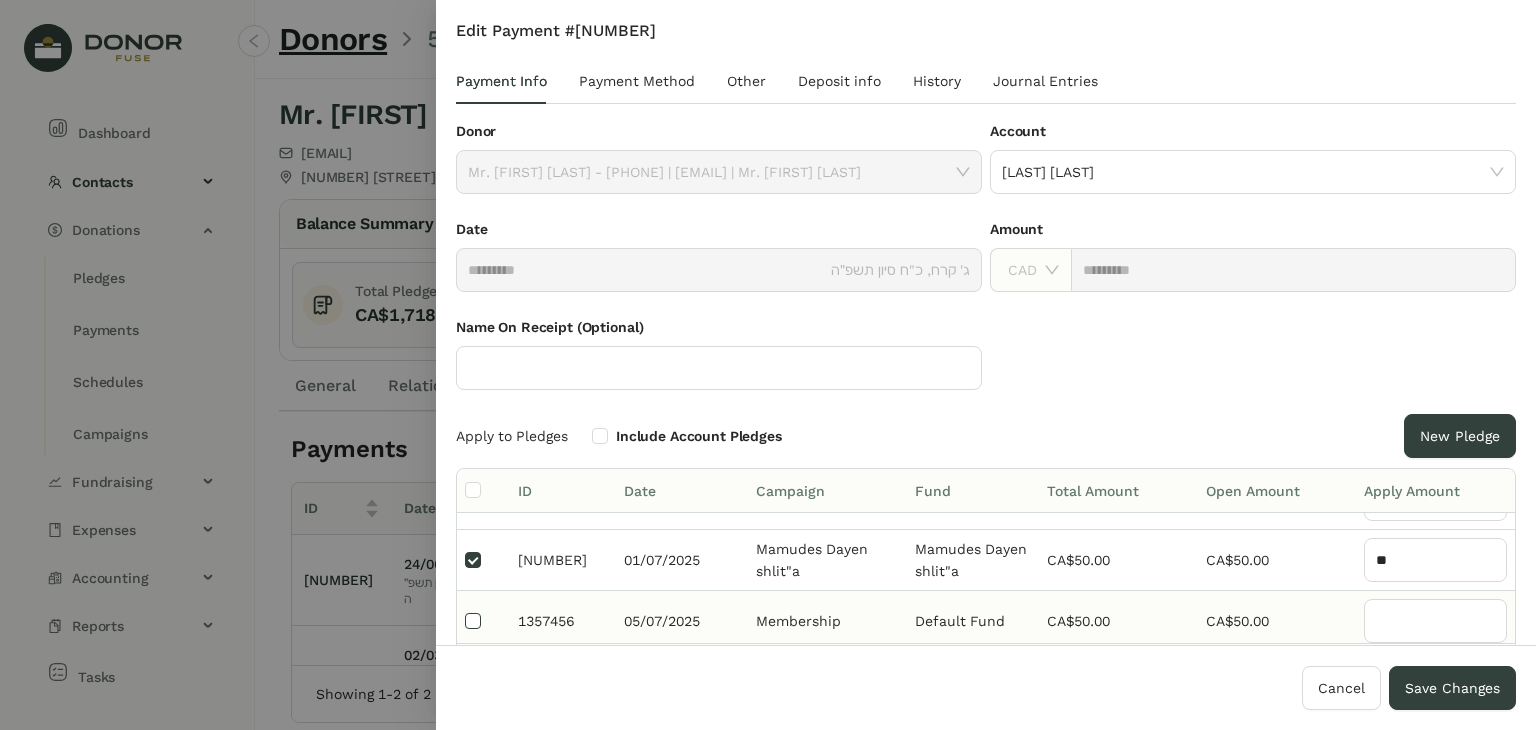 type on "**" 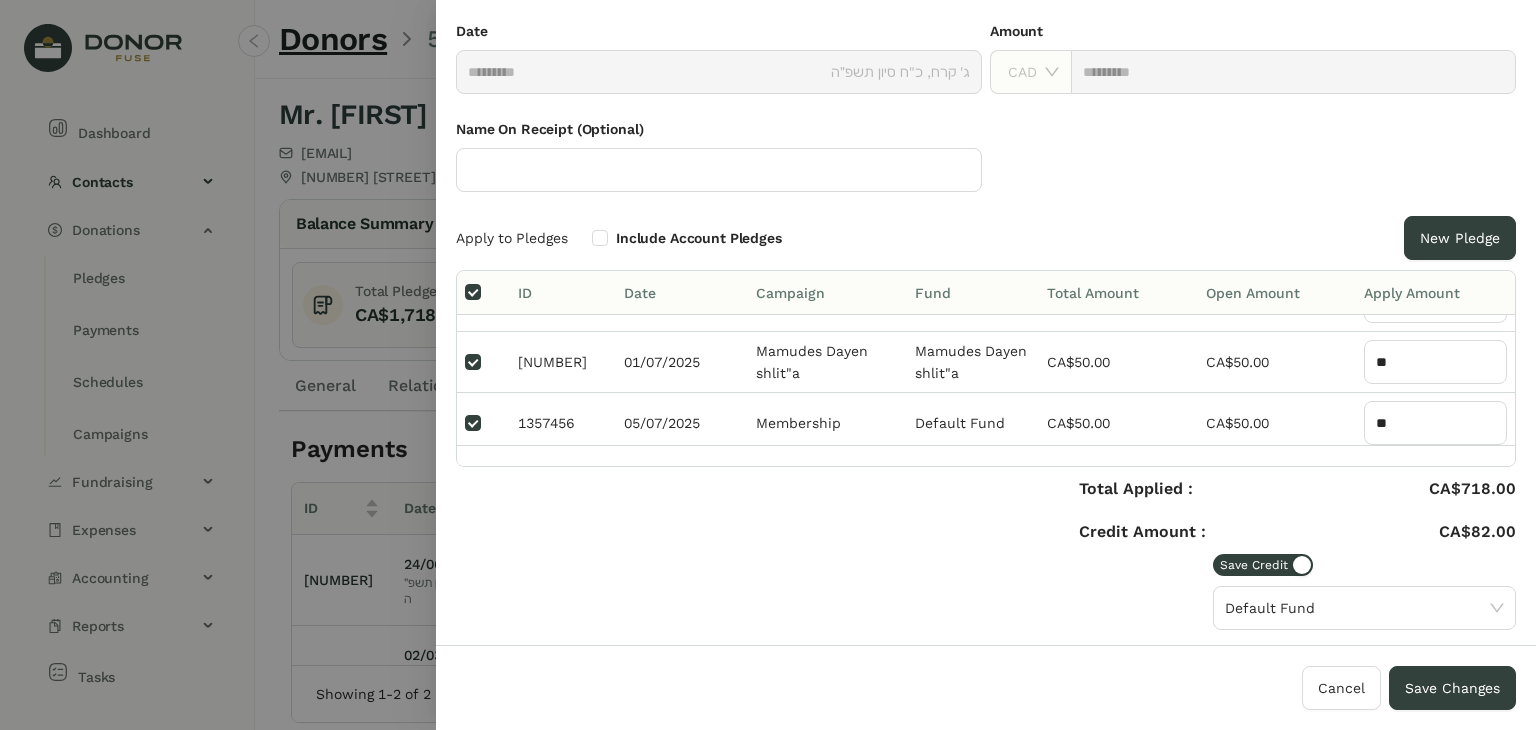 scroll, scrollTop: 200, scrollLeft: 0, axis: vertical 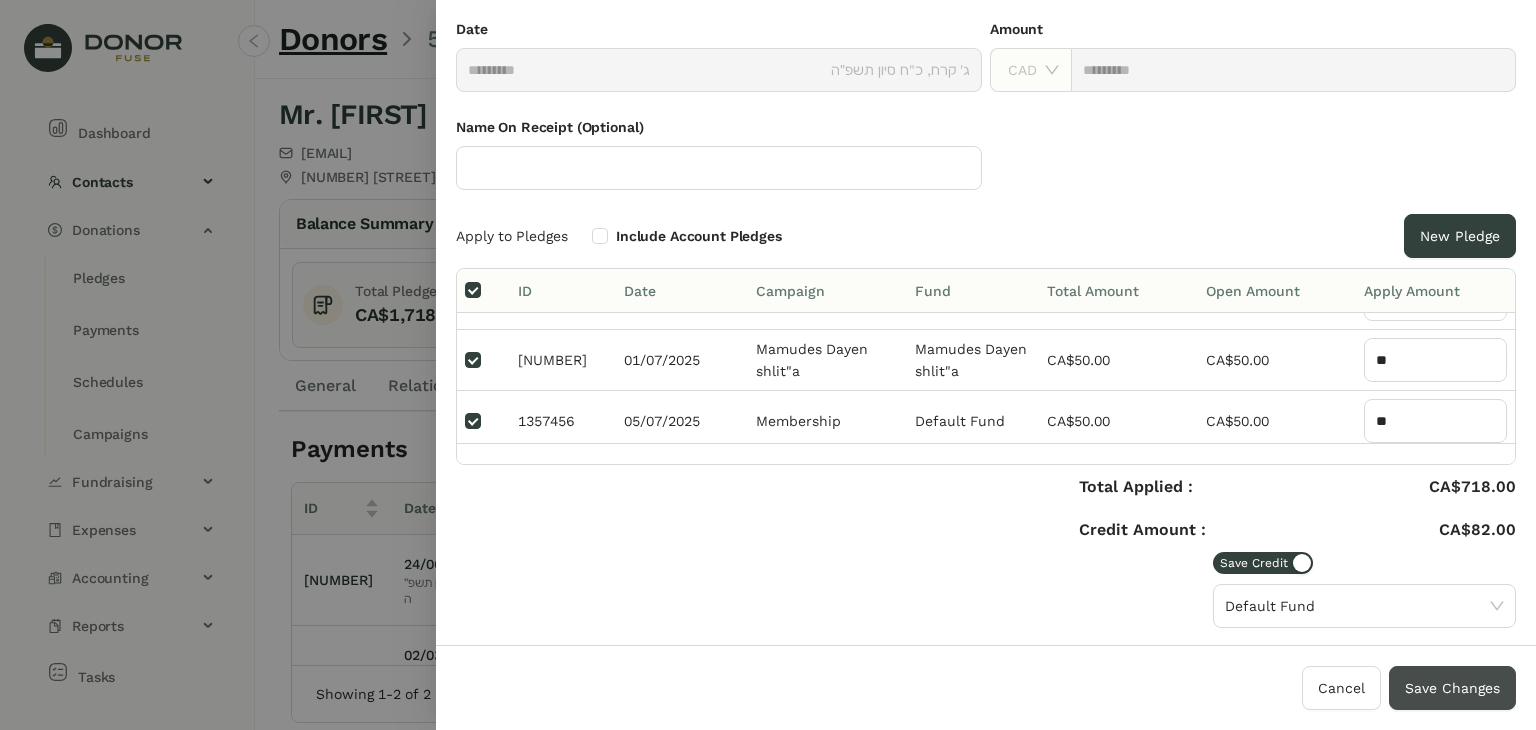 click on "Save Changes" at bounding box center (1452, 688) 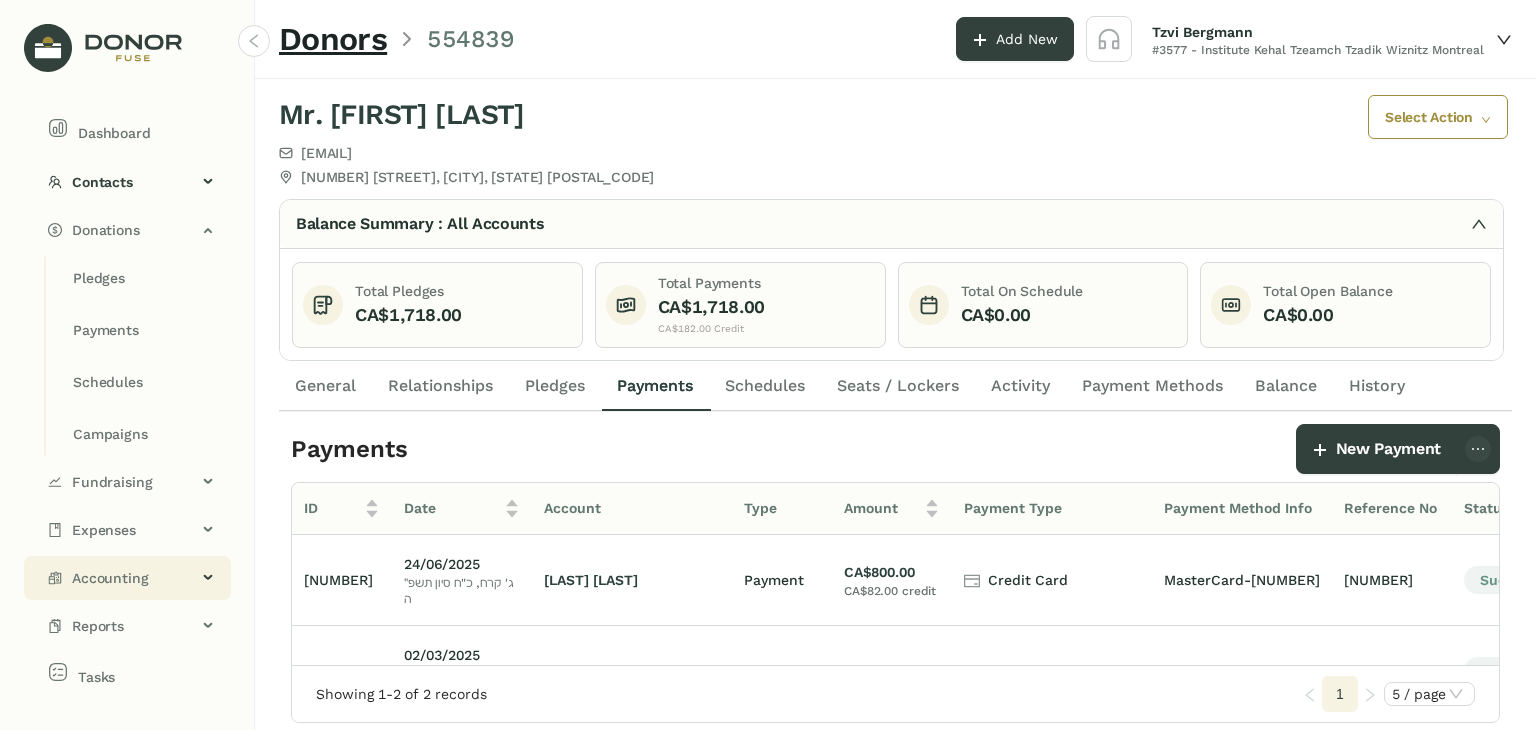 click on "Accounting" 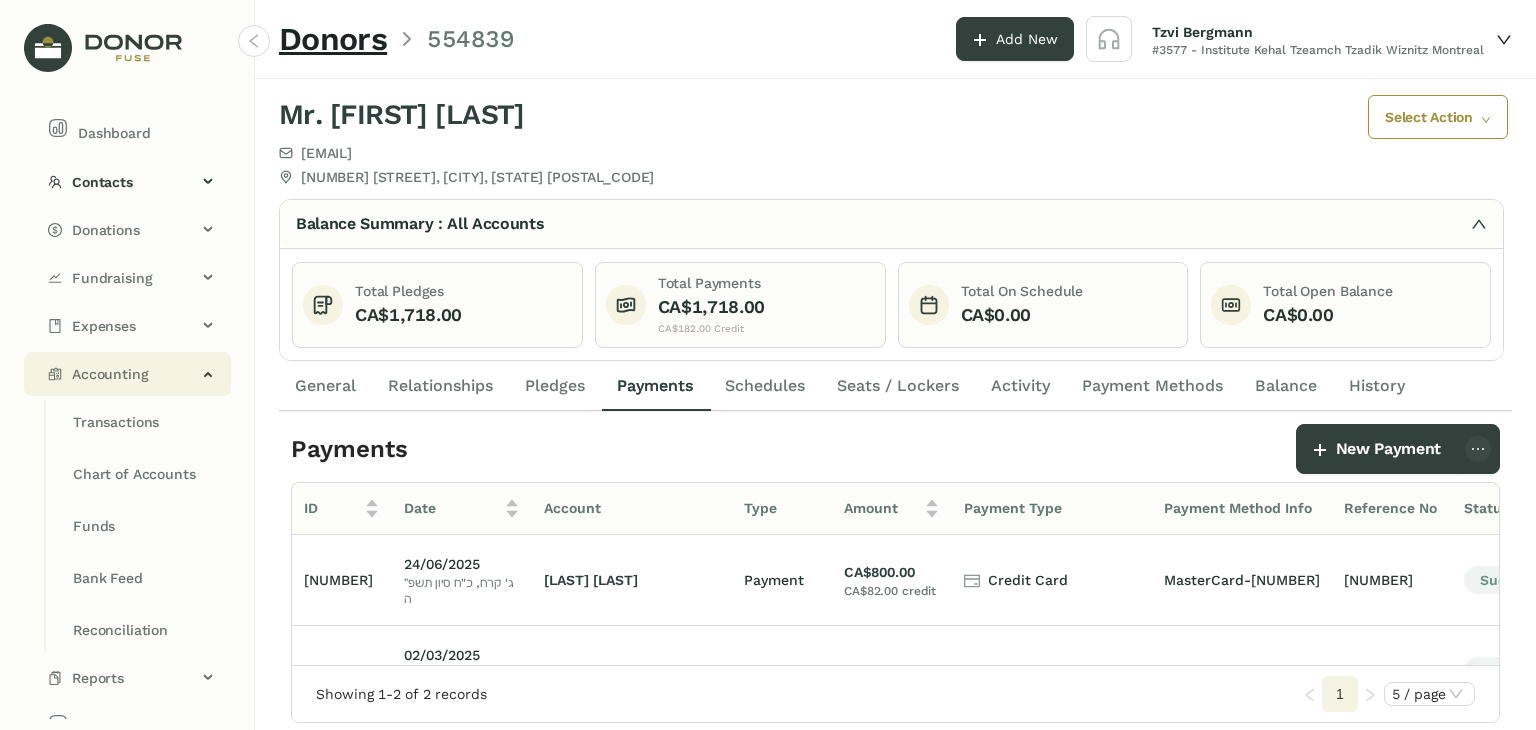 click on "Bank Feed" 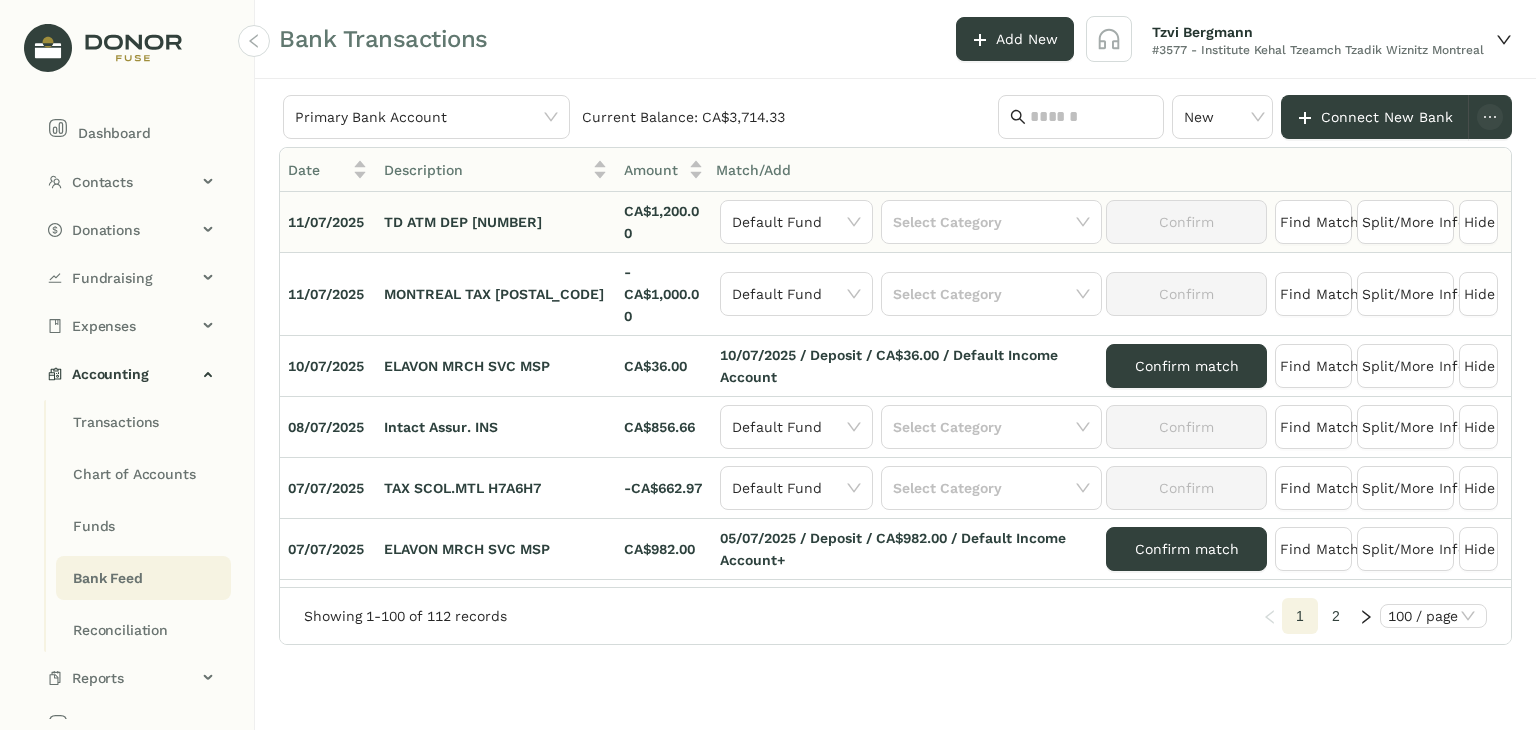 drag, startPoint x: 808, startPoint y: 117, endPoint x: 626, endPoint y: 248, distance: 224.24316 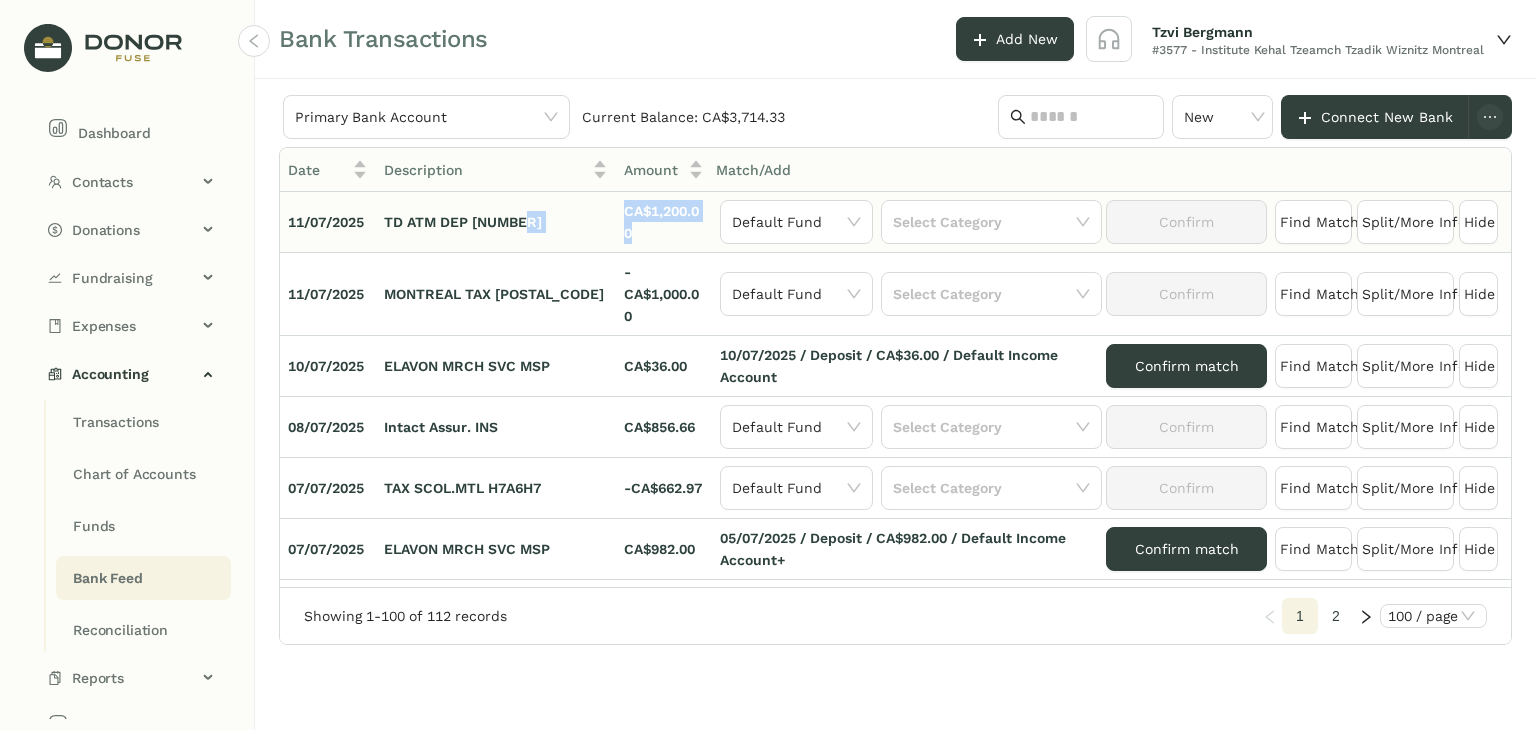 drag, startPoint x: 669, startPoint y: 241, endPoint x: 612, endPoint y: 213, distance: 63.505905 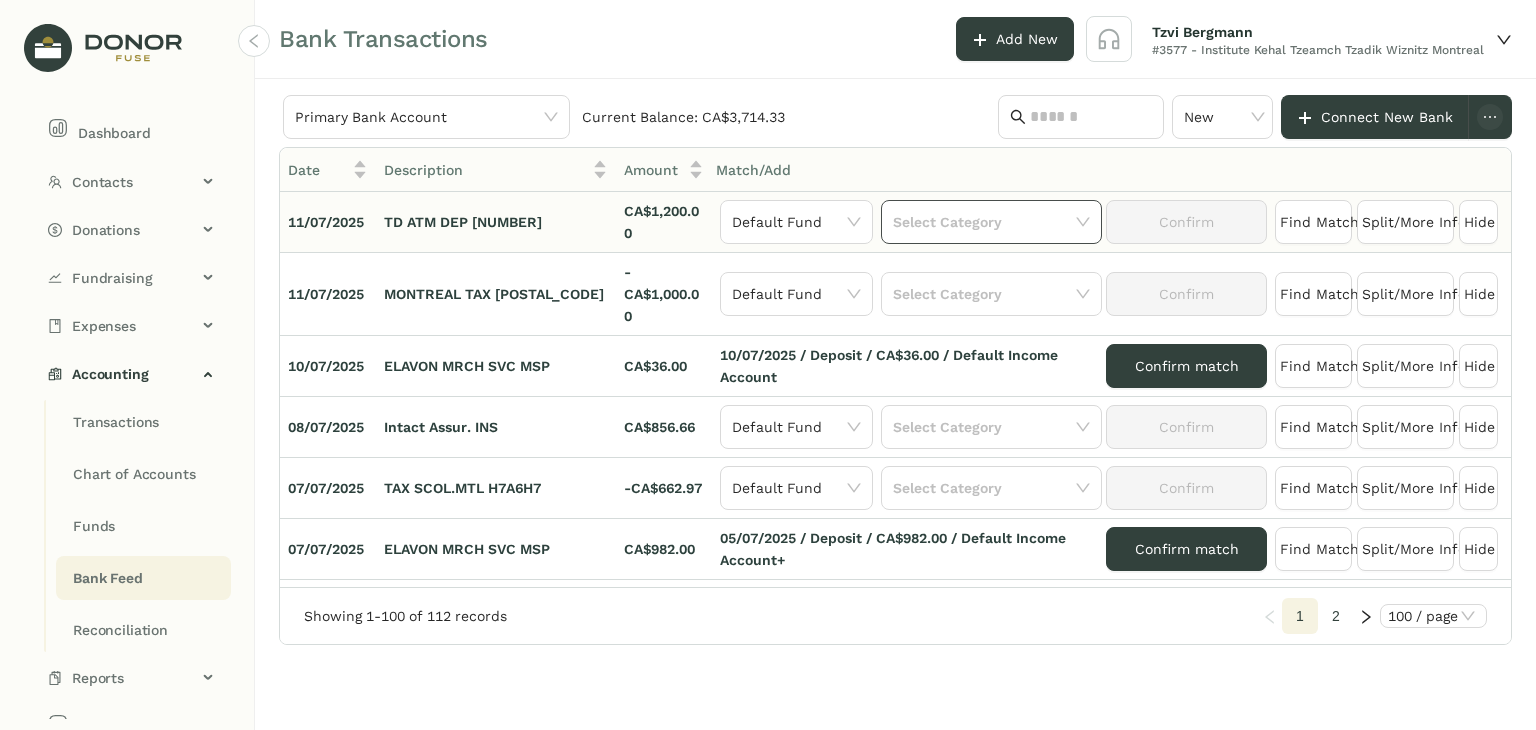 click 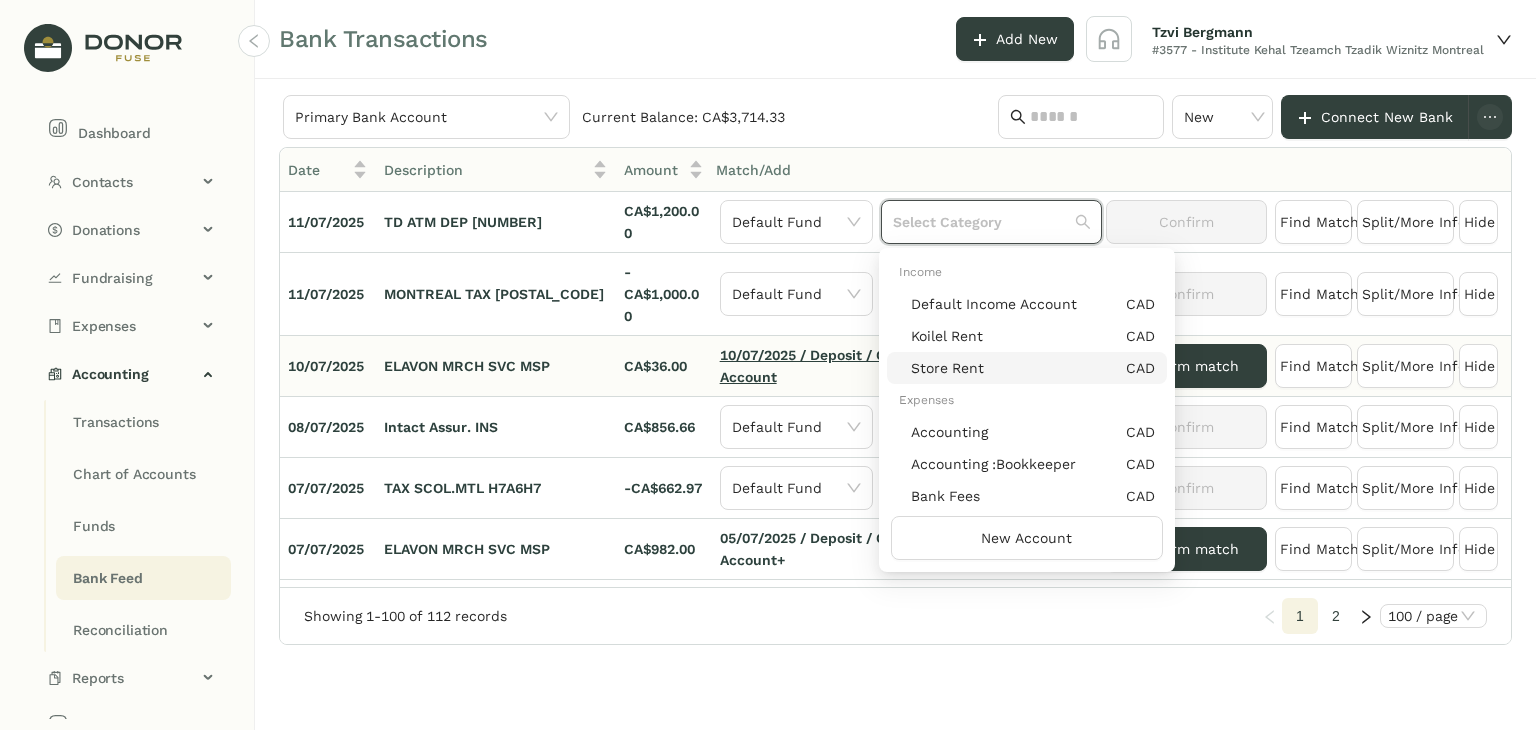 click on "Store Rent   CAD" 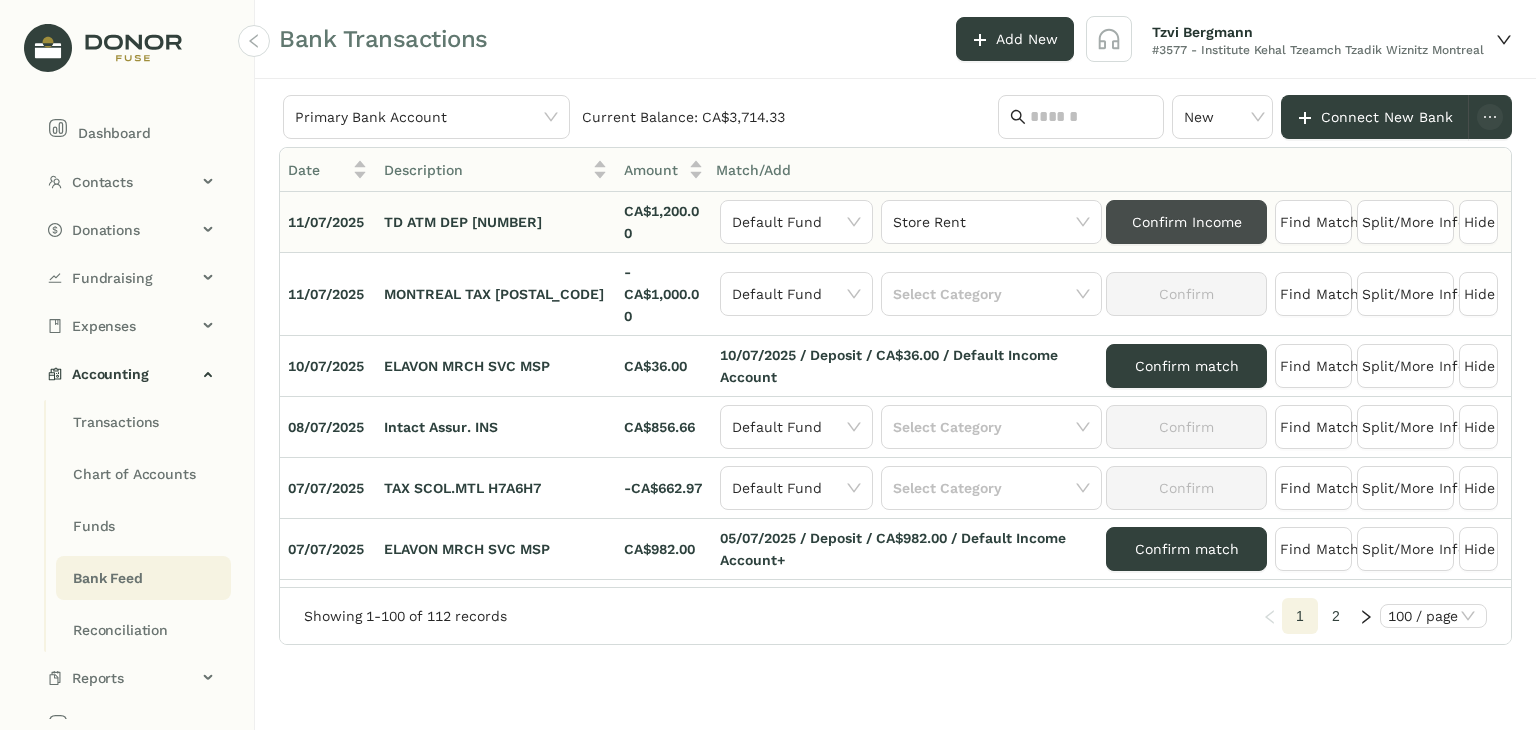 click on "Confirm Income" 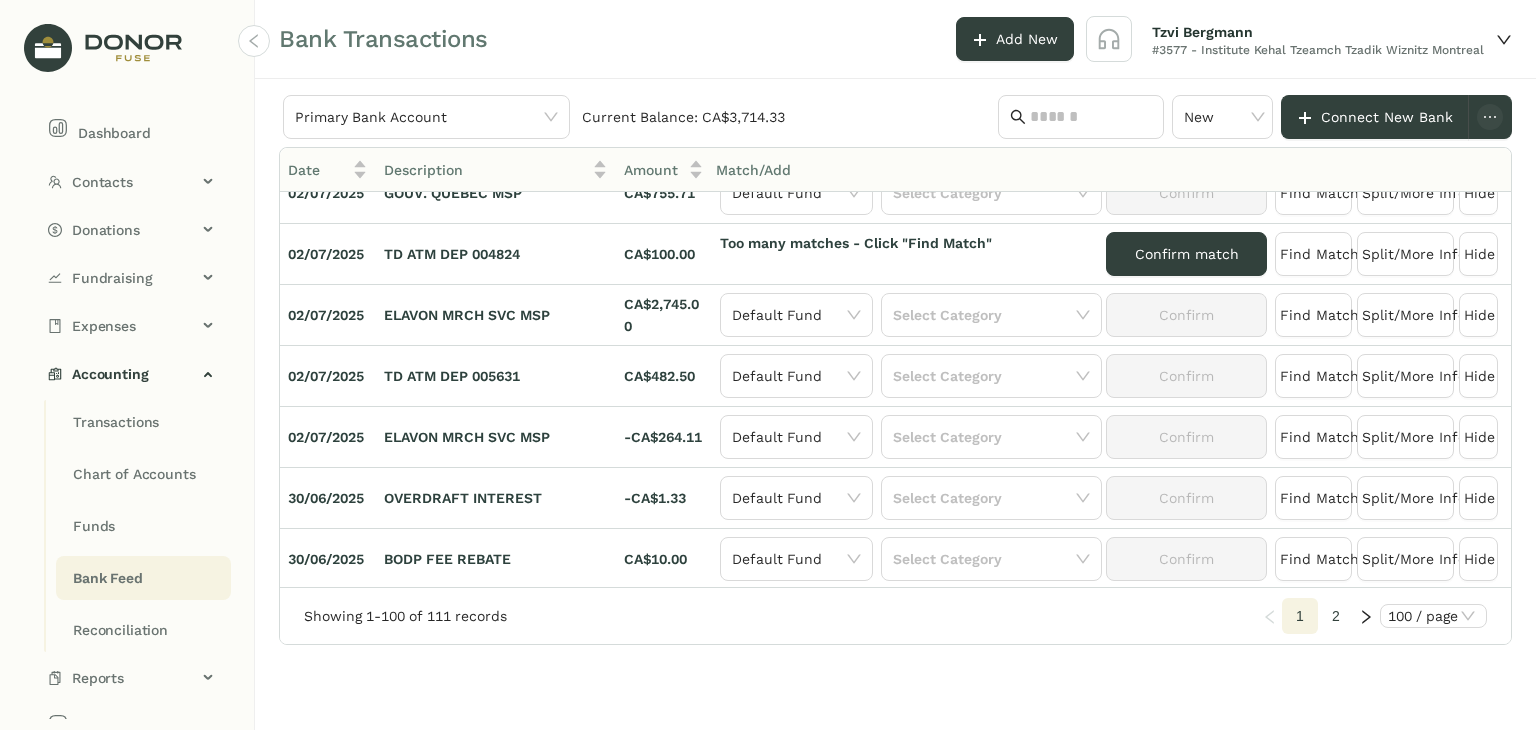scroll, scrollTop: 0, scrollLeft: 0, axis: both 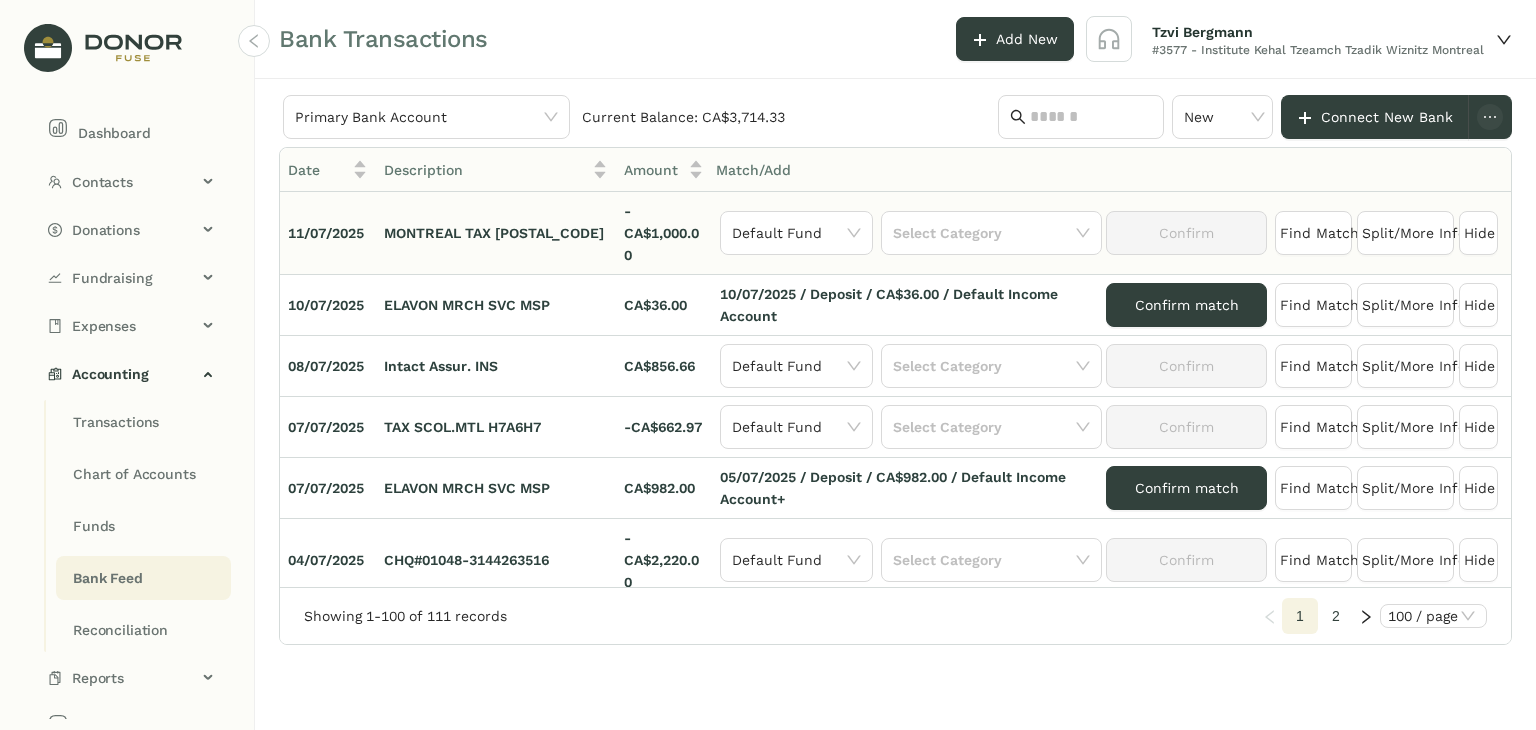 click on "Default Fund  Select Category   Confirm" 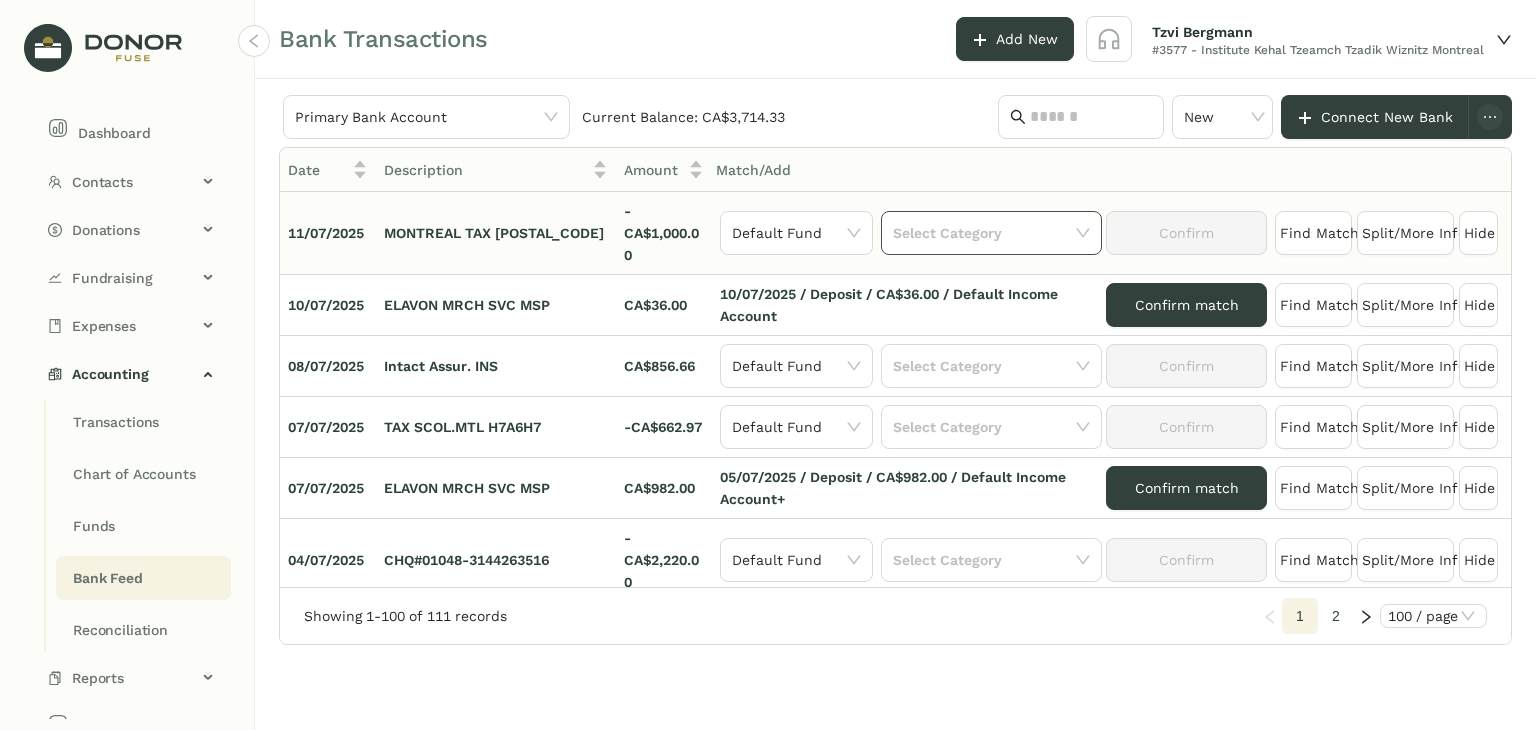 click 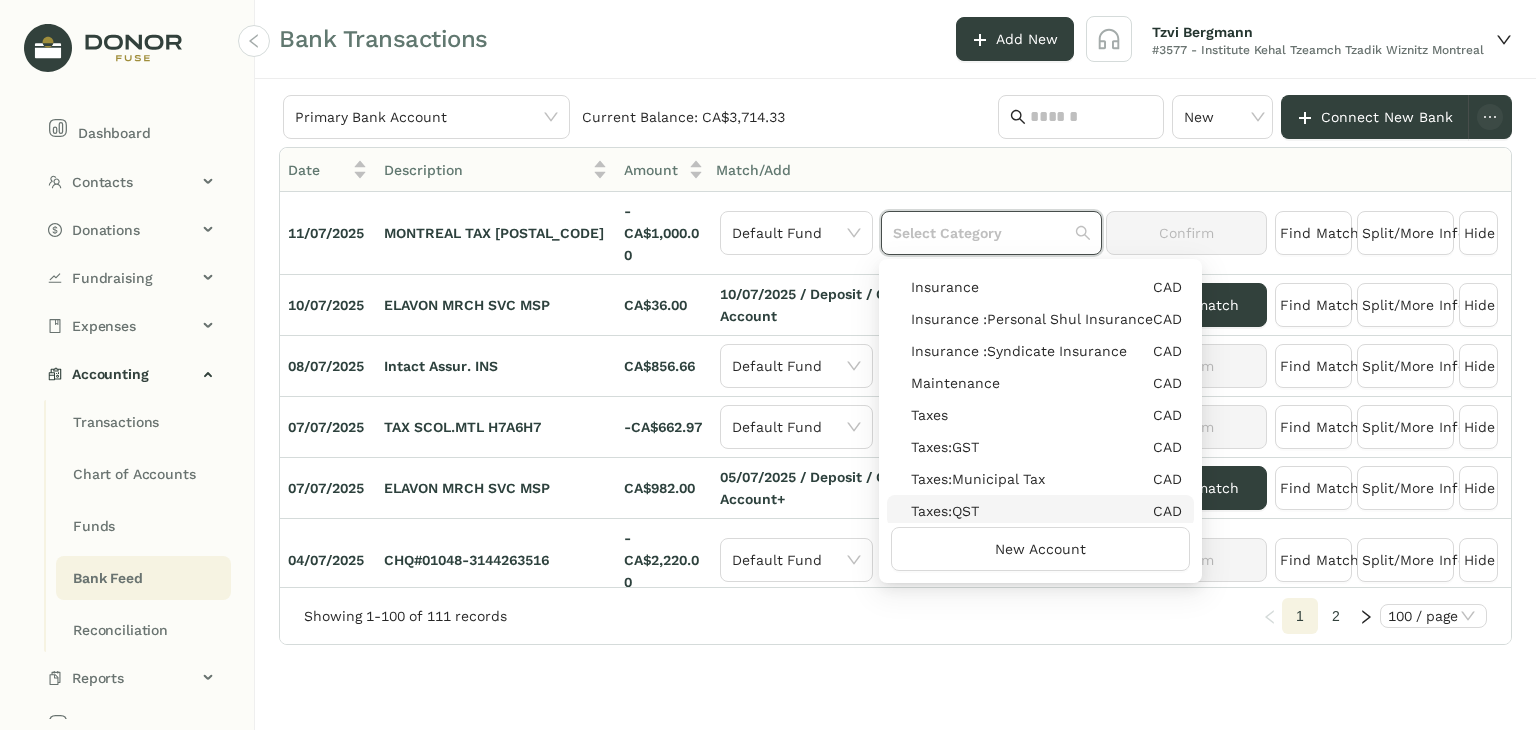 scroll, scrollTop: 800, scrollLeft: 0, axis: vertical 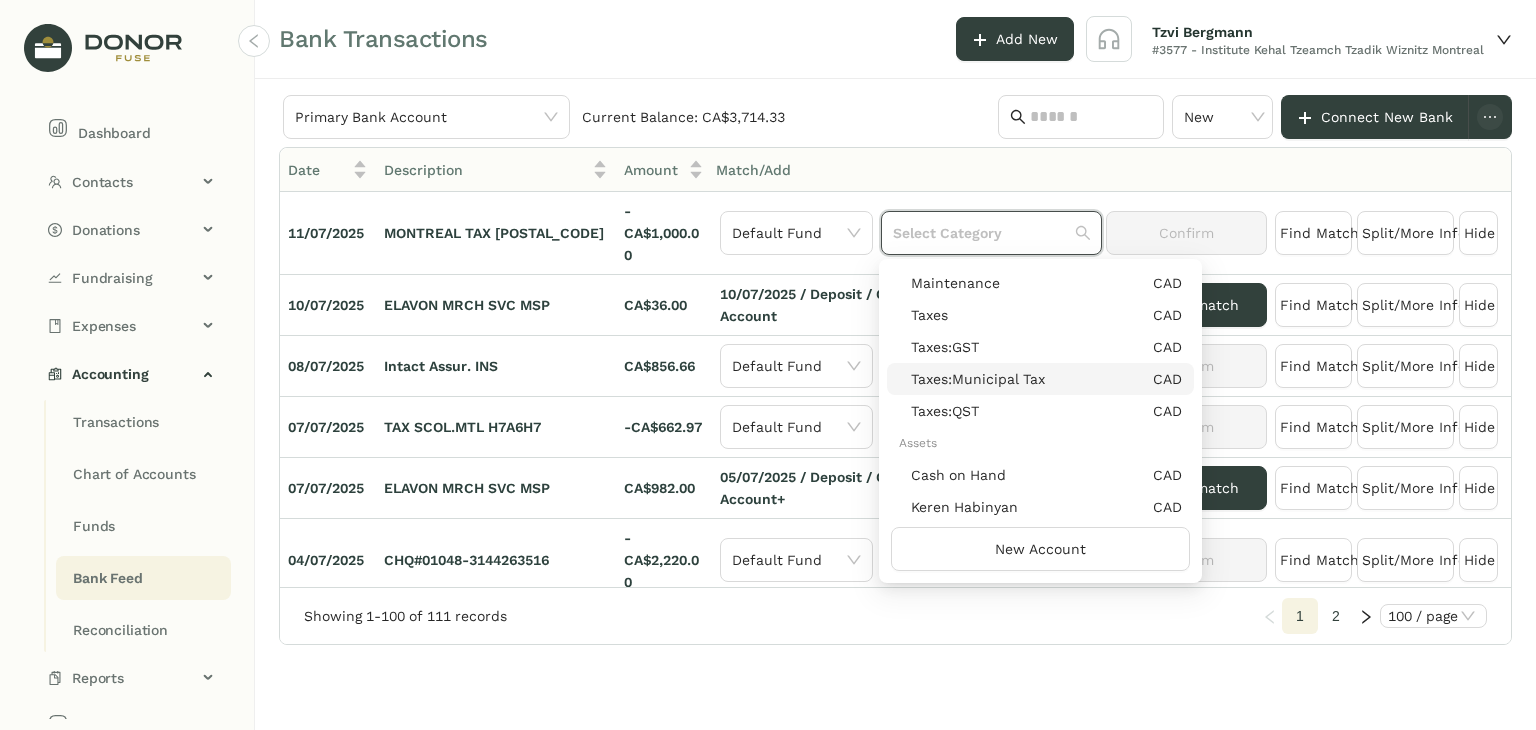 click on "Taxes:Municipal Tax" at bounding box center [978, 379] 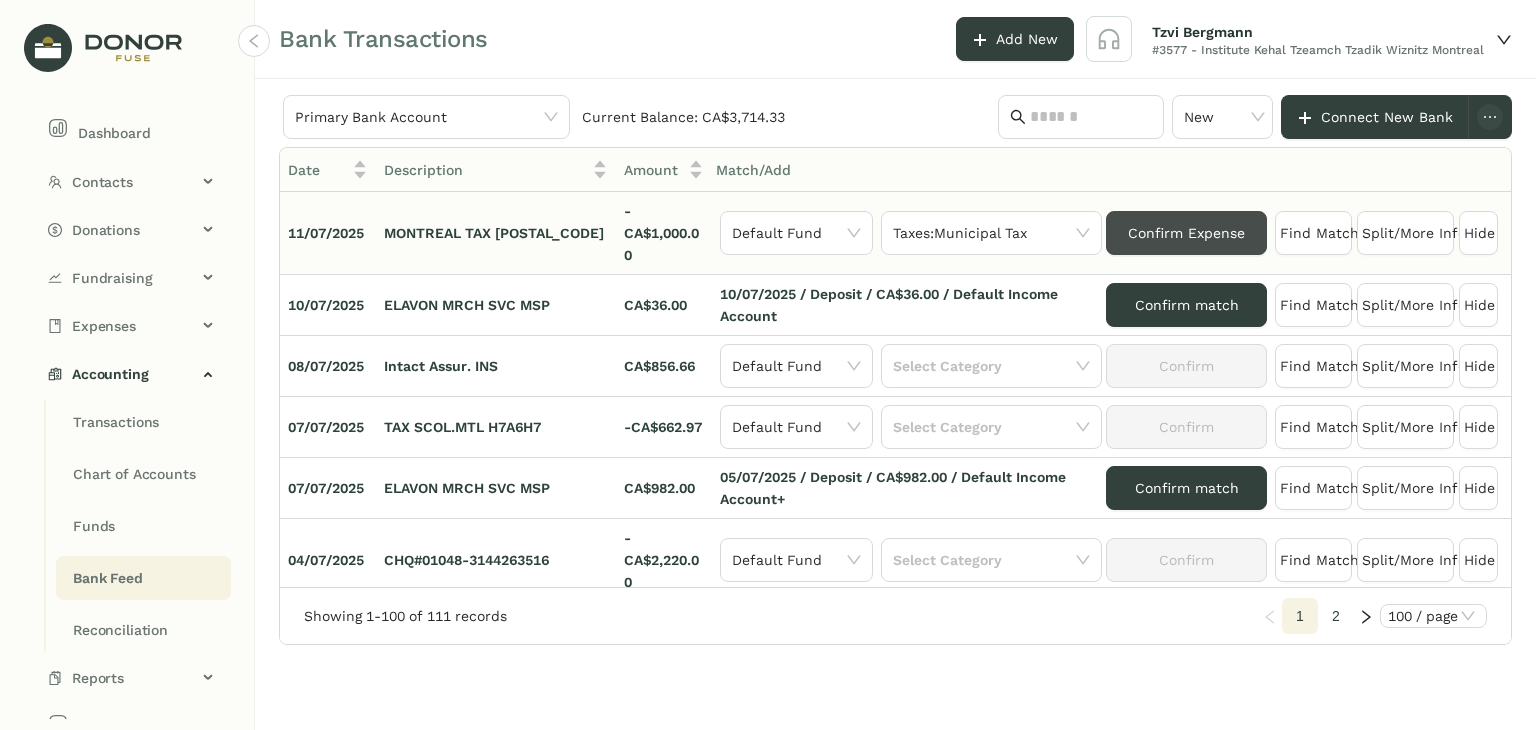 click on "Confirm Expense" 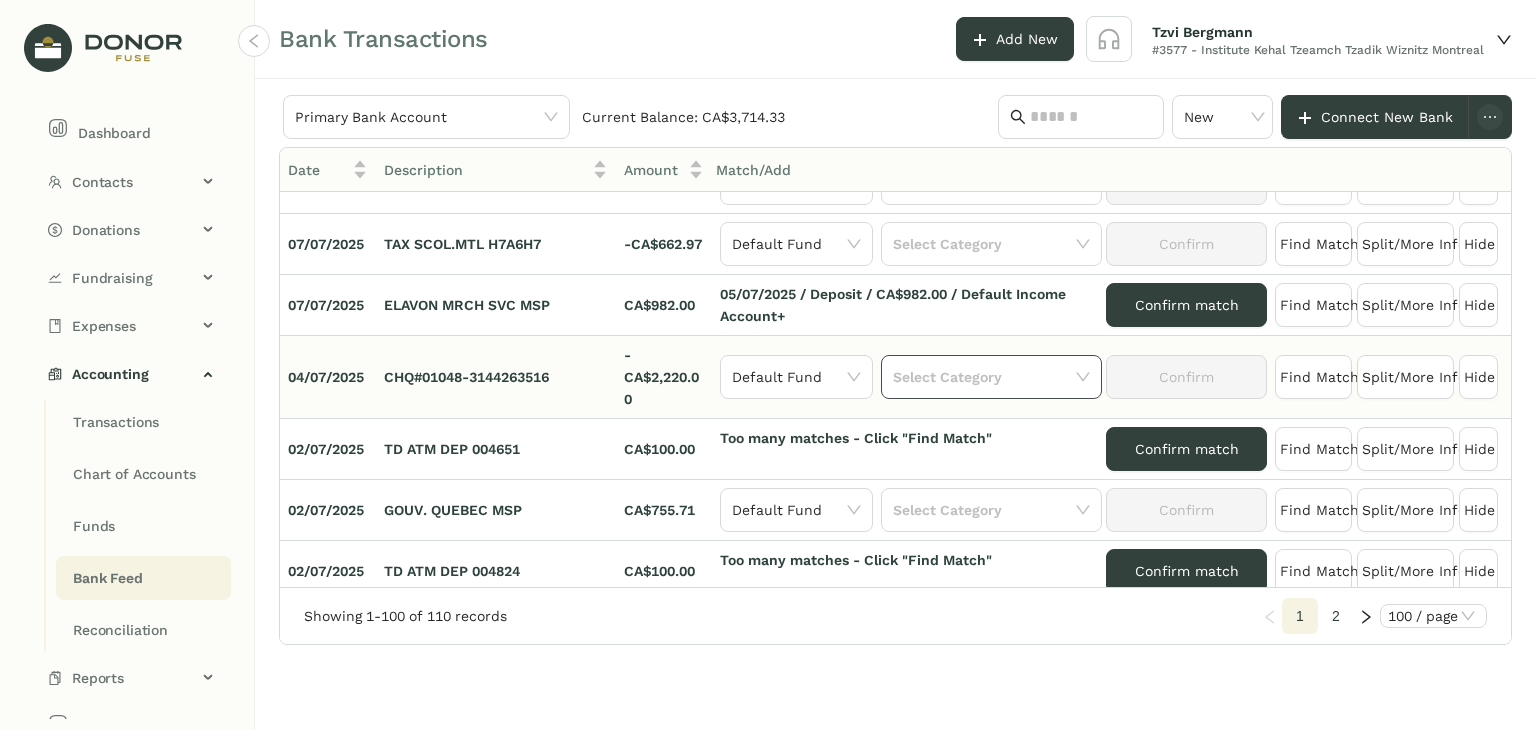 scroll, scrollTop: 200, scrollLeft: 0, axis: vertical 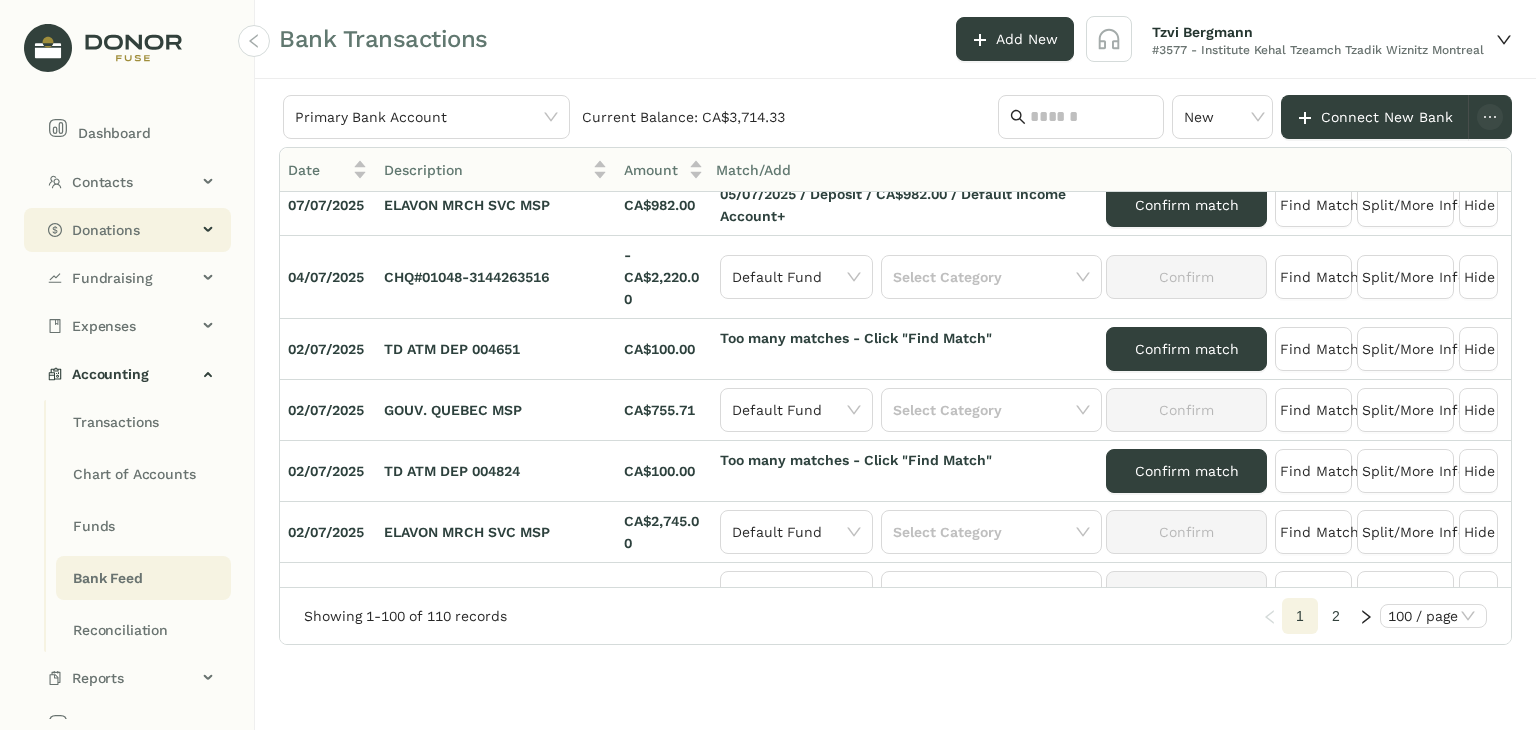 click on "Donations" 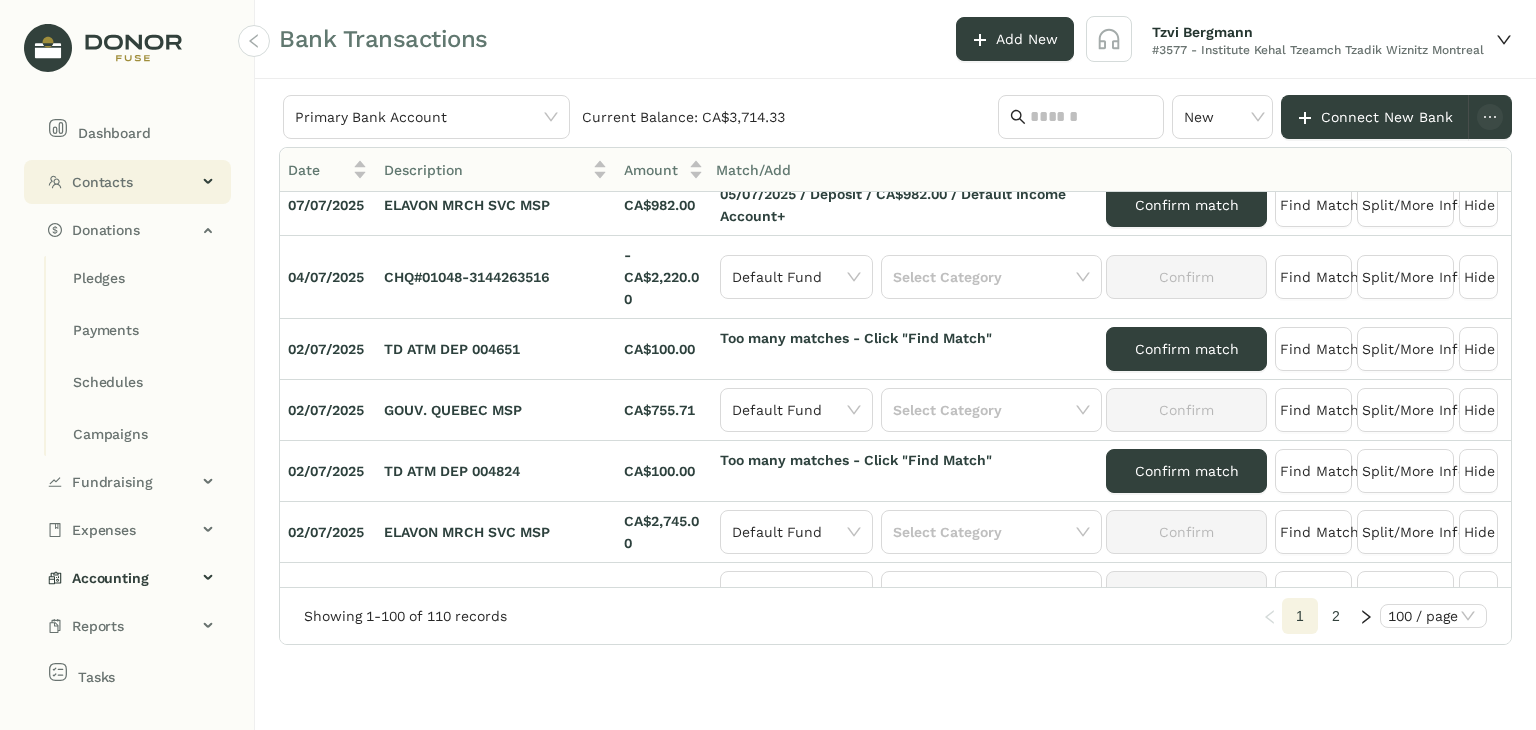 click on "Contacts" 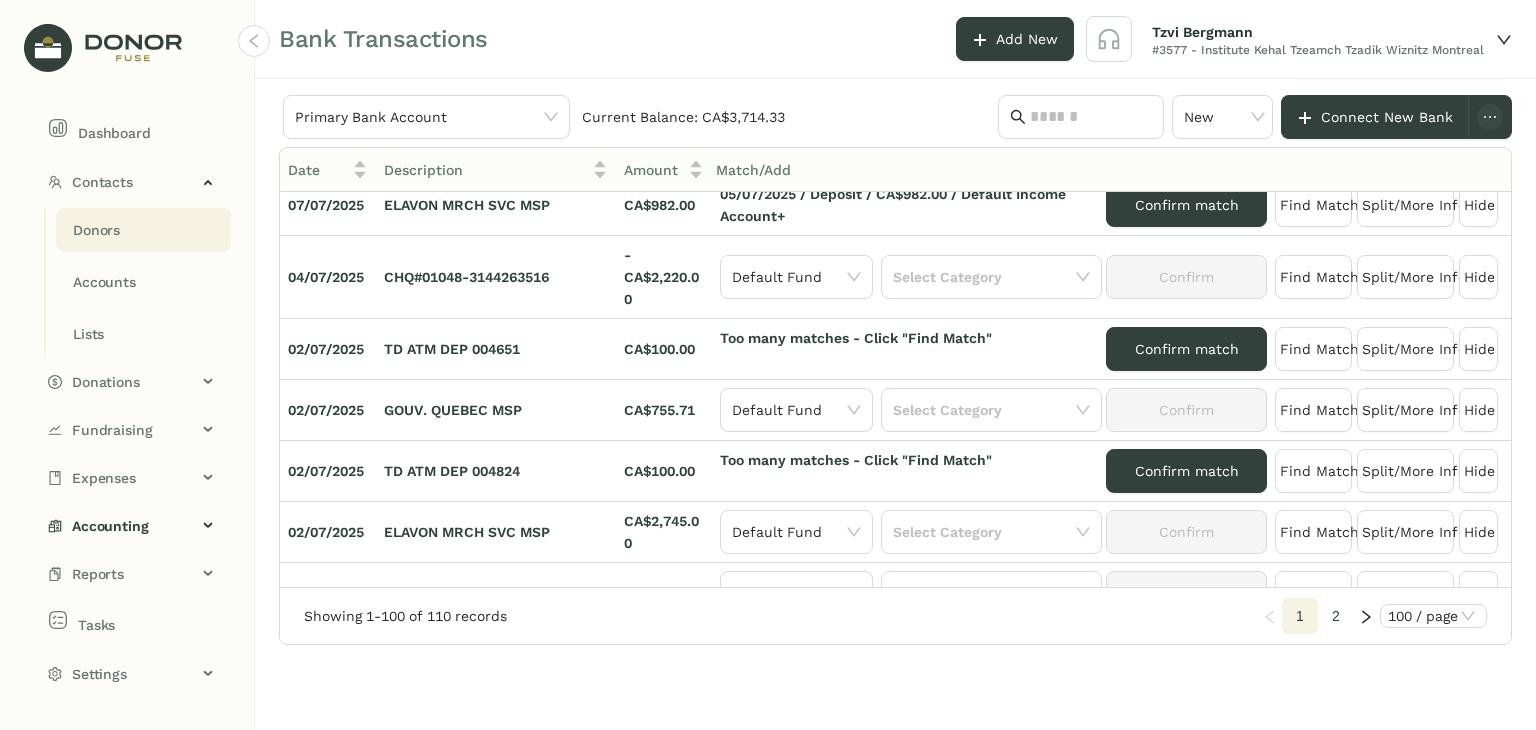click on "Donors" 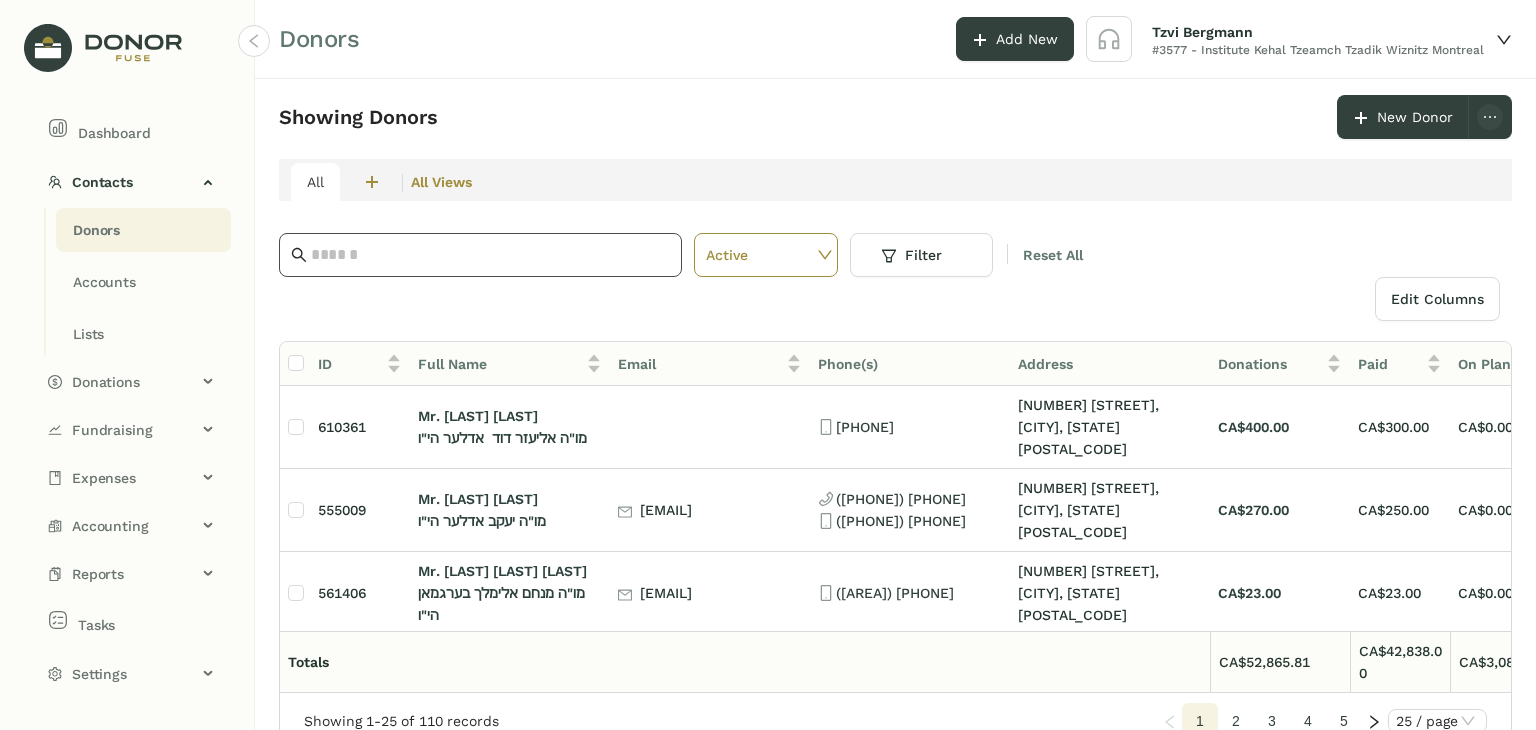 click 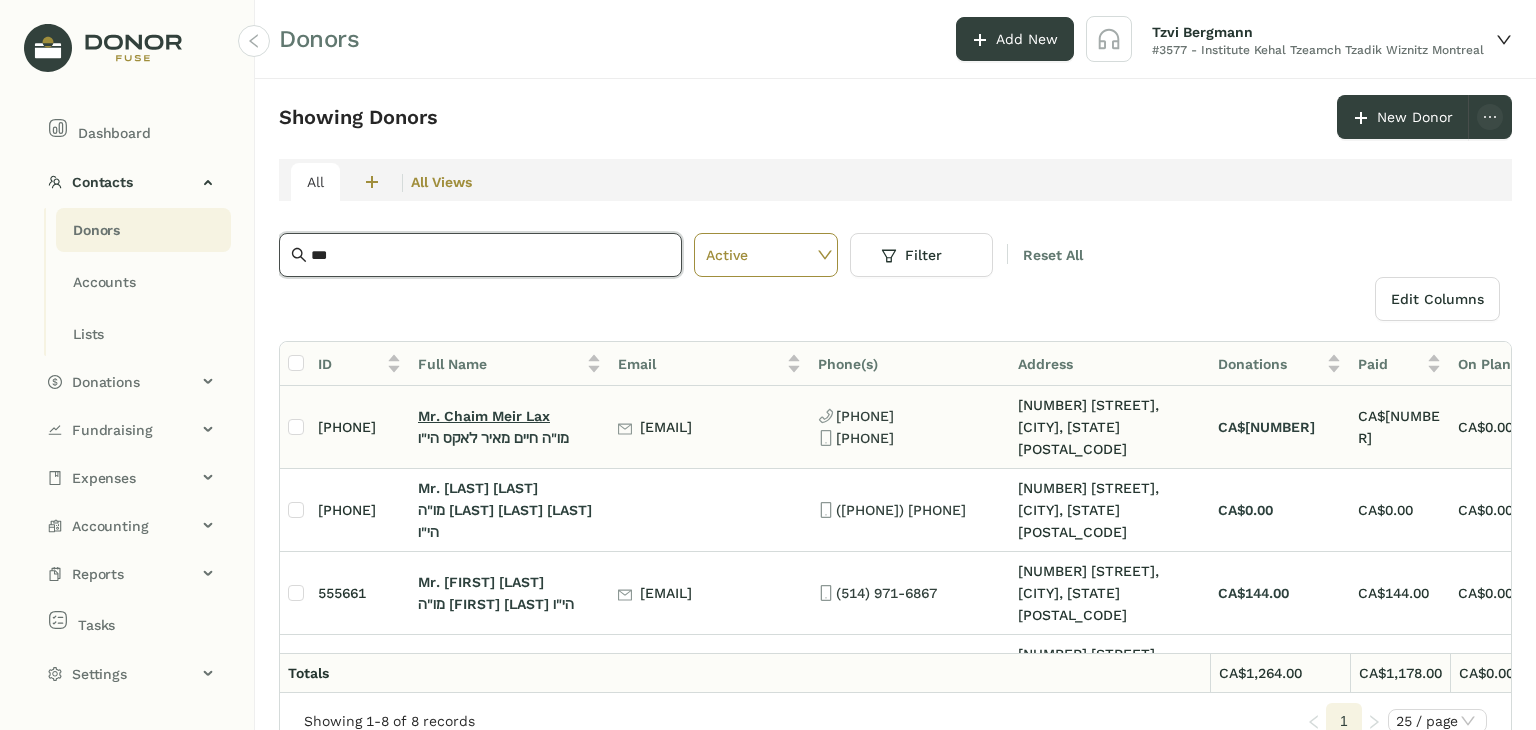 type on "***" 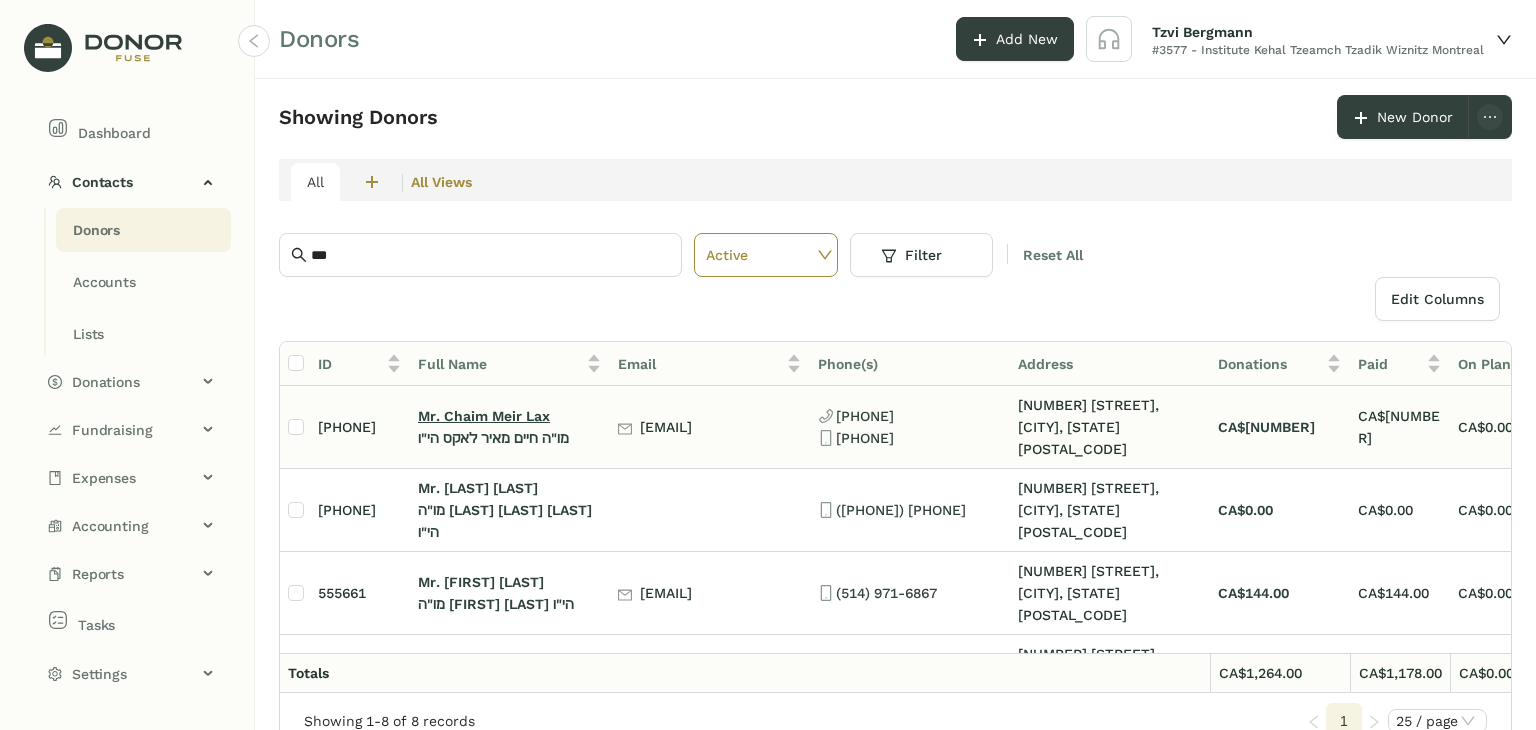 click on "Mr. Chaim Meir Lax" 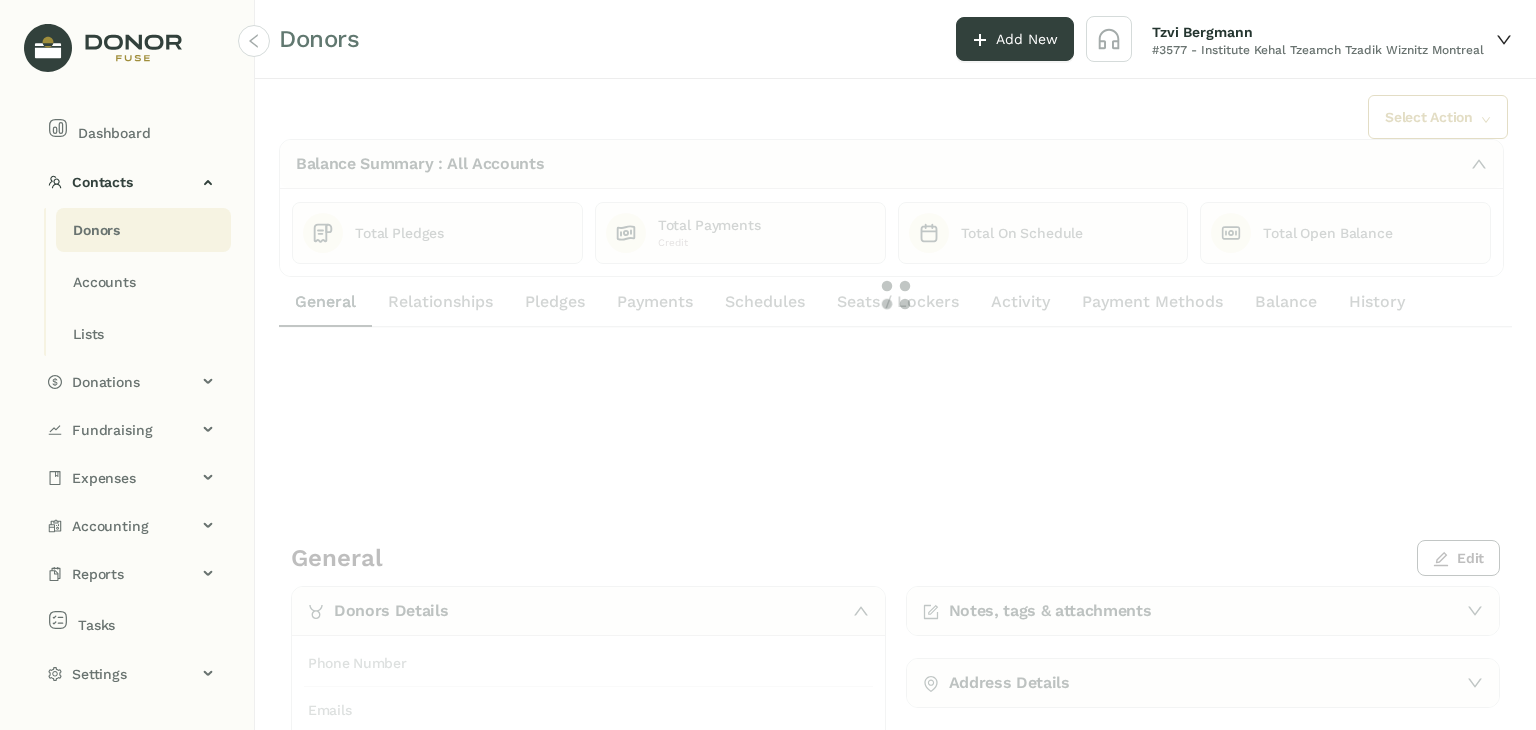 click 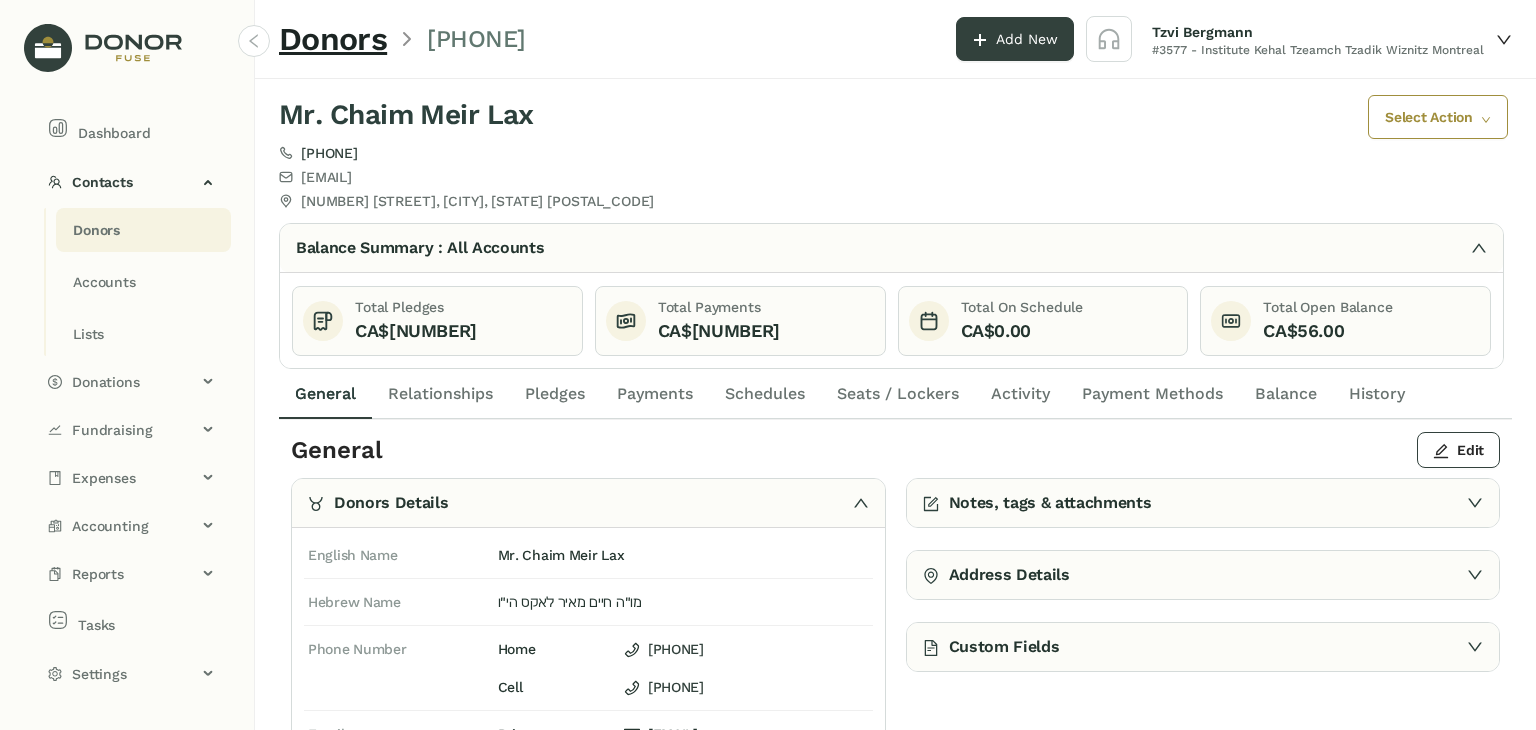 click on "Payment Methods" 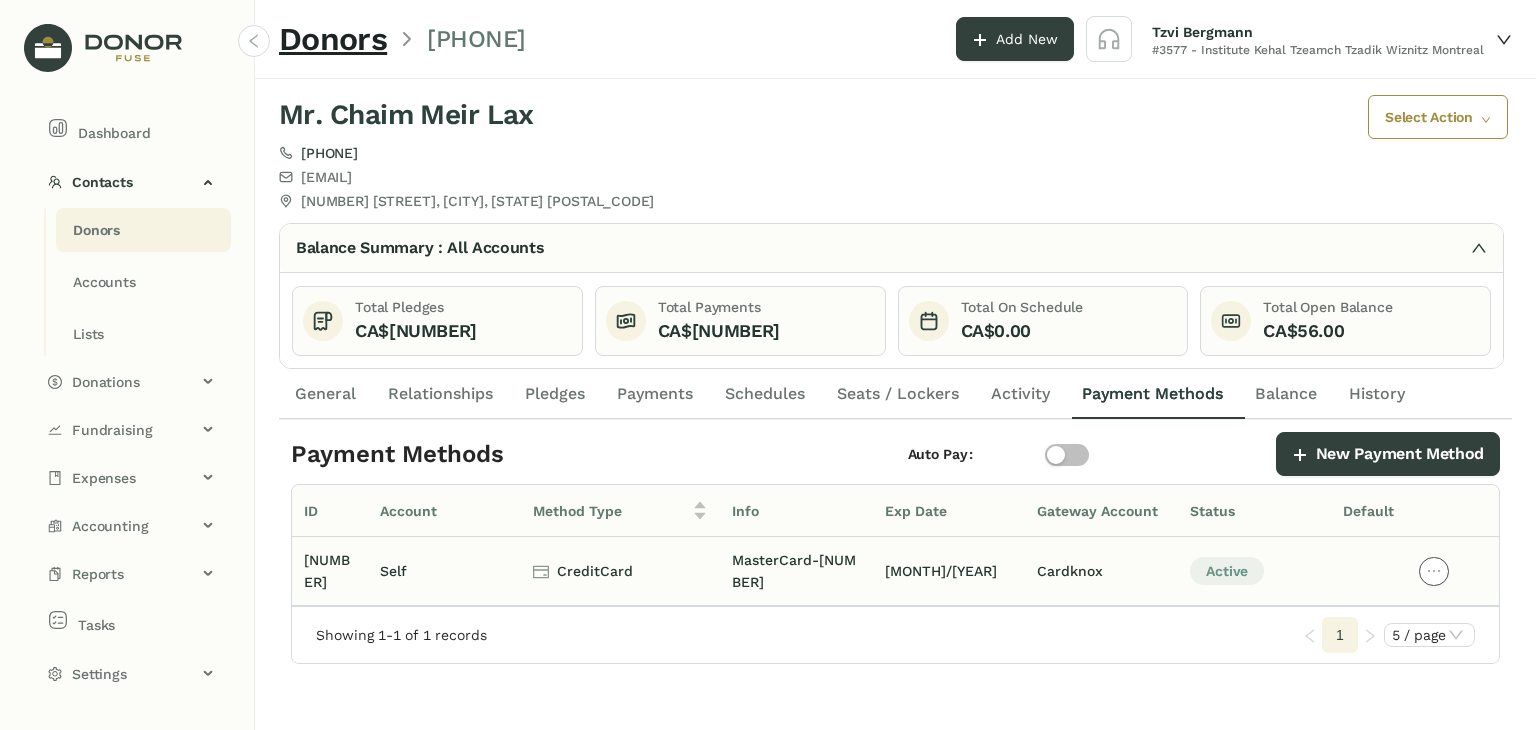click 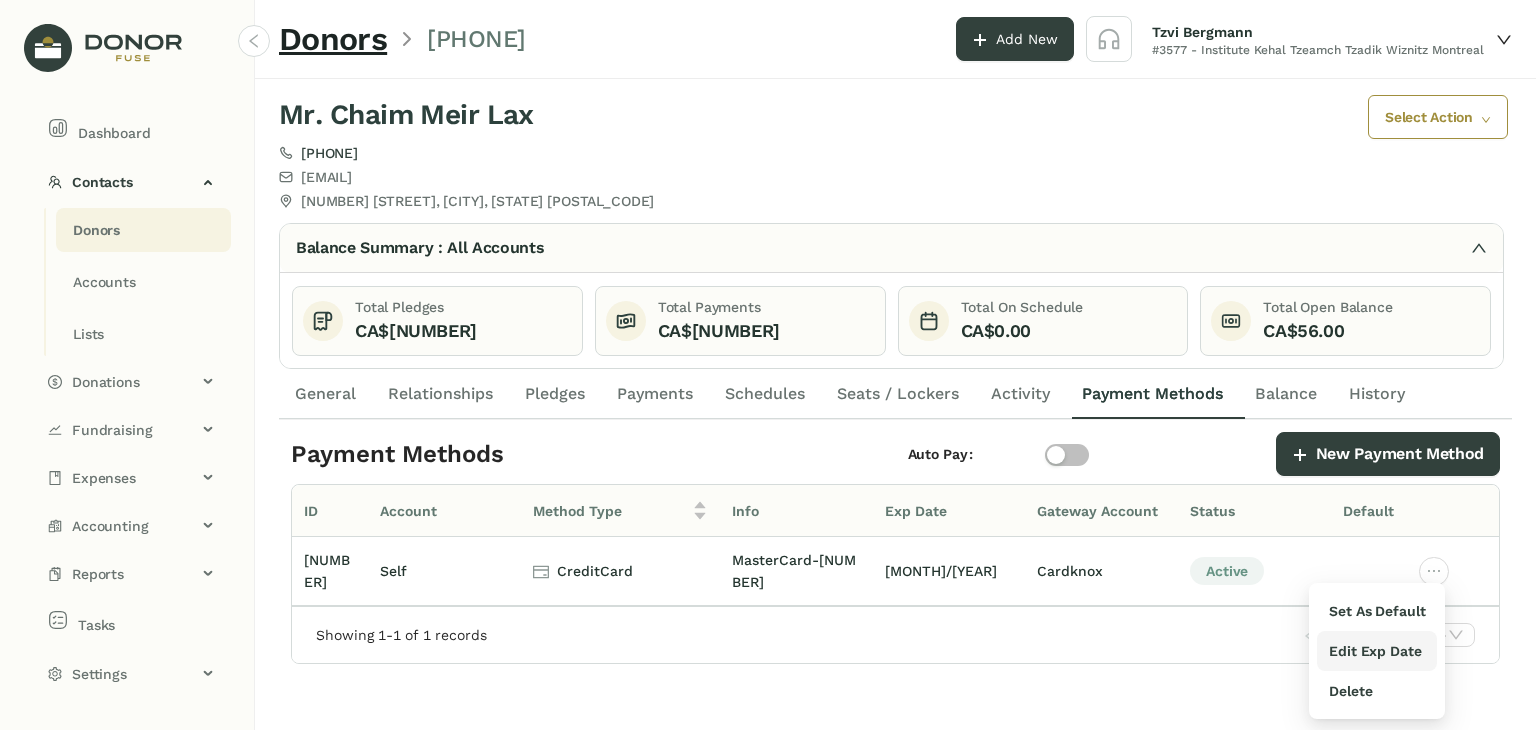 click on "Edit Exp Date" at bounding box center [1375, 651] 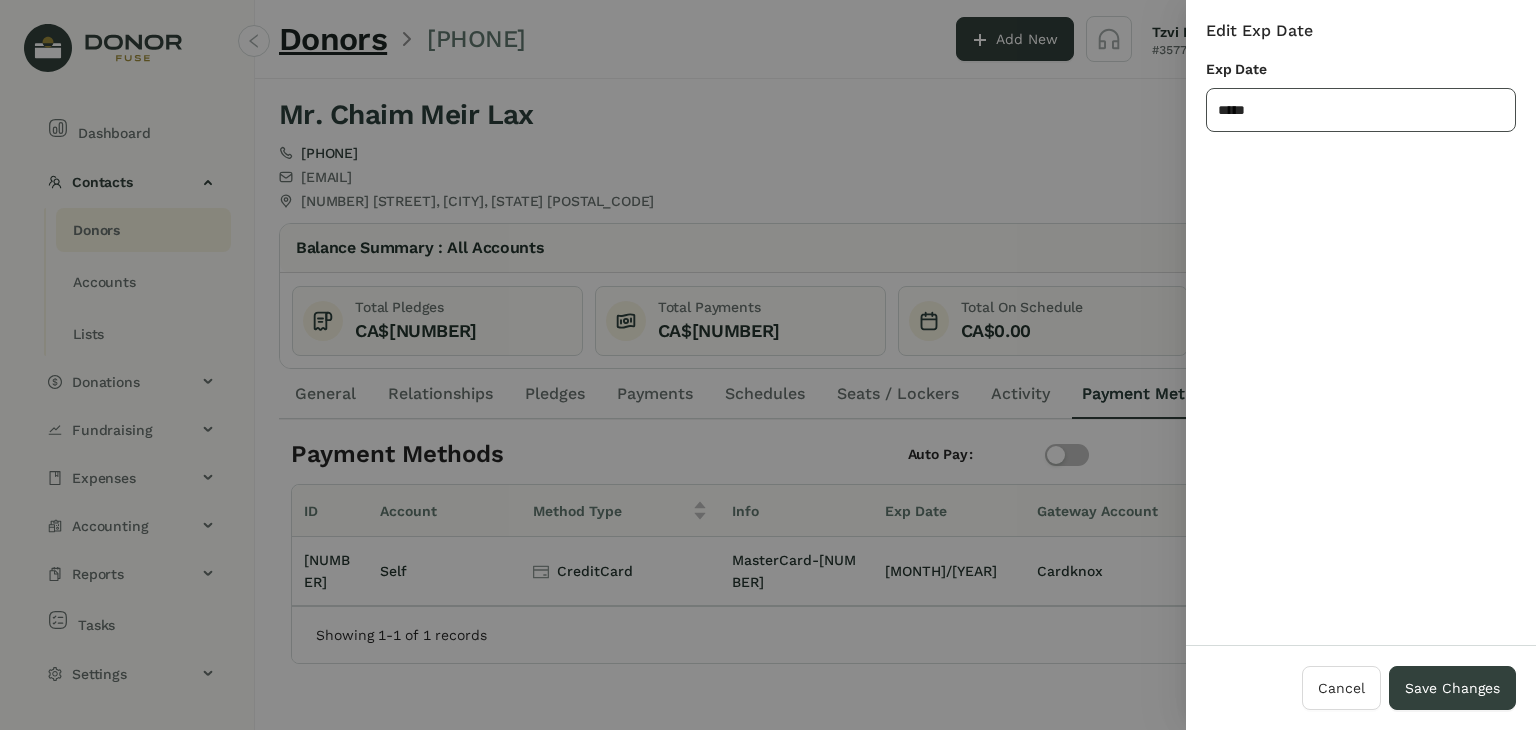 click on "*****" 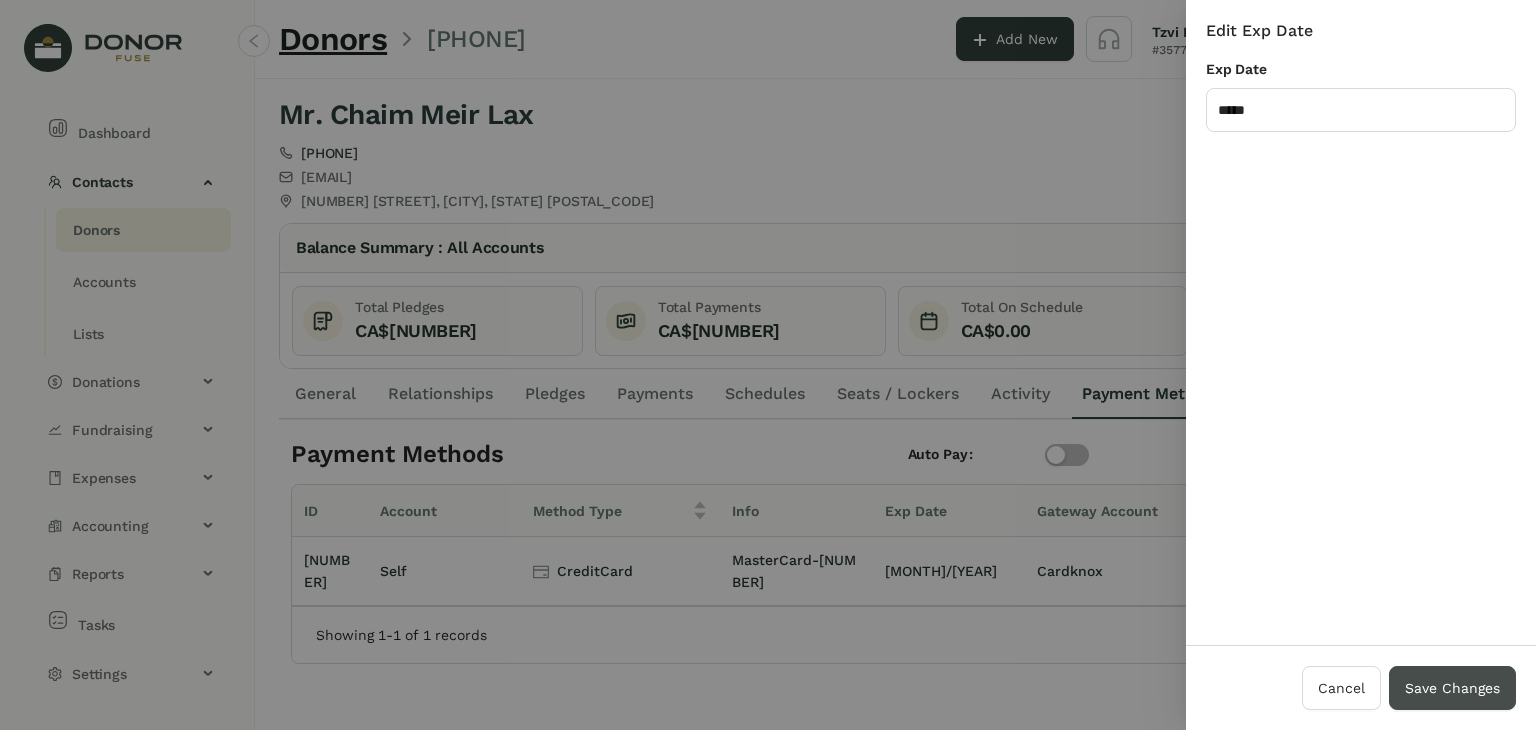type on "*****" 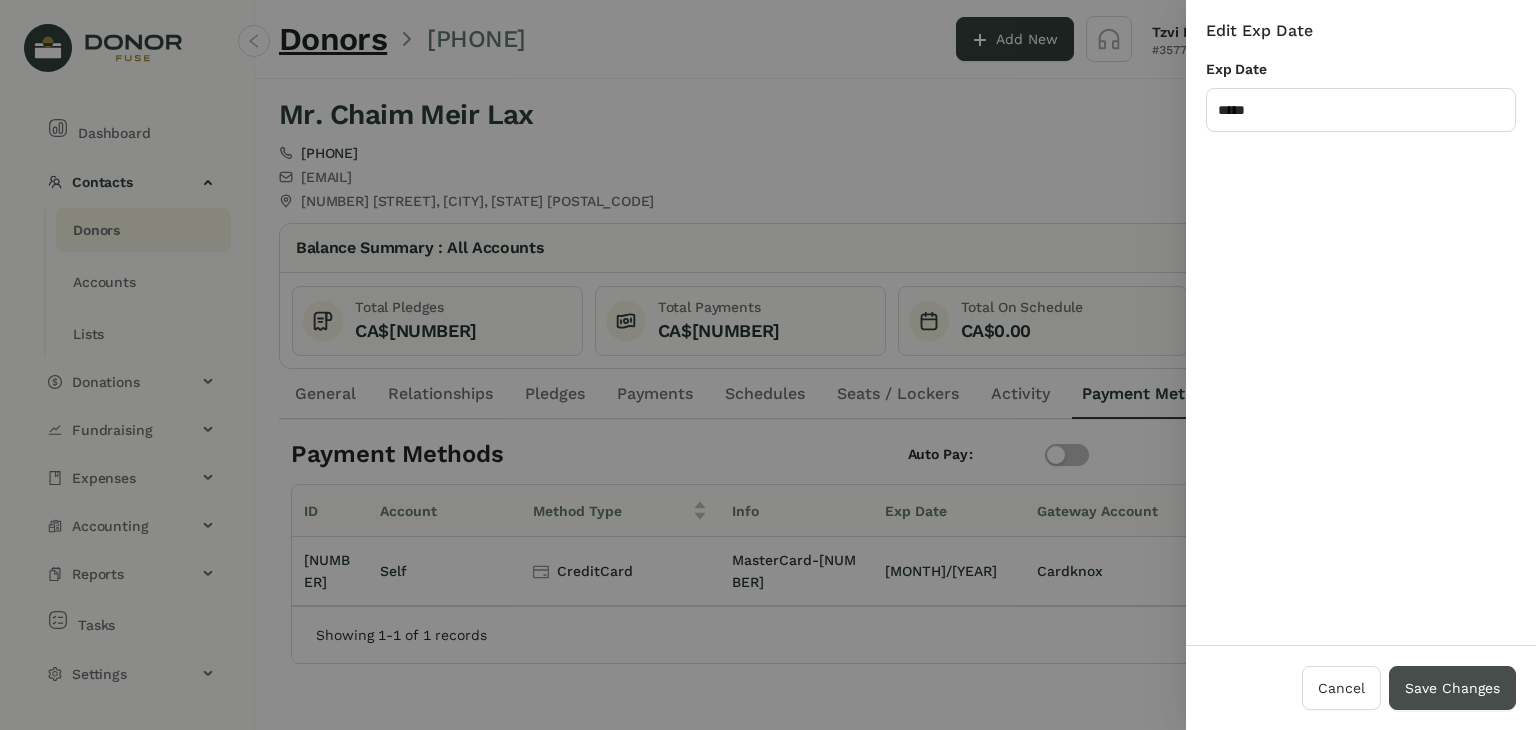 click on "Save Changes" at bounding box center [1452, 688] 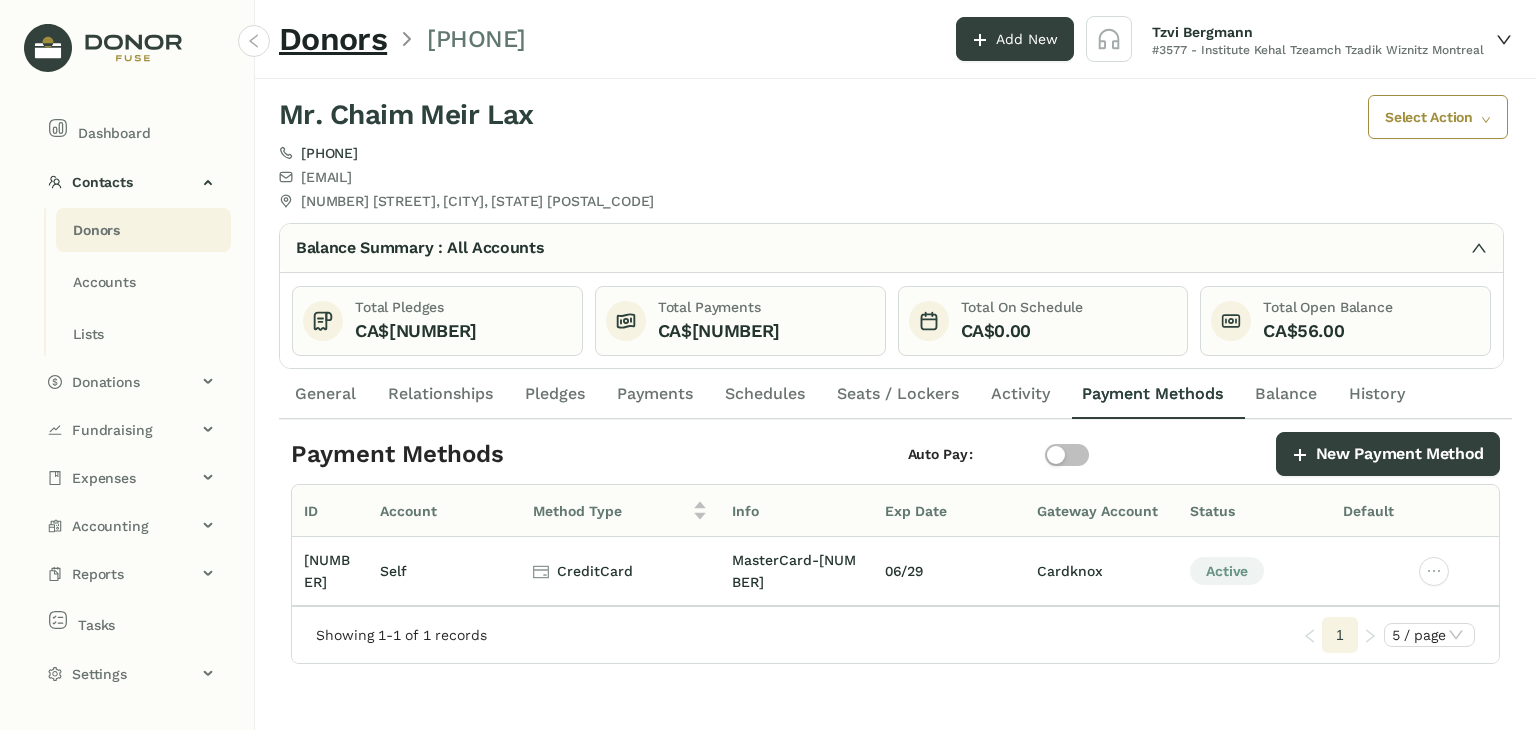 click on "Pledges" 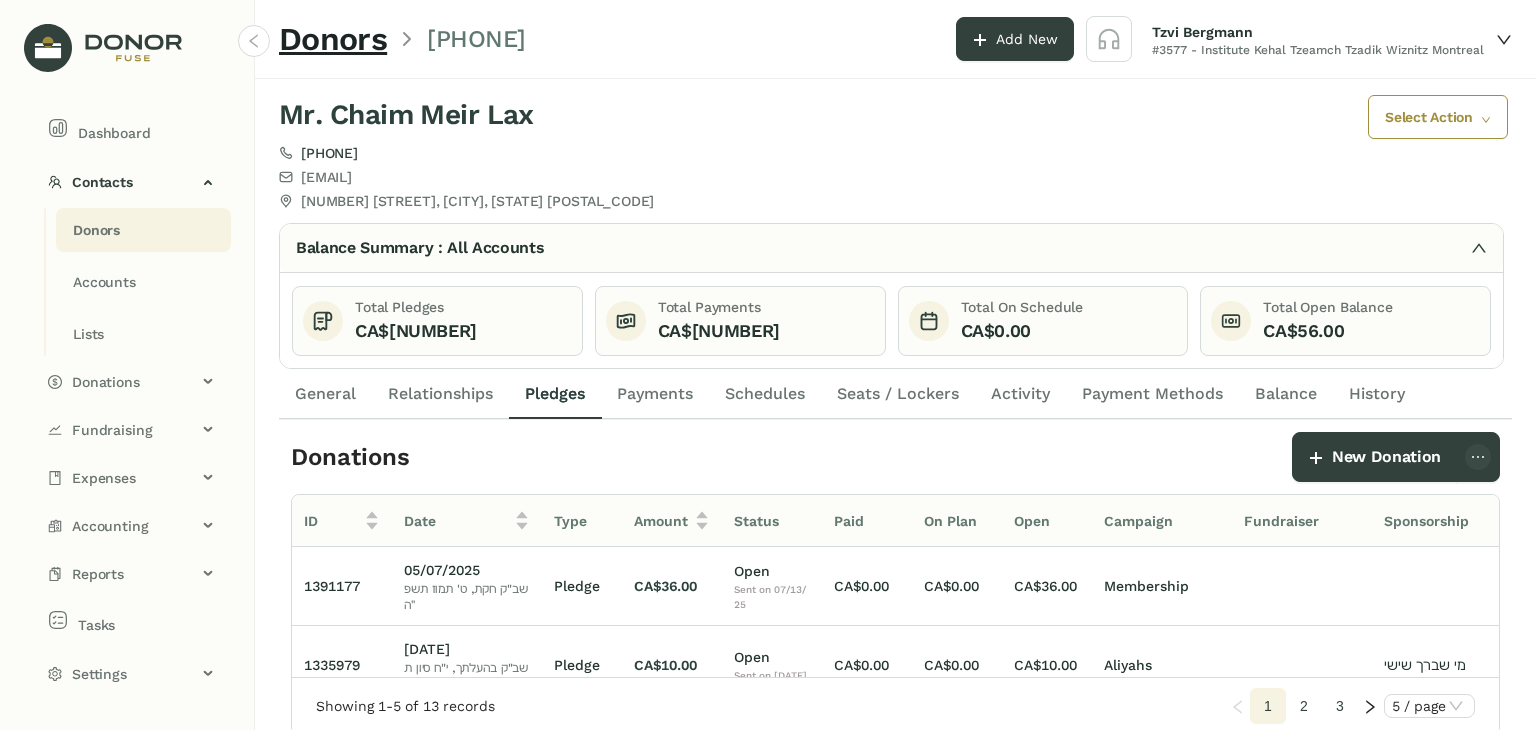 scroll, scrollTop: 0, scrollLeft: 306, axis: horizontal 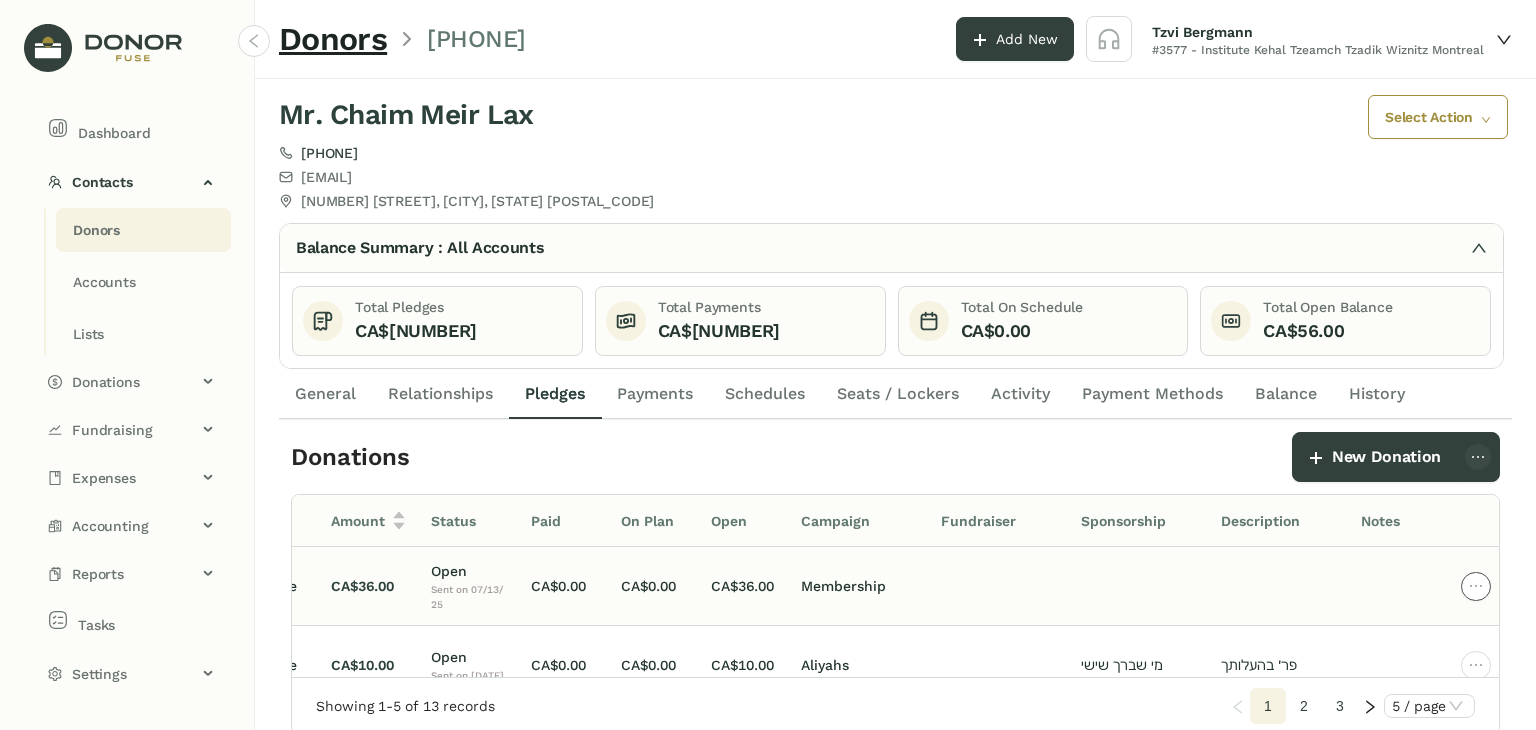 click 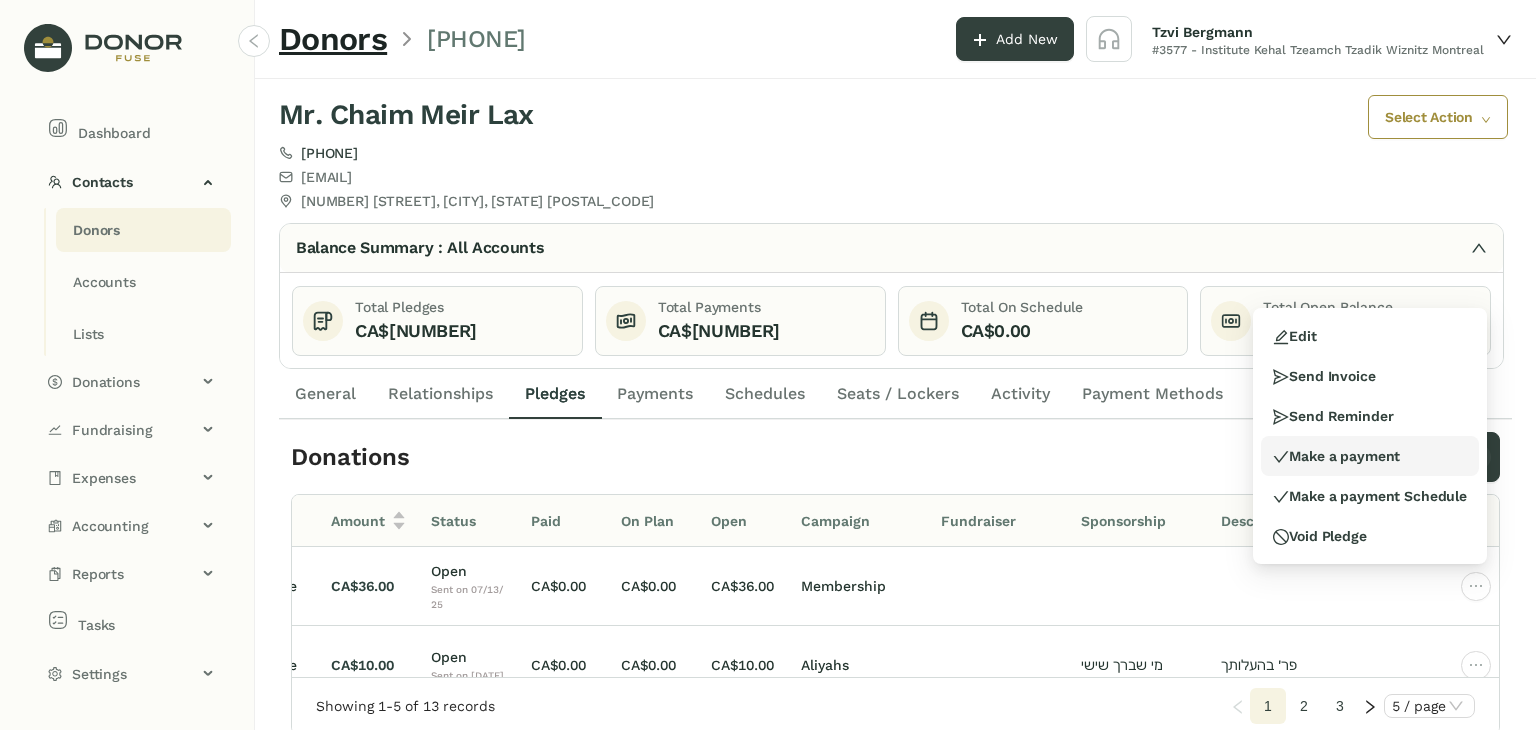 click on "Make a payment" at bounding box center [1336, 456] 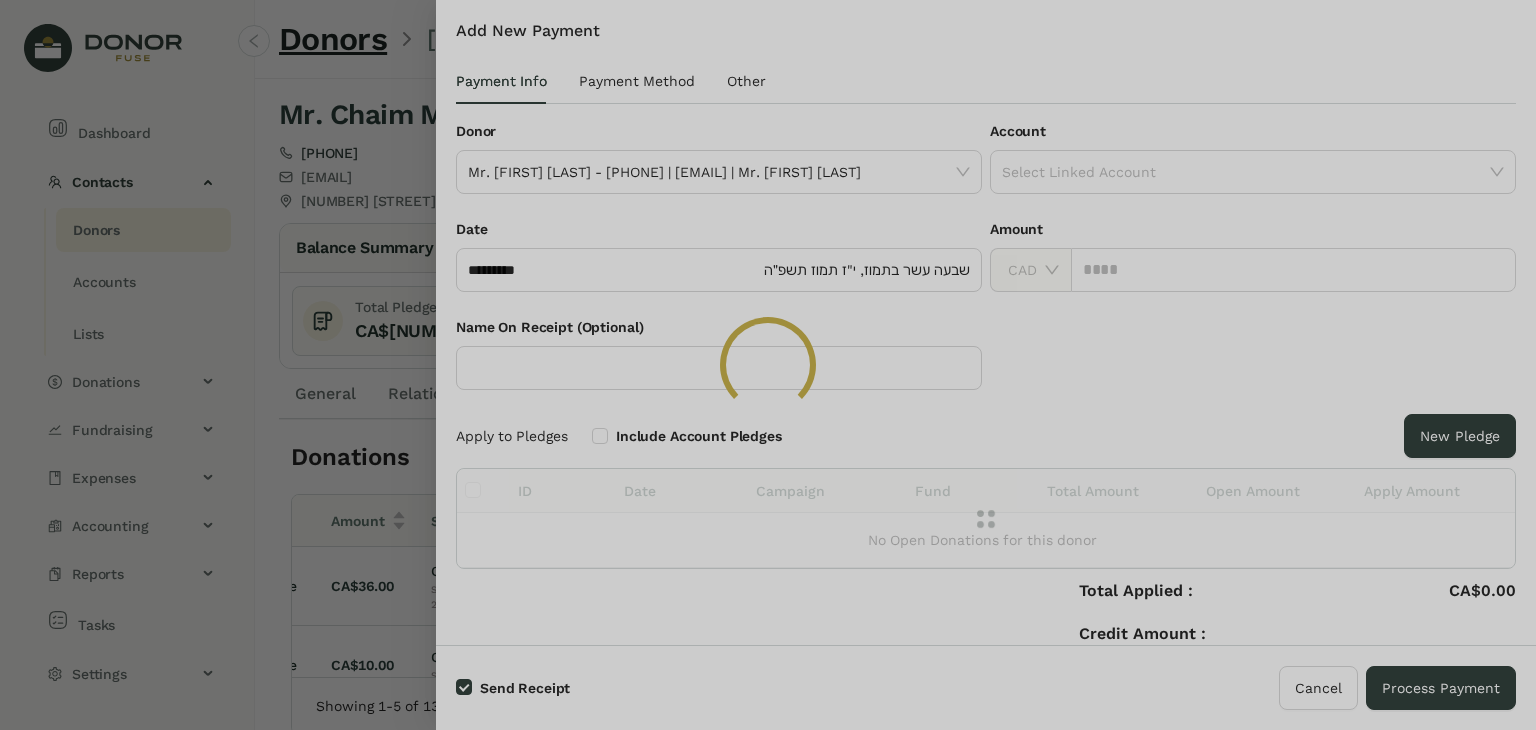 type on "********" 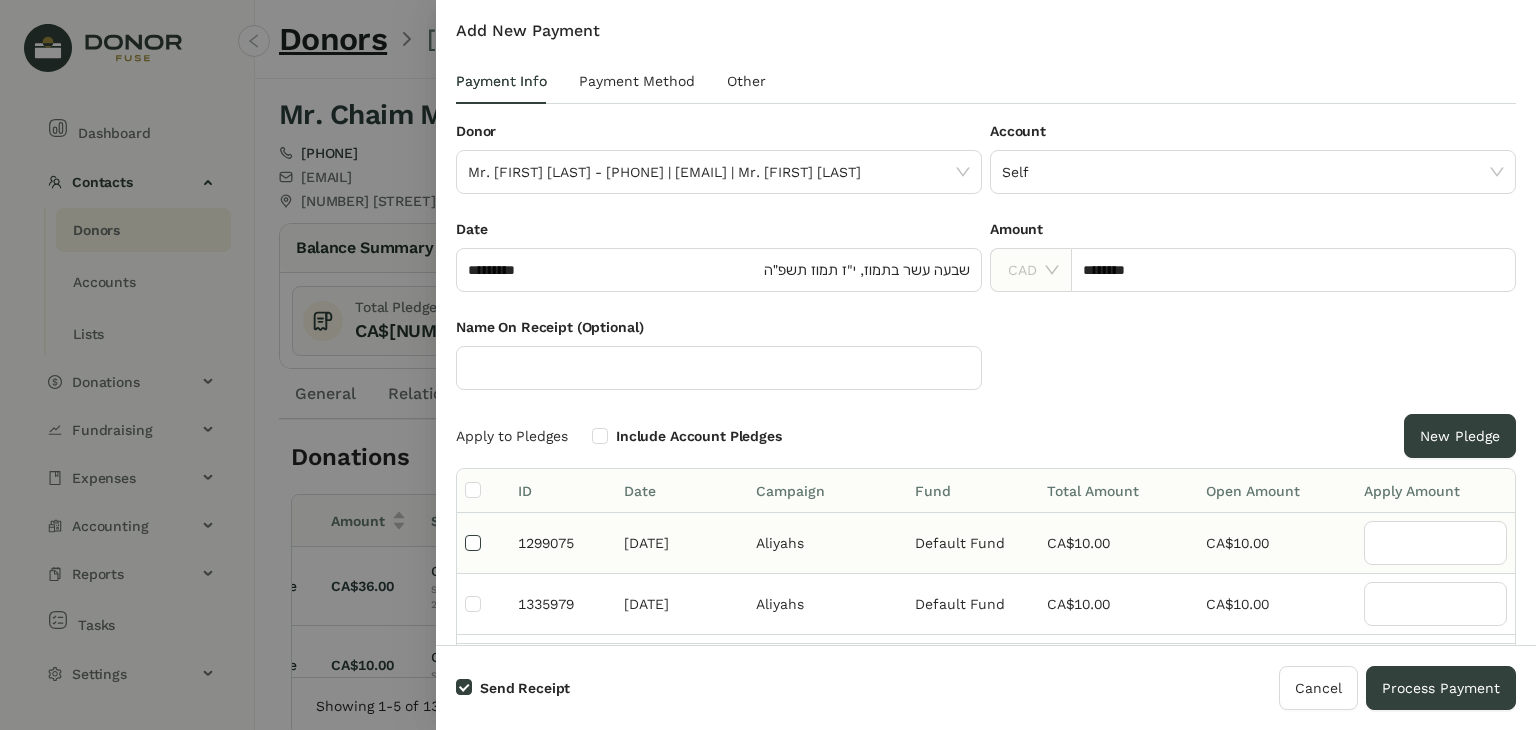 type on "**" 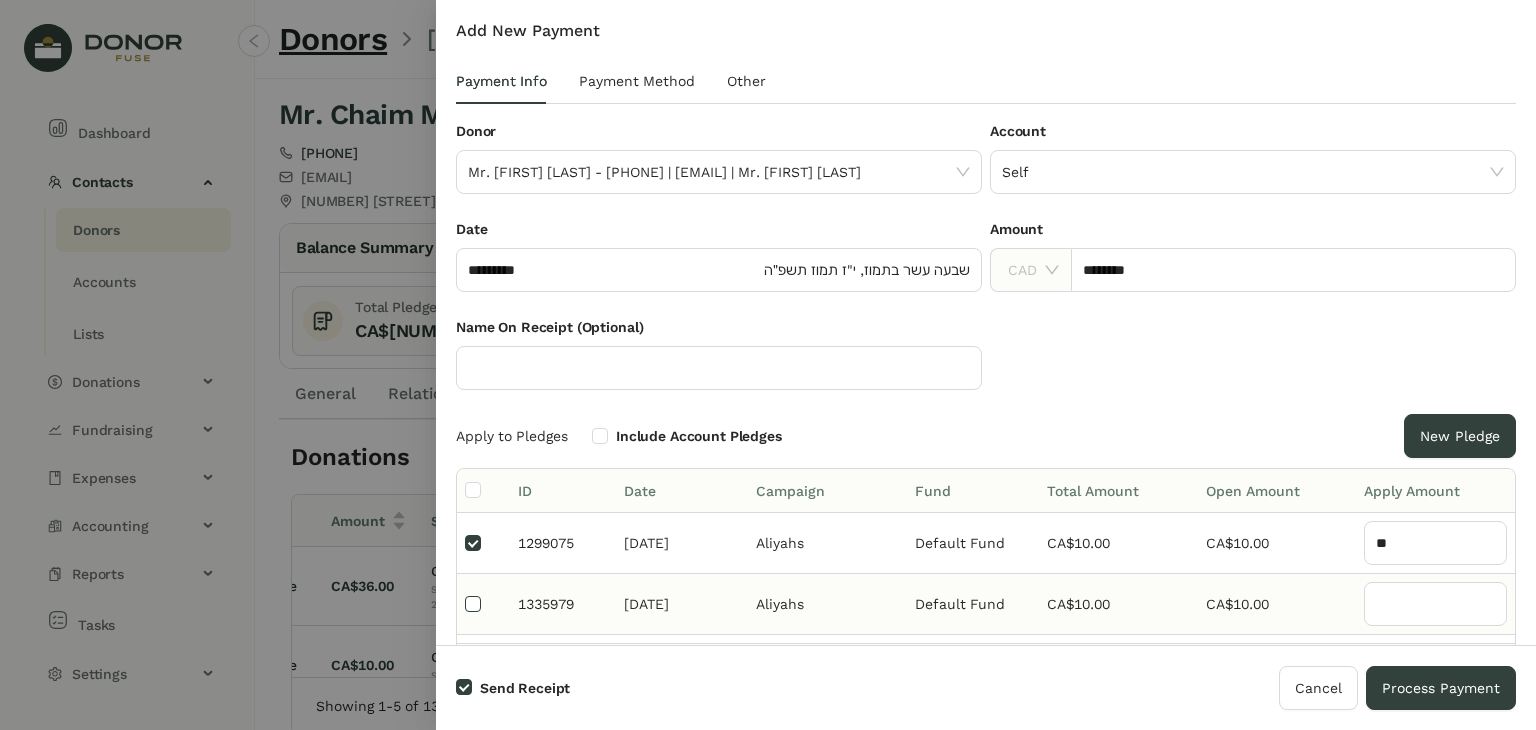 type on "**" 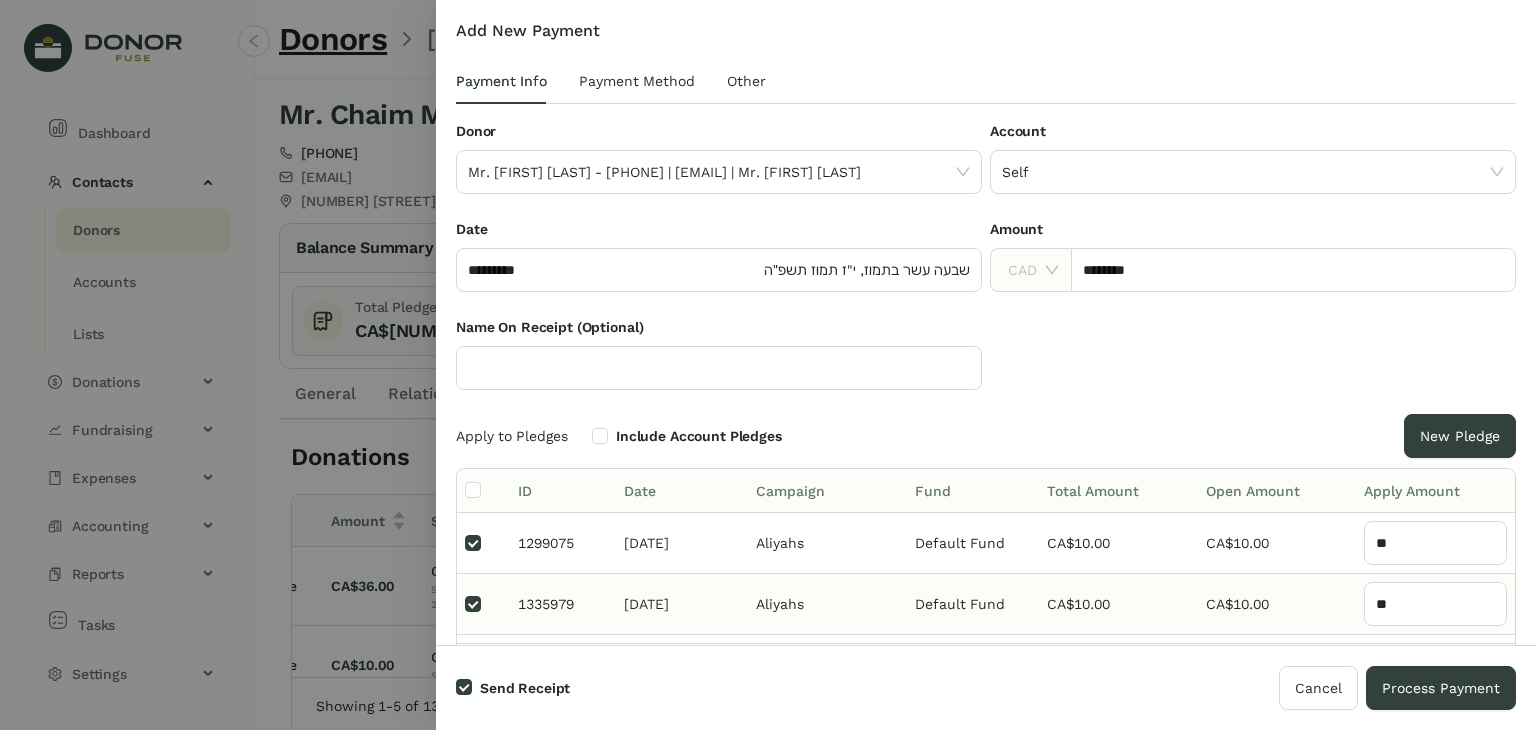 scroll, scrollTop: 52, scrollLeft: 0, axis: vertical 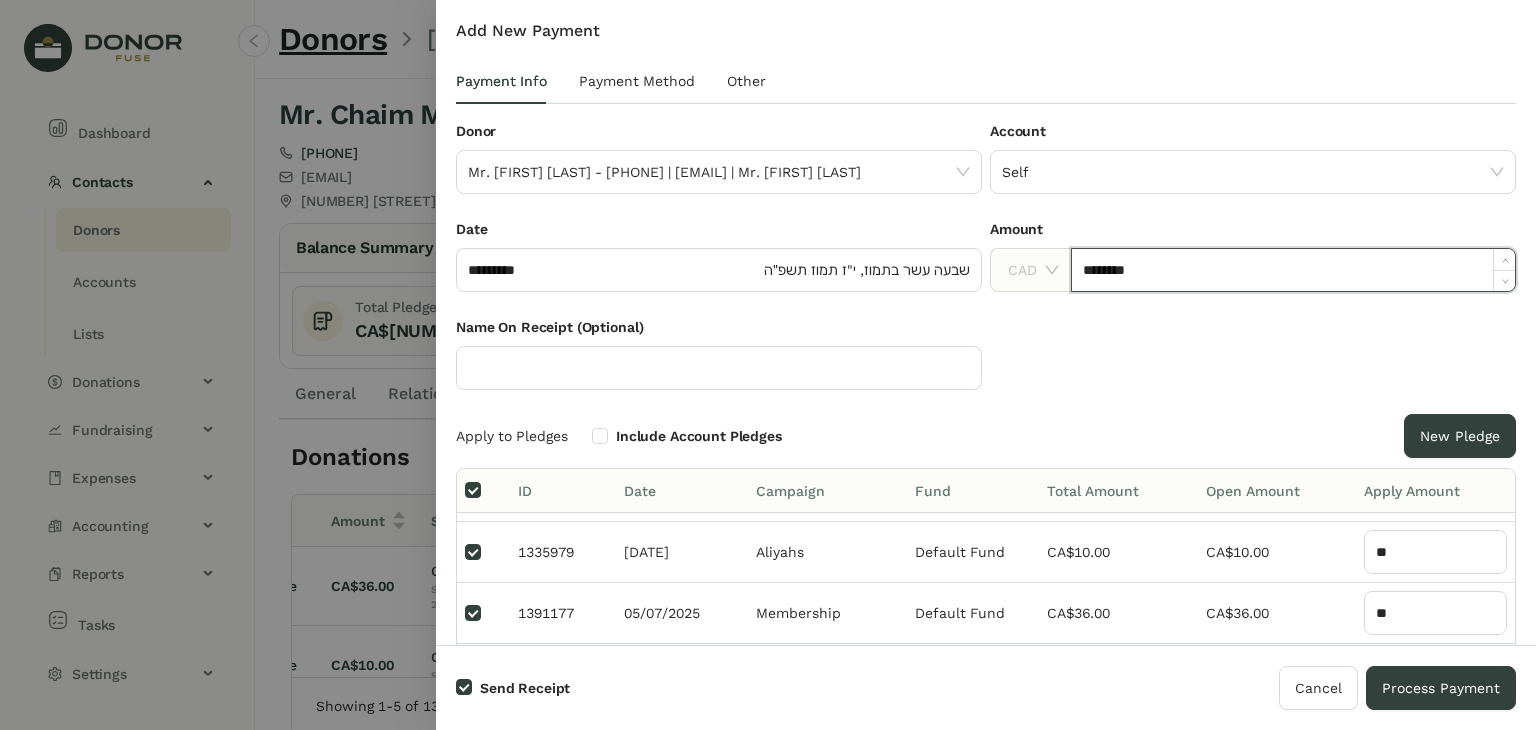 drag, startPoint x: 1282, startPoint y: 265, endPoint x: 1089, endPoint y: 307, distance: 197.51709 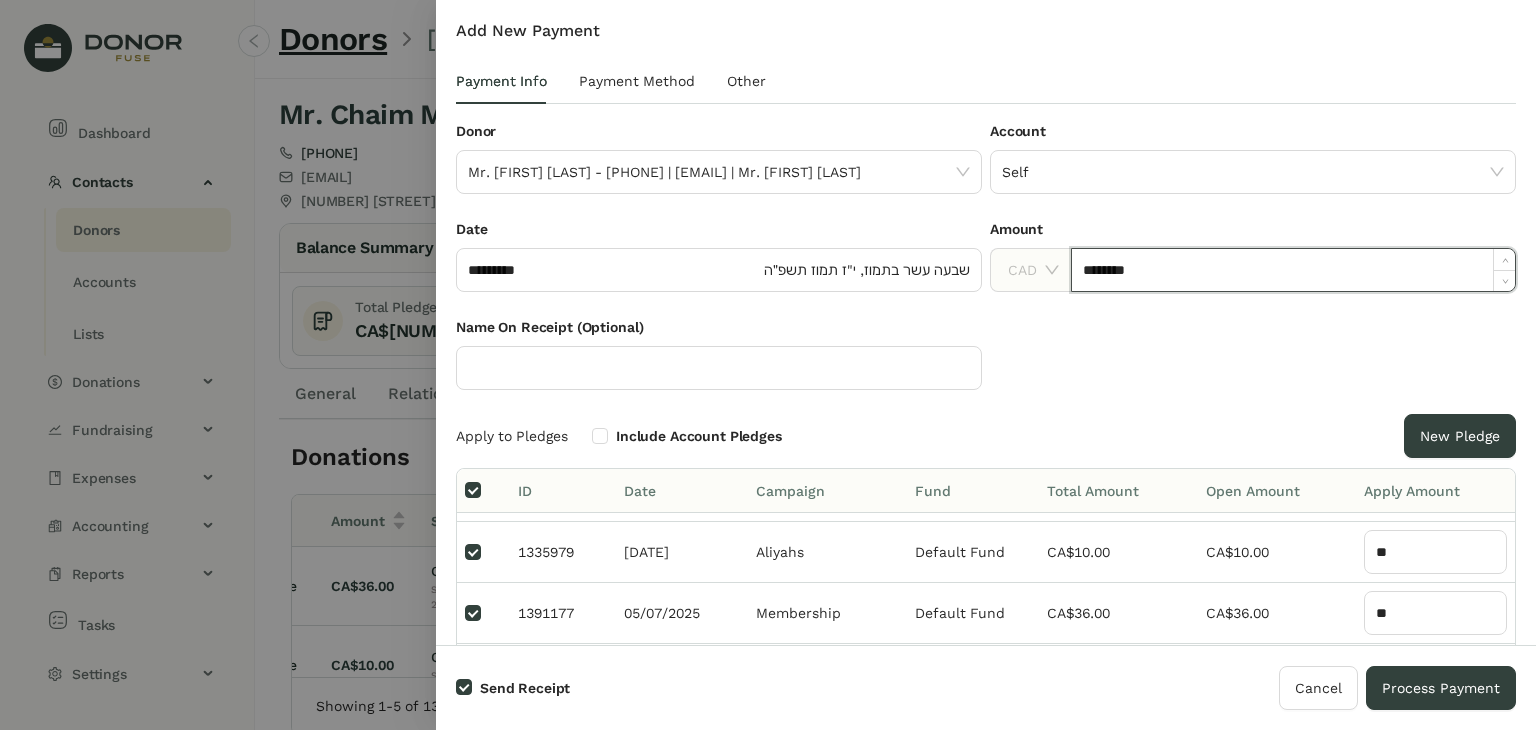 type on "*" 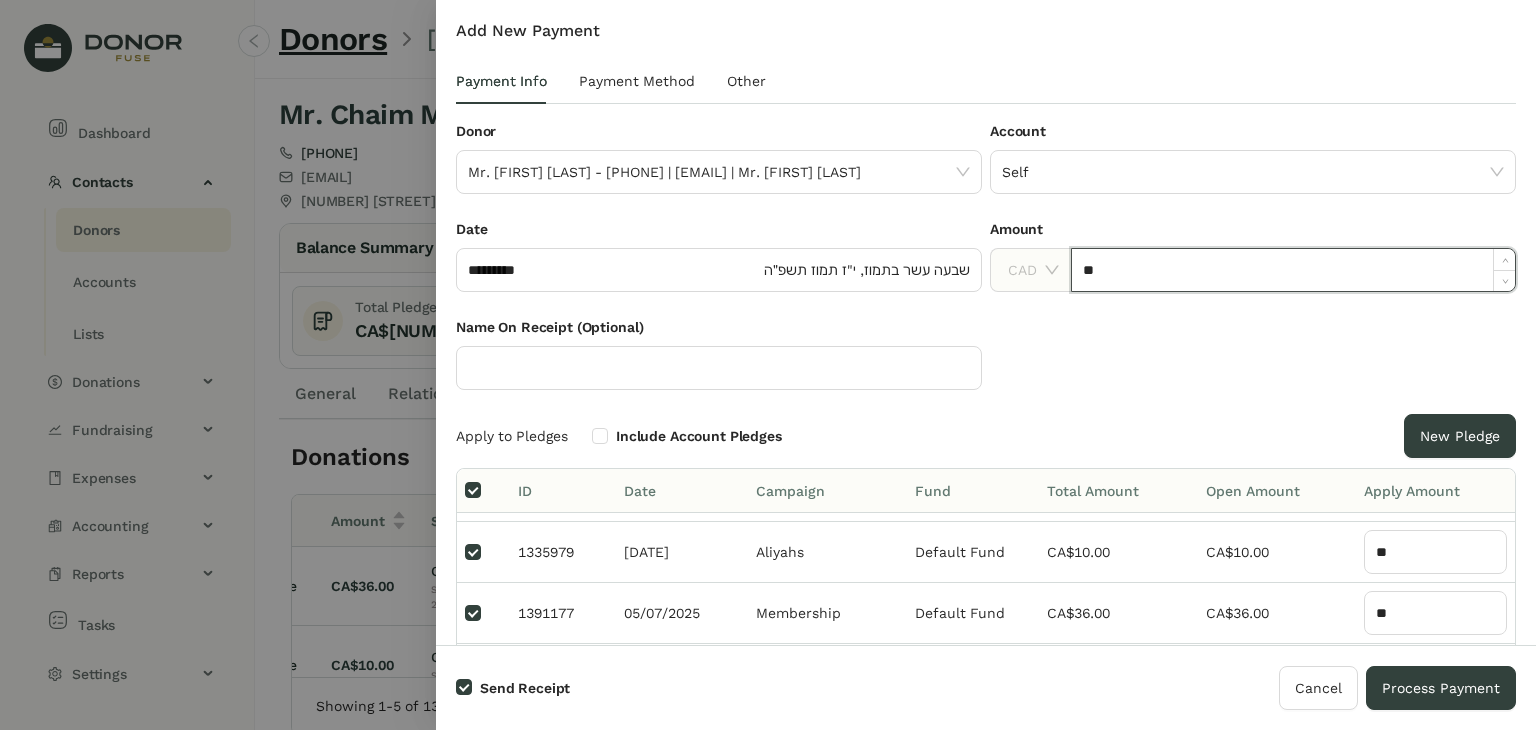 type on "********" 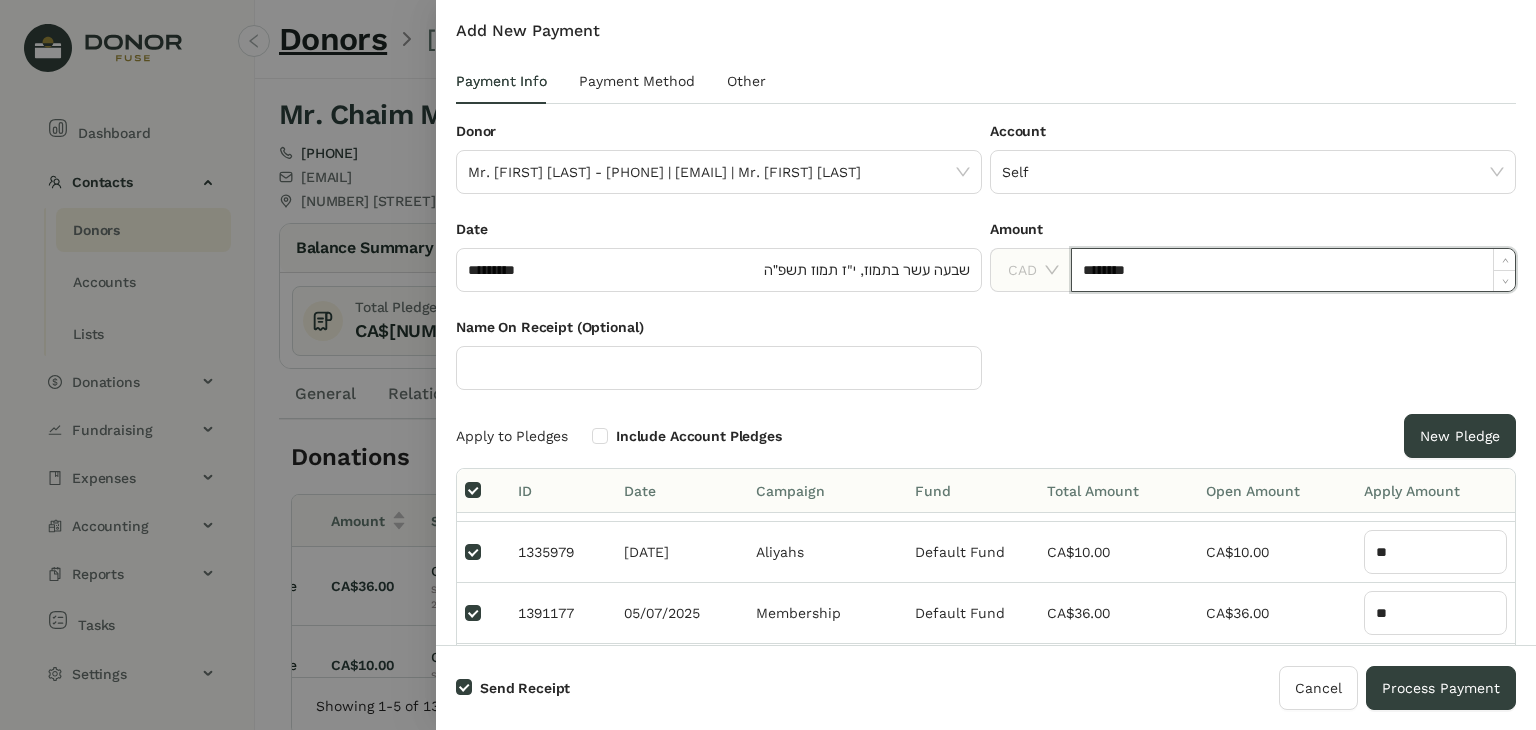 click on "Name On Receipt (Optional)" at bounding box center [986, 365] 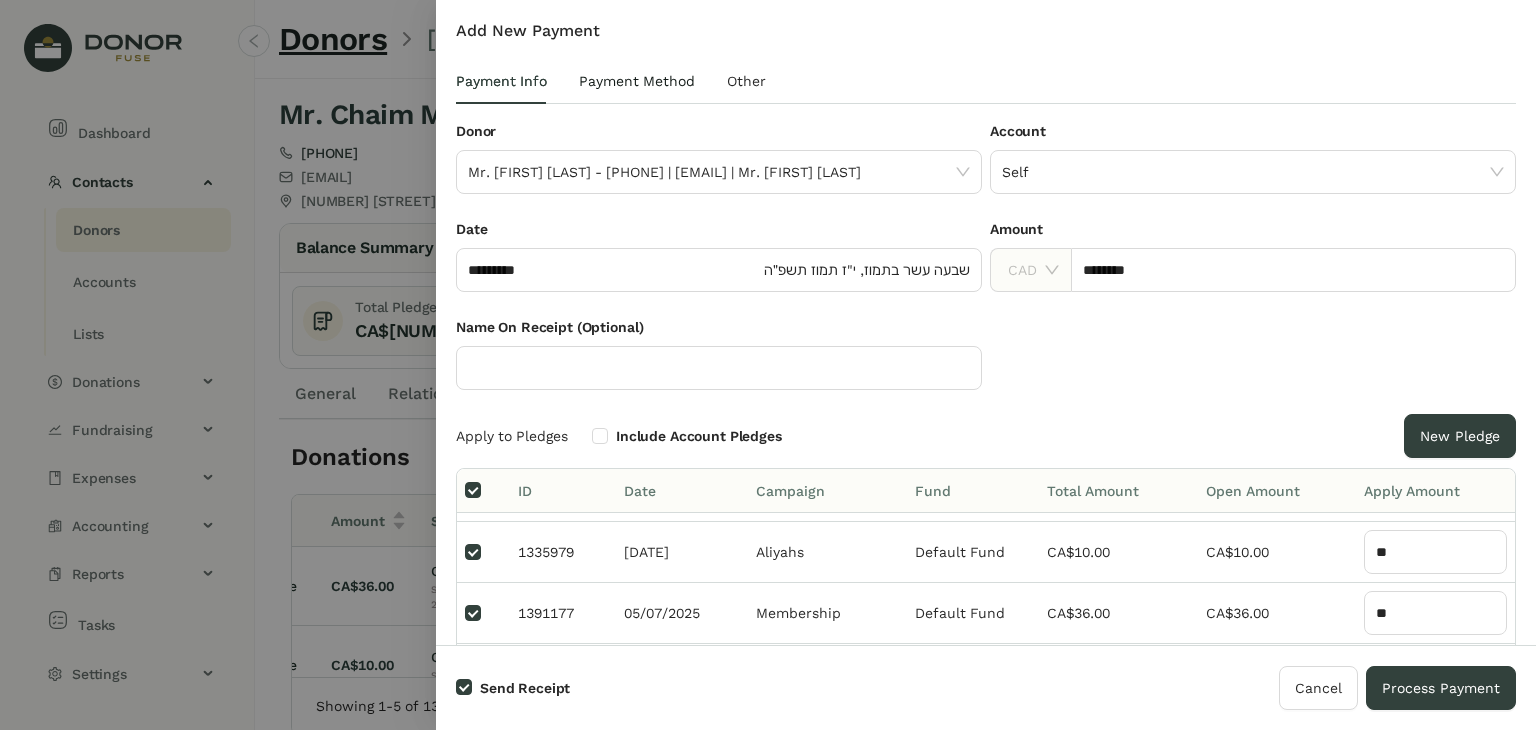 click on "Payment Method" at bounding box center [637, 81] 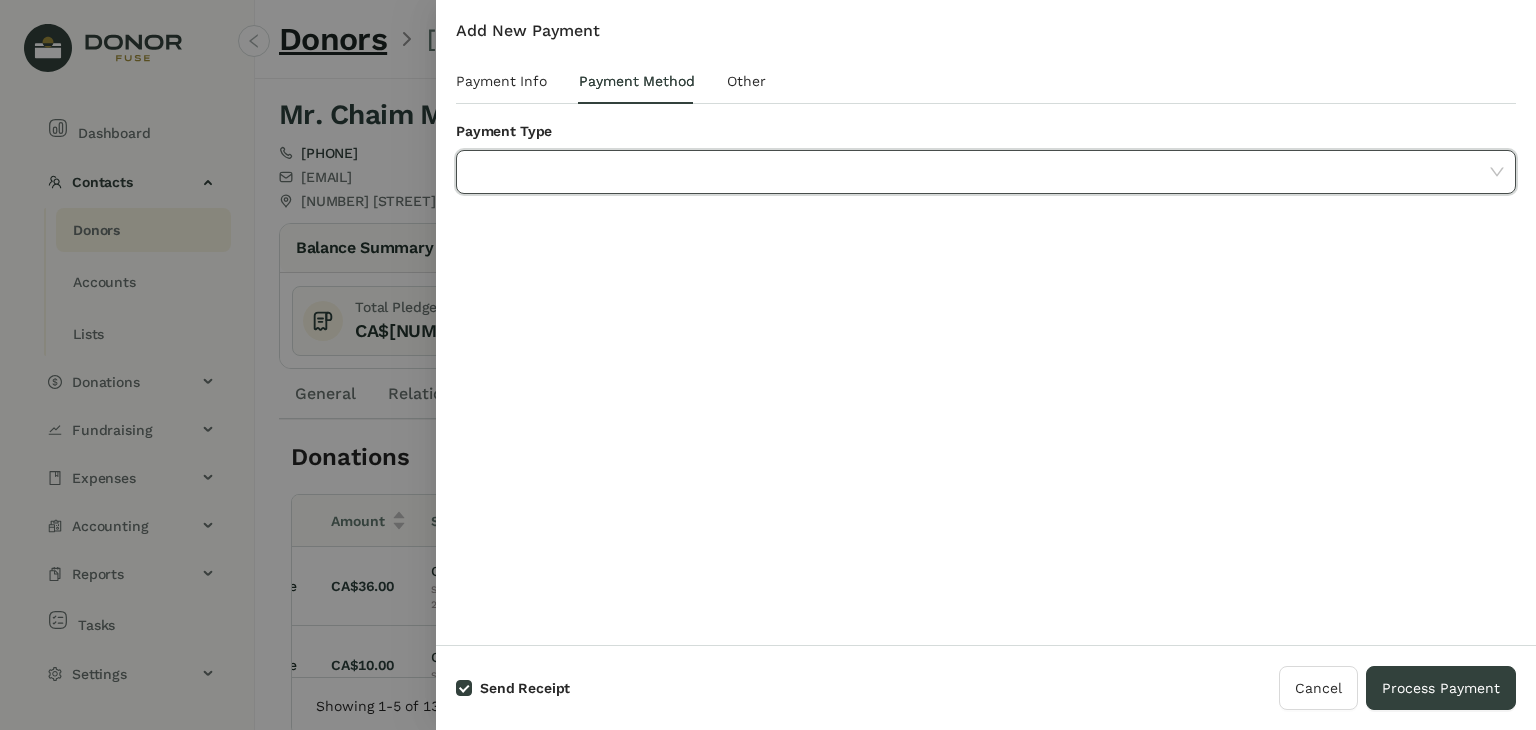 click 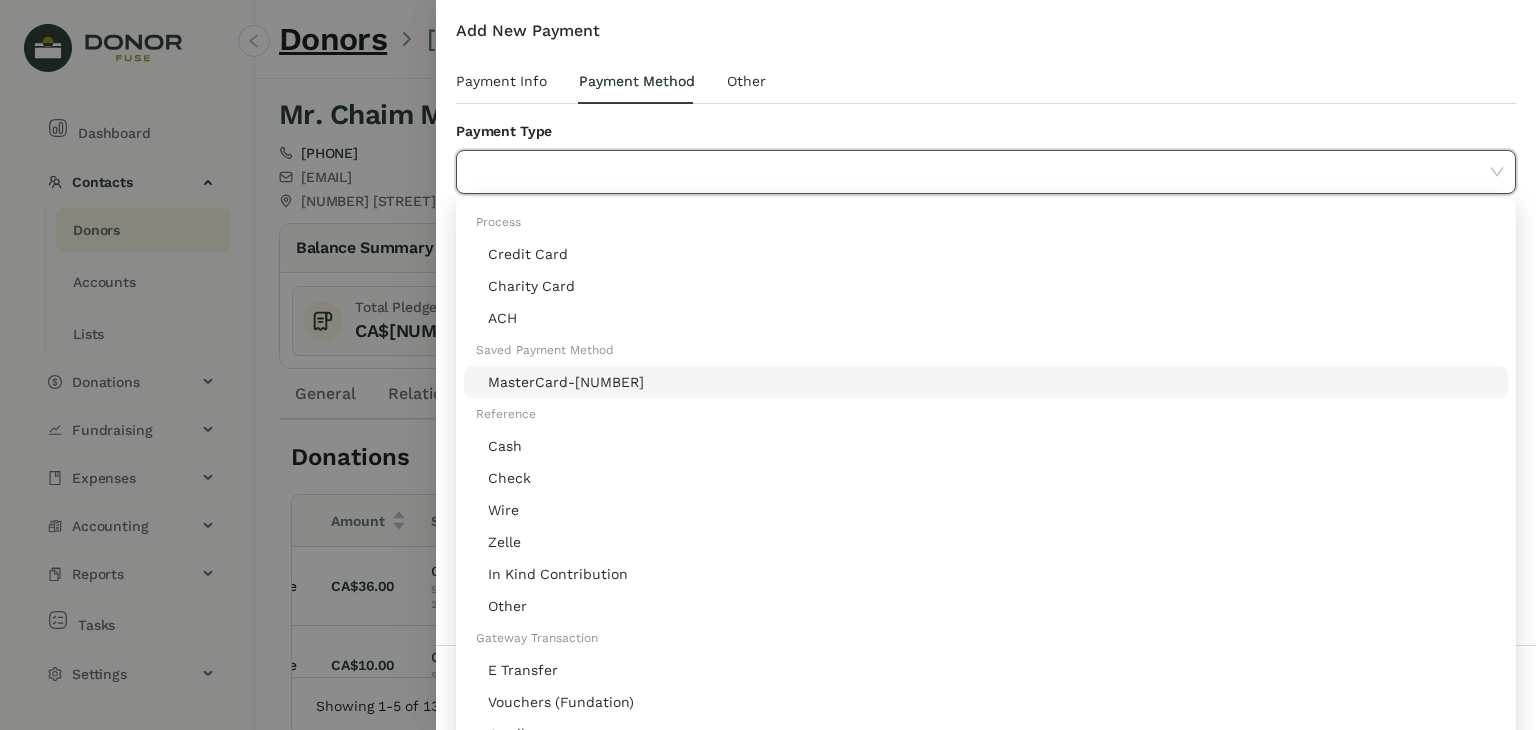 click on "MasterCard-[NUMBER]" 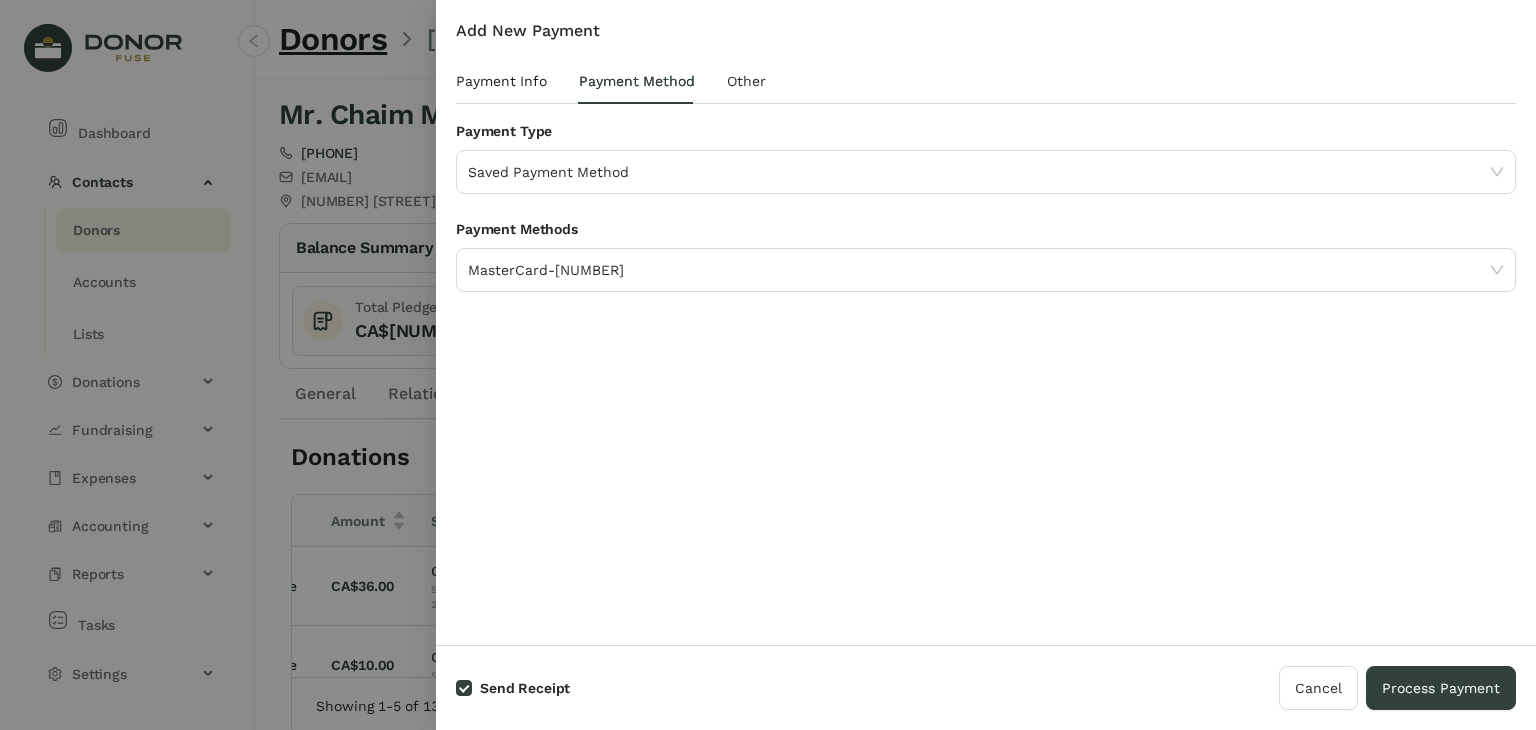 click on "Payment Info" at bounding box center (501, 81) 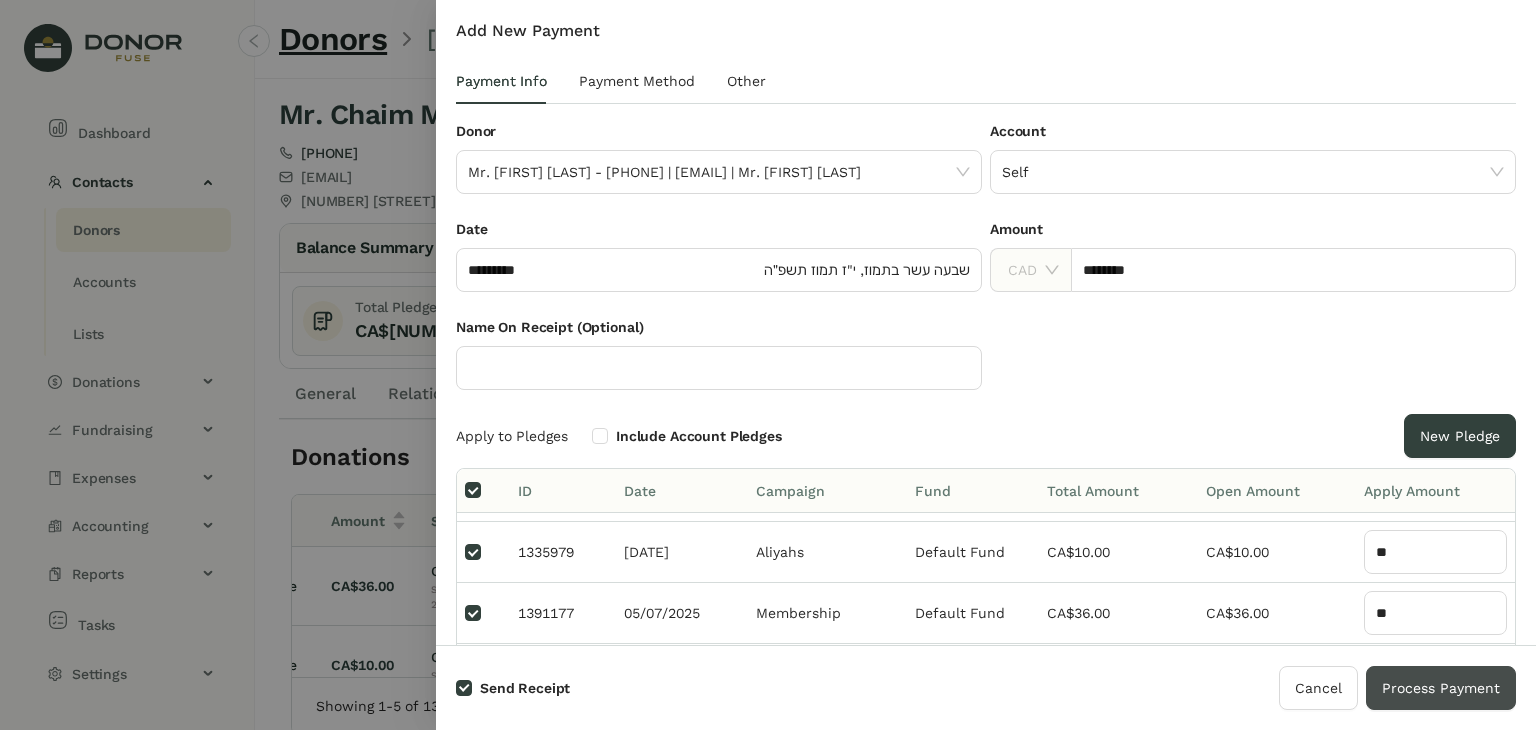 click on "Process Payment" at bounding box center [1441, 688] 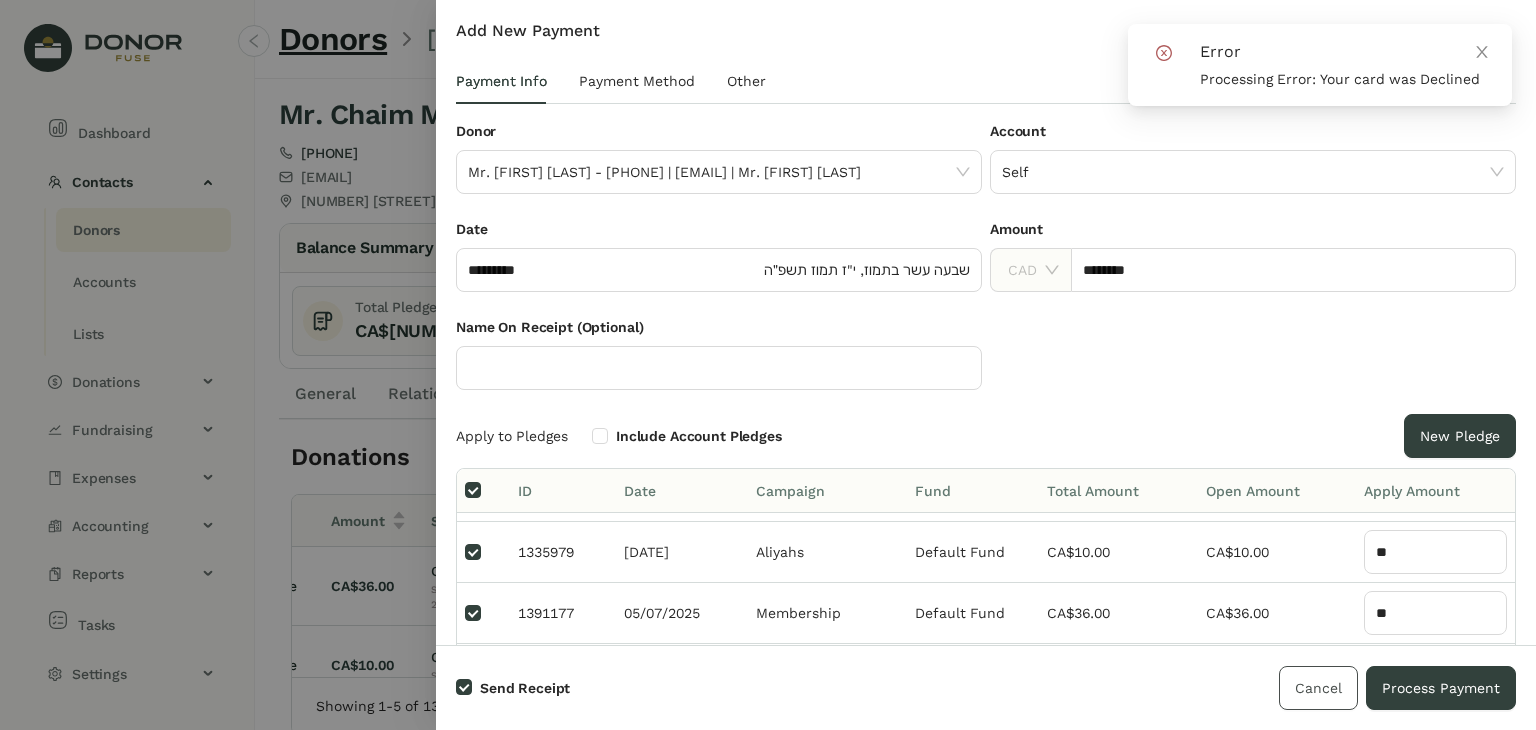 click on "Cancel" at bounding box center [1318, 688] 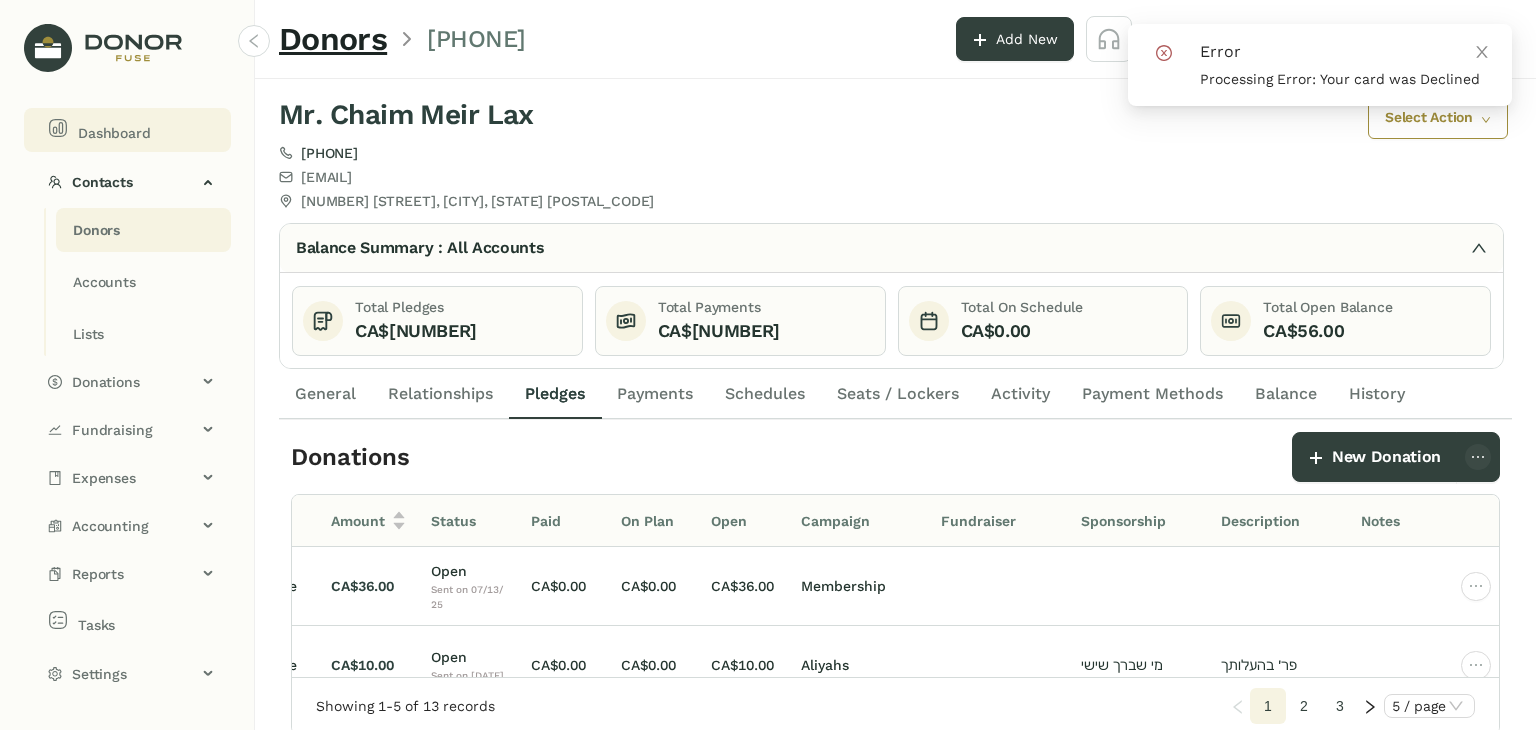 click on "Dashboard" 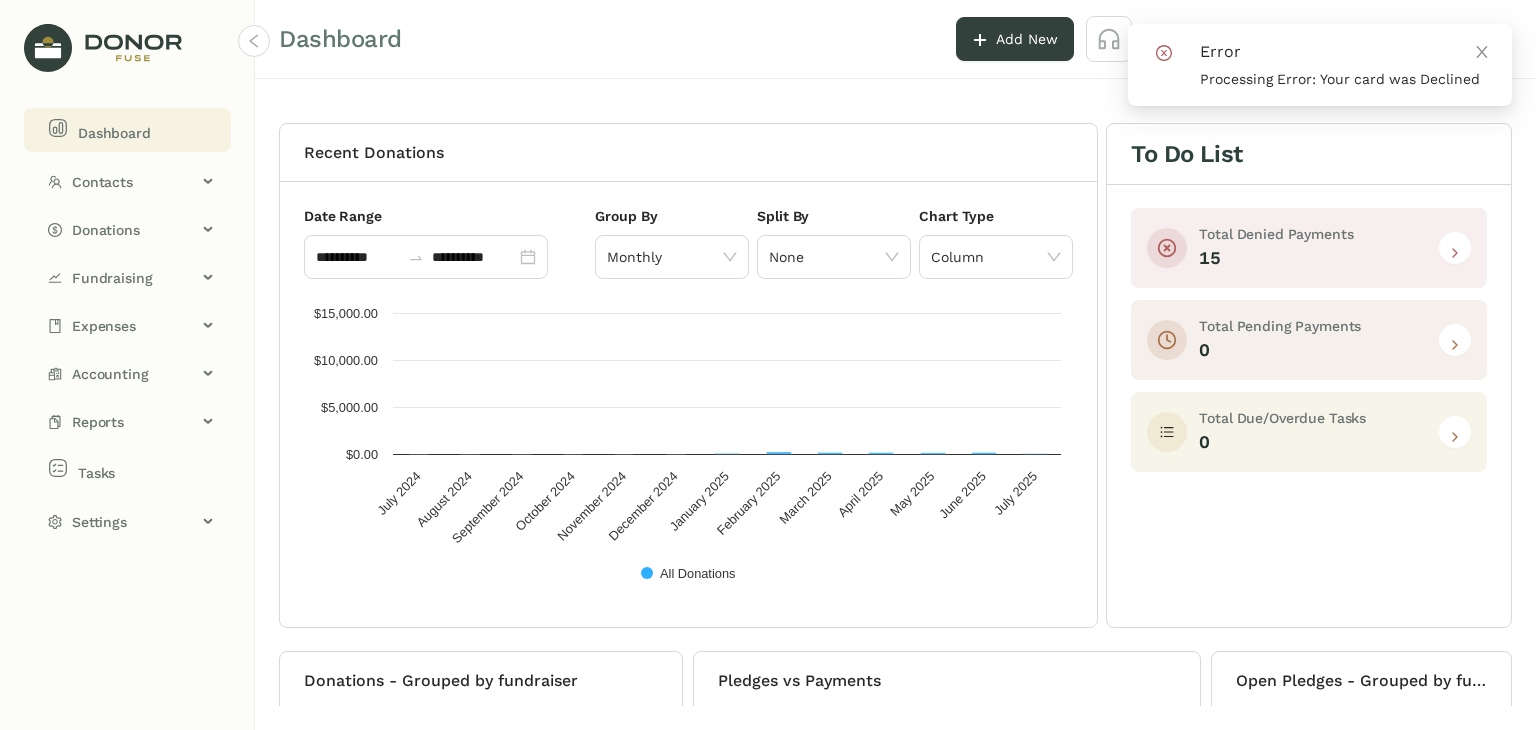 click on "Dashboard" 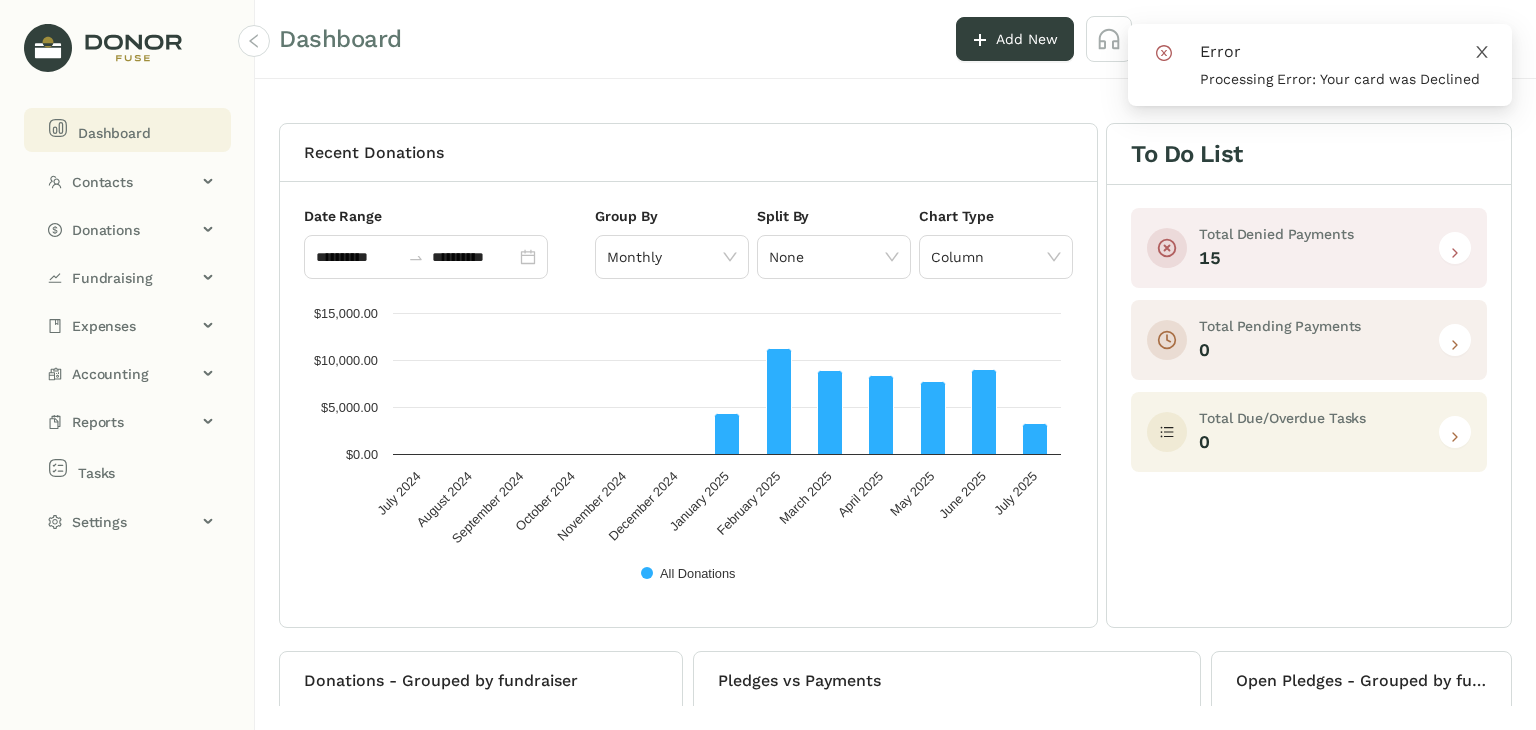 click 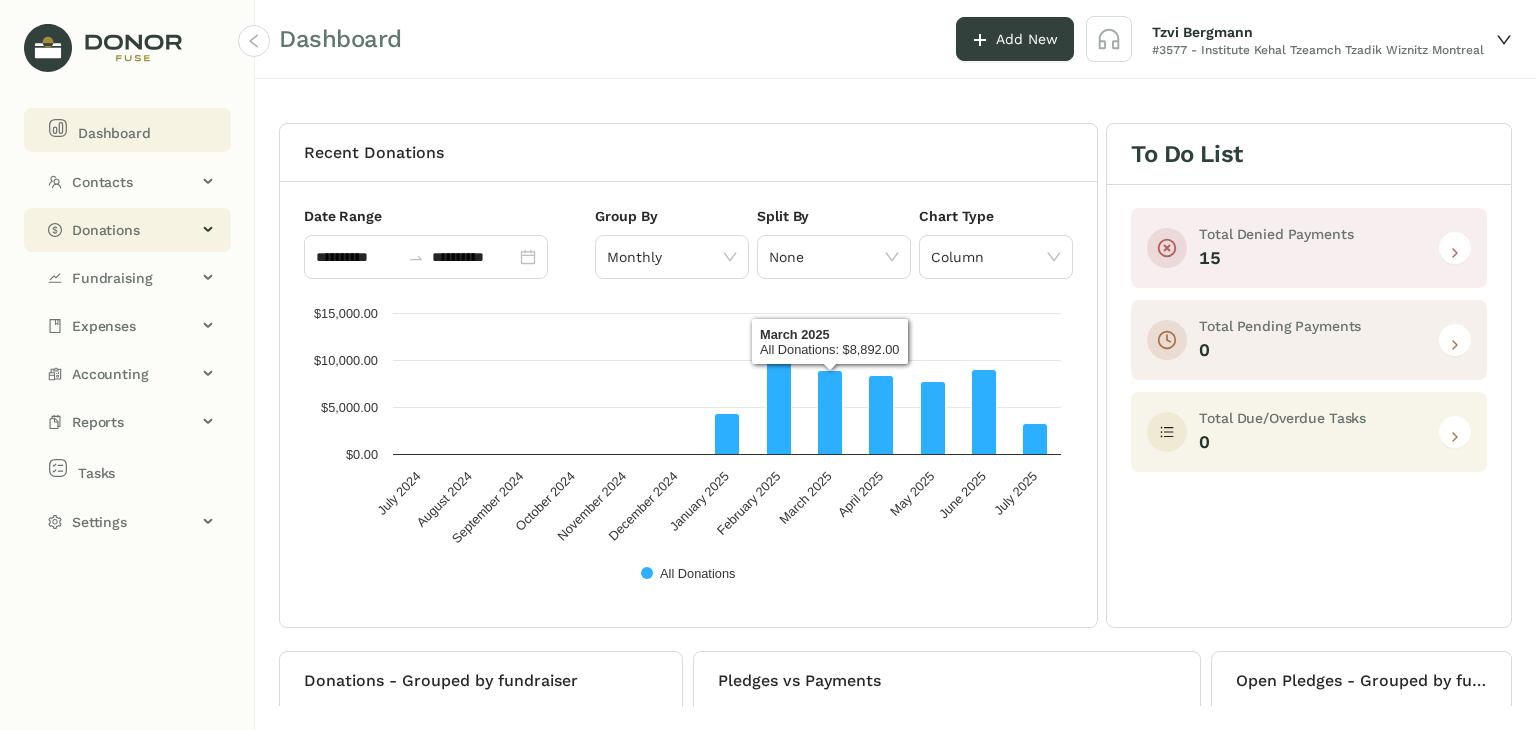 click on "Donations" 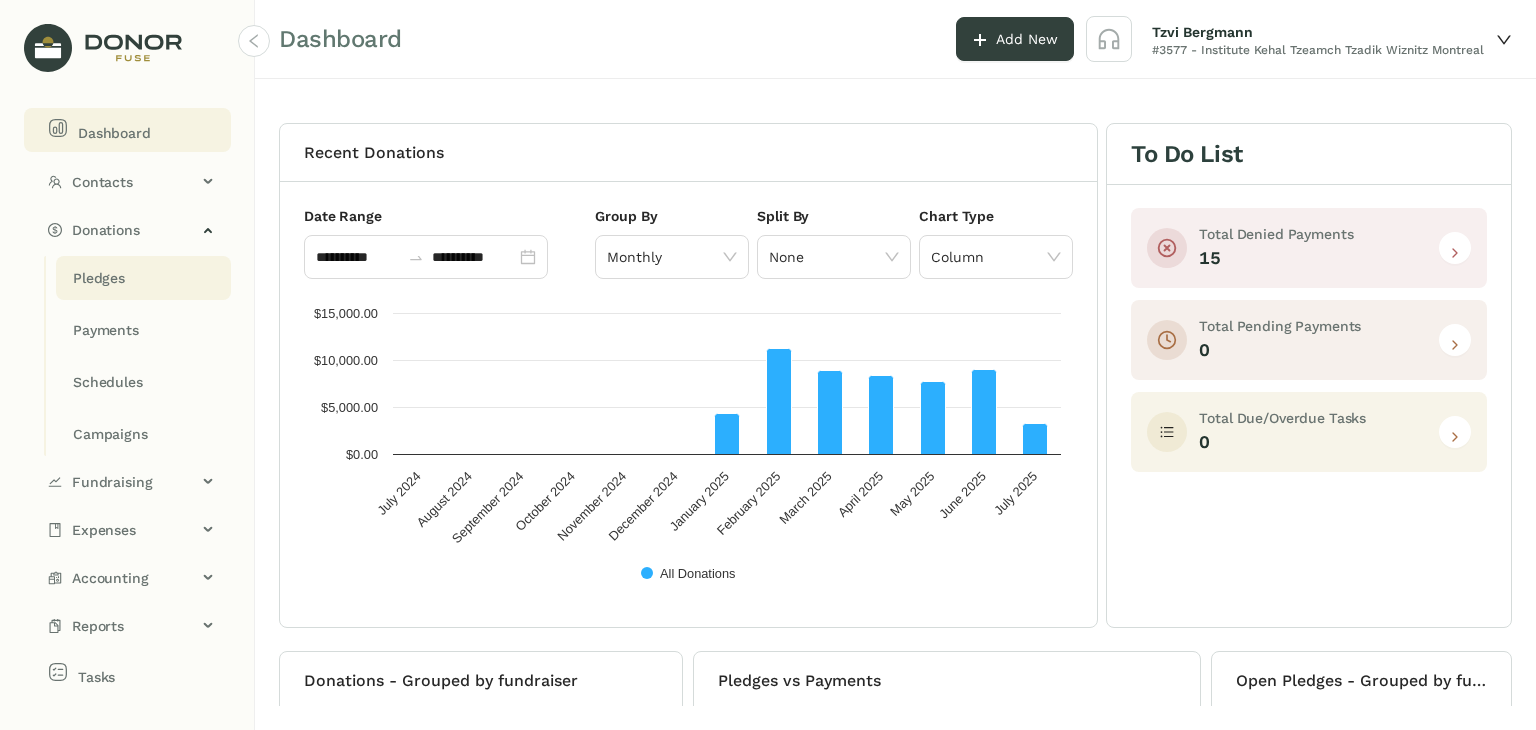 click on "Pledges" 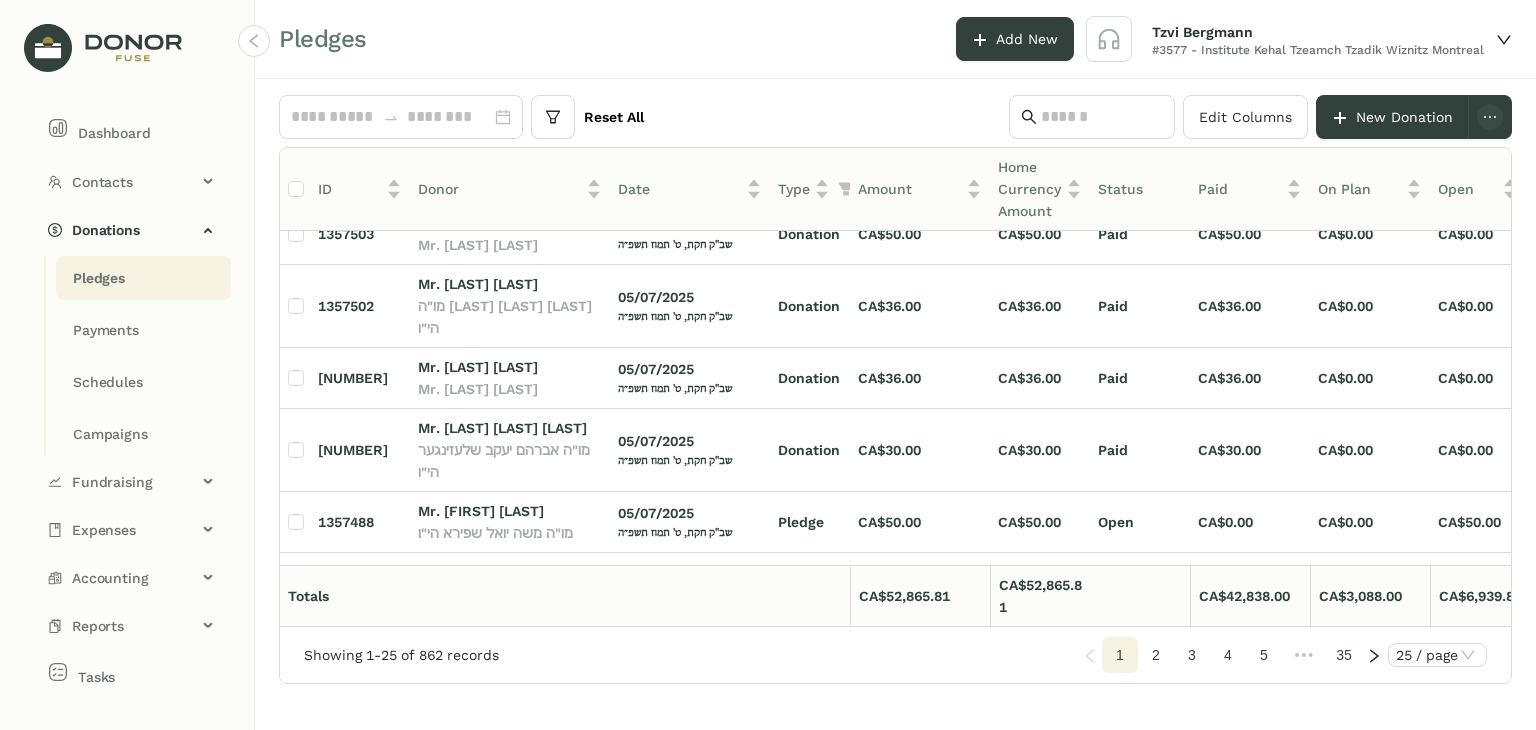 scroll, scrollTop: 1280, scrollLeft: 0, axis: vertical 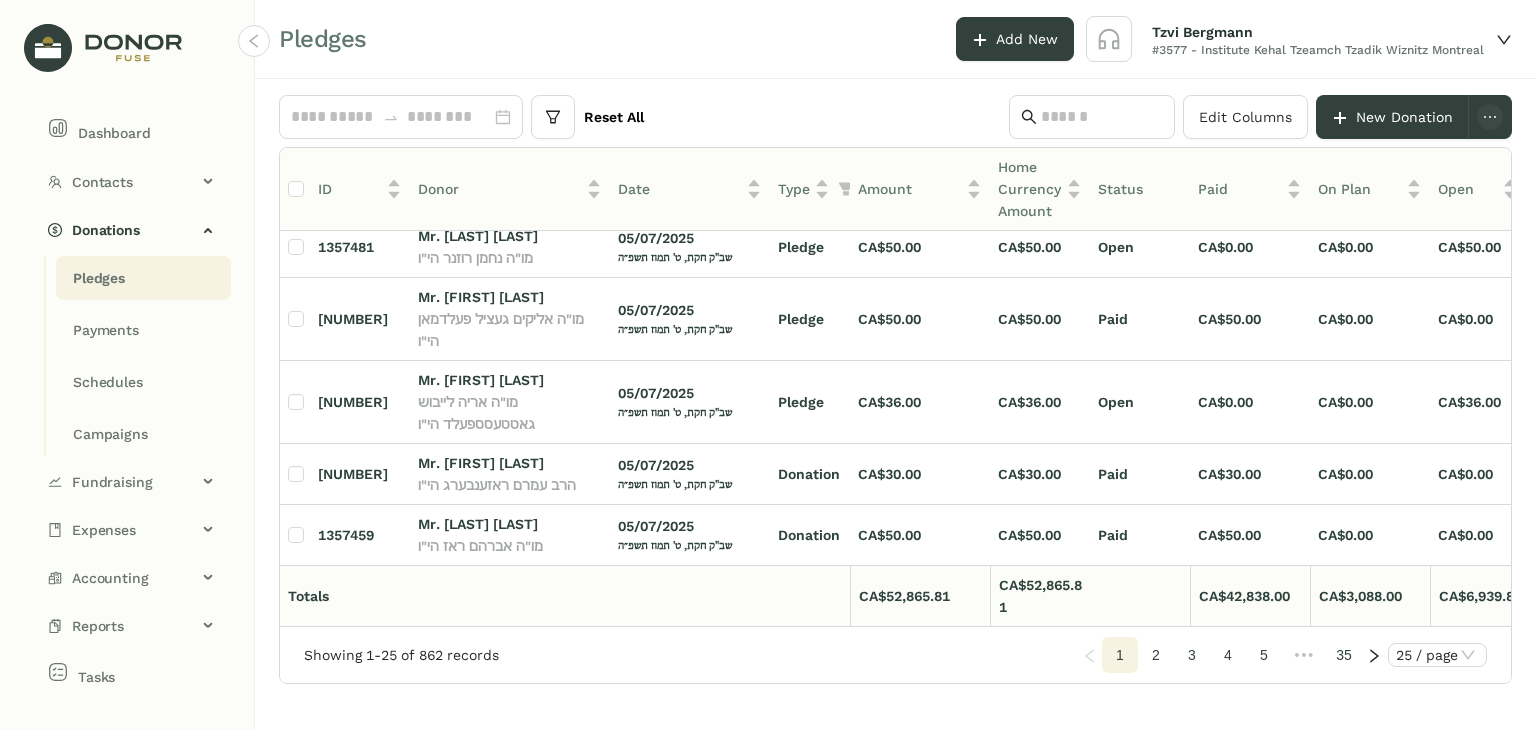 drag, startPoint x: 1157, startPoint y: 645, endPoint x: 1142, endPoint y: 638, distance: 16.552946 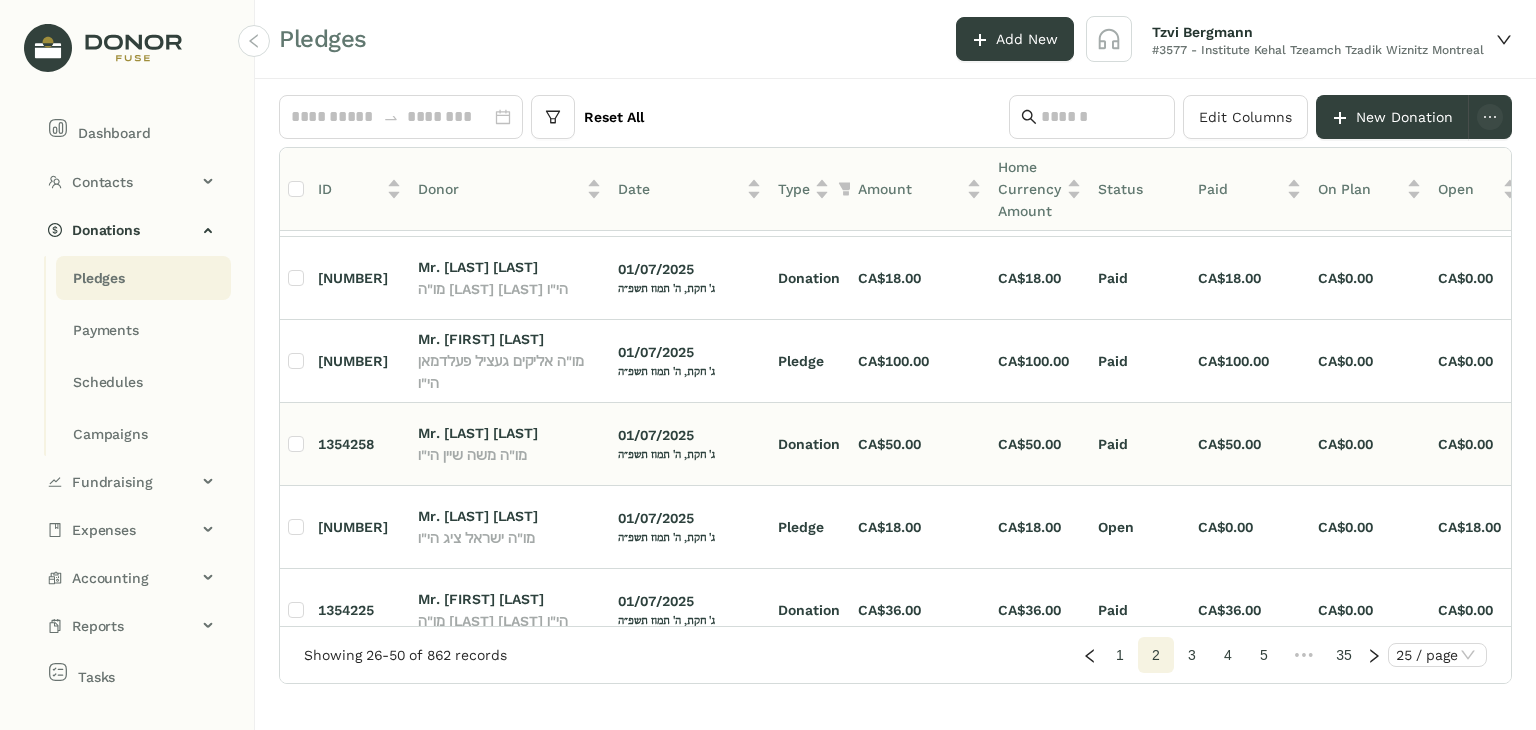 scroll, scrollTop: 1531, scrollLeft: 0, axis: vertical 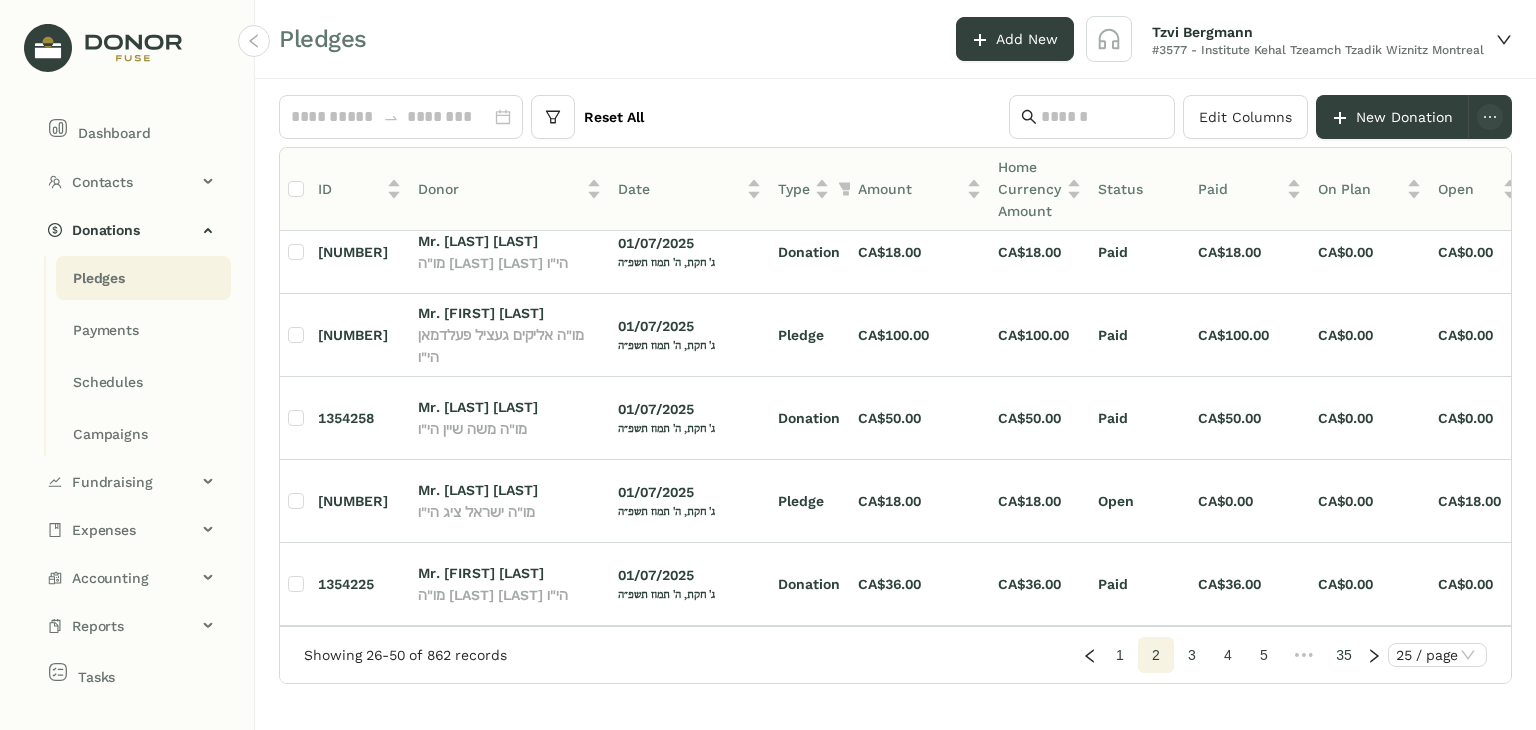 click on "3" 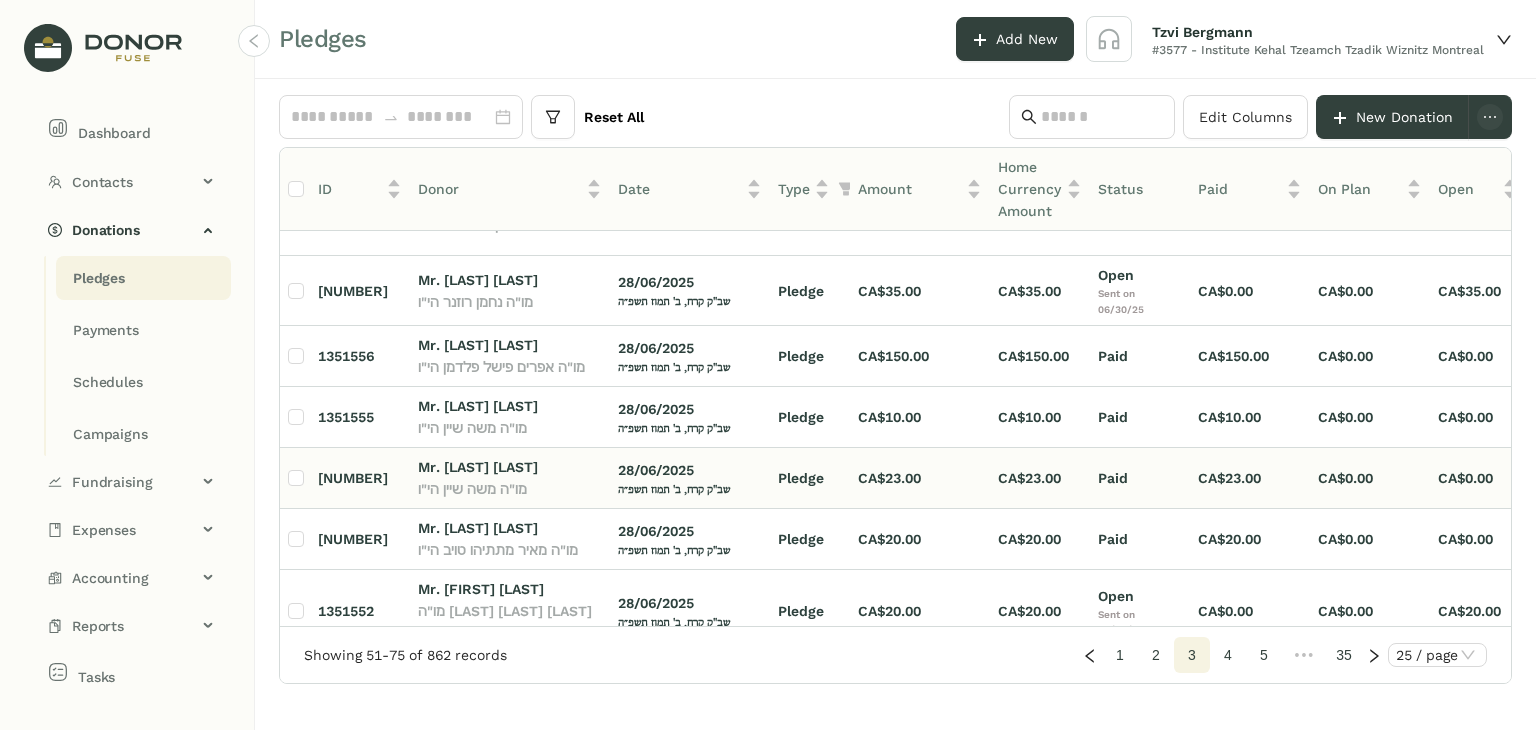 scroll, scrollTop: 1572, scrollLeft: 0, axis: vertical 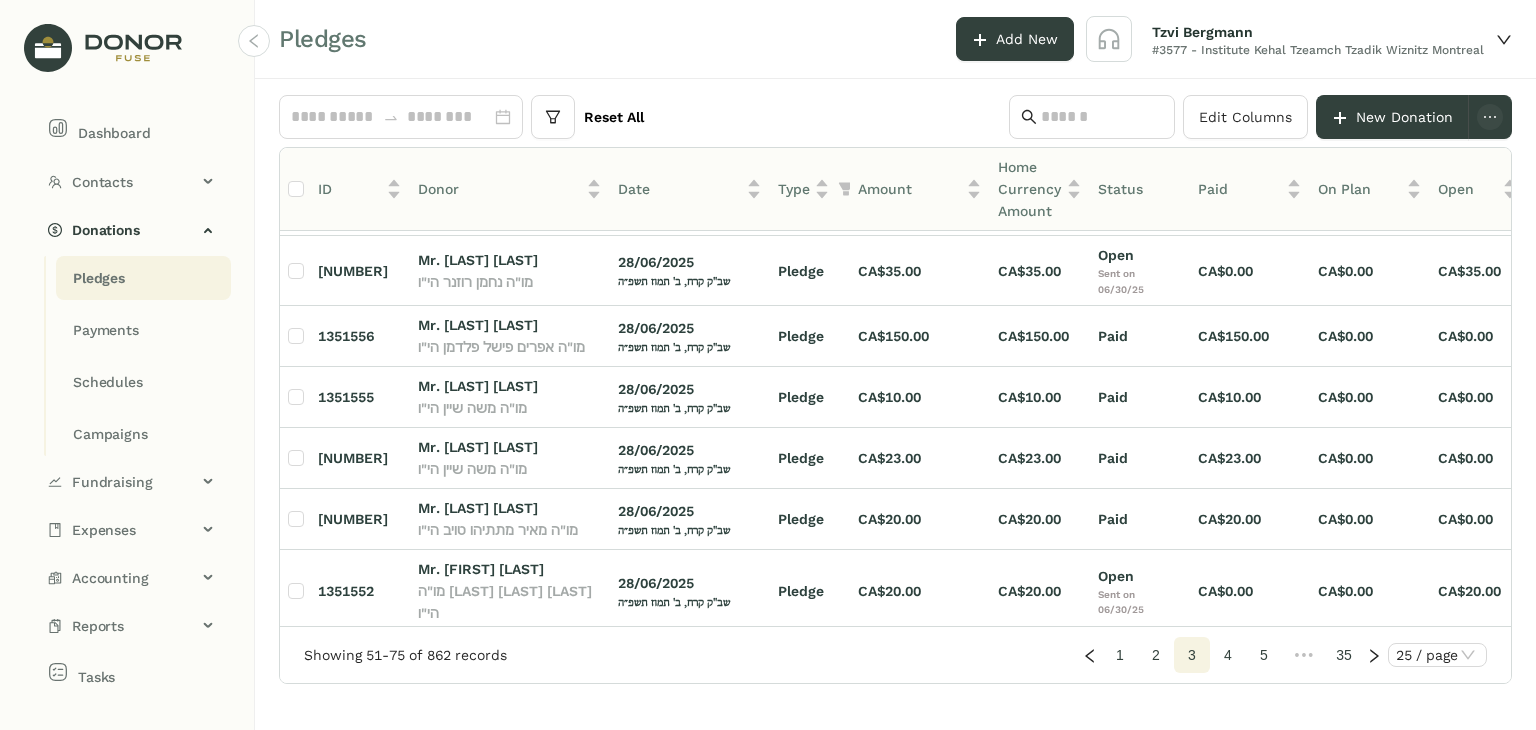 click on "4" 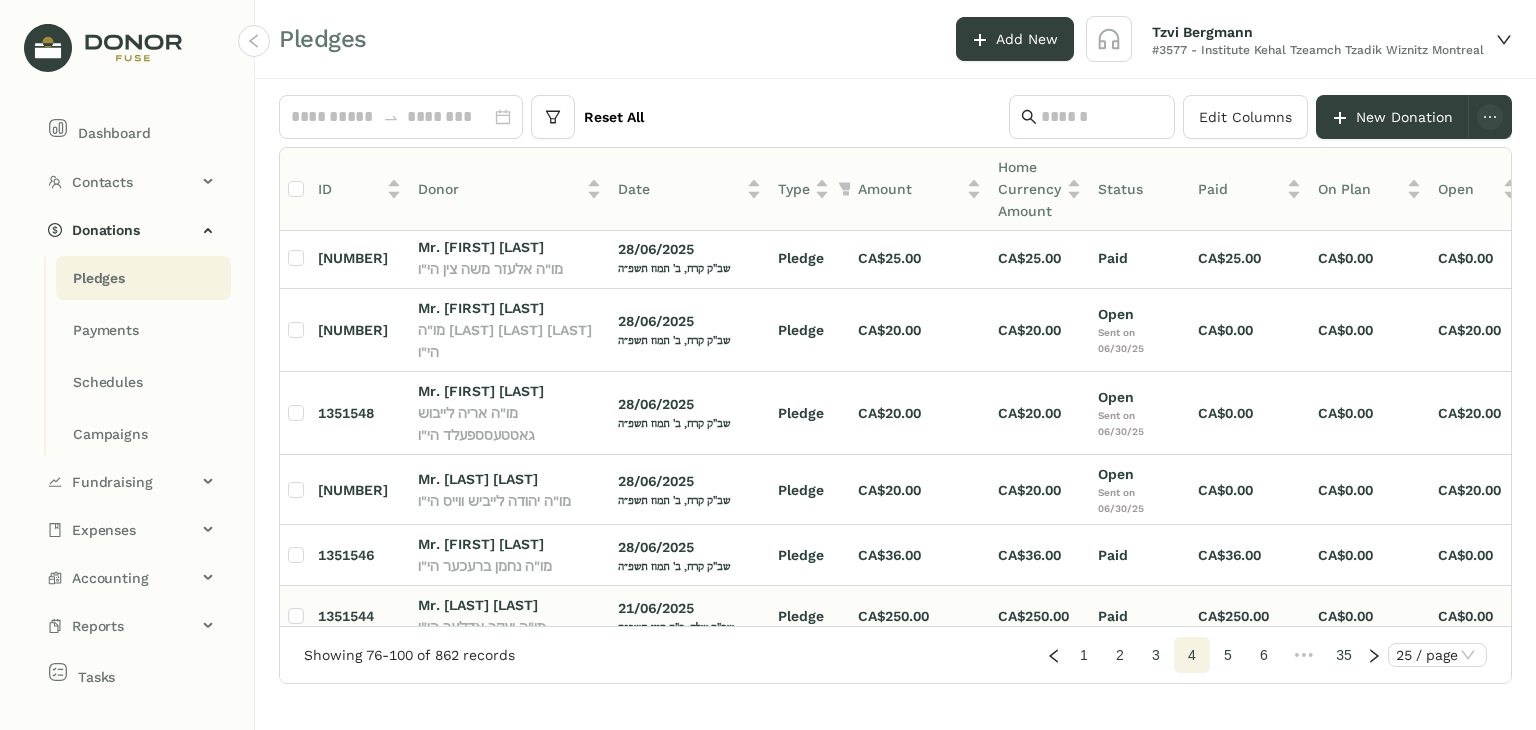 scroll, scrollTop: 0, scrollLeft: 0, axis: both 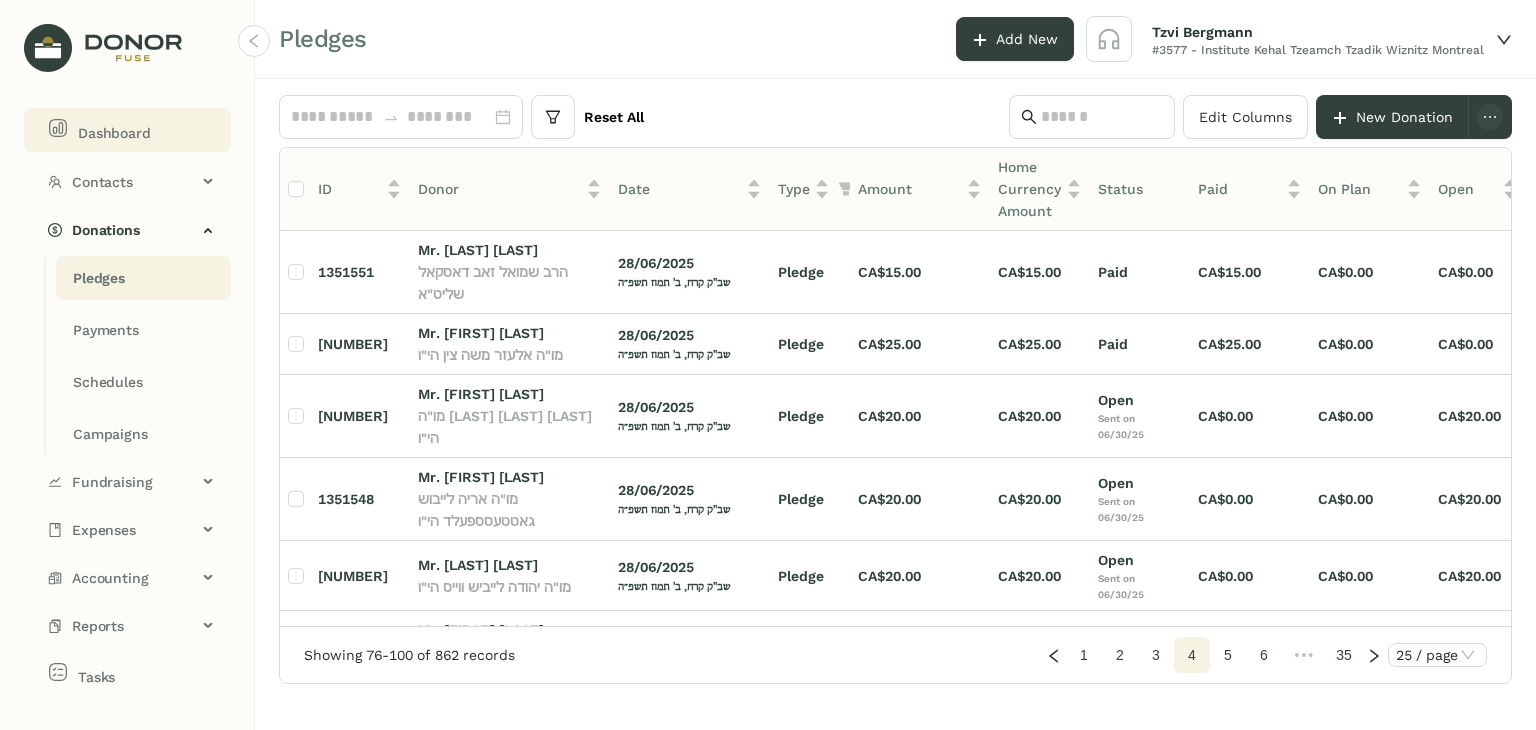 click on "Dashboard" 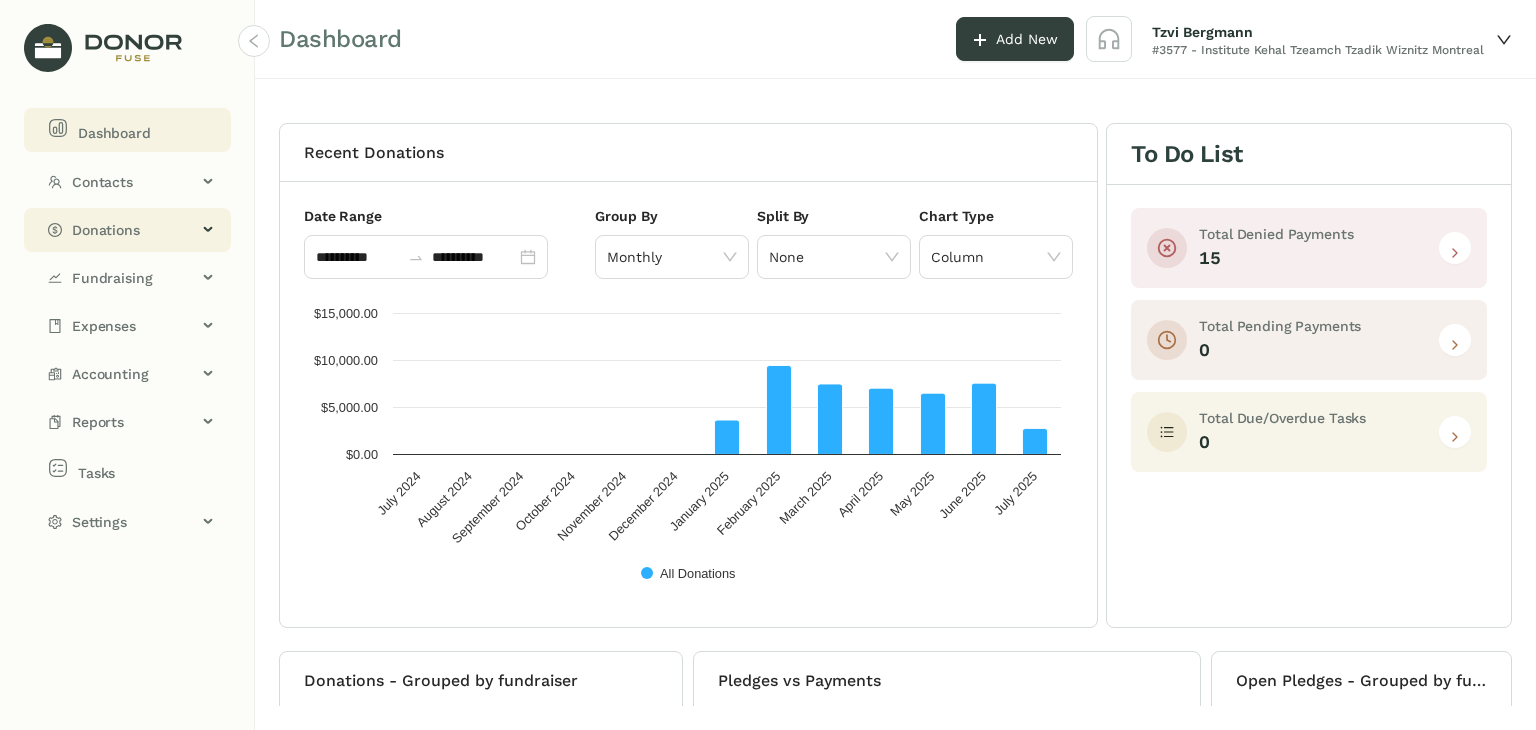 click on "Donations" 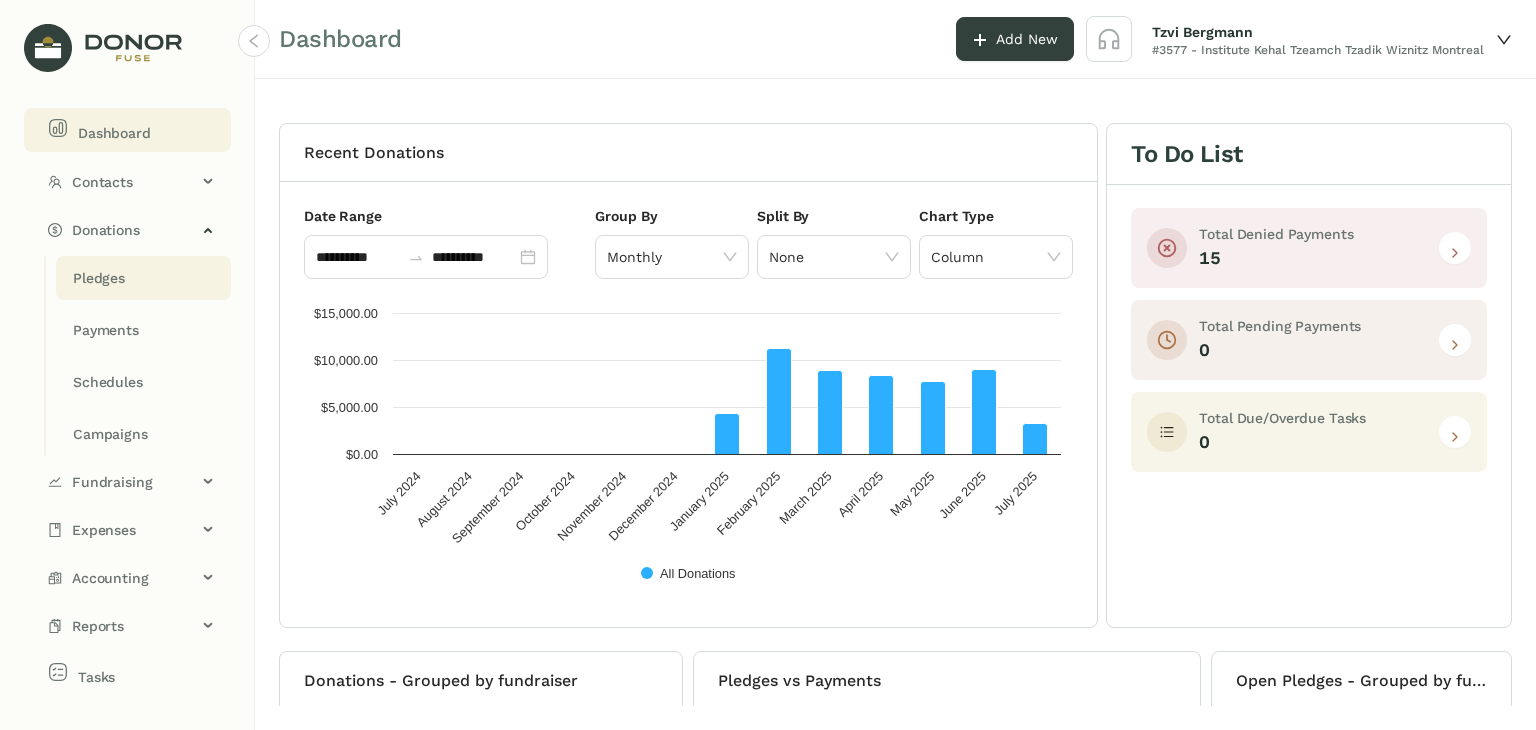 drag, startPoint x: 123, startPoint y: 297, endPoint x: 132, endPoint y: 291, distance: 10.816654 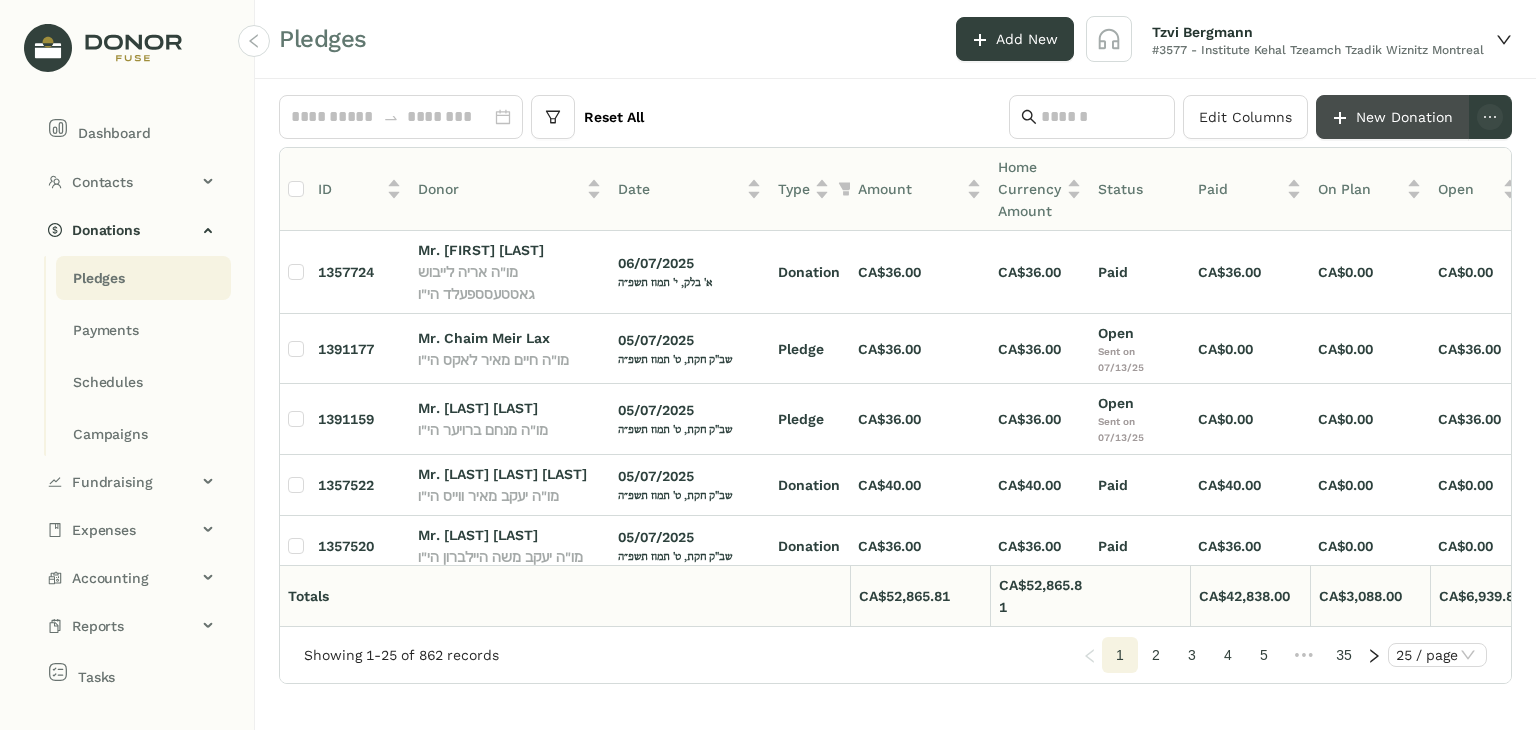 click on "New Donation" 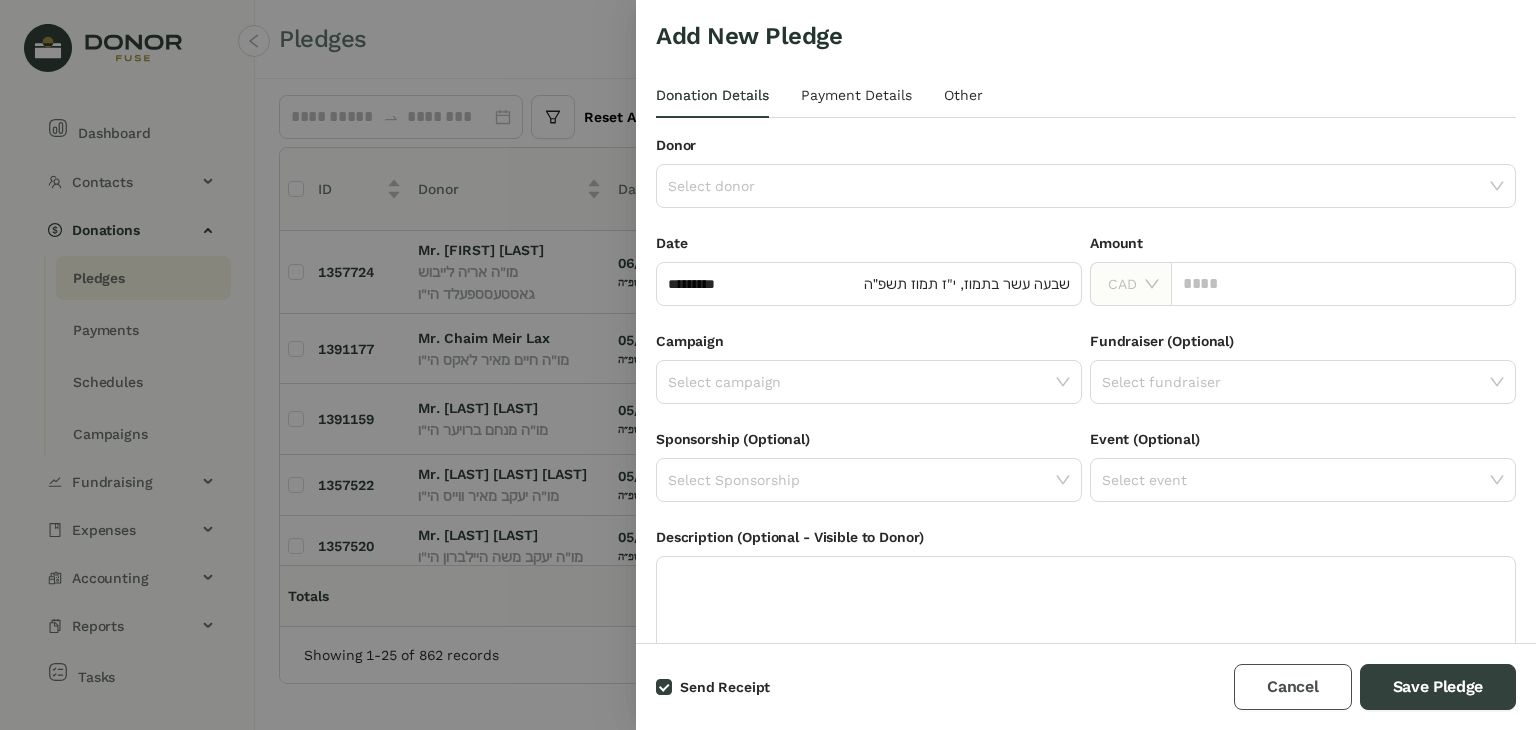 click on "Cancel" at bounding box center [1292, 687] 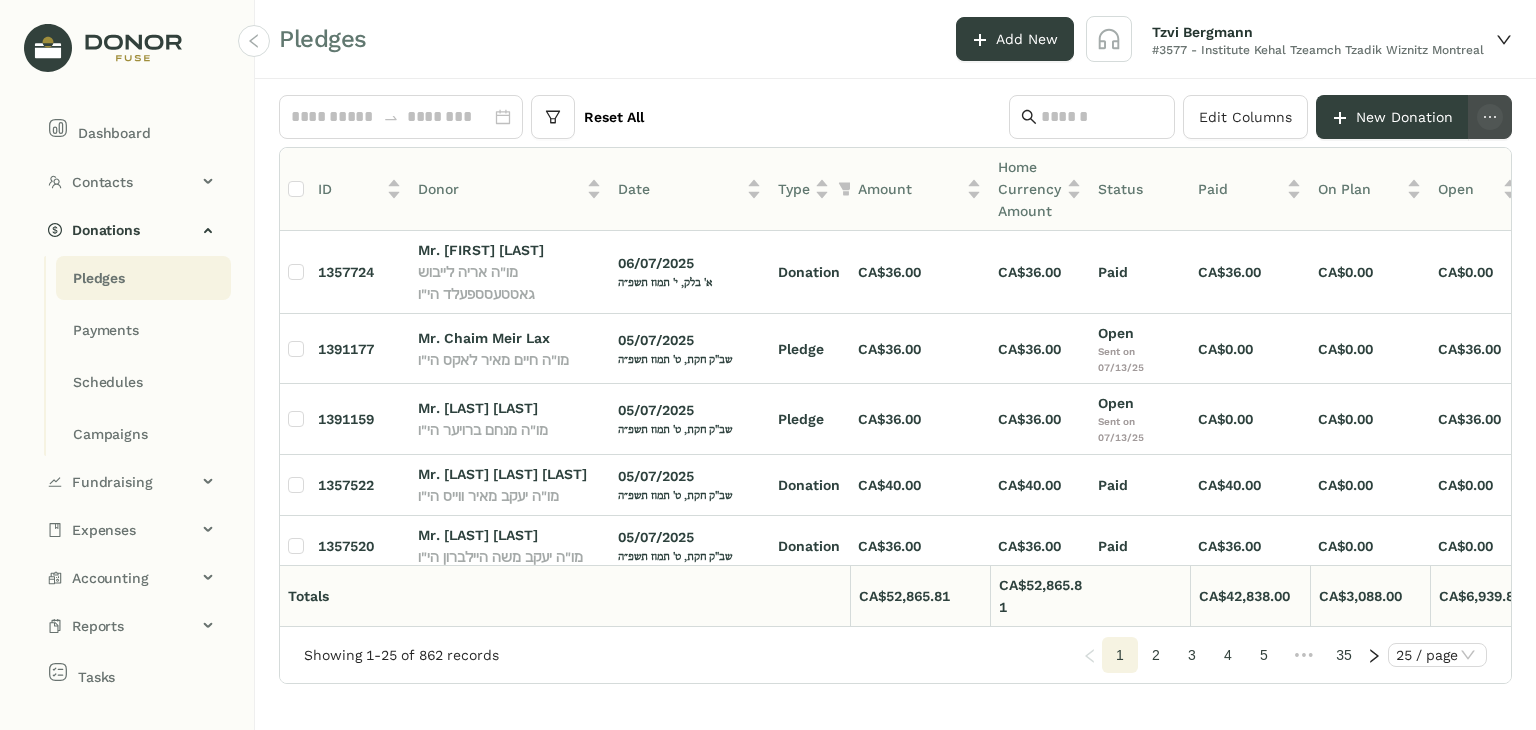click 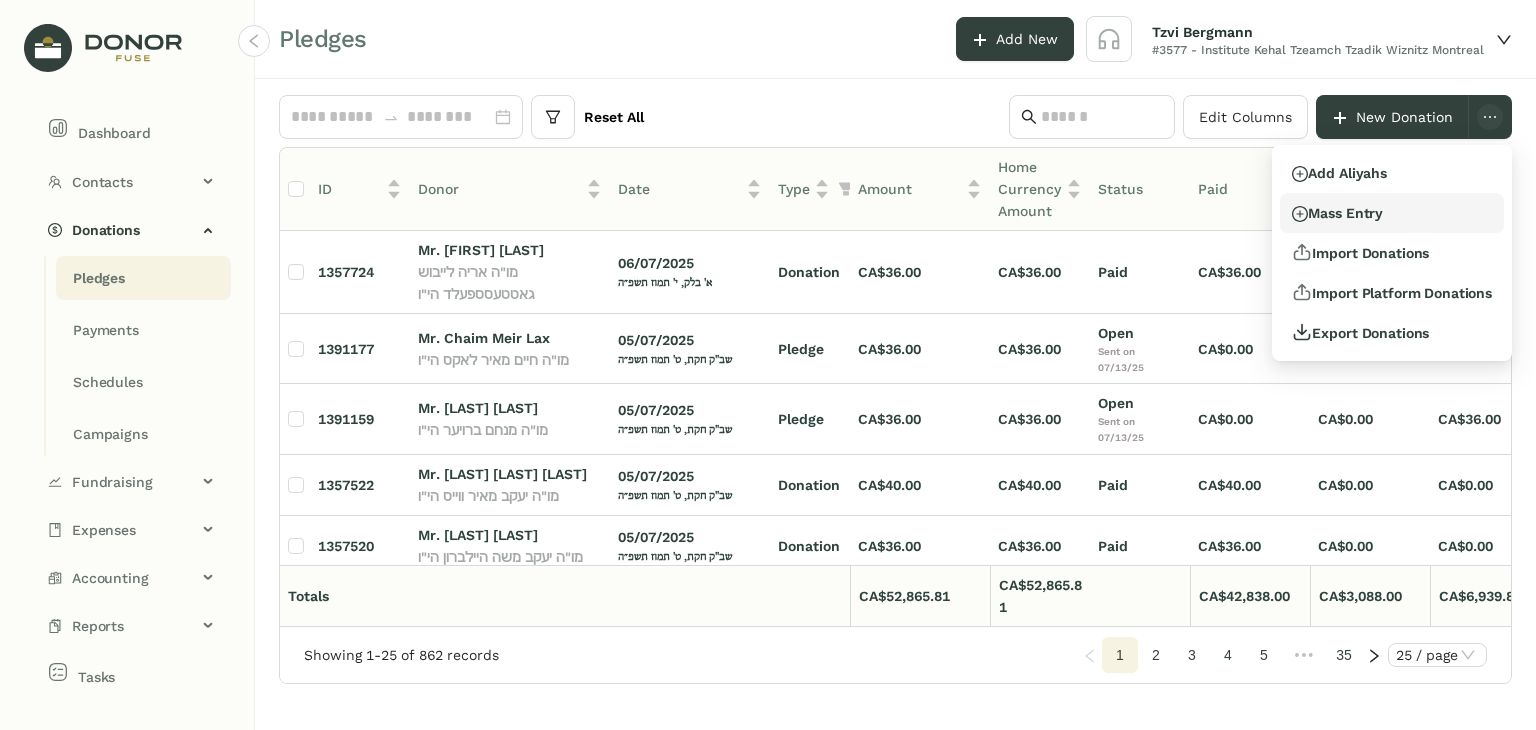 click on "Mass Entry" at bounding box center [1337, 213] 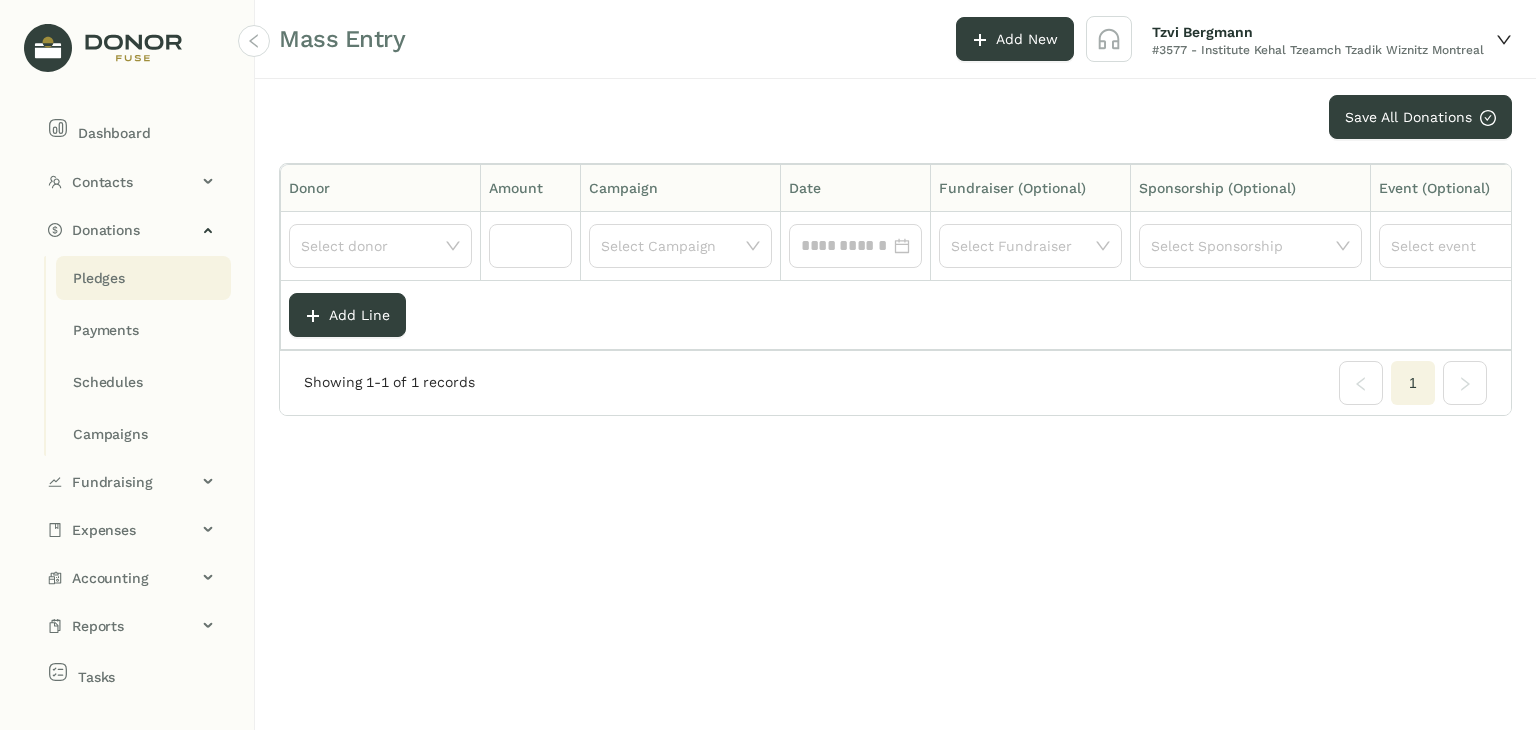click on "Pledges" 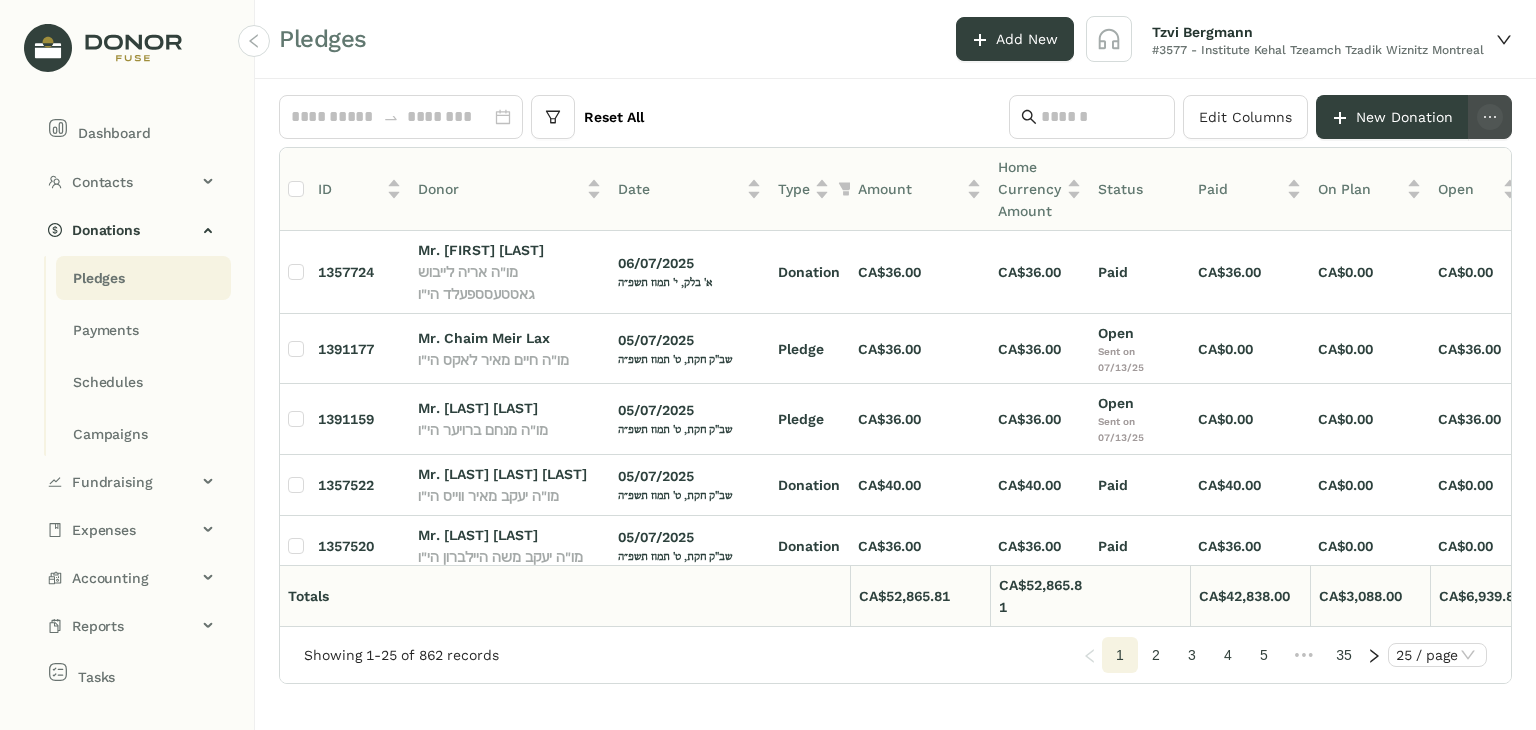 click 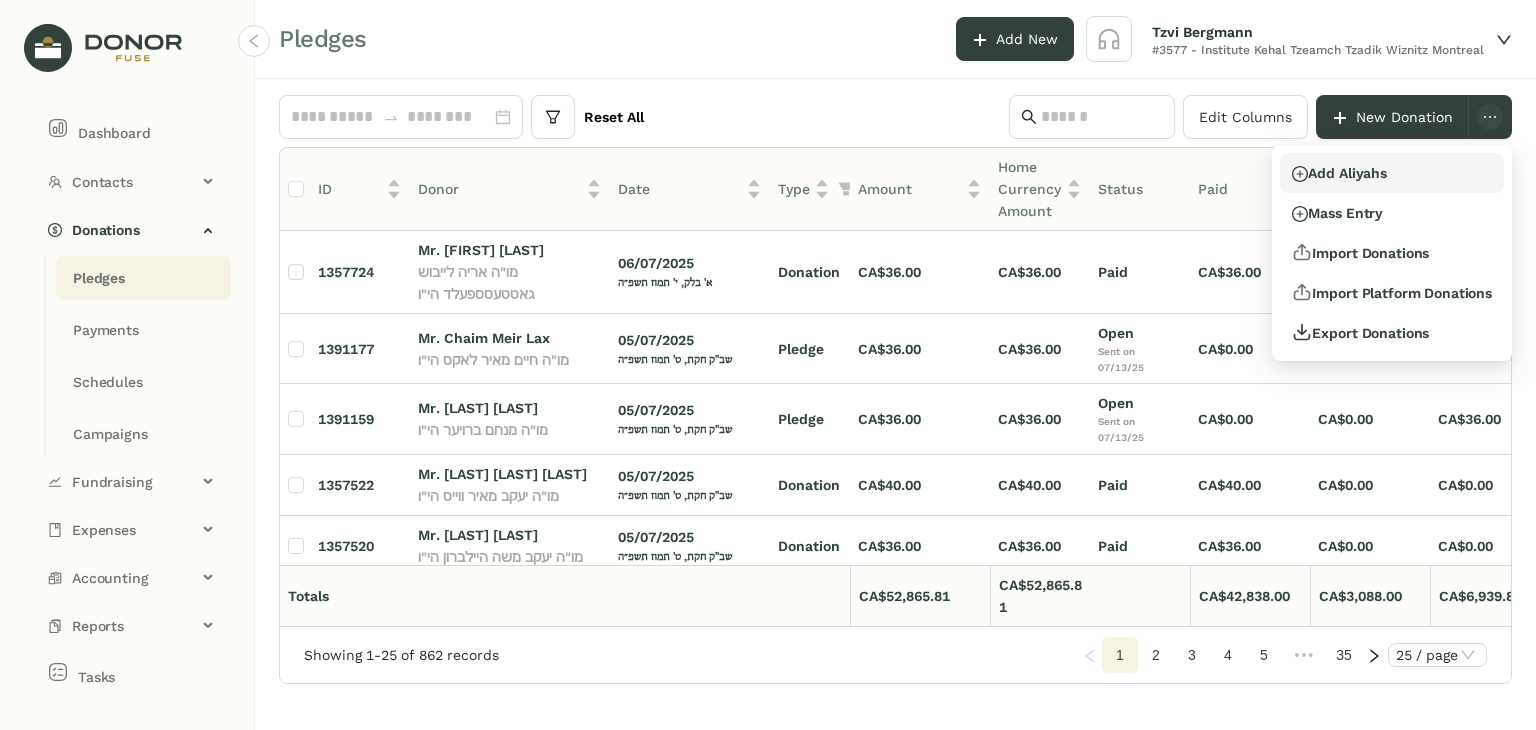 click on "Add Aliyahs" at bounding box center (1392, 173) 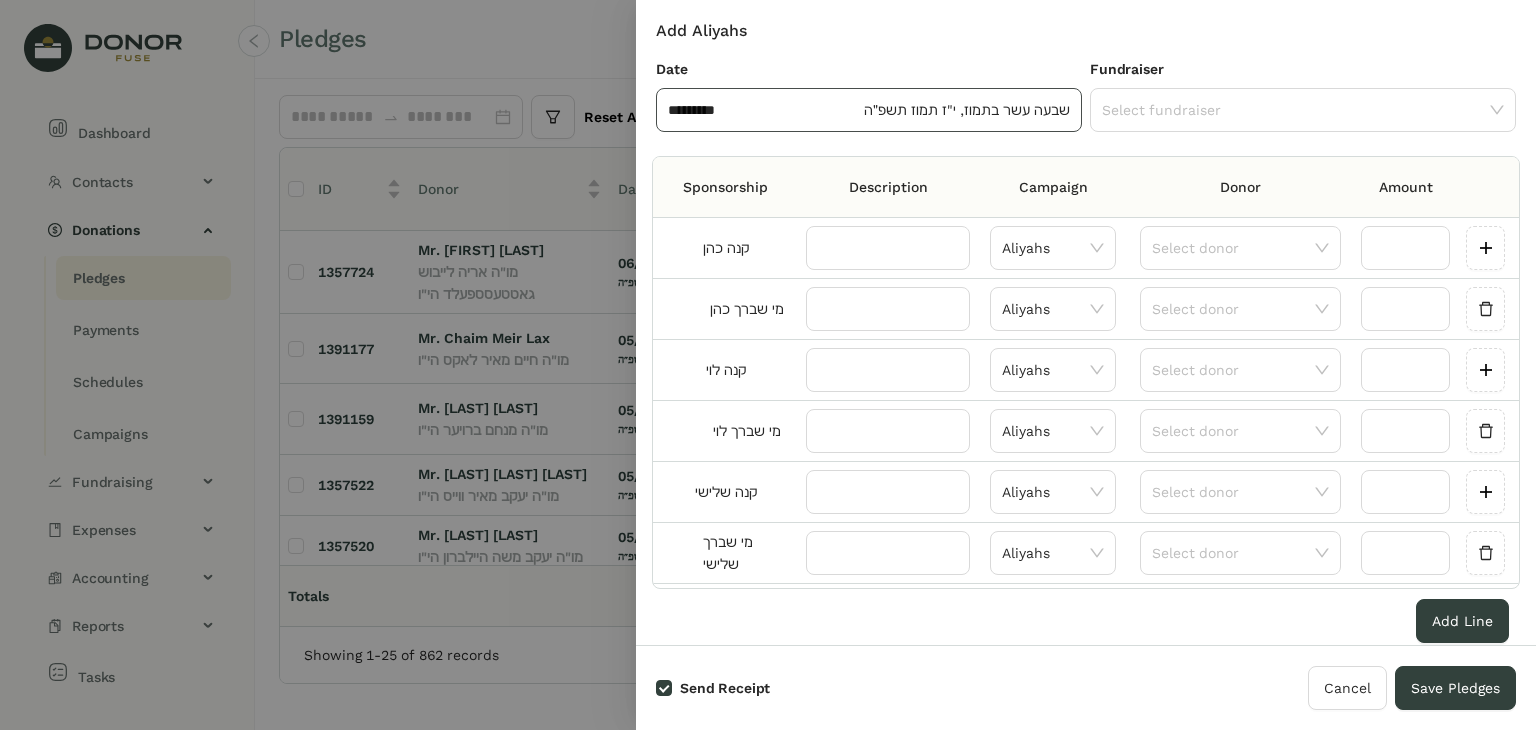 click on "שבעה עשר בתמוז, י"ז תמוז תשפ״ה" 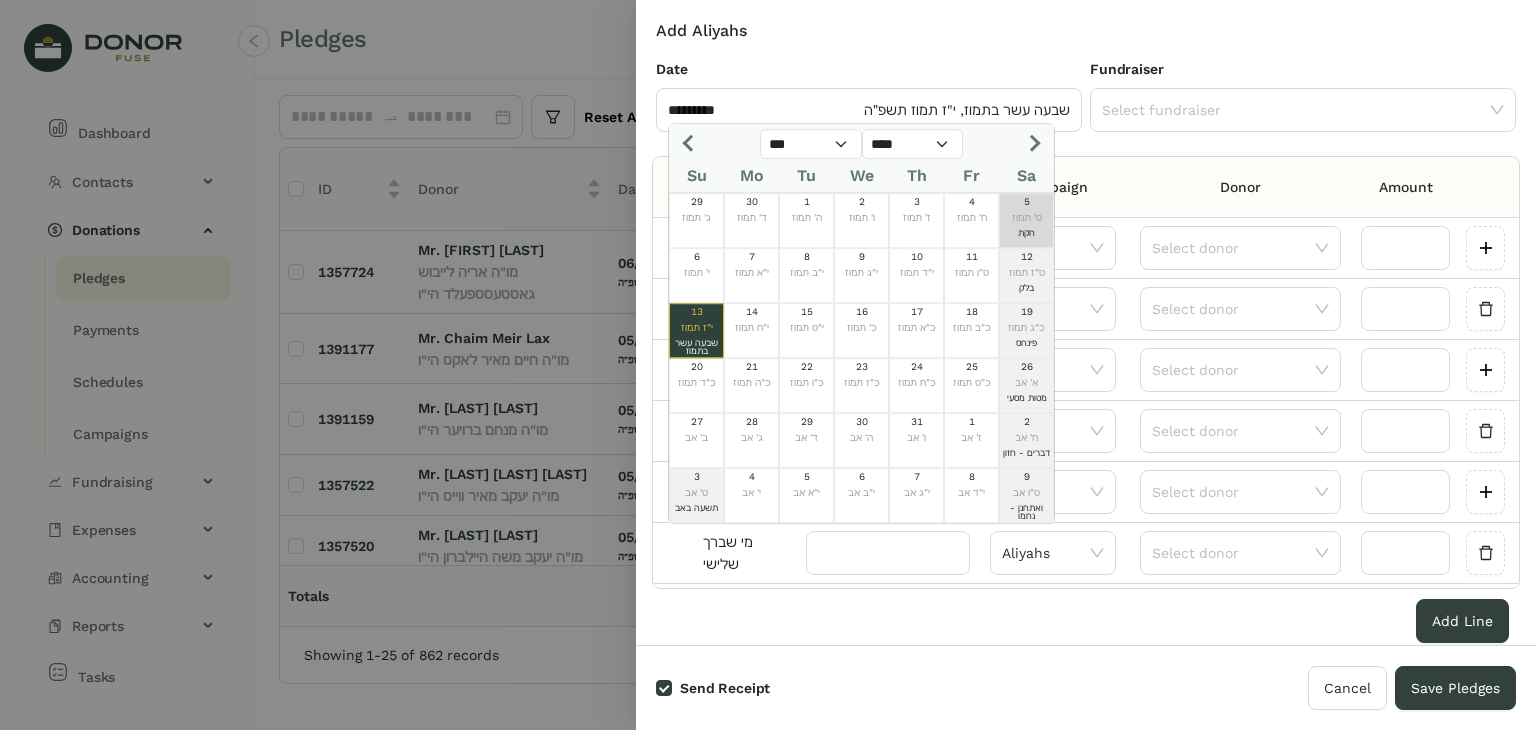 click on "חקת" 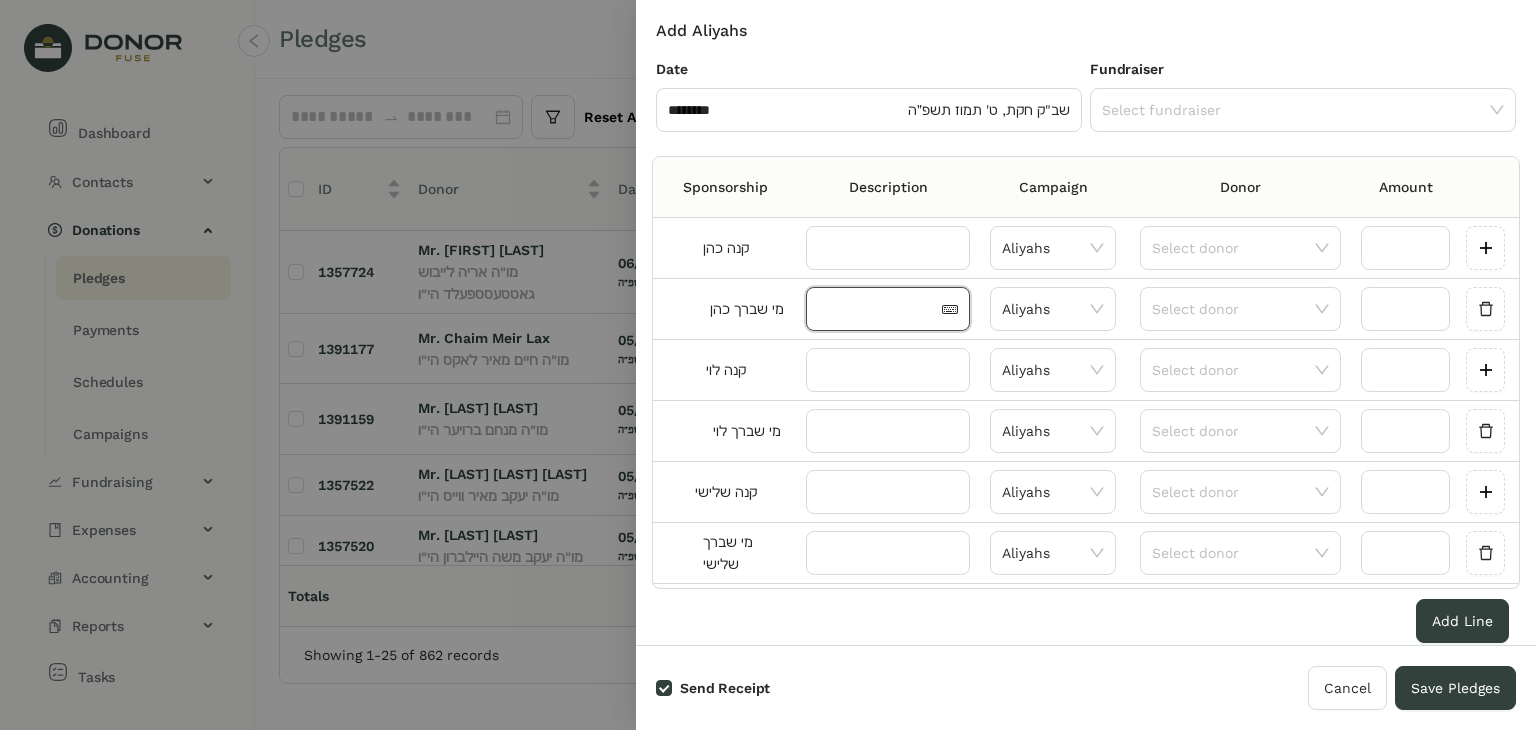 drag, startPoint x: 872, startPoint y: 305, endPoint x: 880, endPoint y: 313, distance: 11.313708 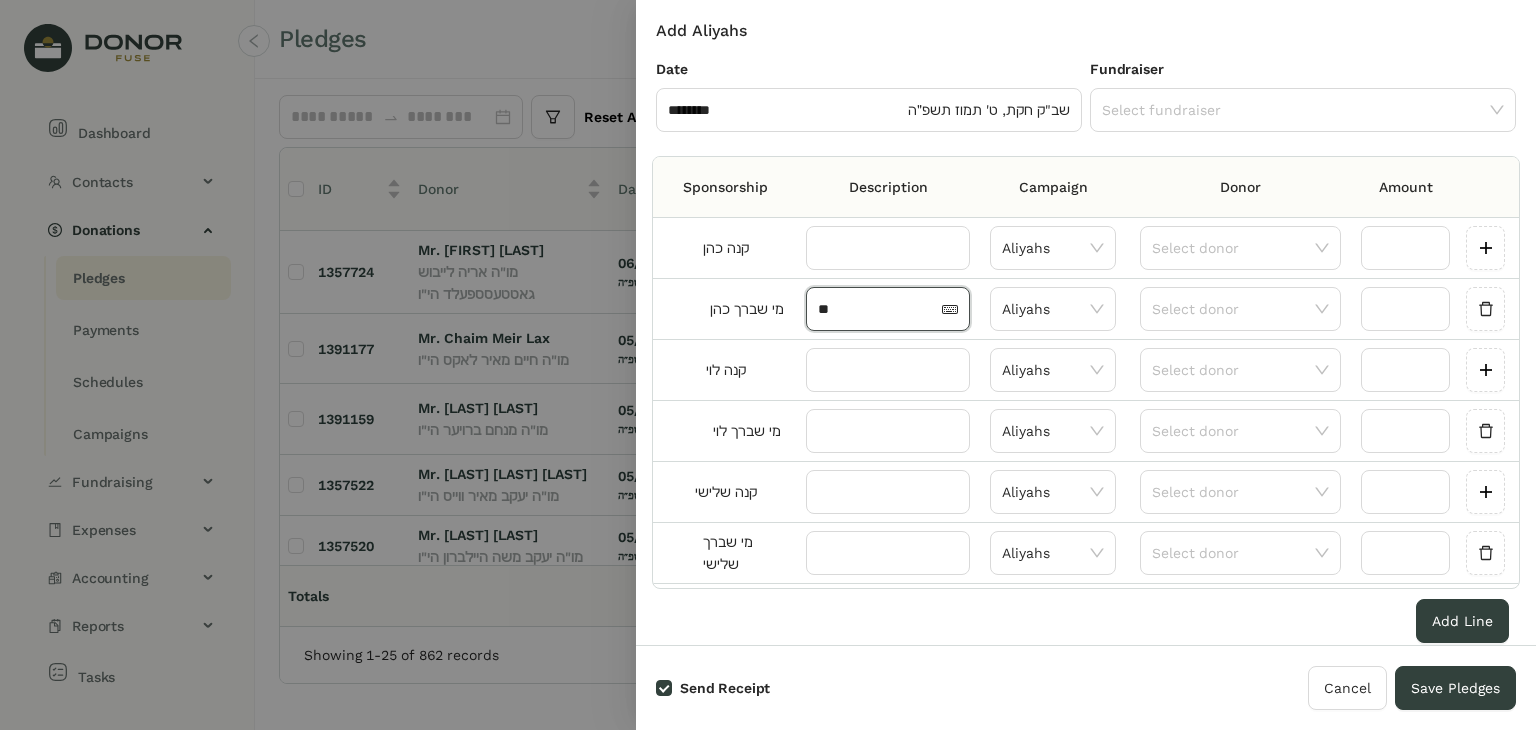 type on "*" 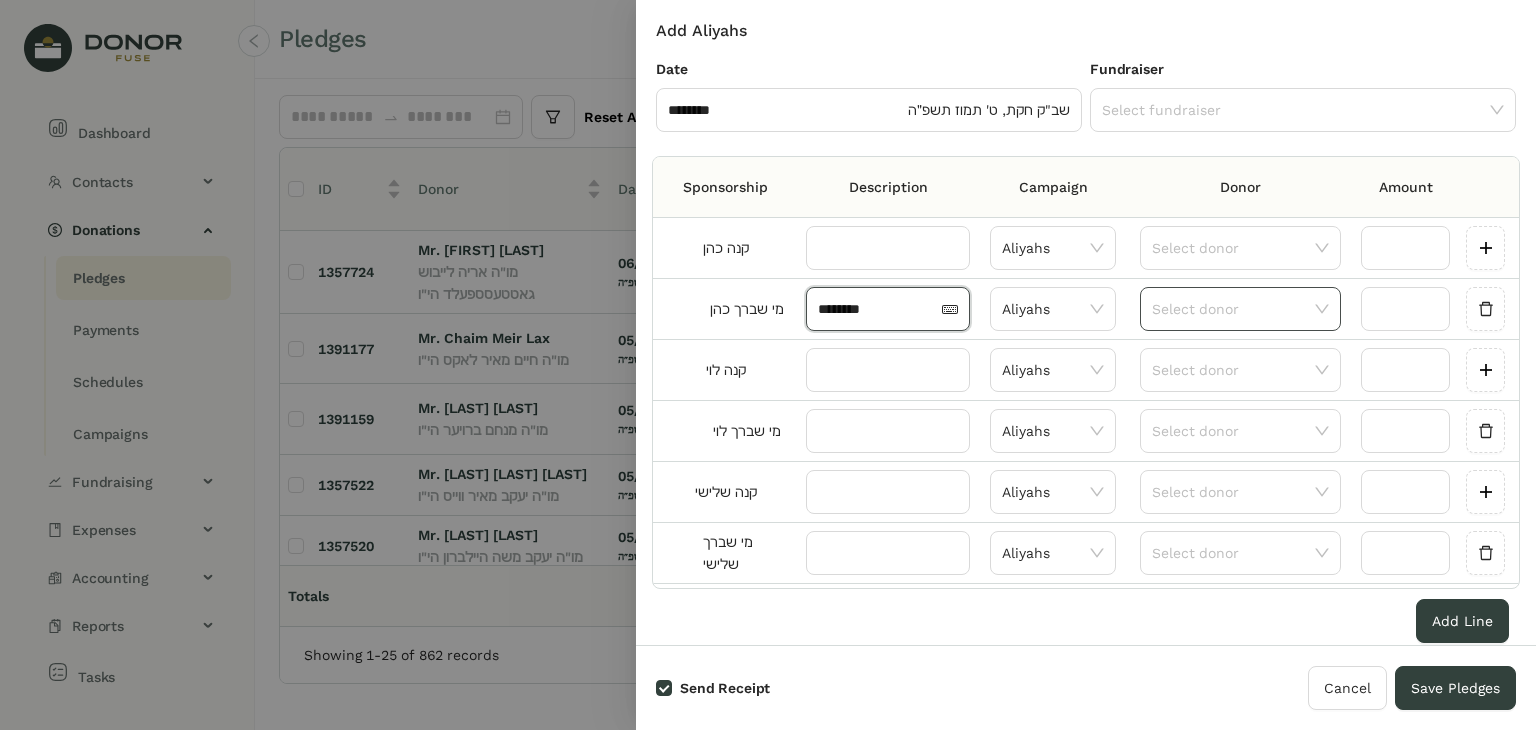 type on "********" 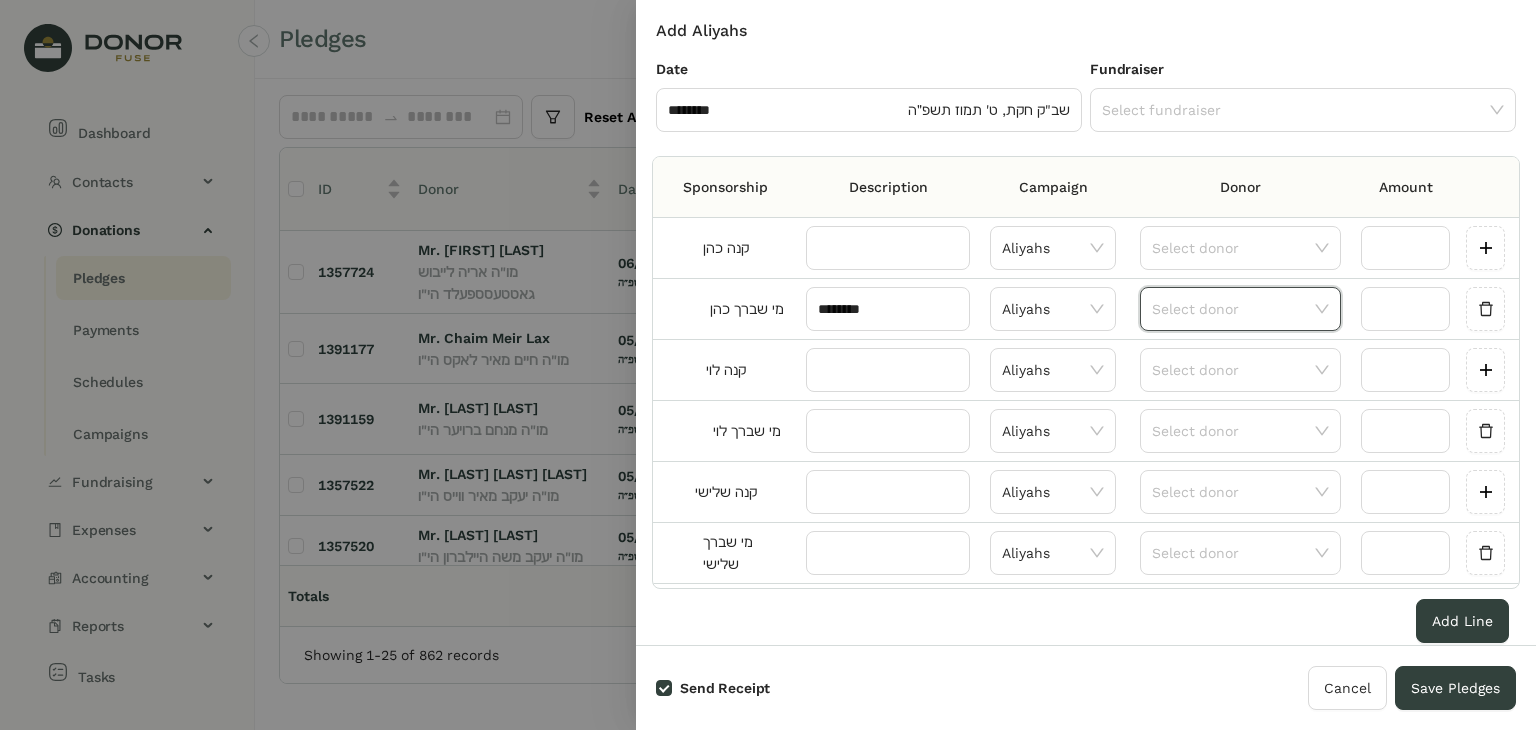 click at bounding box center (1233, 309) 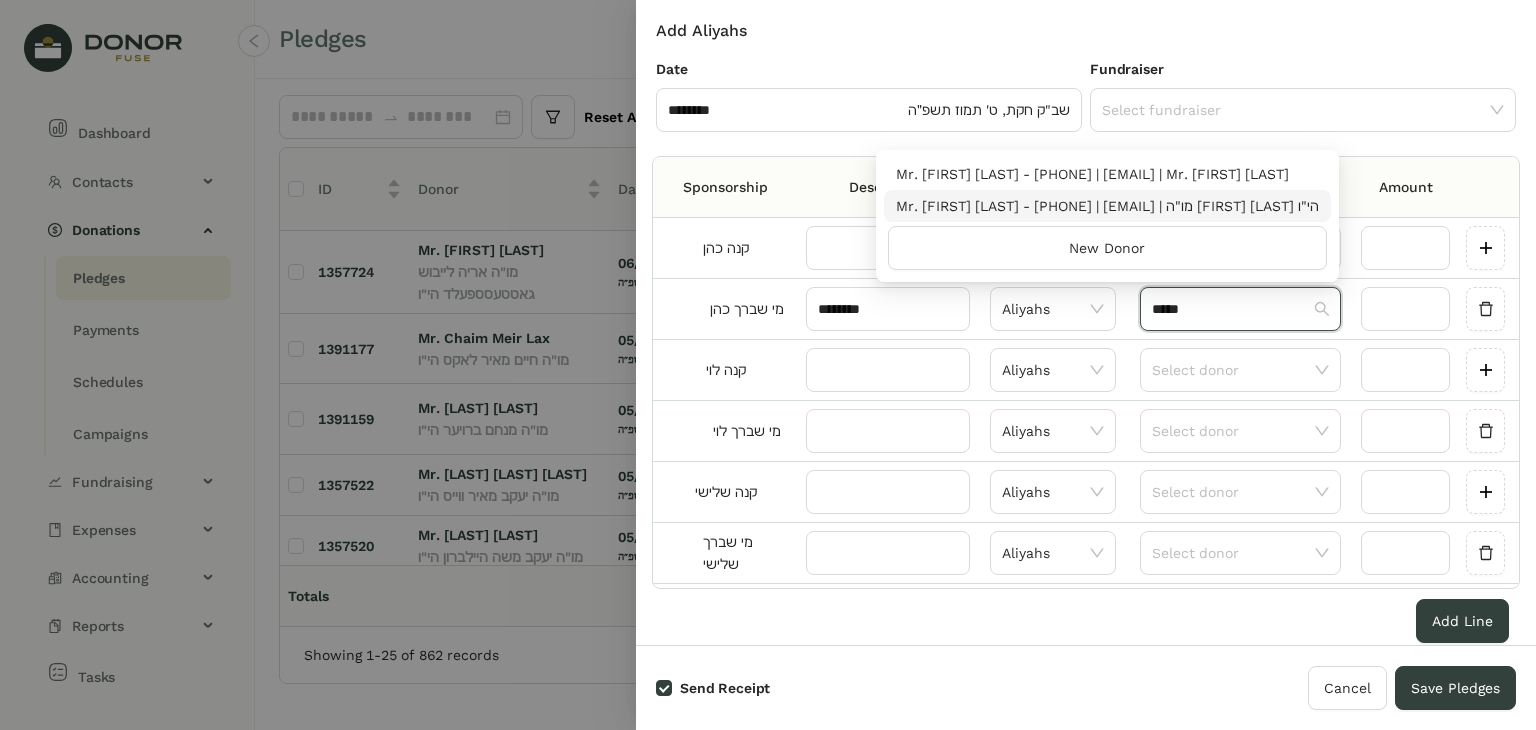 type on "*****" 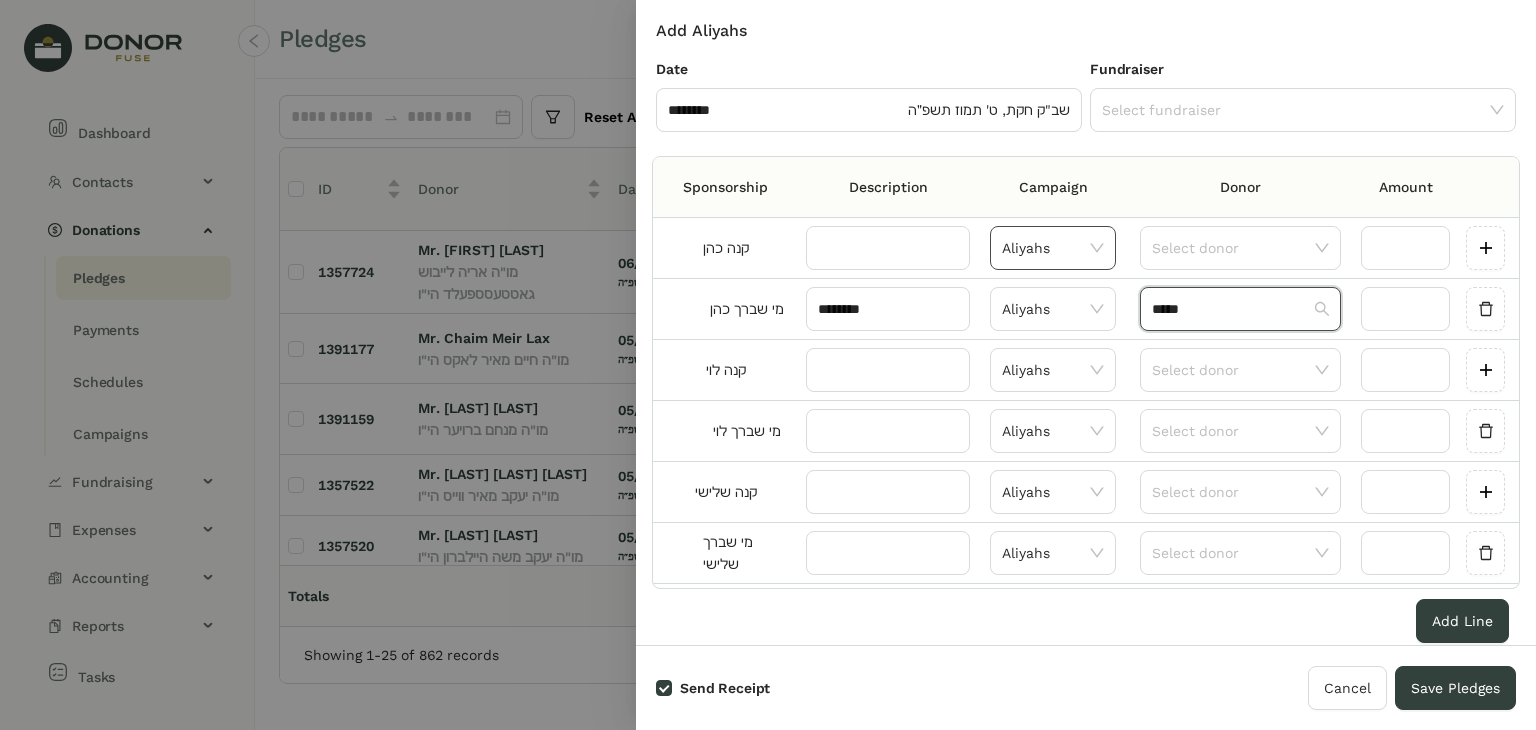 type 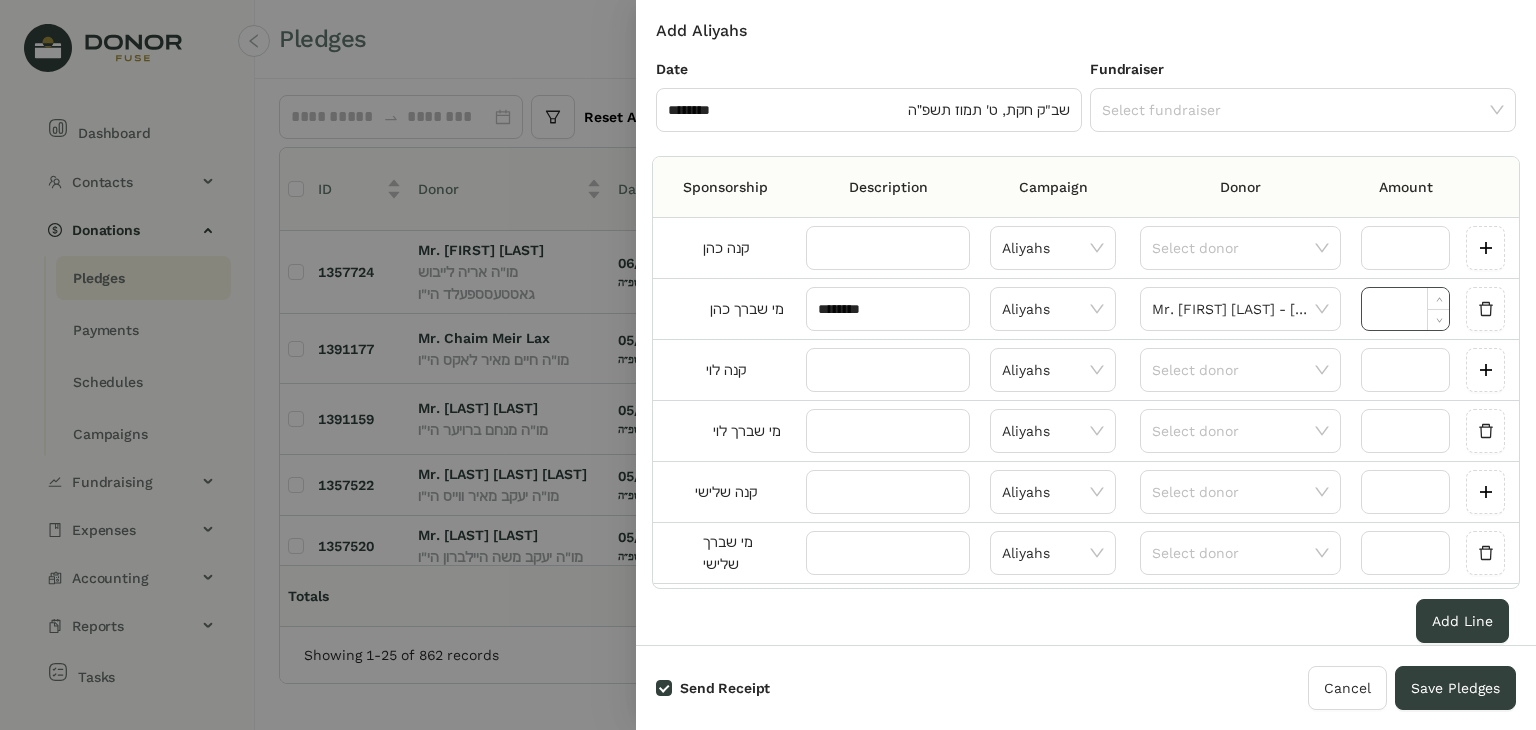 click at bounding box center [1405, 309] 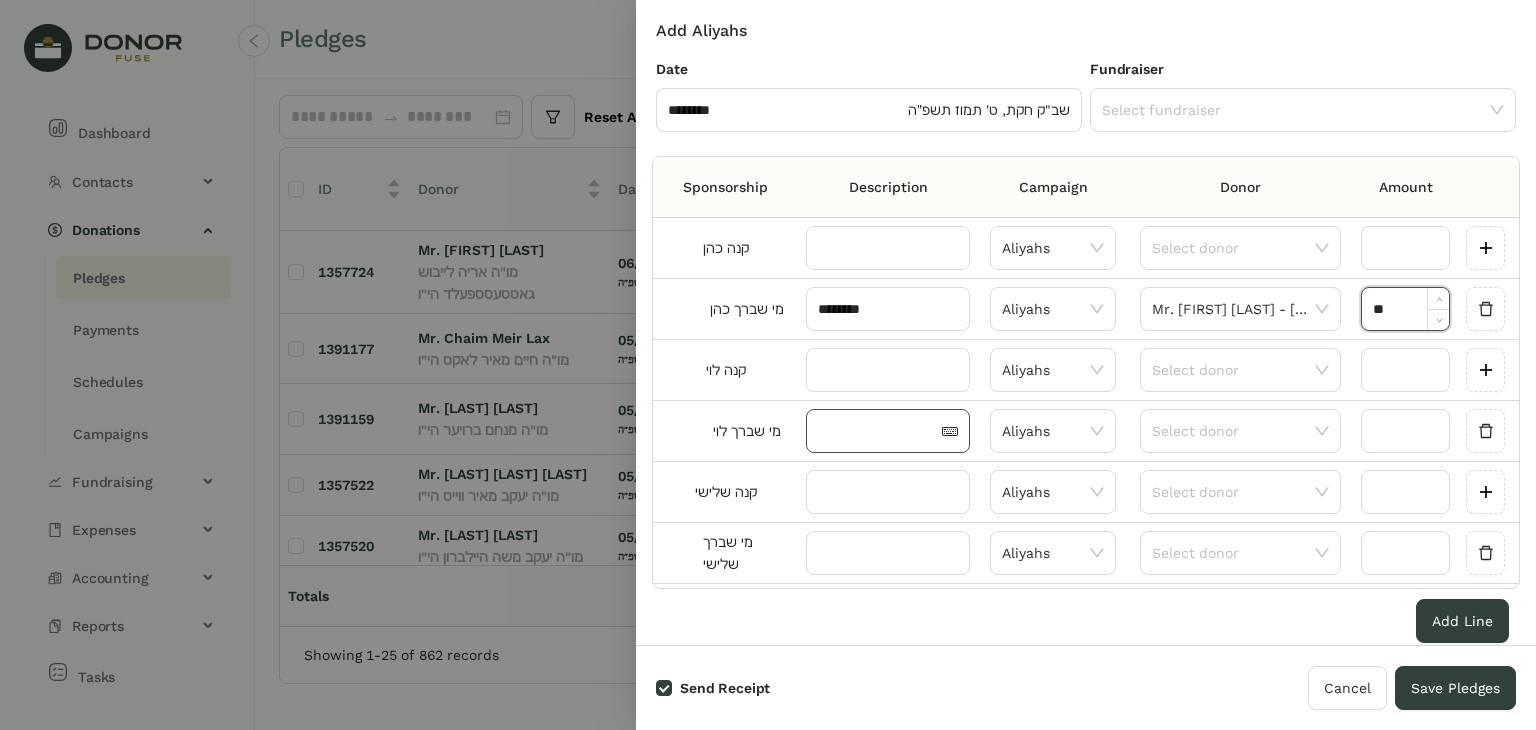 click at bounding box center (878, 431) 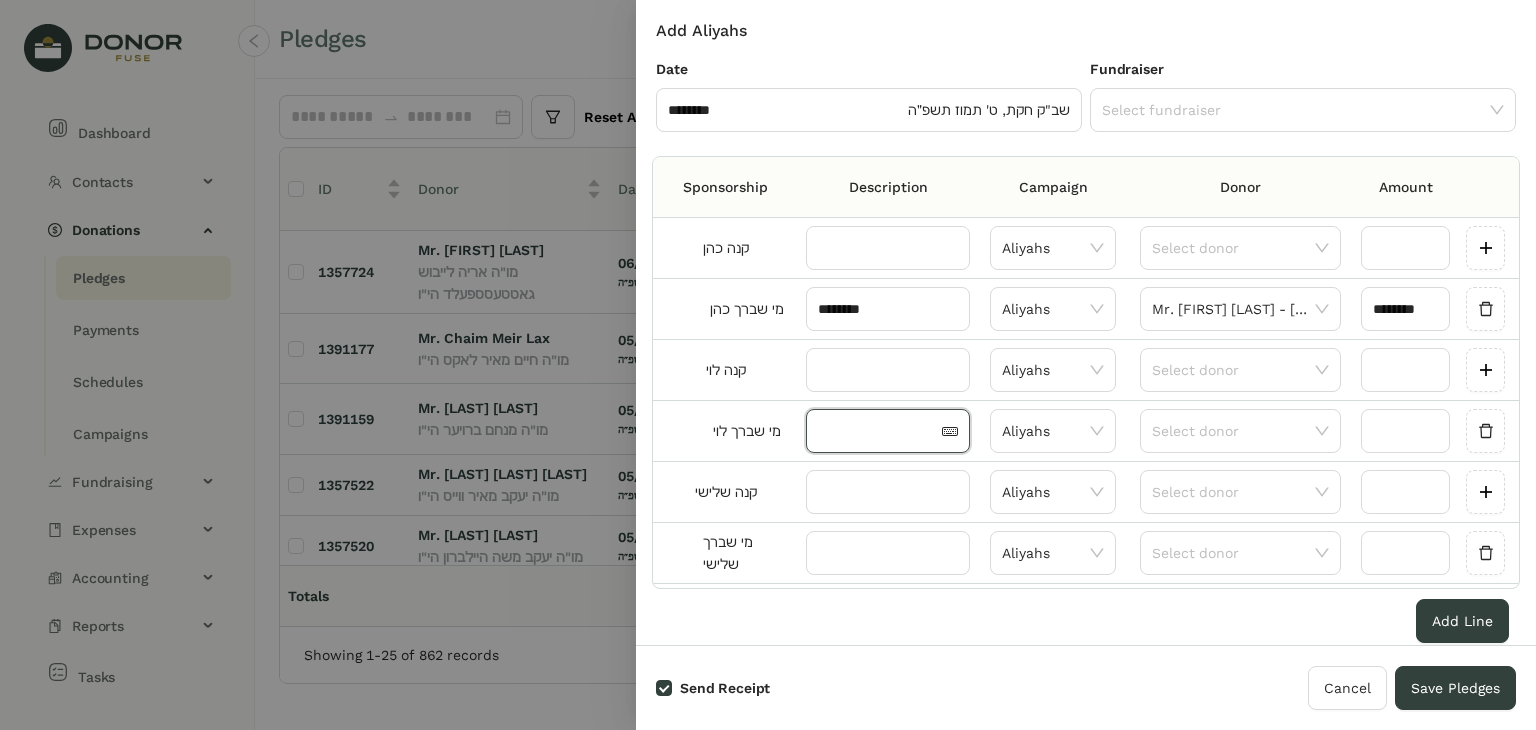 paste on "**********" 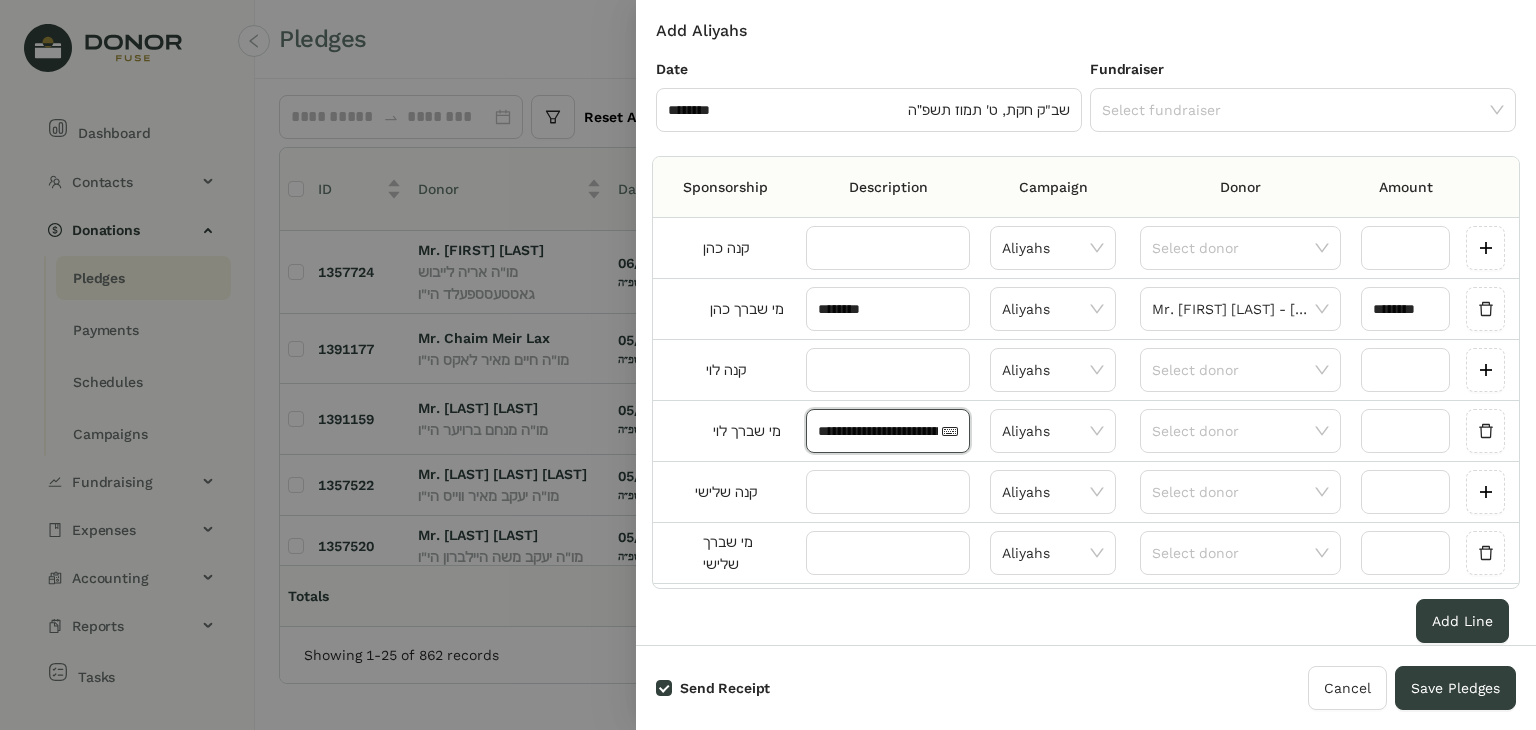 scroll, scrollTop: 0, scrollLeft: 316, axis: horizontal 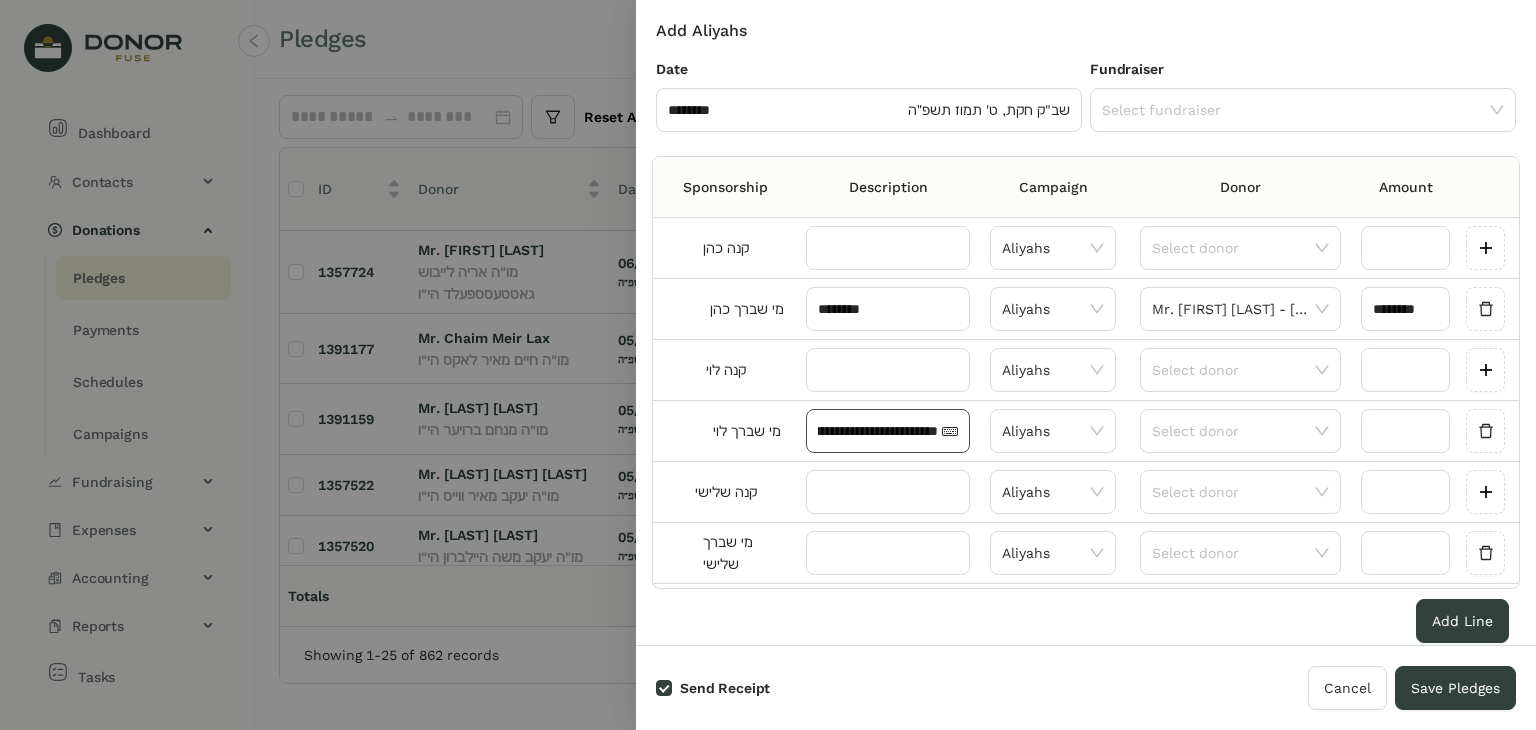 click on "**********" at bounding box center [888, 431] 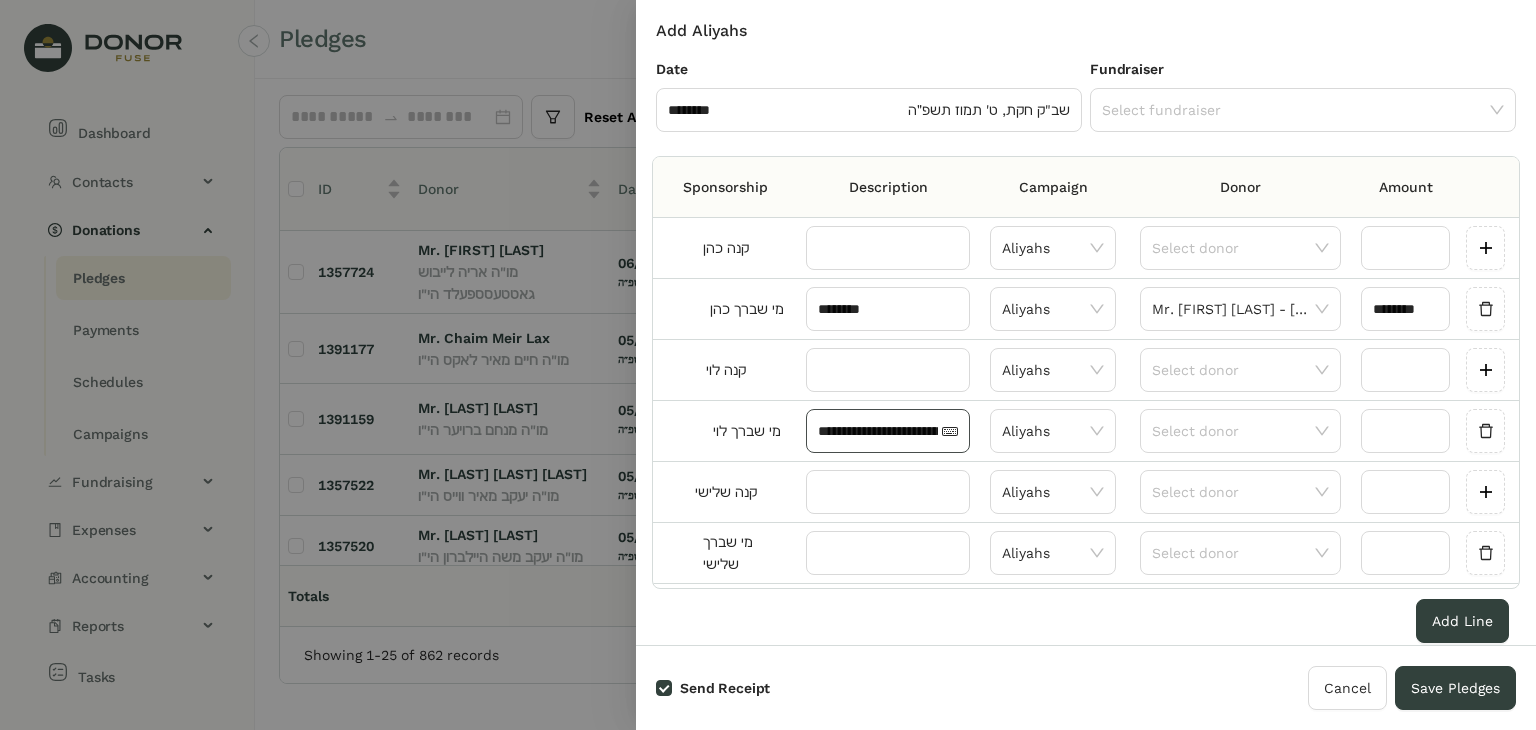 click on "**********" at bounding box center [878, 431] 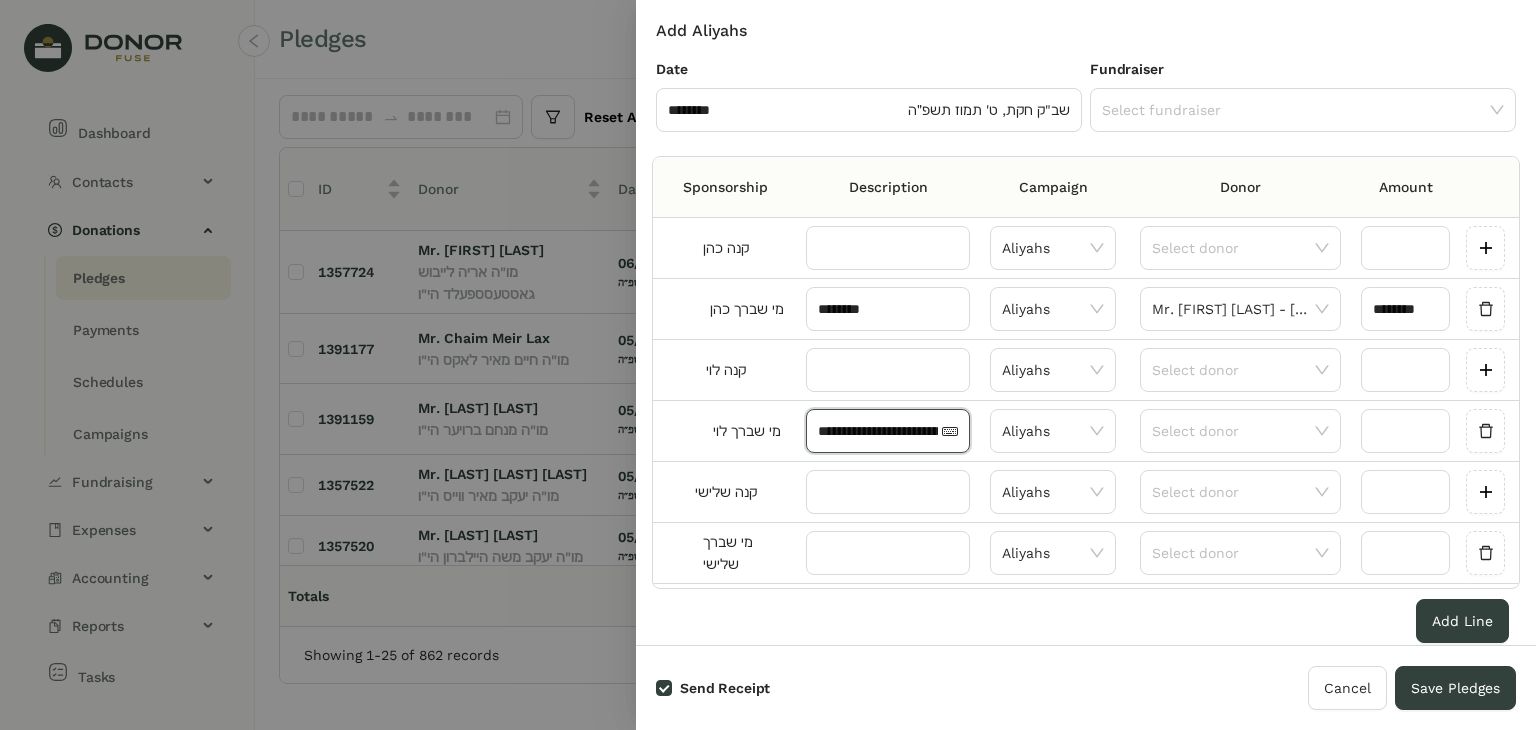 click on "**********" at bounding box center (878, 431) 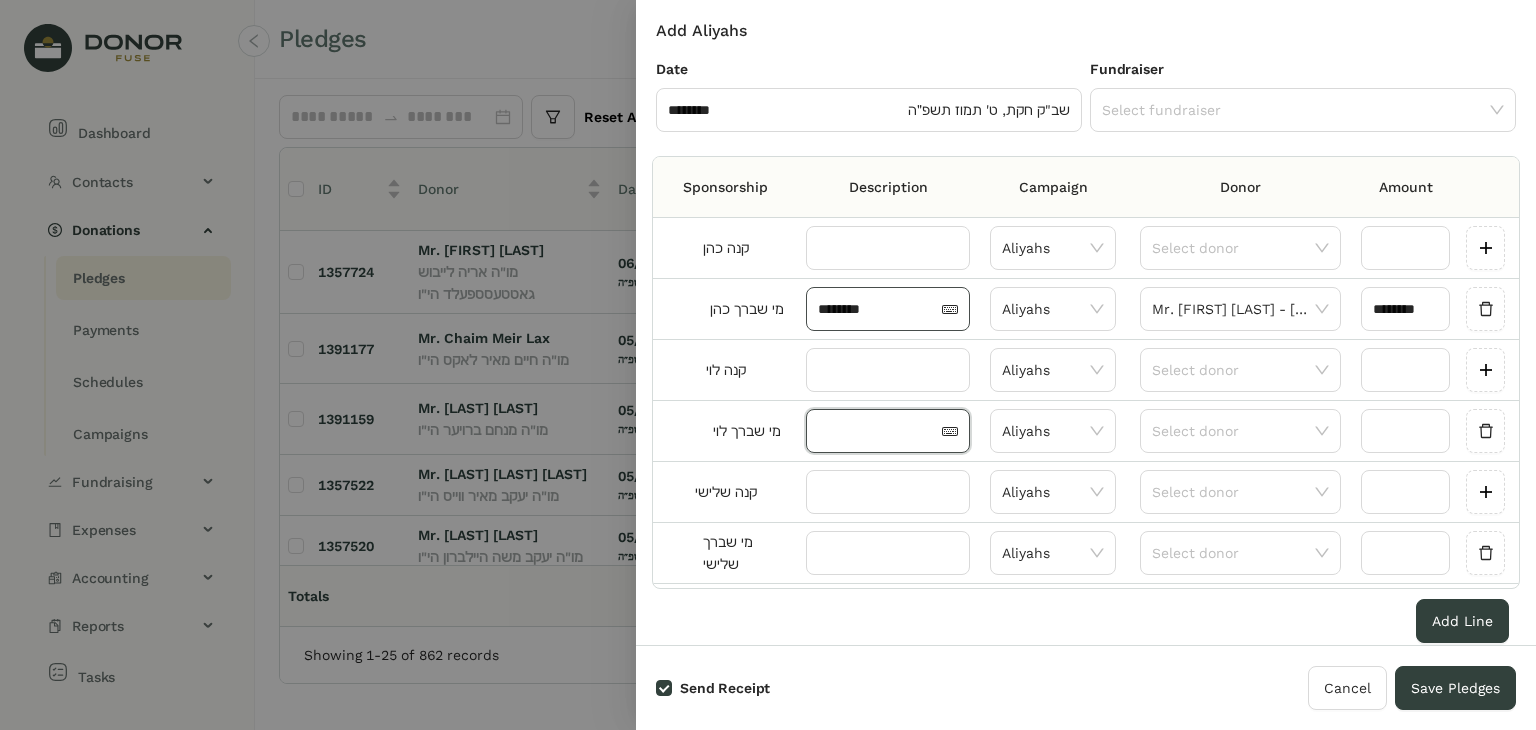 click on "********" at bounding box center (878, 309) 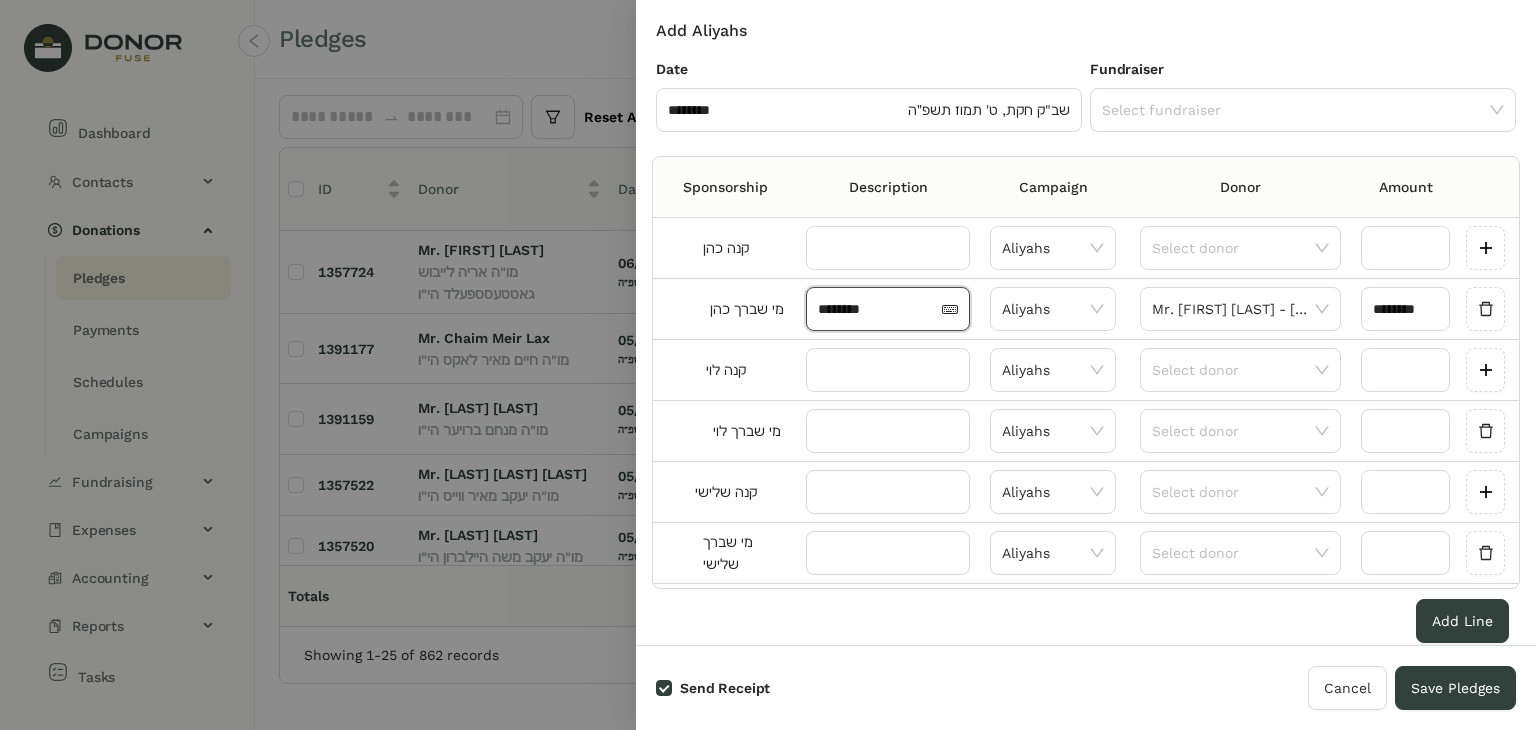 click on "********" at bounding box center (878, 309) 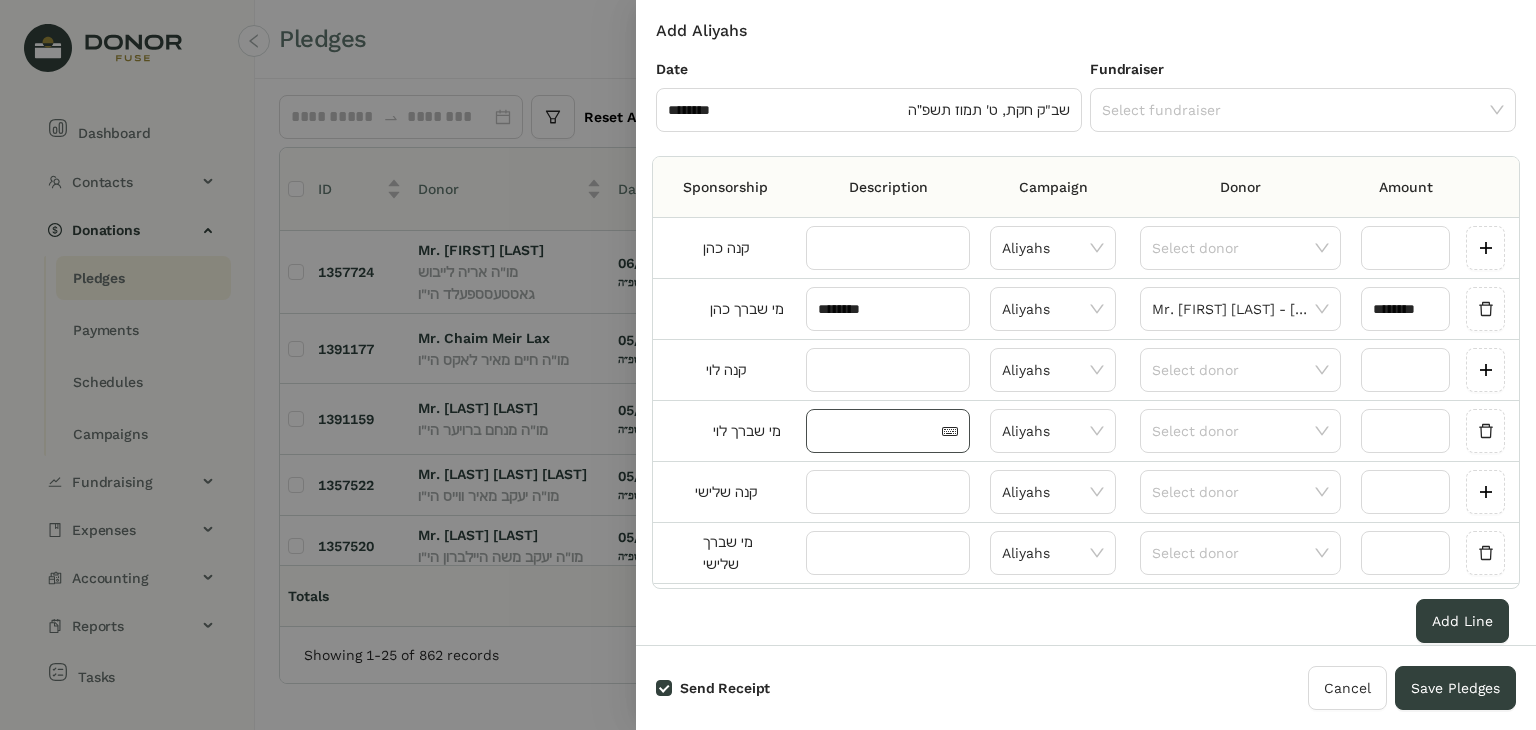 click at bounding box center [888, 431] 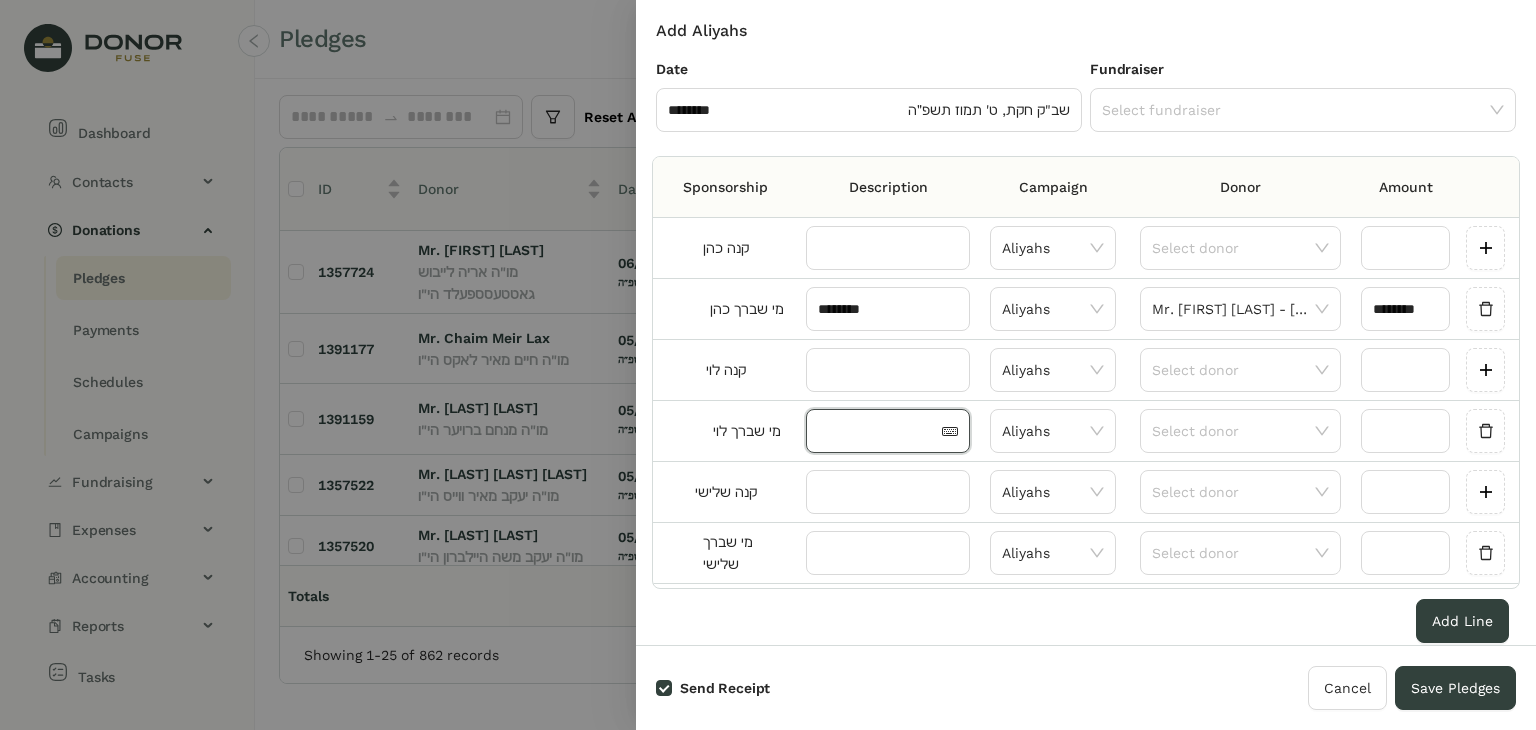paste on "********" 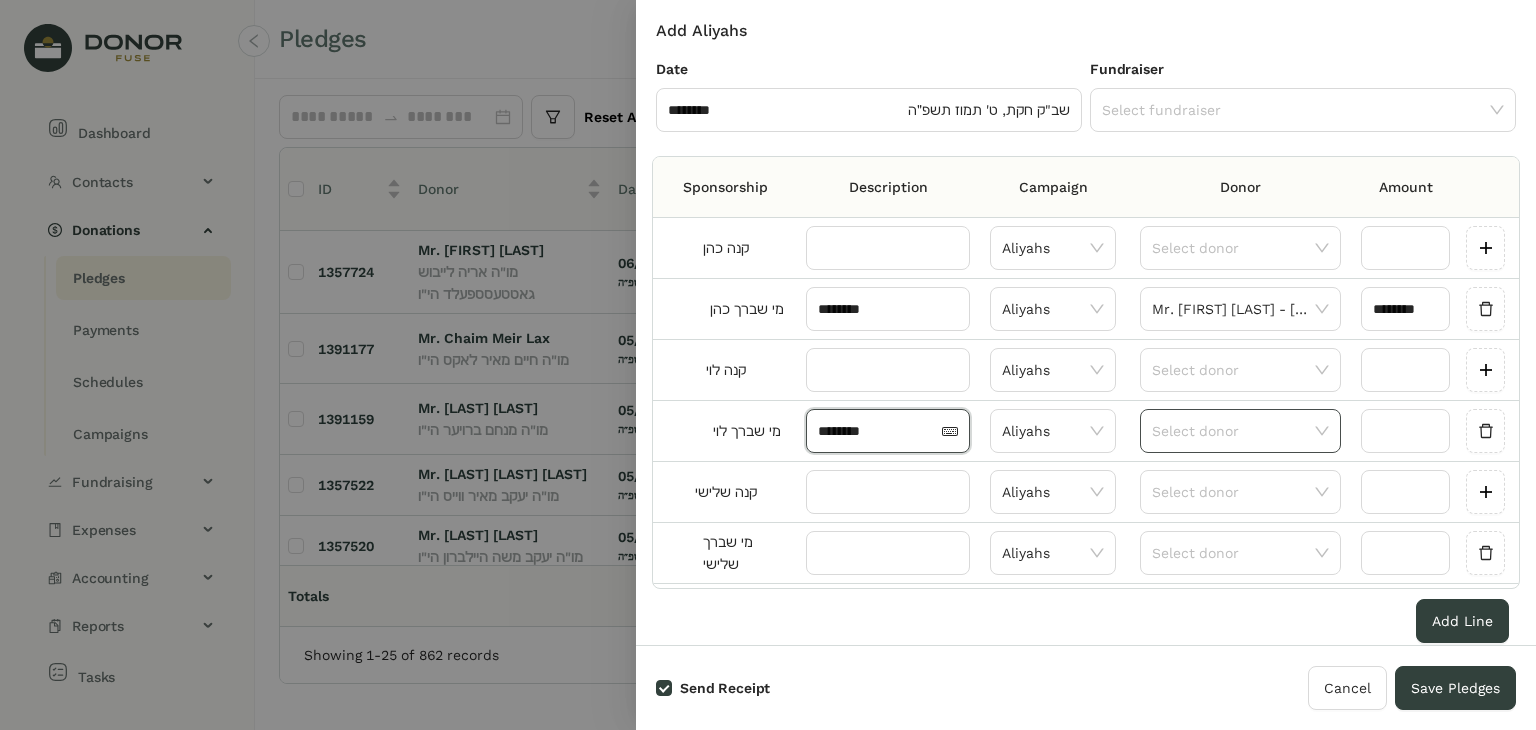 type on "********" 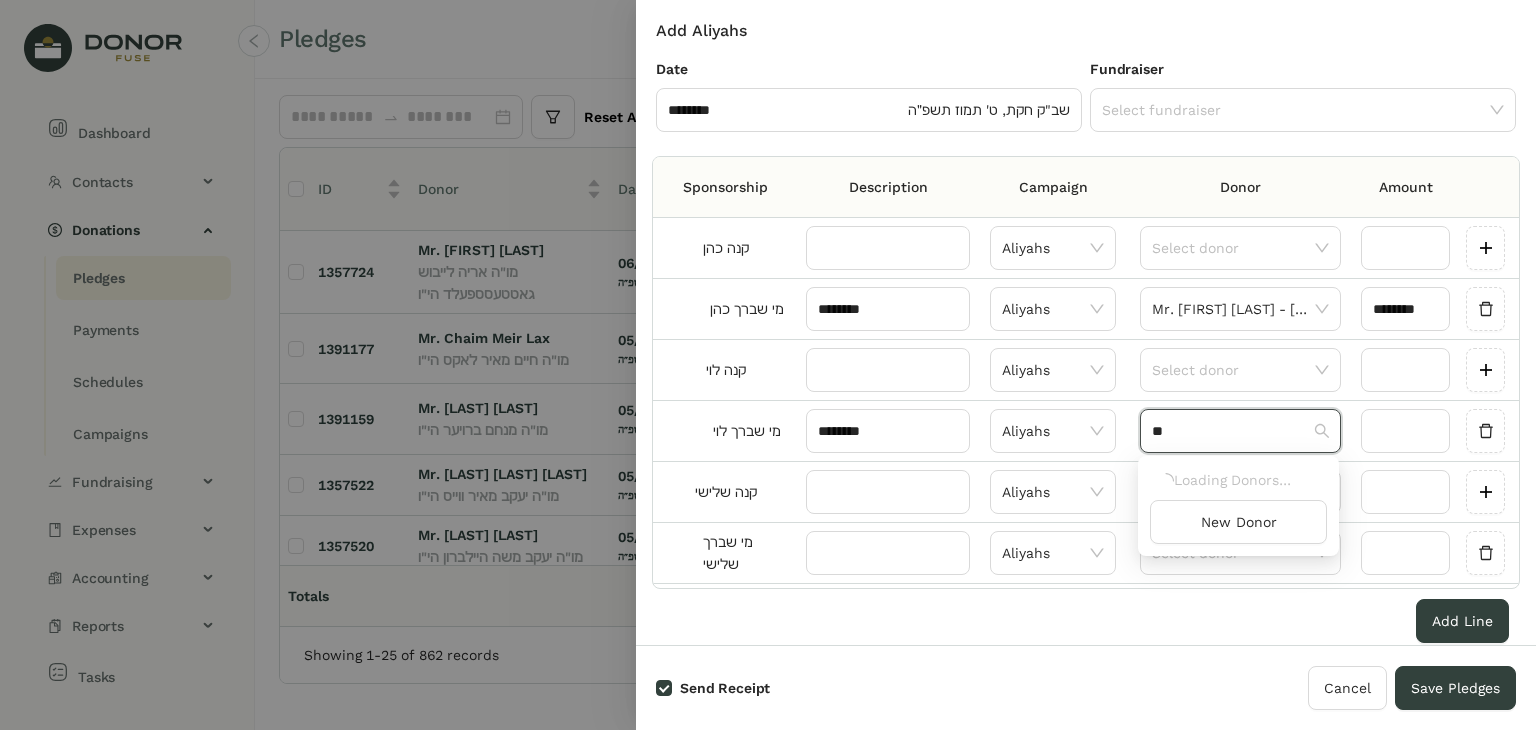 type on "*" 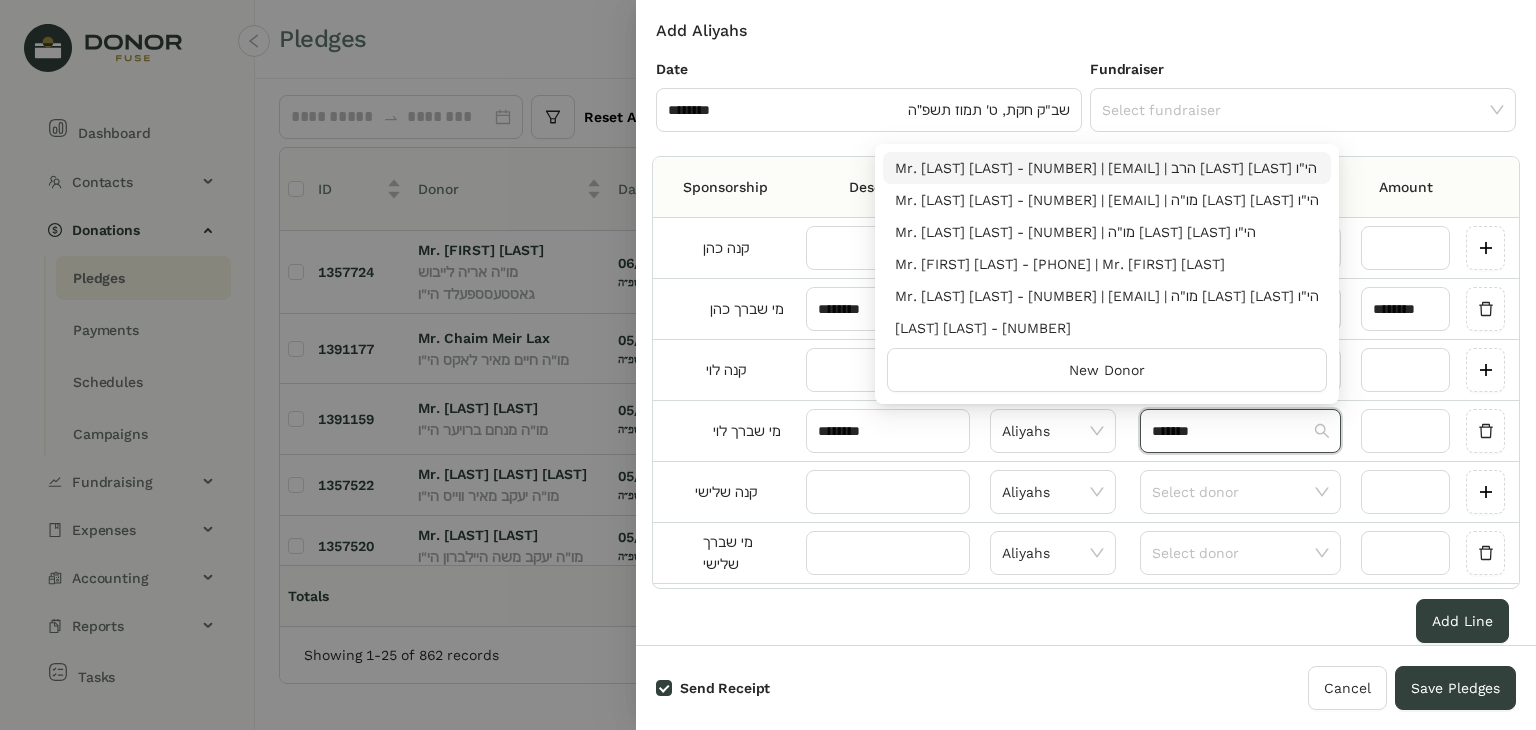type on "*******" 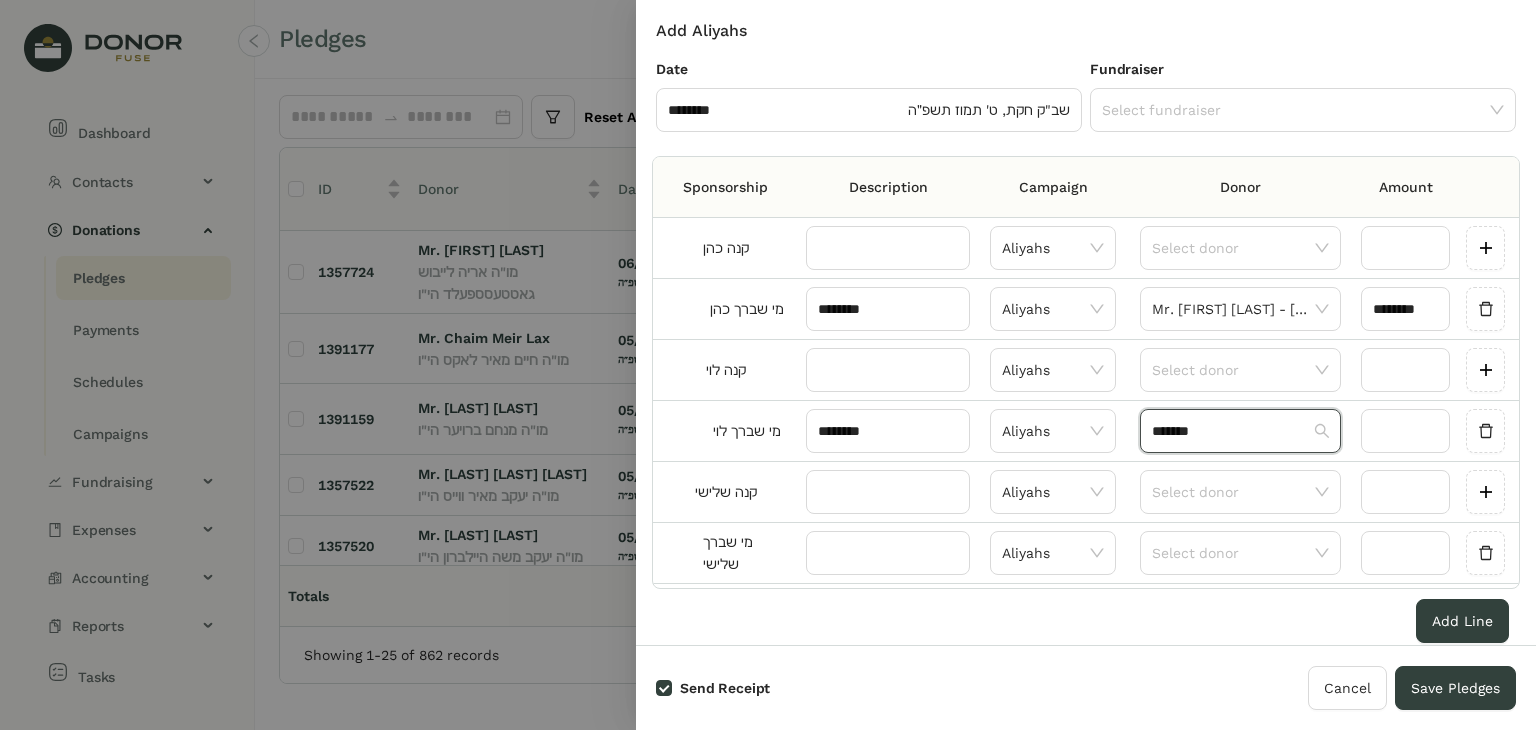 type 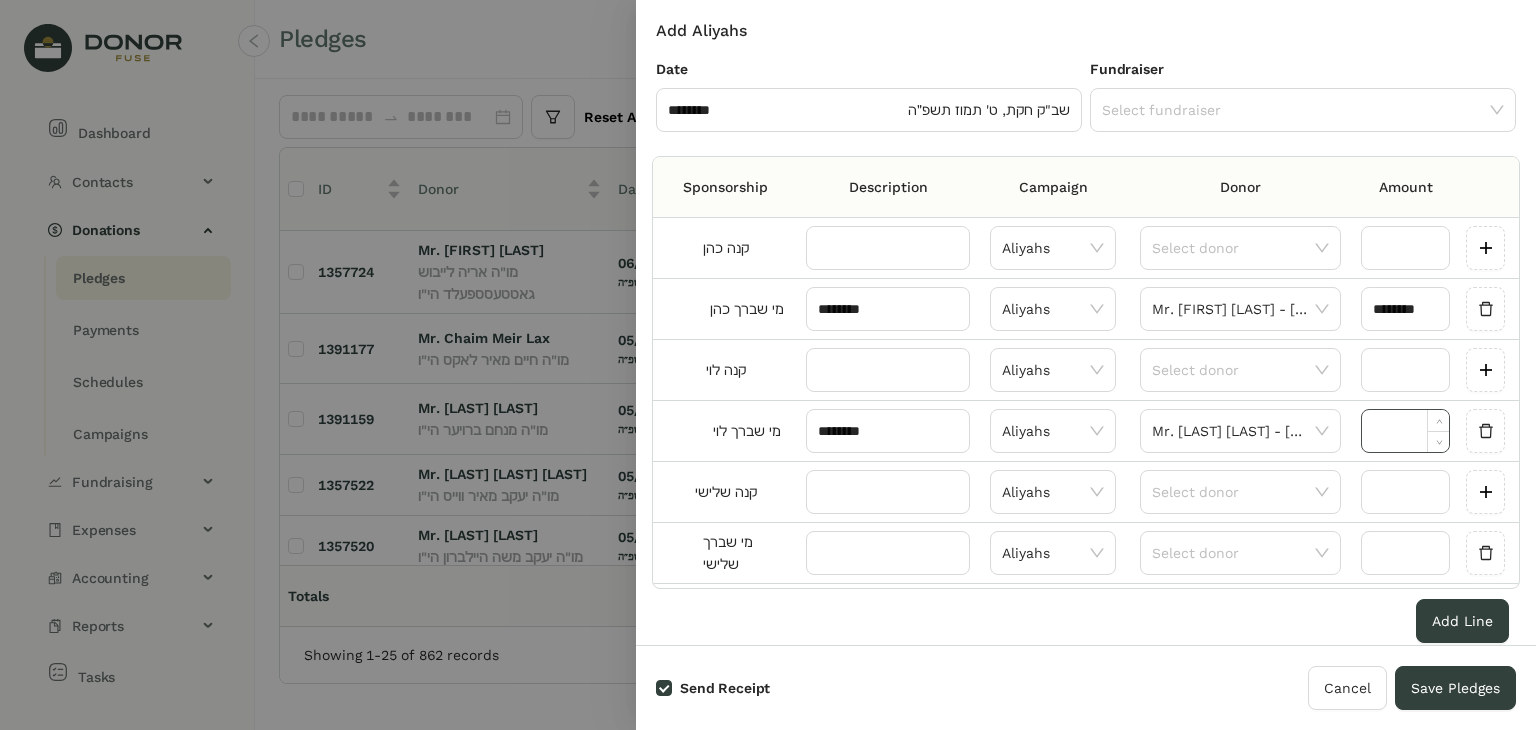click at bounding box center [1405, 431] 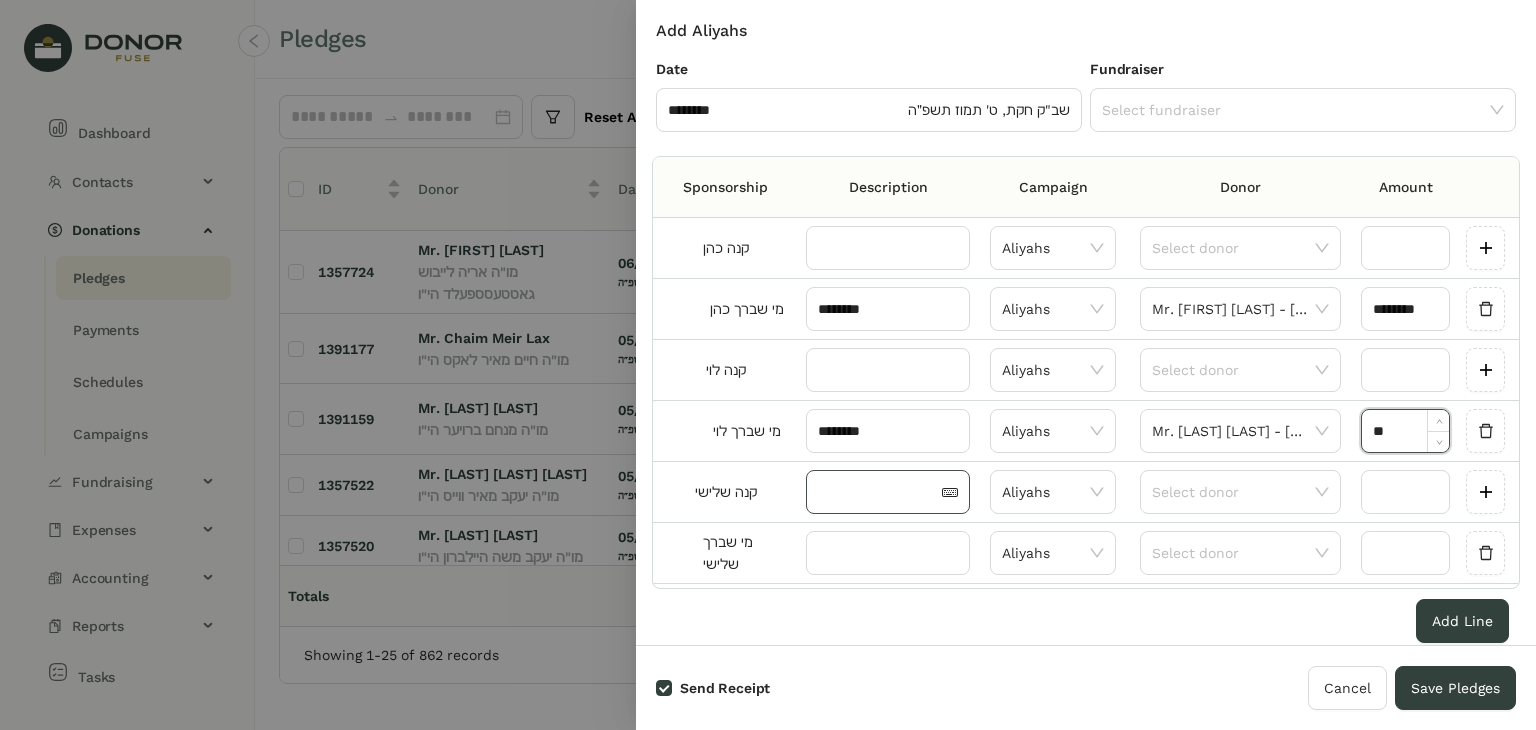 click at bounding box center (878, 492) 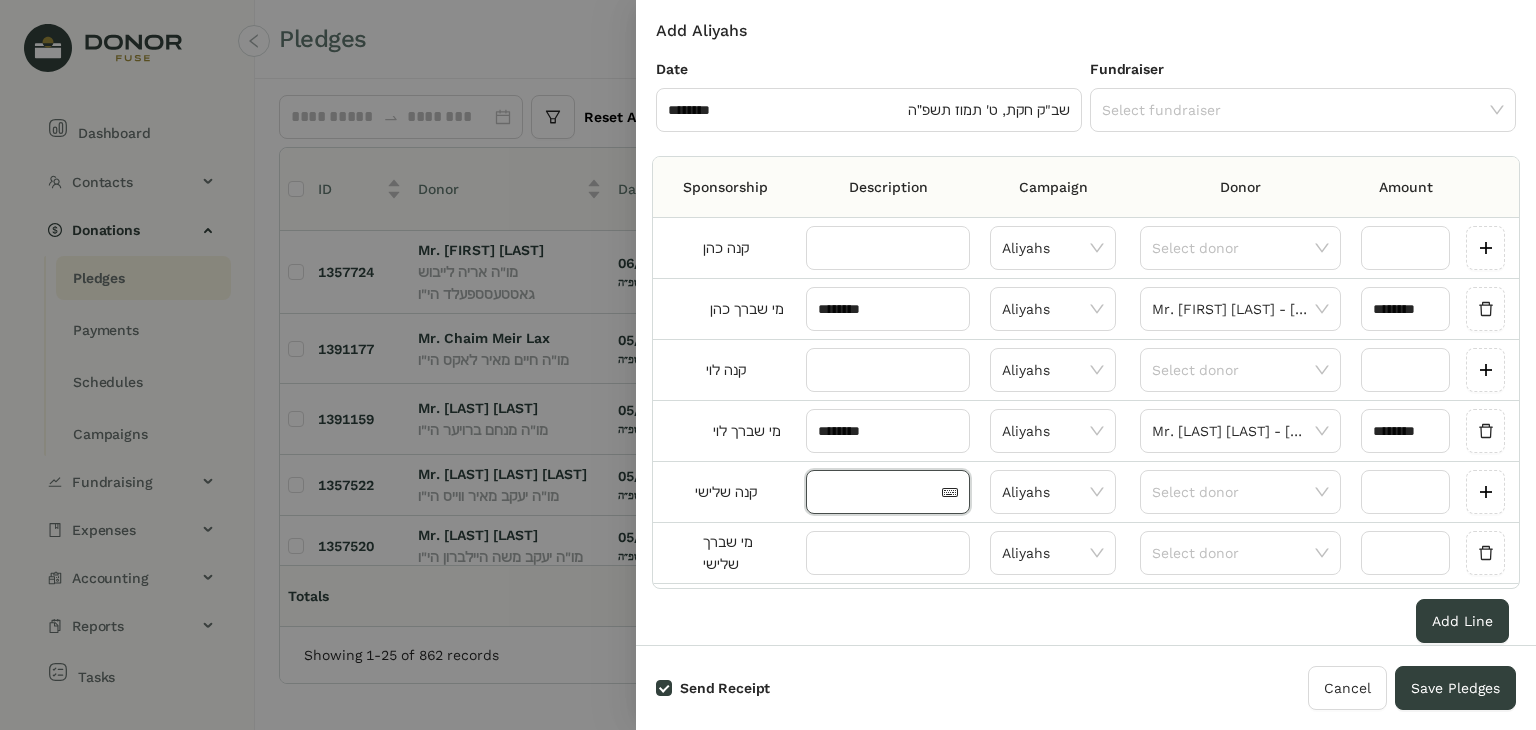 paste on "********" 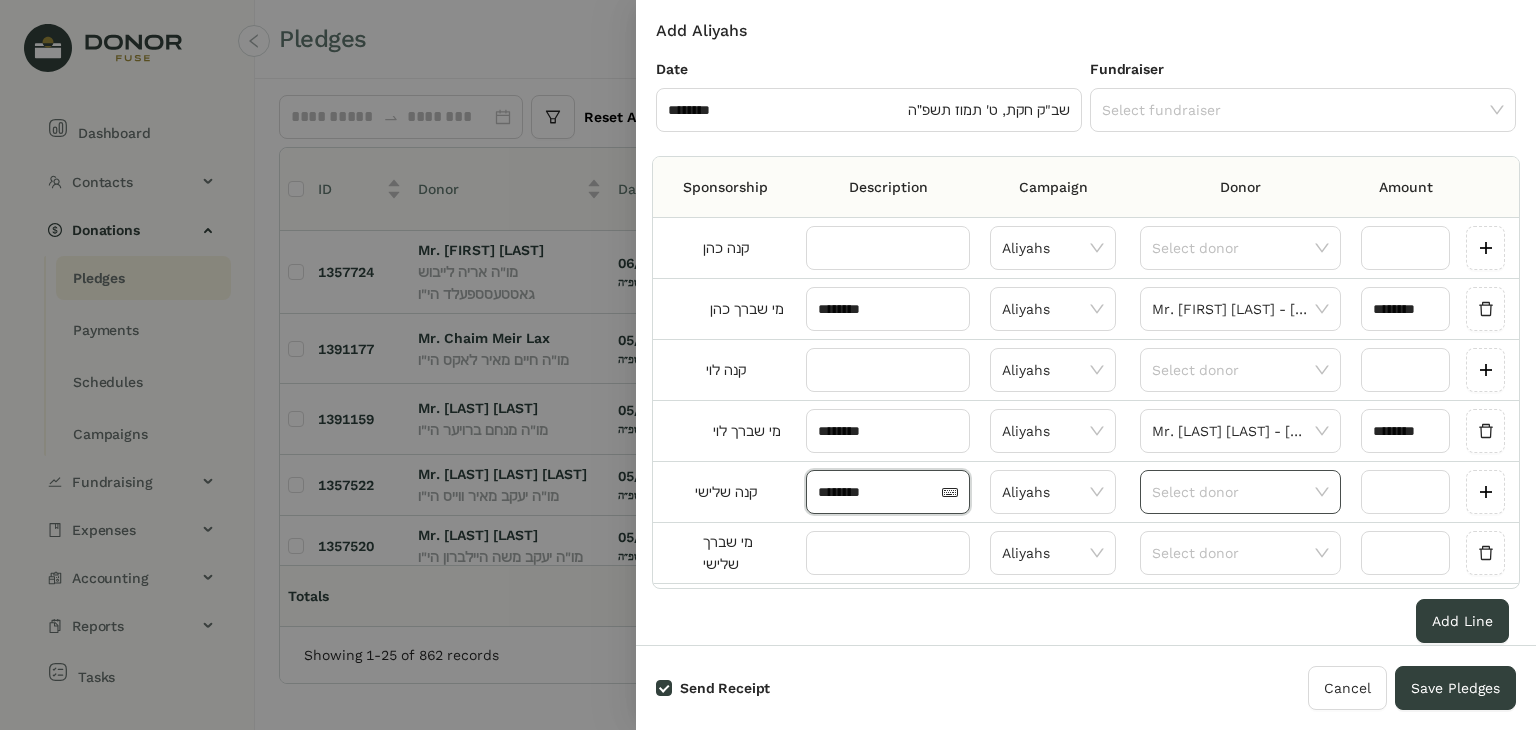 type on "********" 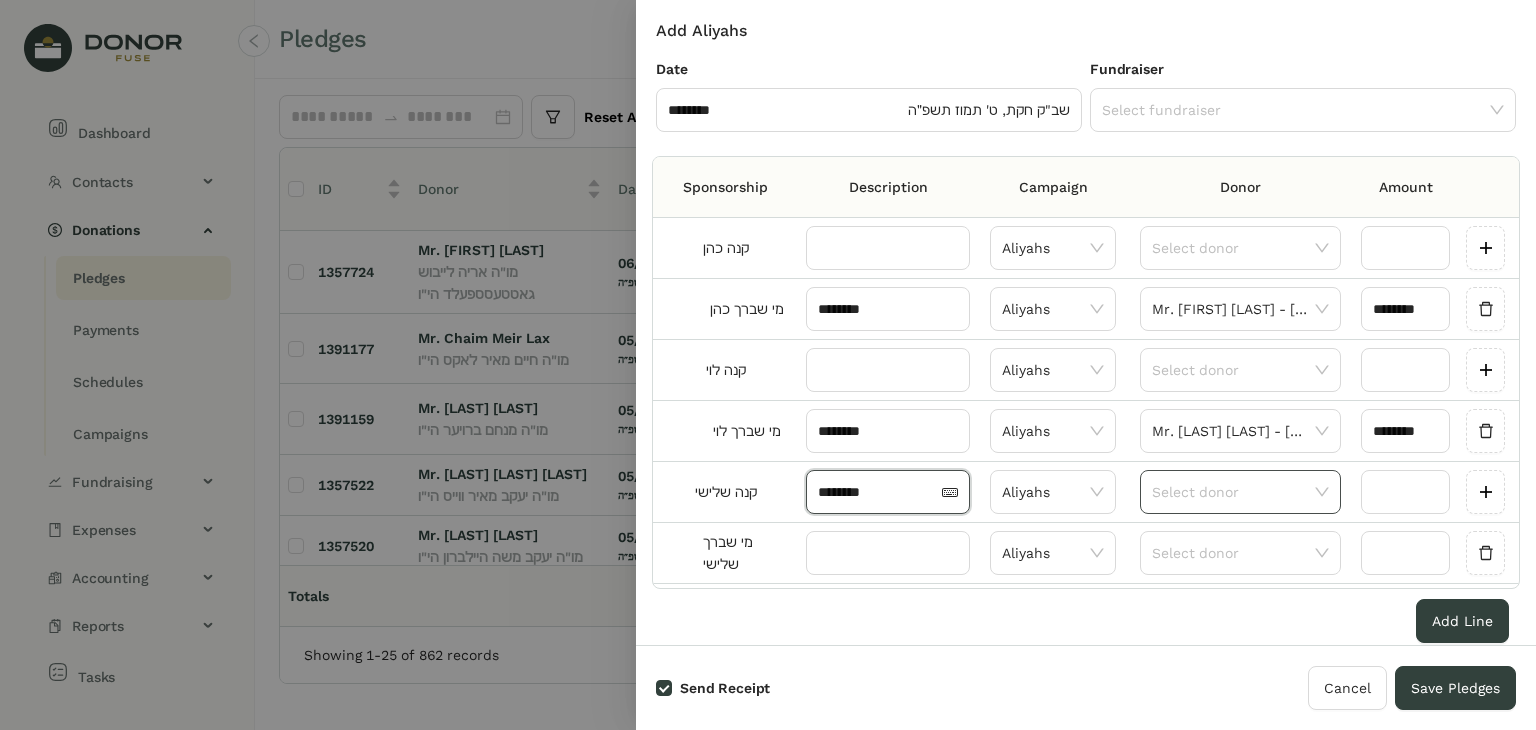 click at bounding box center [1233, 492] 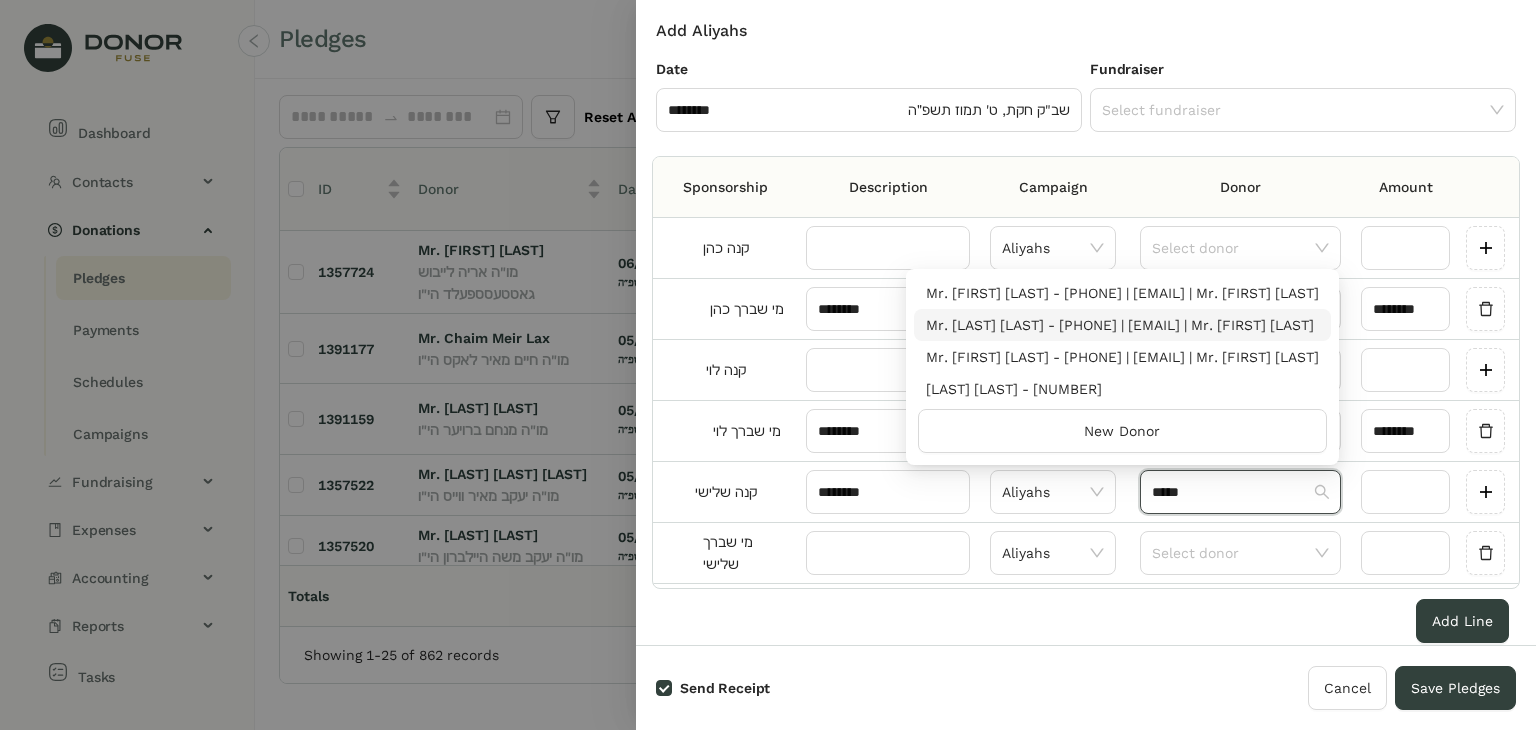 type on "*****" 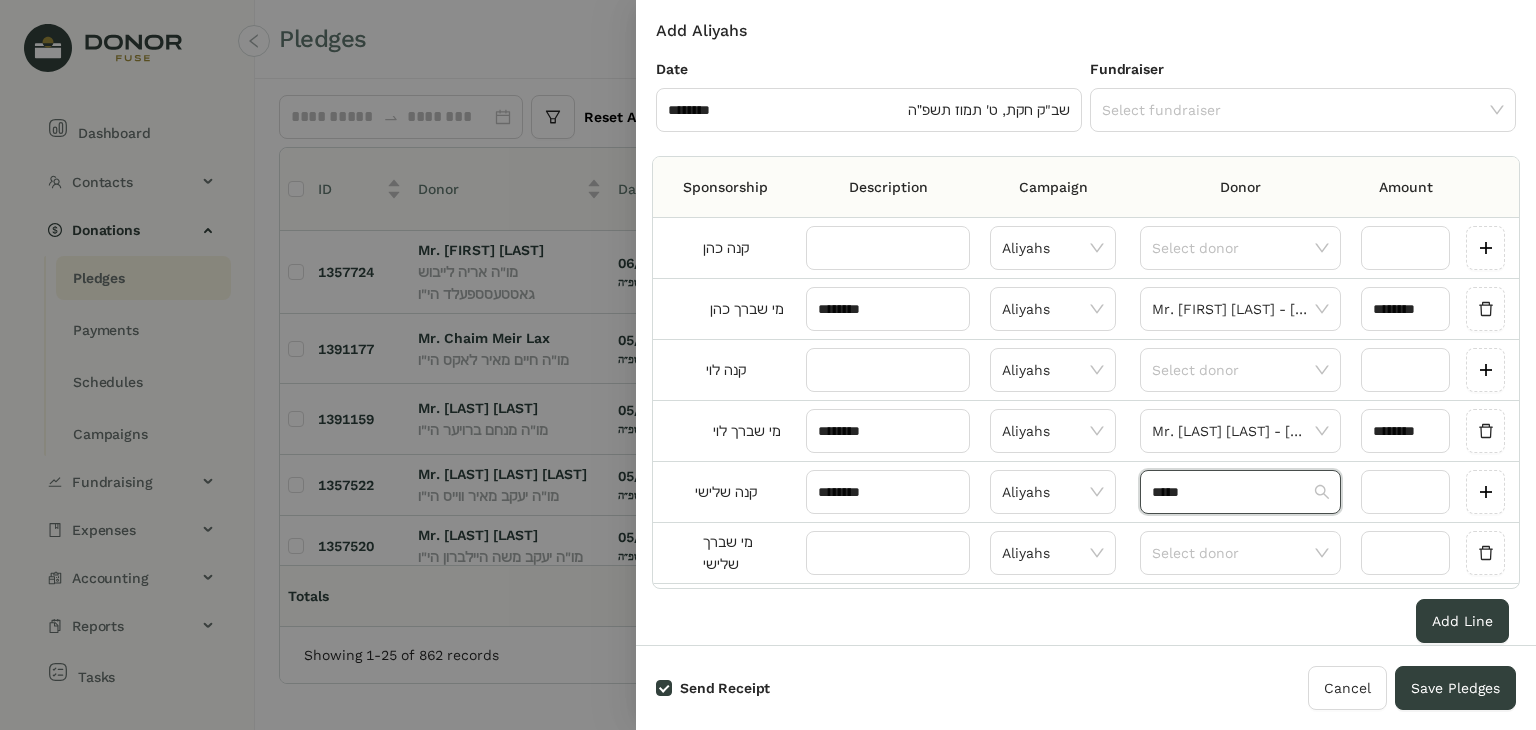 type 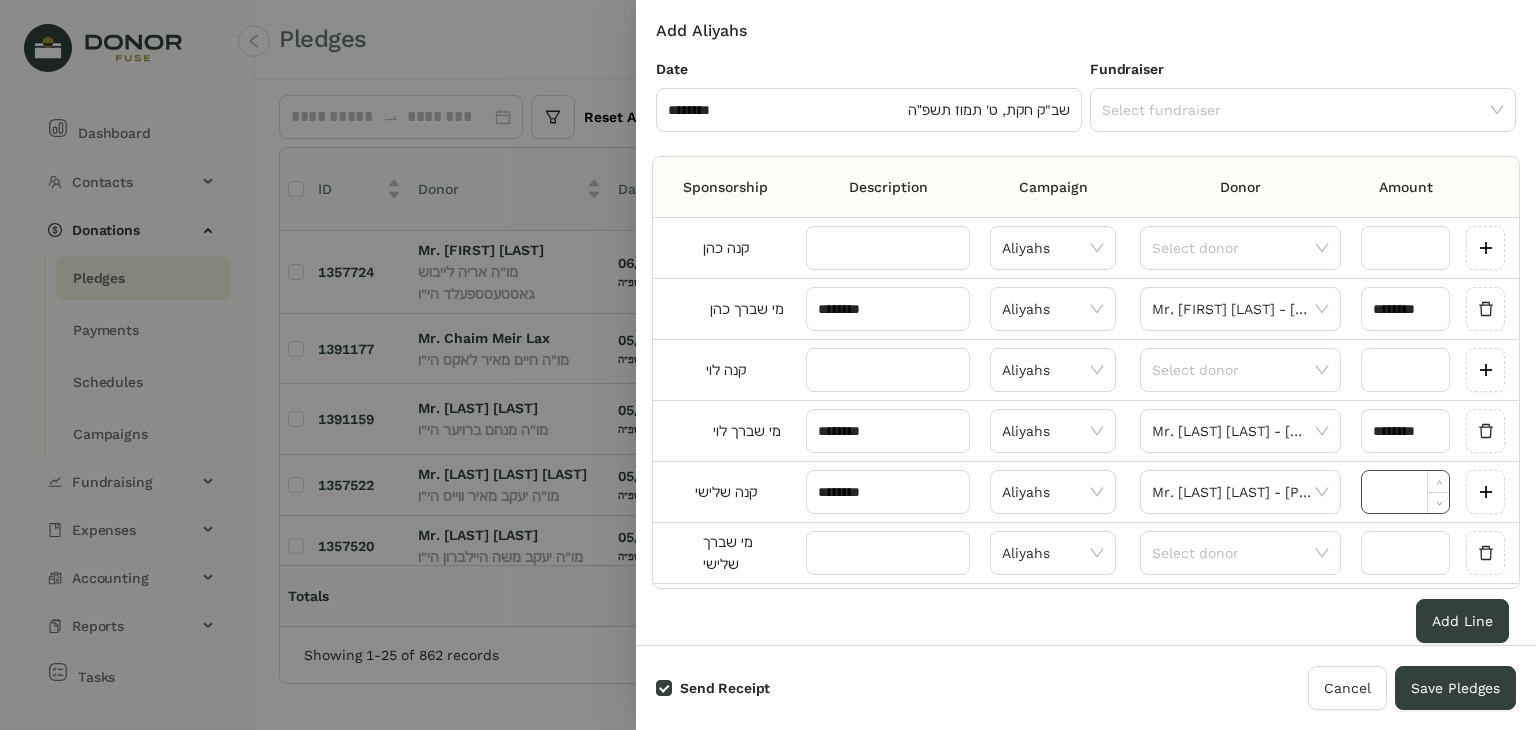 click at bounding box center [1405, 492] 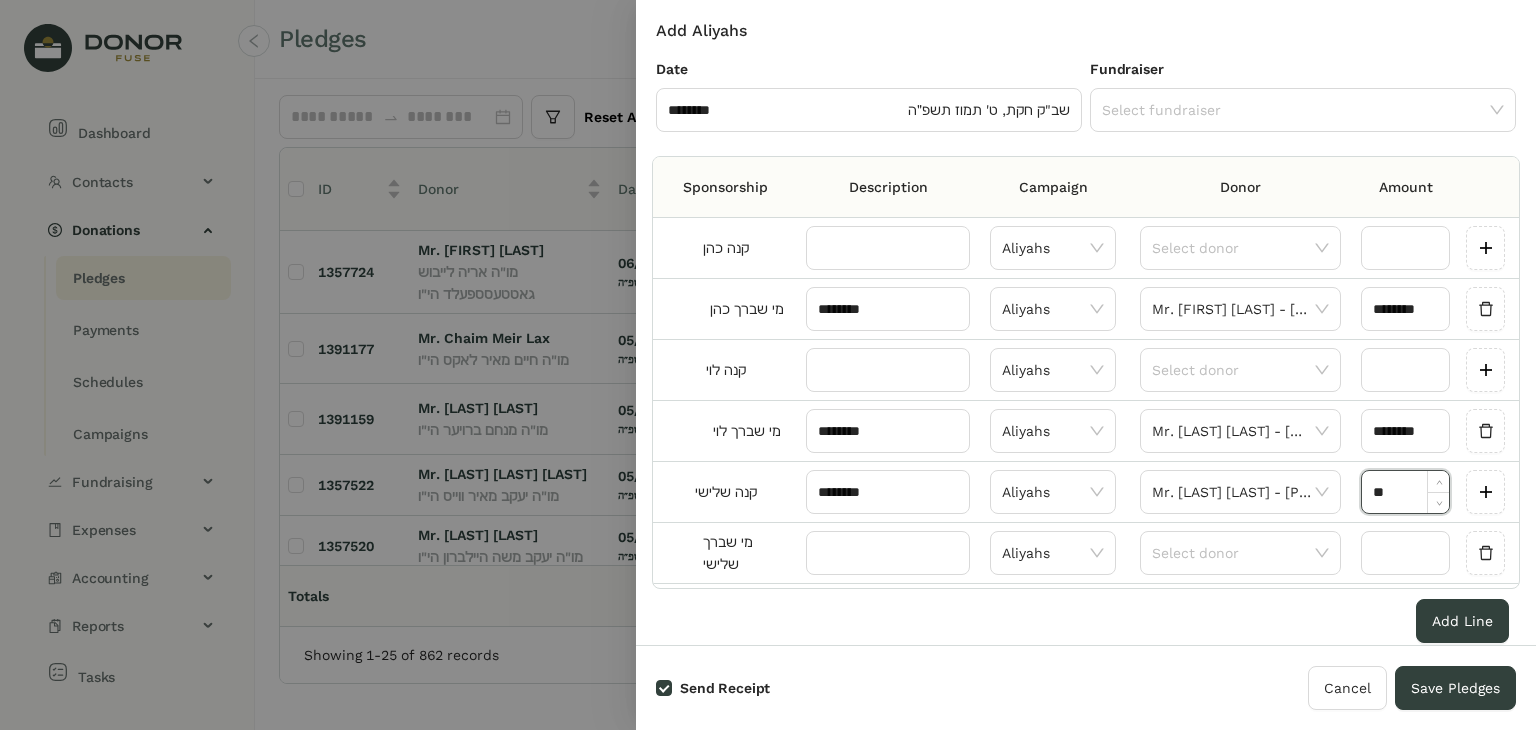type on "********" 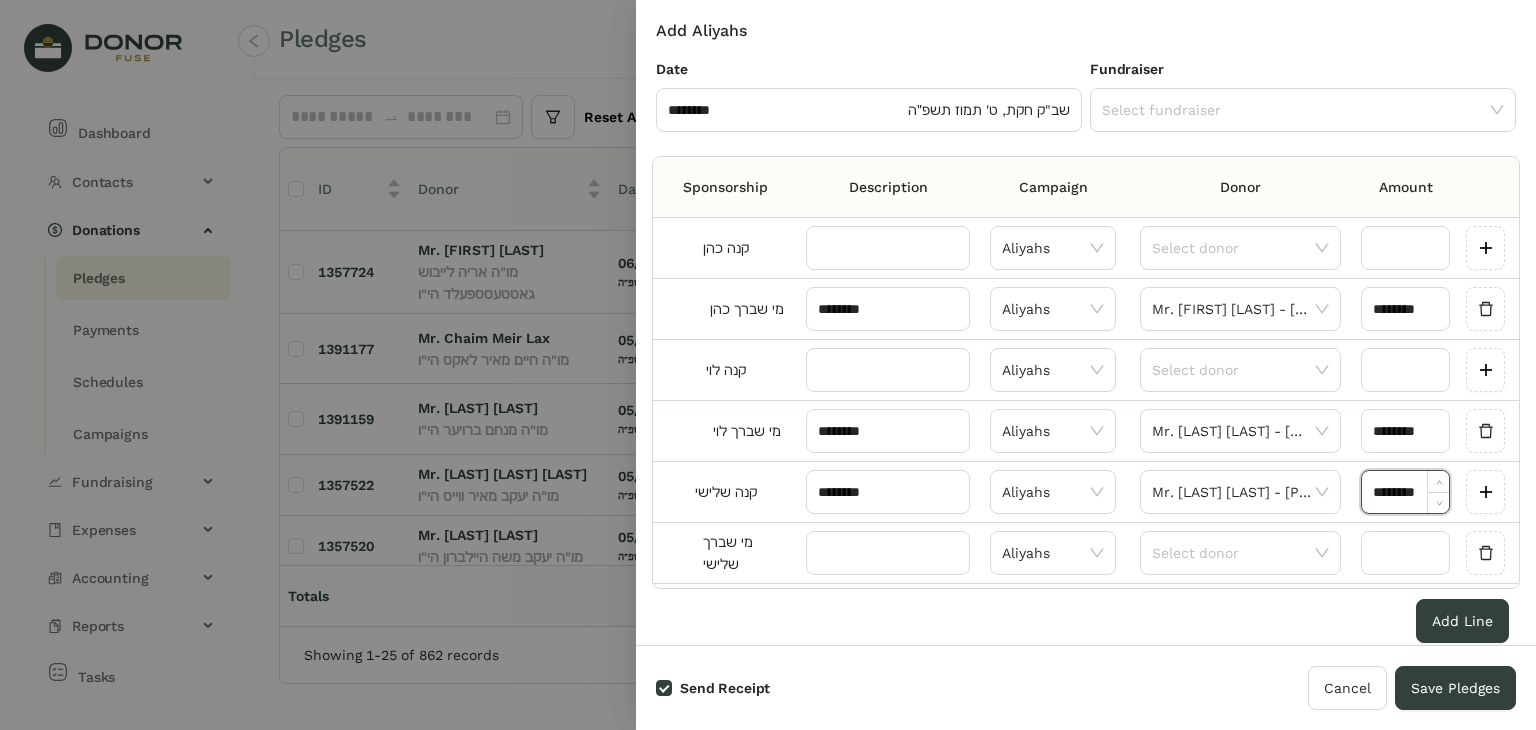 click at bounding box center [888, 553] 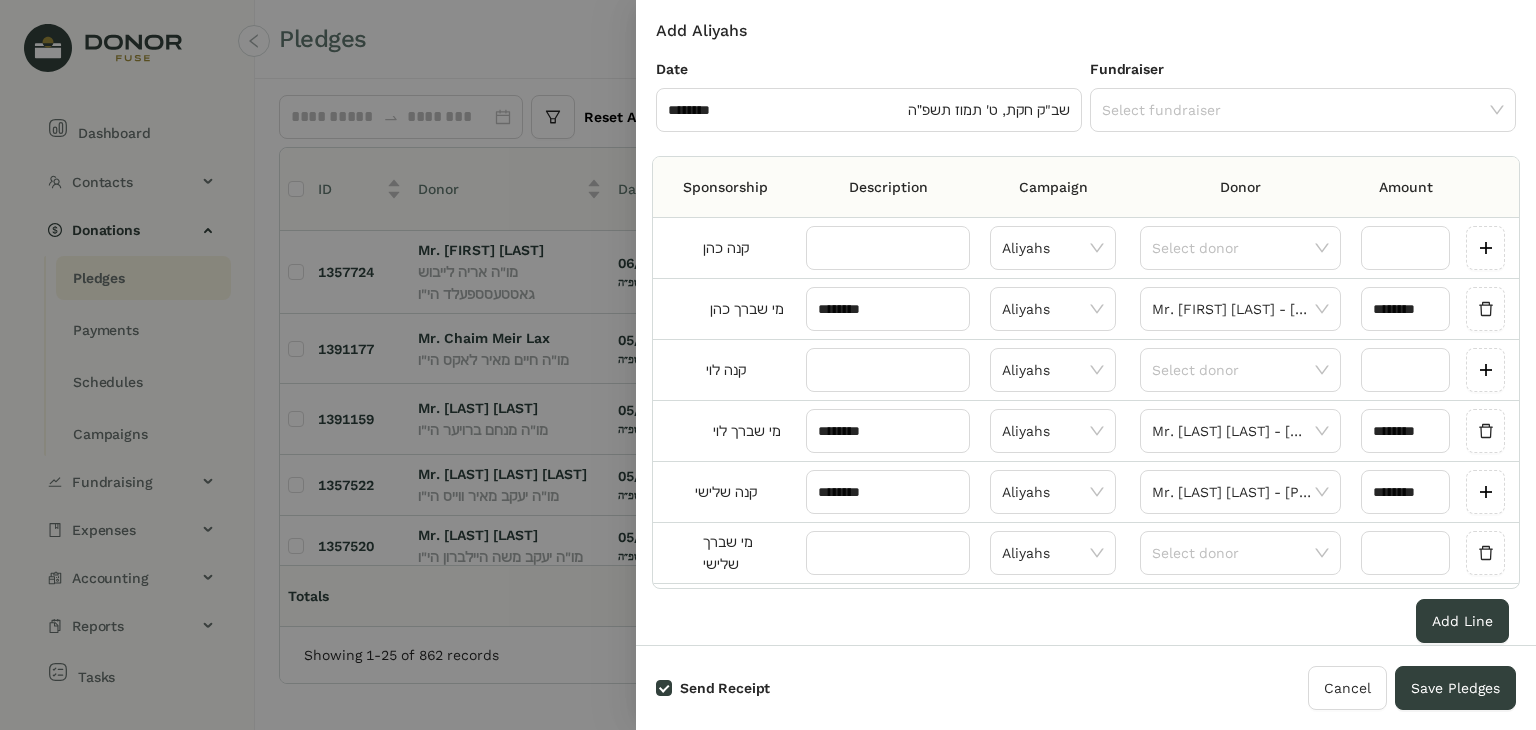 scroll, scrollTop: 16, scrollLeft: 0, axis: vertical 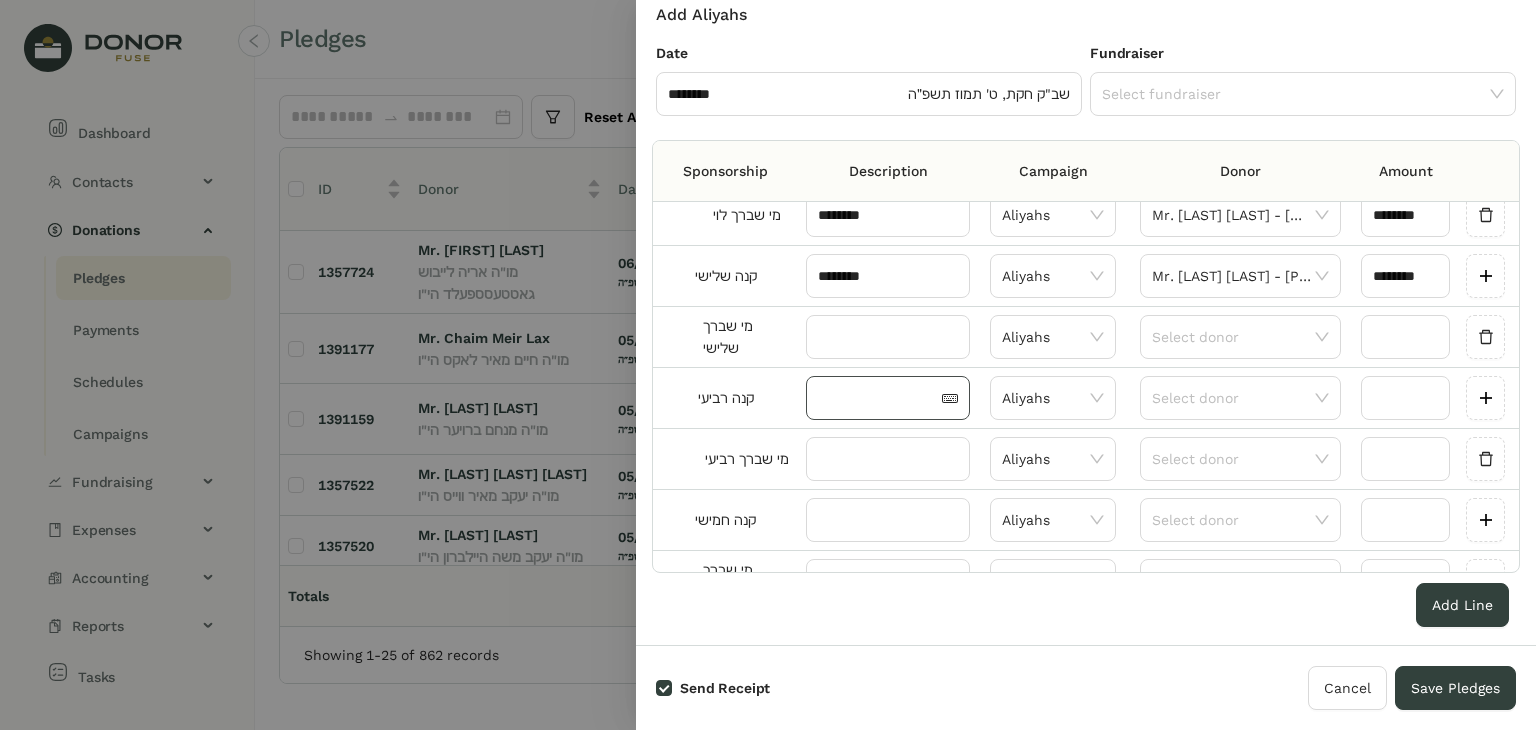 click at bounding box center (878, 398) 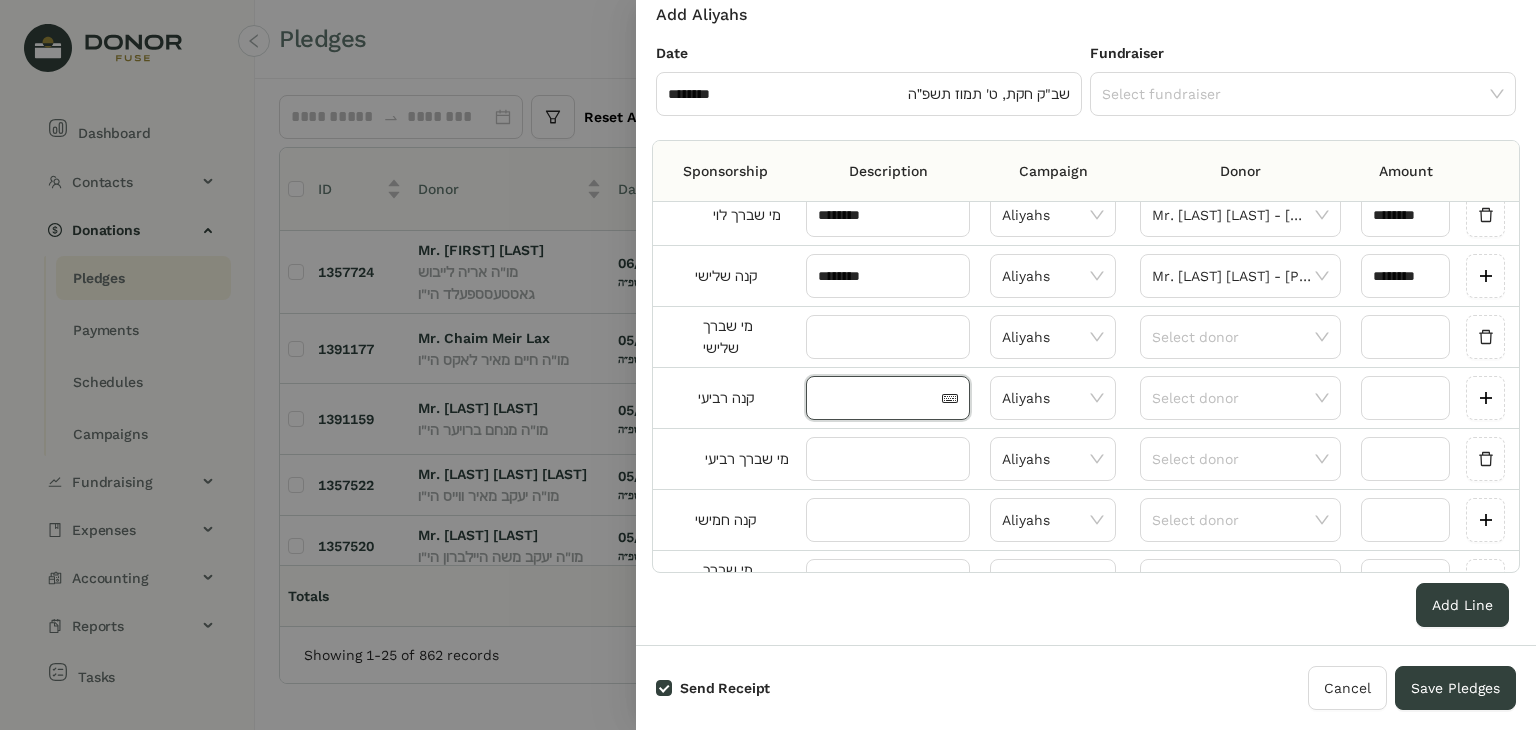 paste on "********" 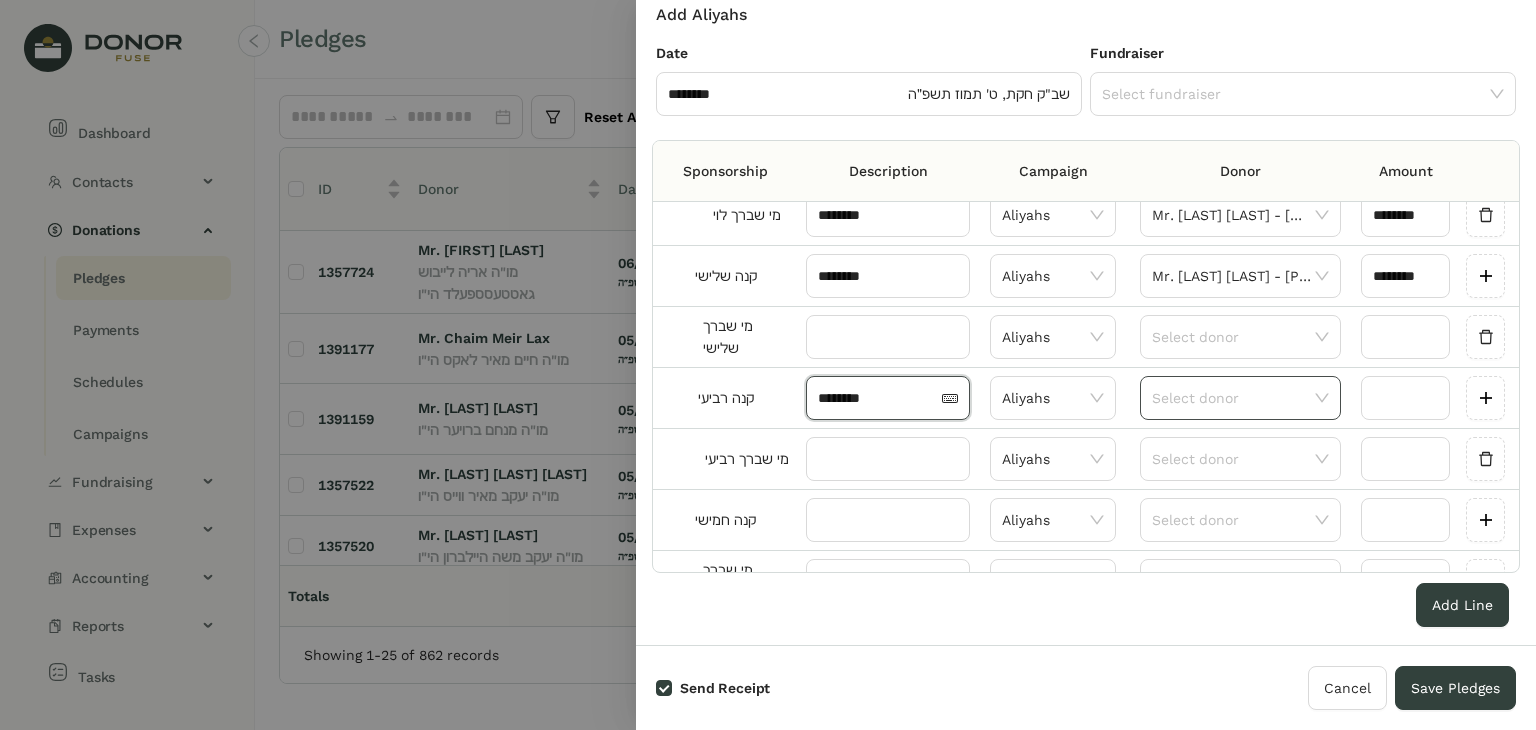 type on "********" 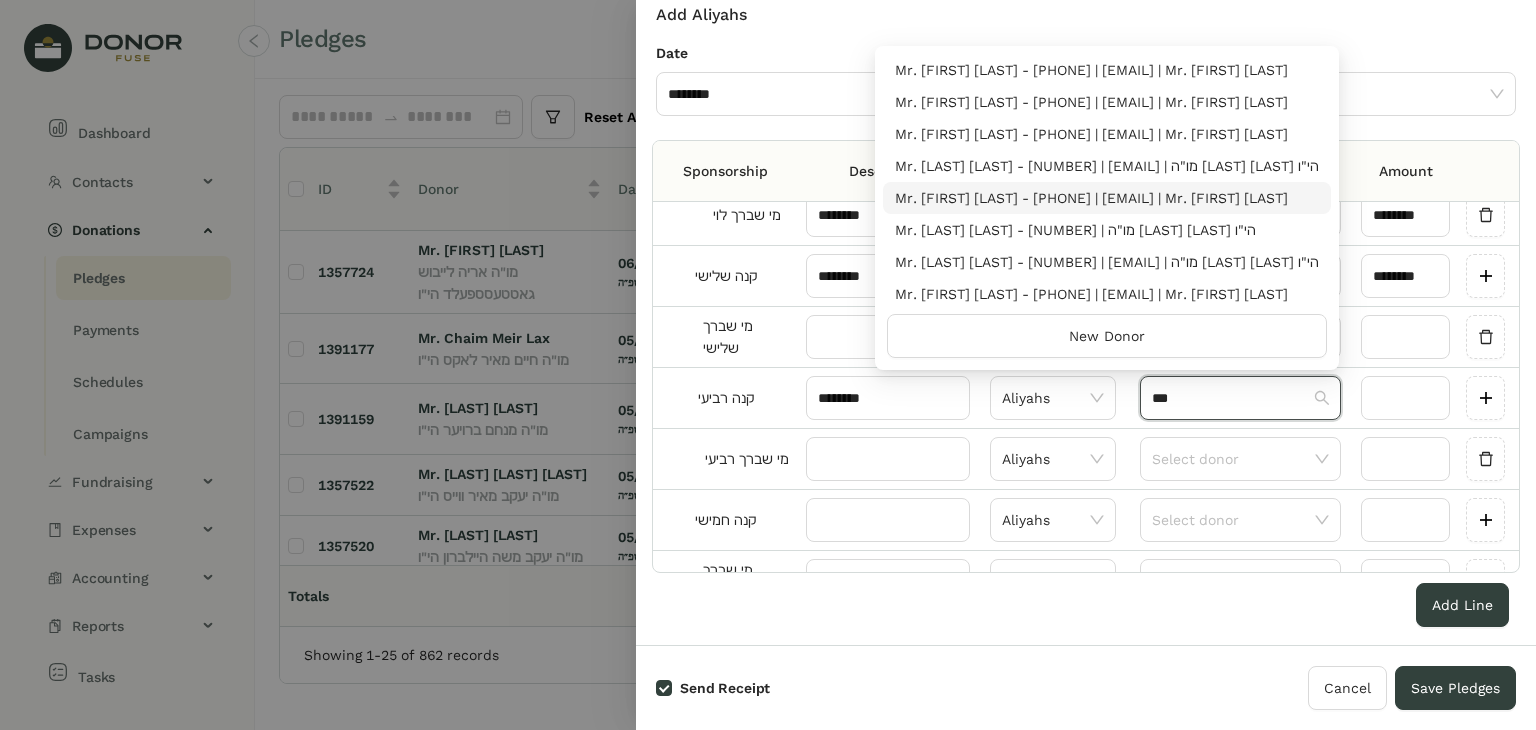 type on "***" 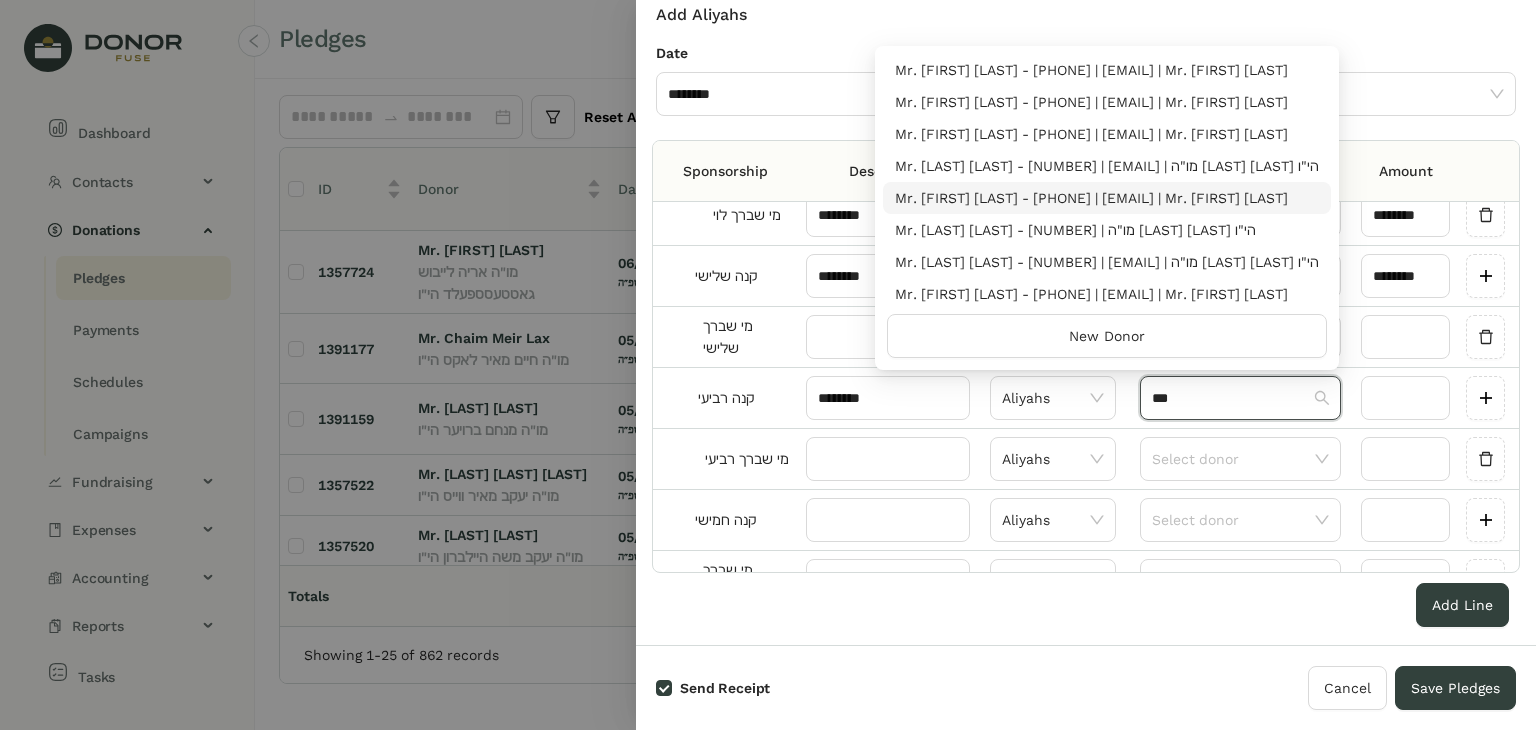 click on "Mr. [FIRST] [LAST] - [PHONE] | [EMAIL] | Mr. [FIRST] [LAST]" at bounding box center (1107, 198) 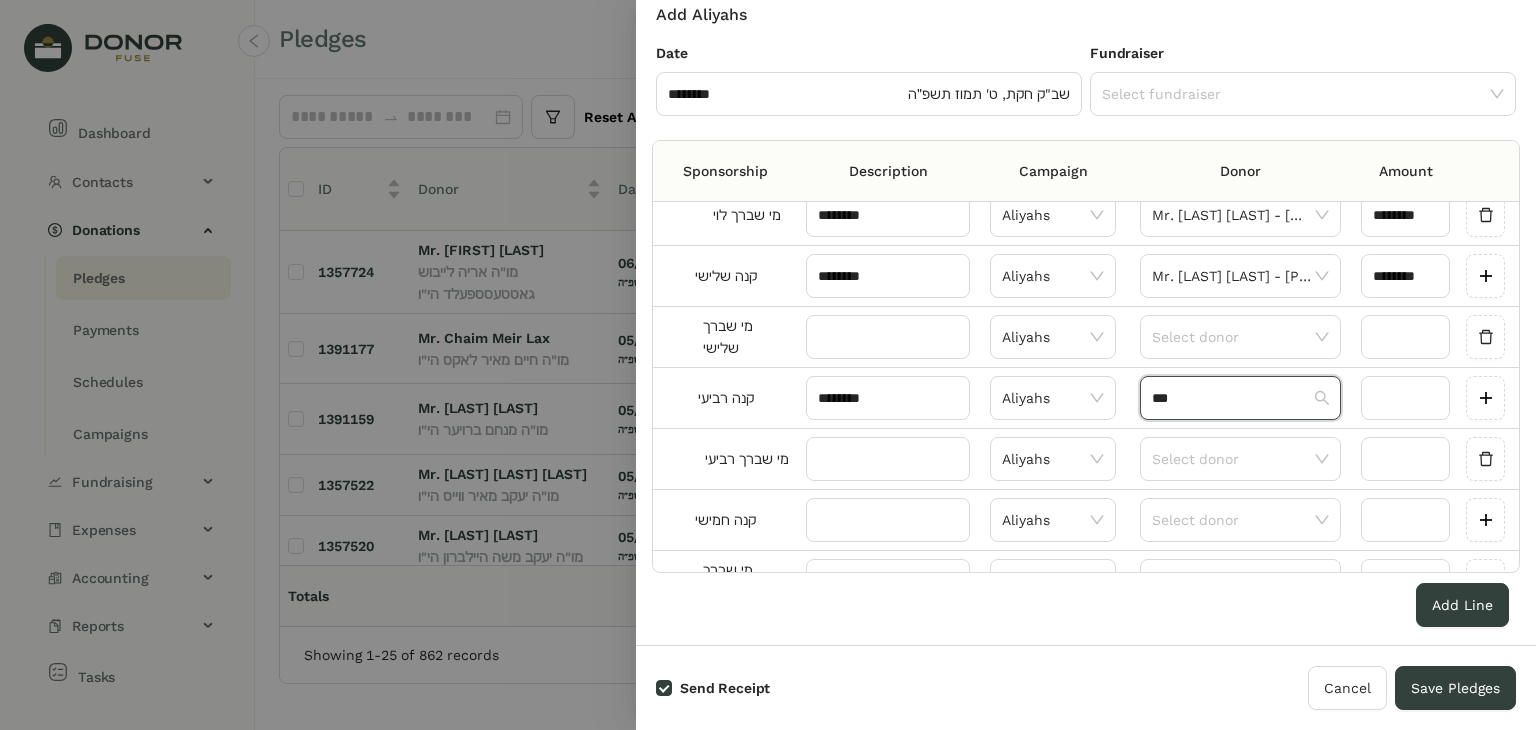 type 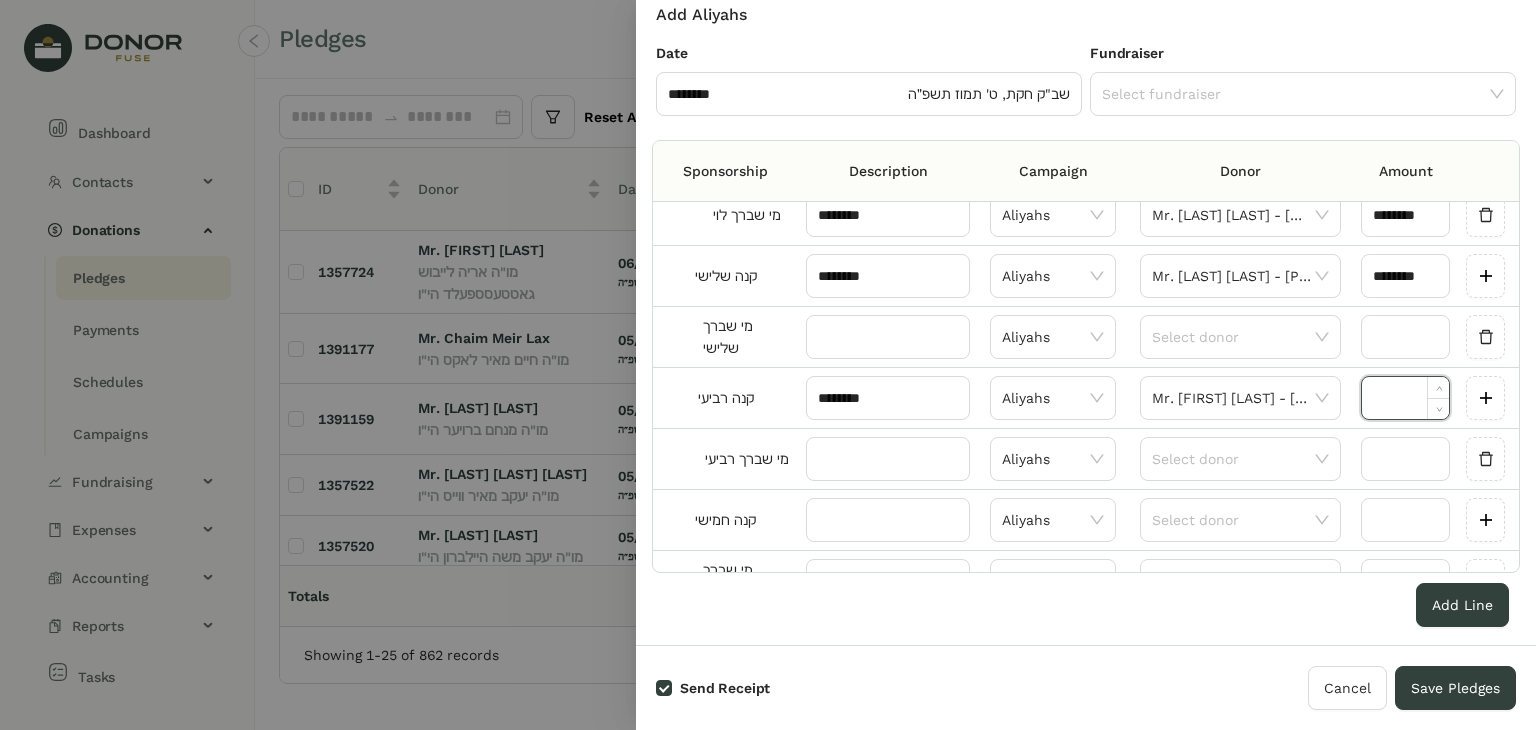 click at bounding box center (1405, 398) 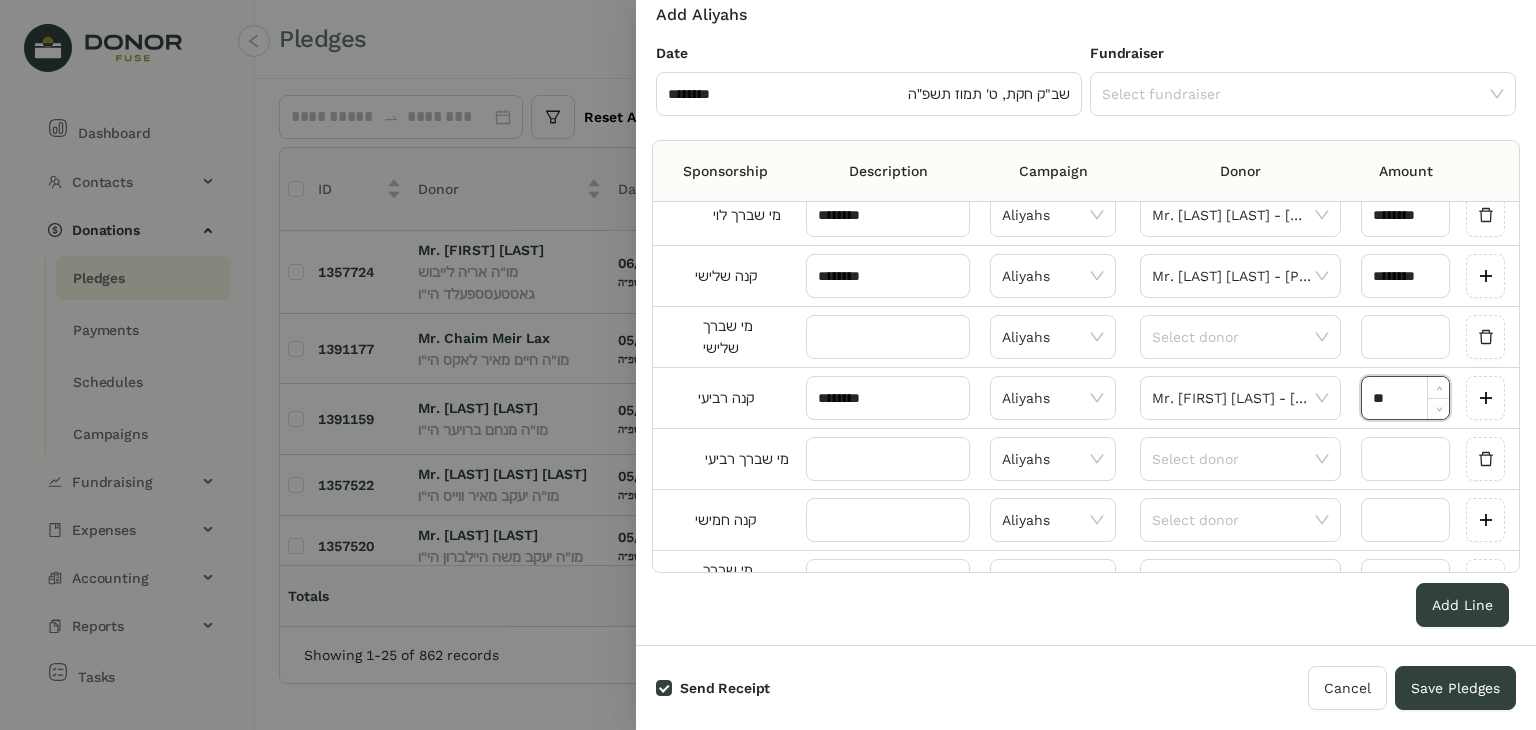 type on "********" 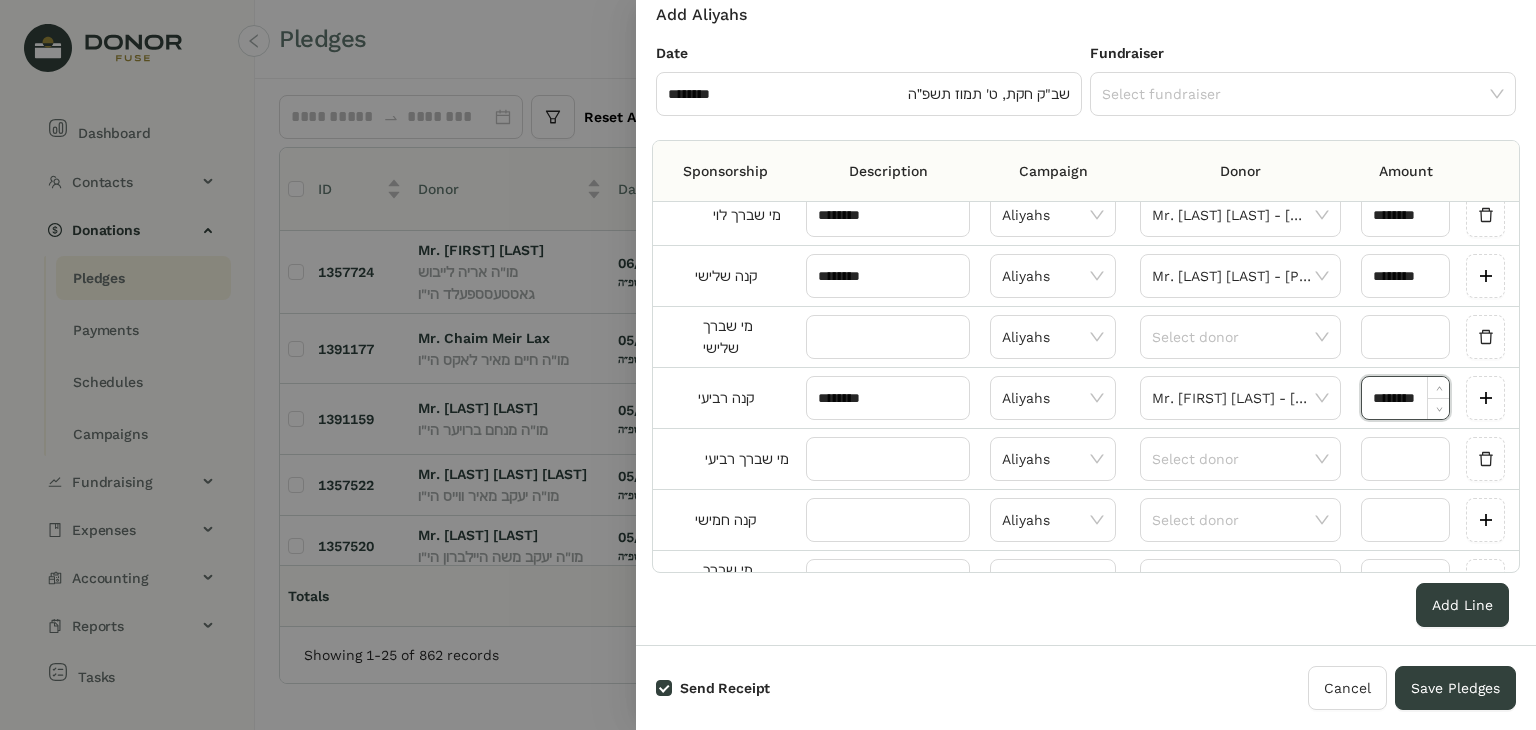 click on "קנה חמישי" at bounding box center (725, 520) 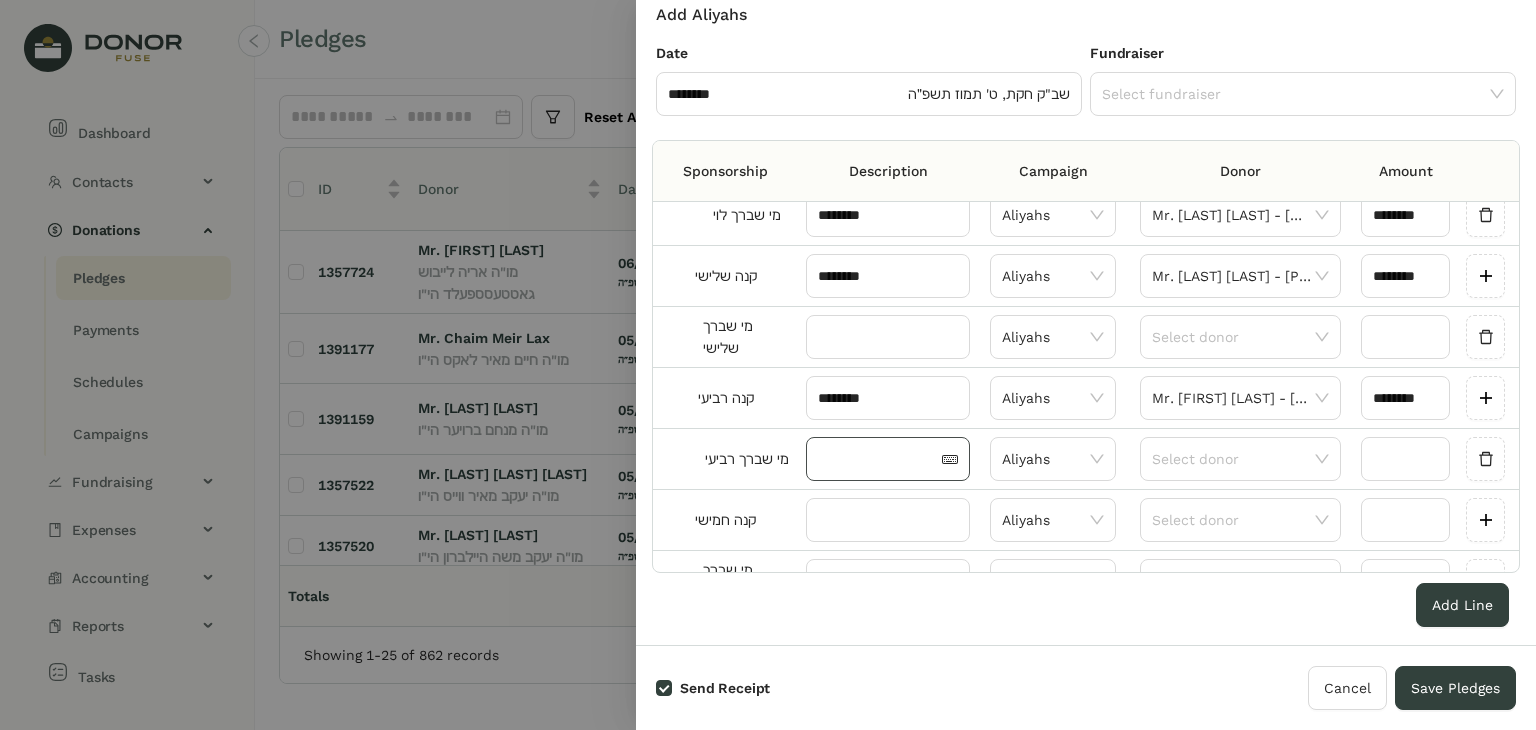 click at bounding box center [888, 459] 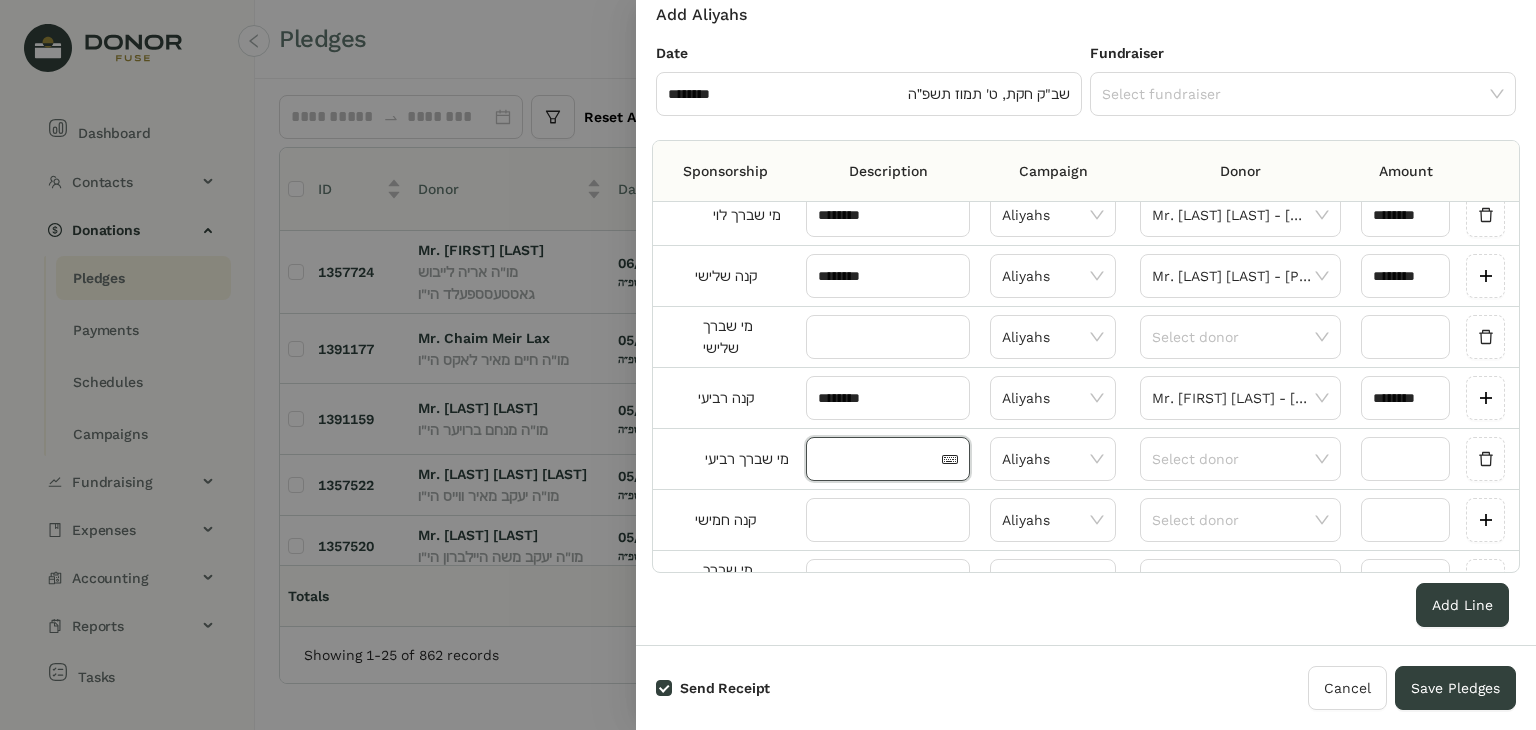 paste on "********" 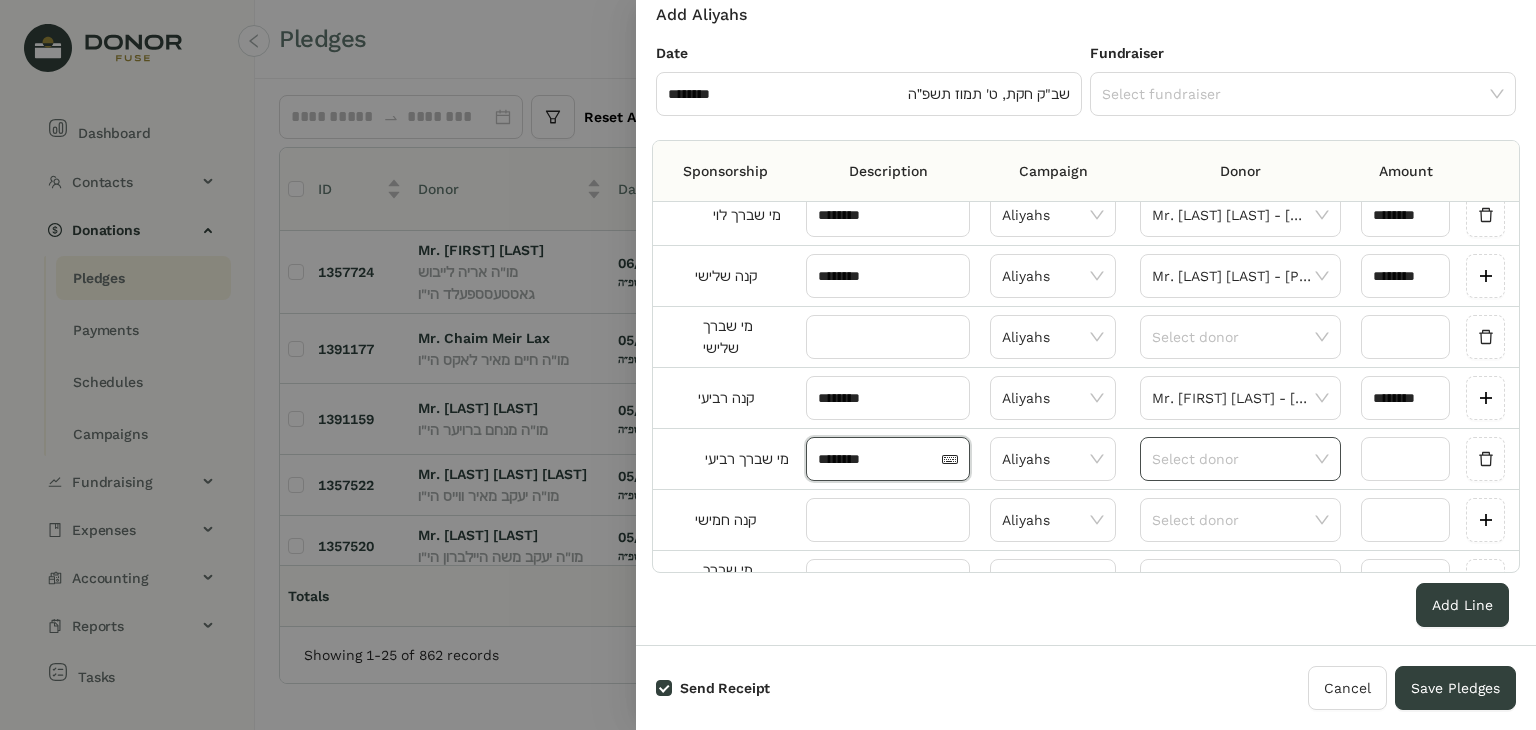 type on "********" 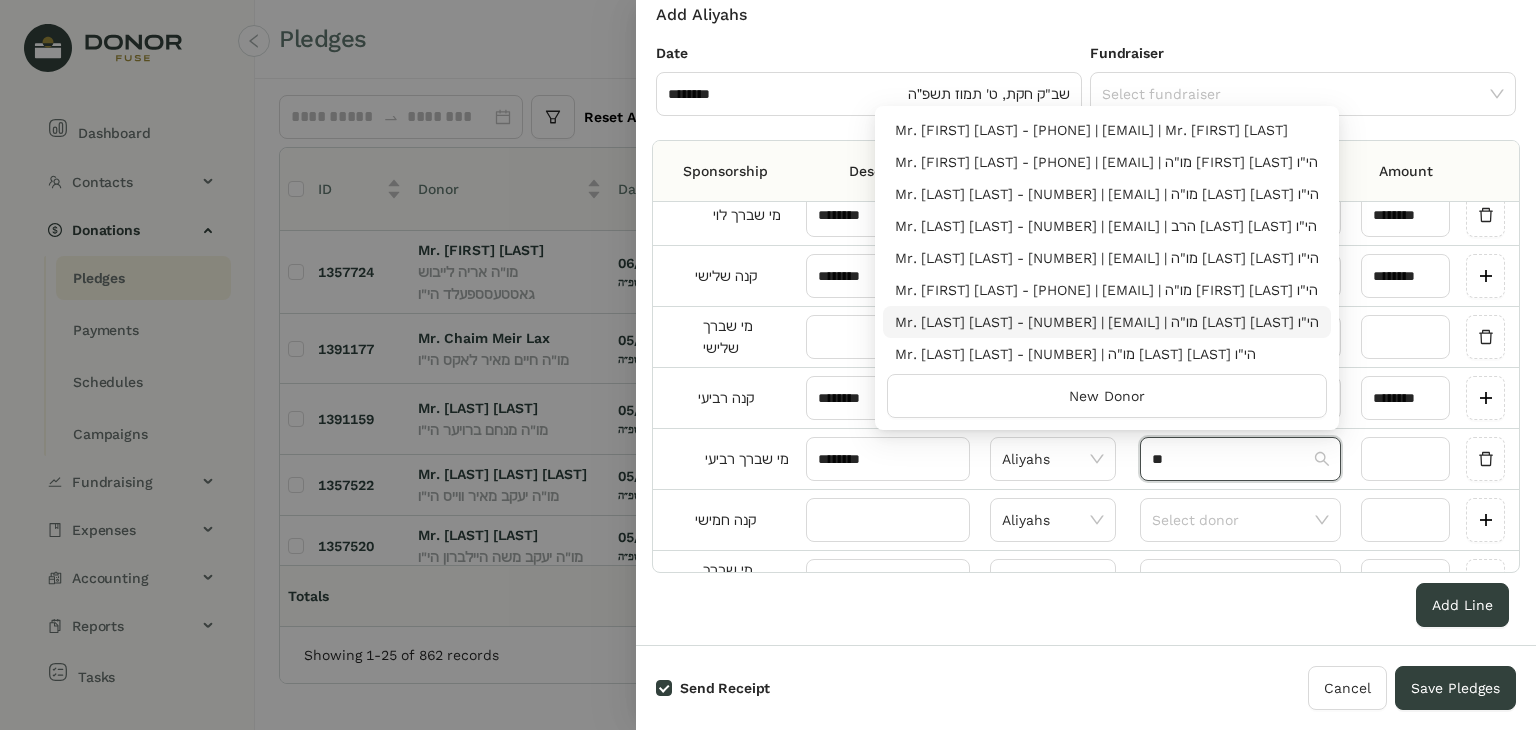 type on "**" 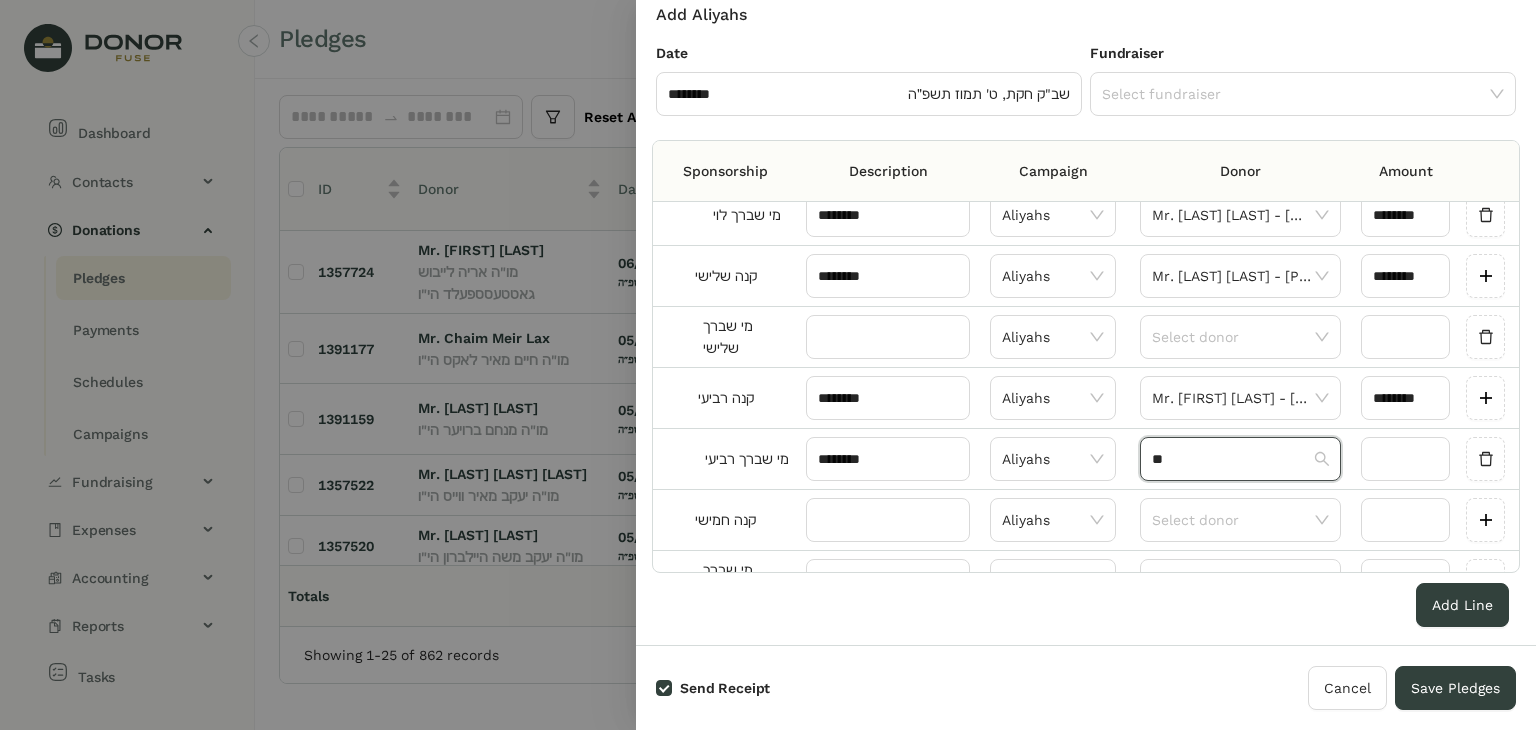 type 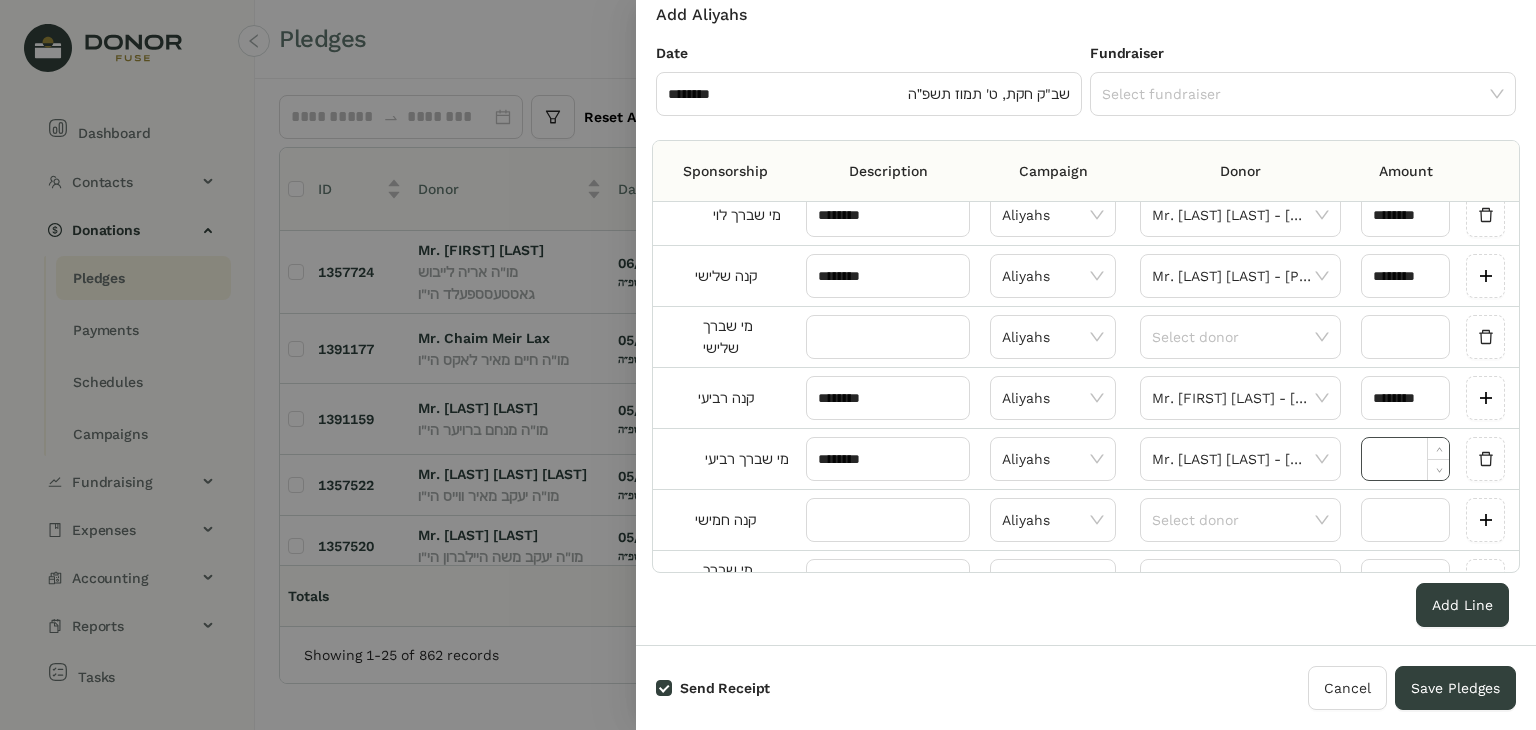 click at bounding box center [1405, 459] 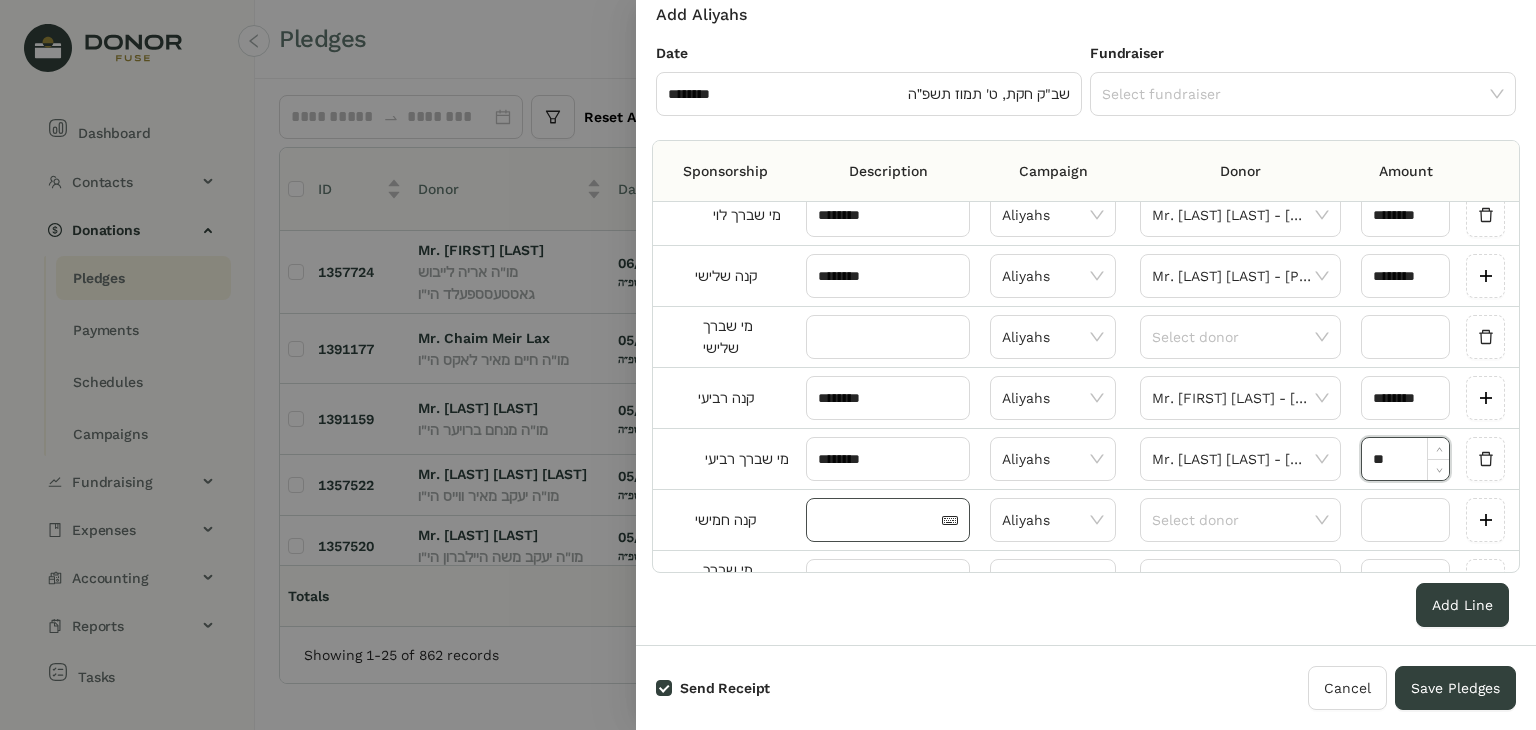 click at bounding box center [888, 520] 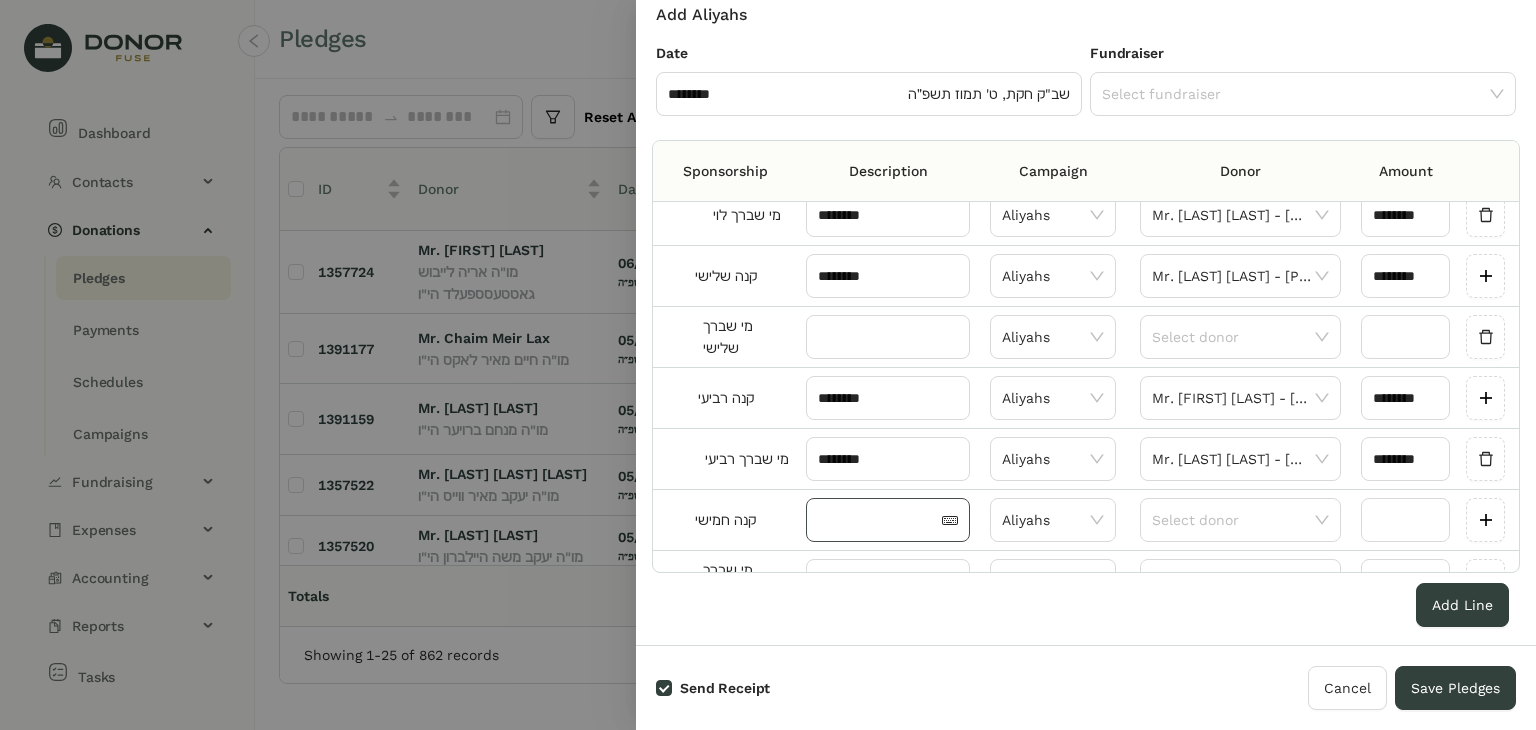click at bounding box center (878, 520) 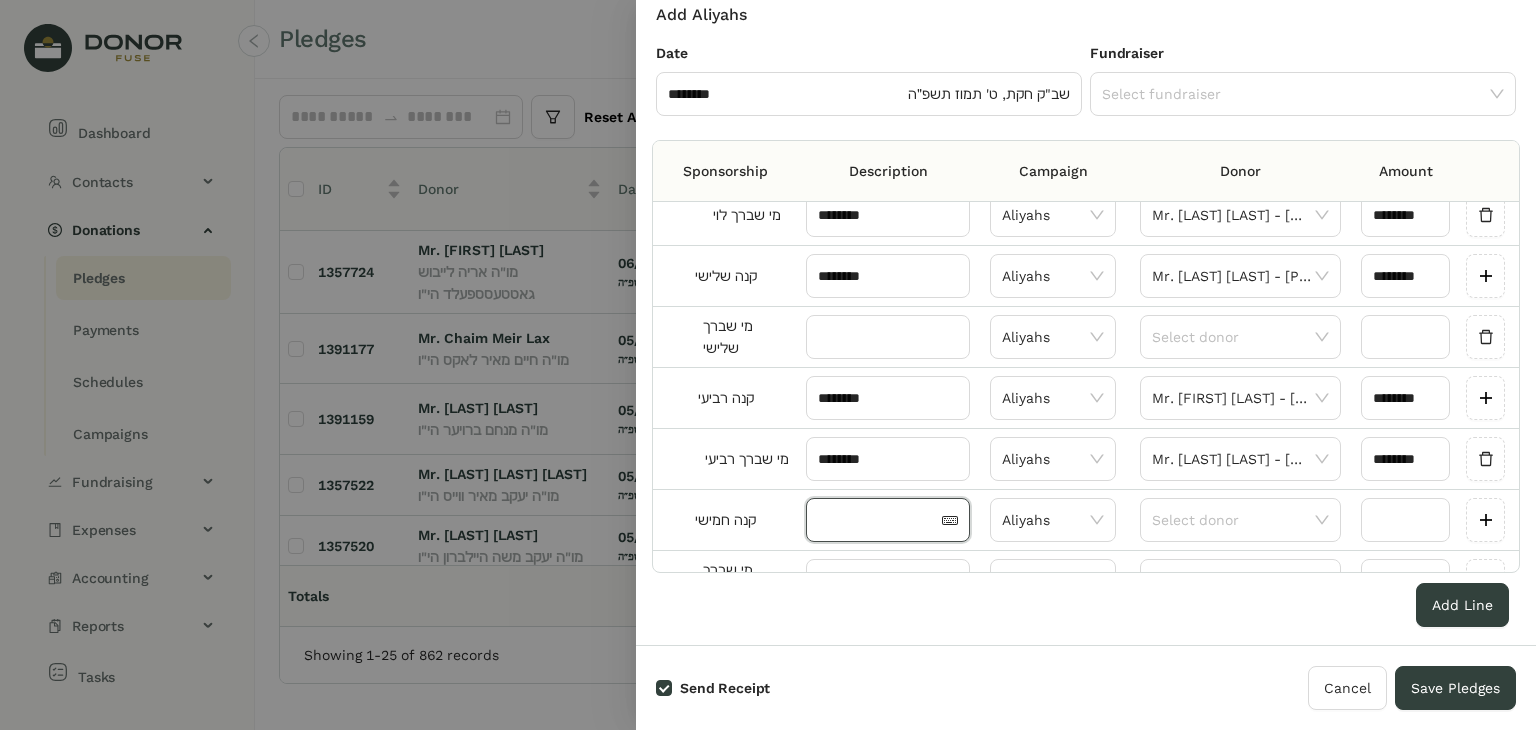 paste on "********" 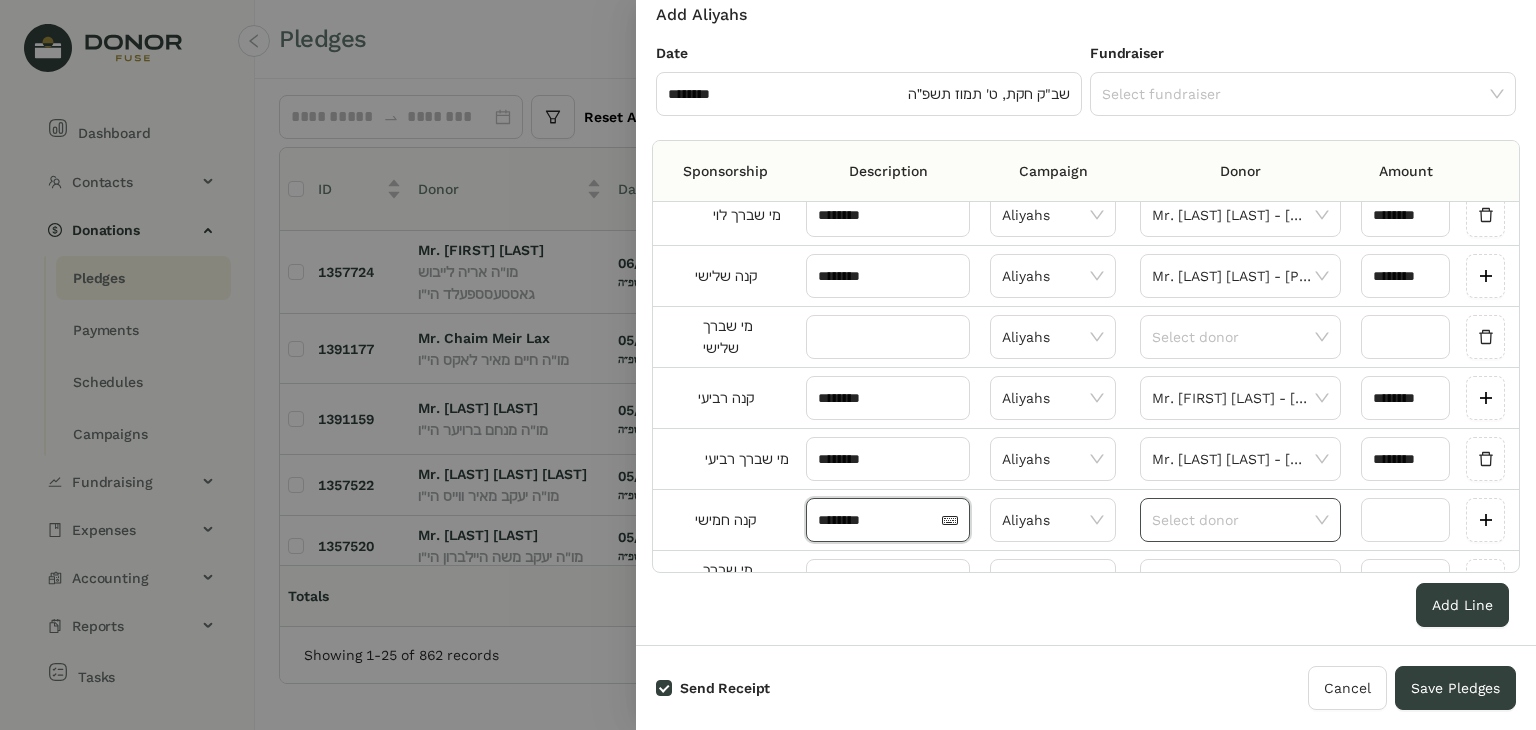 type on "********" 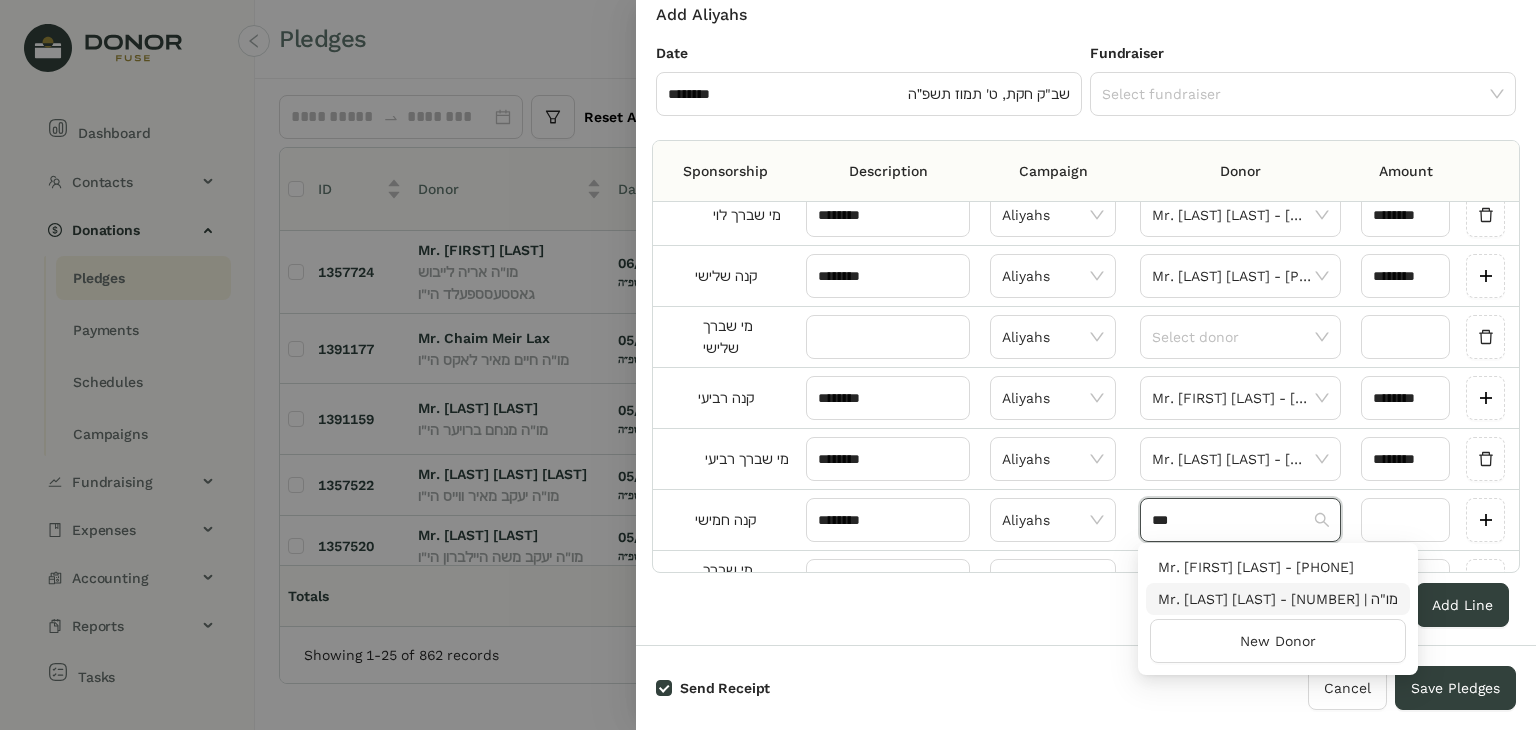 type on "***" 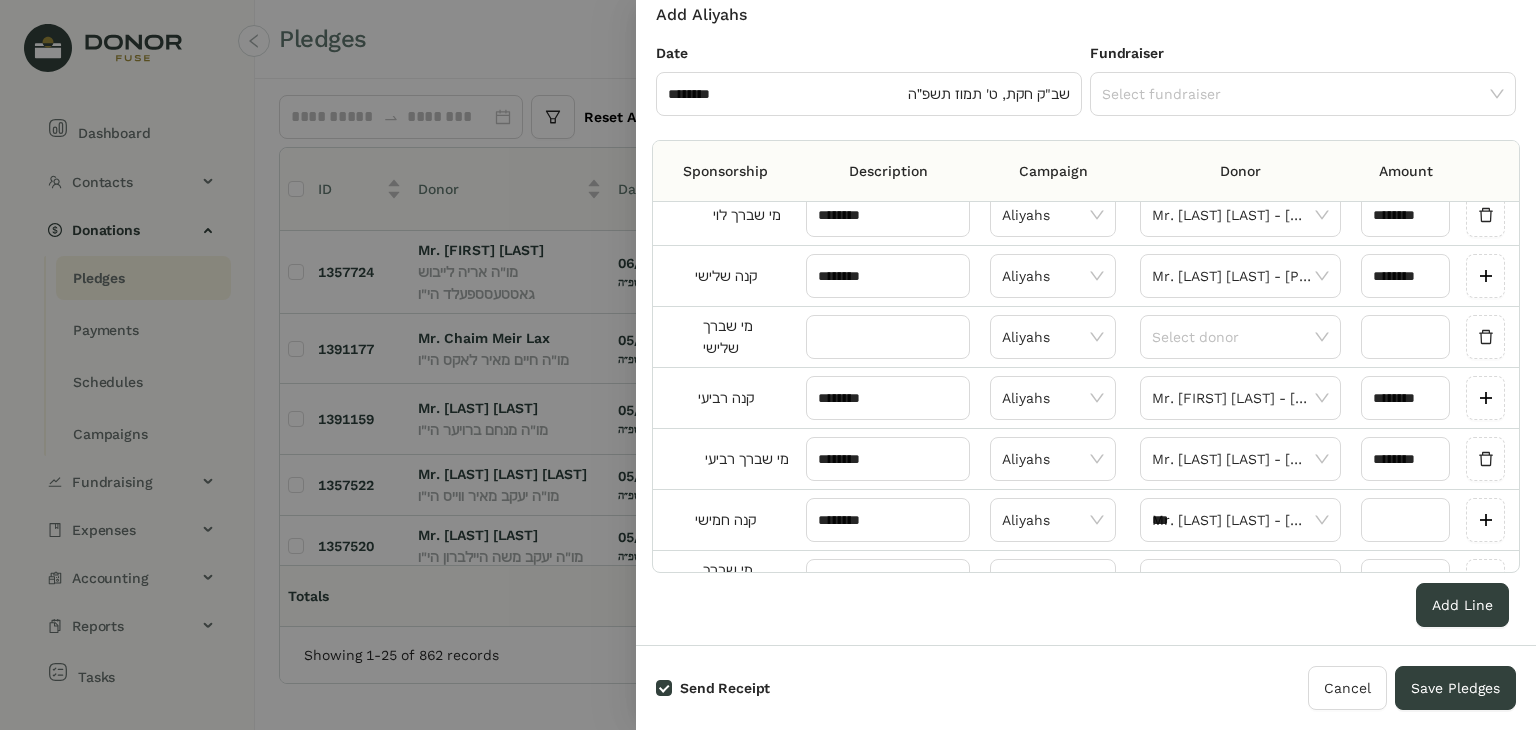 type 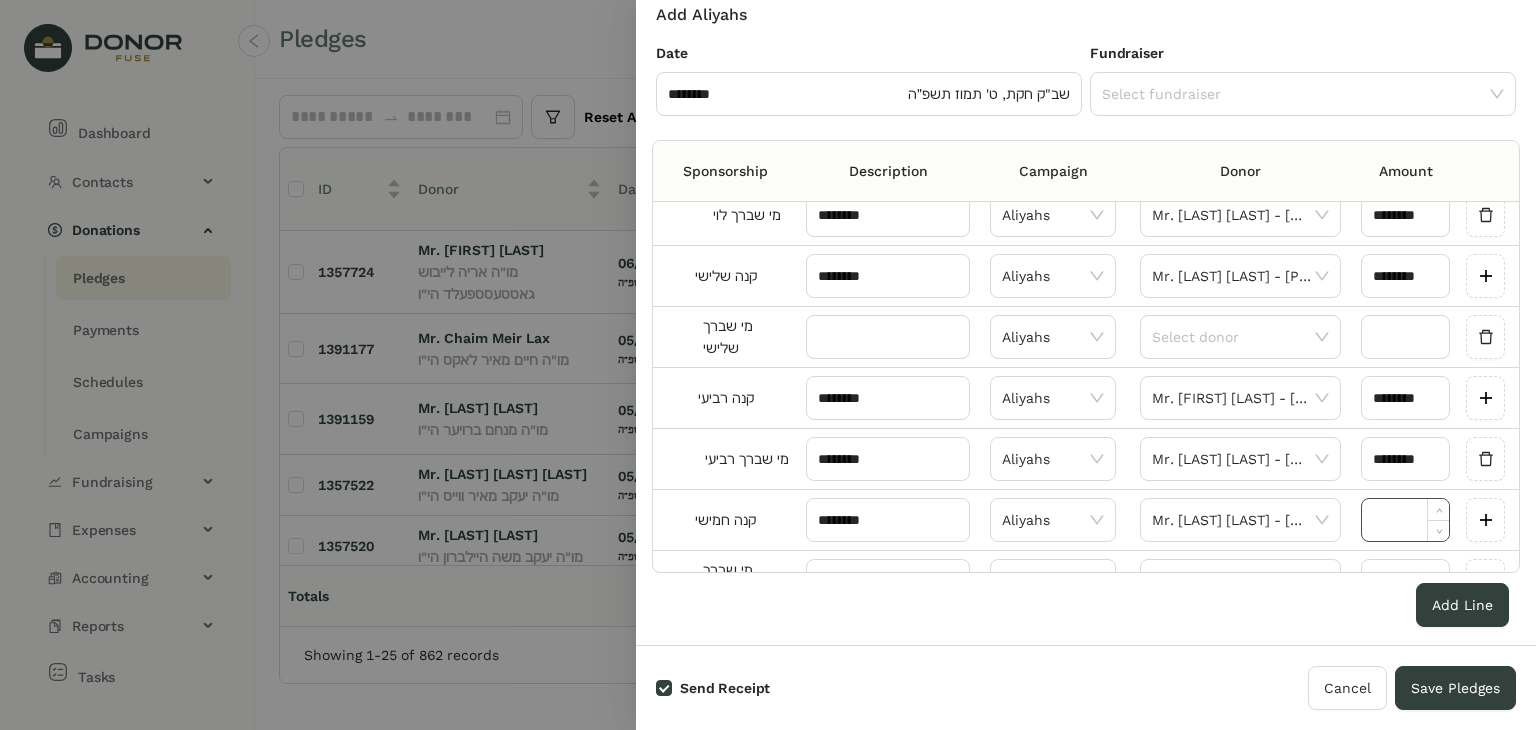 click at bounding box center [1405, 520] 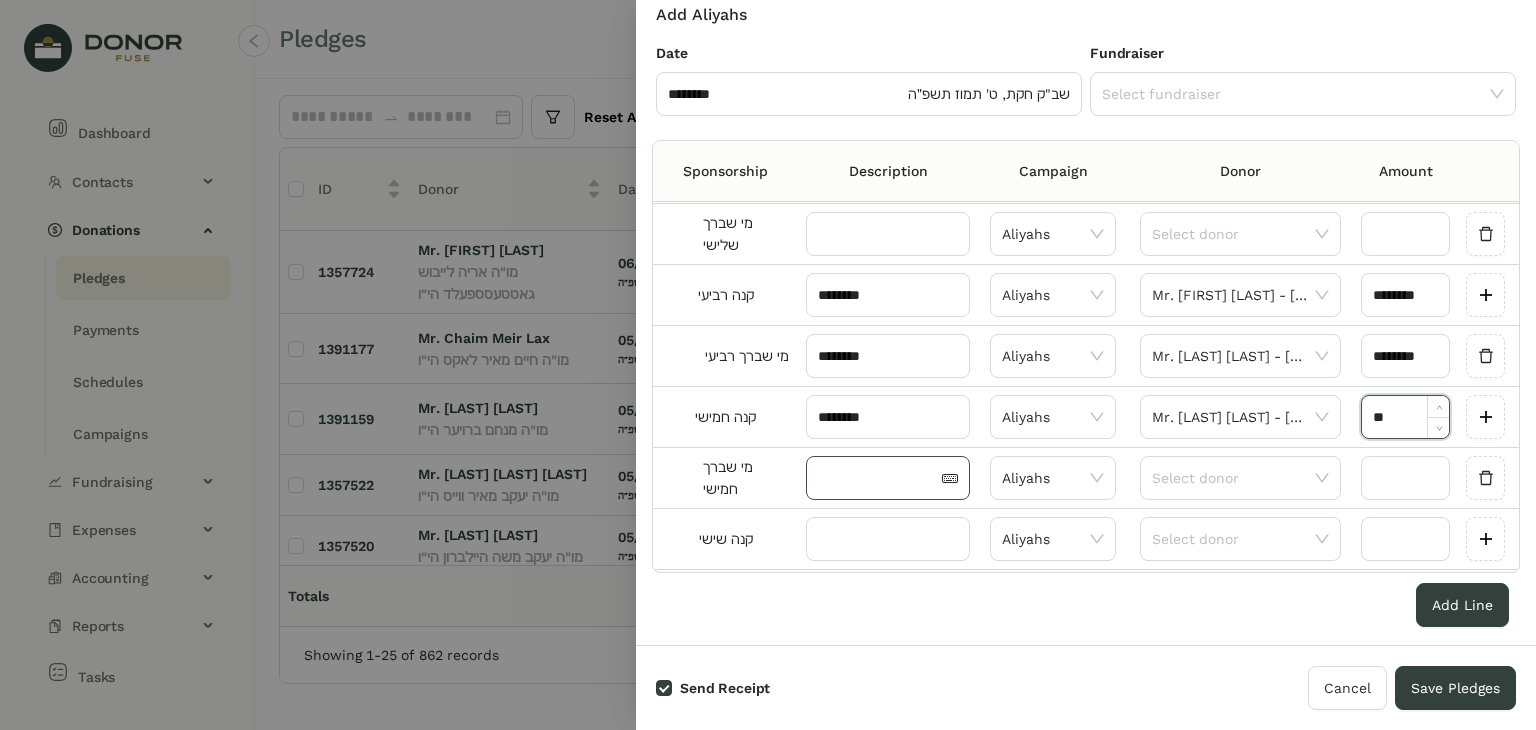 scroll, scrollTop: 400, scrollLeft: 0, axis: vertical 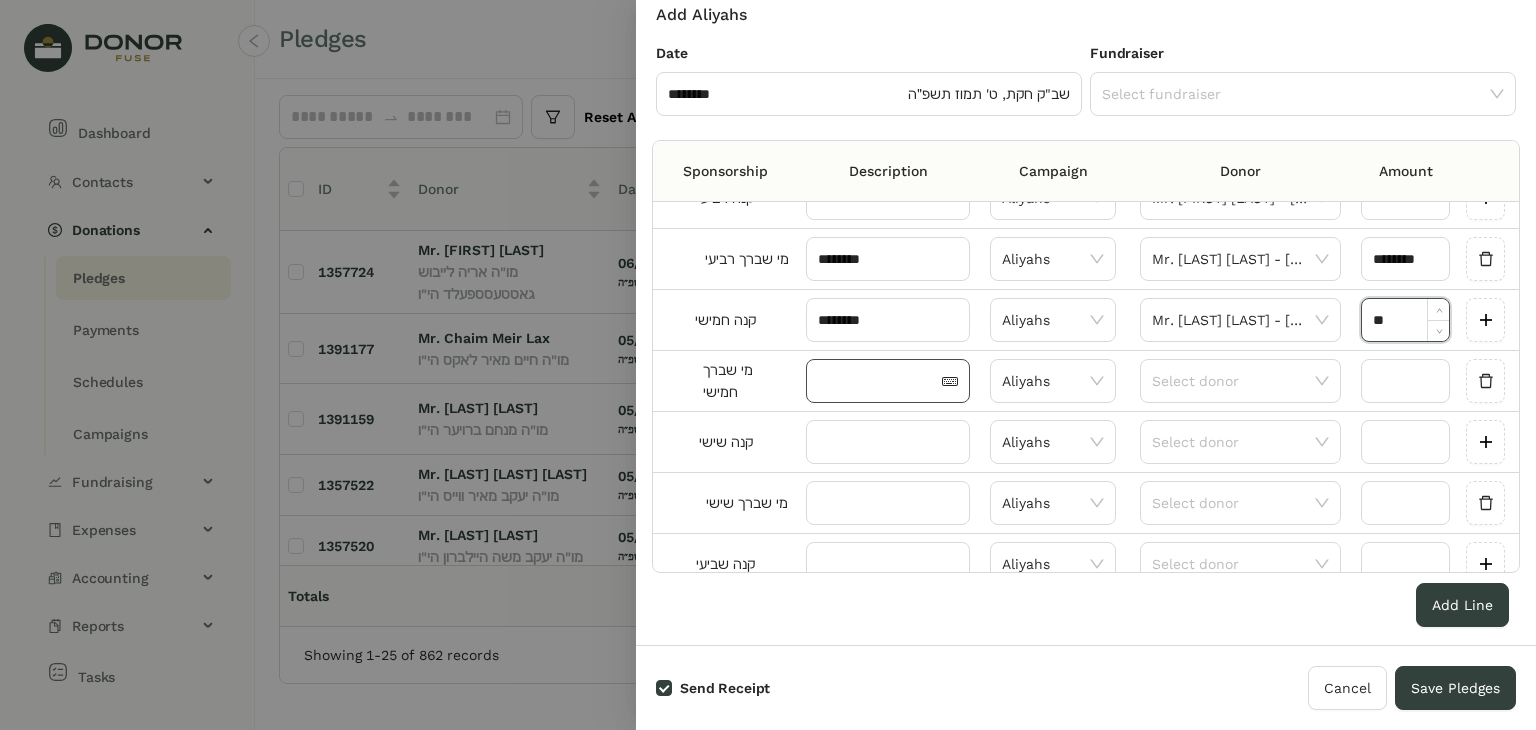 type on "********" 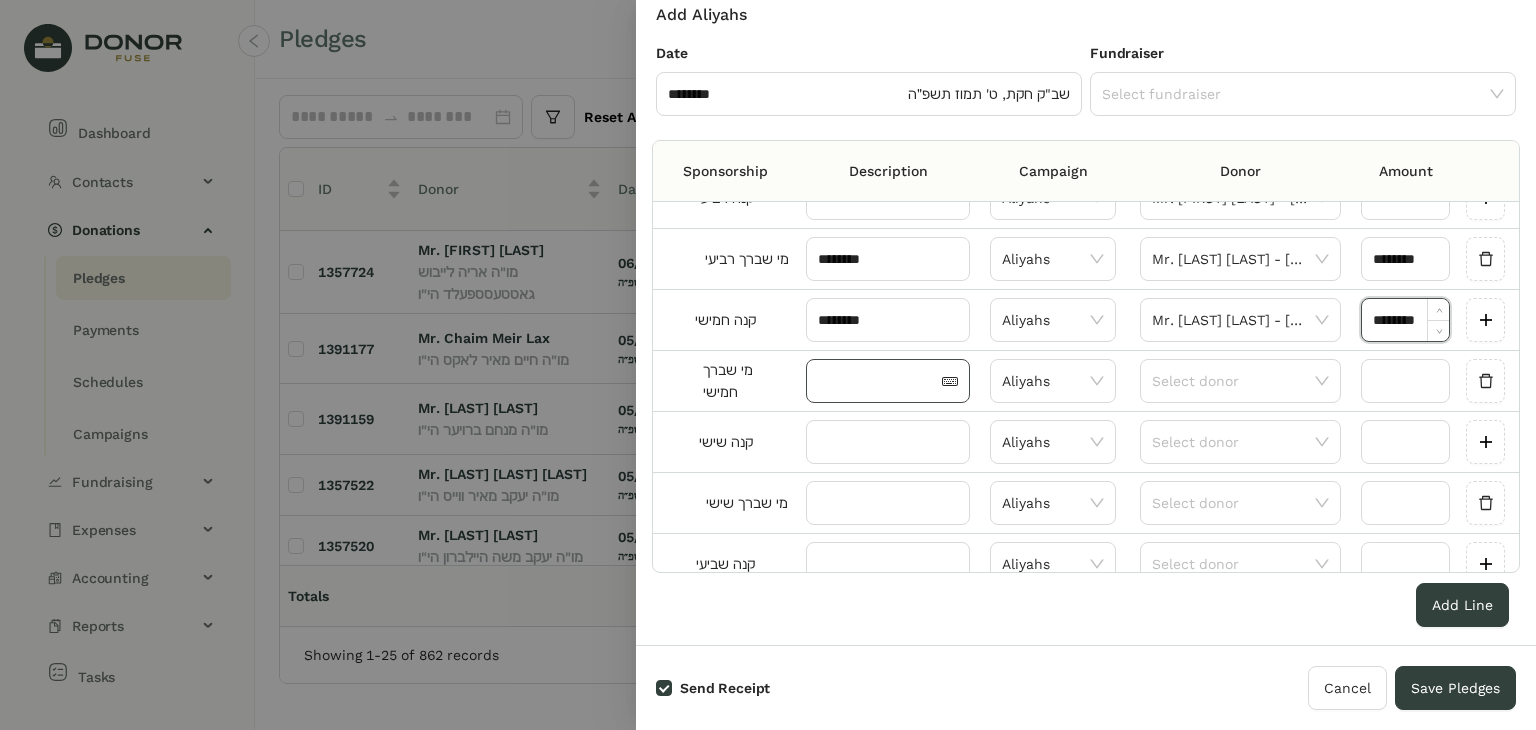 drag, startPoint x: 834, startPoint y: 358, endPoint x: 844, endPoint y: 370, distance: 15.6205 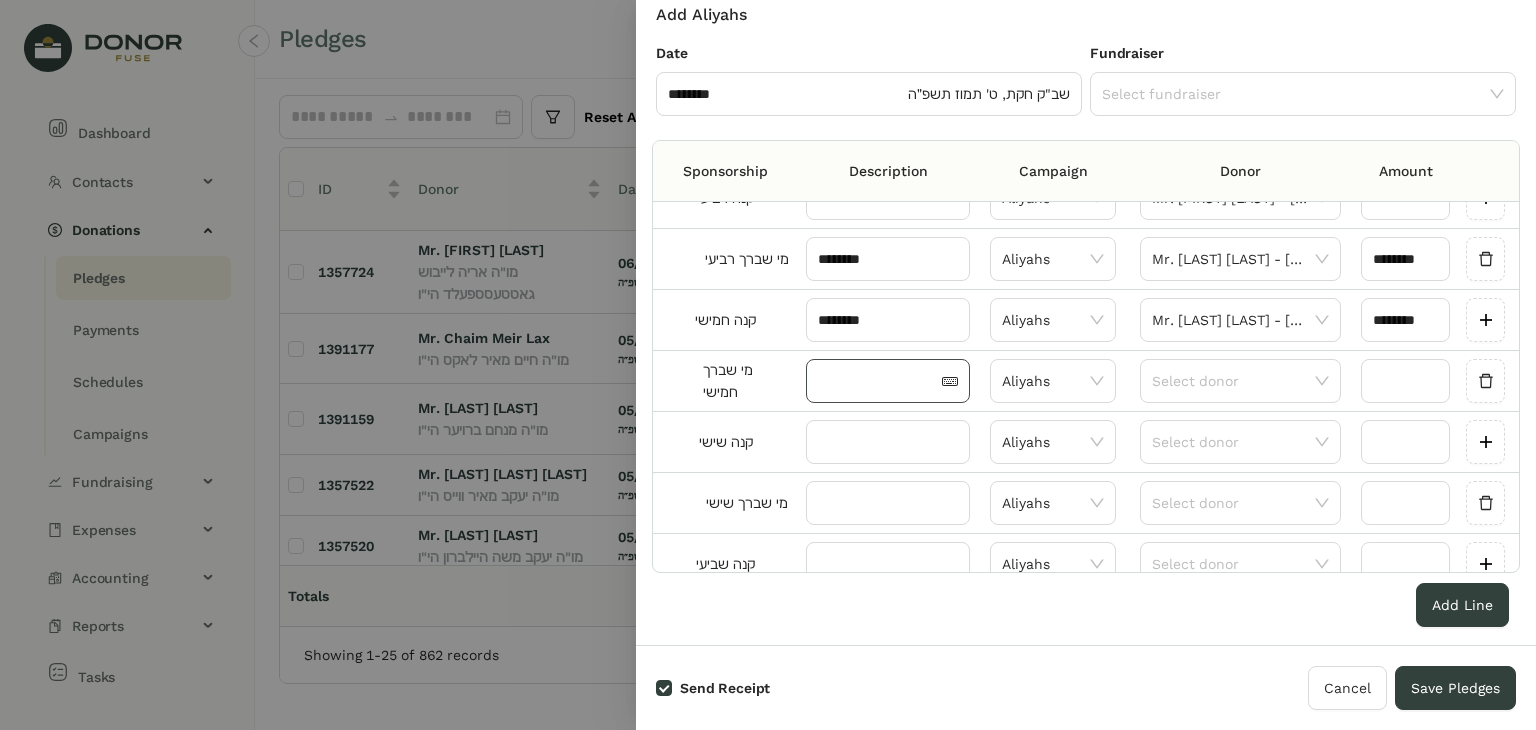 click at bounding box center (878, 381) 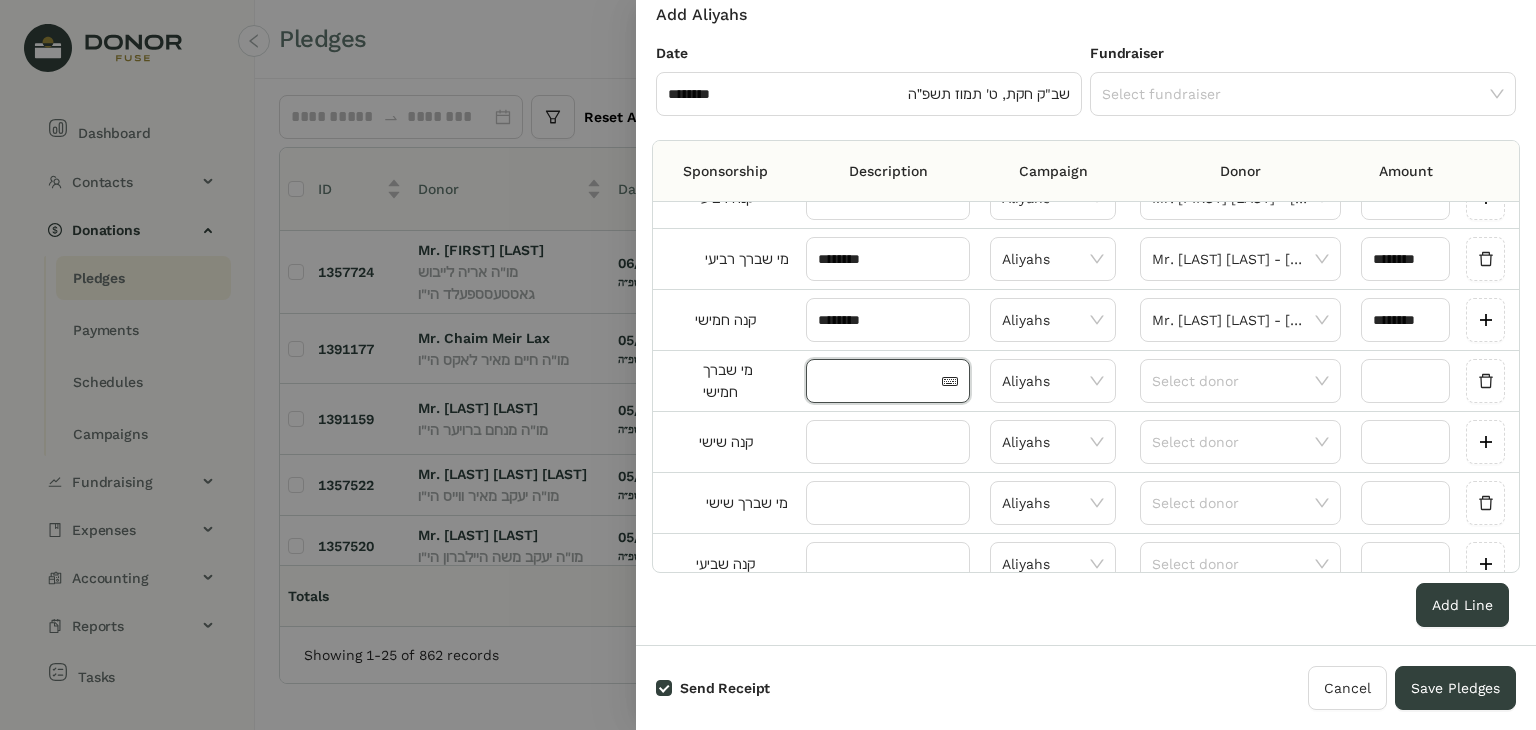 paste on "********" 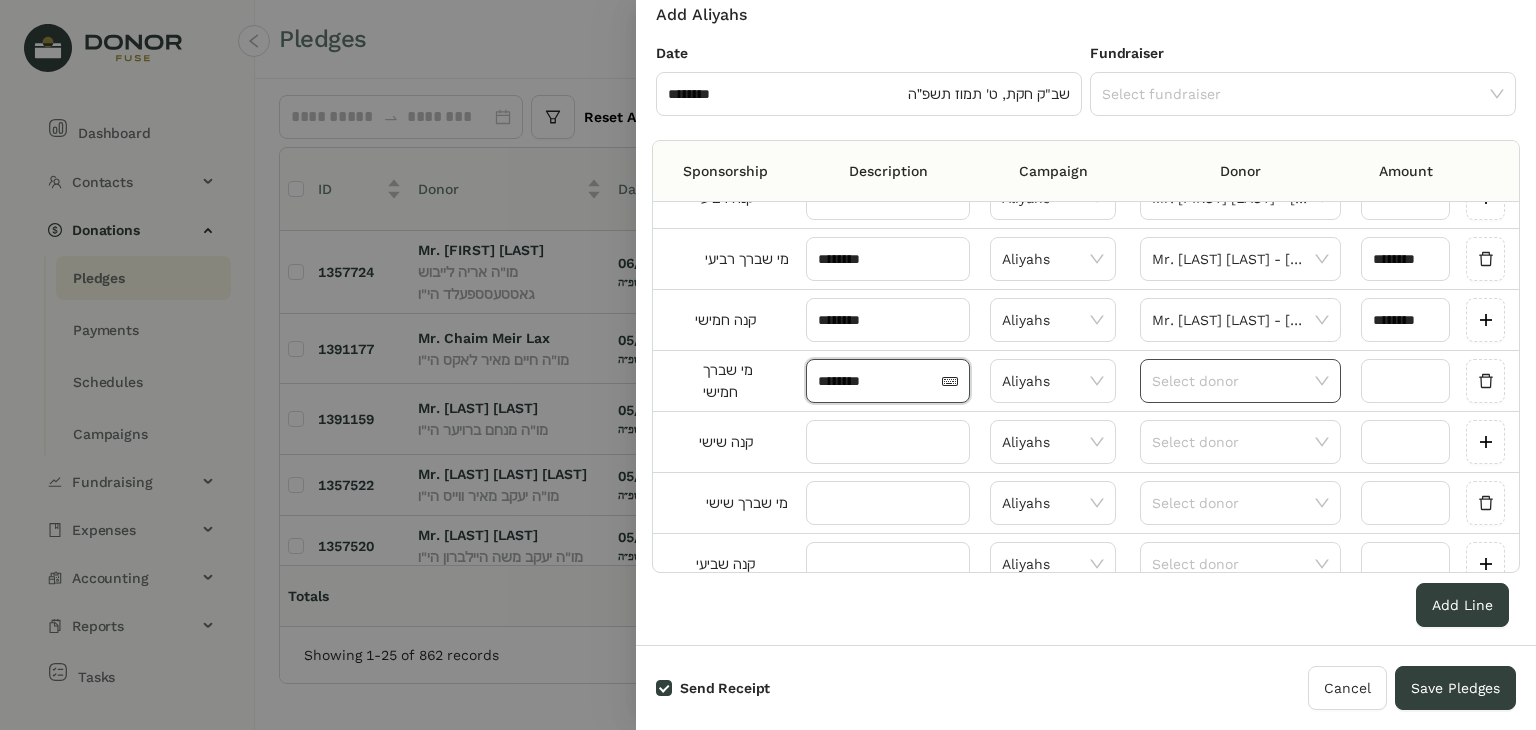 type on "********" 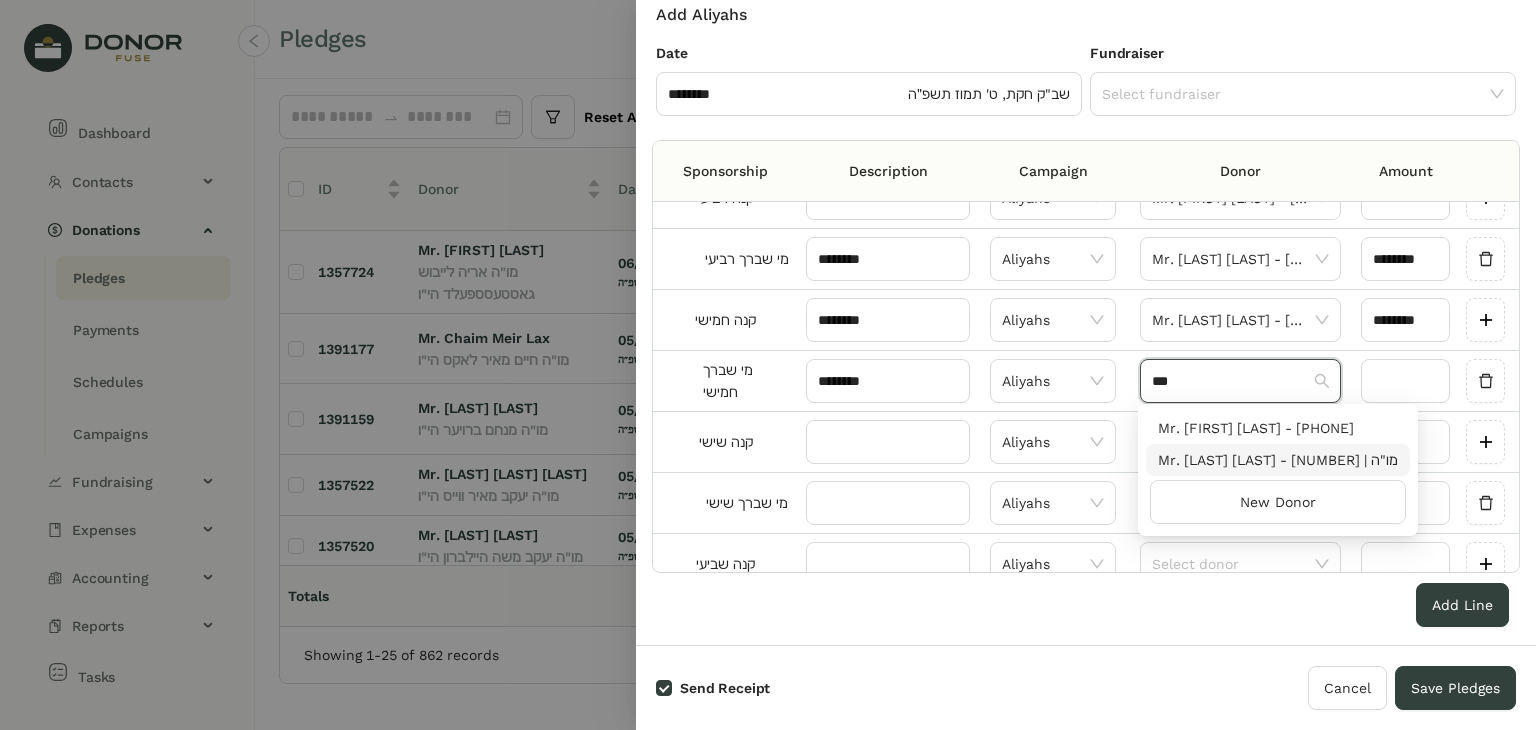 type on "***" 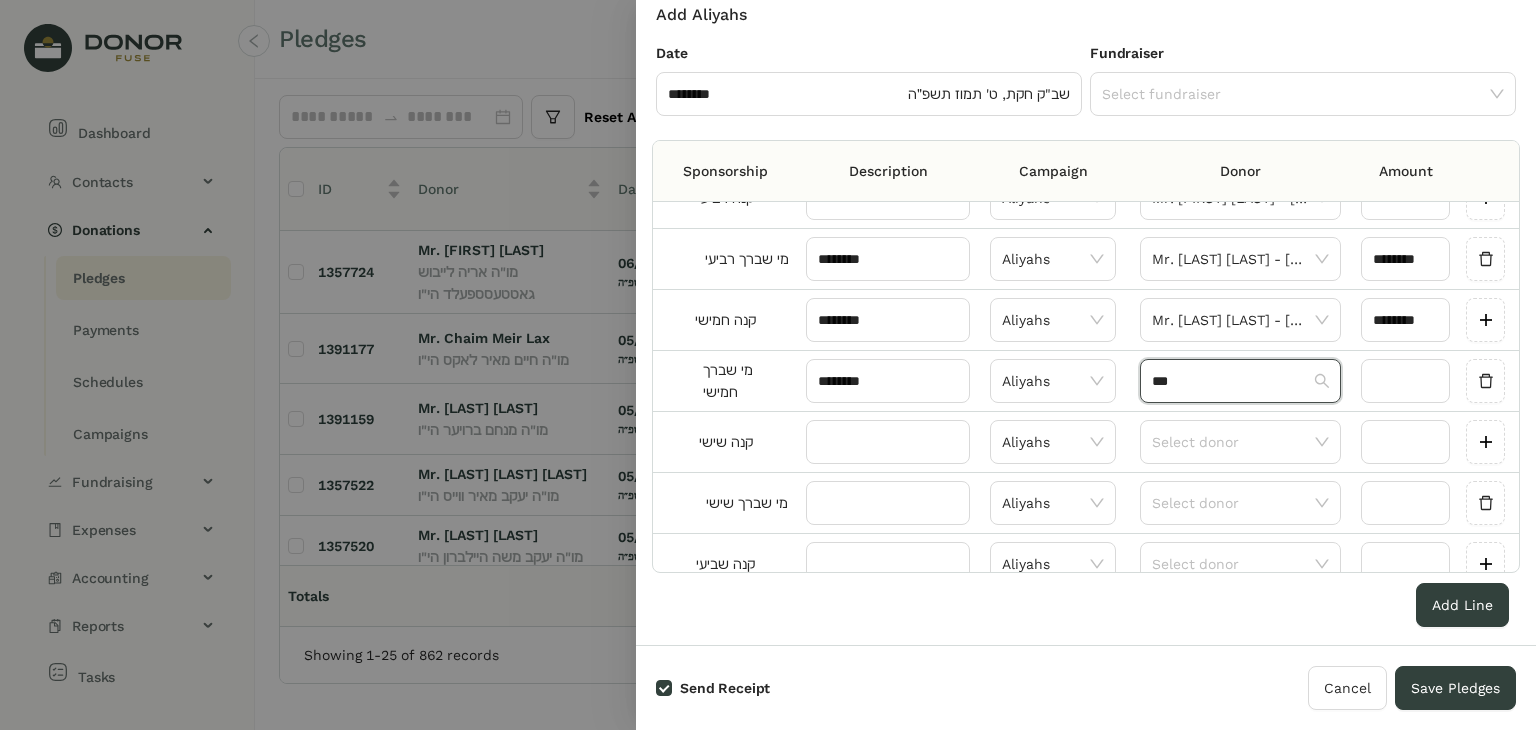 type 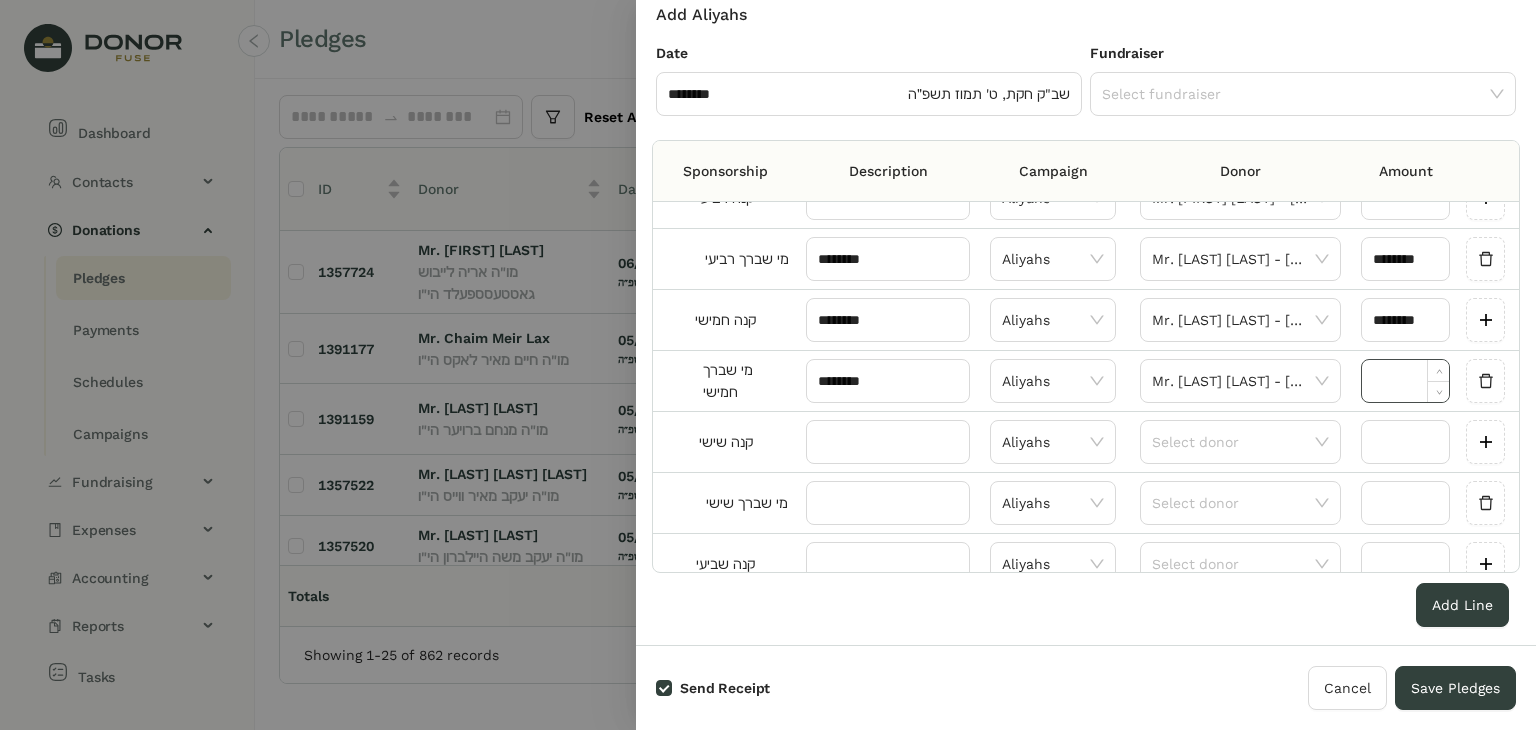 click at bounding box center [1405, 381] 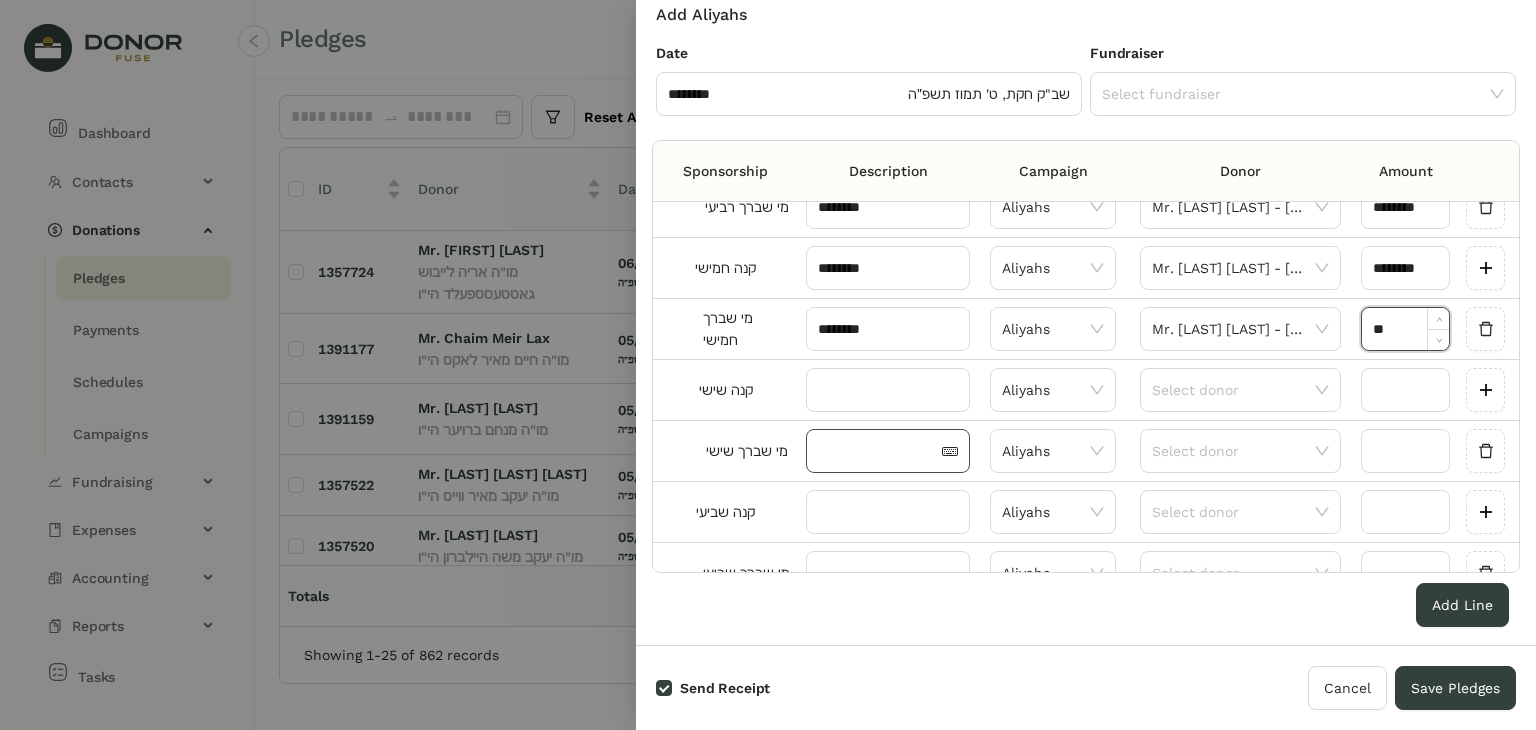 scroll, scrollTop: 500, scrollLeft: 0, axis: vertical 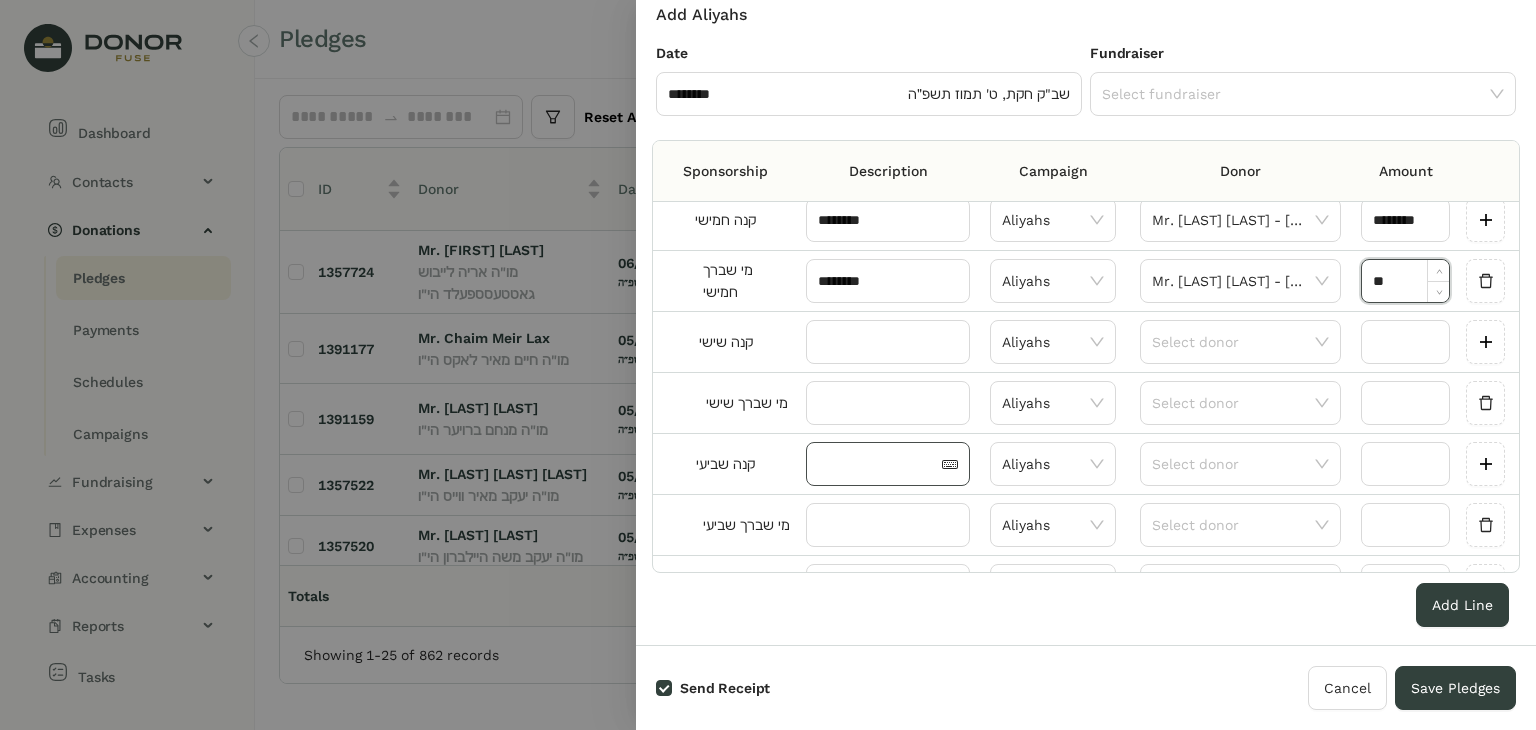 click at bounding box center (878, 464) 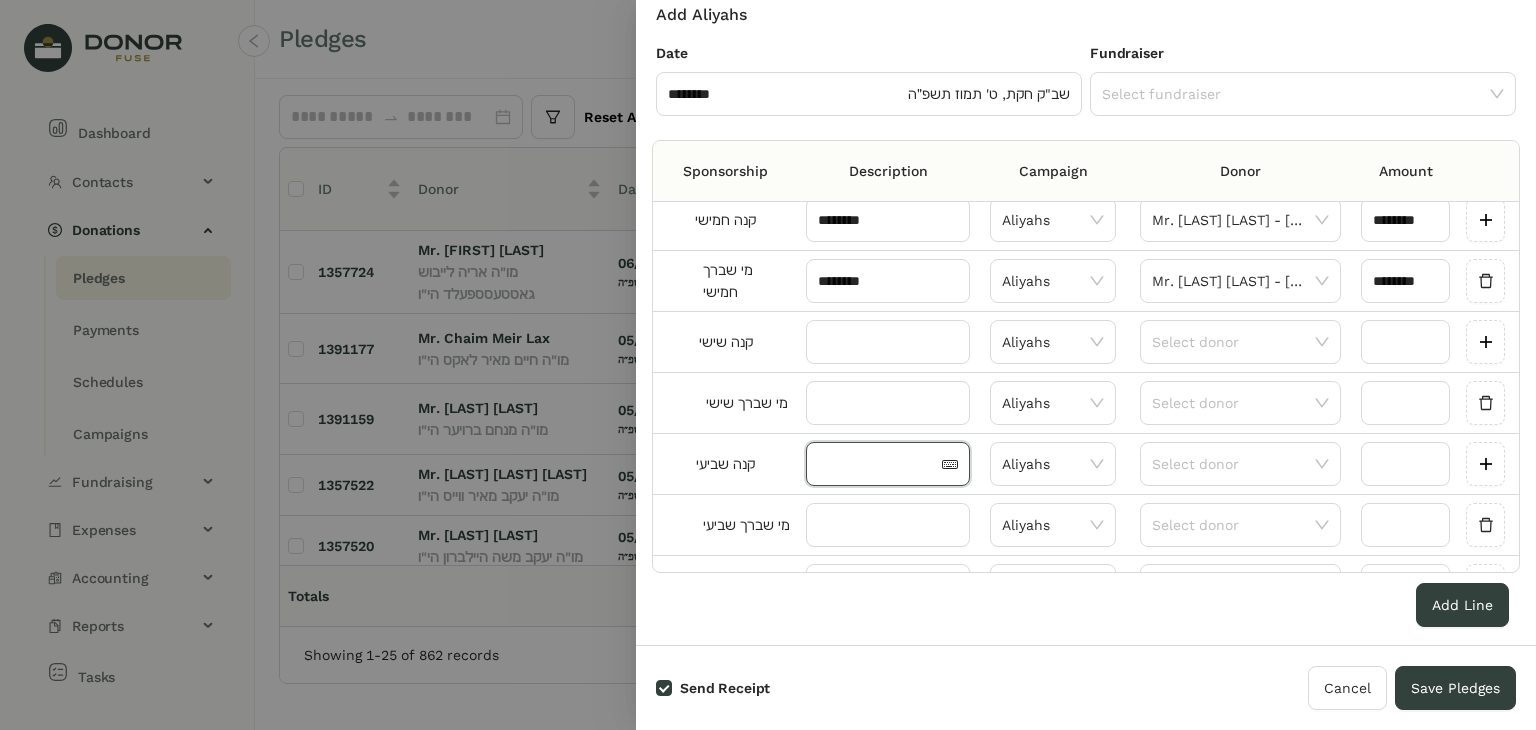 paste on "********" 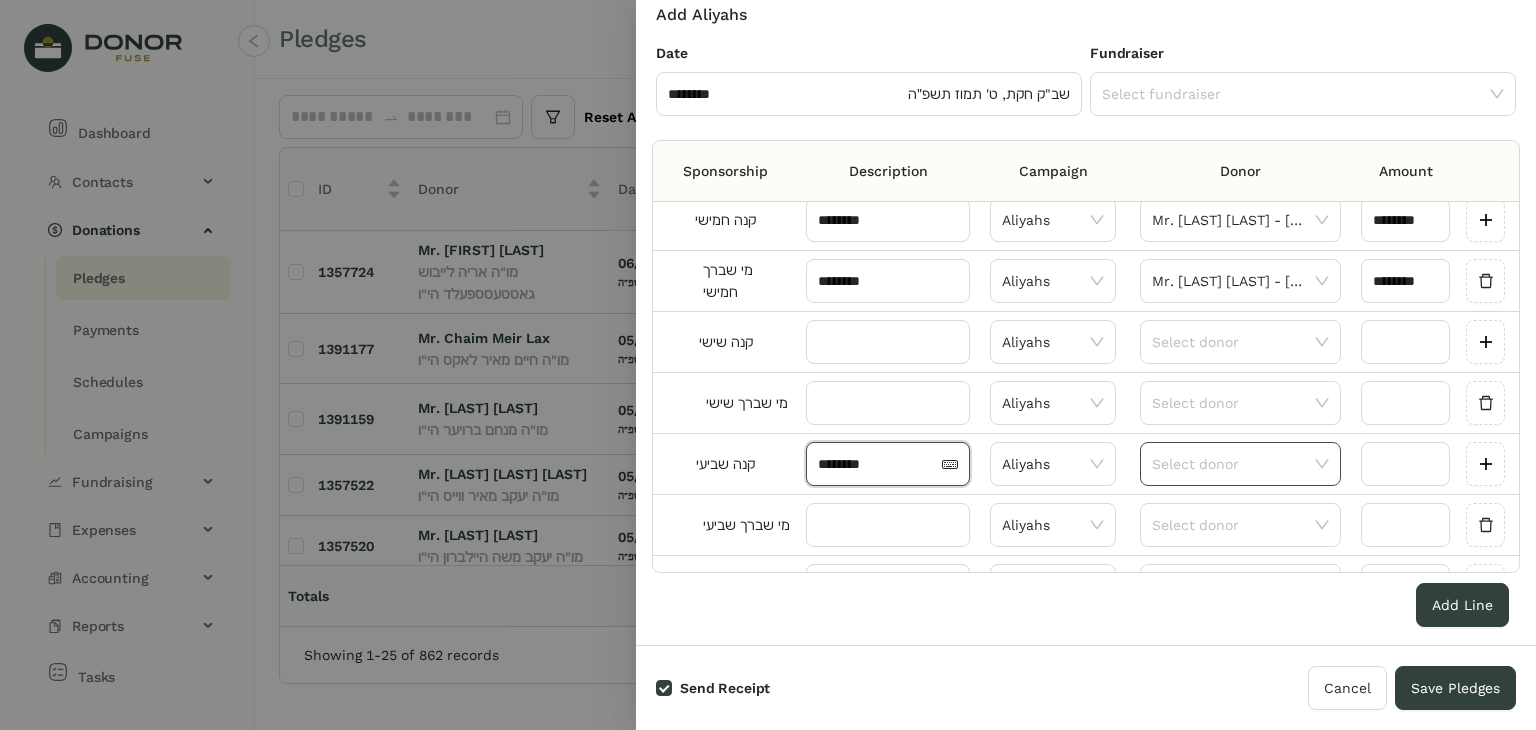 type on "********" 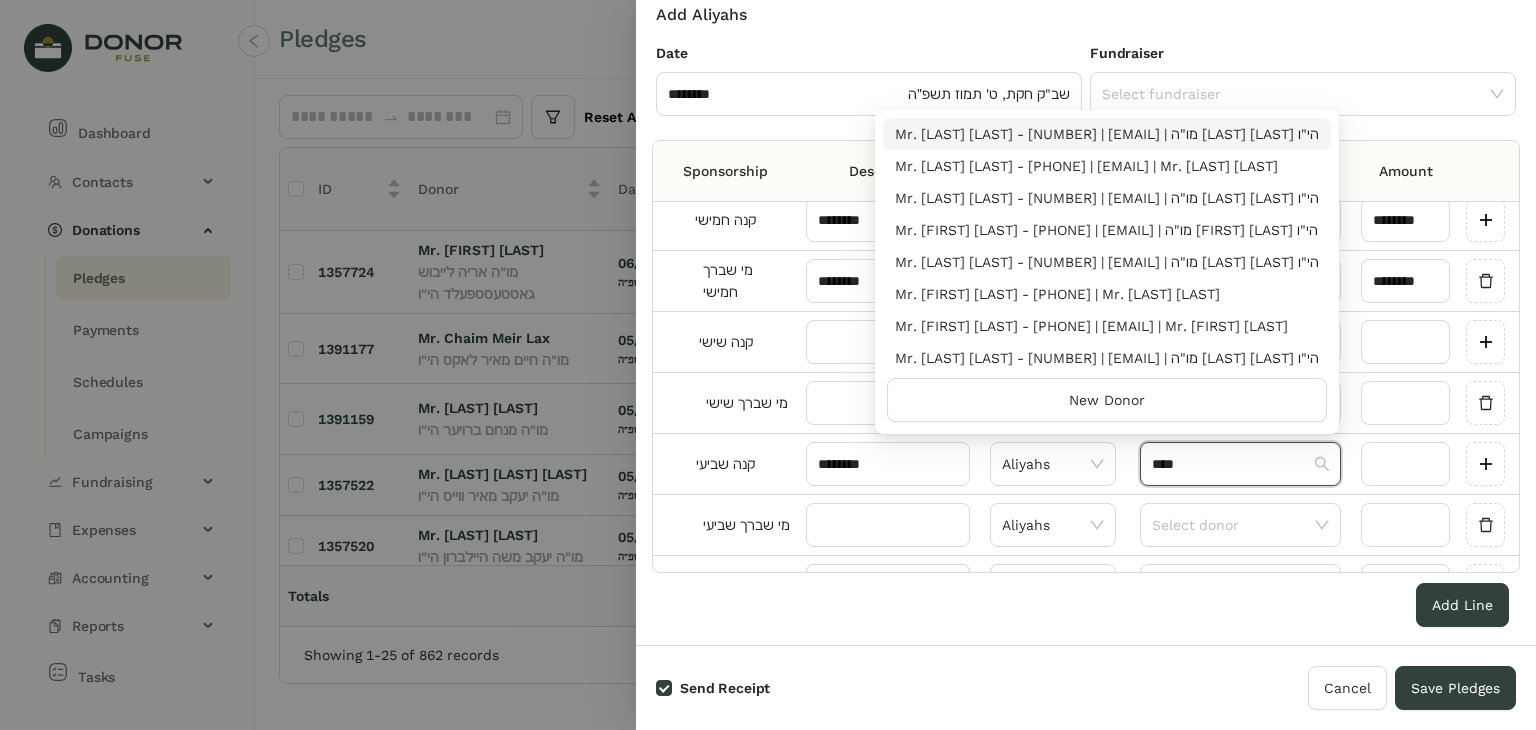 type on "****" 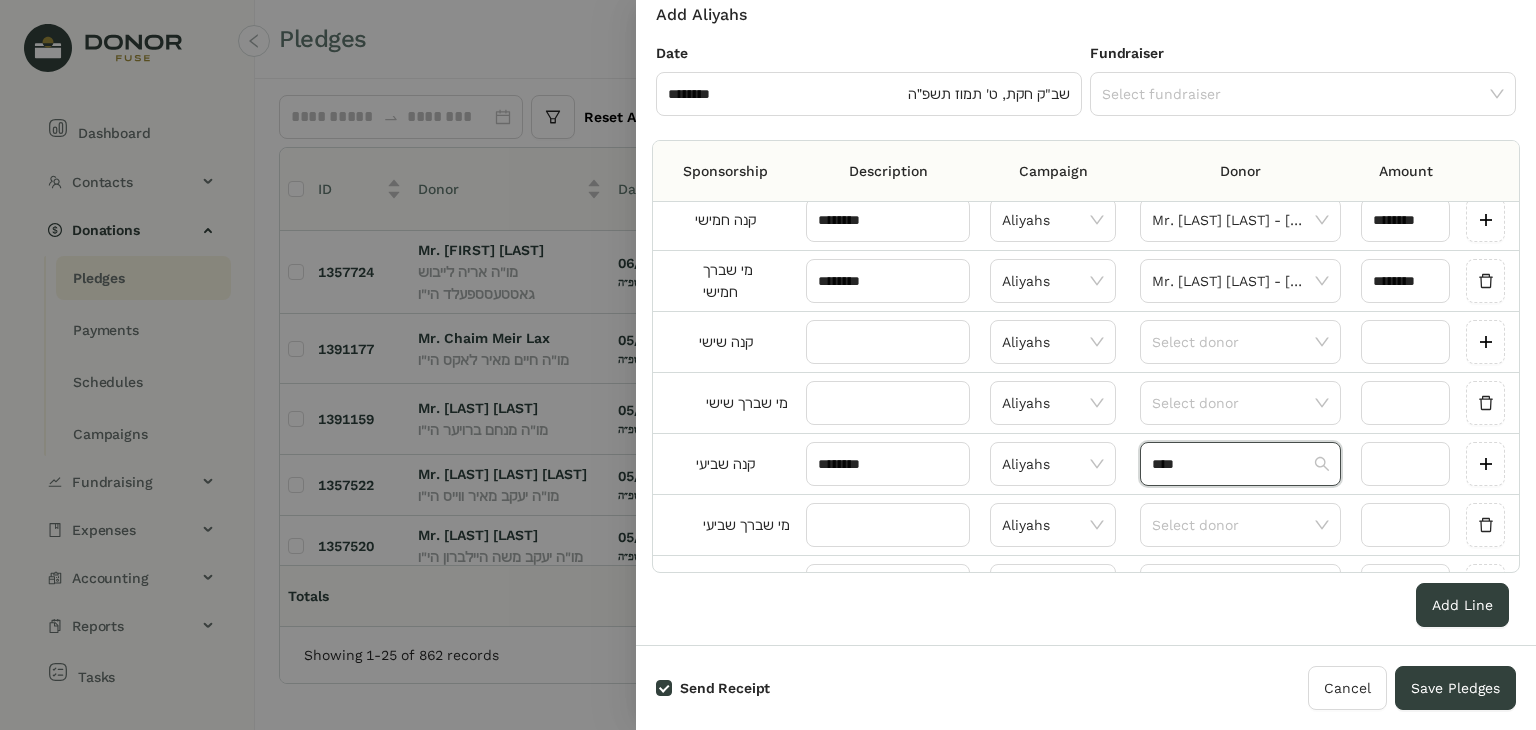 type 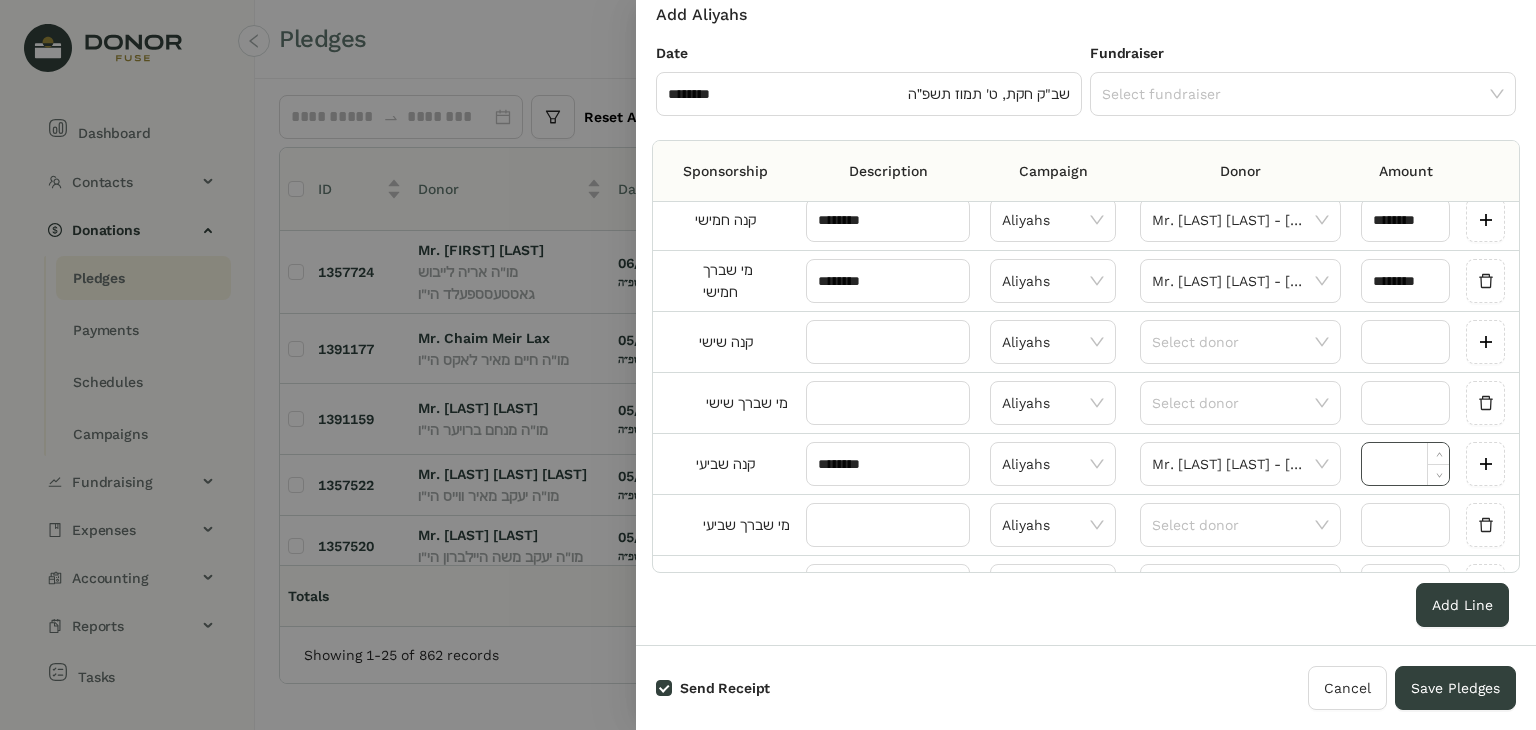 click at bounding box center [1405, 464] 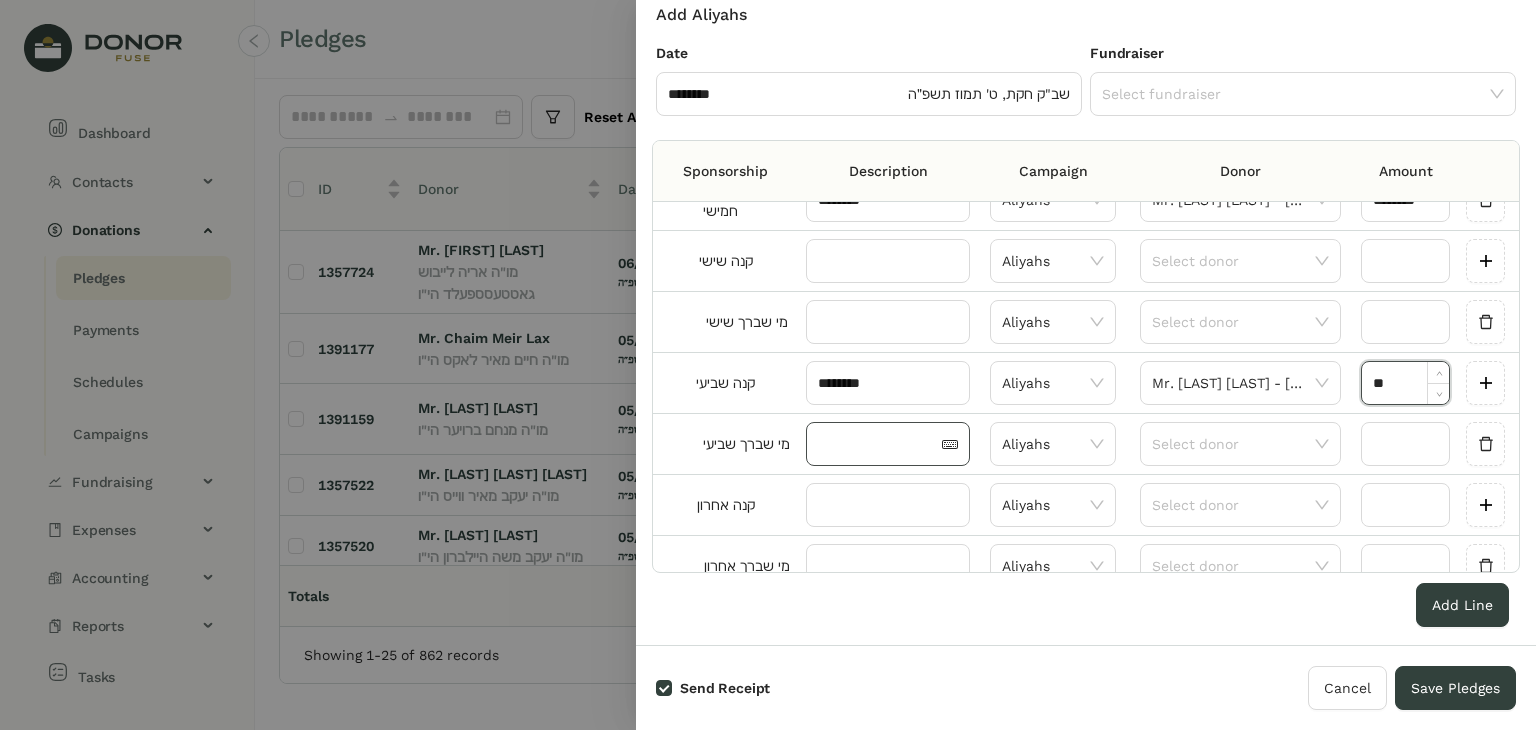 scroll, scrollTop: 600, scrollLeft: 0, axis: vertical 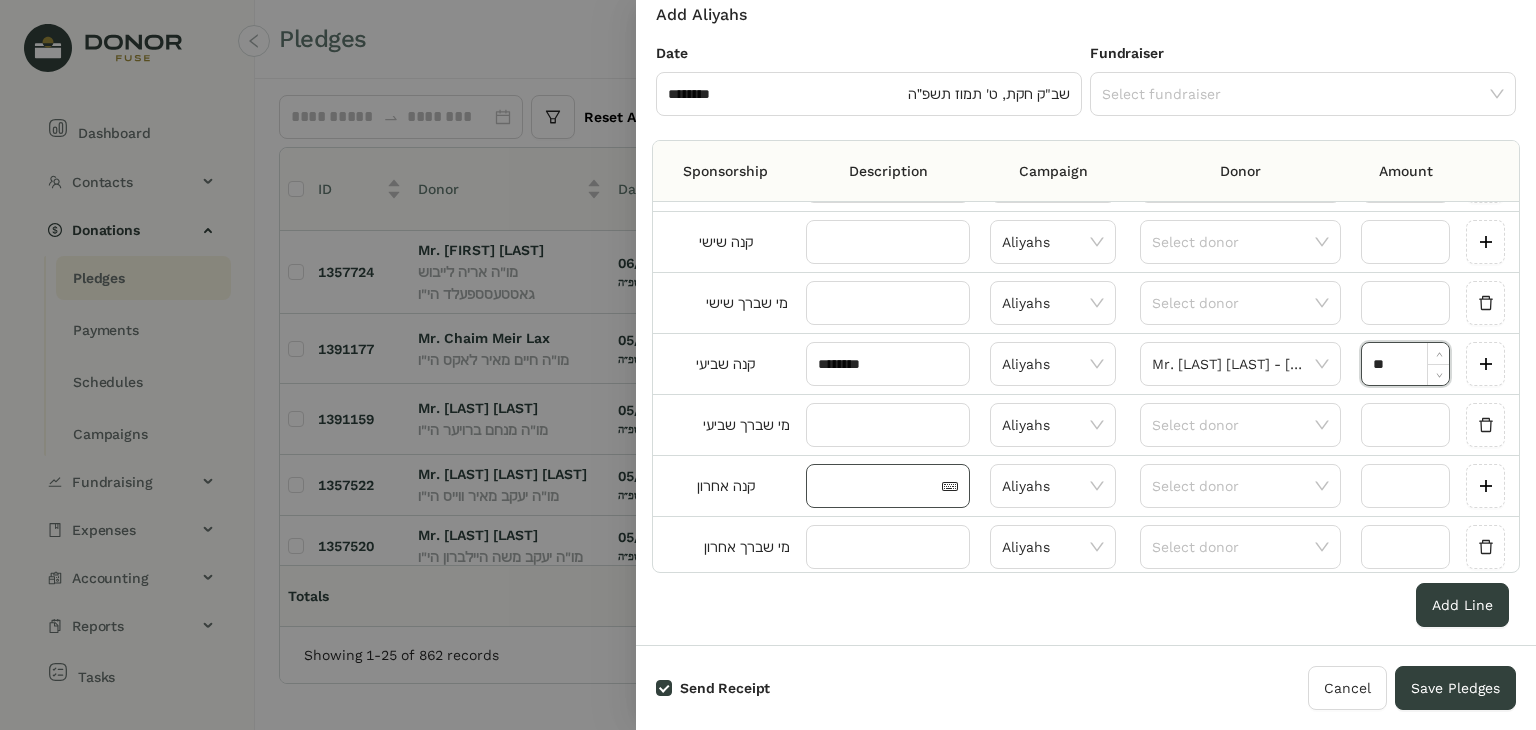click at bounding box center [878, 486] 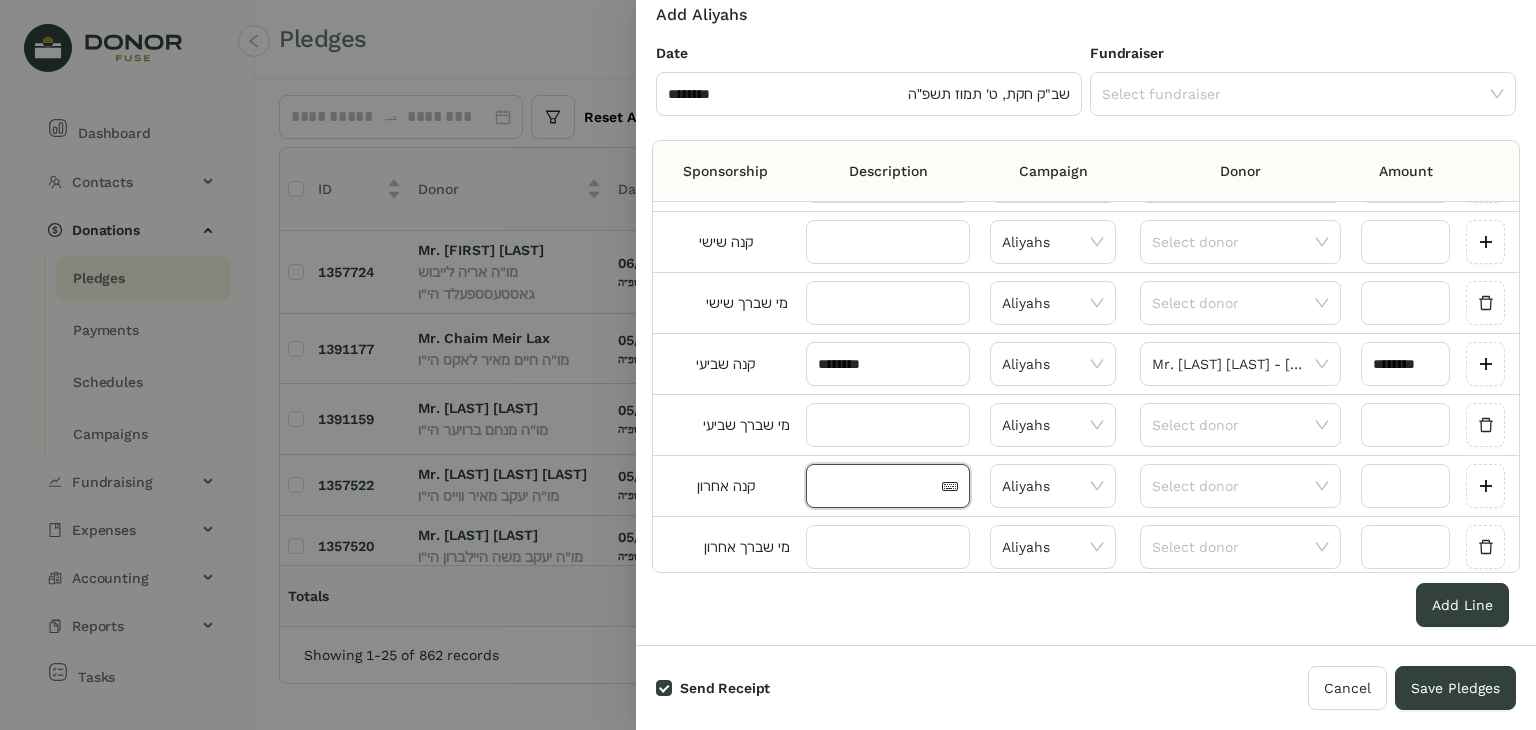 paste on "********" 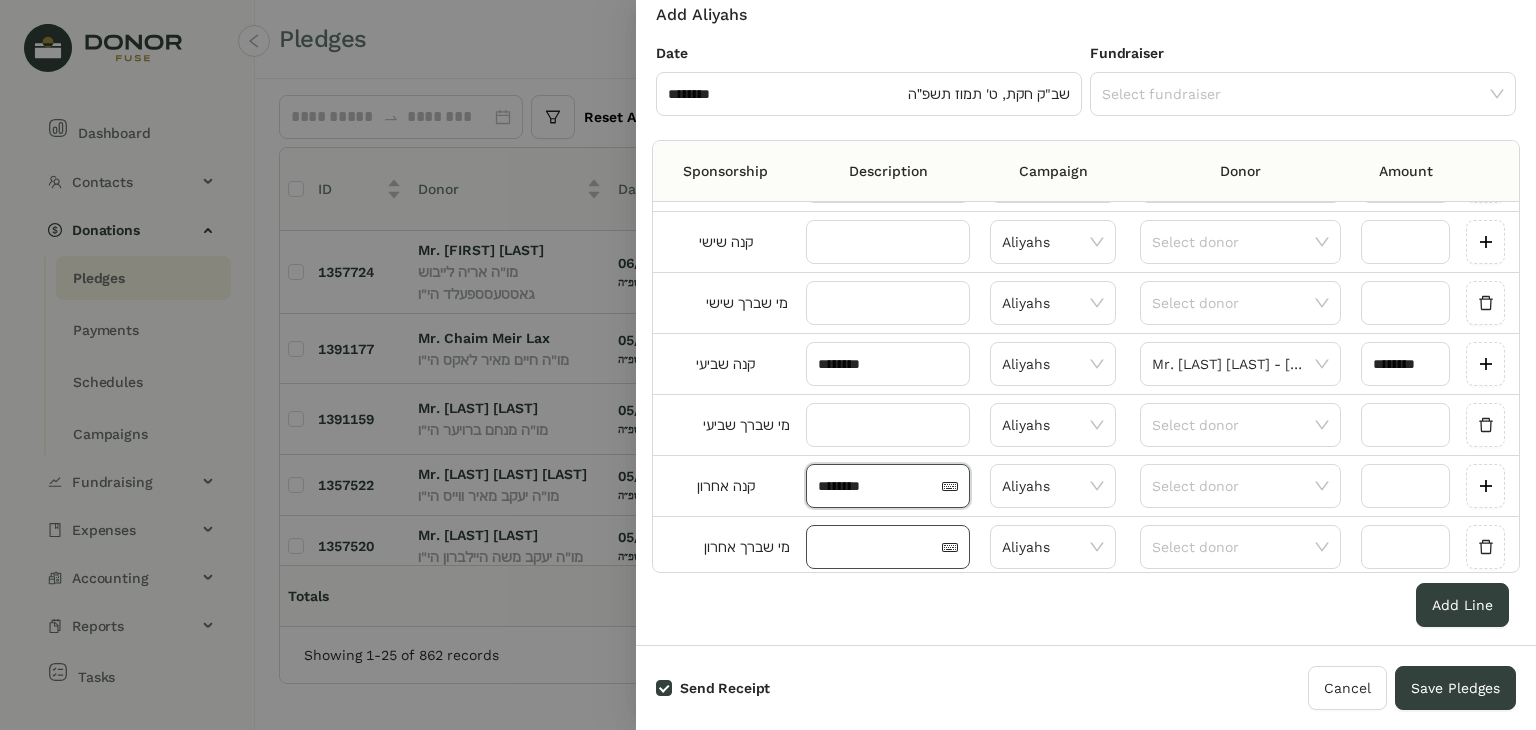type on "********" 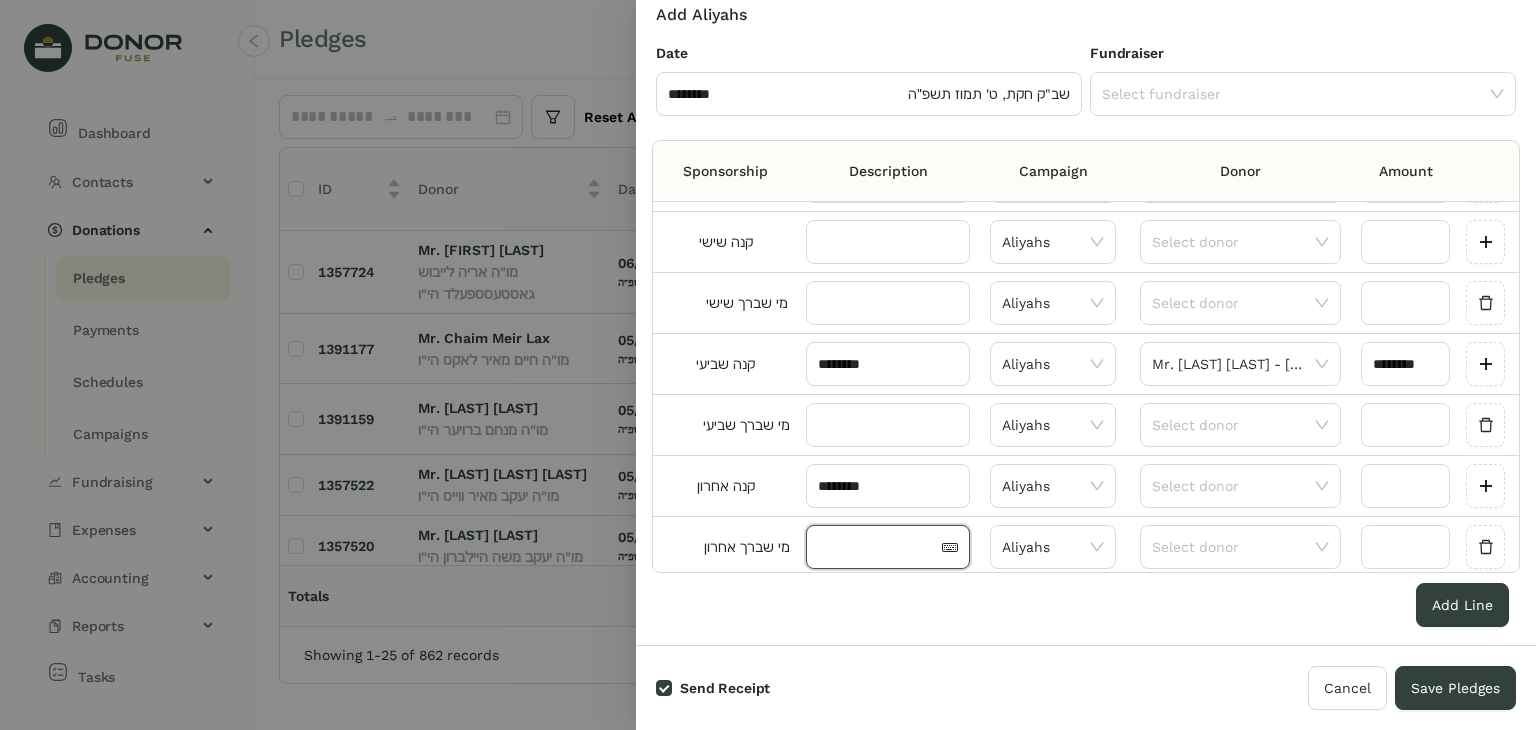 click at bounding box center (878, 547) 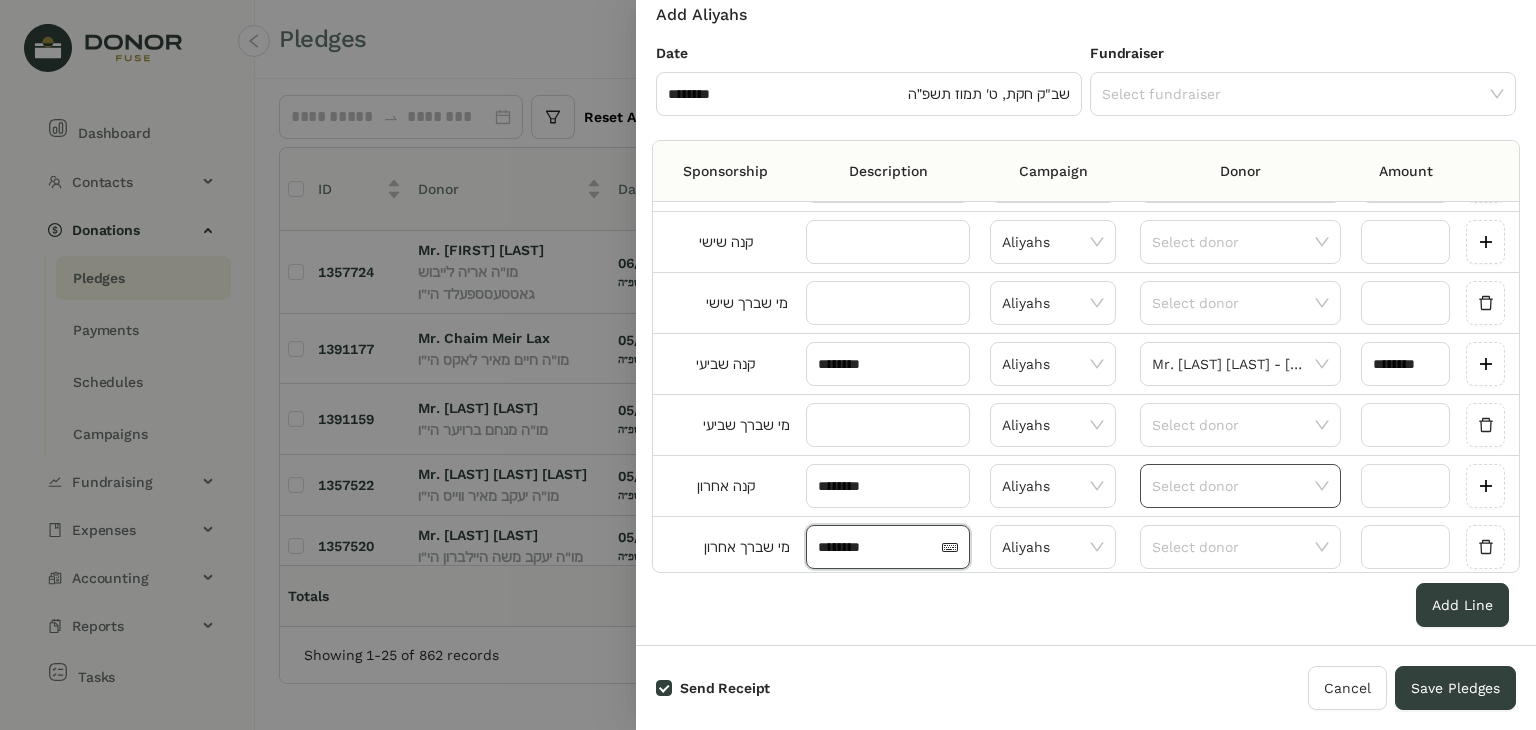 type on "********" 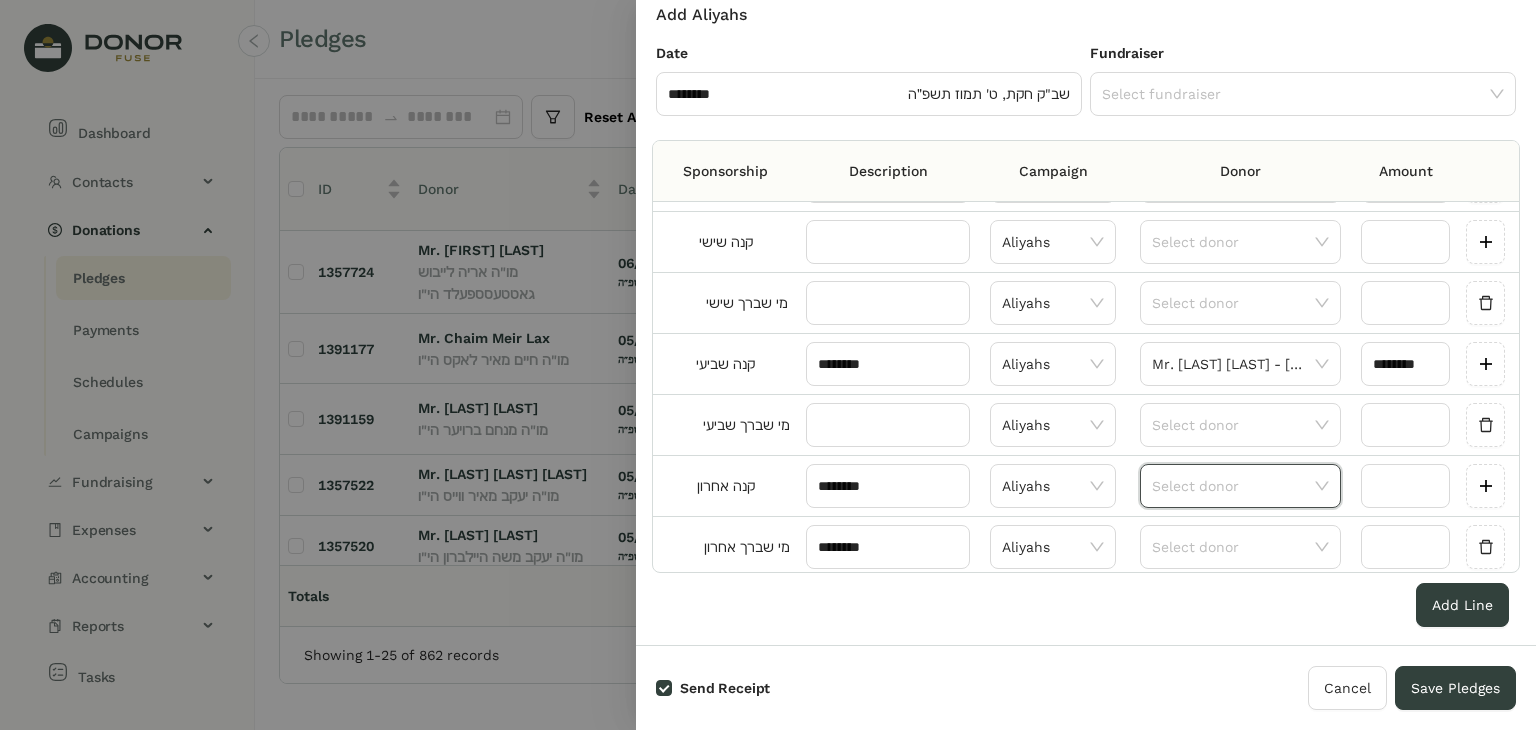click at bounding box center (1233, 486) 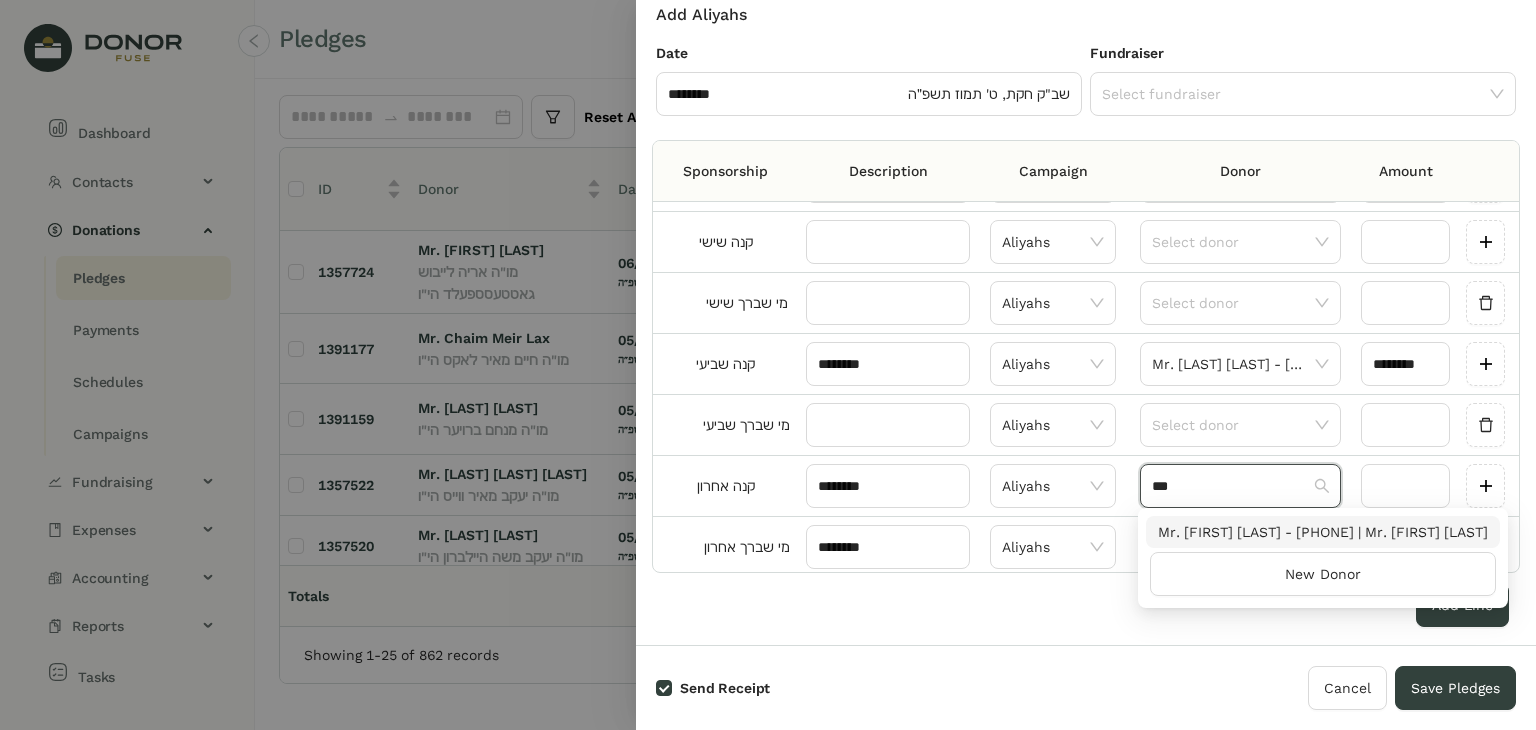 type on "***" 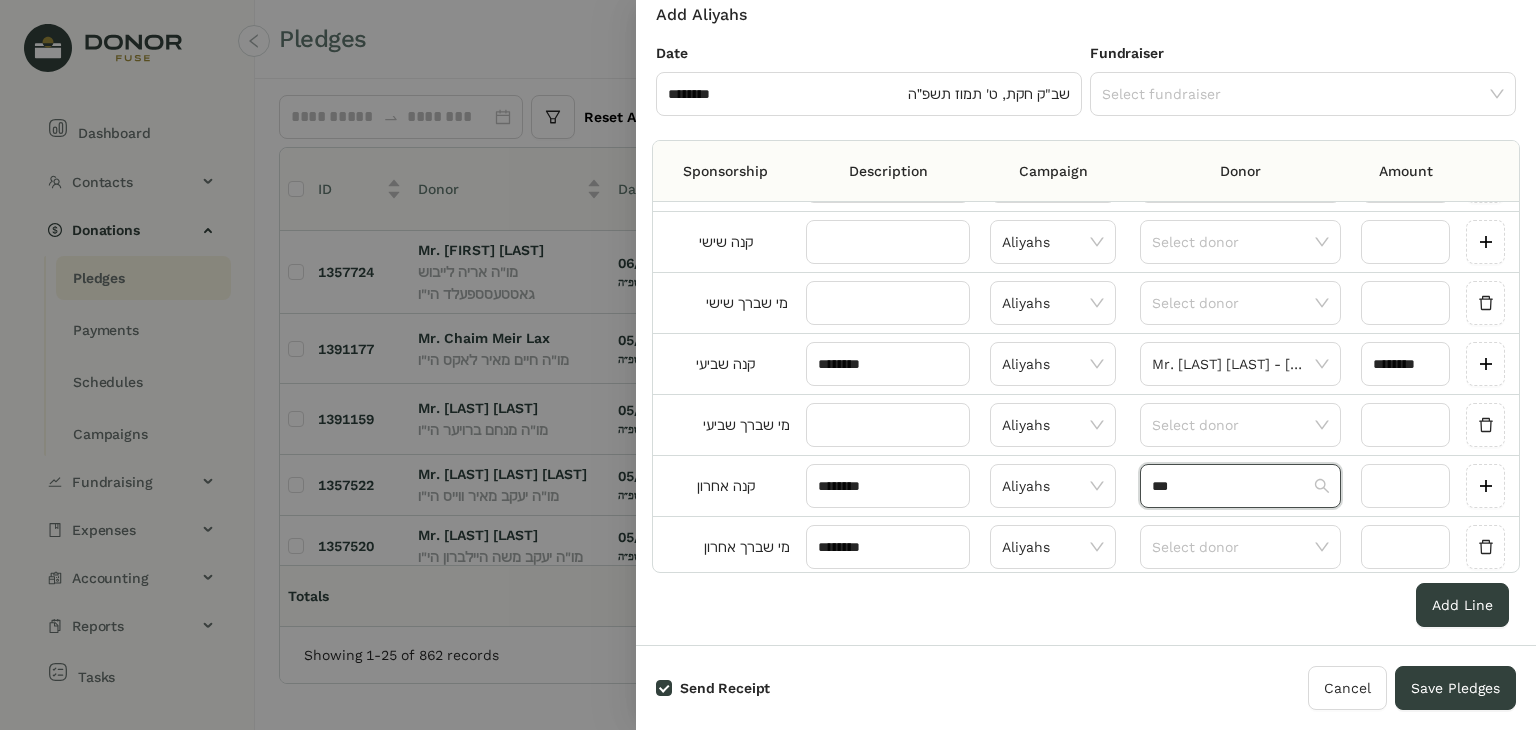 type 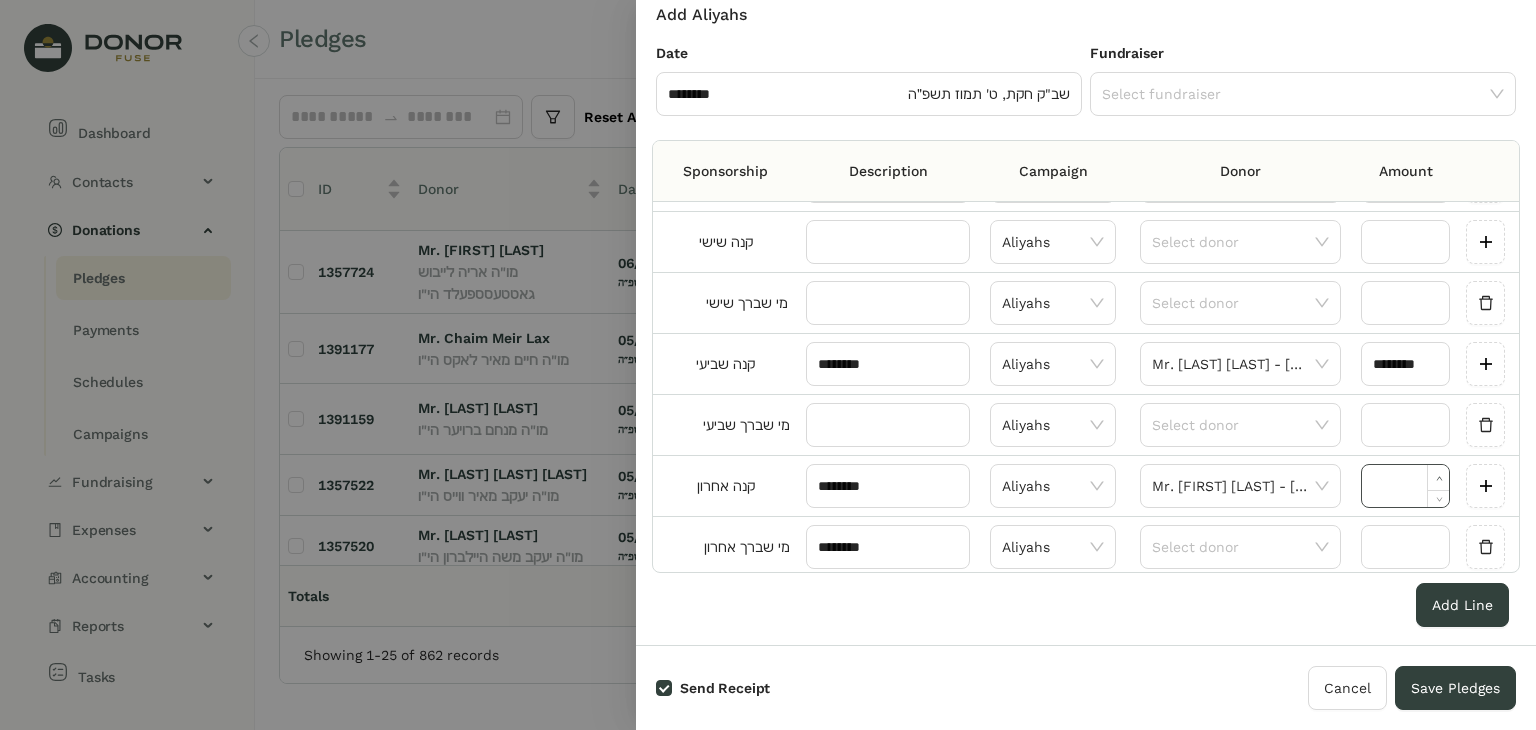 click at bounding box center (1438, 477) 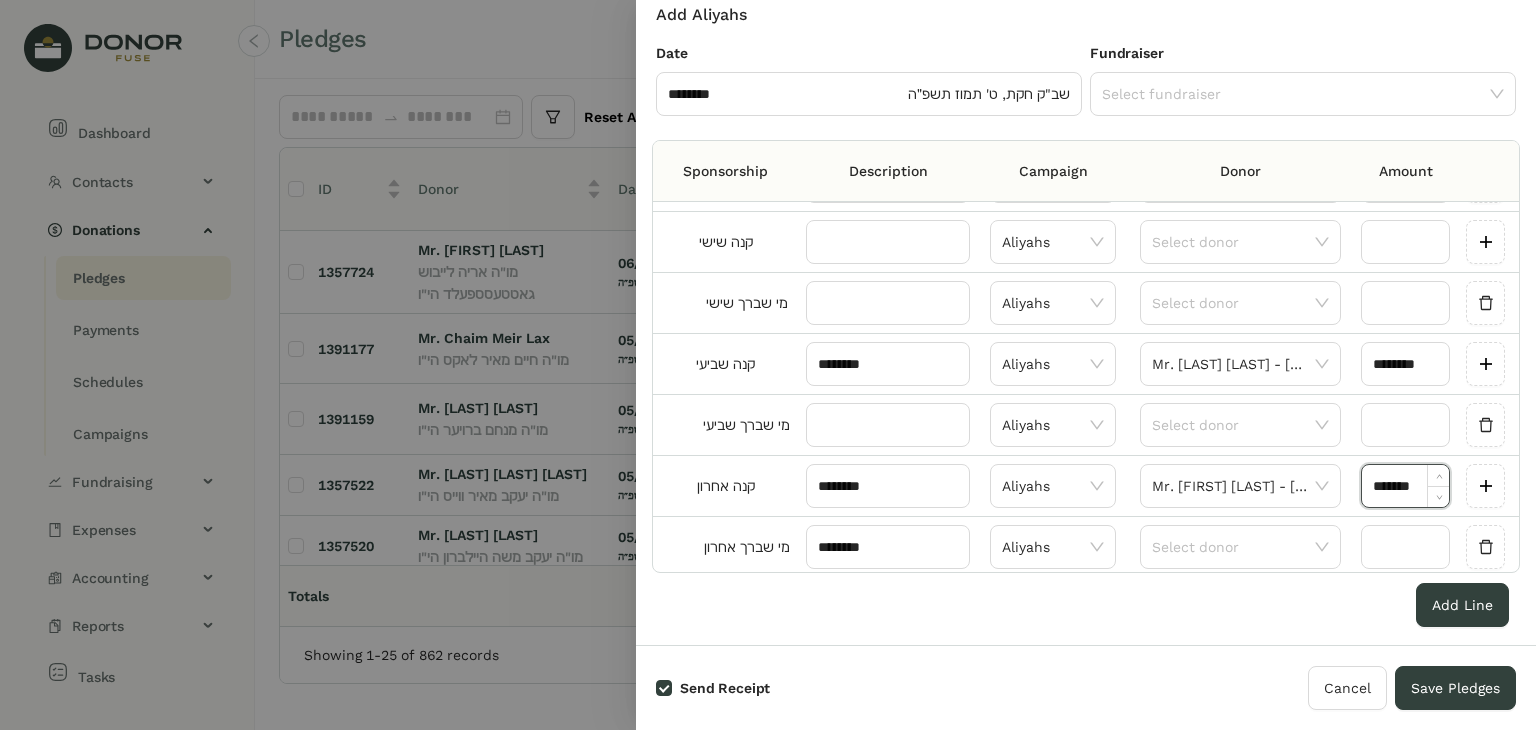 click on "*******" at bounding box center [1405, 486] 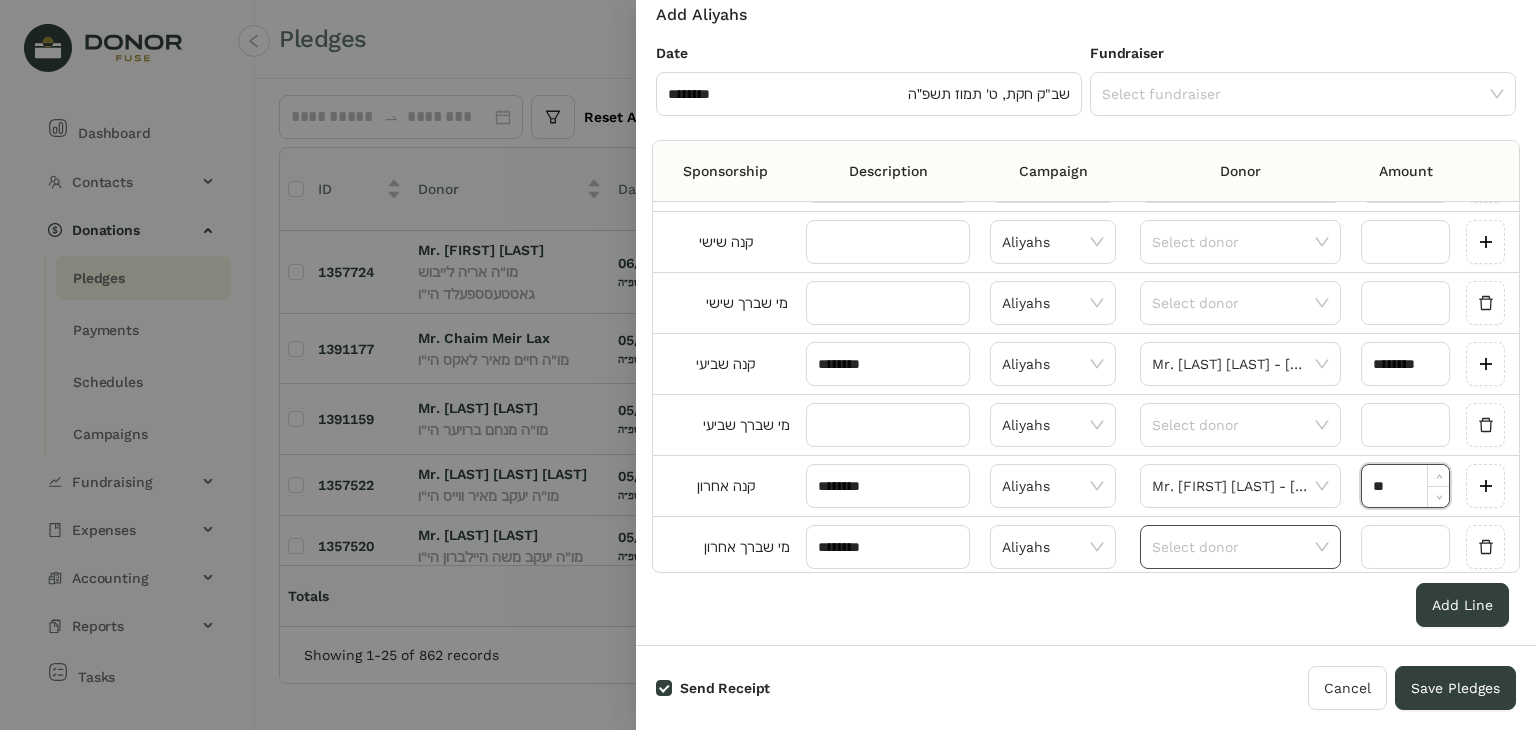 type on "********" 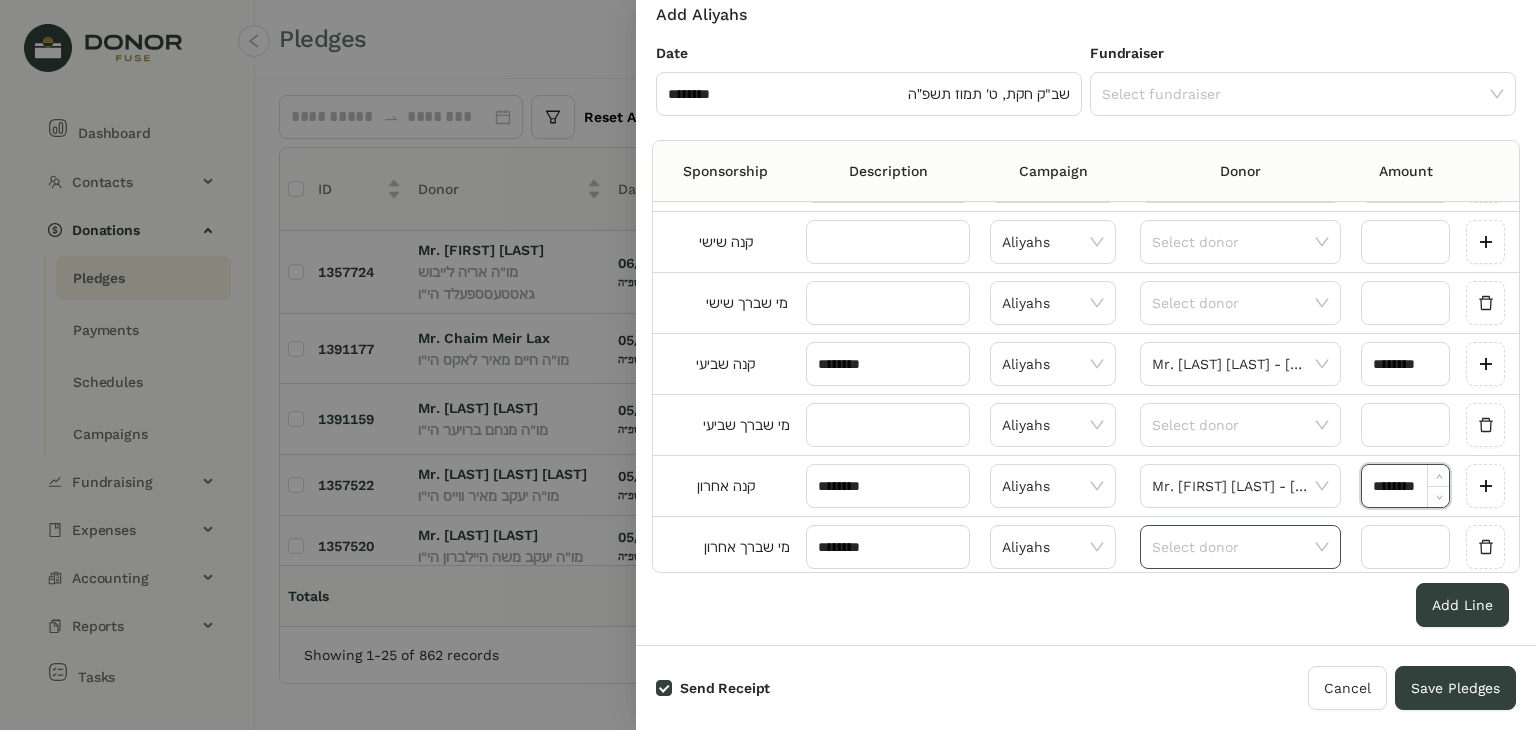 click at bounding box center [1233, 547] 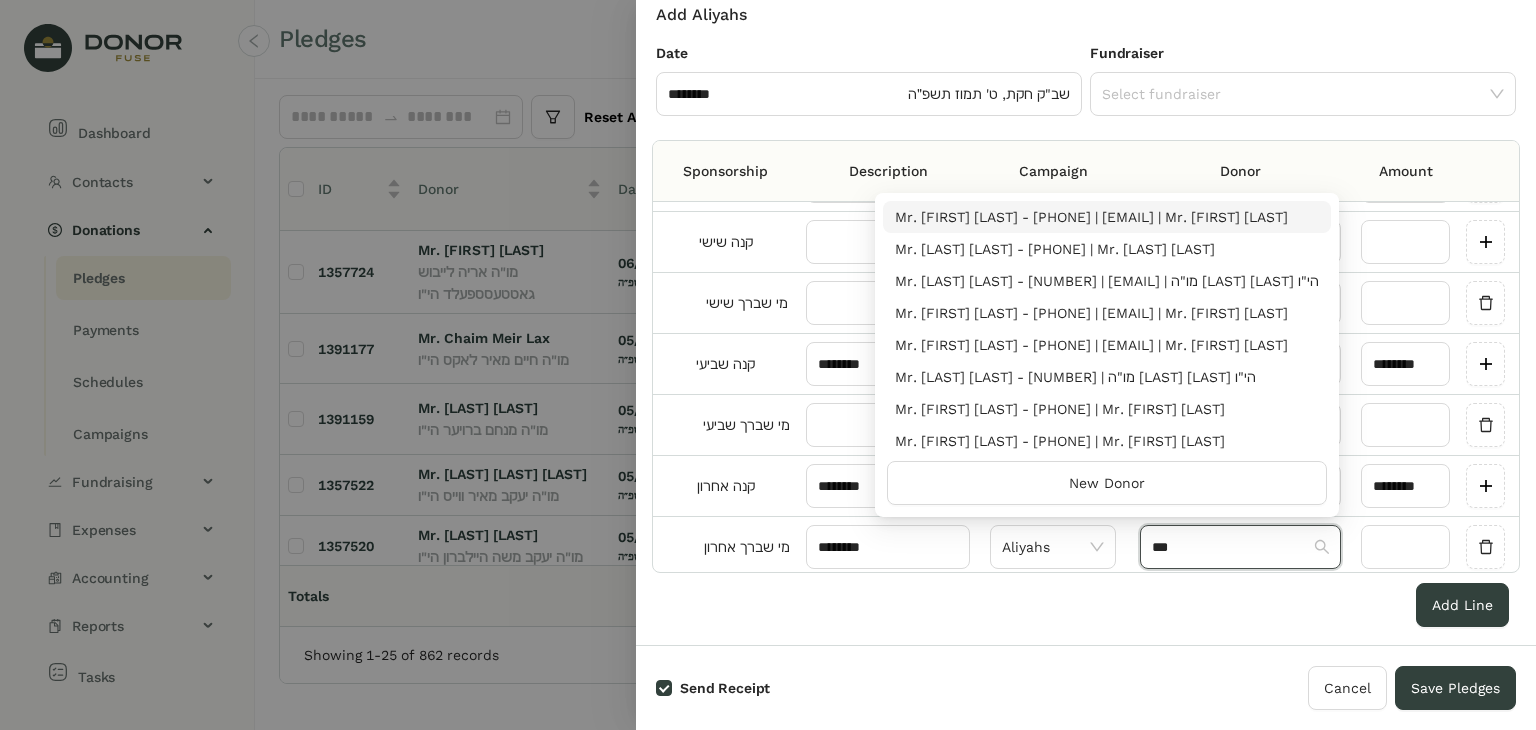 type on "***" 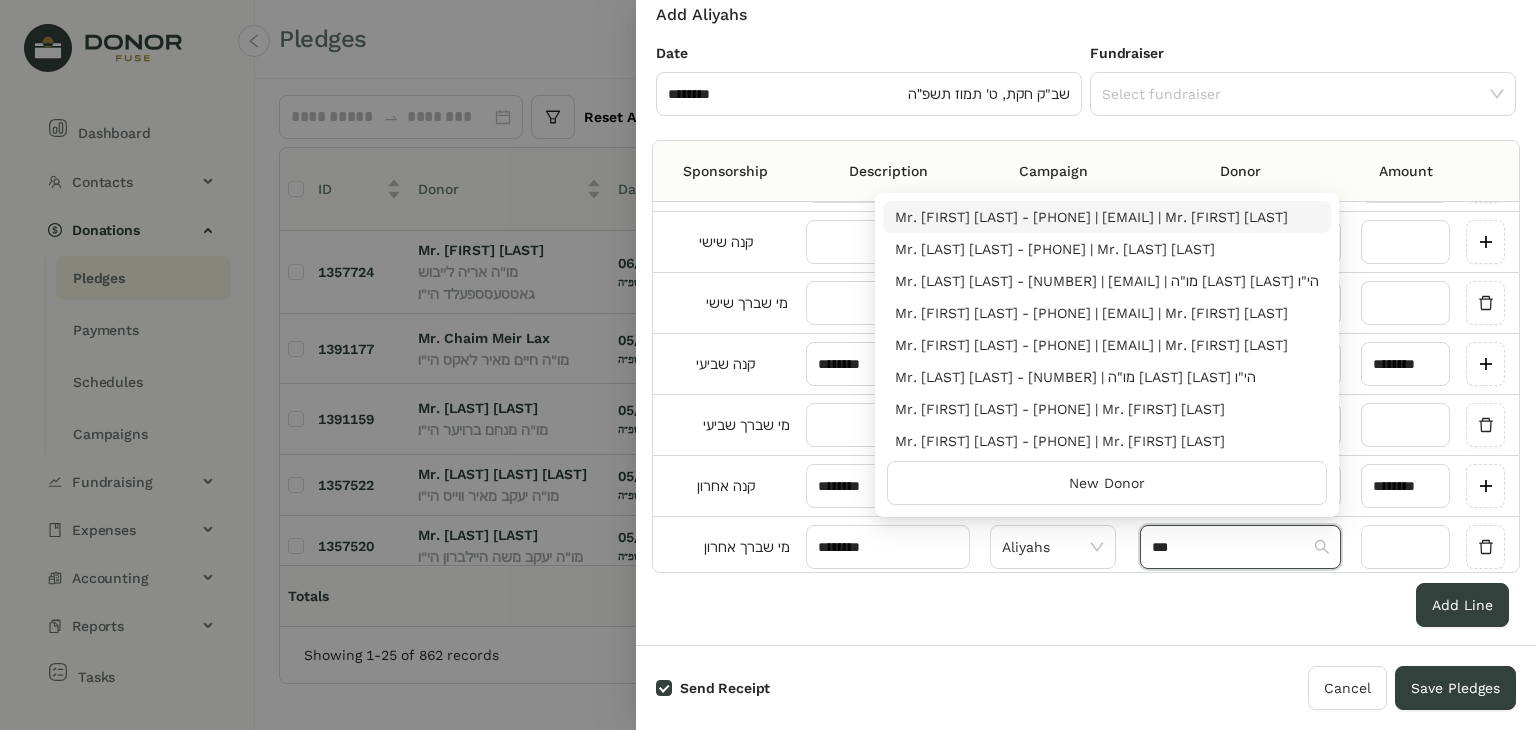 click on "Mr. [FIRST] [LAST] - [PHONE] | [EMAIL] | Mr. [FIRST] [LAST]" at bounding box center (1107, 217) 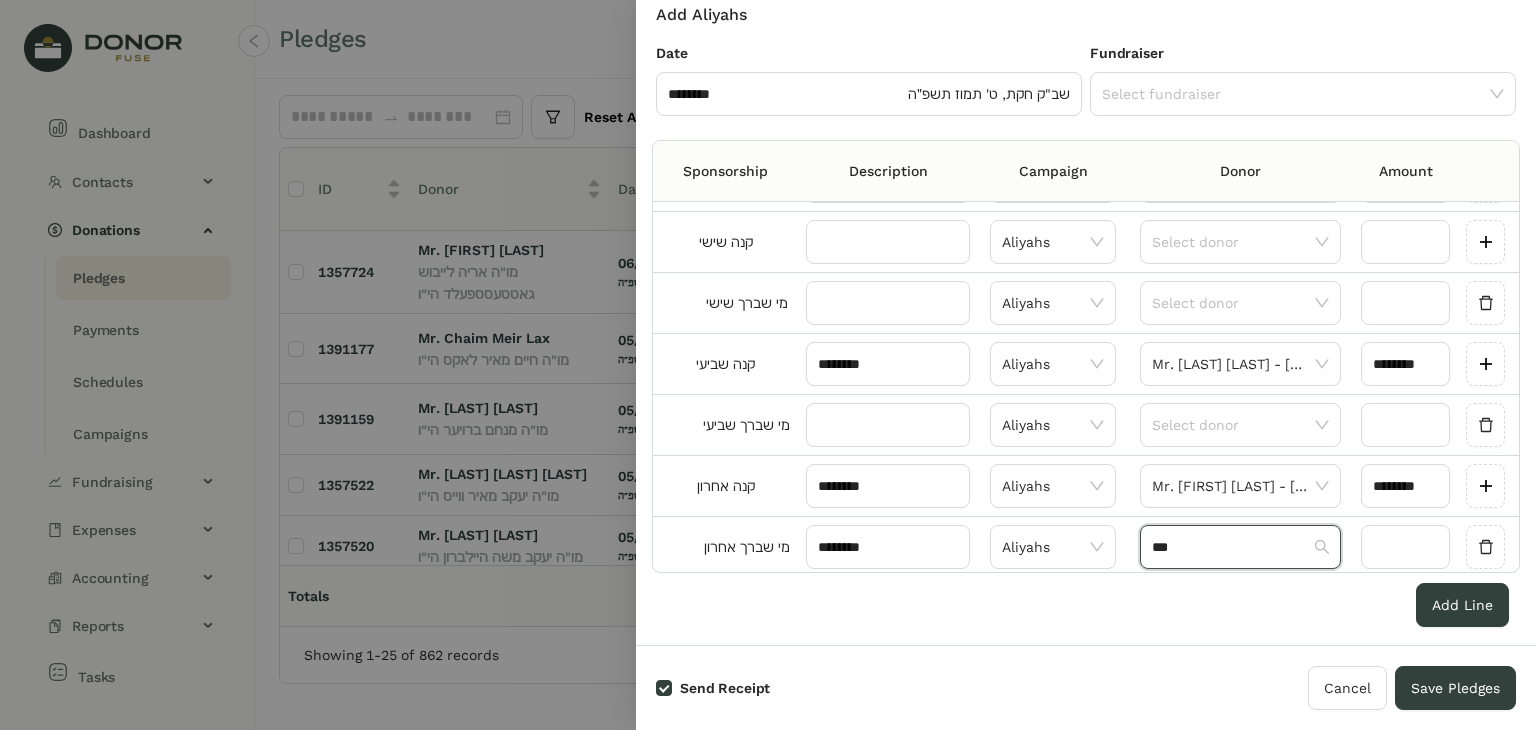 type 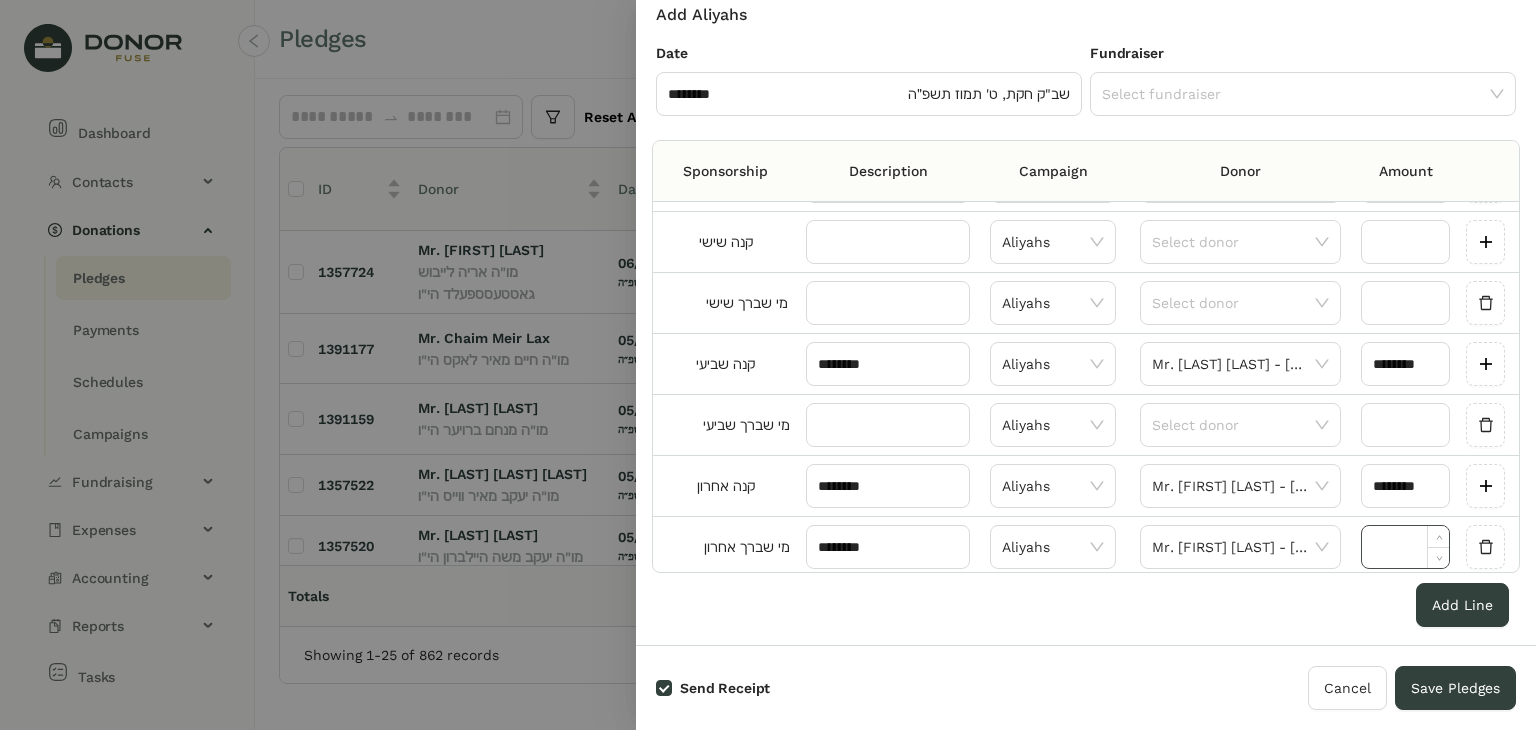 click at bounding box center (1405, 547) 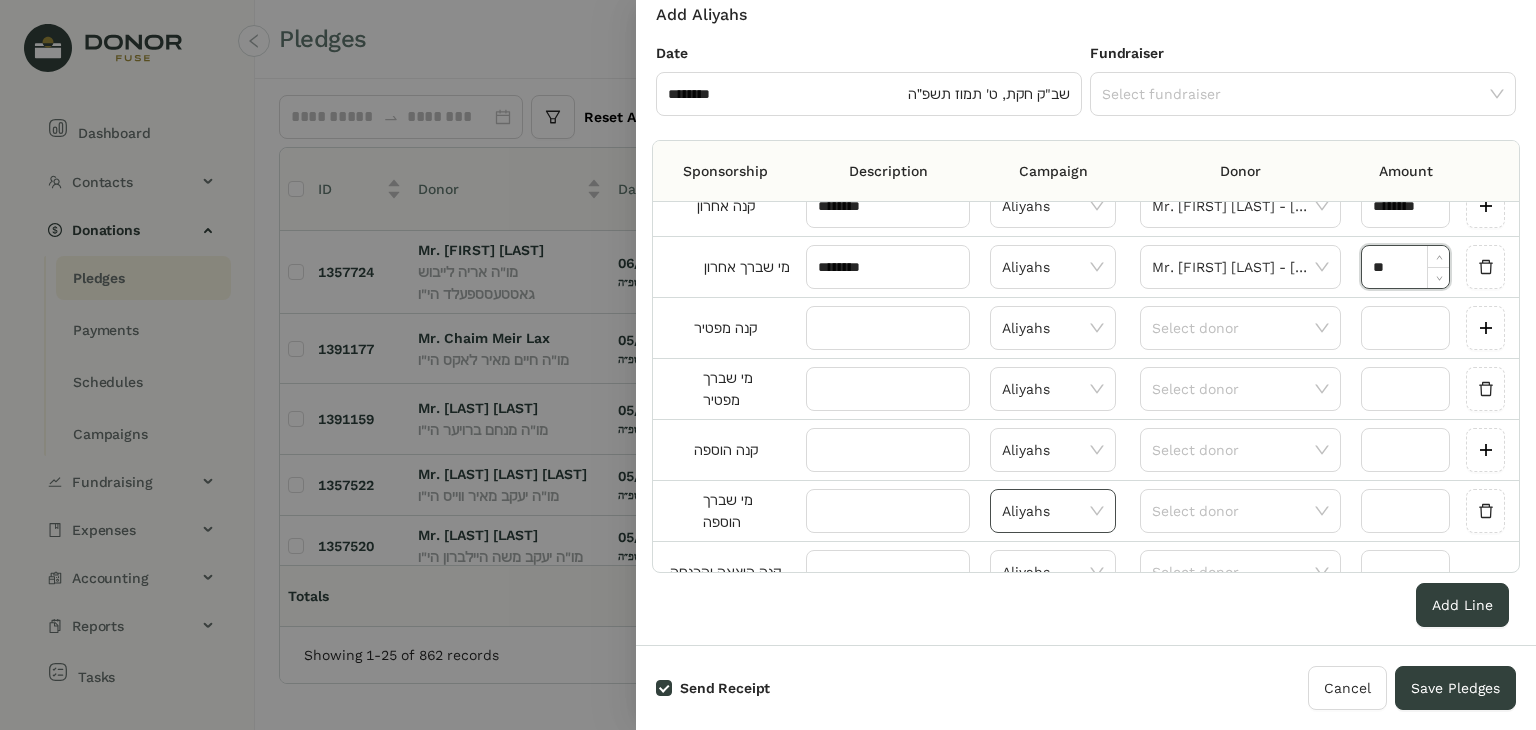 scroll, scrollTop: 900, scrollLeft: 0, axis: vertical 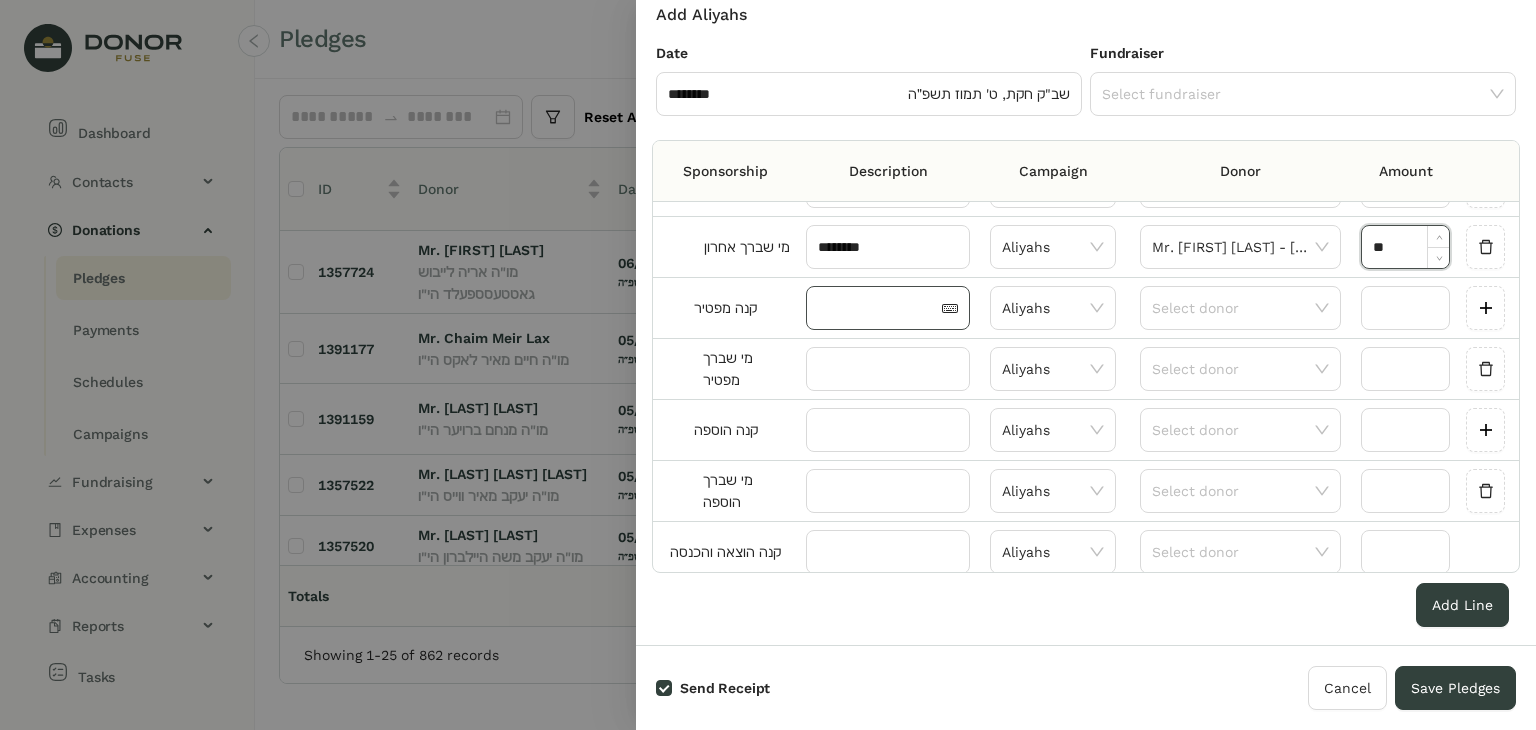 click at bounding box center (878, 308) 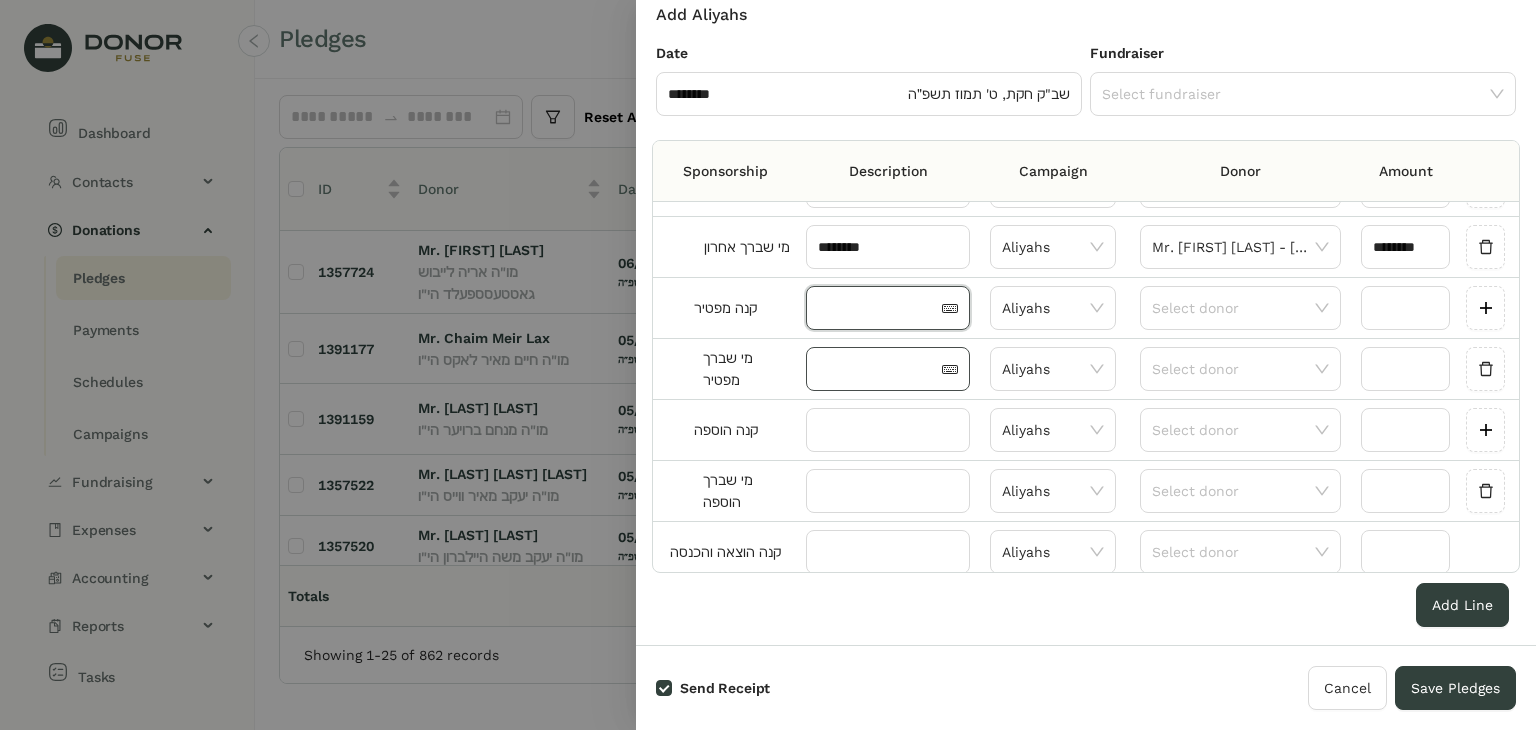 click at bounding box center [878, 369] 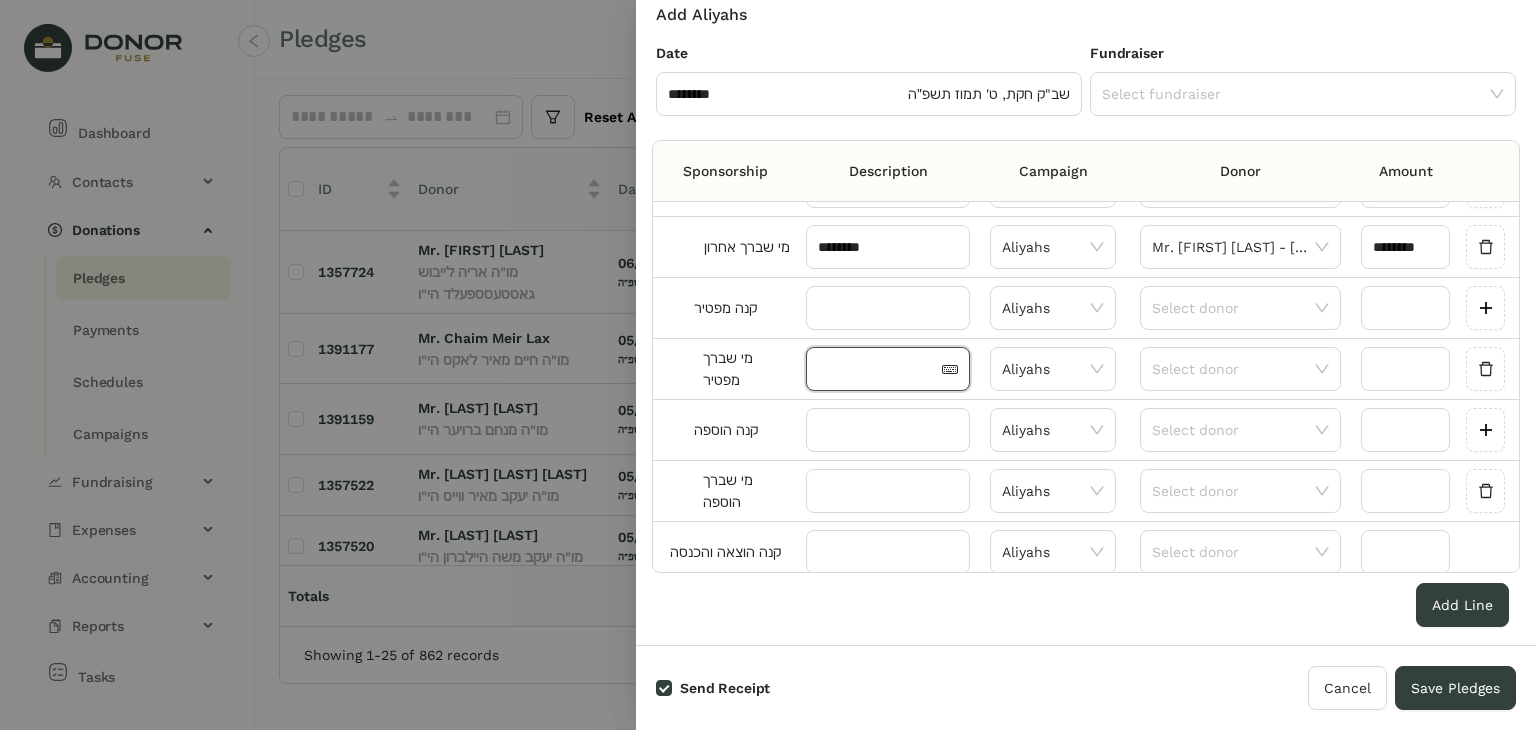 paste on "********" 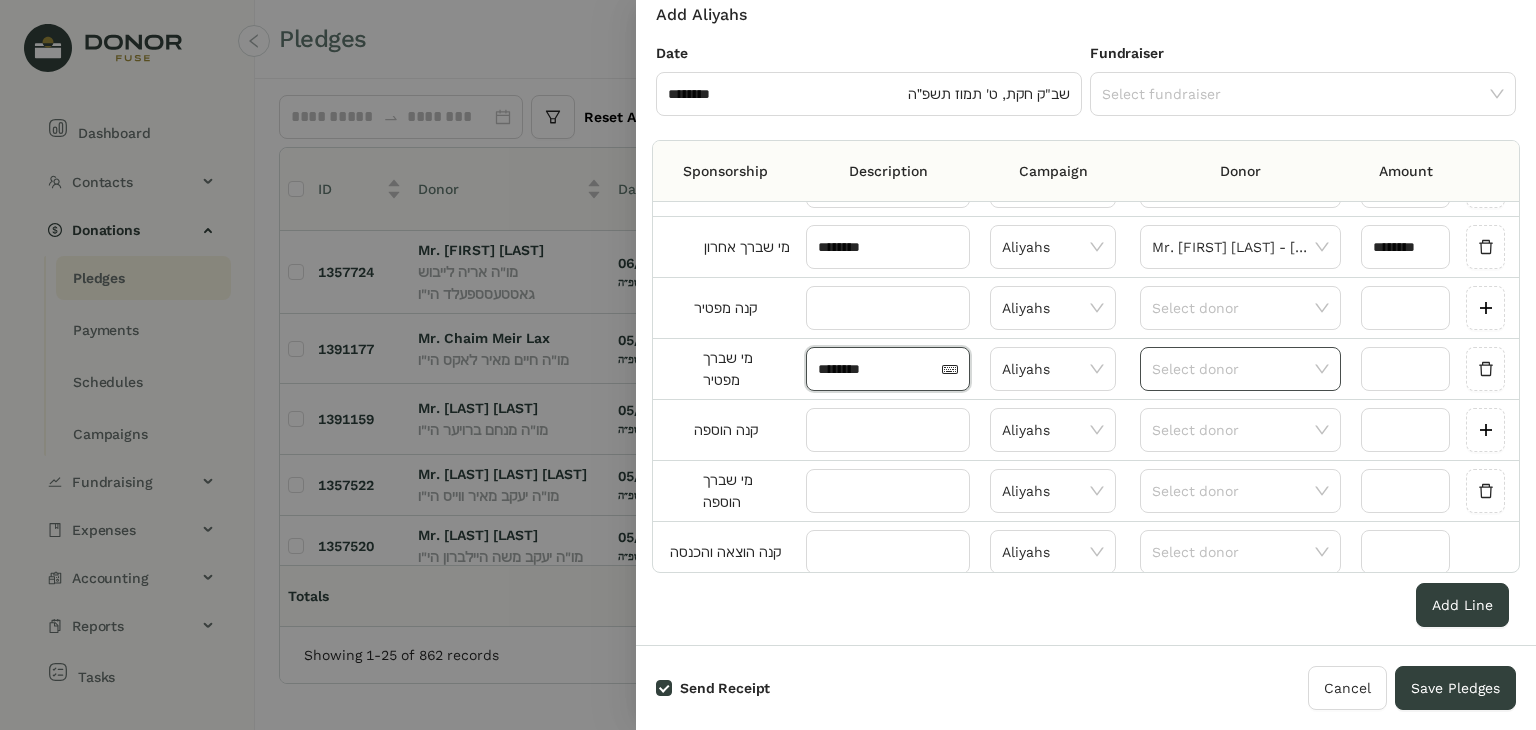 type on "********" 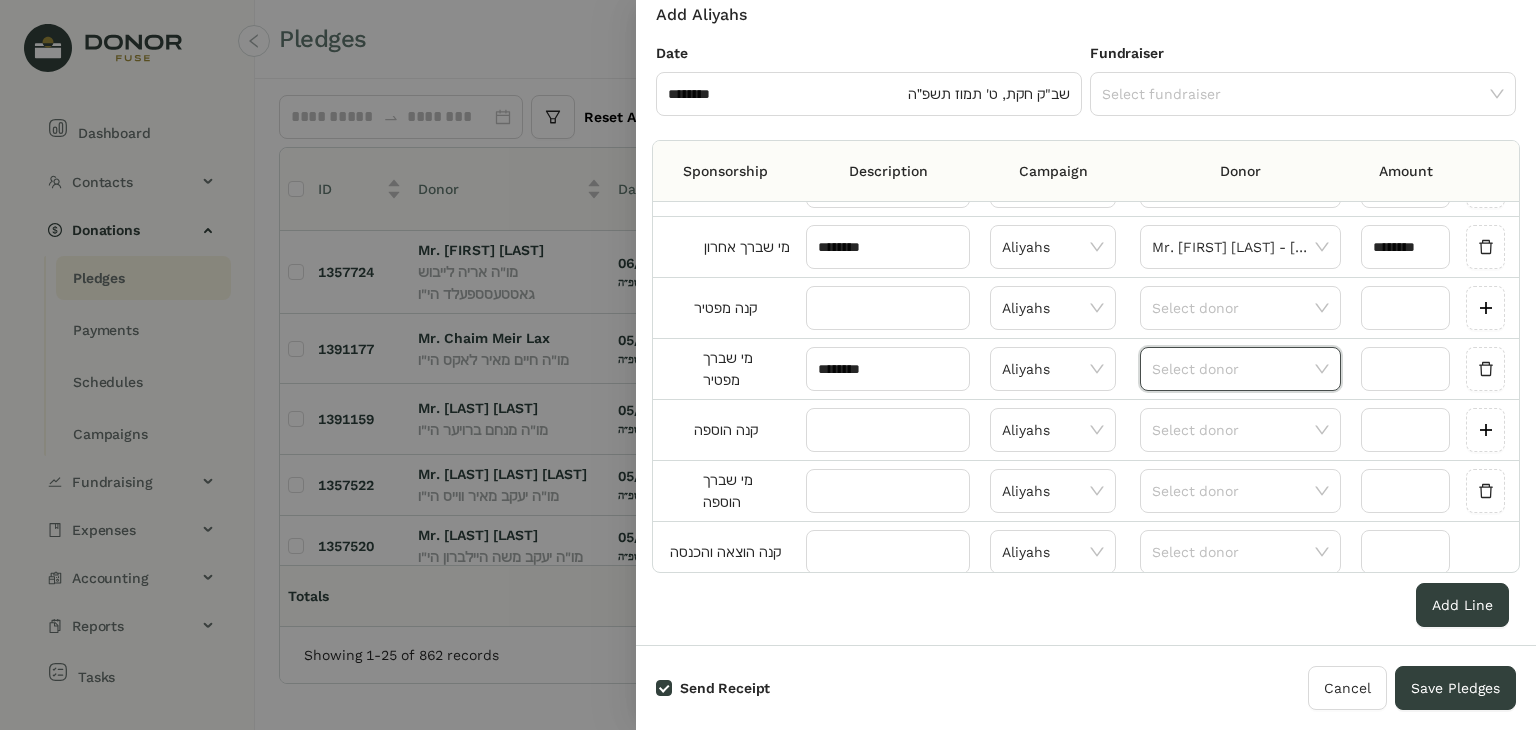click at bounding box center (1233, 369) 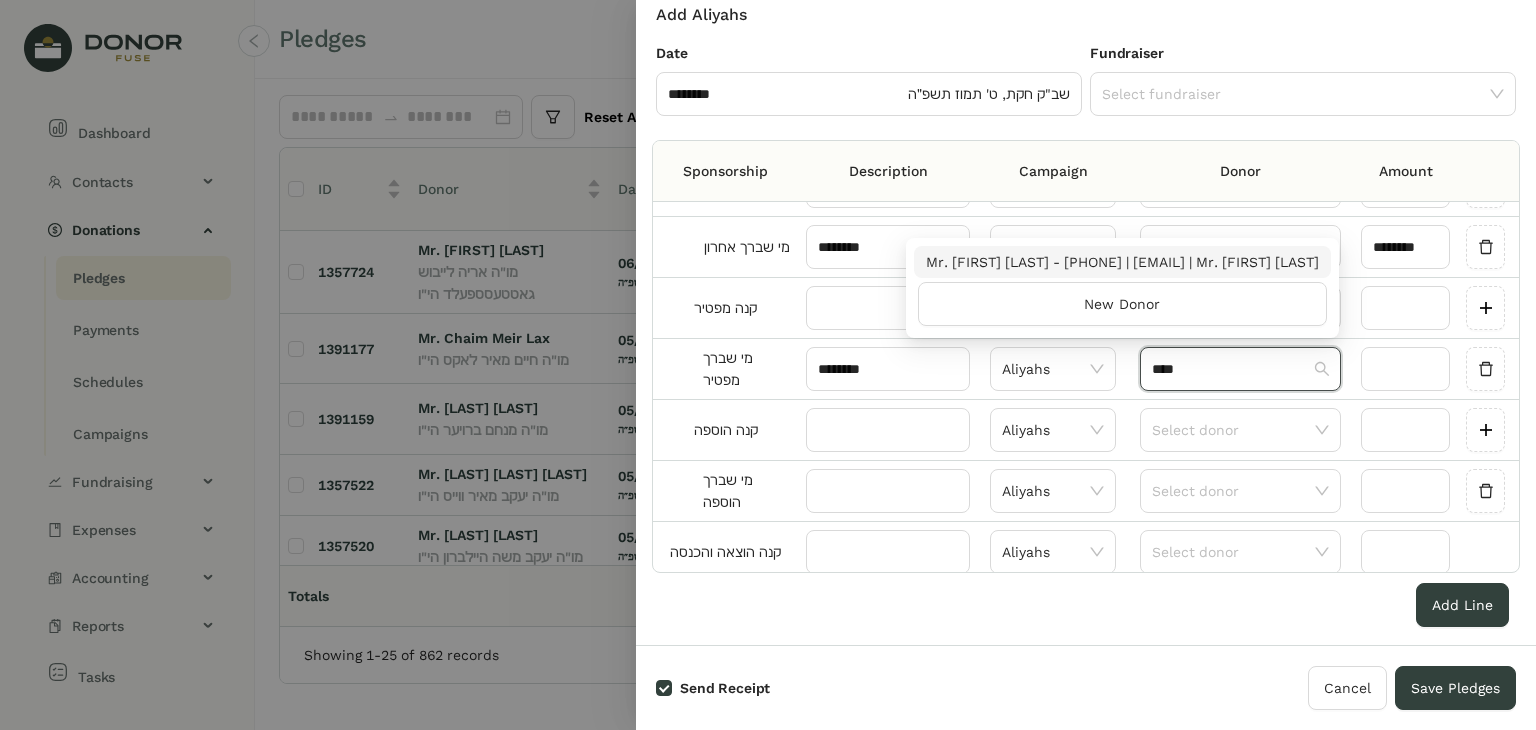 type on "****" 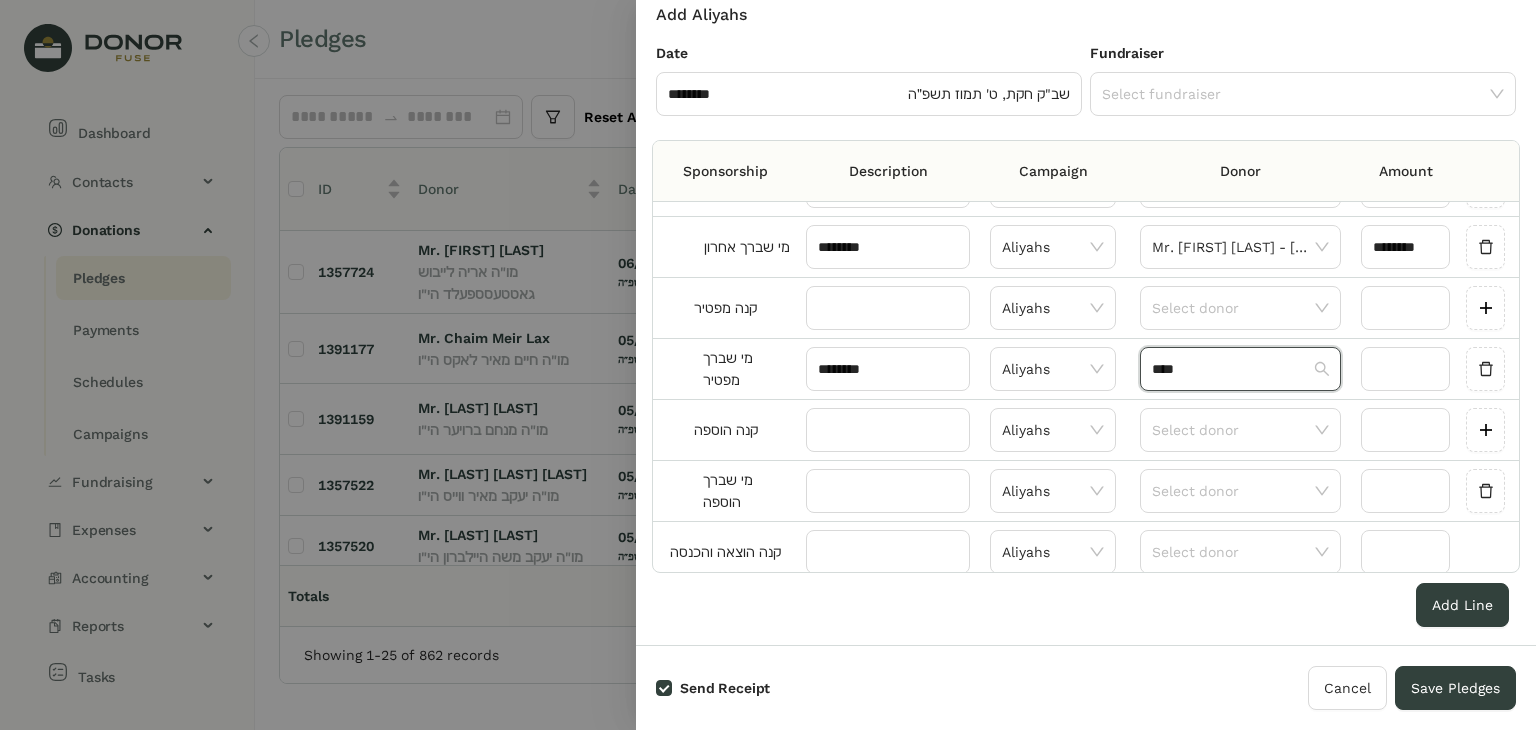 type 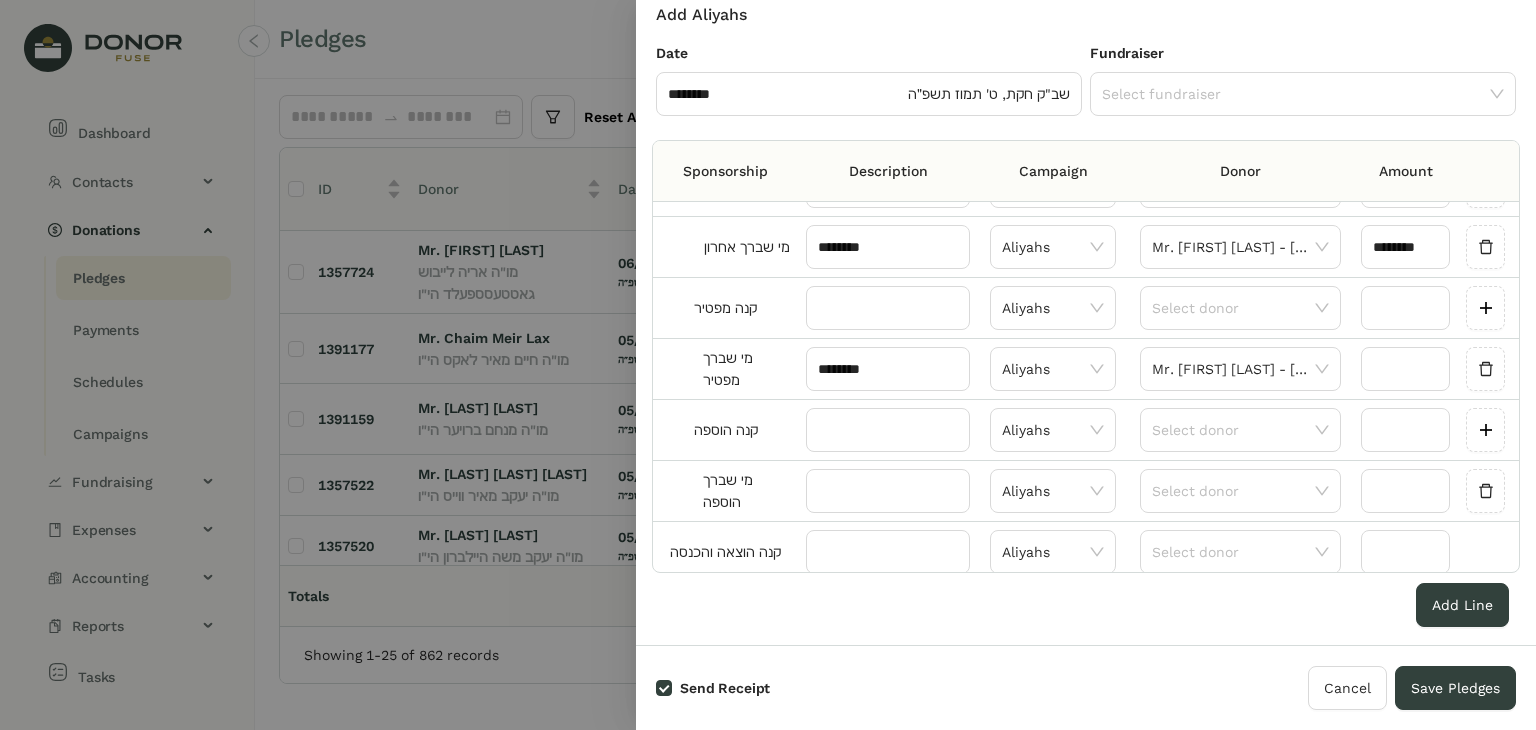click at bounding box center (1405, 369) 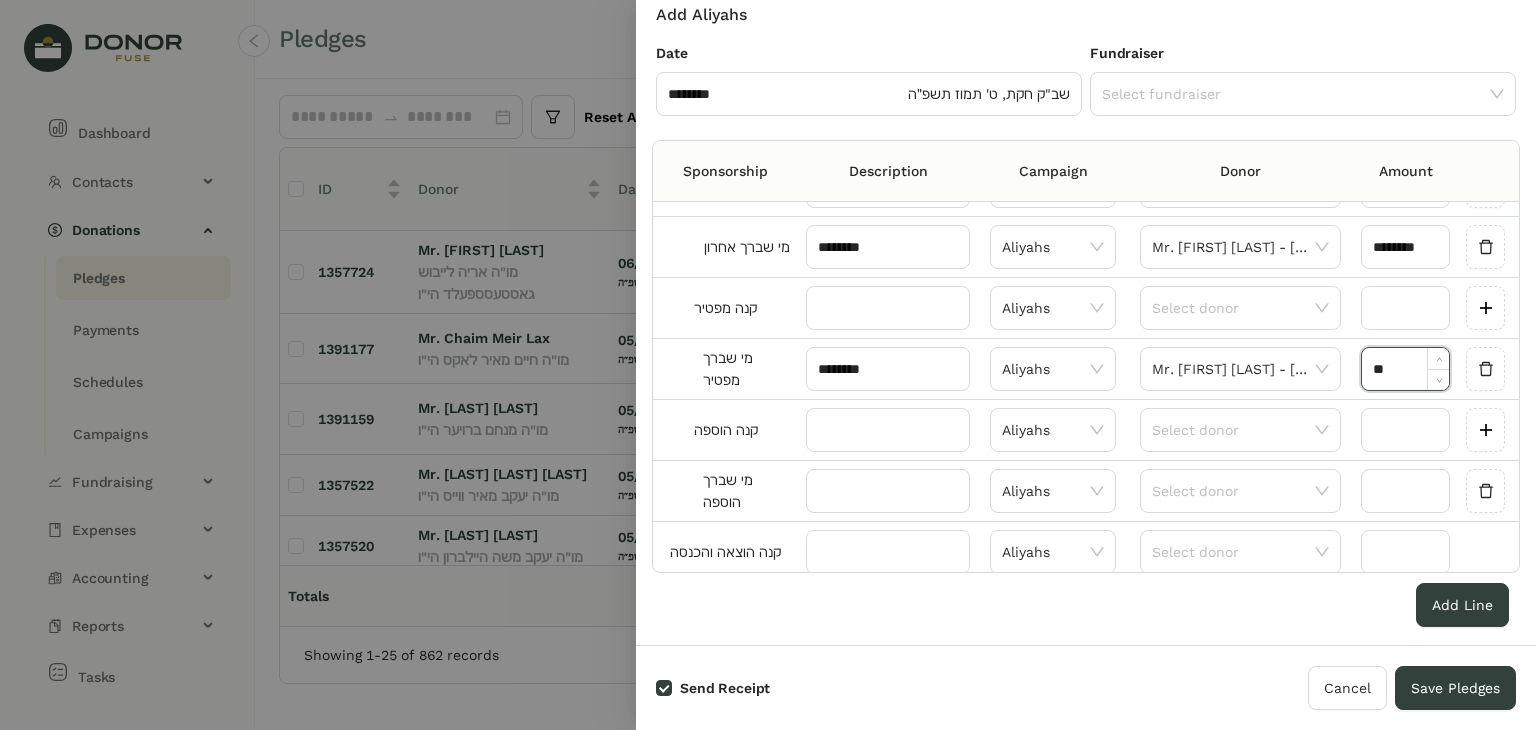 click on "מי שברך הוספה" at bounding box center (725, 491) 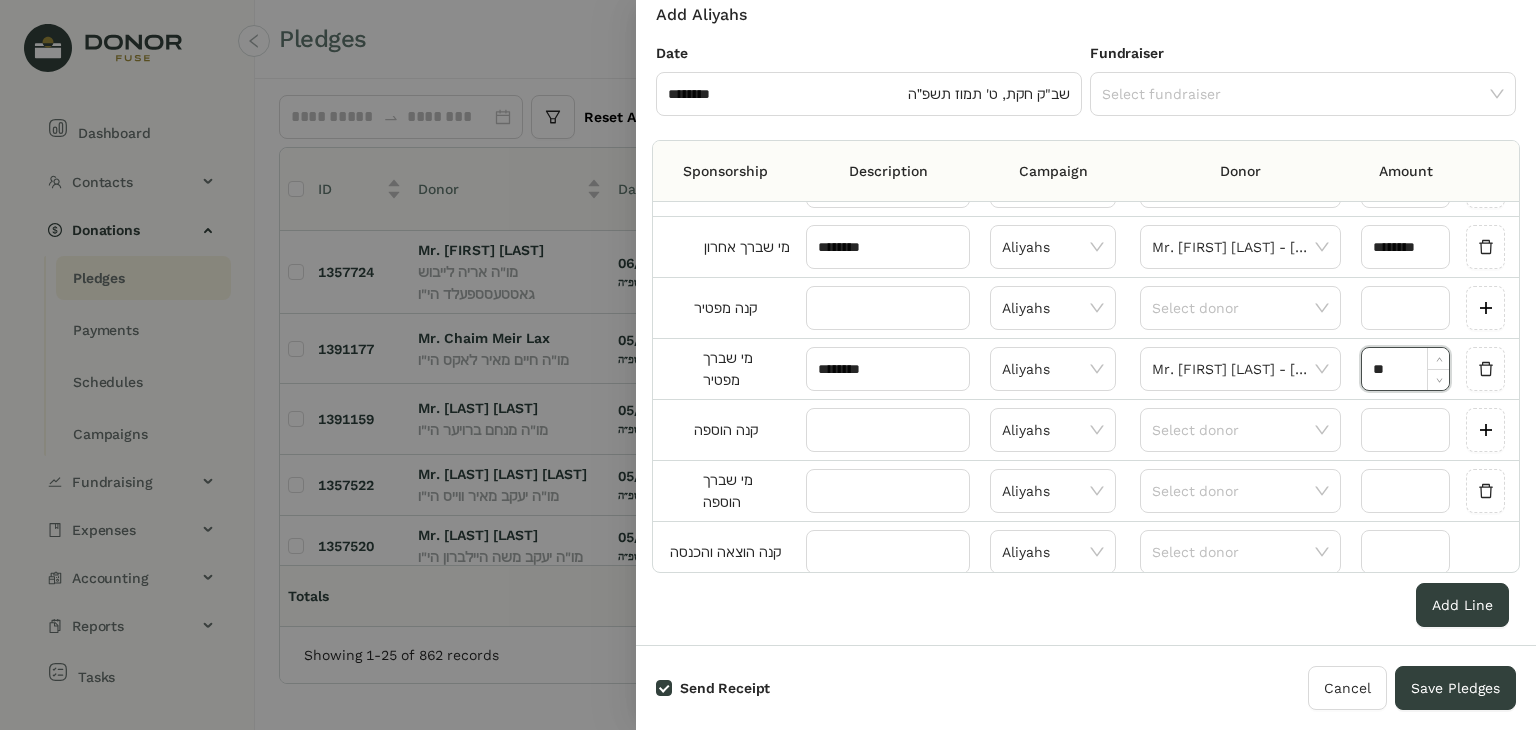 type on "********" 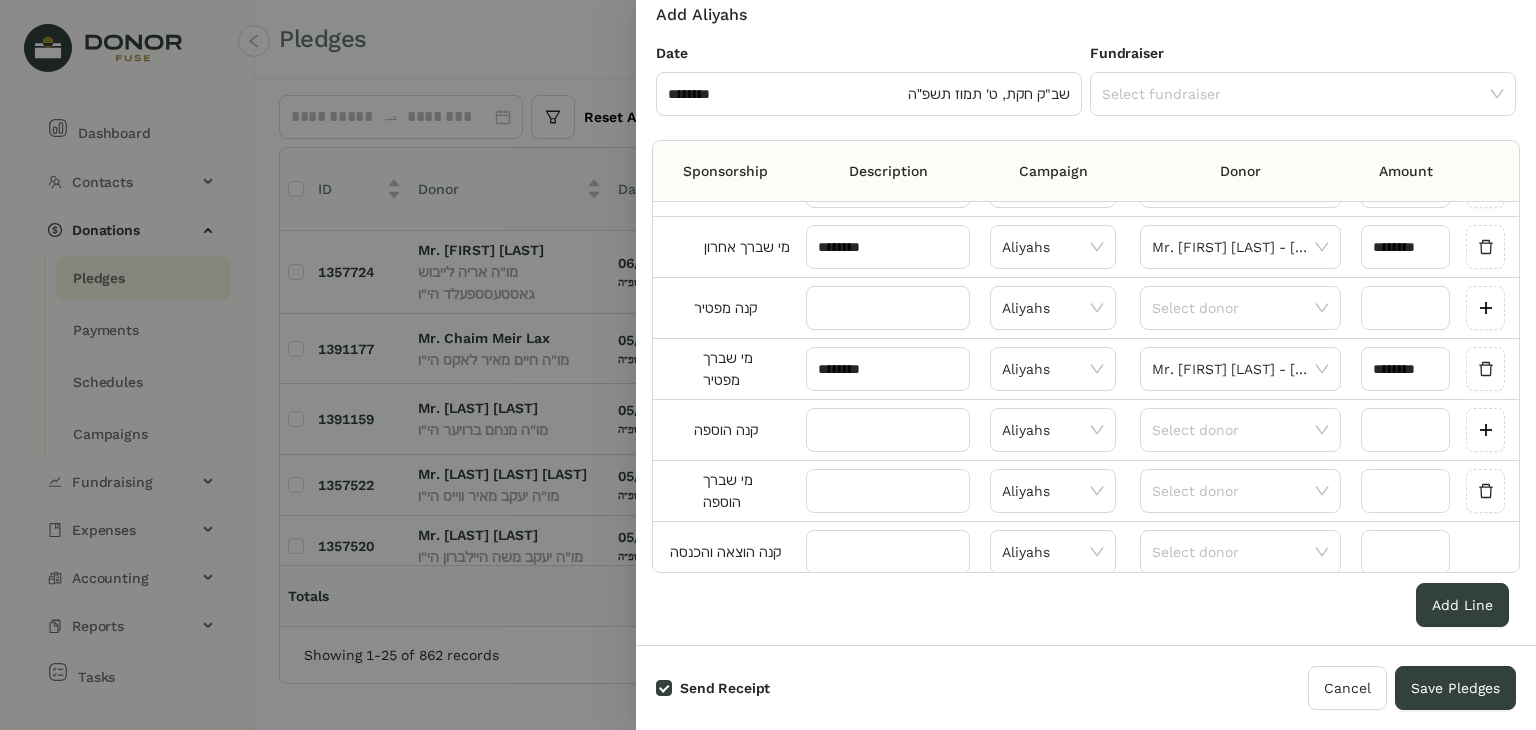 click at bounding box center [888, 491] 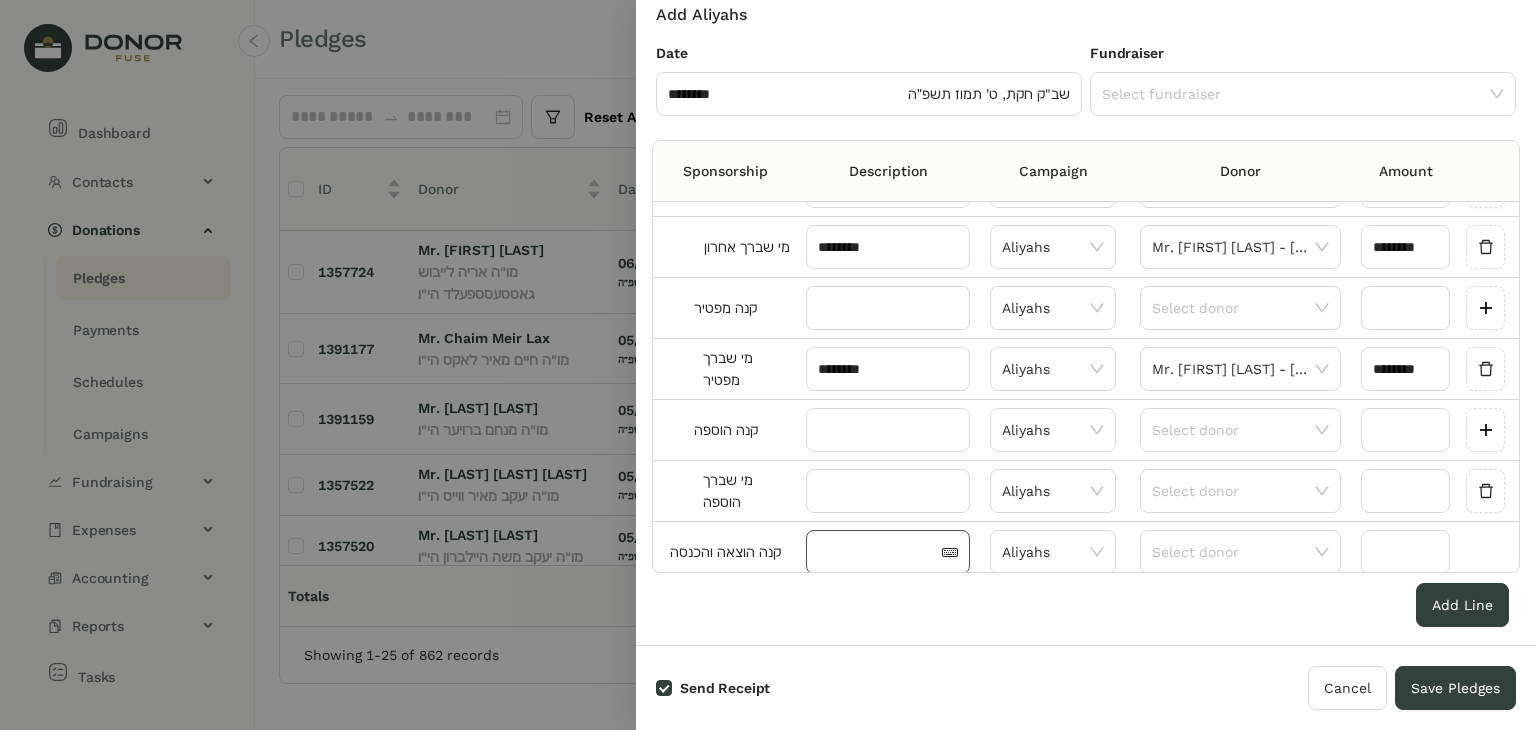 click at bounding box center (878, 552) 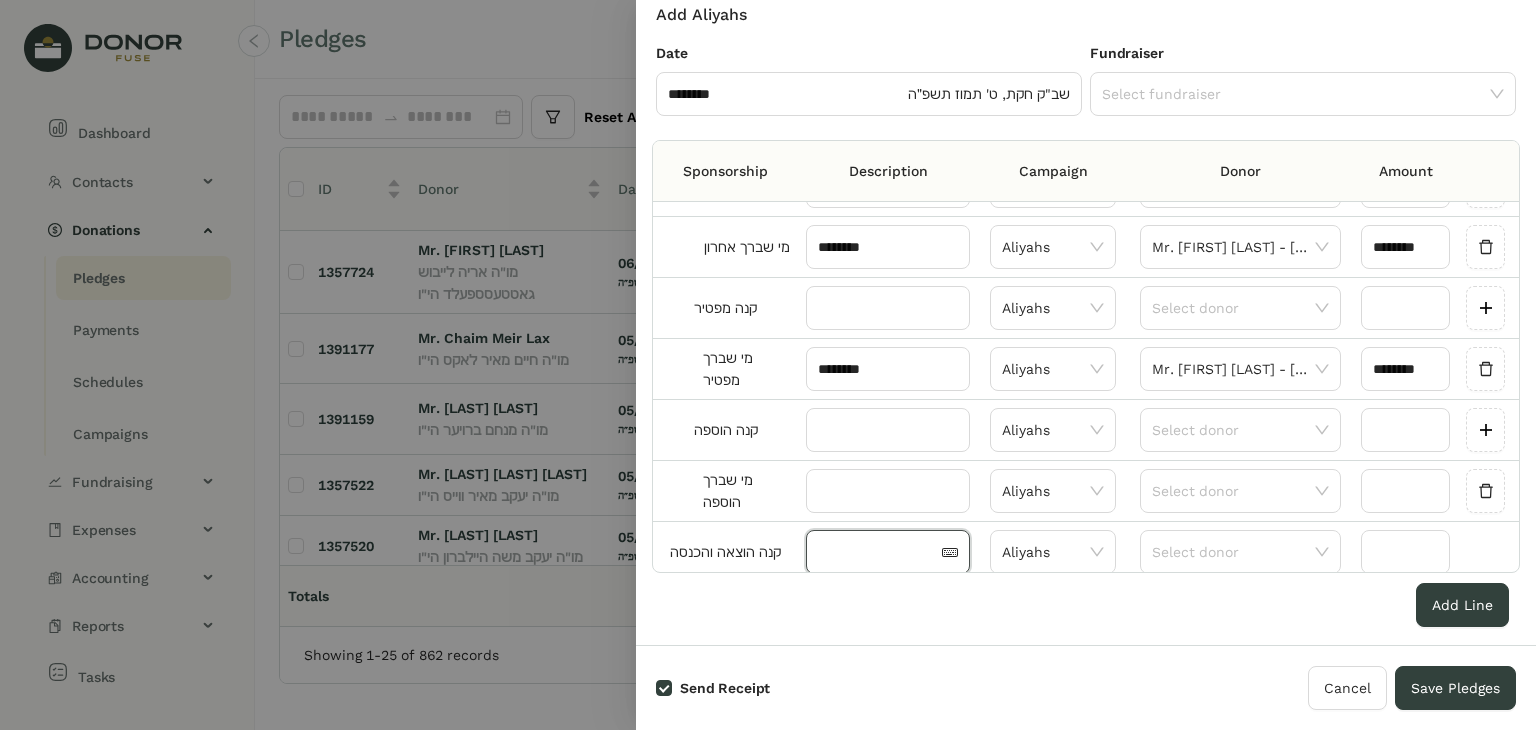 paste on "********" 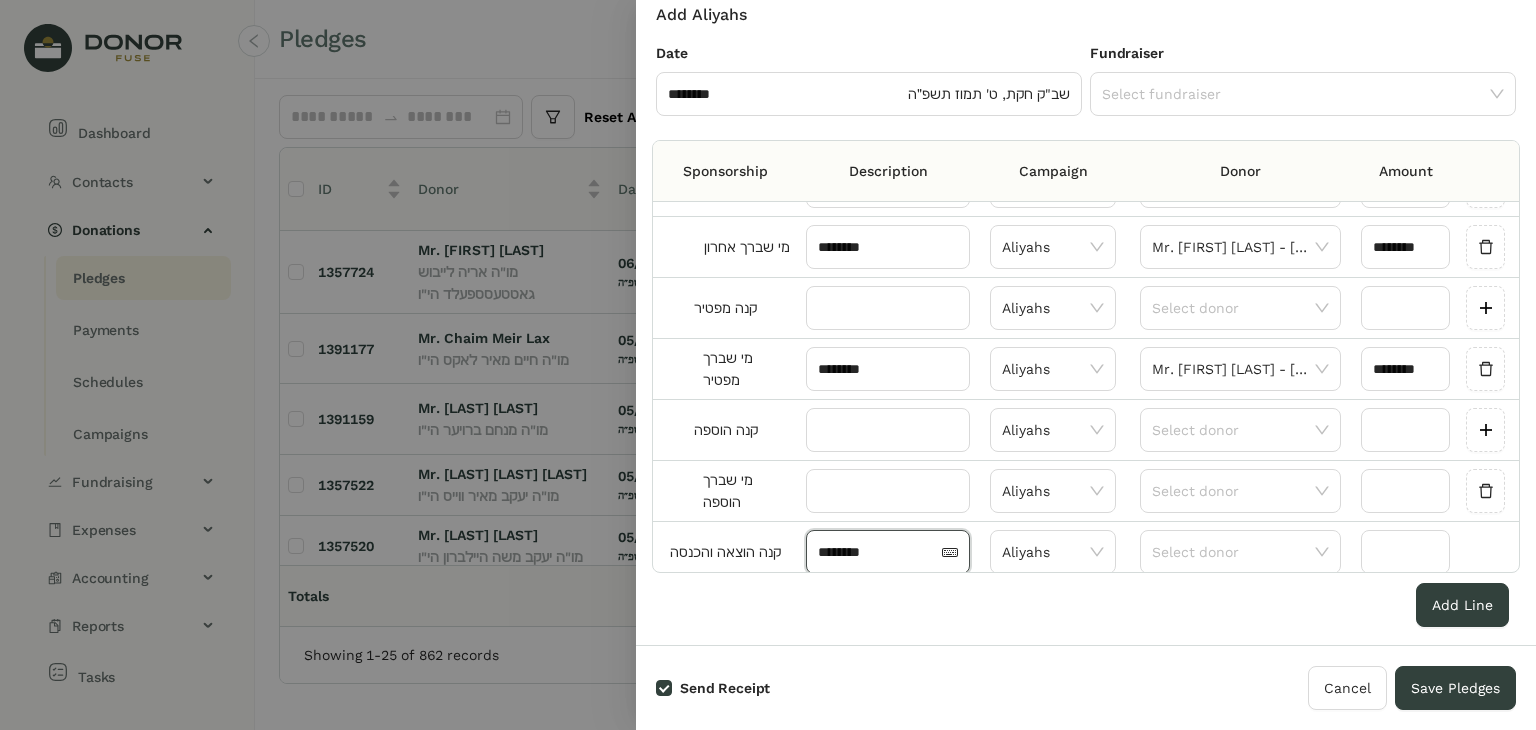 scroll, scrollTop: 967, scrollLeft: 0, axis: vertical 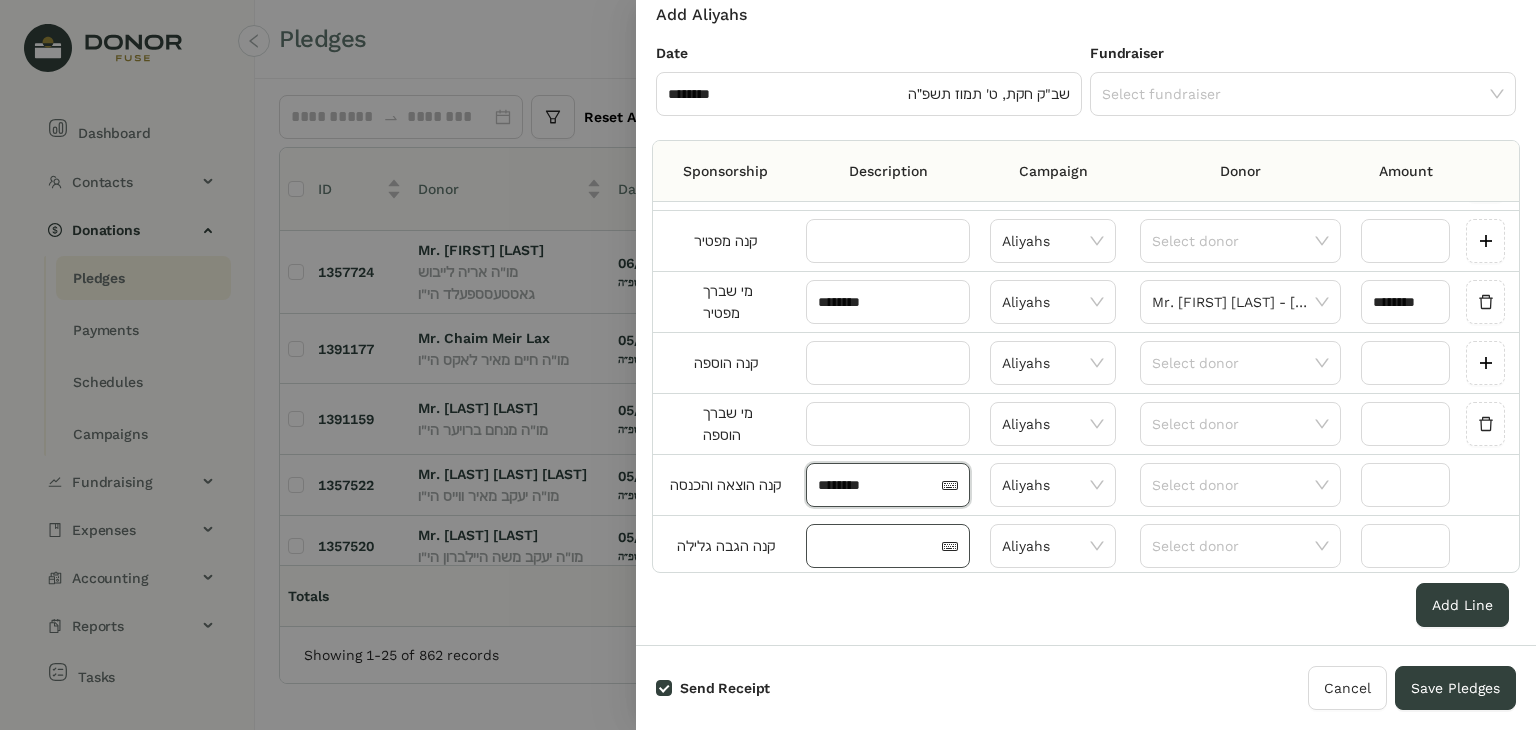 type on "********" 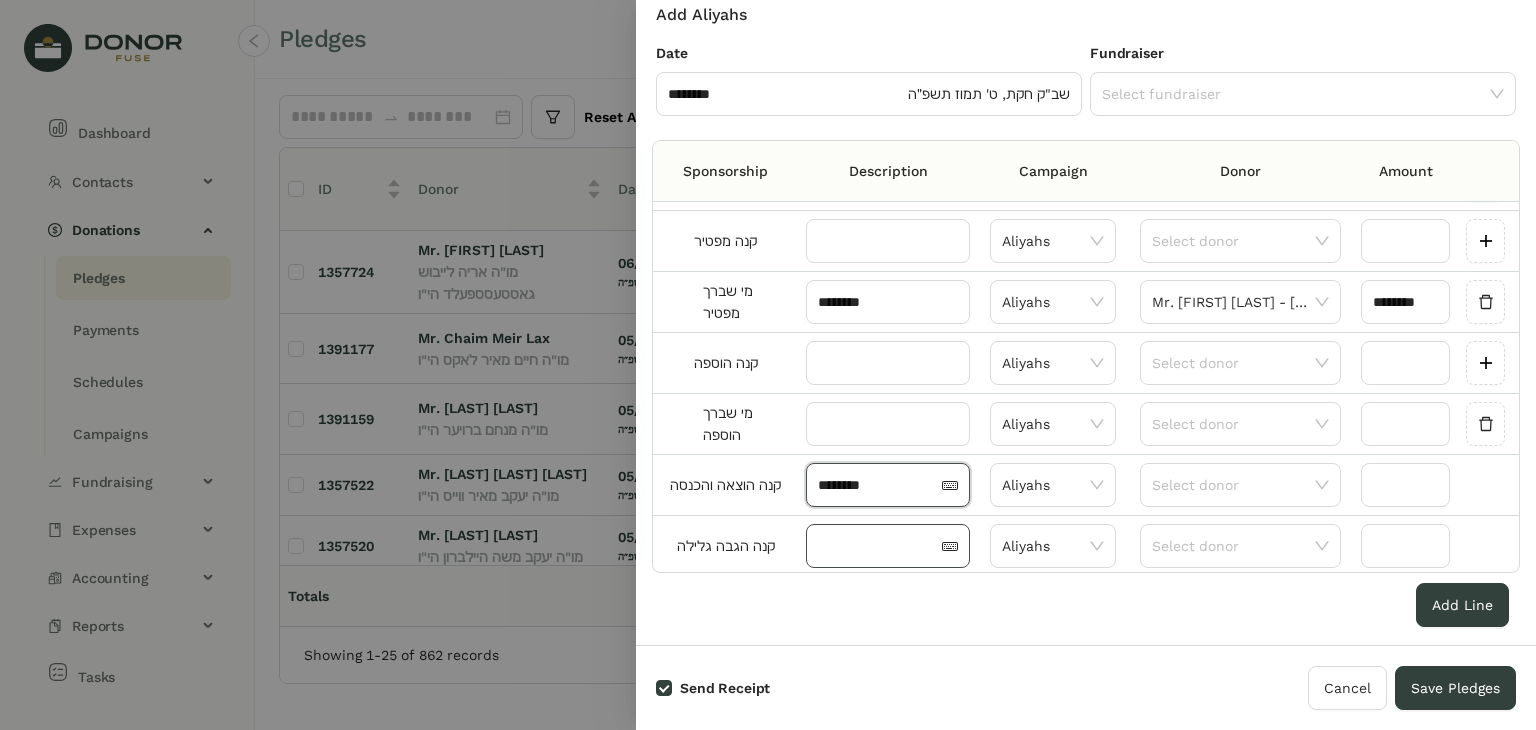 click at bounding box center (878, 546) 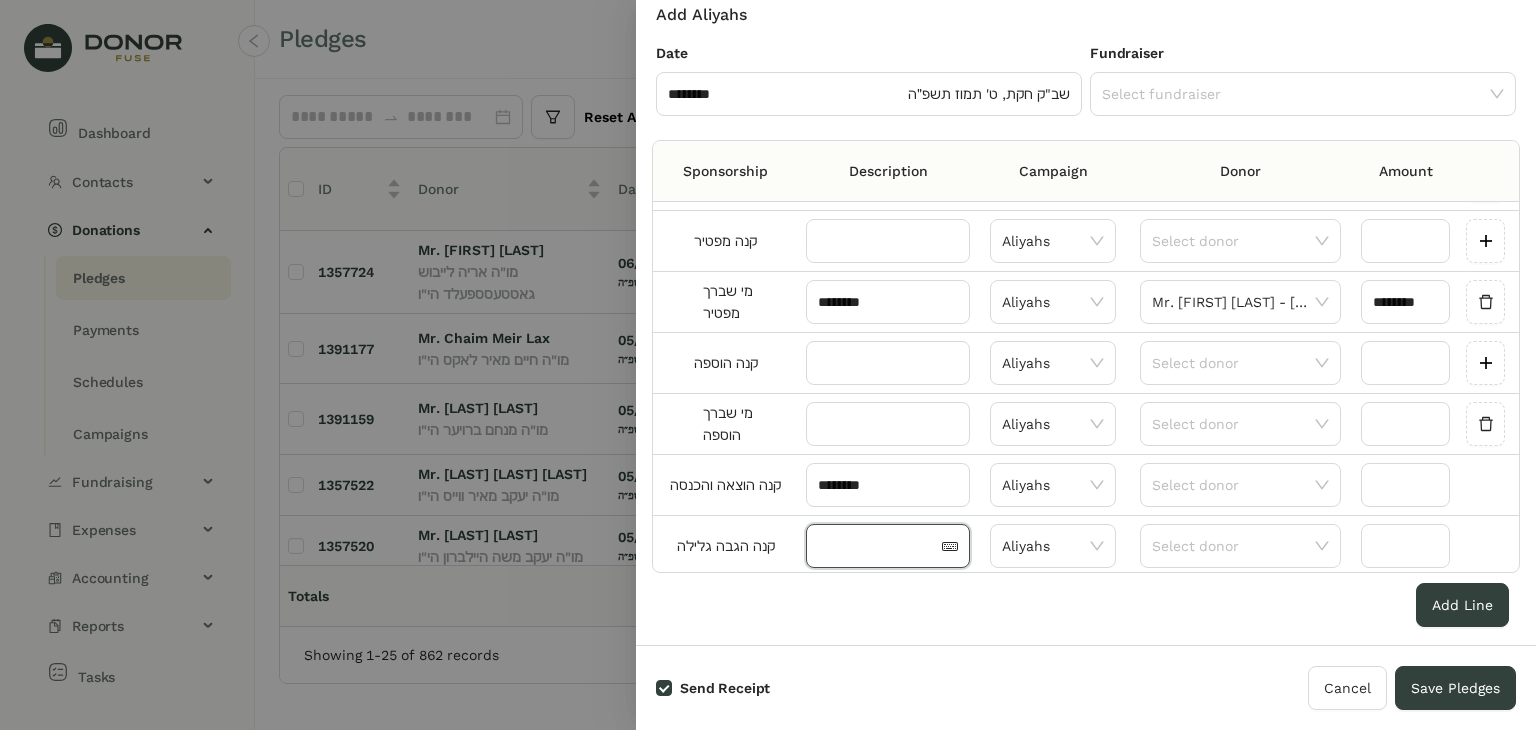 paste on "********" 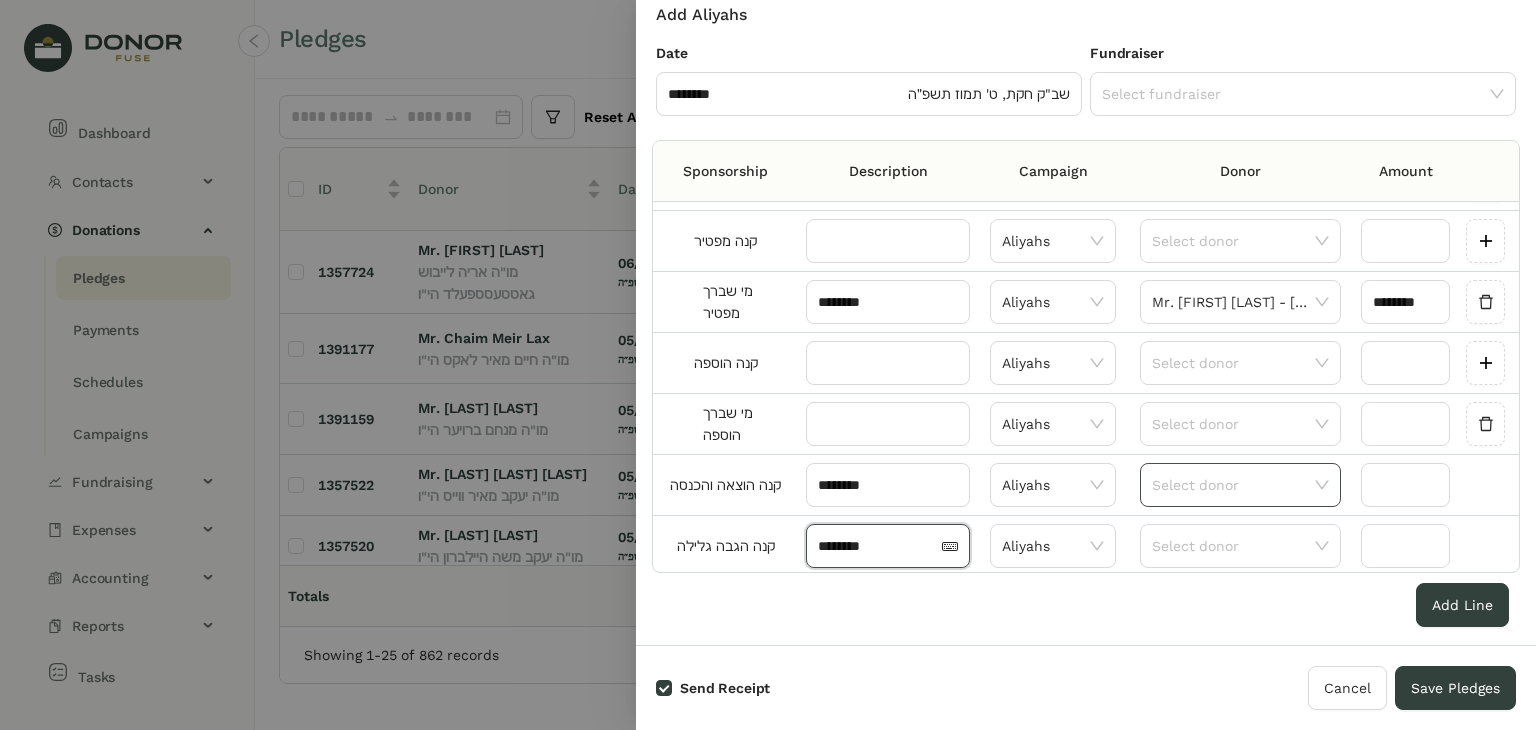 type on "********" 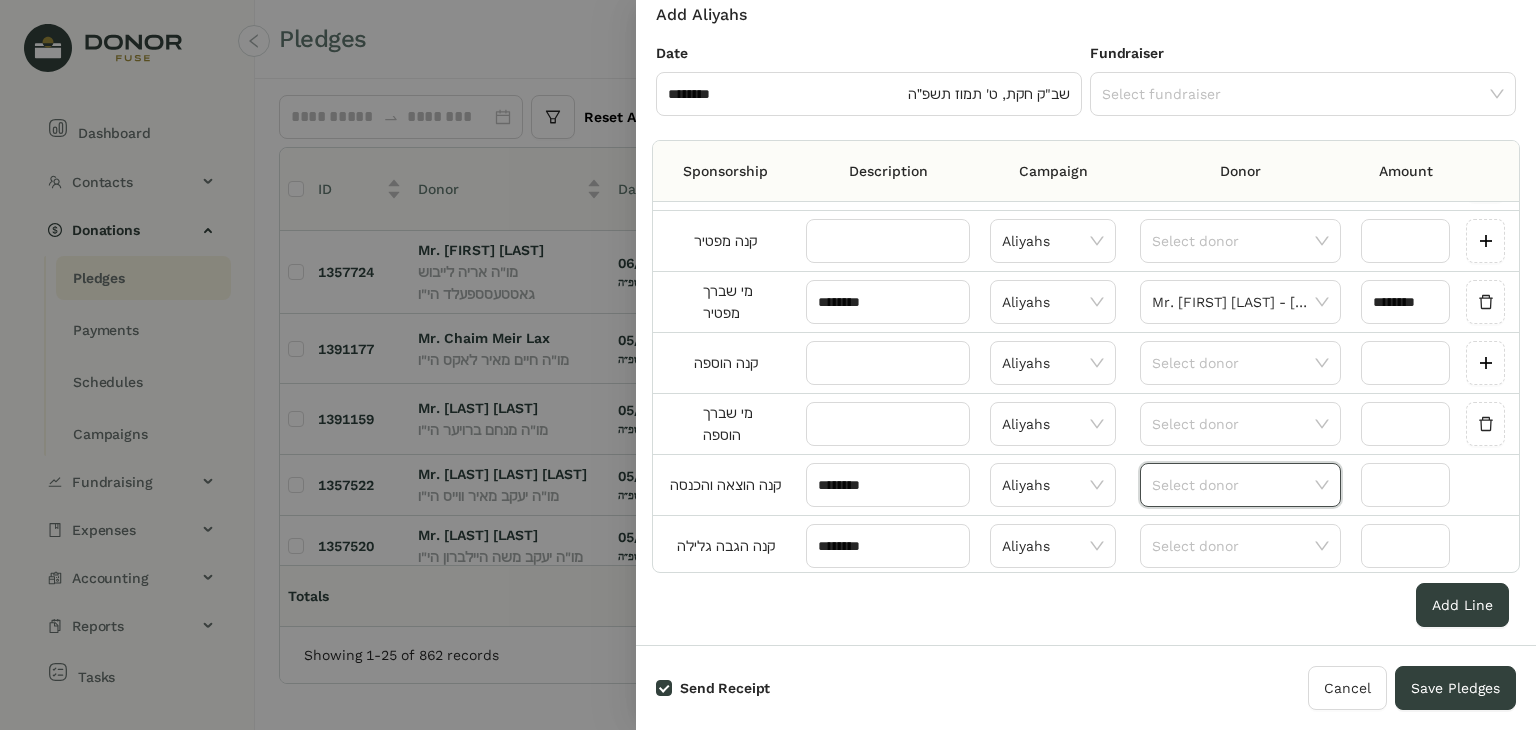 click at bounding box center [1233, 485] 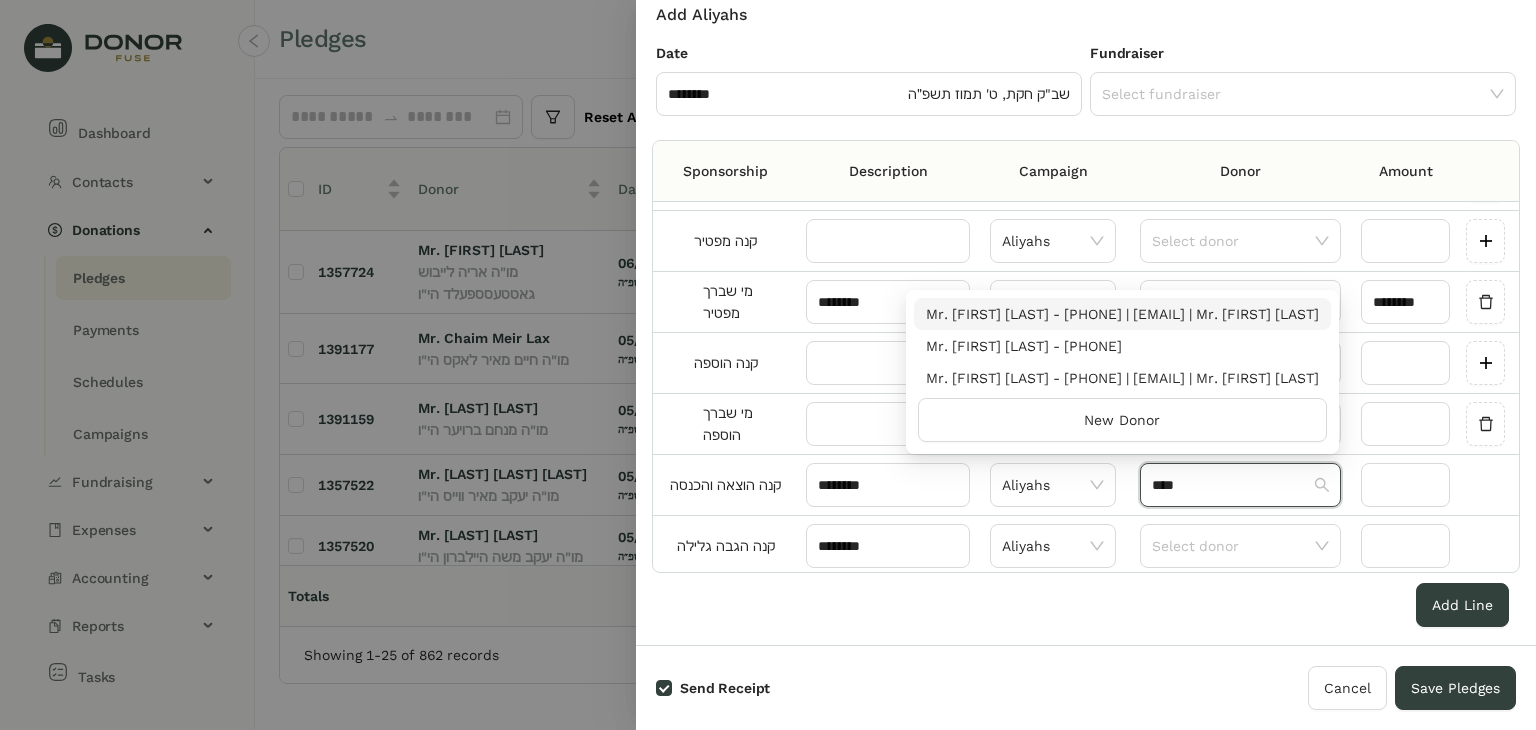 type on "****" 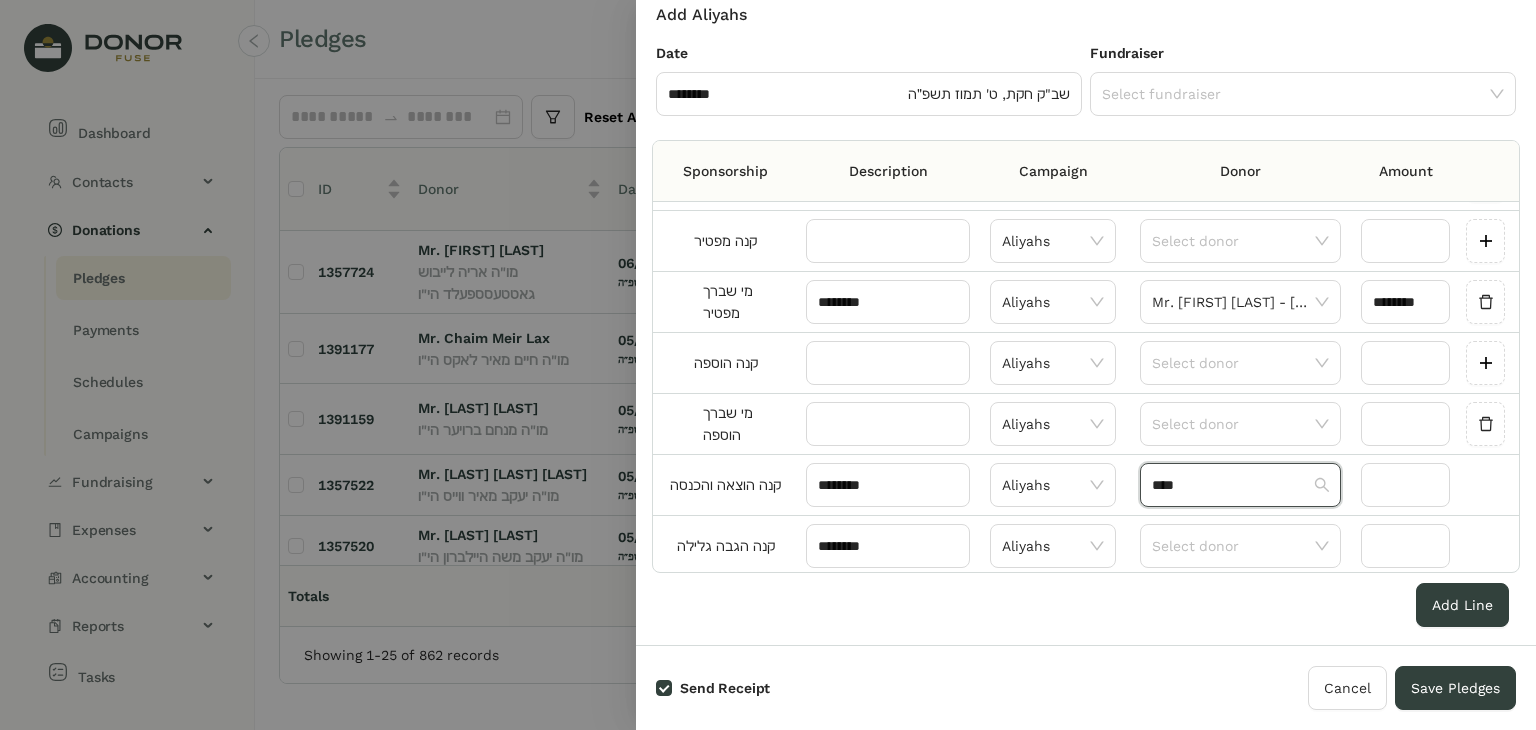 type 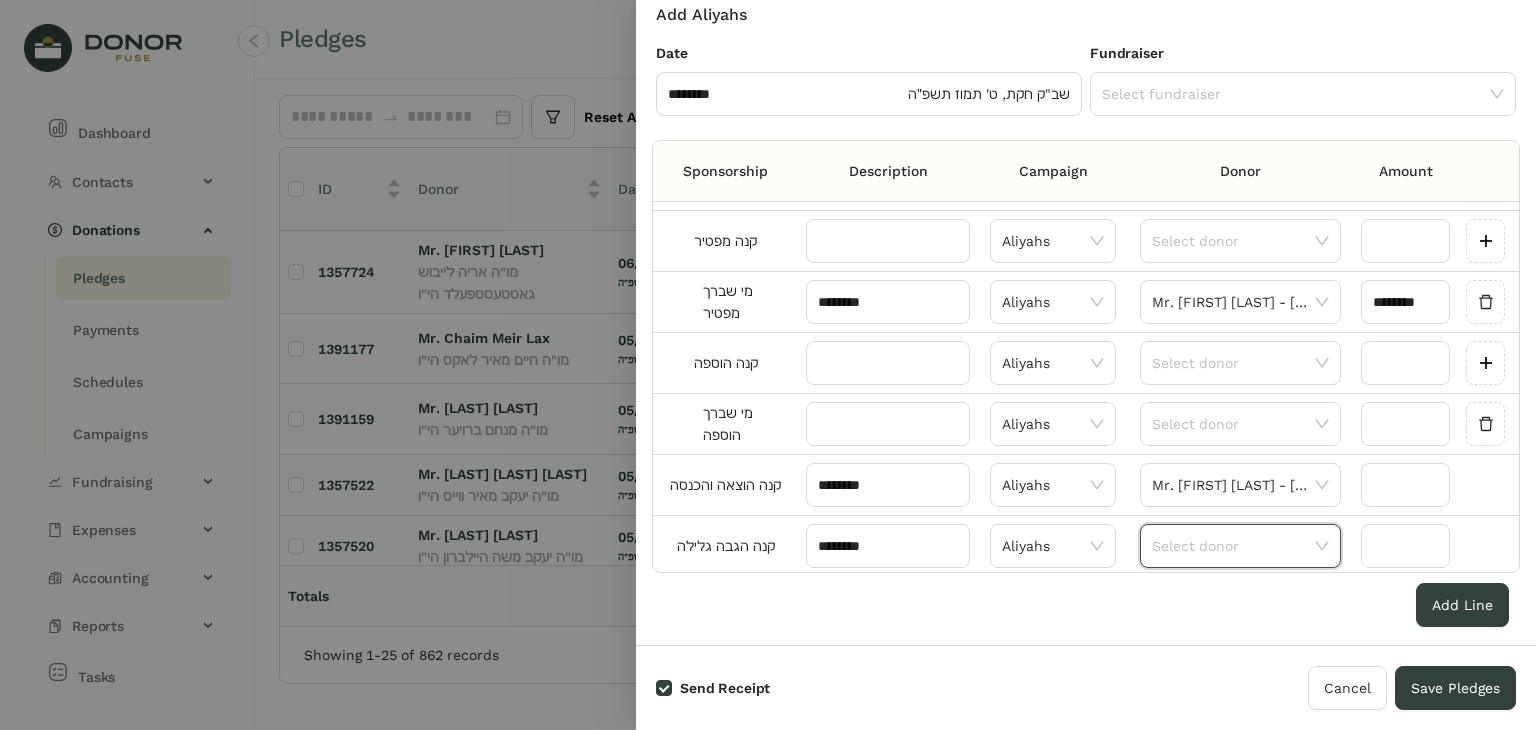 click at bounding box center (1233, 546) 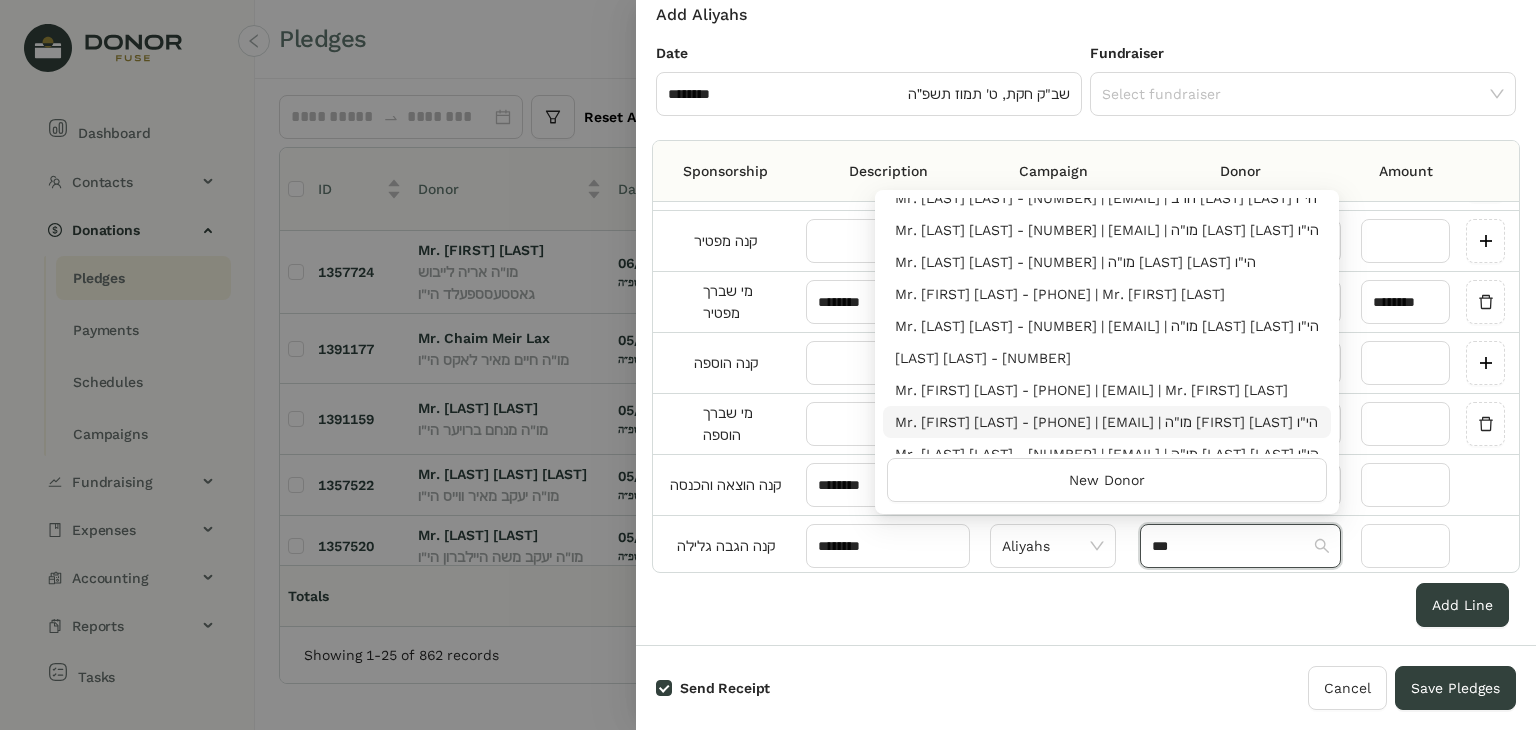 scroll, scrollTop: 32, scrollLeft: 0, axis: vertical 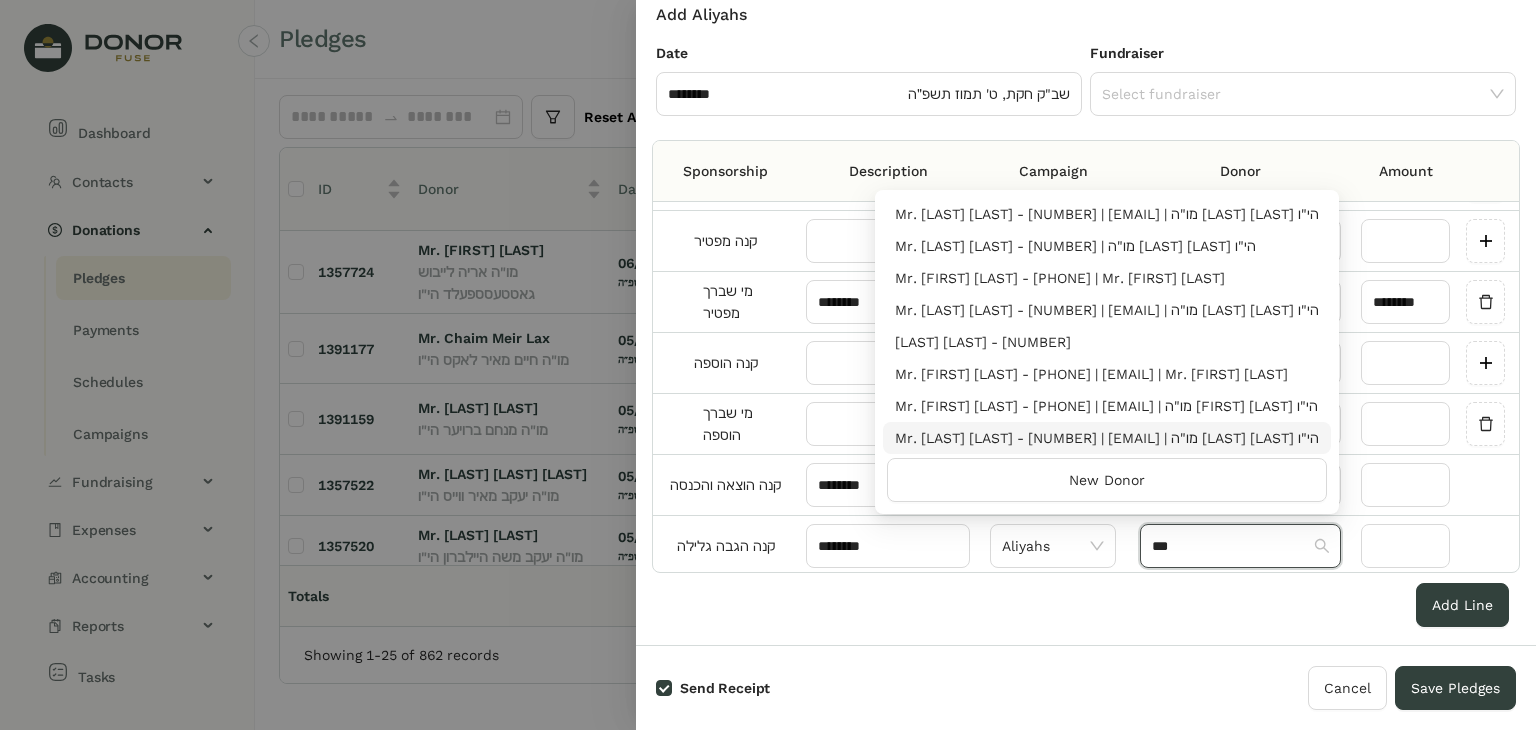 type on "***" 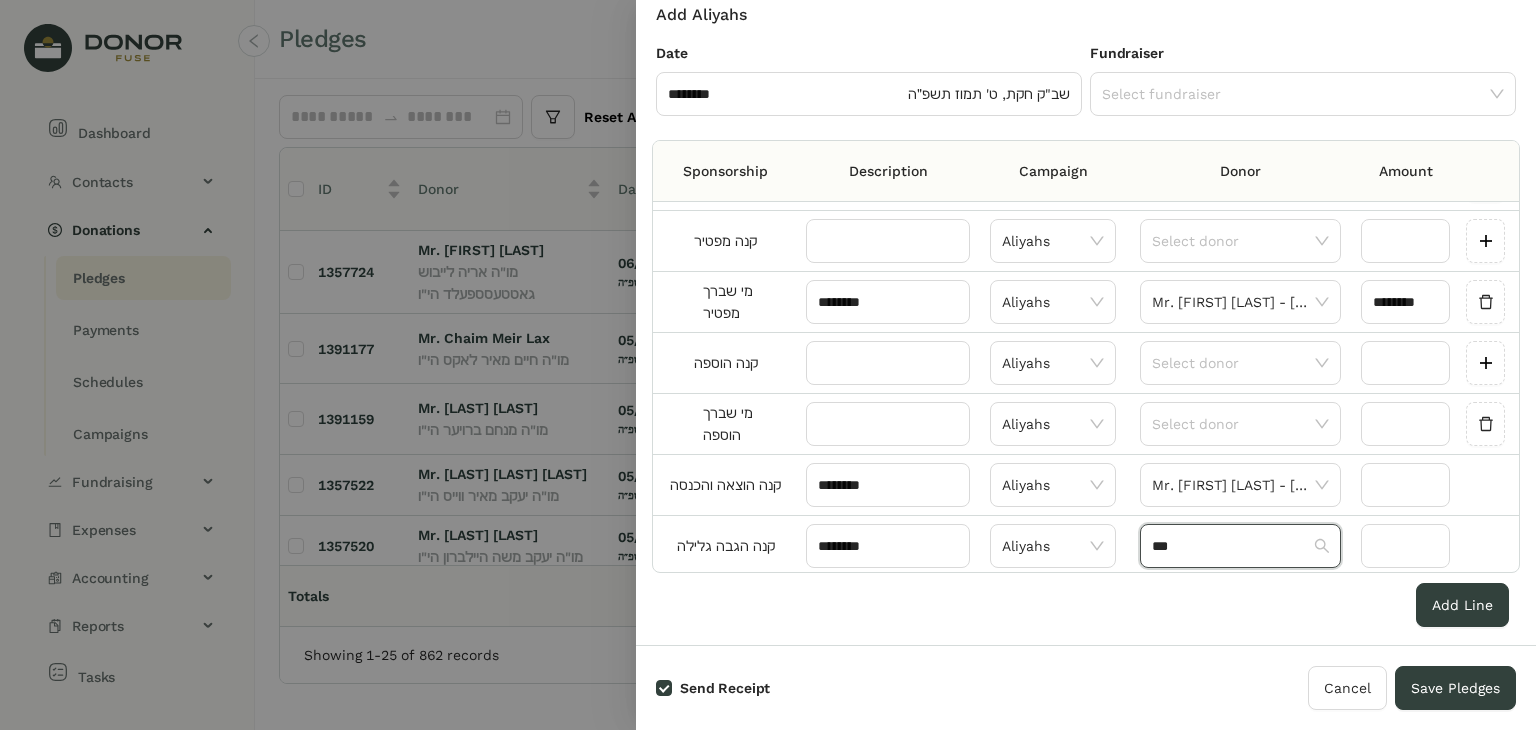 type 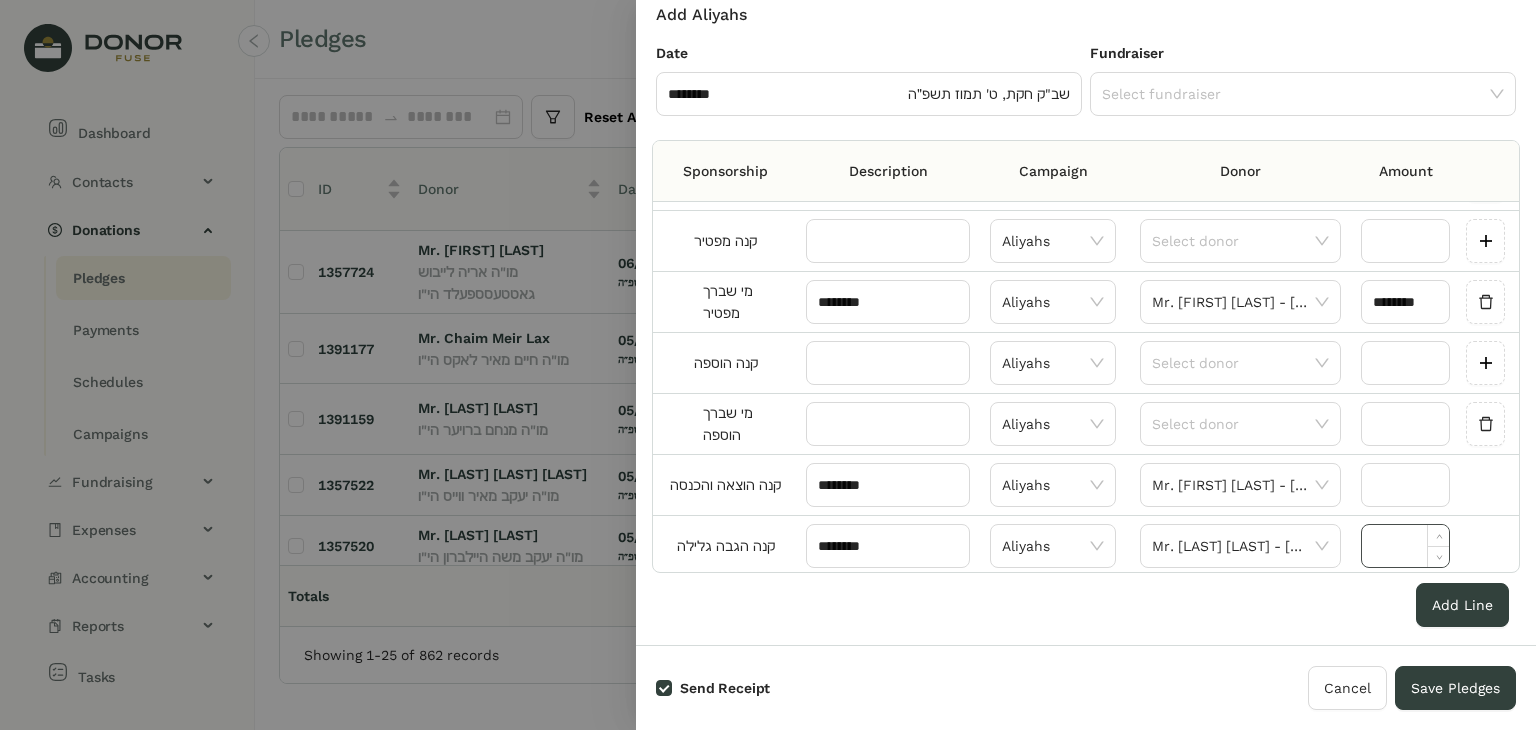 click at bounding box center [1405, 546] 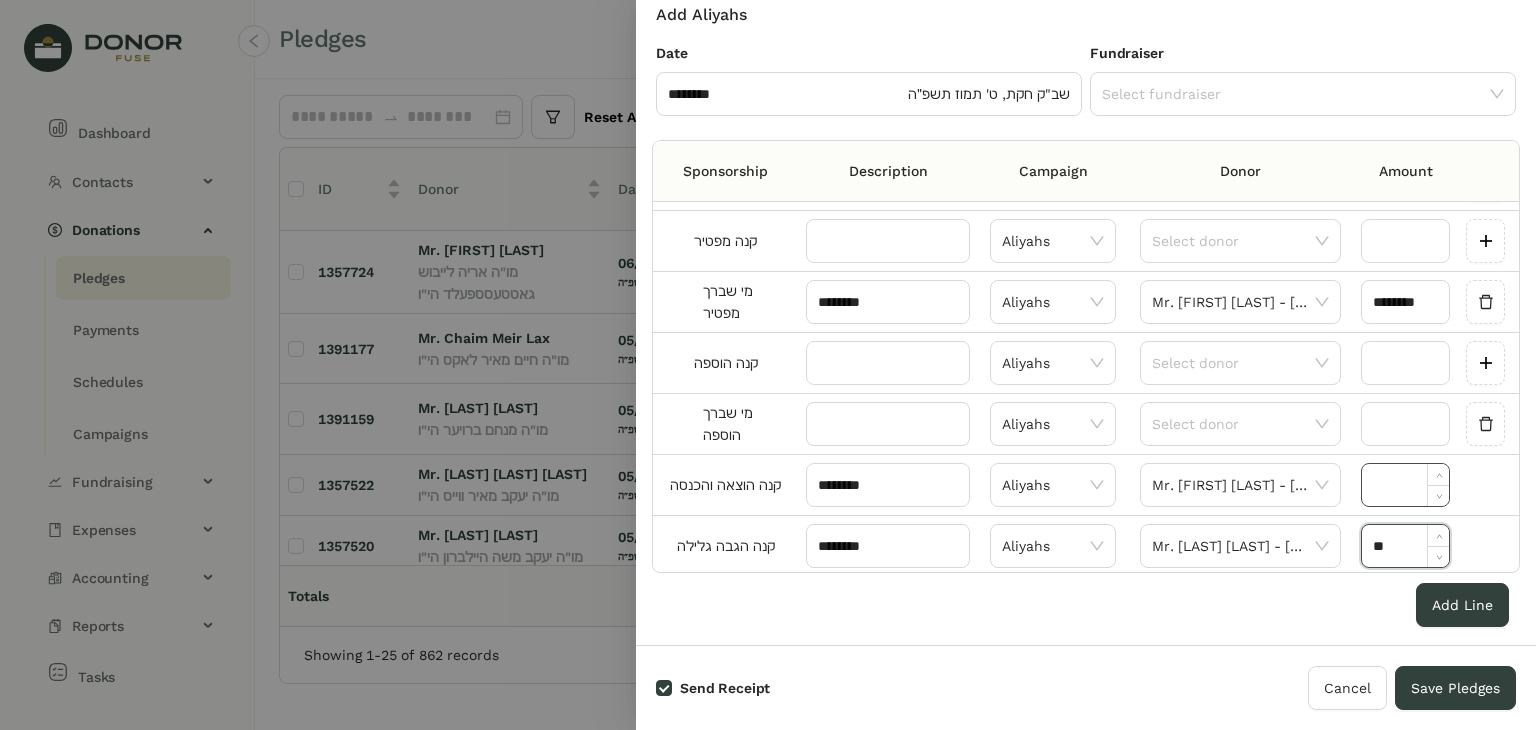 type on "********" 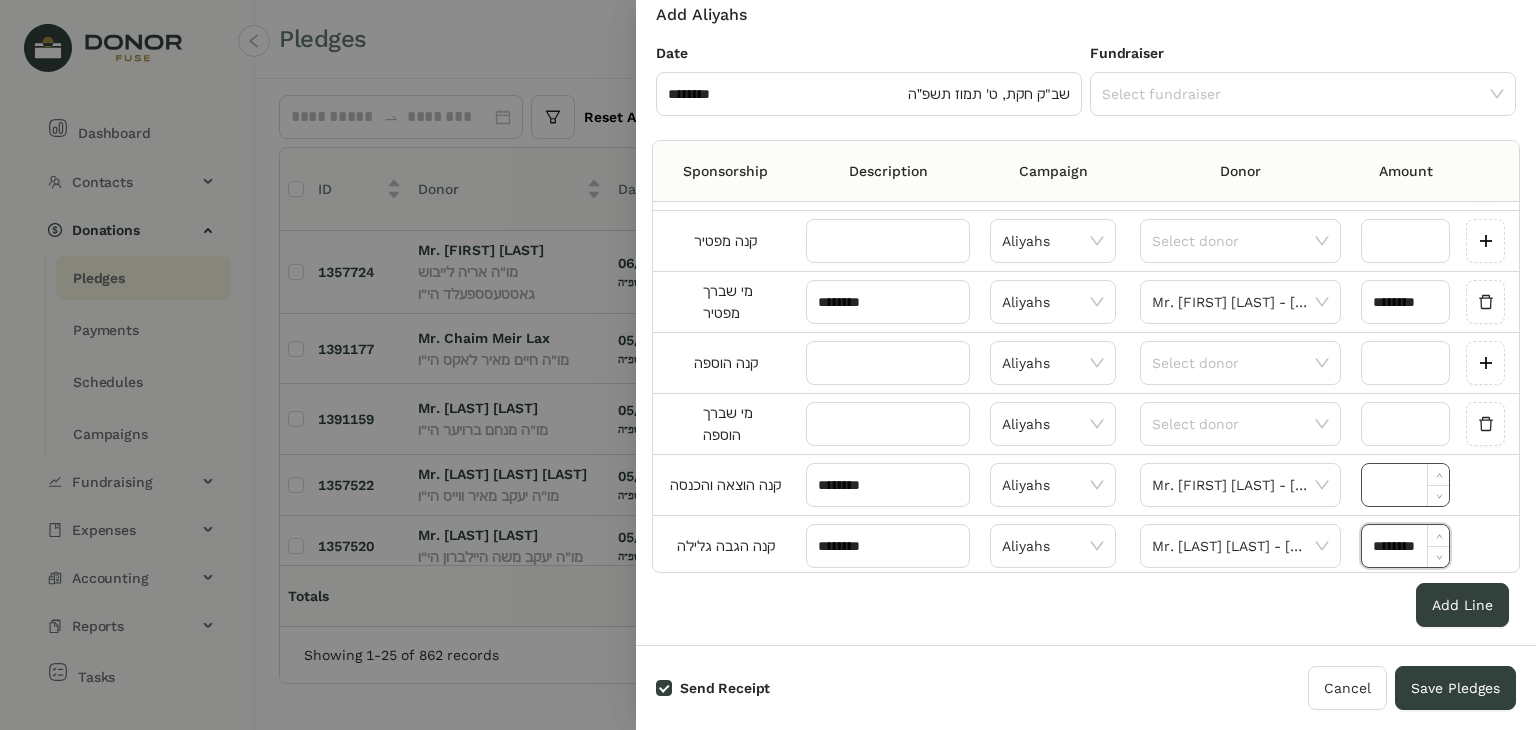 click at bounding box center (1405, 485) 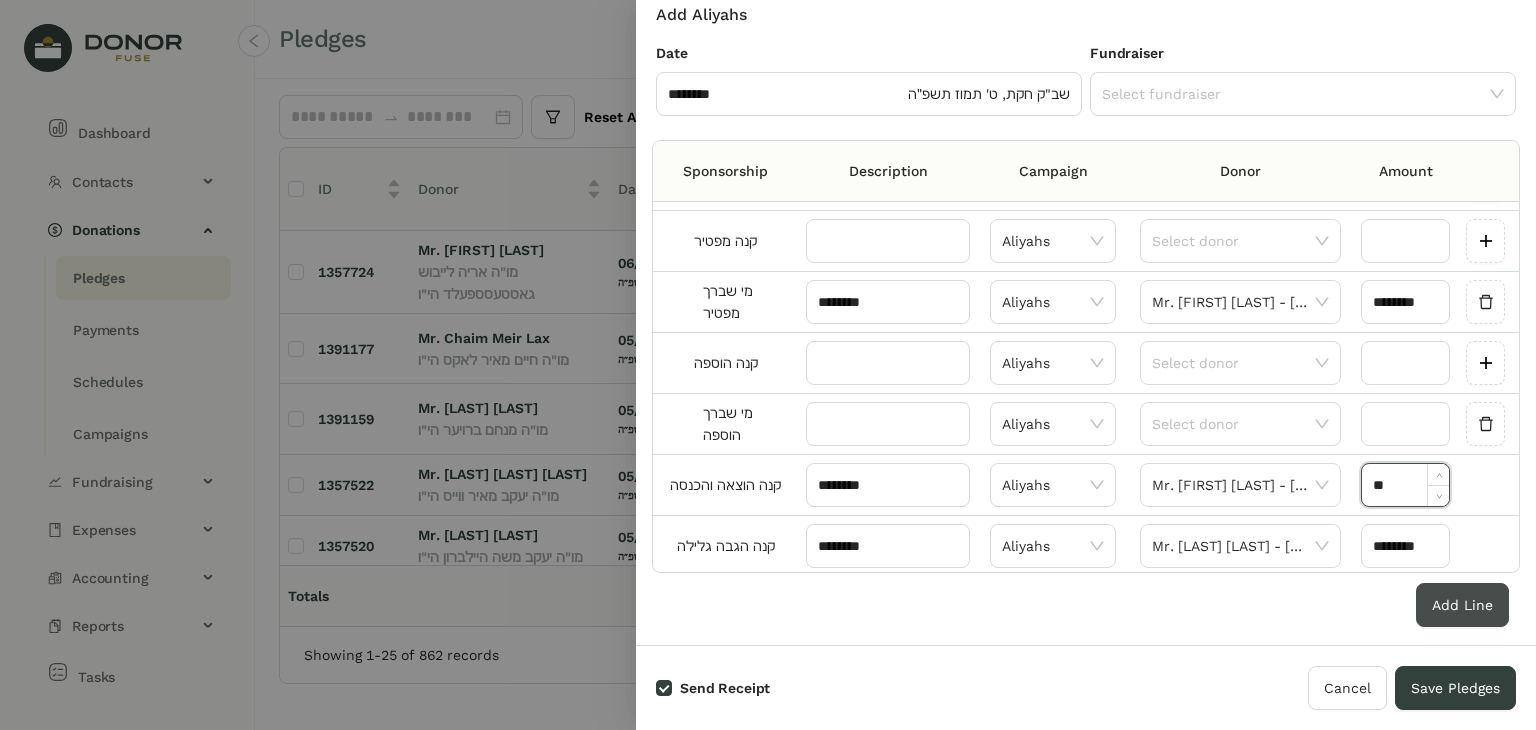 type on "********" 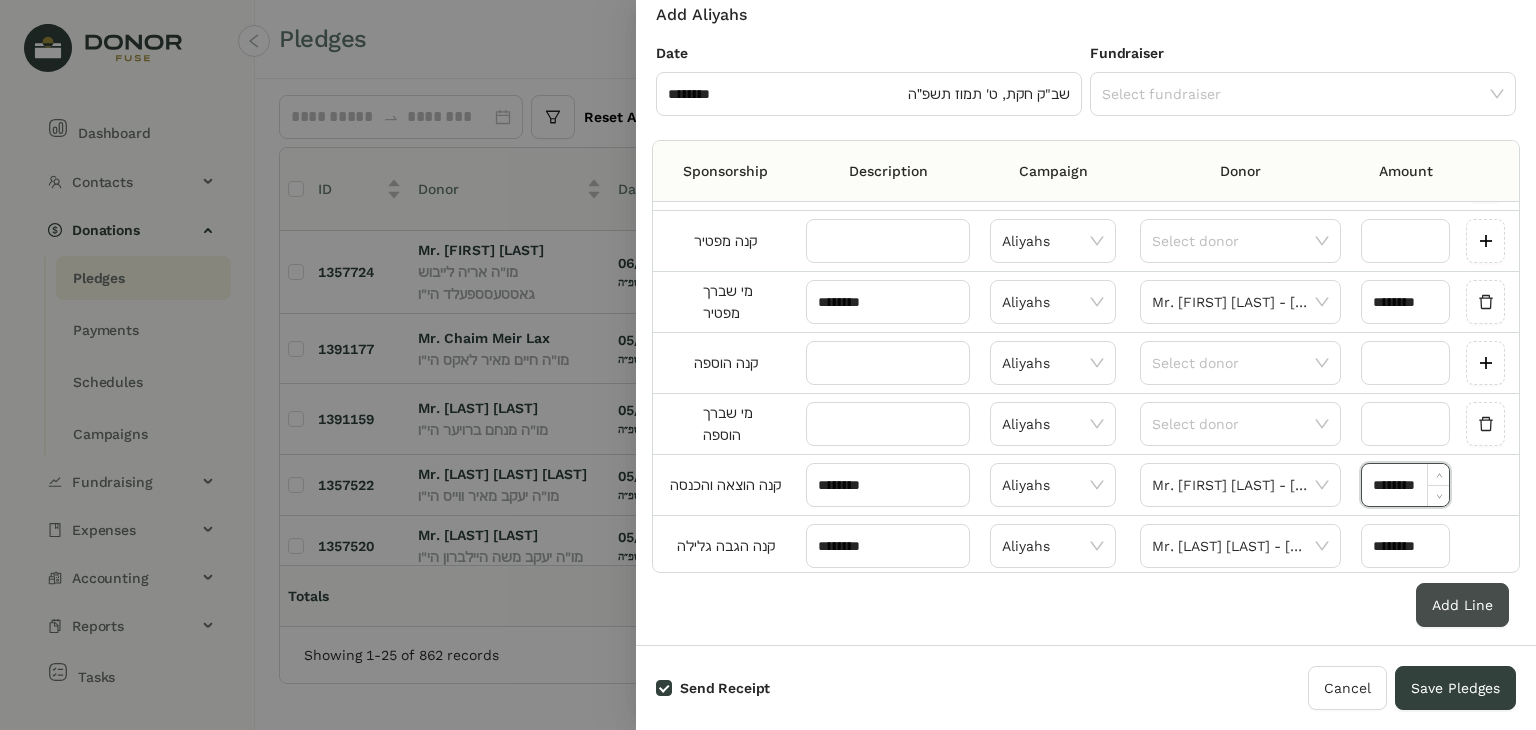 click on "Add Line" at bounding box center [1462, 605] 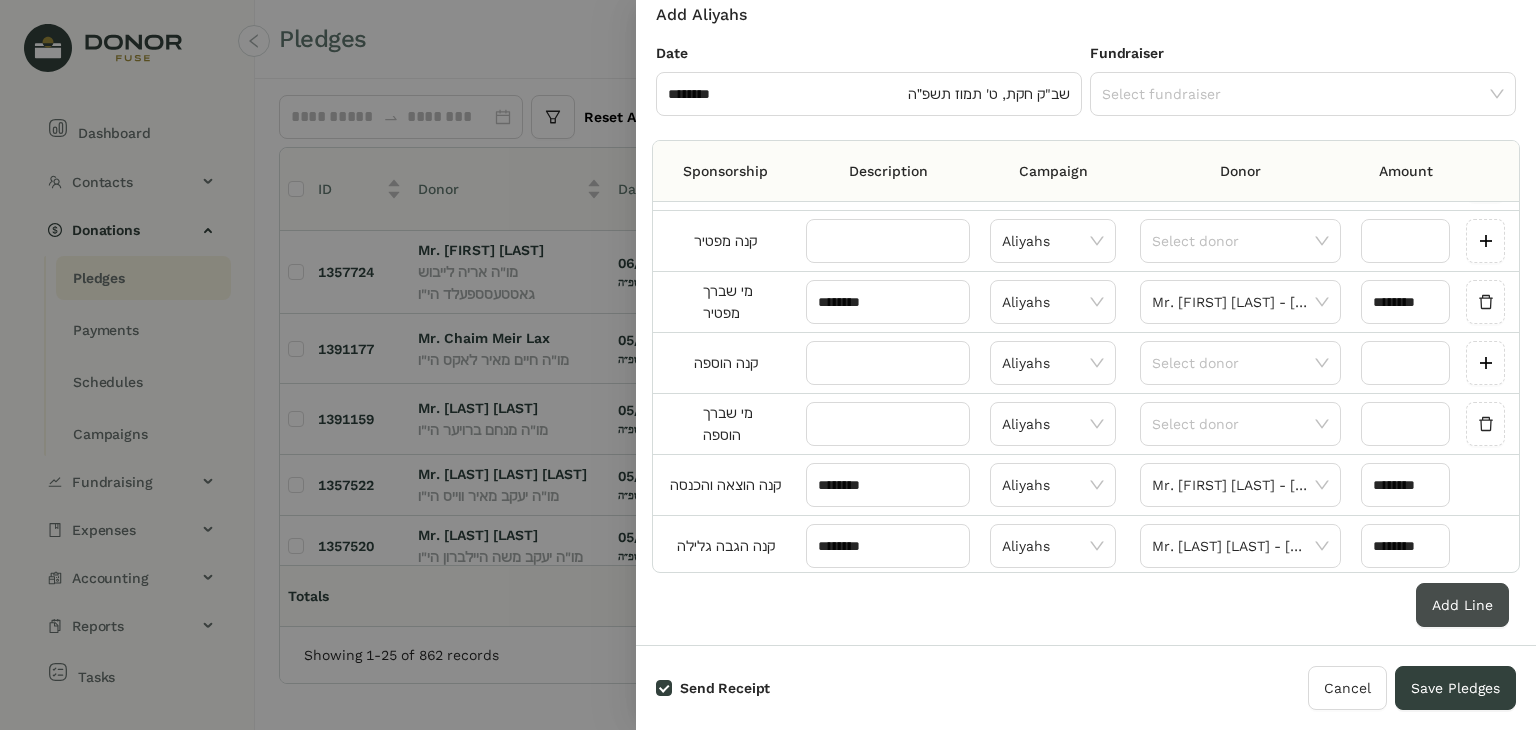scroll, scrollTop: 1028, scrollLeft: 0, axis: vertical 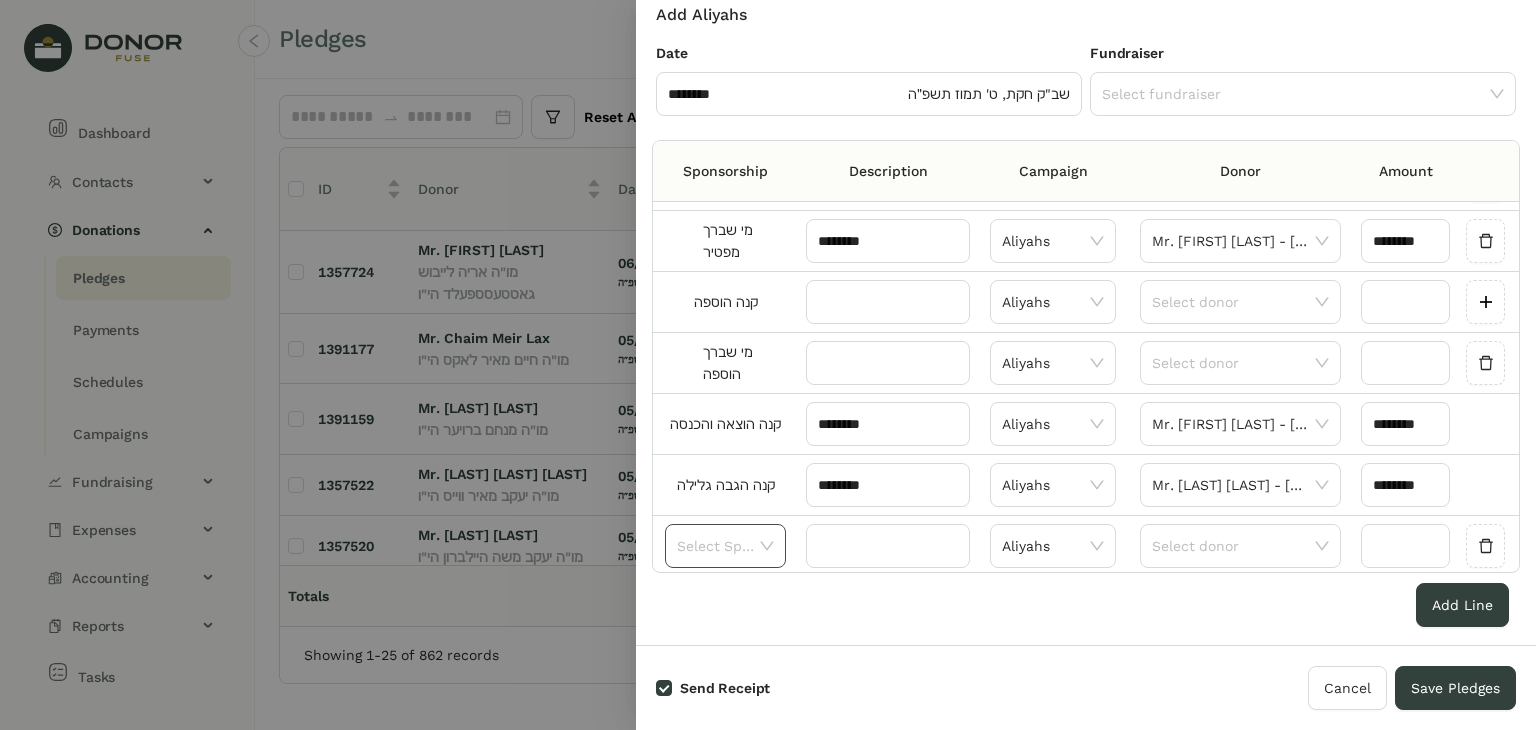click 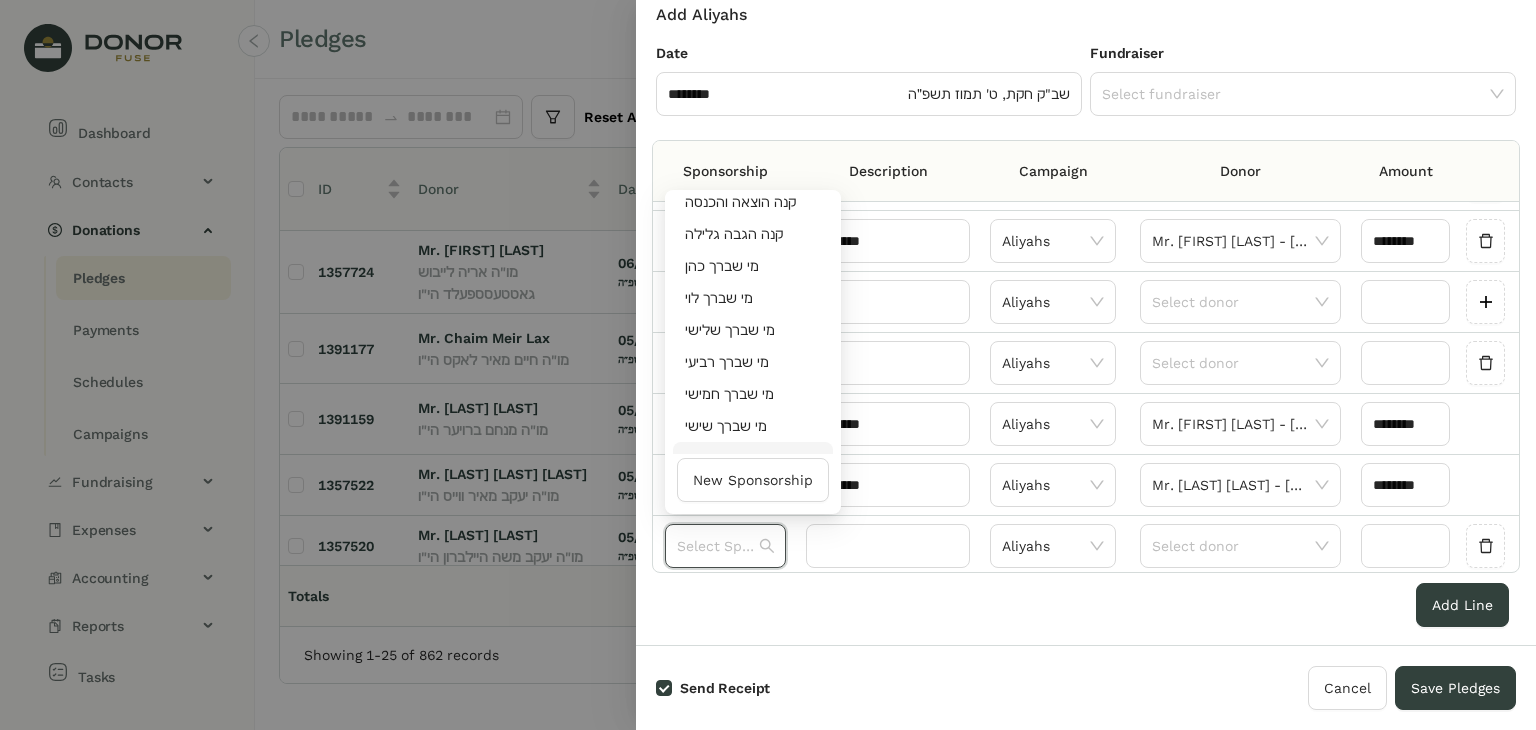 scroll, scrollTop: 736, scrollLeft: 0, axis: vertical 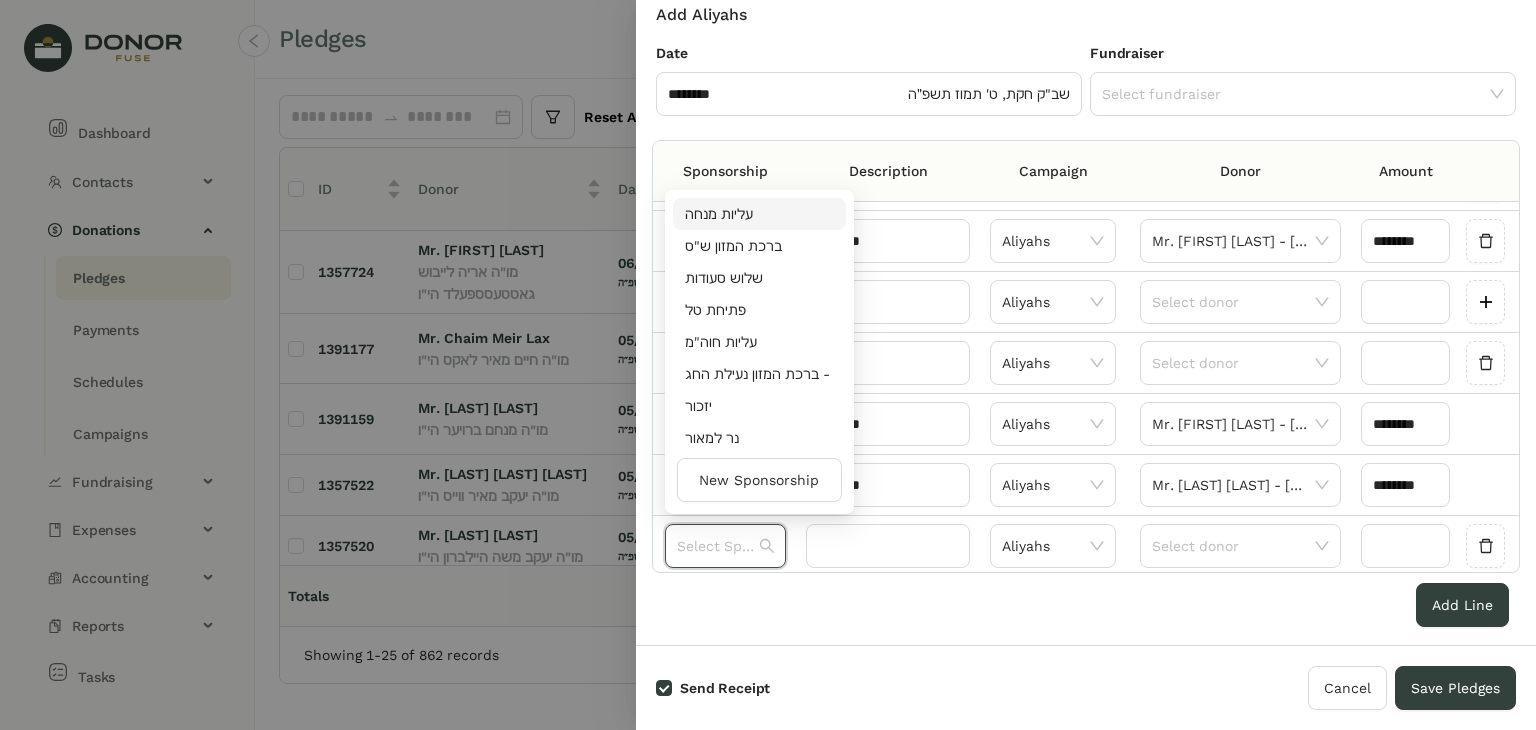 click on "עליות מנחה" at bounding box center (759, 214) 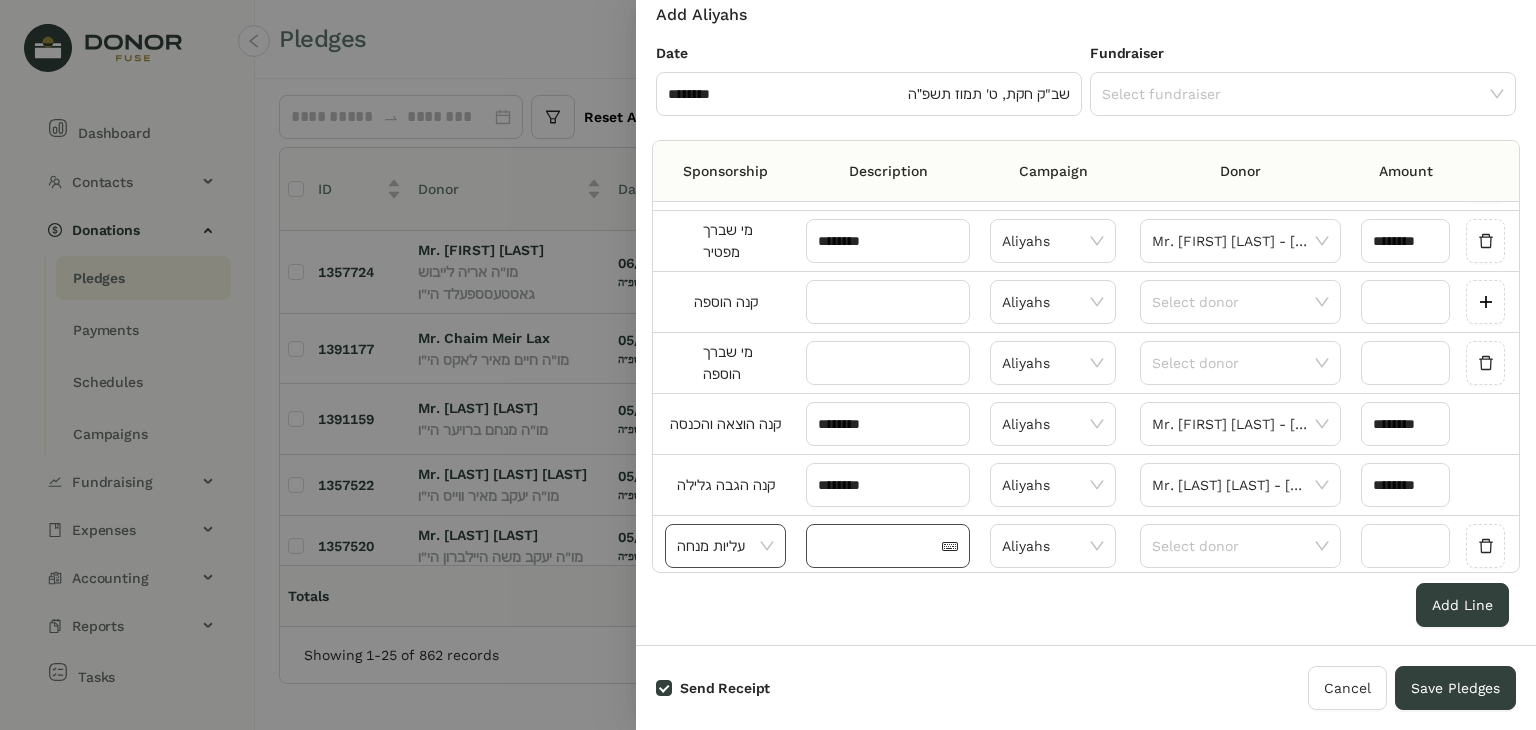 click at bounding box center (878, 546) 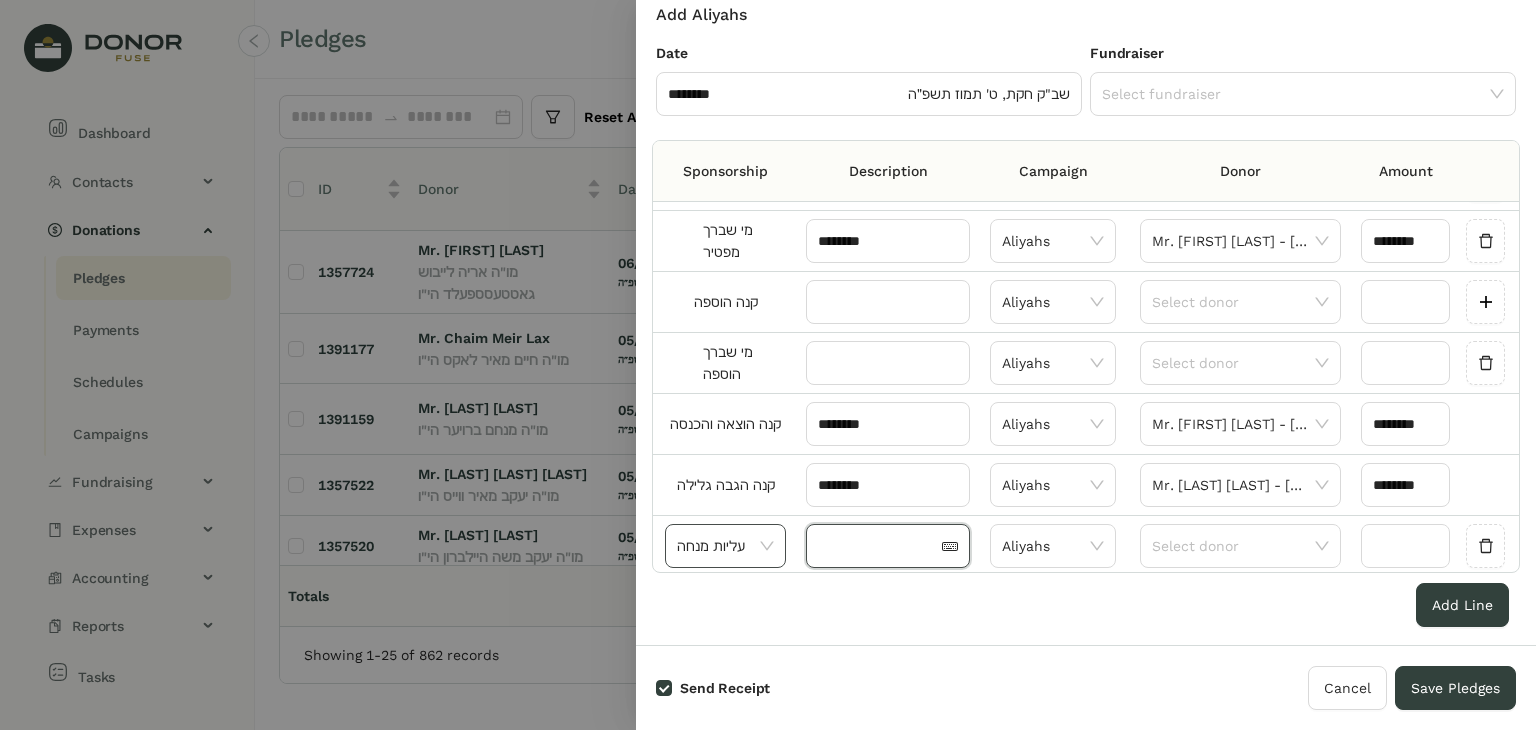 paste on "********" 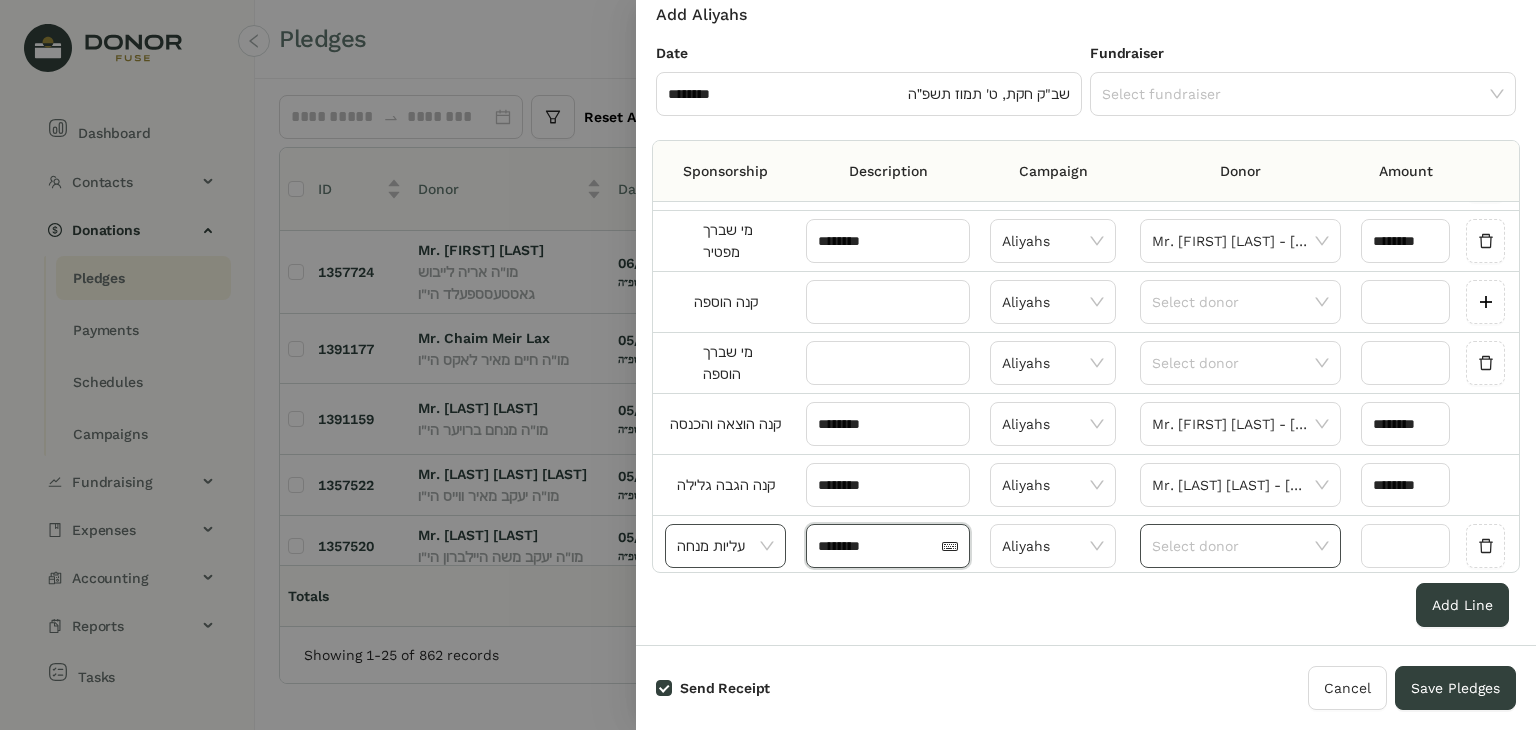 type on "********" 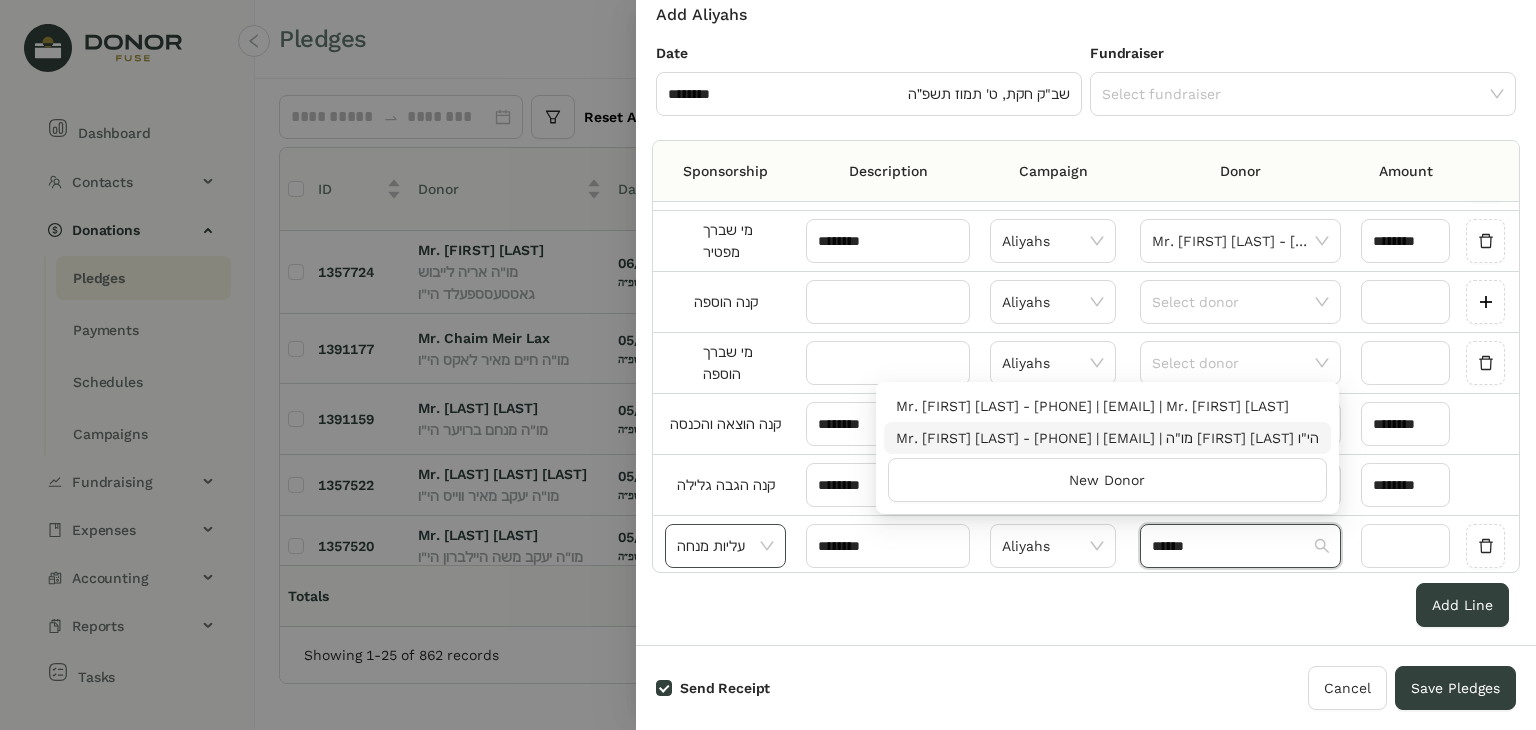 type on "******" 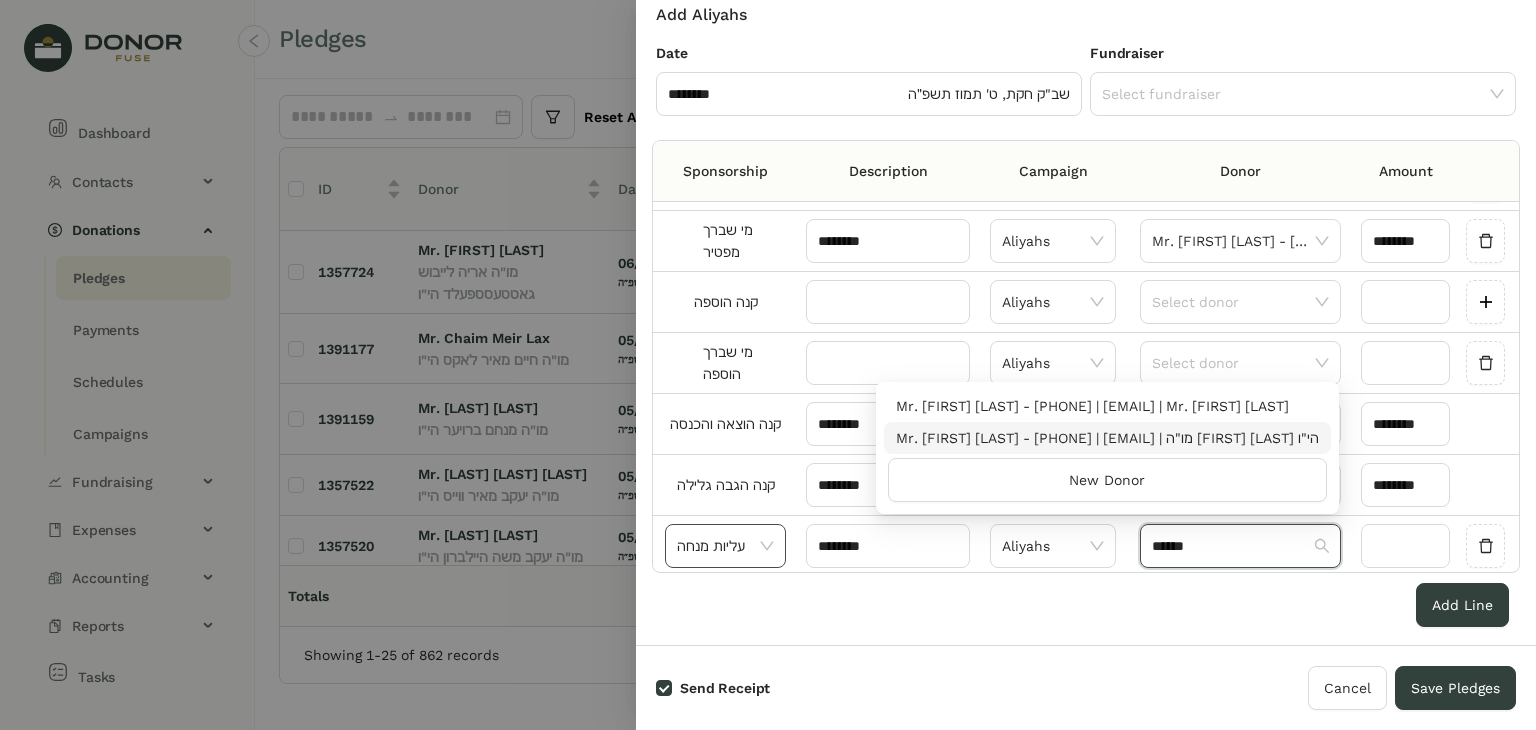 click on "Mr. [FIRST] [LAST] - [PHONE] | [EMAIL] | מו"ה [FIRST] [LAST] הי"ו" at bounding box center [1107, 438] 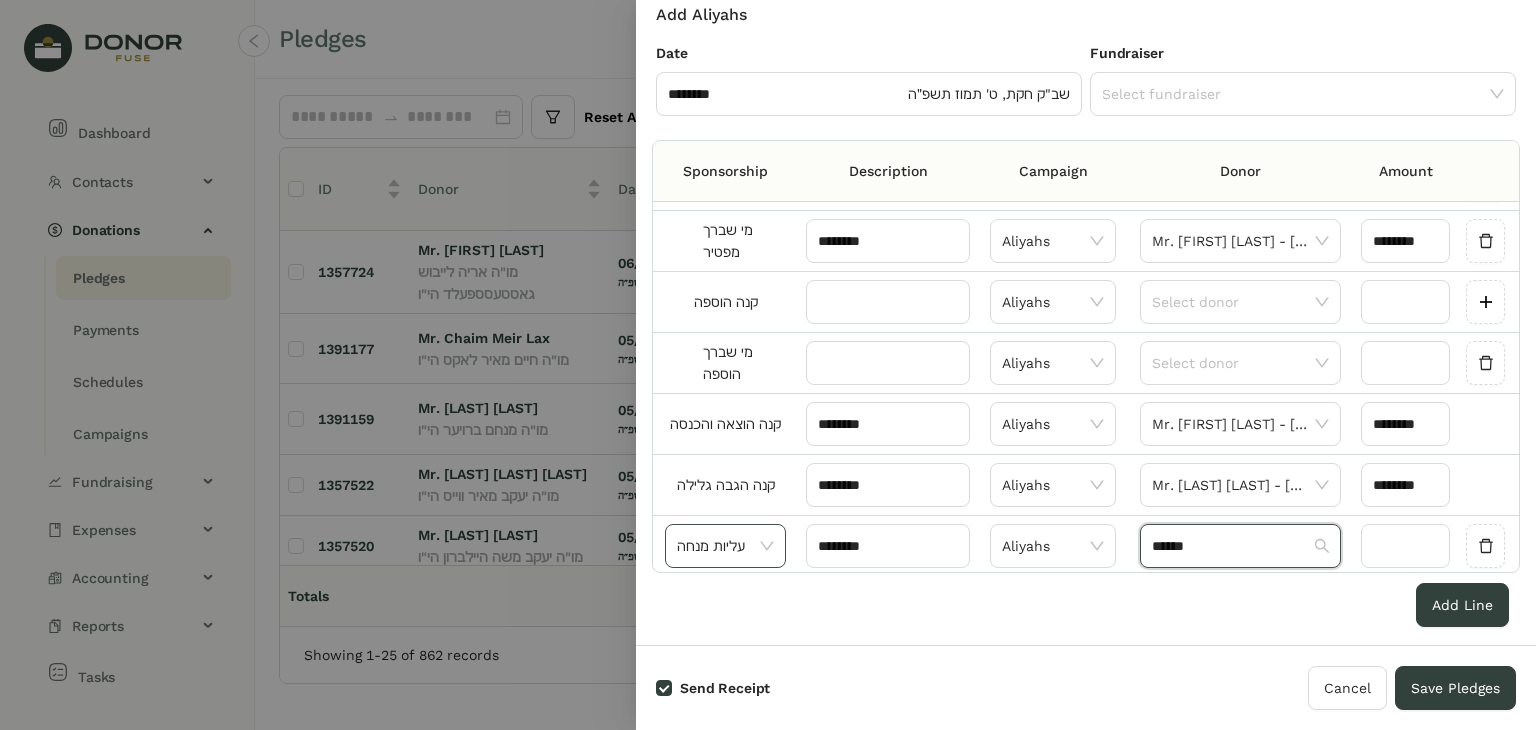 type 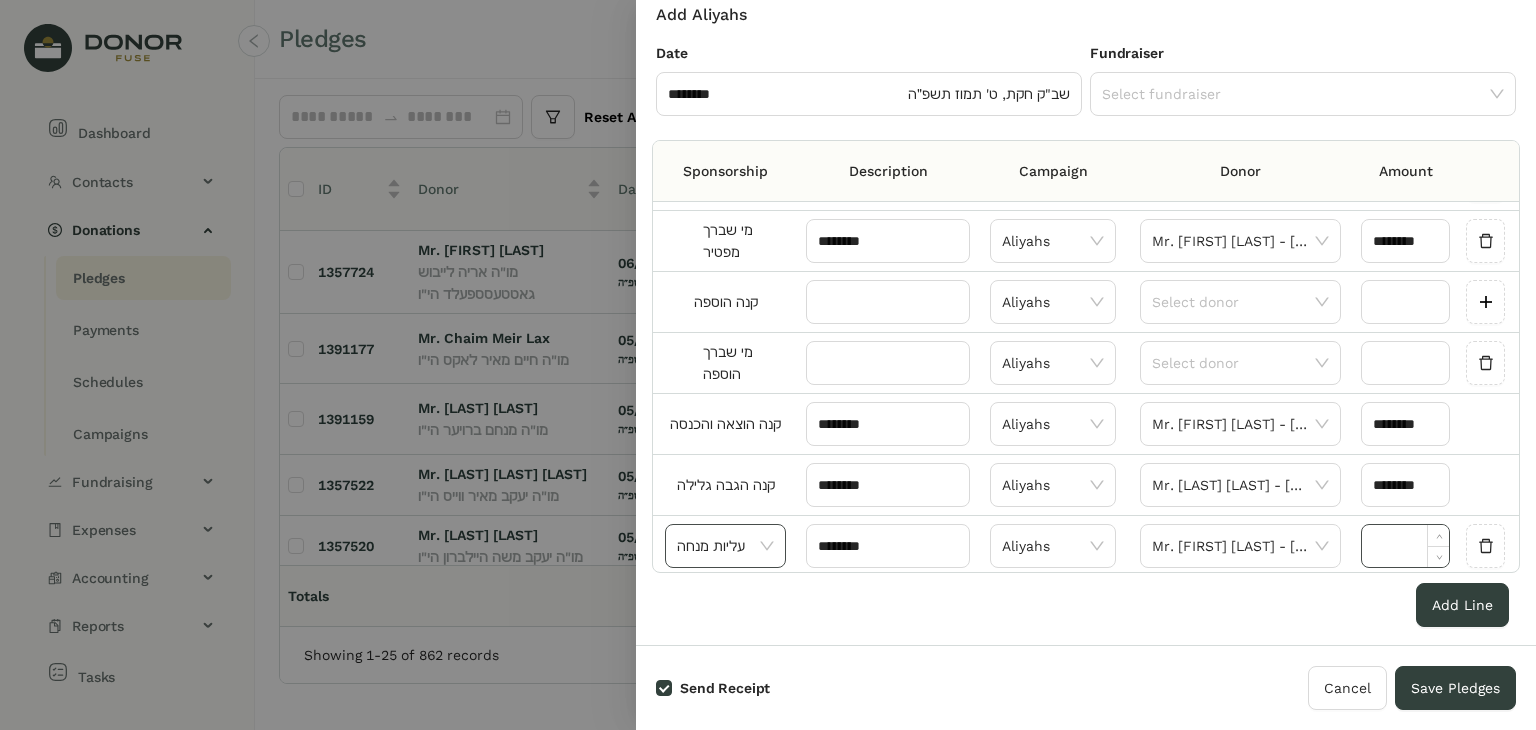 click at bounding box center (1405, 546) 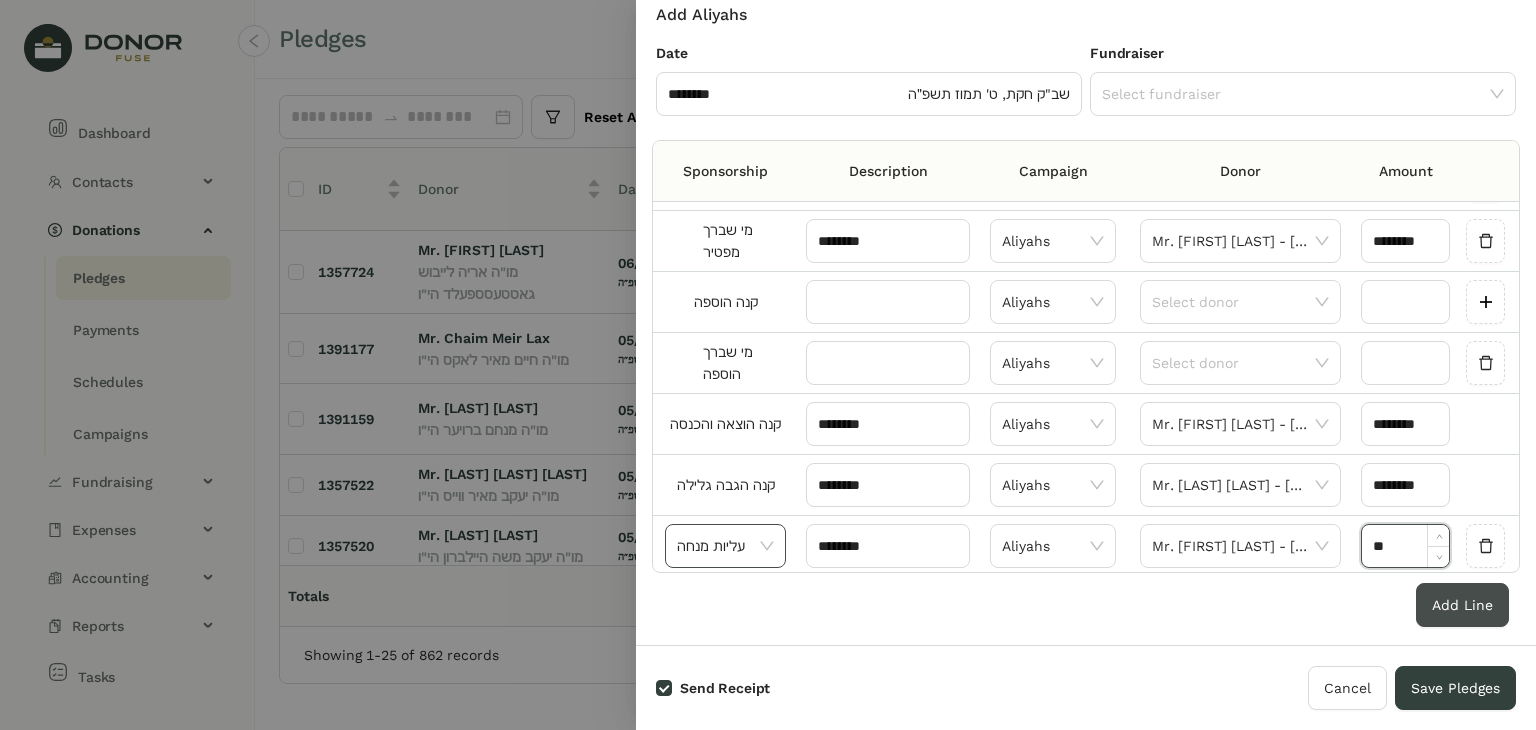 type on "********" 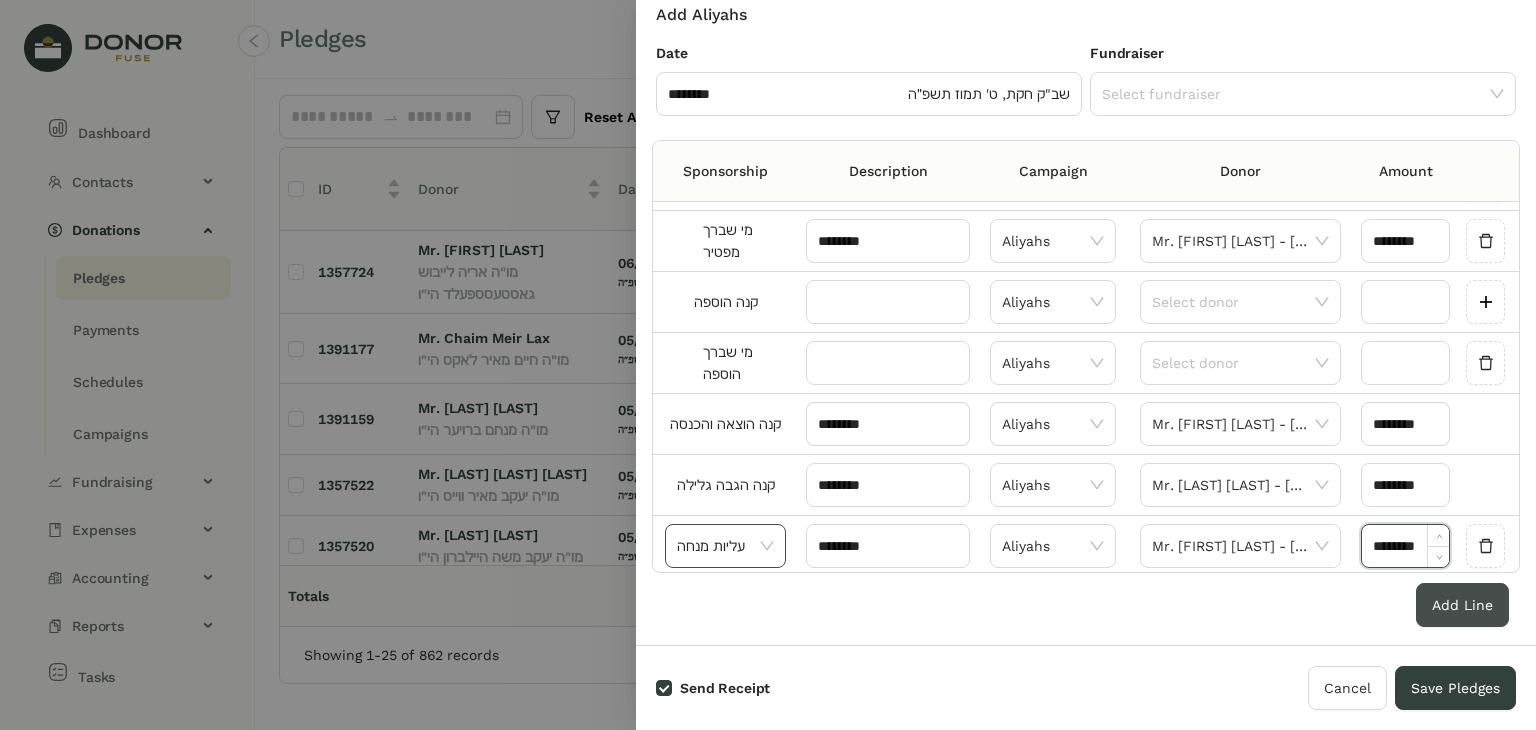 click on "Add Line" at bounding box center (1462, 605) 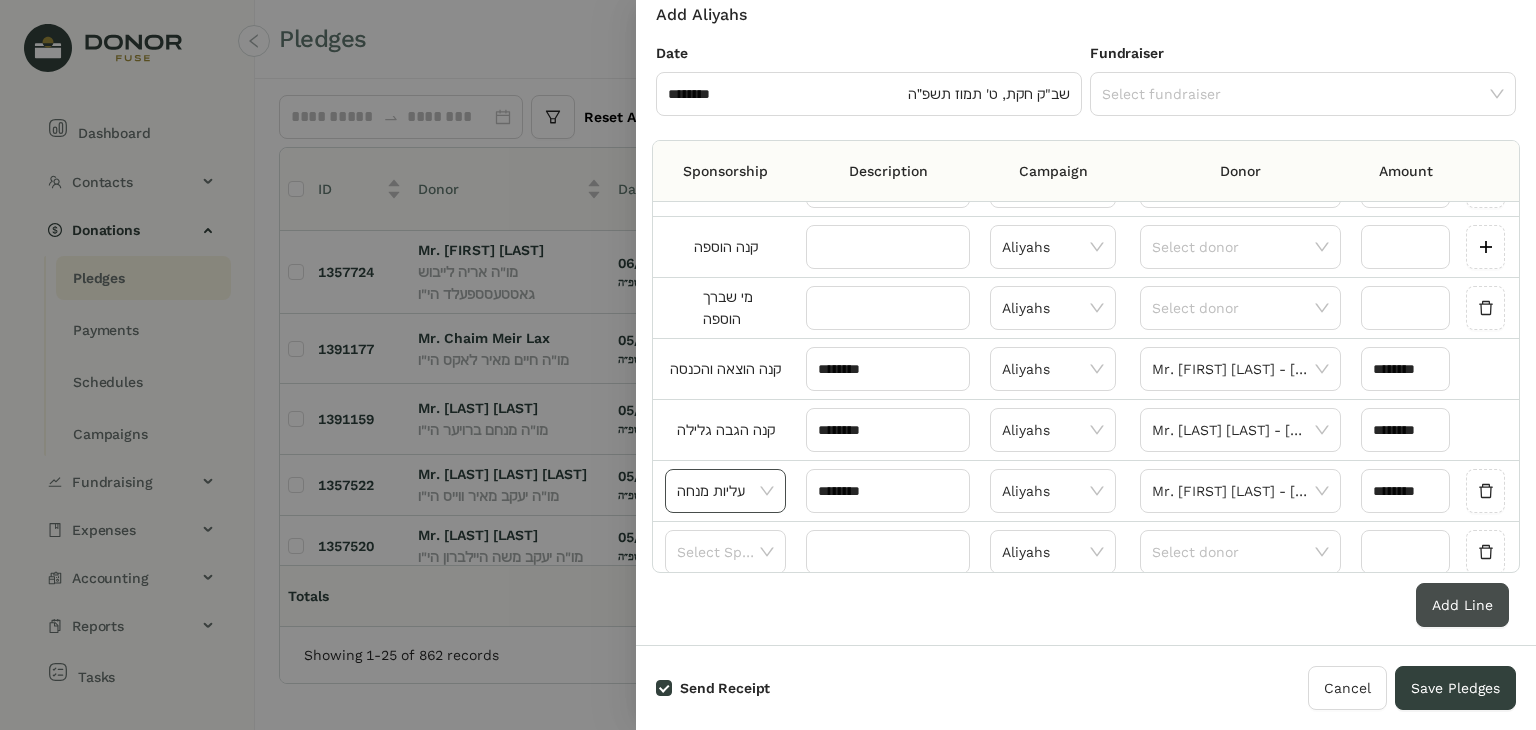 scroll, scrollTop: 1088, scrollLeft: 0, axis: vertical 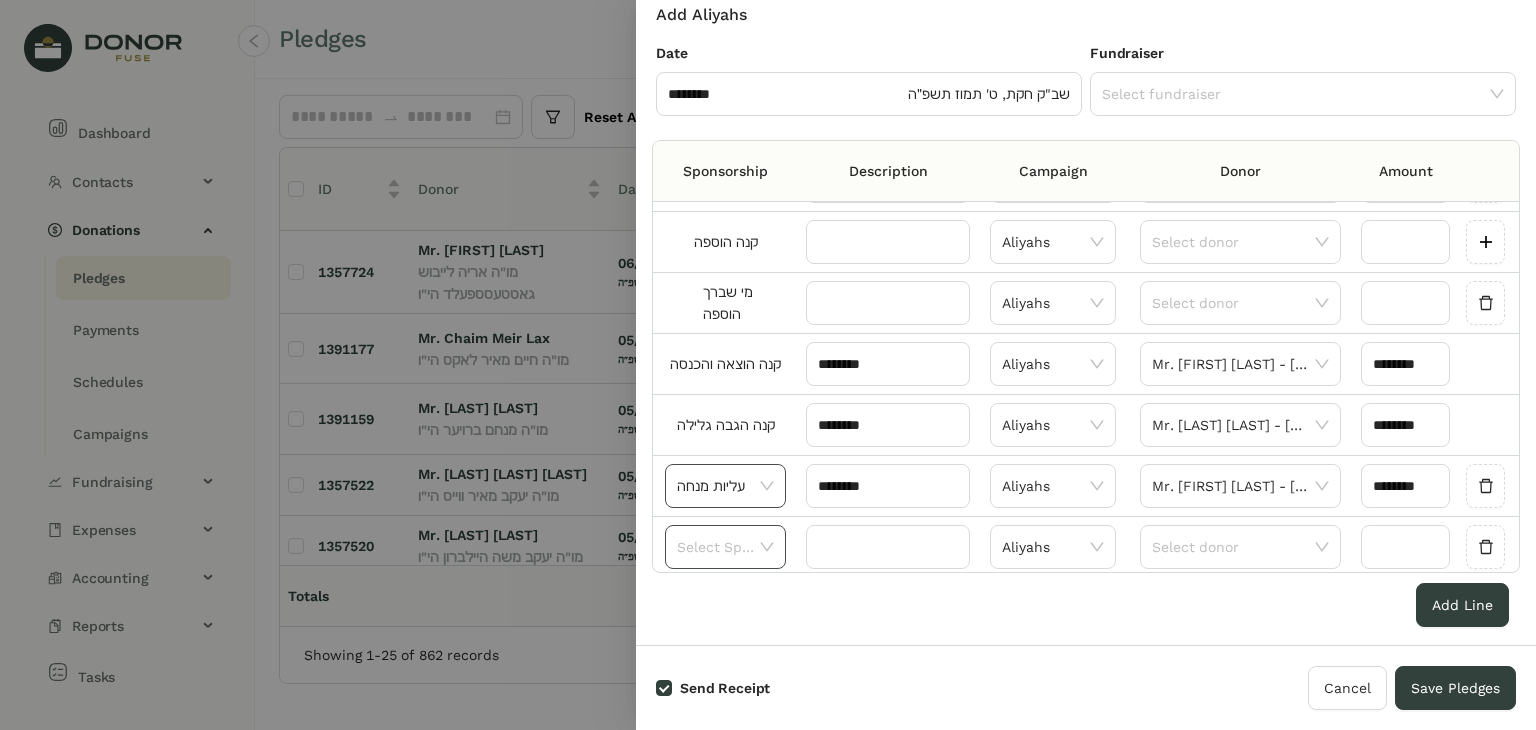 click at bounding box center (718, 547) 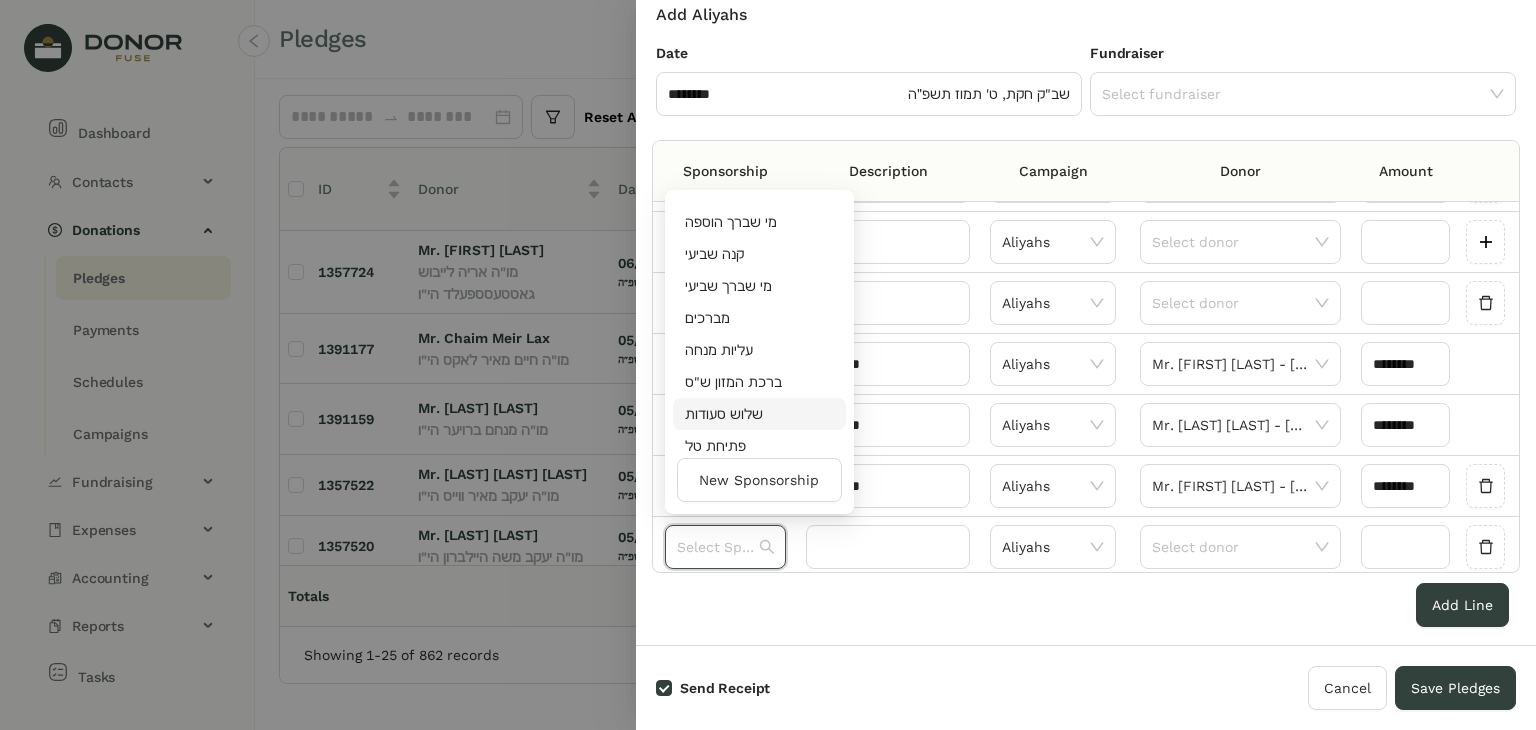 scroll, scrollTop: 736, scrollLeft: 0, axis: vertical 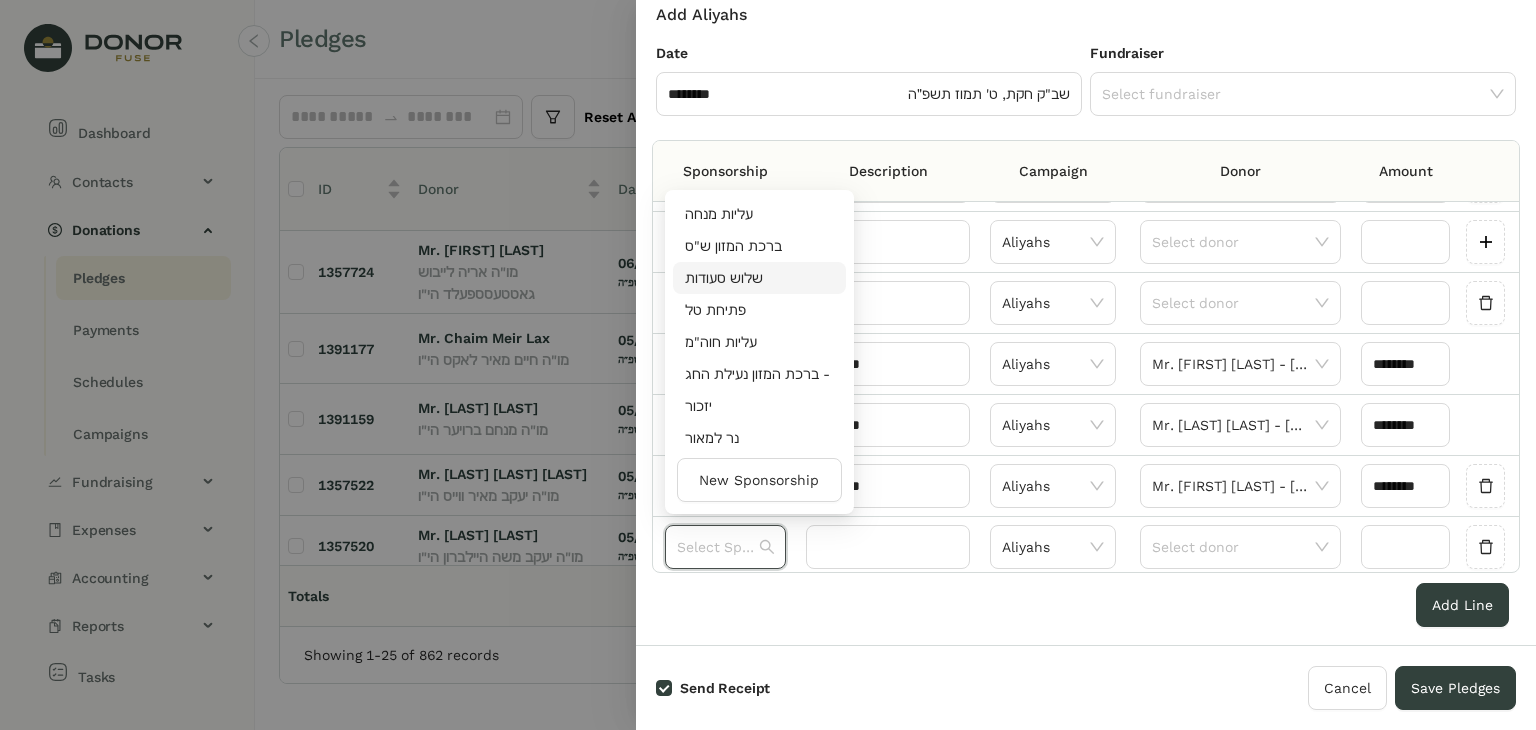 drag, startPoint x: 736, startPoint y: 273, endPoint x: 748, endPoint y: 307, distance: 36.05551 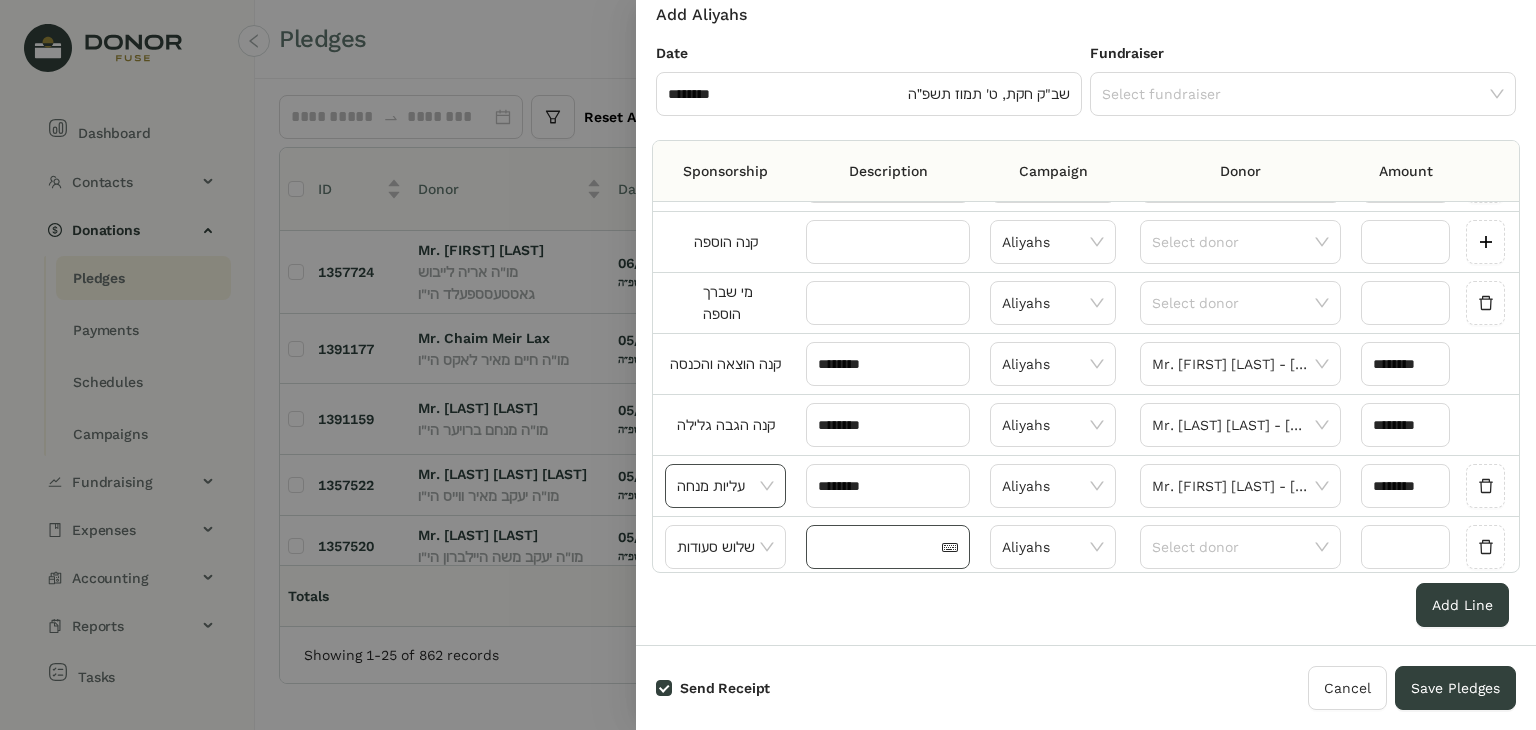 click at bounding box center (888, 547) 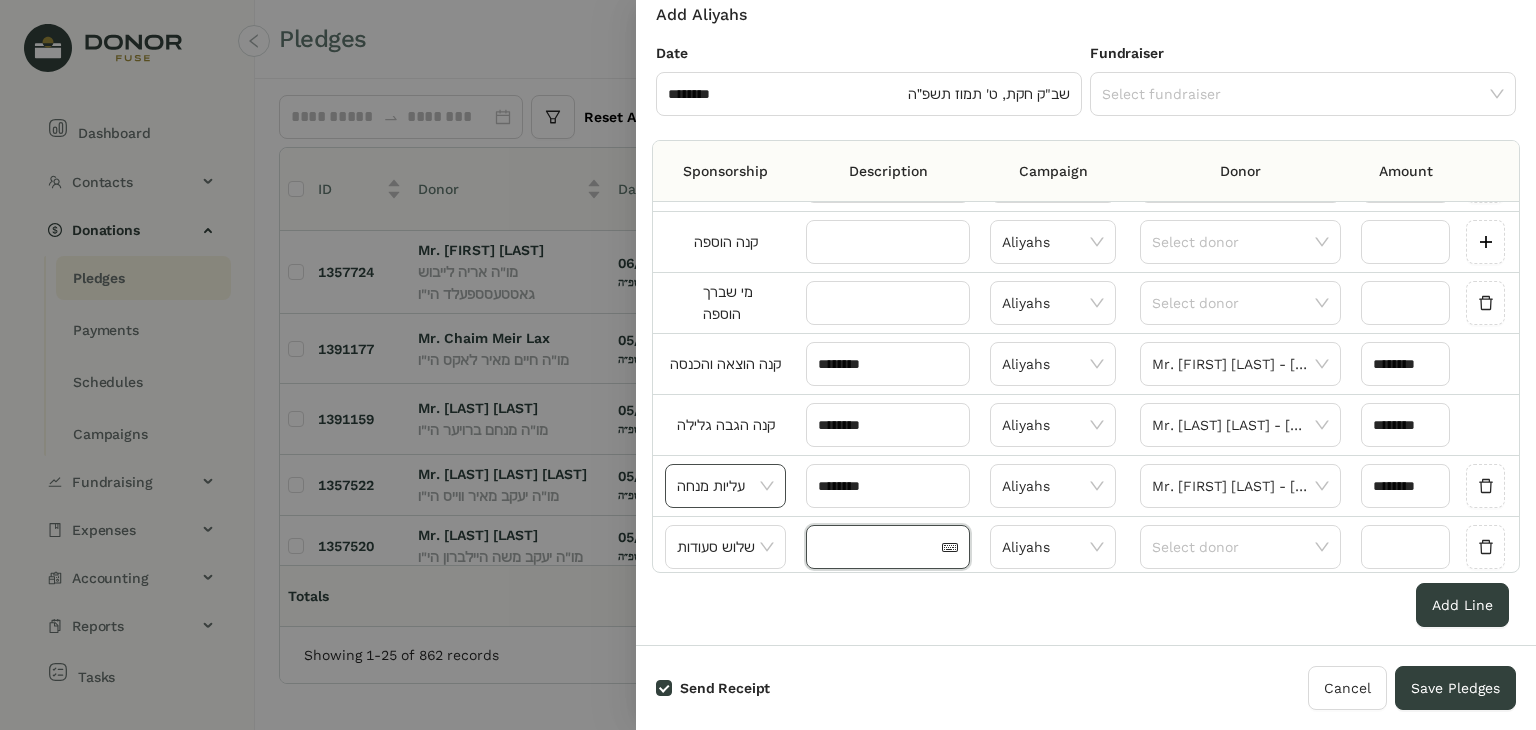 paste on "********" 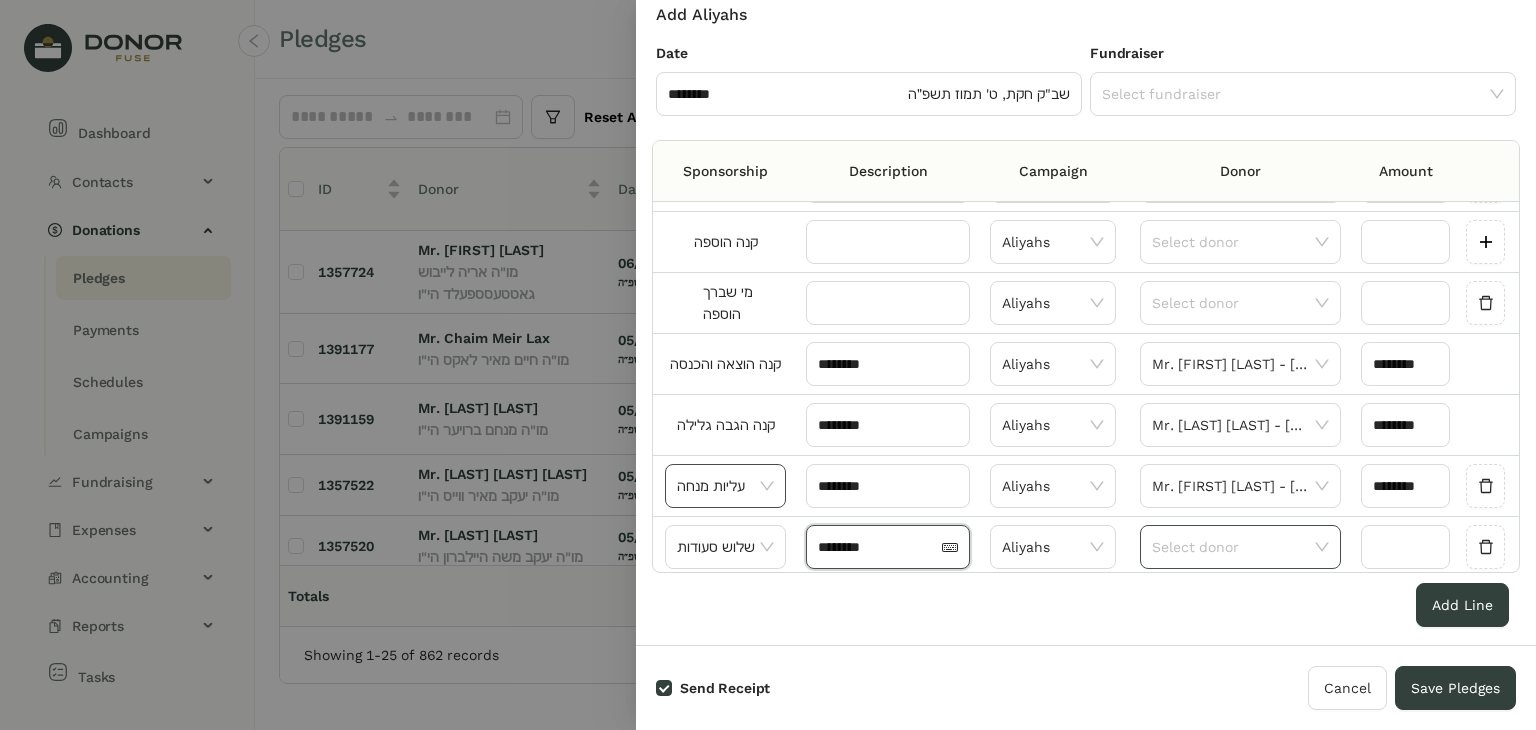 type on "********" 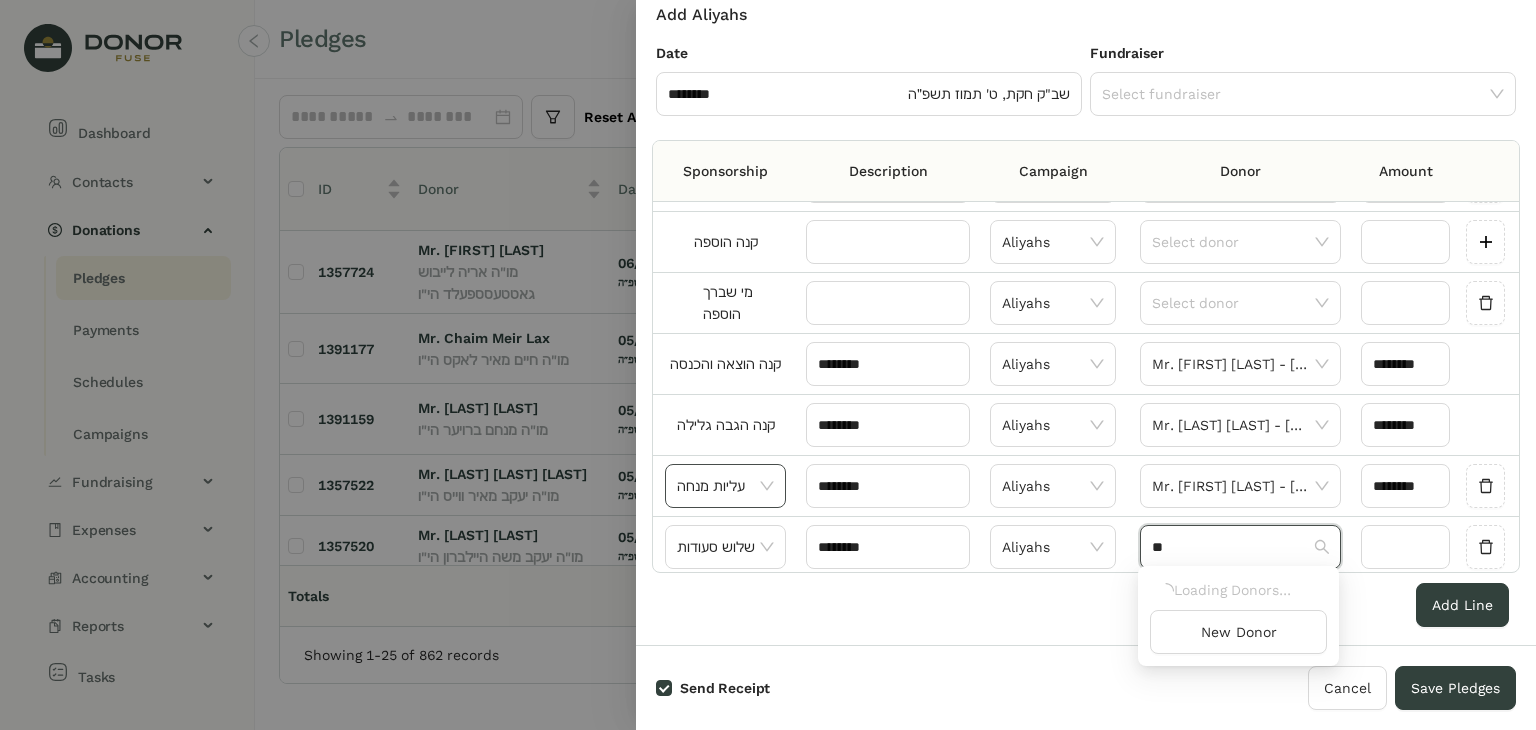 type on "*" 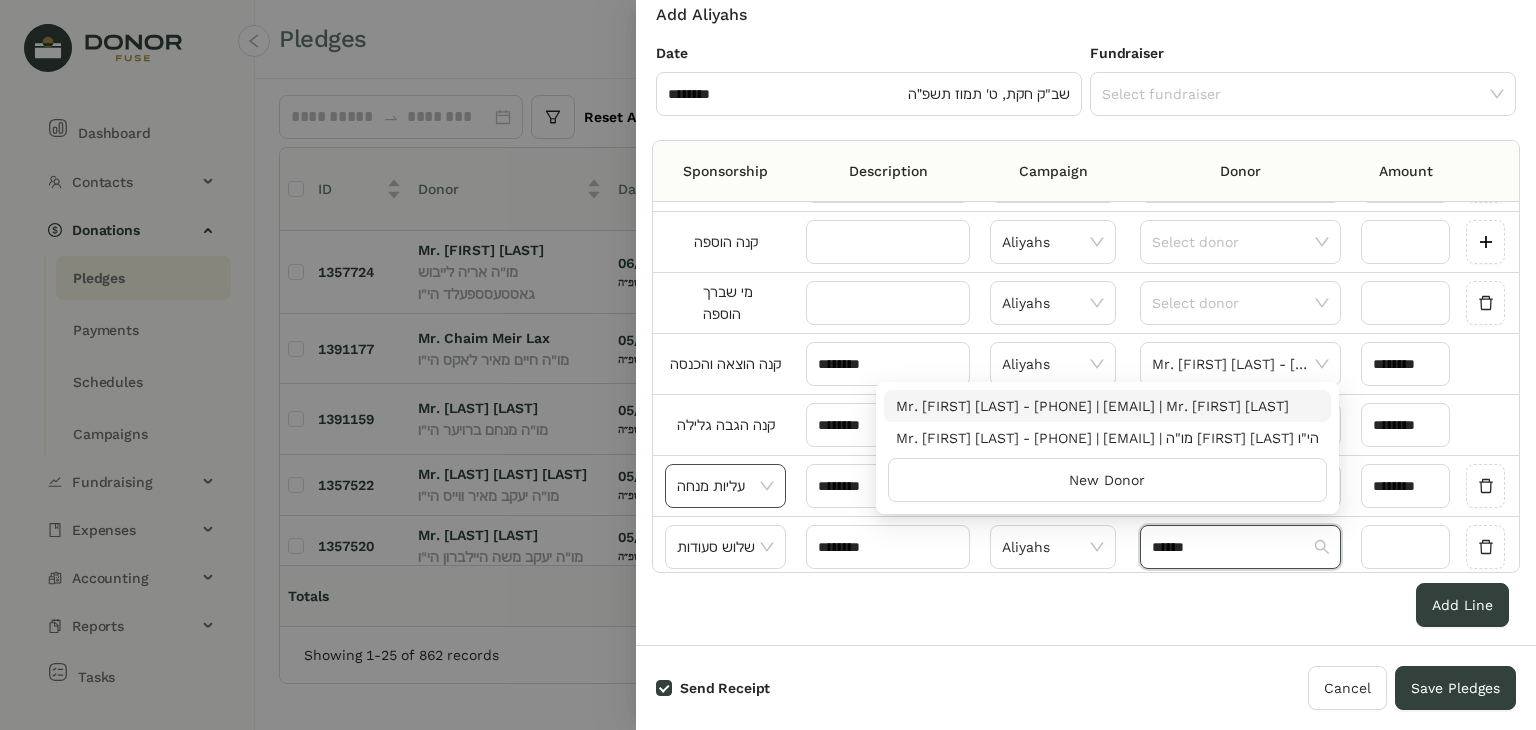 scroll, scrollTop: 0, scrollLeft: 0, axis: both 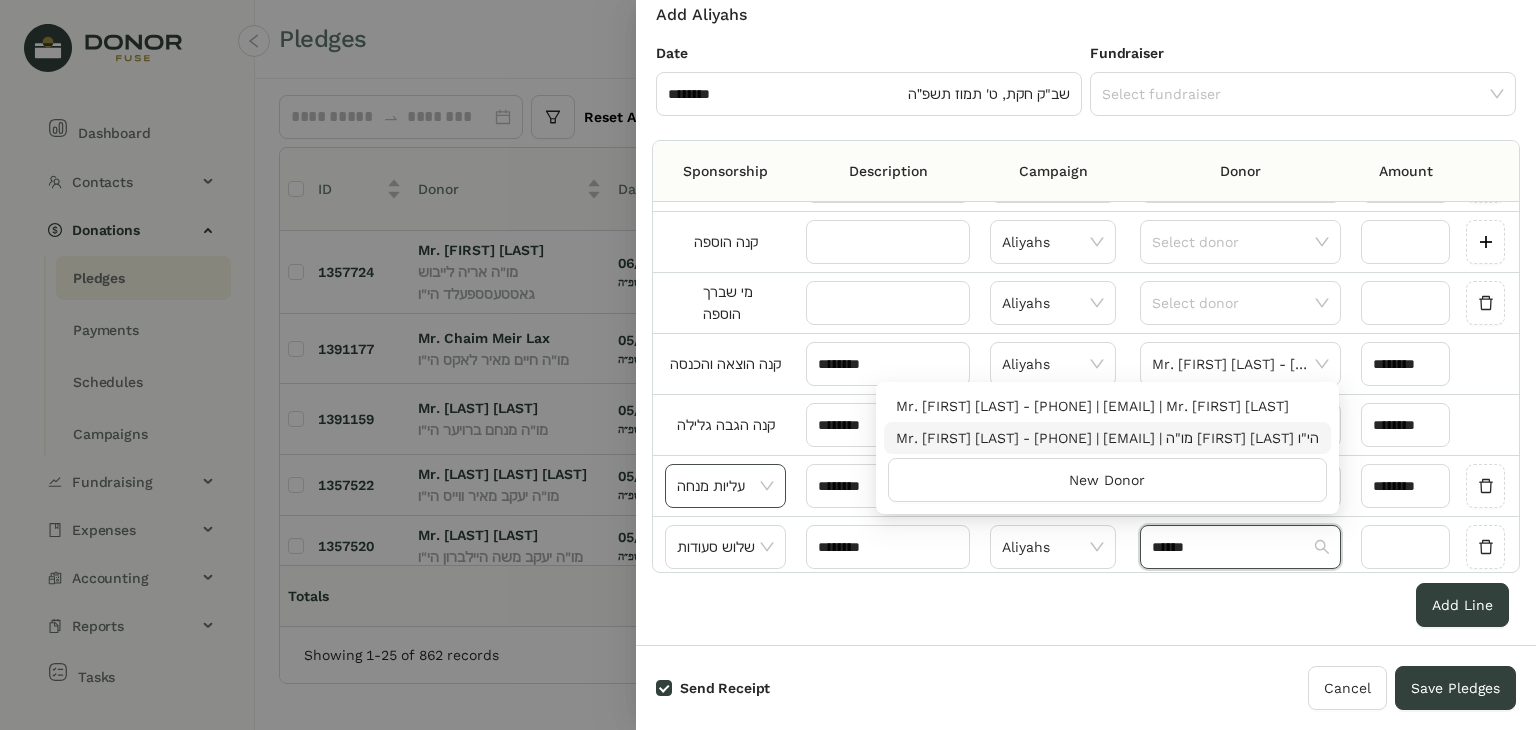 type on "******" 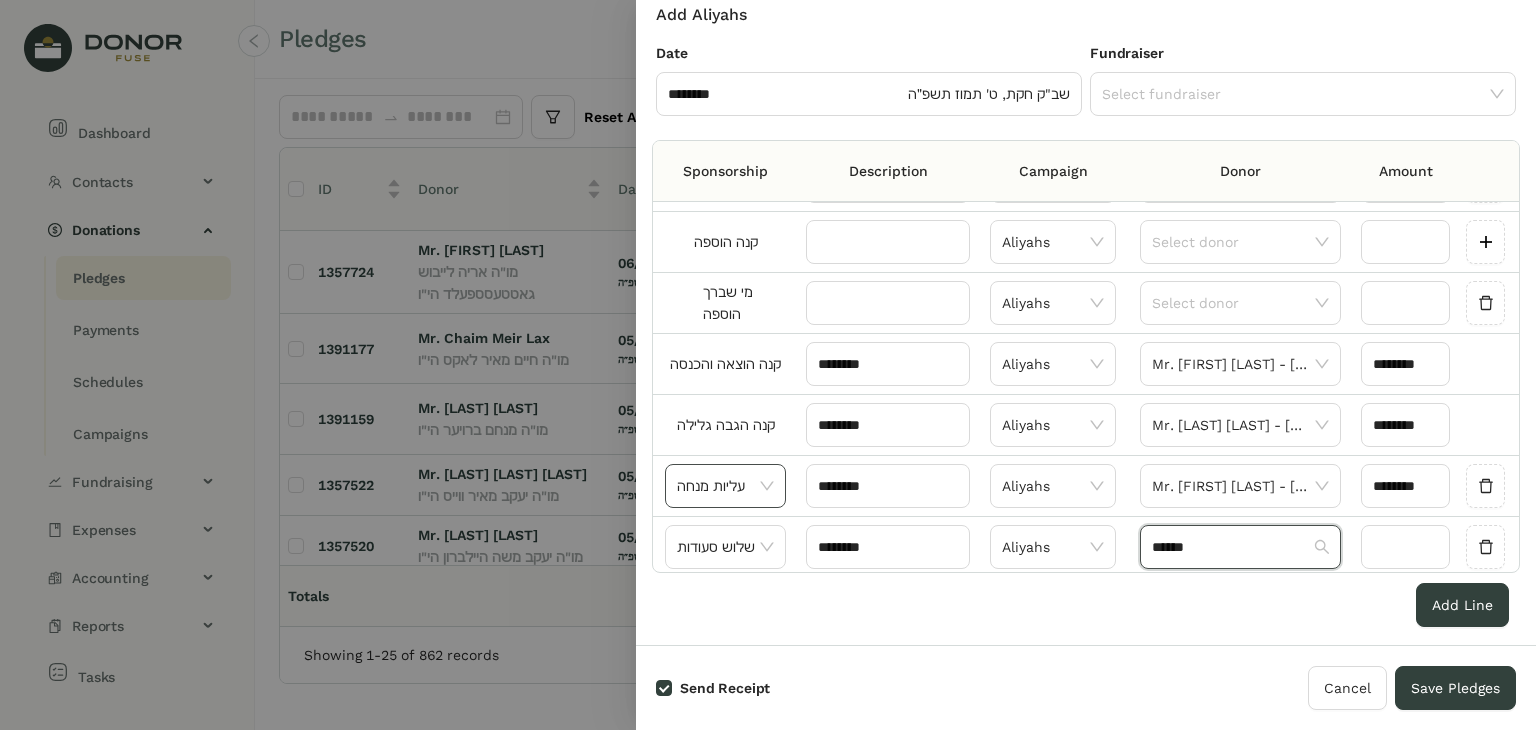 type 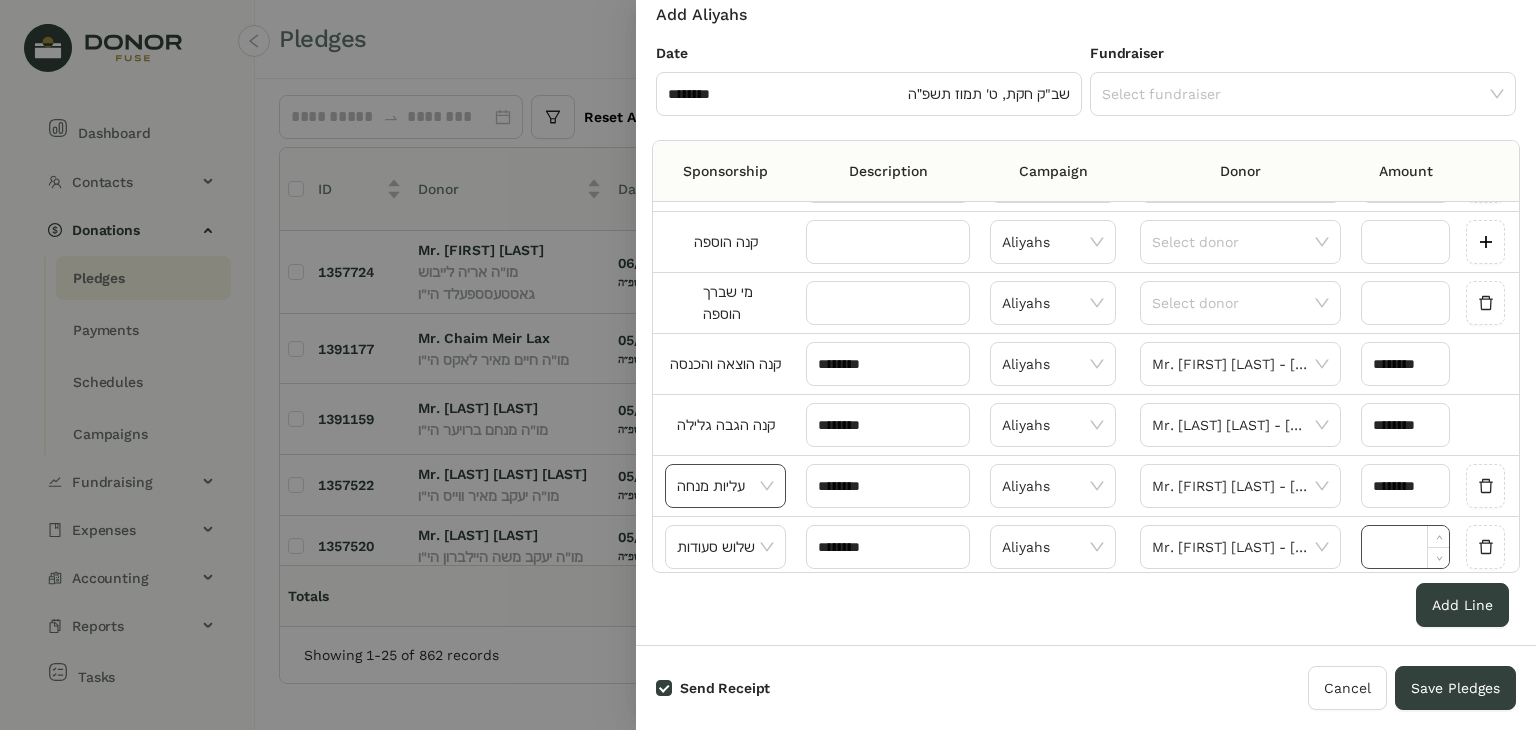 drag, startPoint x: 1356, startPoint y: 540, endPoint x: 1388, endPoint y: 559, distance: 37.215588 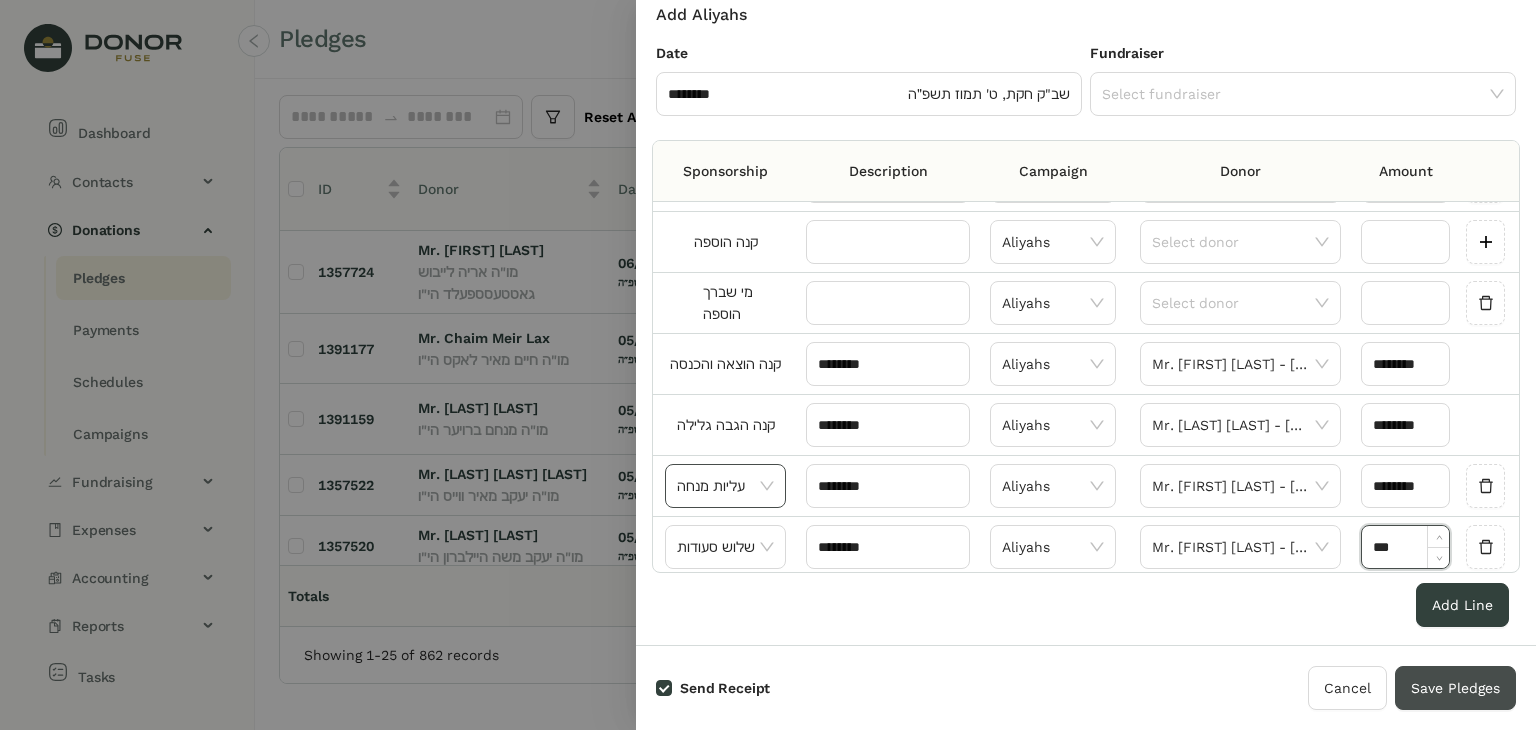 click on "Save Pledges" at bounding box center [1455, 688] 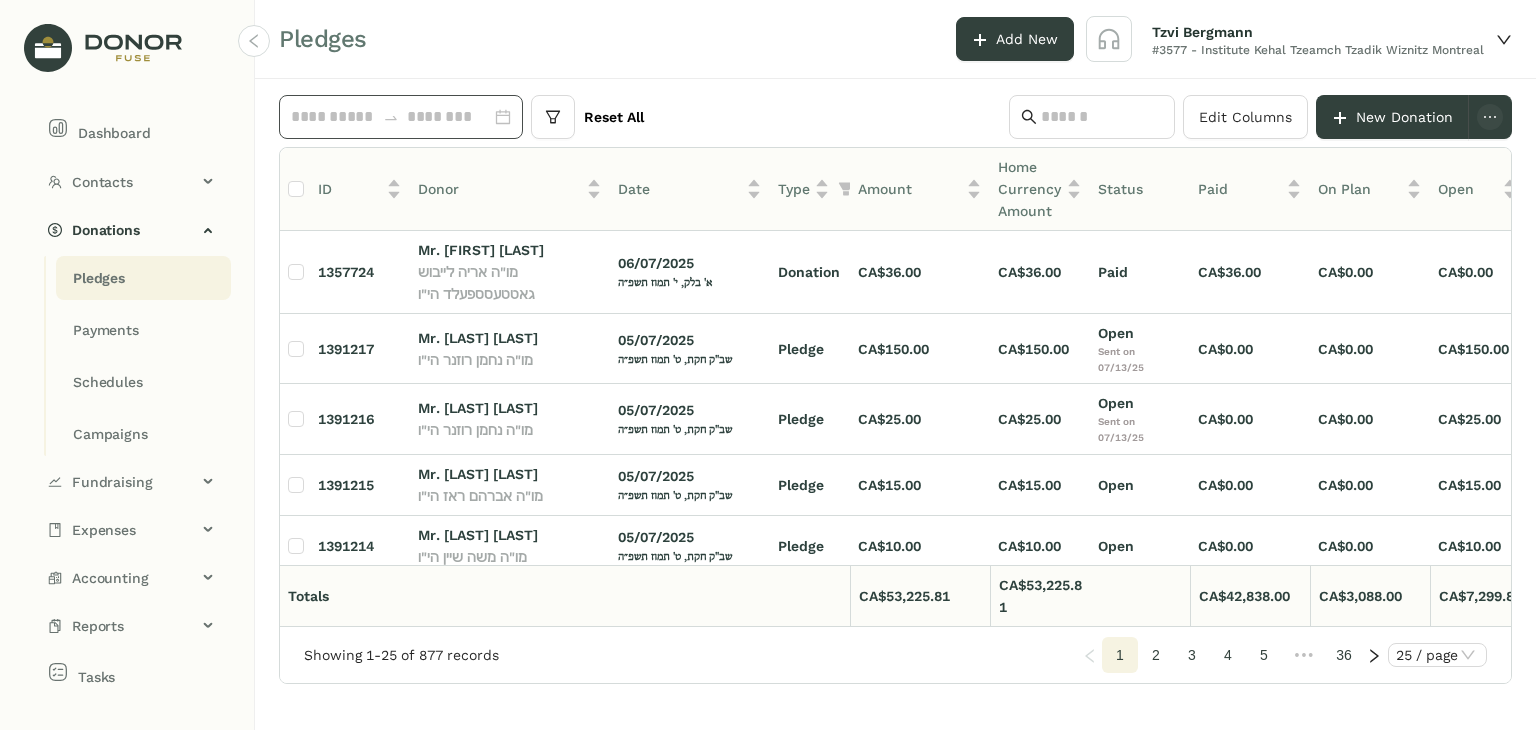 click 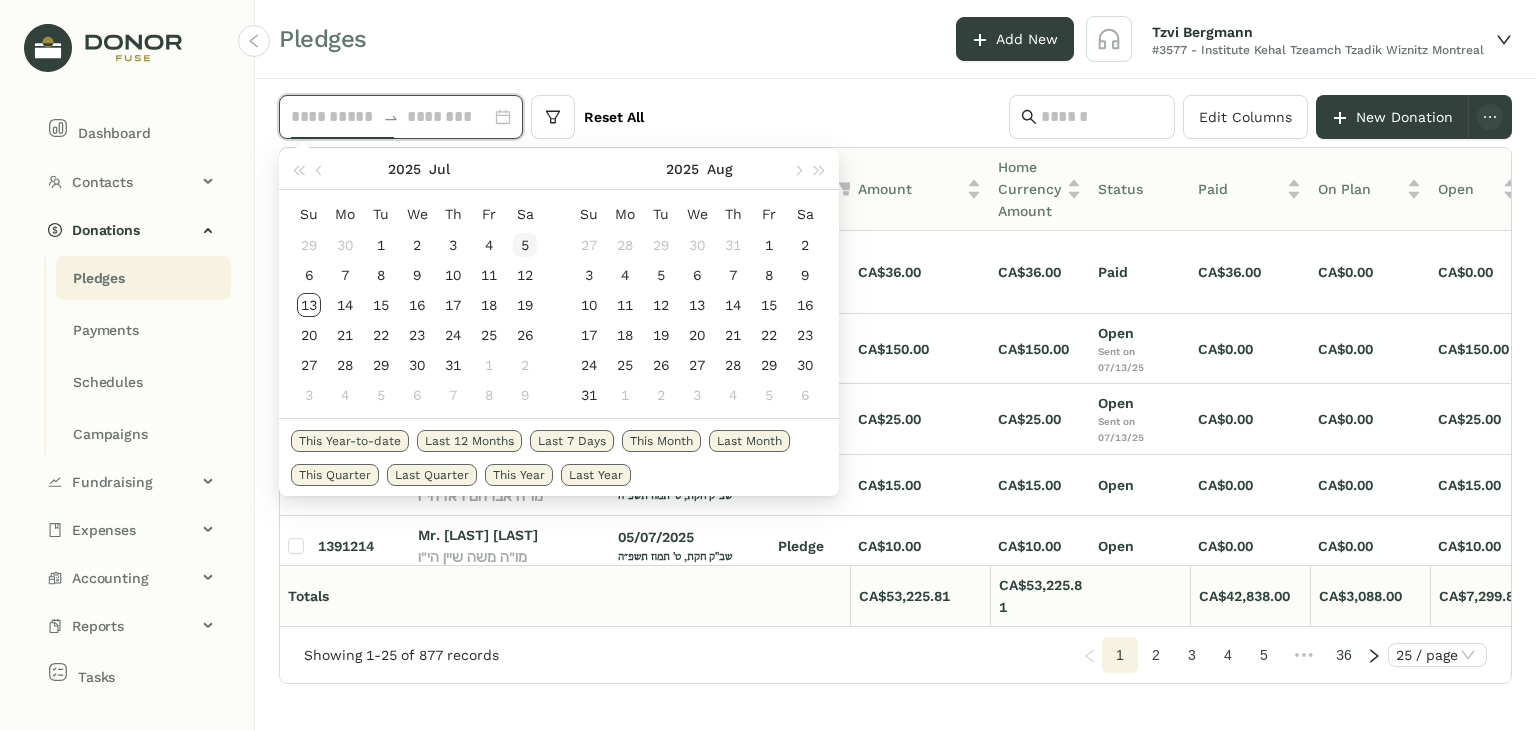 click on "5" at bounding box center [525, 245] 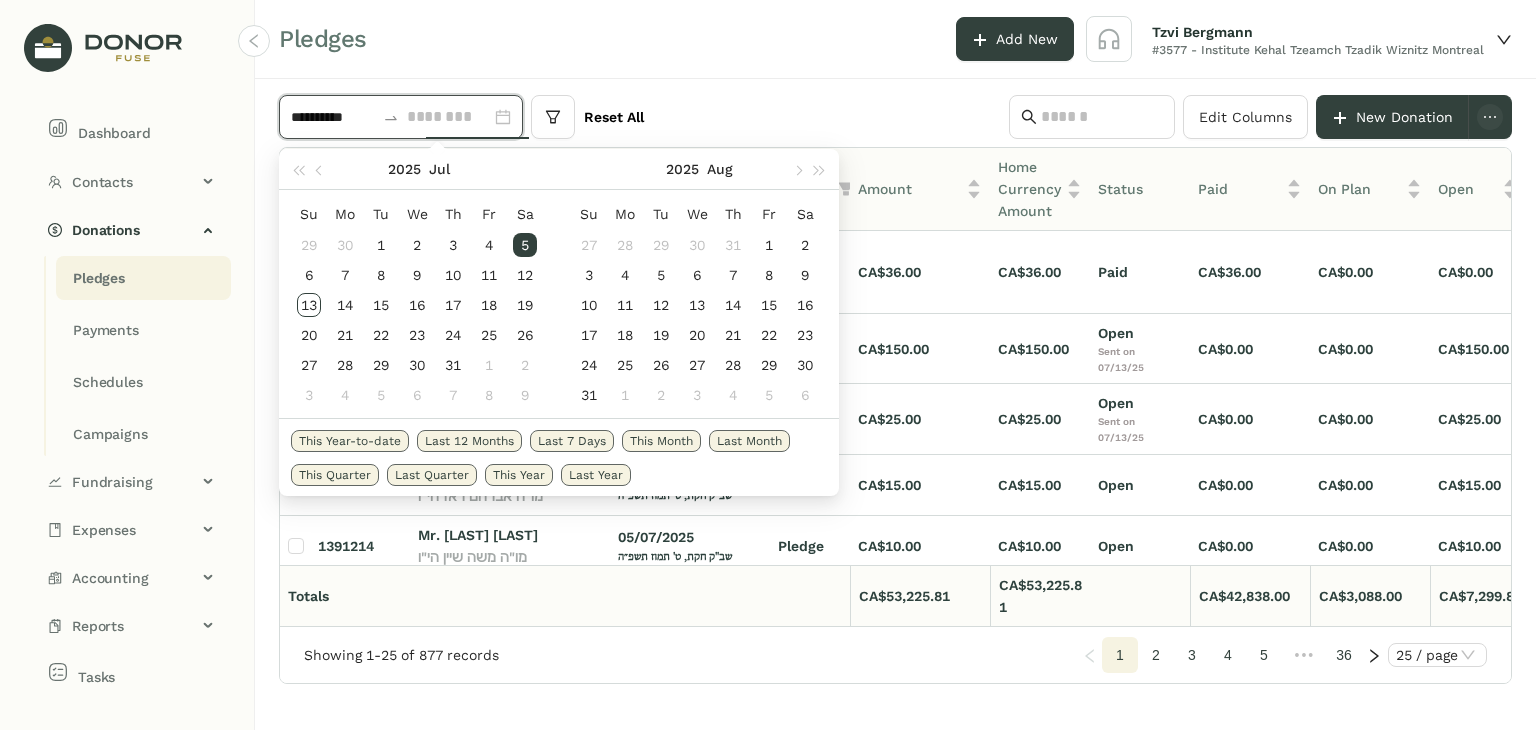 click on "5" at bounding box center [525, 245] 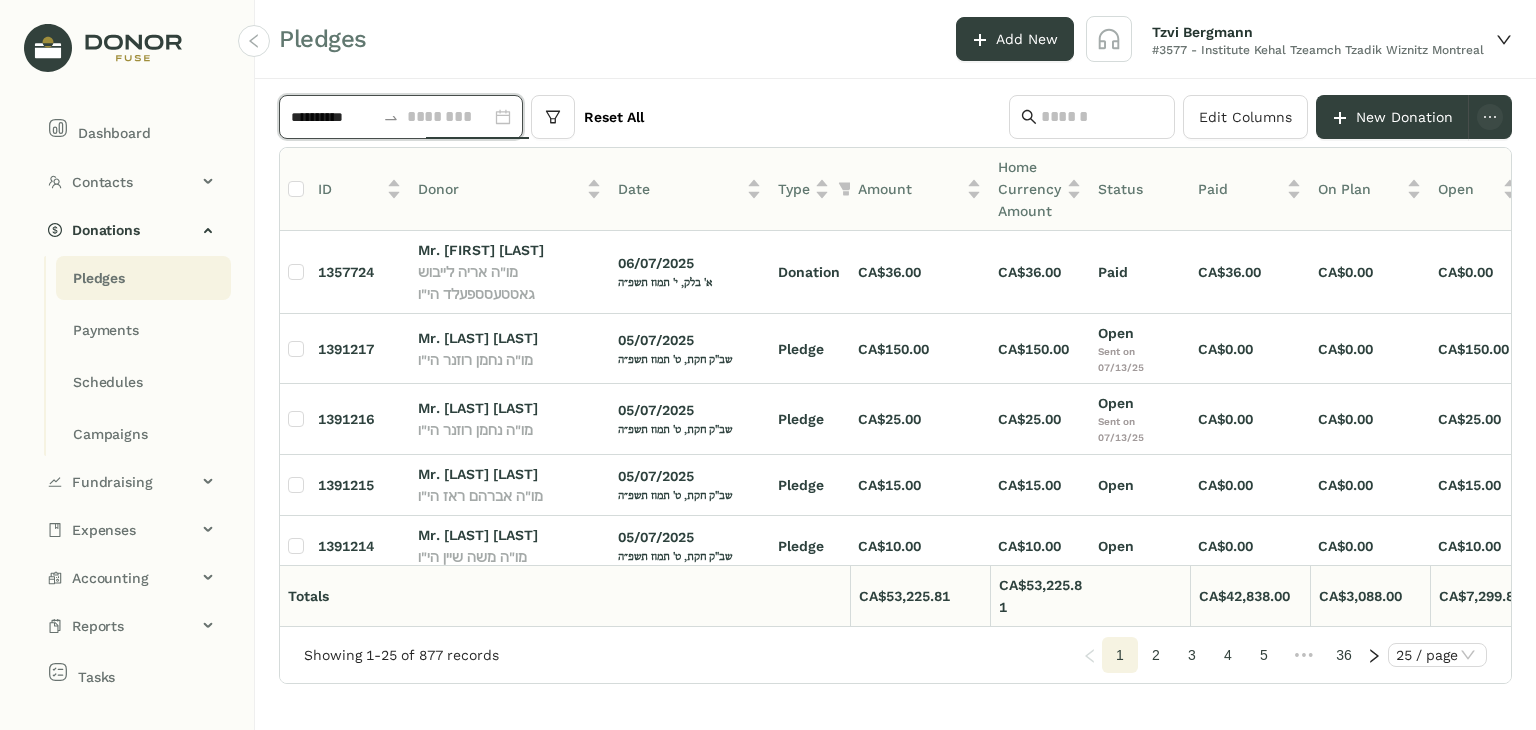 type on "**********" 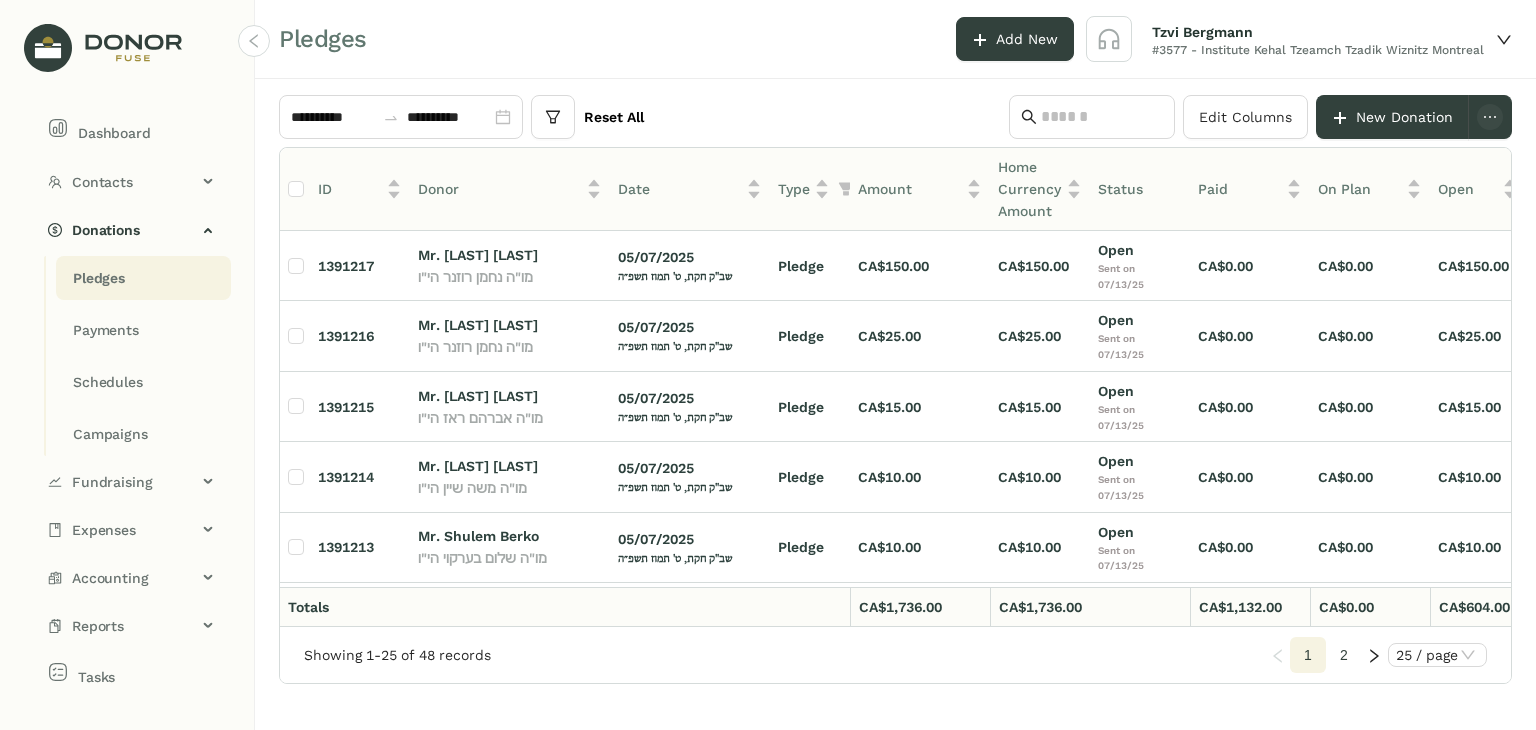 click on "Pledges" 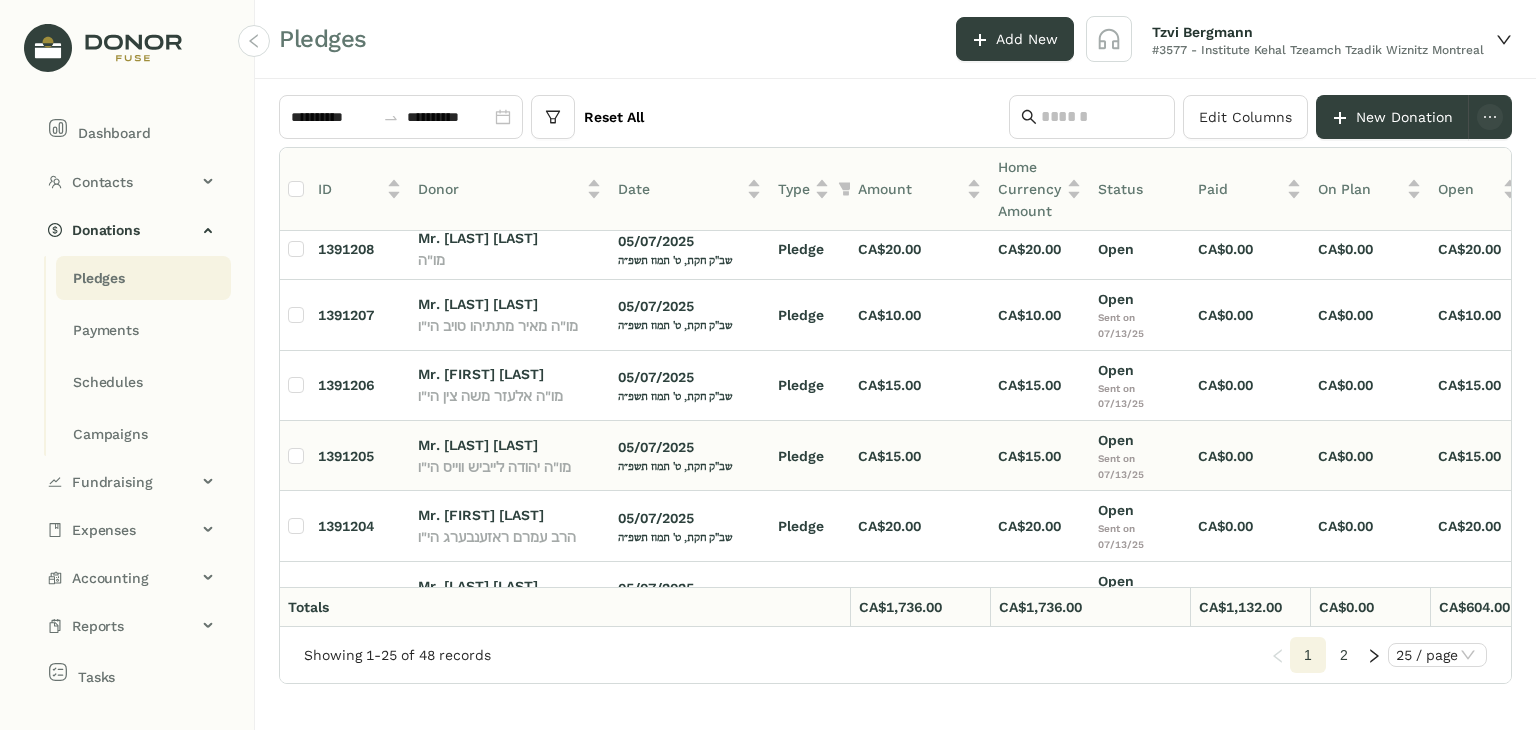 scroll, scrollTop: 0, scrollLeft: 0, axis: both 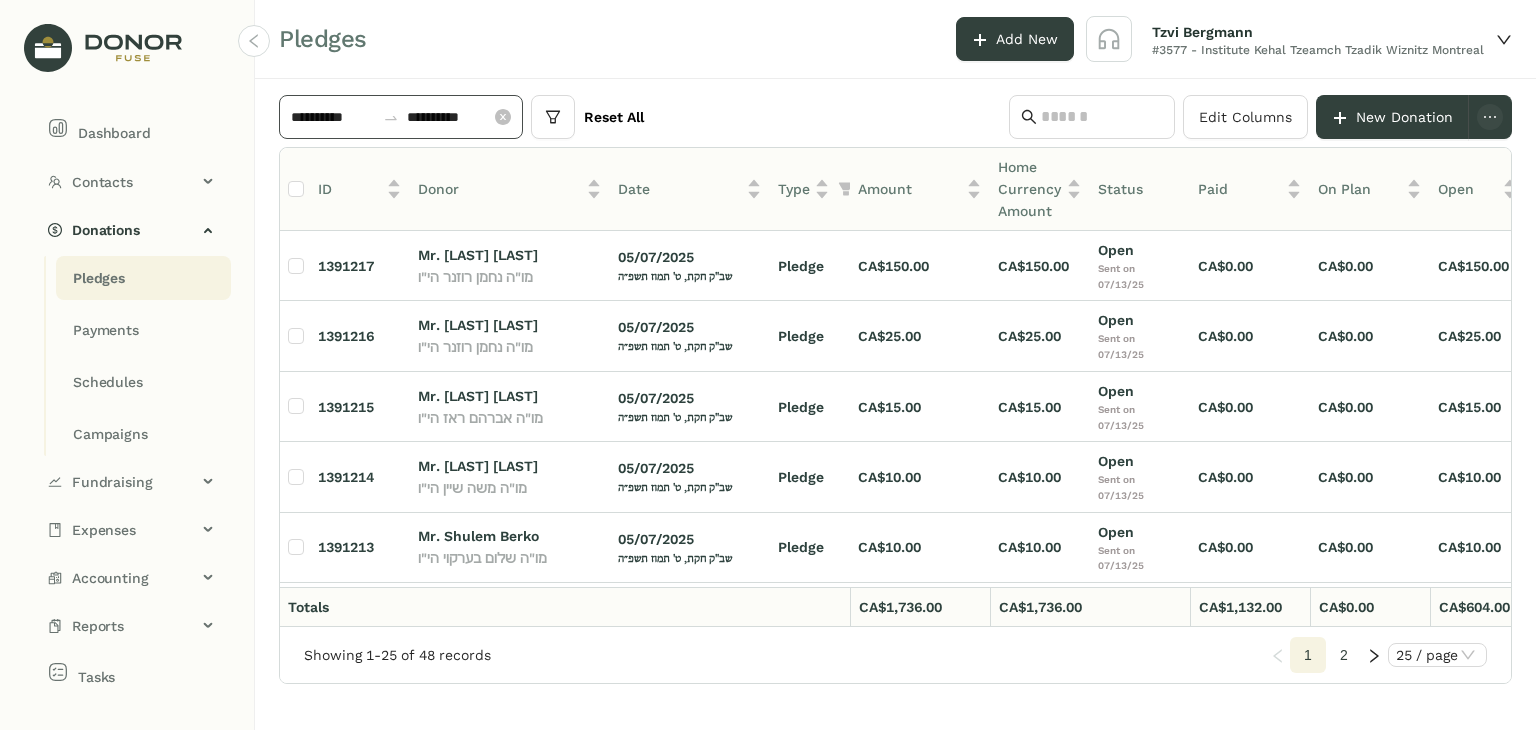 click on "**********" 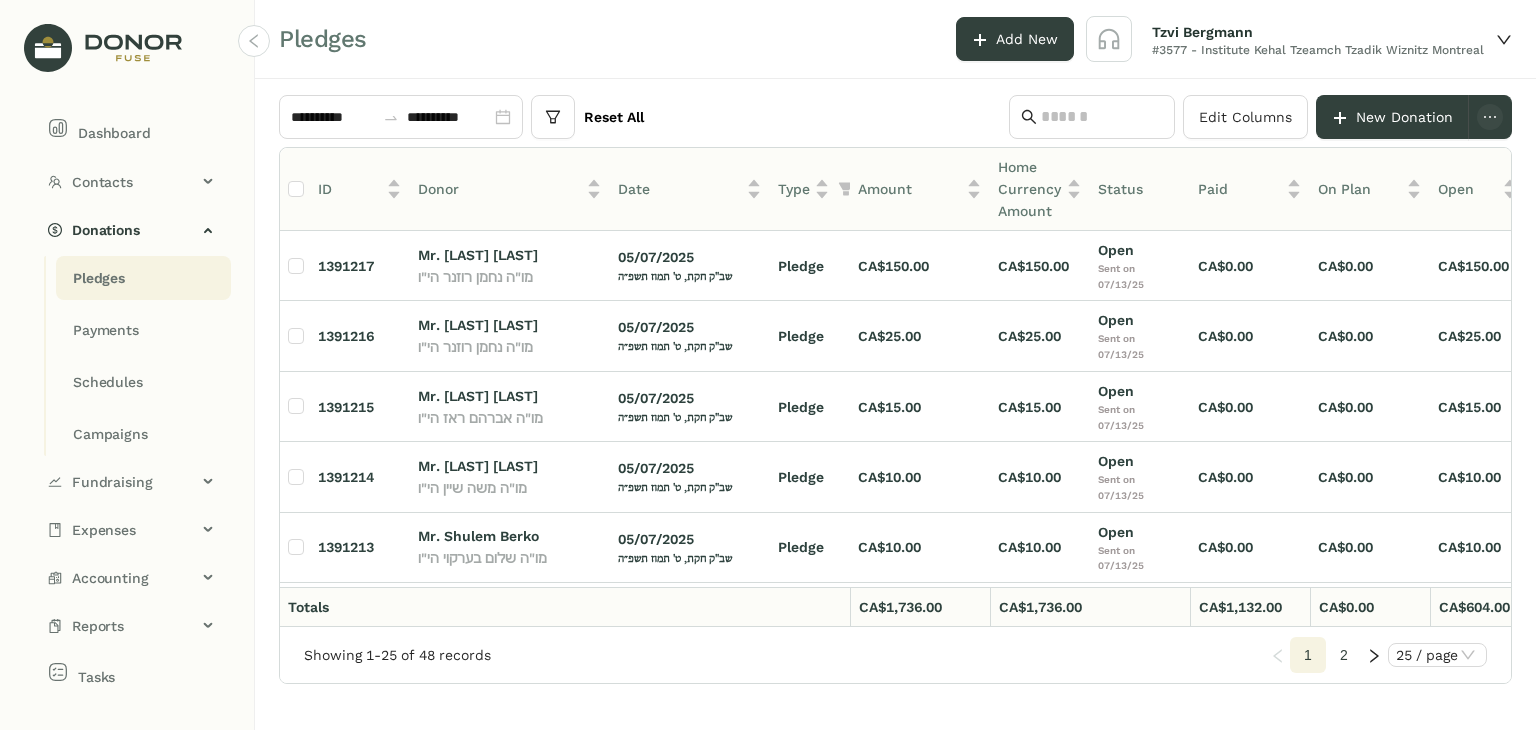 click on "New Donation ID Donor Date Type Amount Home Currency Amount Status Paid On Plan Open Campaign Fundraiser Description Fund [NUMBER] Mr. [LAST] [LAST] Mr. [LAST] [LAST] [DATE] Pledge CA$[NUMBER] CA$[NUMBER] Open Sent on [DATE] CA$[NUMBER] CA$[NUMBER] CA$[NUMBER] Aliyahs [LAST] Fund [NUMBER] Mr. [LAST] [LAST] Mr. [LAST] [LAST] [DATE] Pledge CA$[NUMBER] CA$[NUMBER] Open Sent on [DATE] CA$[NUMBER] CA$[NUMBER] CA$[NUMBER] Aliyahs [LAST] Fund [NUMBER] Mr. [LAST] [LAST] Mr. [LAST] [LAST] [DATE] Pledge CA$[NUMBER] CA$[NUMBER] Open Sent on [DATE] CA$[NUMBER] CA$[NUMBER] CA$[NUMBER] Aliyahs [LAST] Fund [NUMBER] Mr. [LAST] [LAST] Mr. [LAST] [LAST] [DATE] Pledge CA$[NUMBER] CA$[NUMBER] Open Sent on [DATE] Pledge" 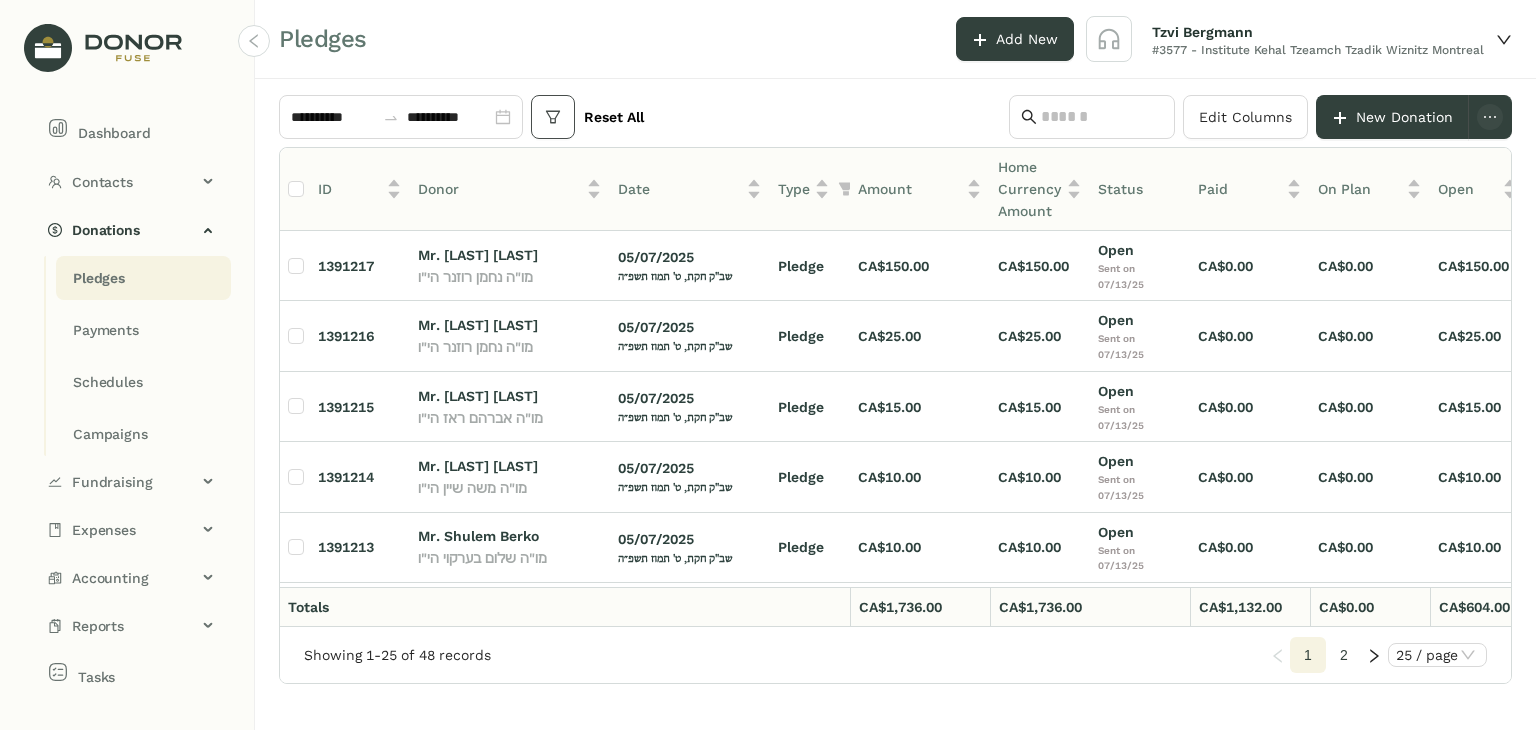 click 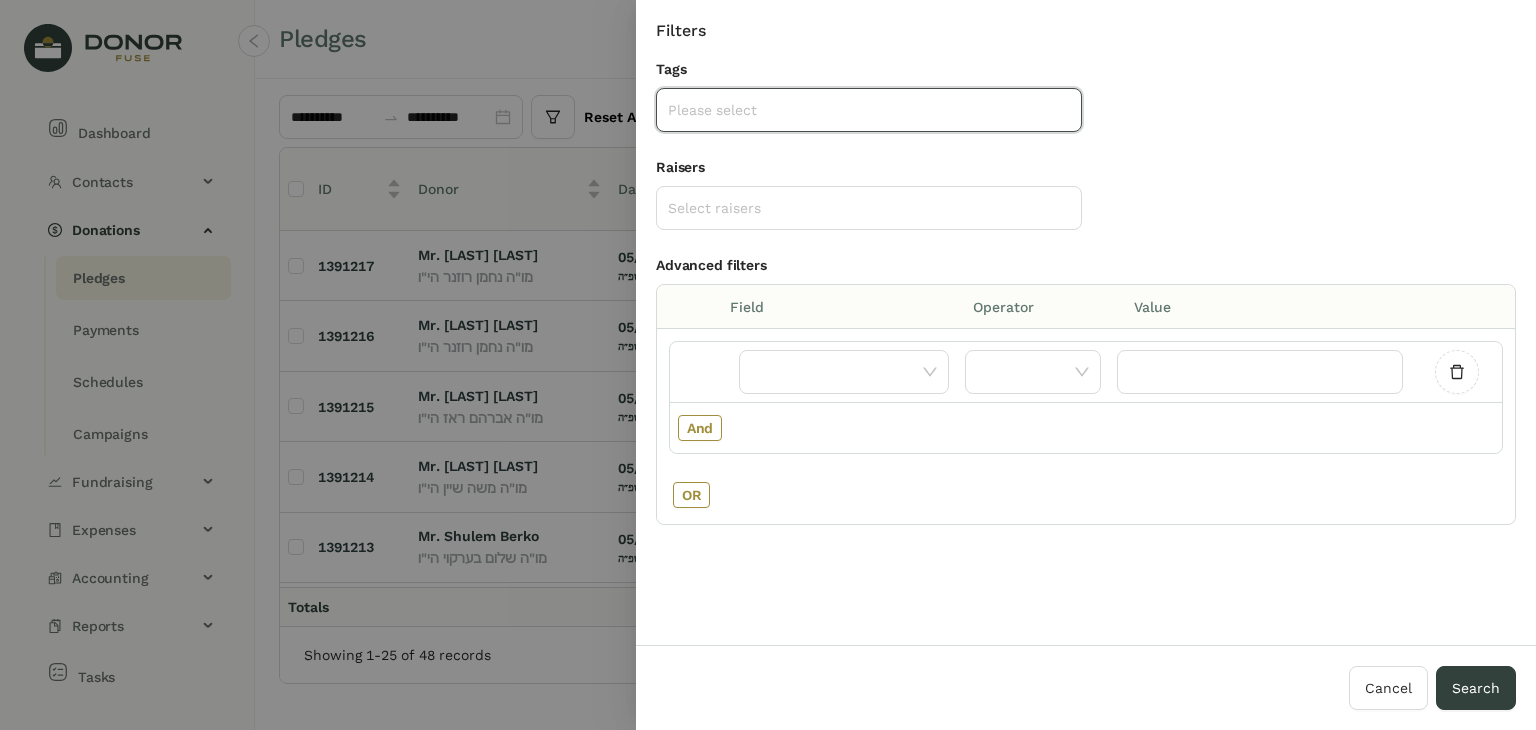 click on "Please select" 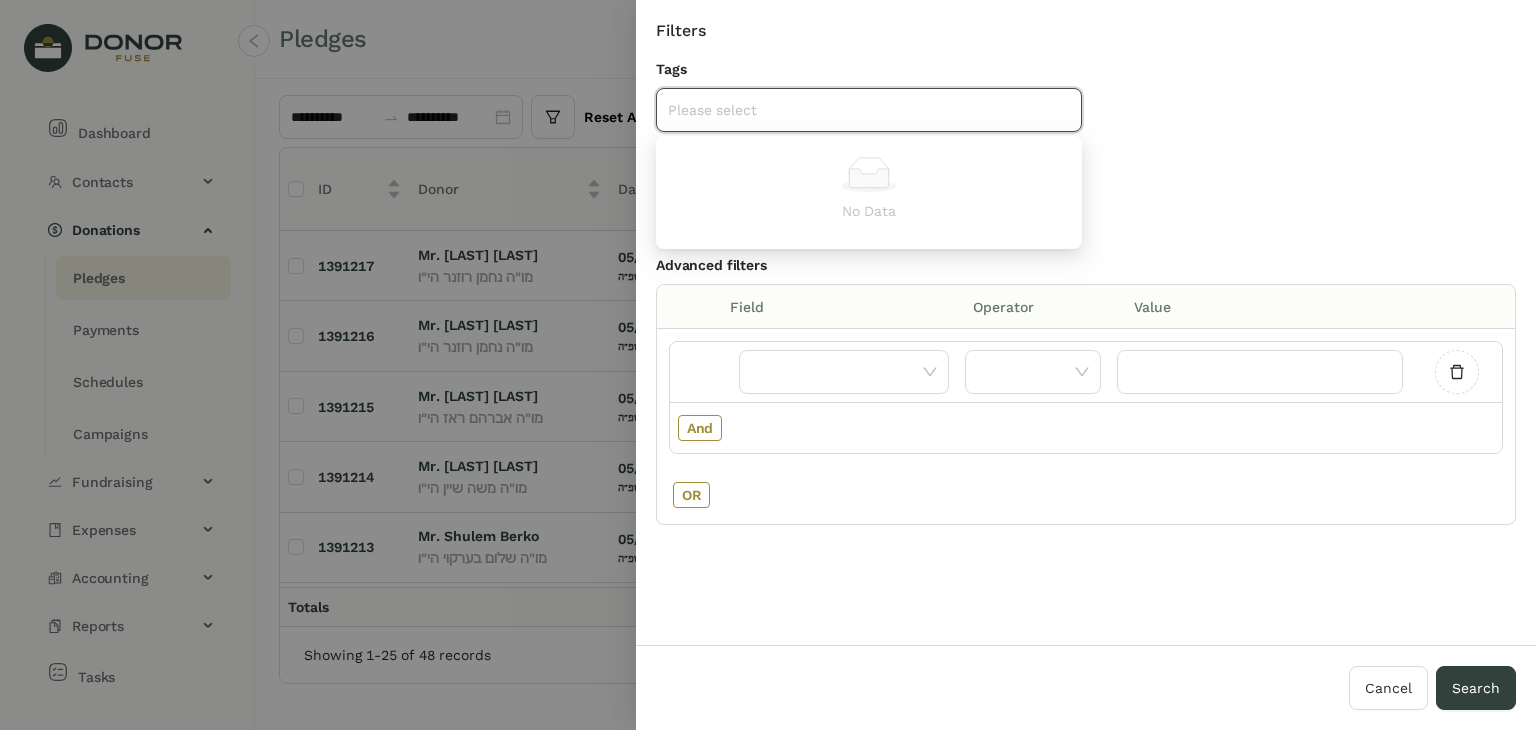 click on "Filters" at bounding box center [1086, 31] 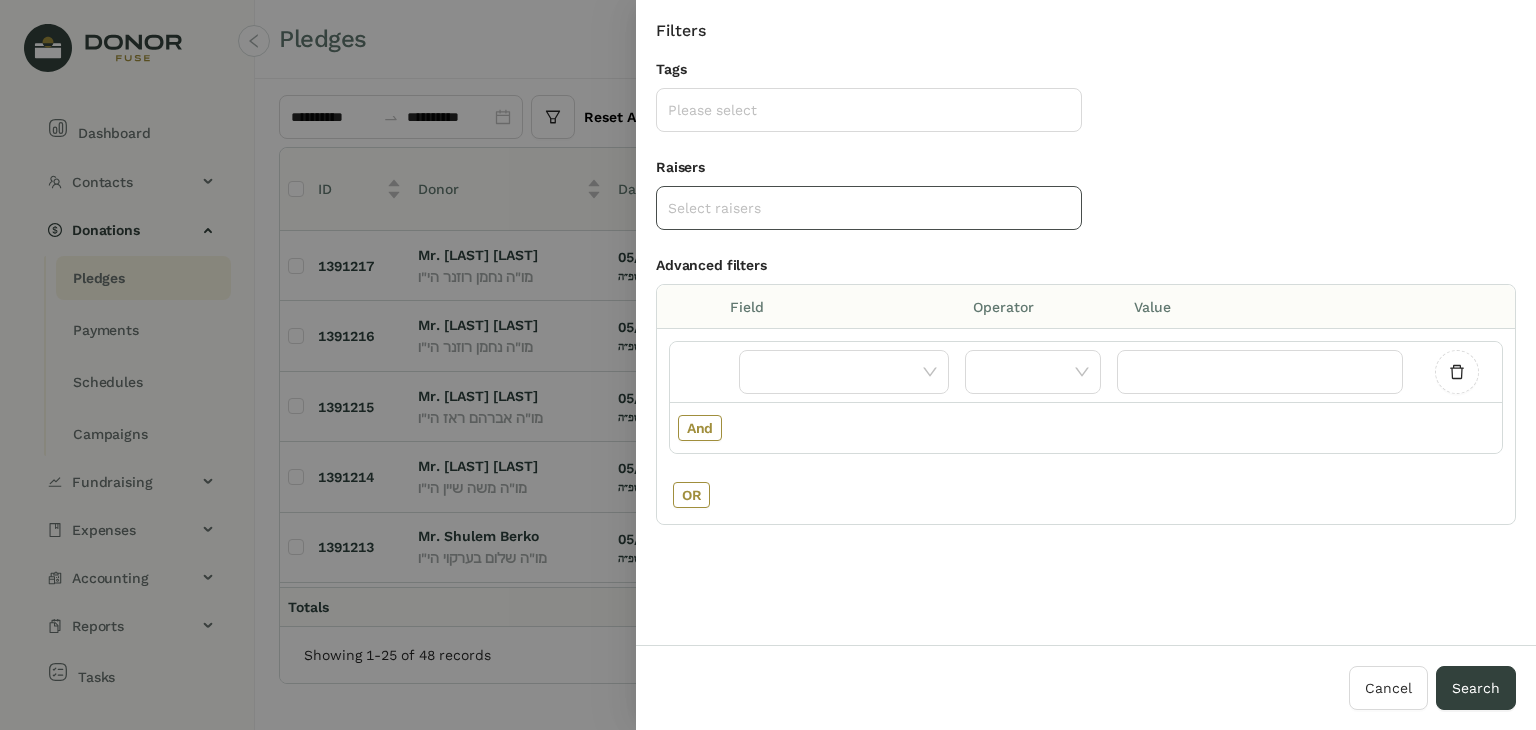 click on "Select raisers" 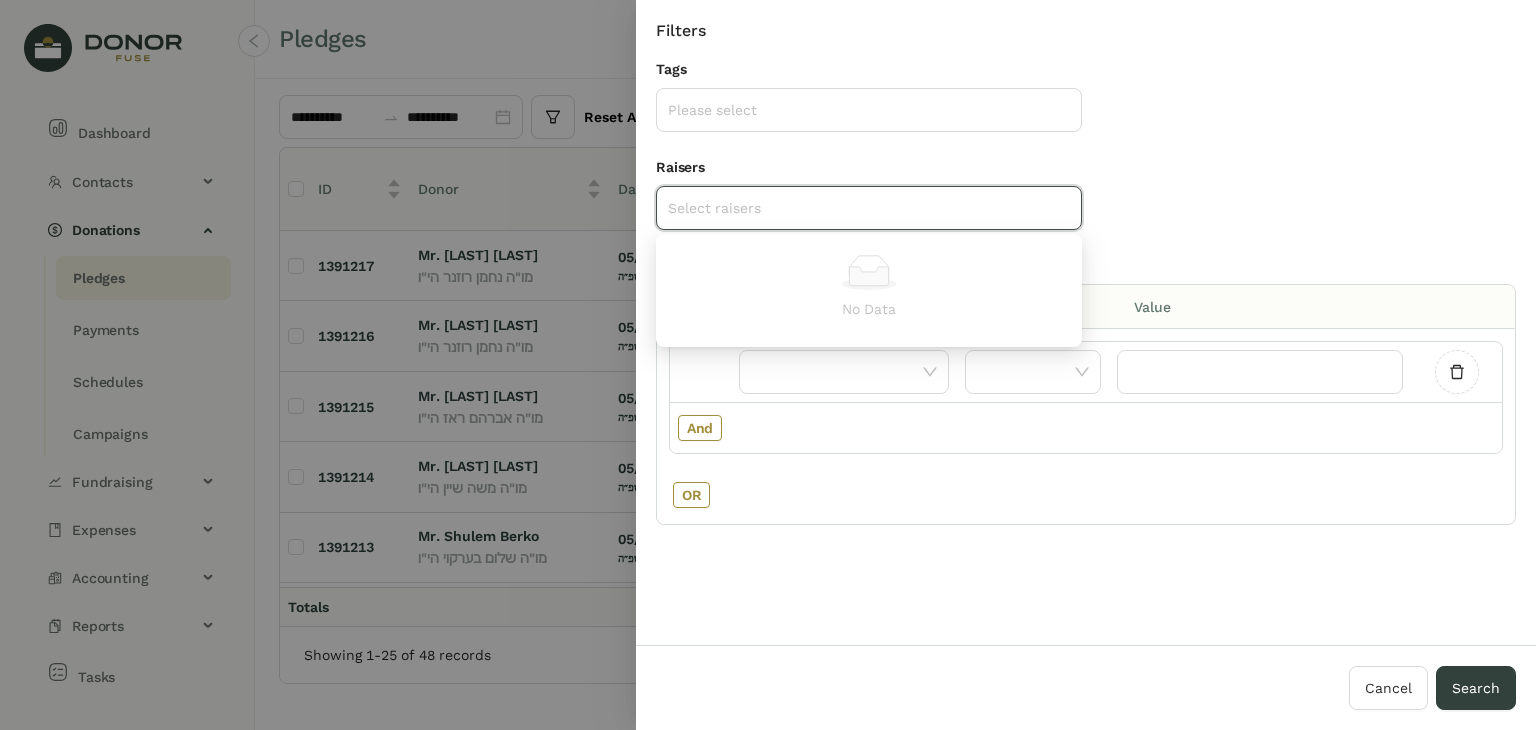 click on "Raisers" at bounding box center (869, 171) 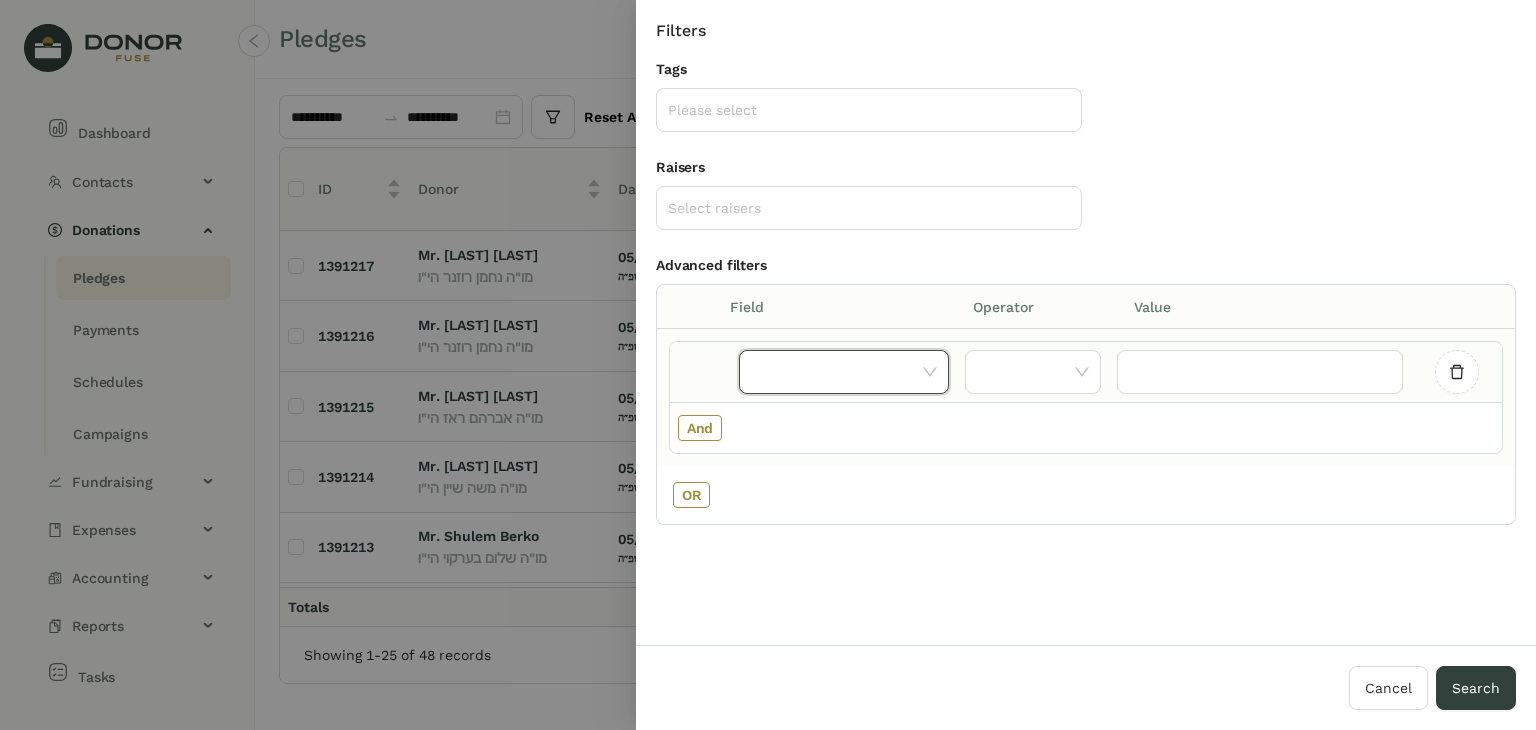 click 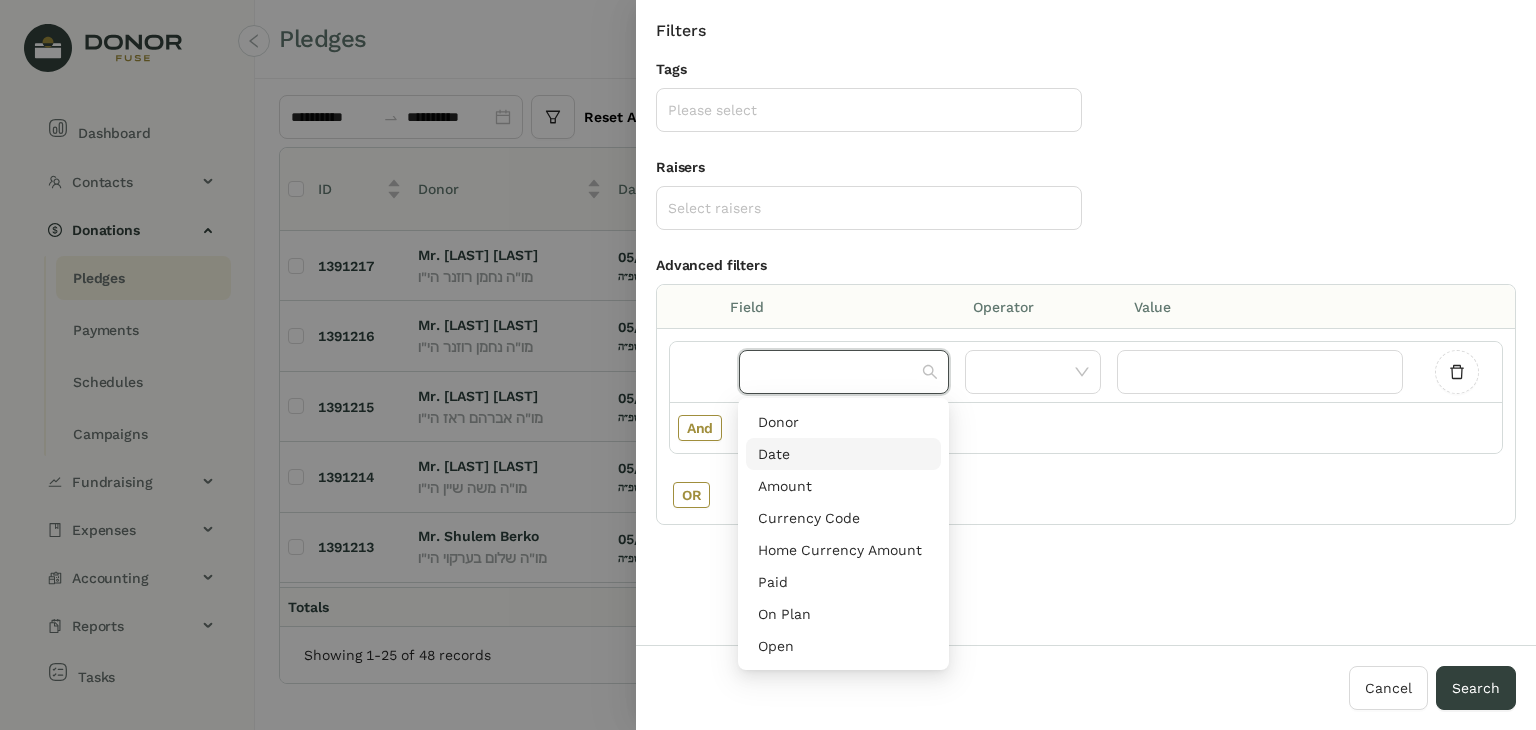 click on "Advanced filters" at bounding box center (1086, 269) 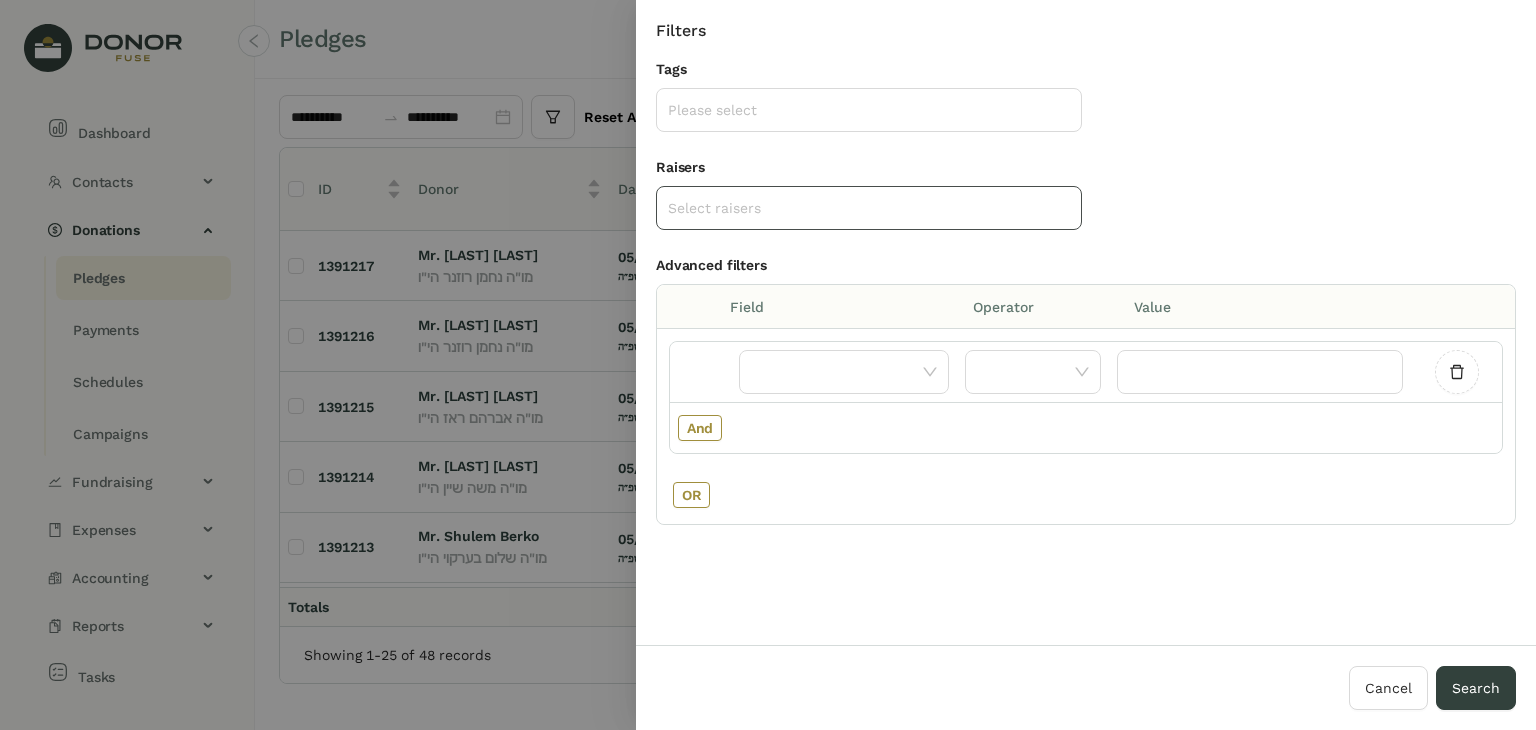 click on "Select raisers" 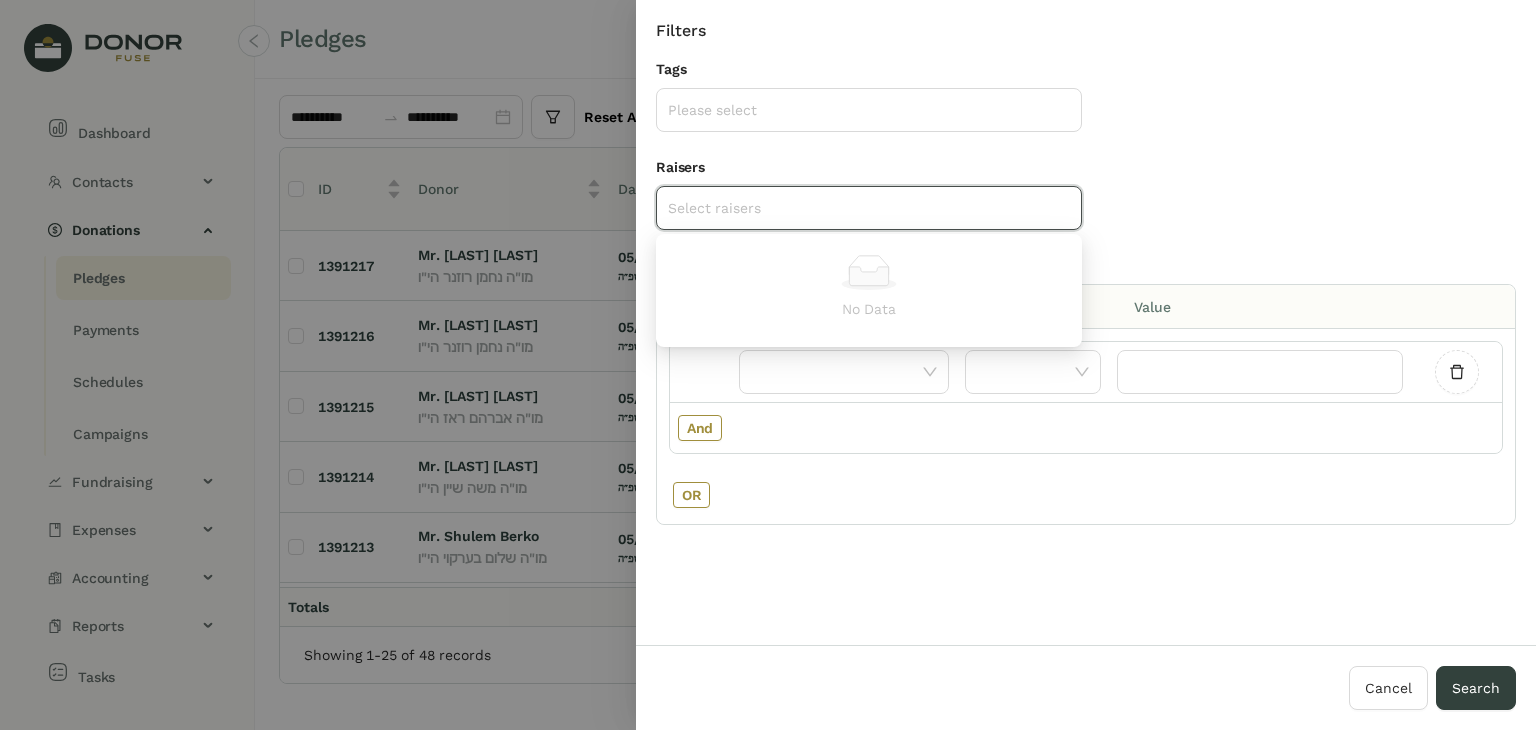 click on "Tags    Please select" at bounding box center (869, 107) 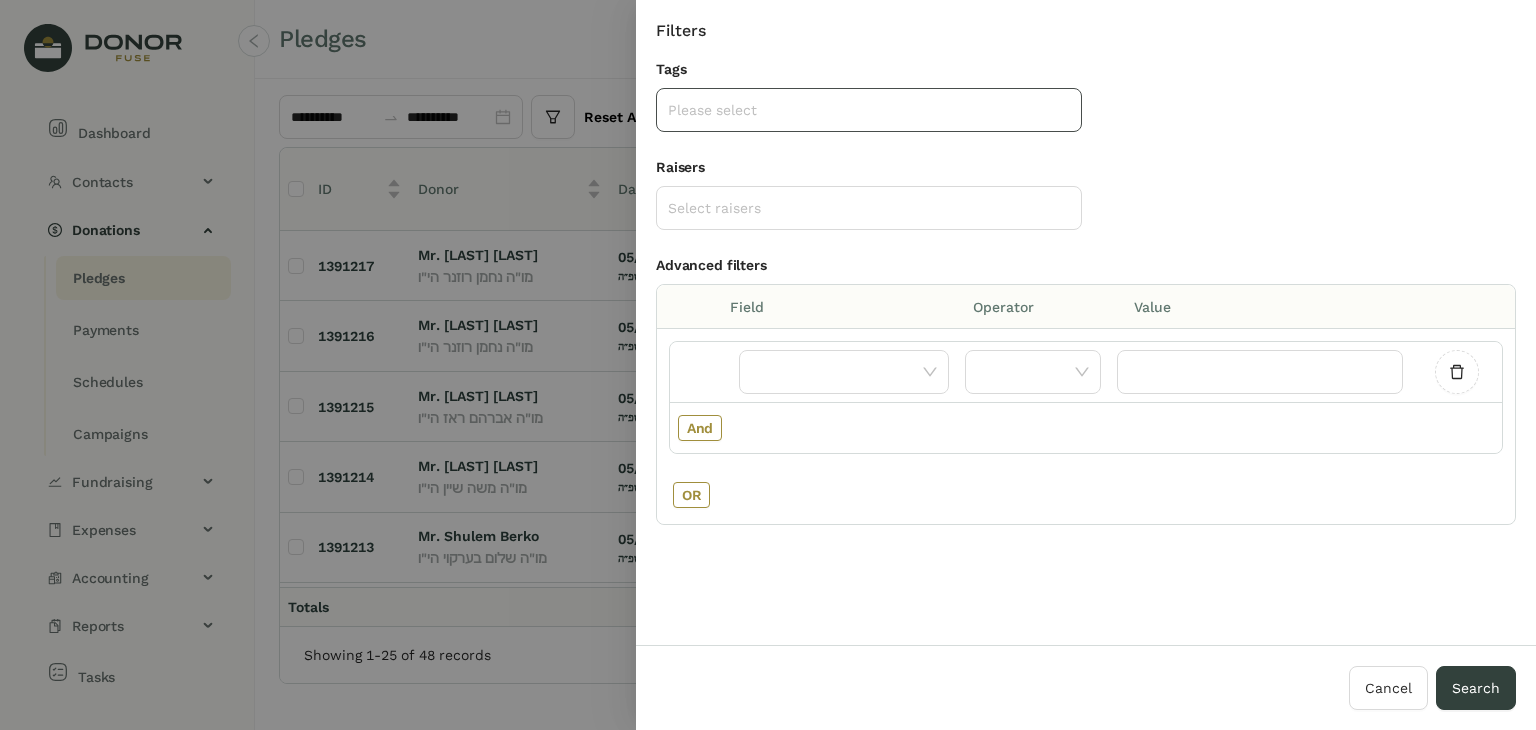 click on "Please select" 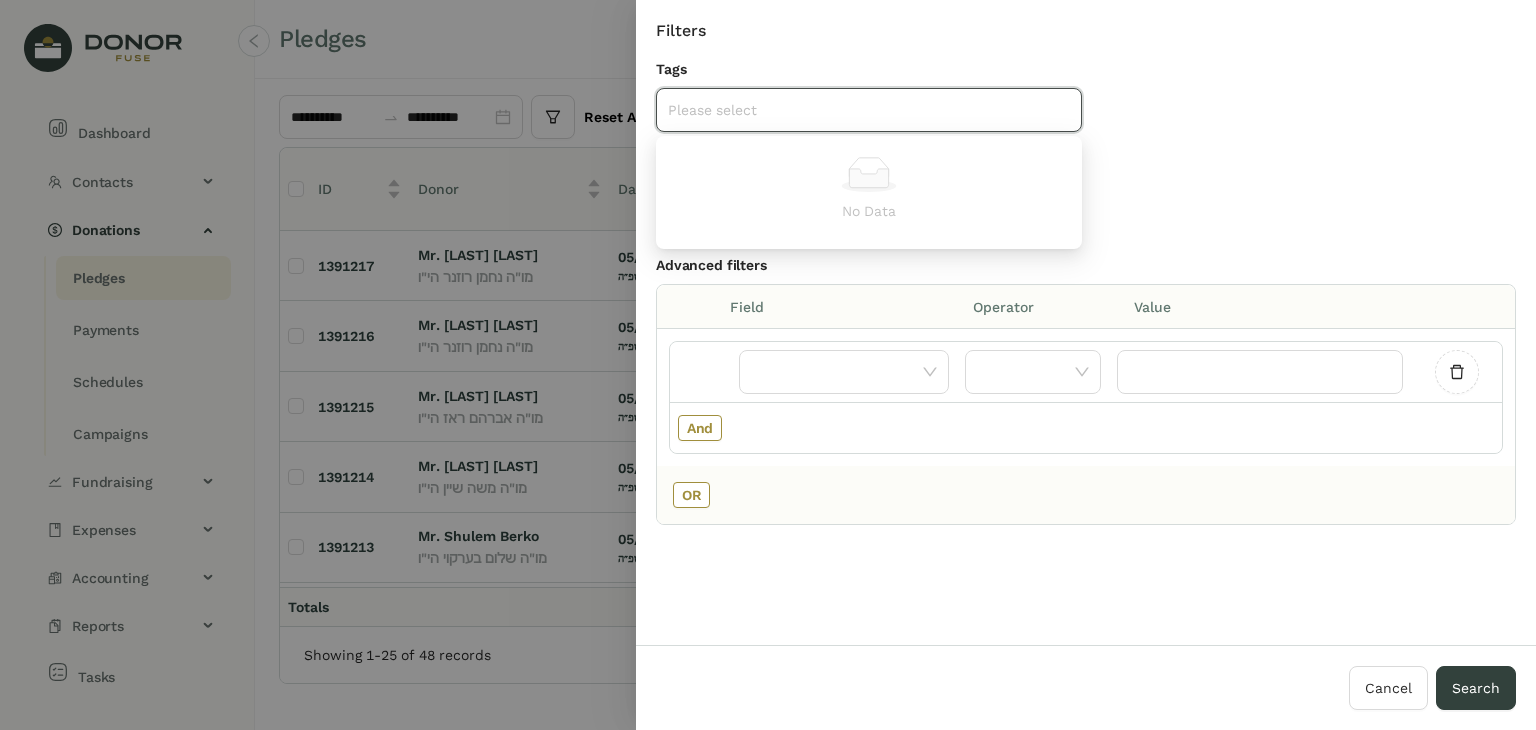 click on "OR" 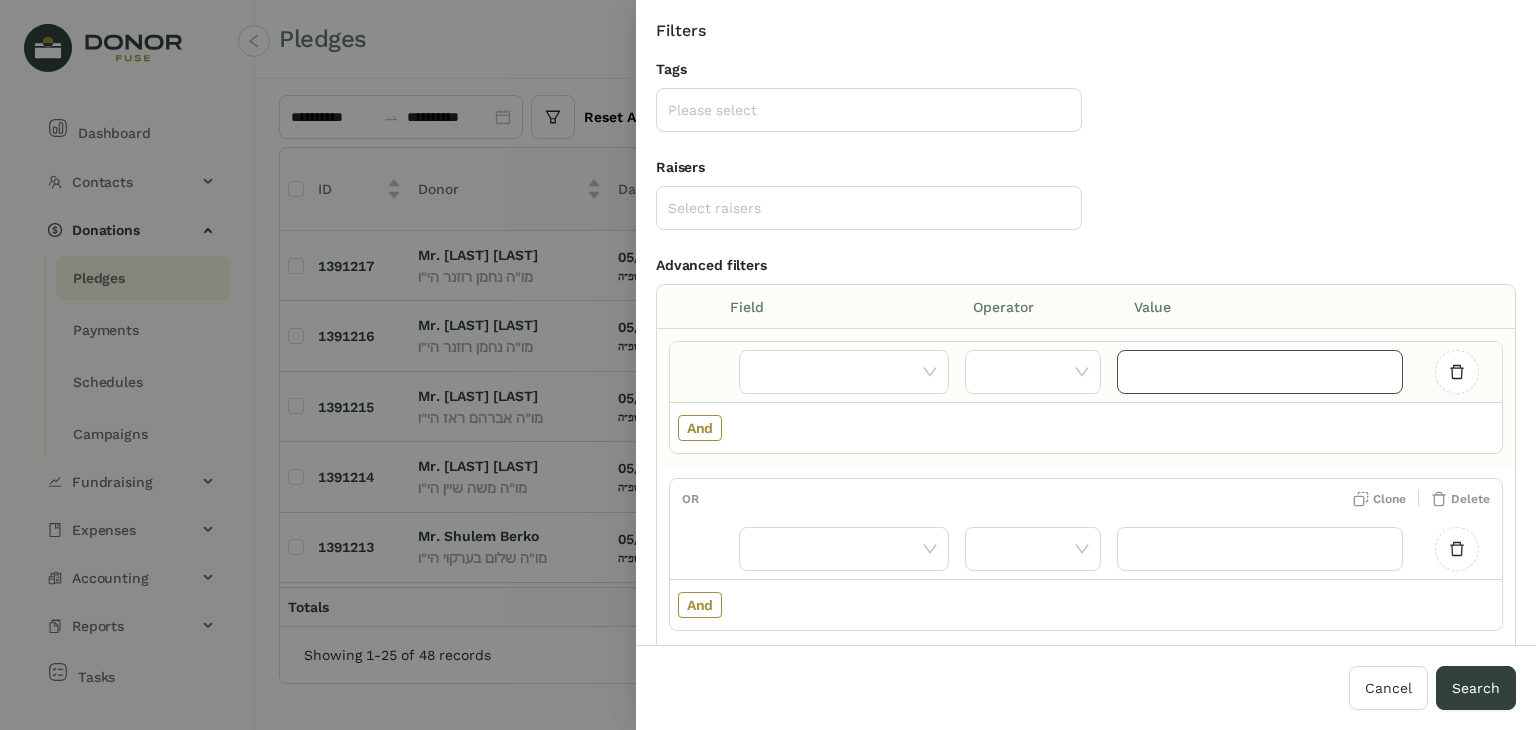 click 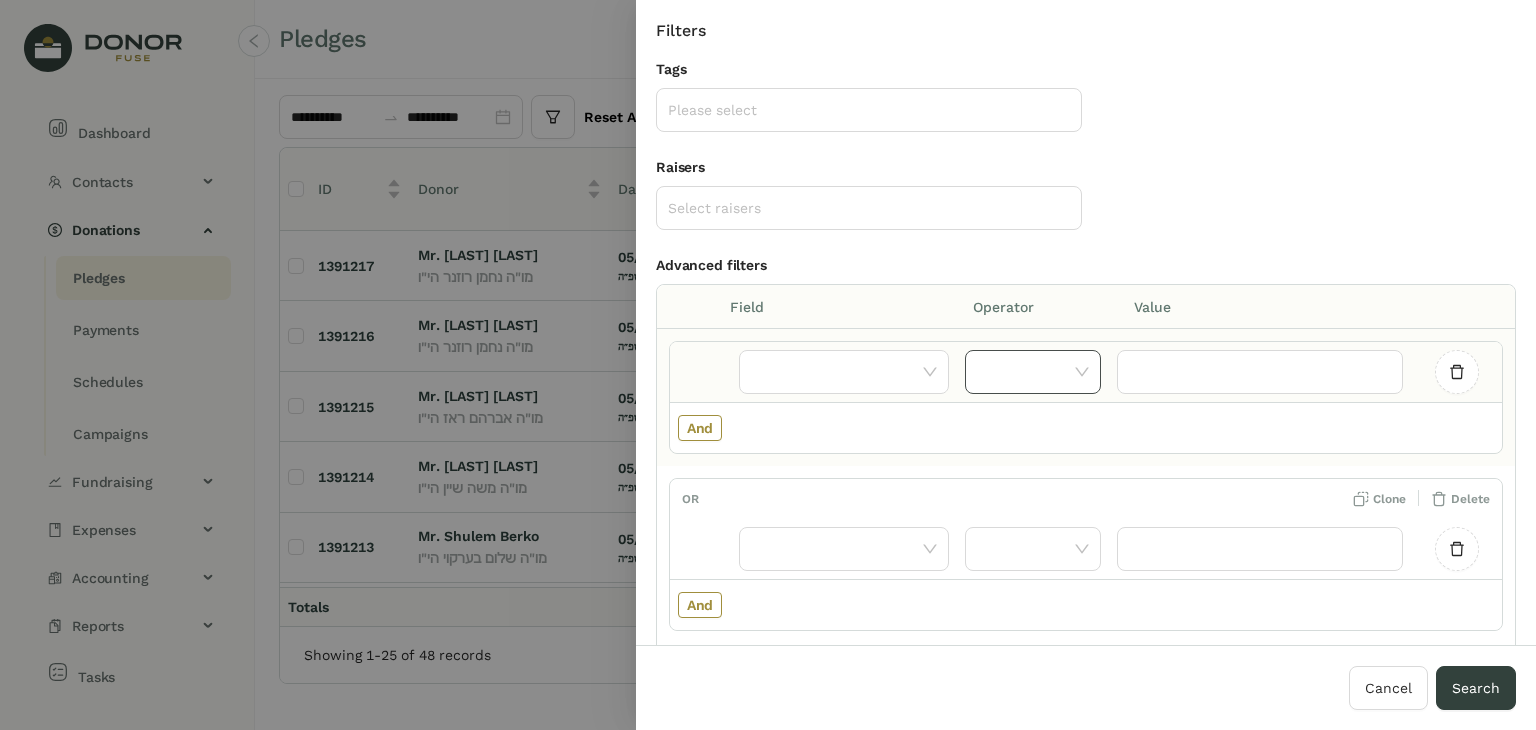 click 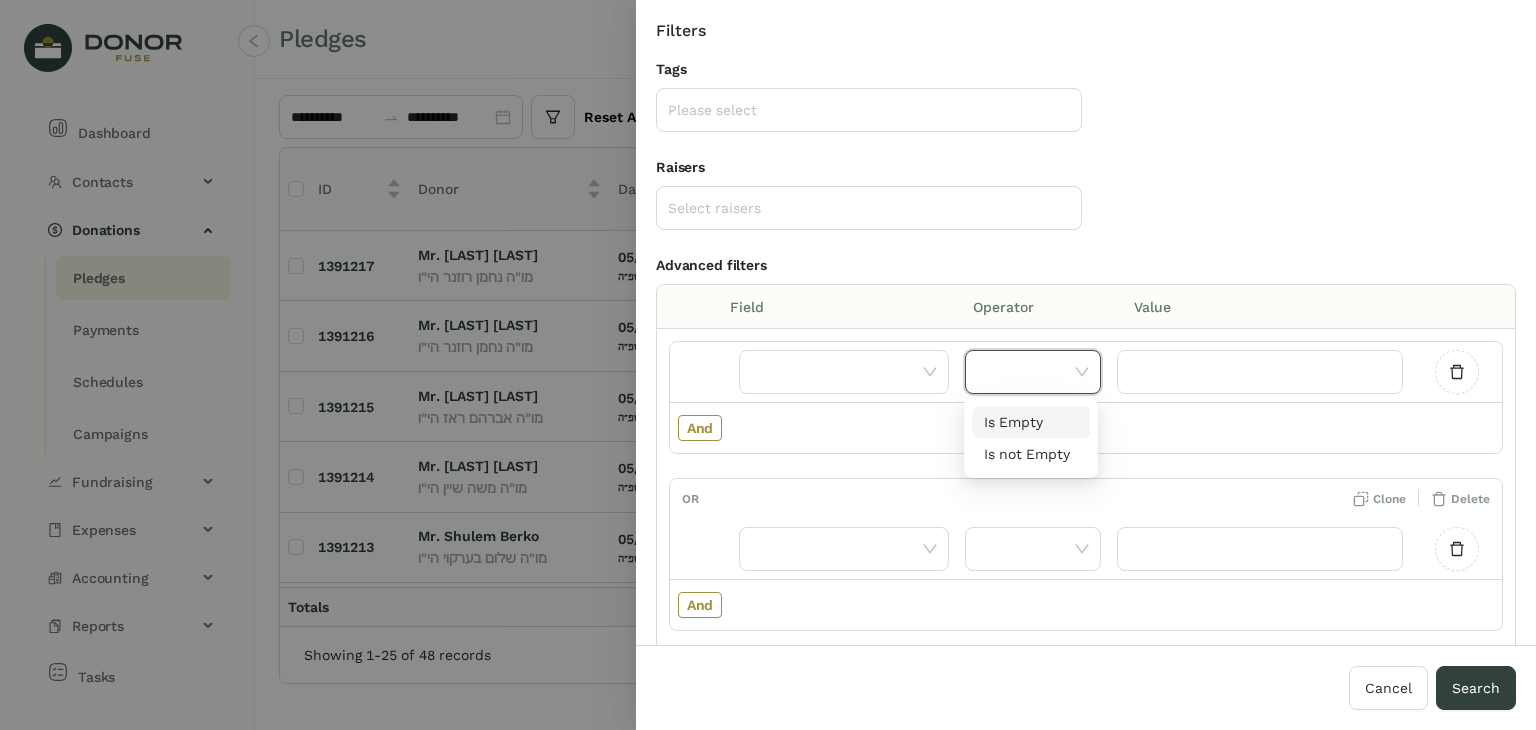 click on "Is Empty" at bounding box center (1031, 422) 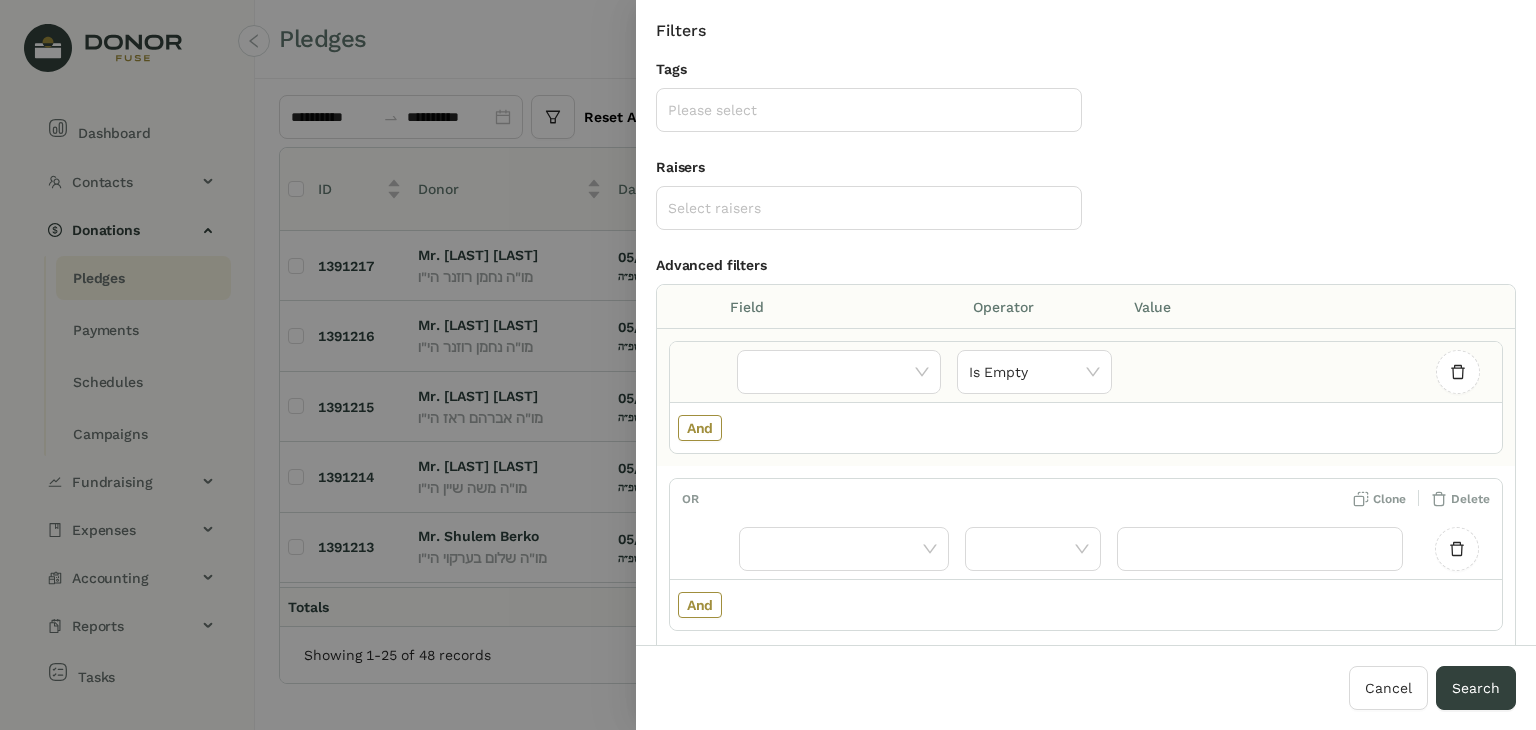 click 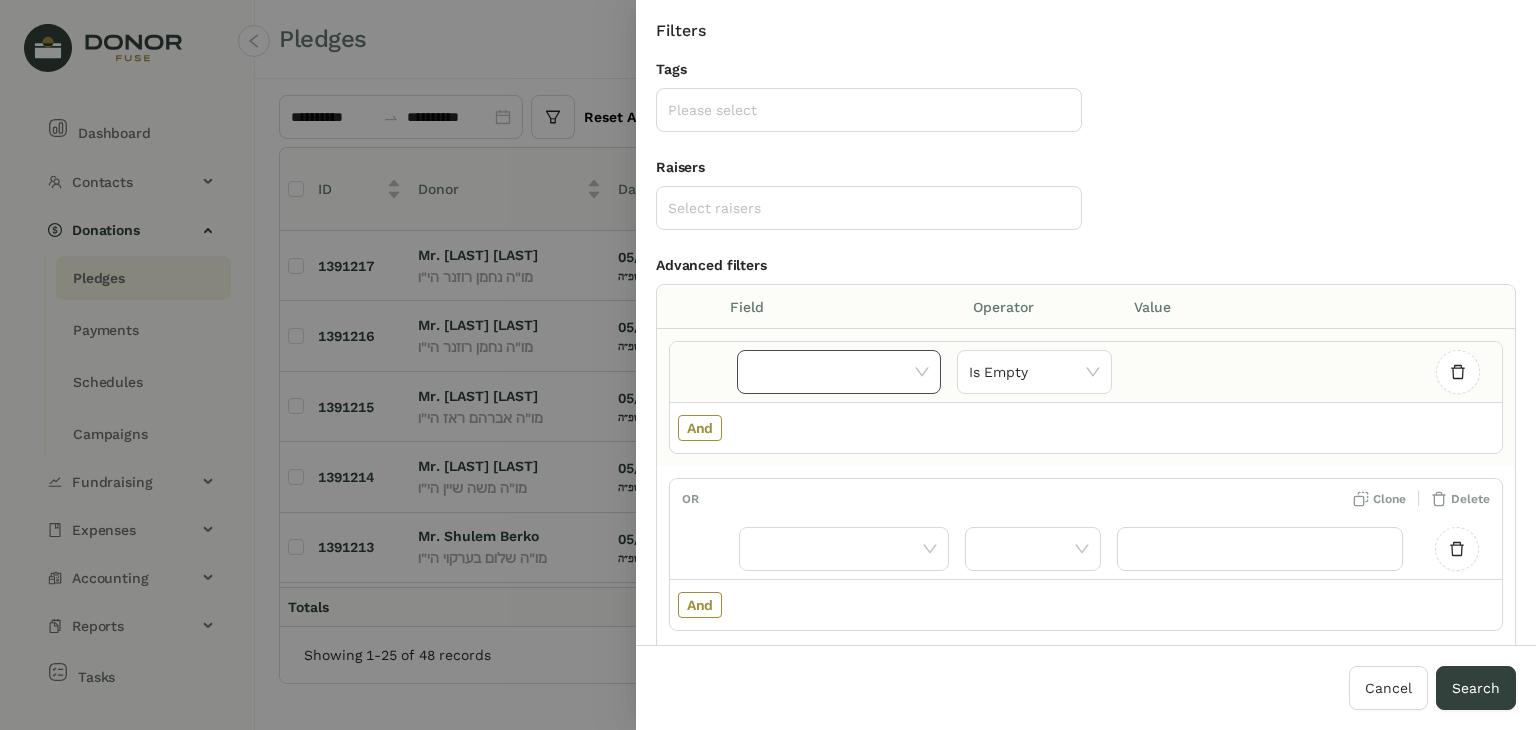 click 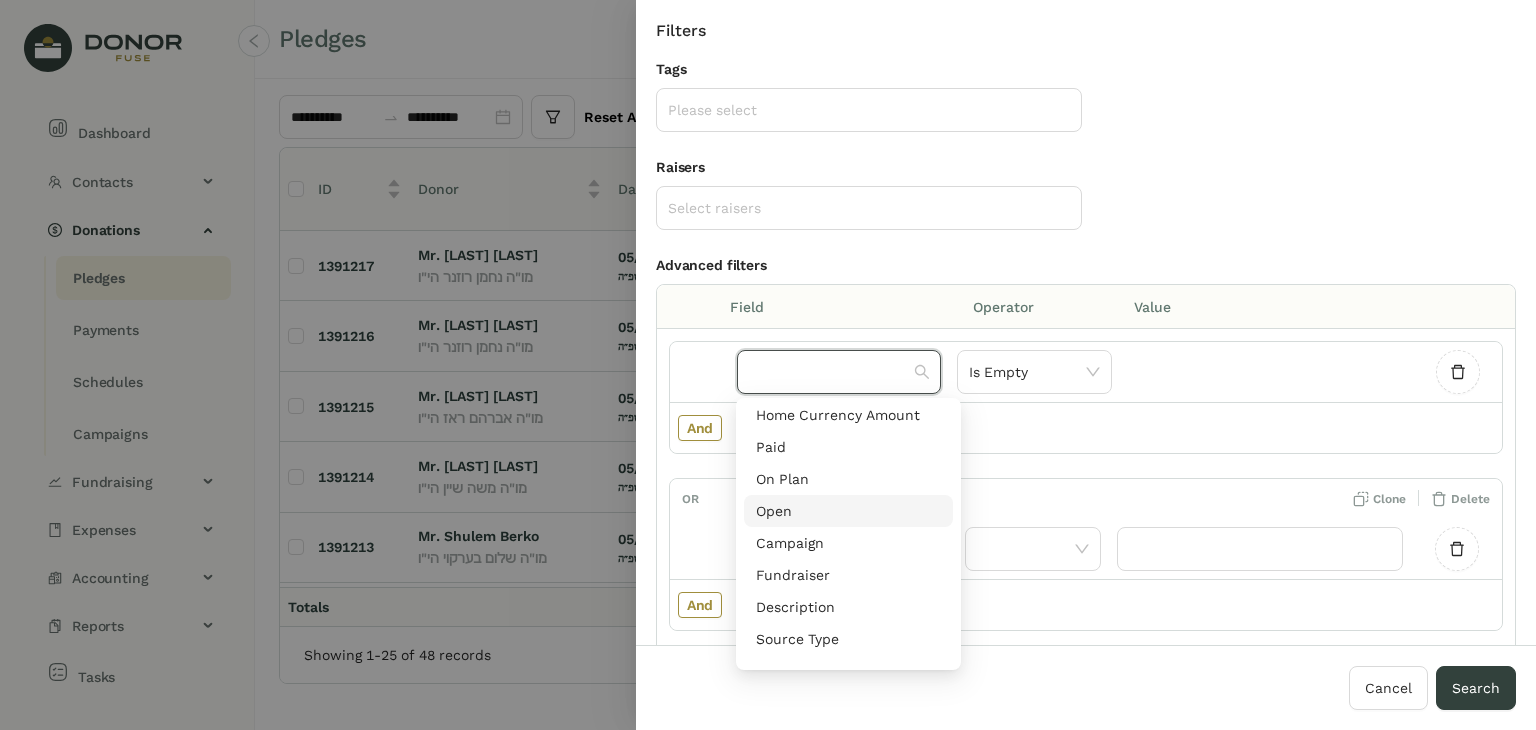 scroll, scrollTop: 100, scrollLeft: 0, axis: vertical 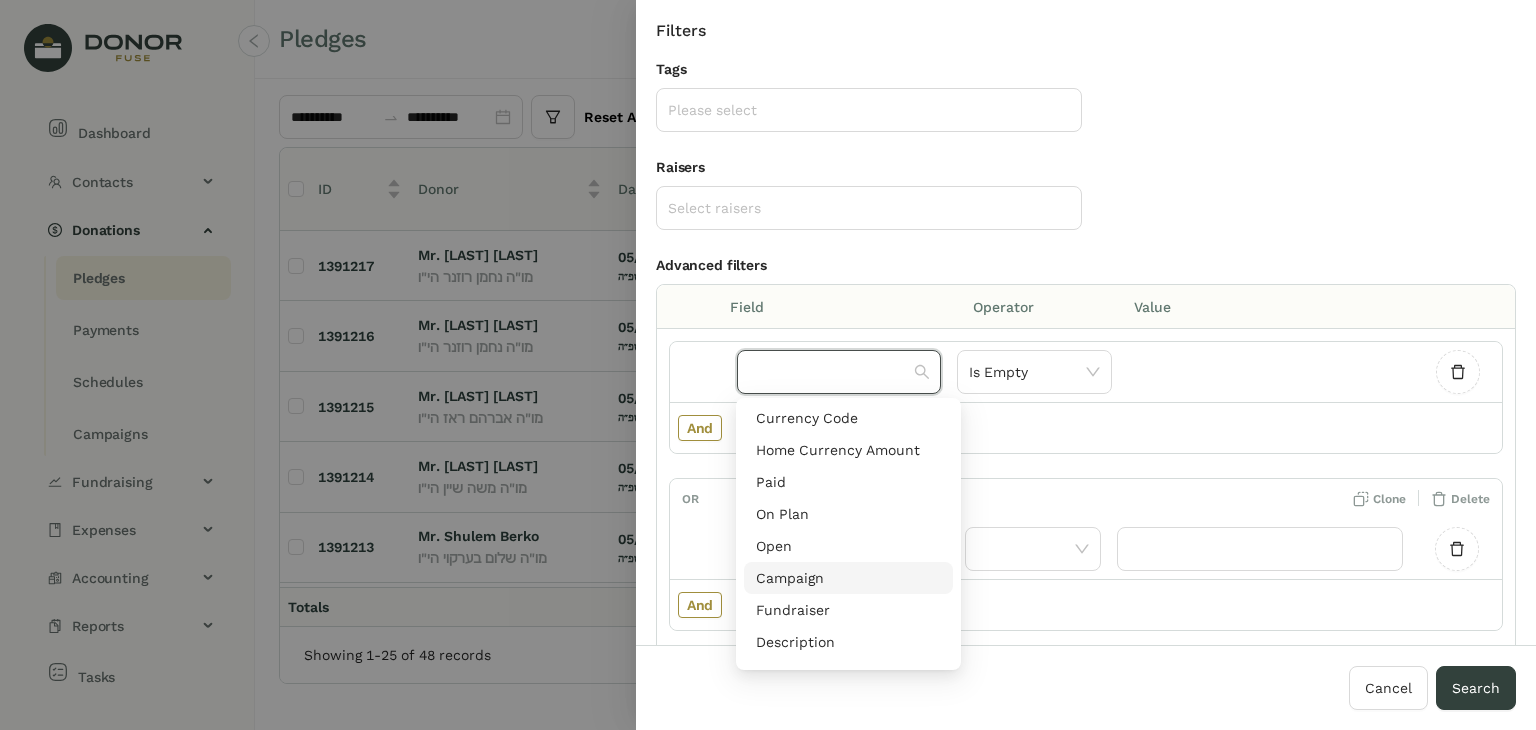 click on "Campaign" at bounding box center [848, 578] 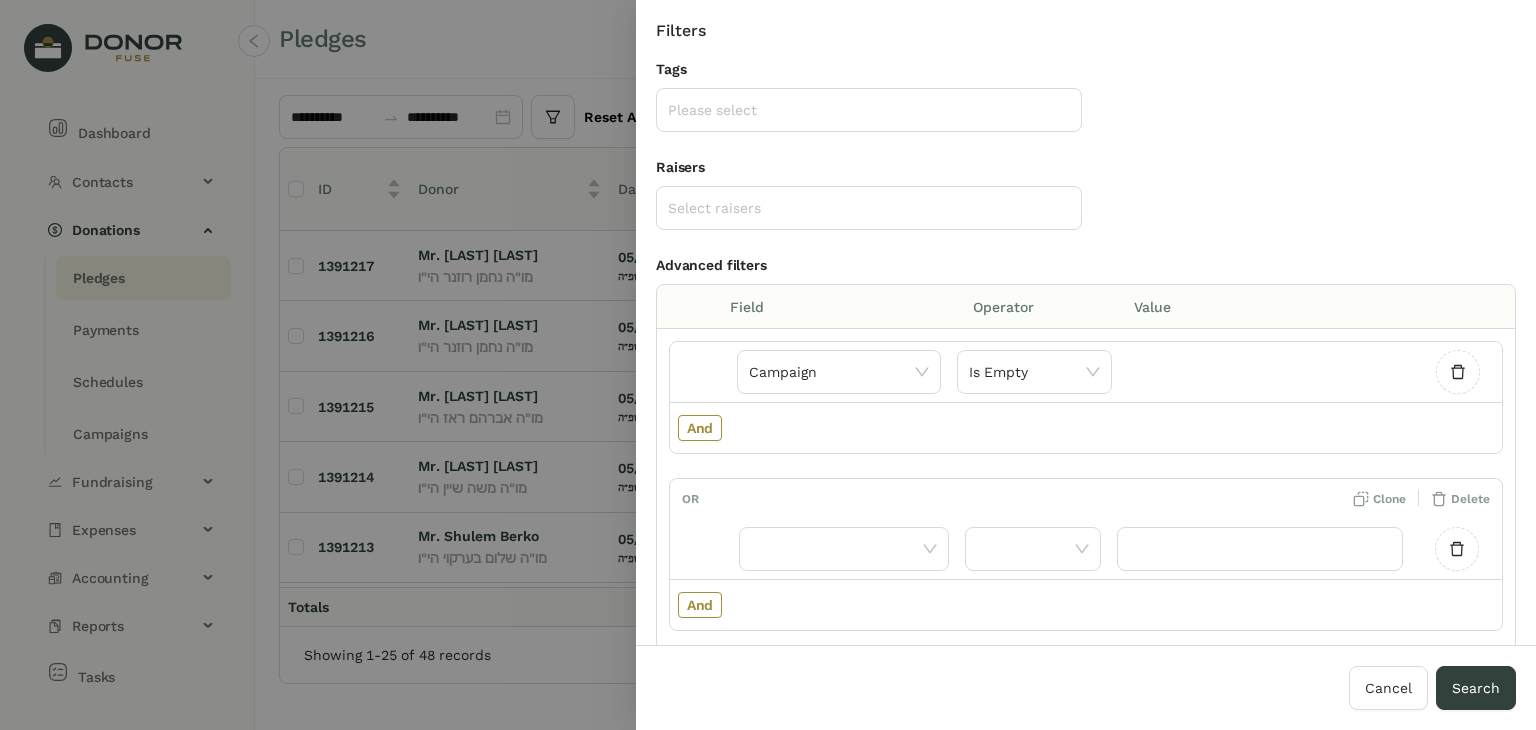 click on "Cancel Search" at bounding box center [1086, 687] 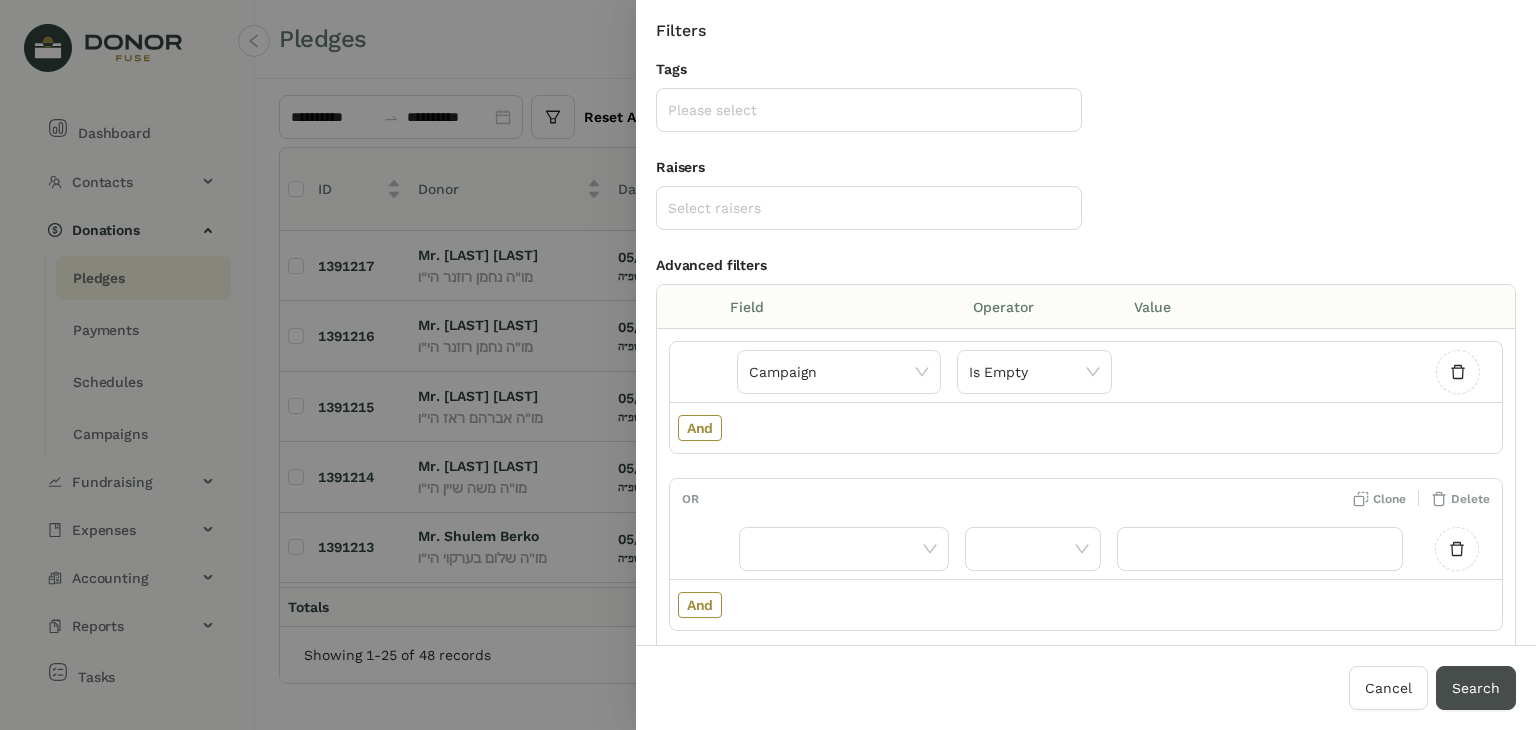 click on "Search" at bounding box center [1476, 688] 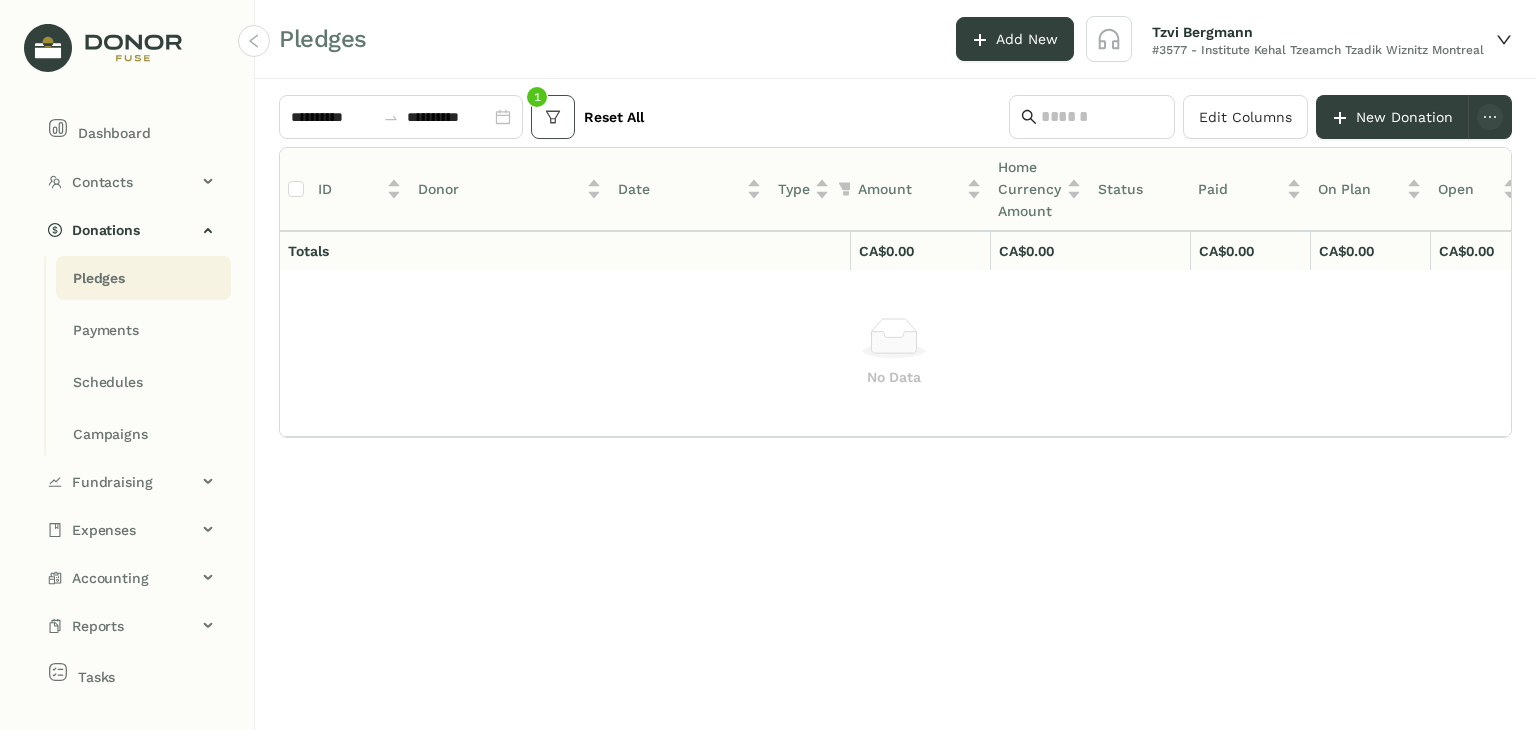 click 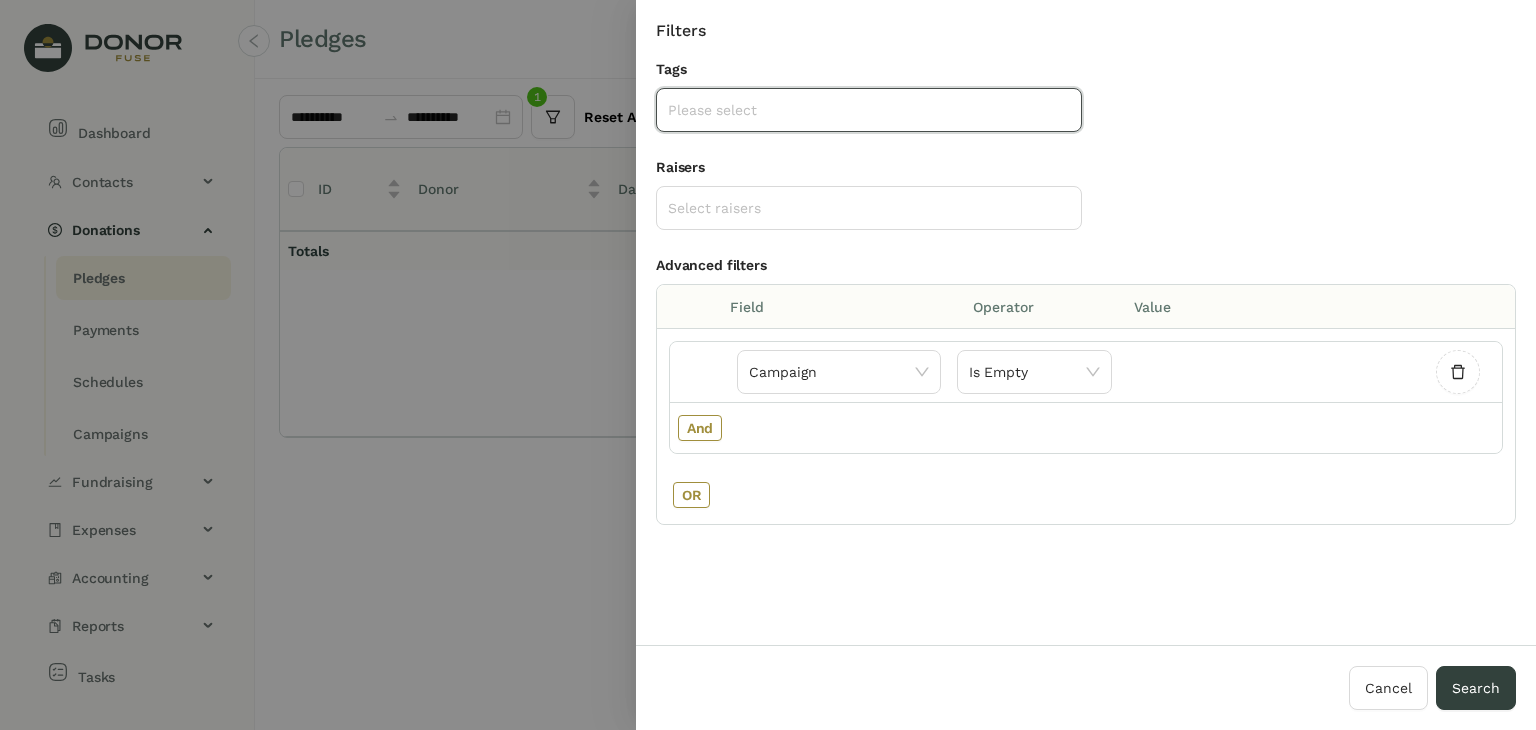 click 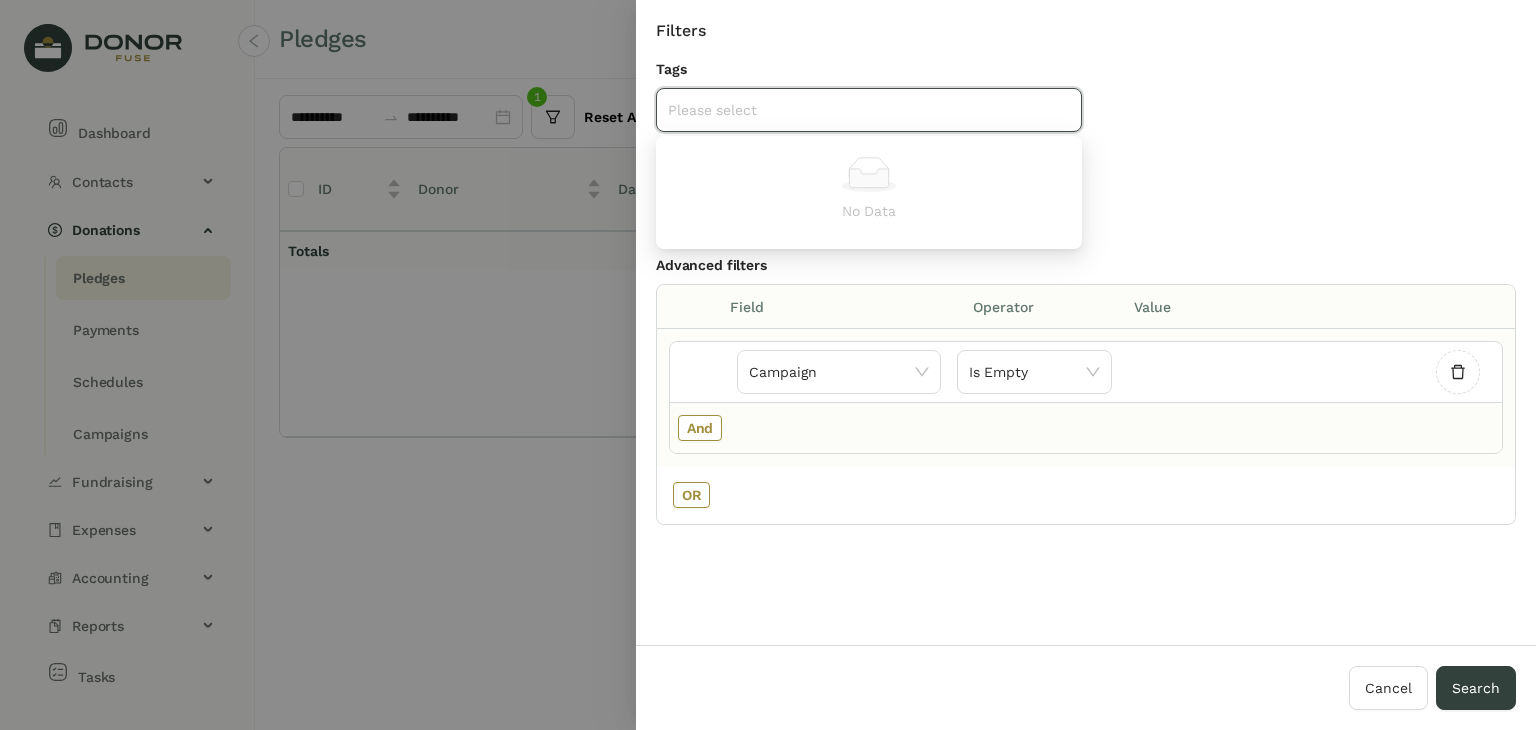 click on "And" 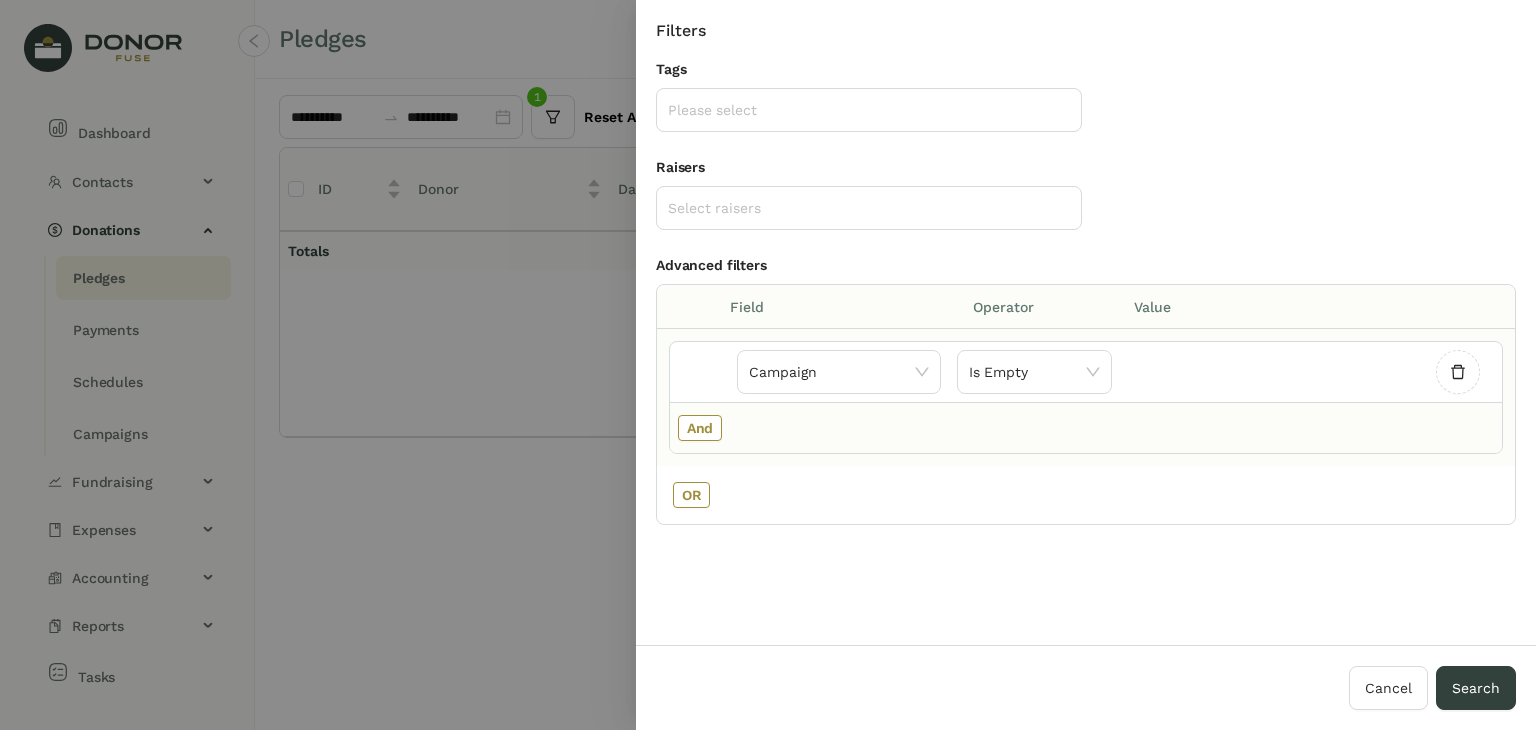 click on "And" 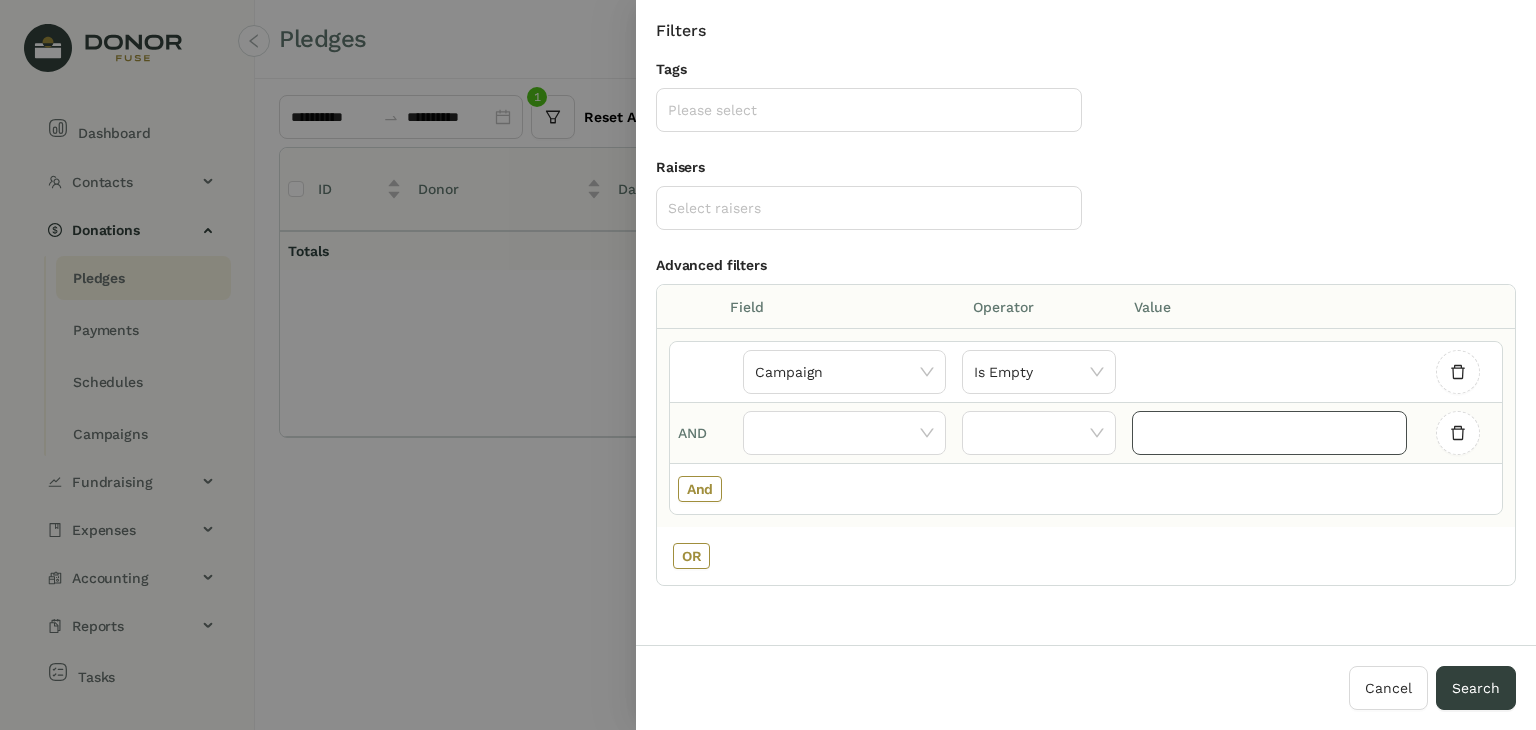 click 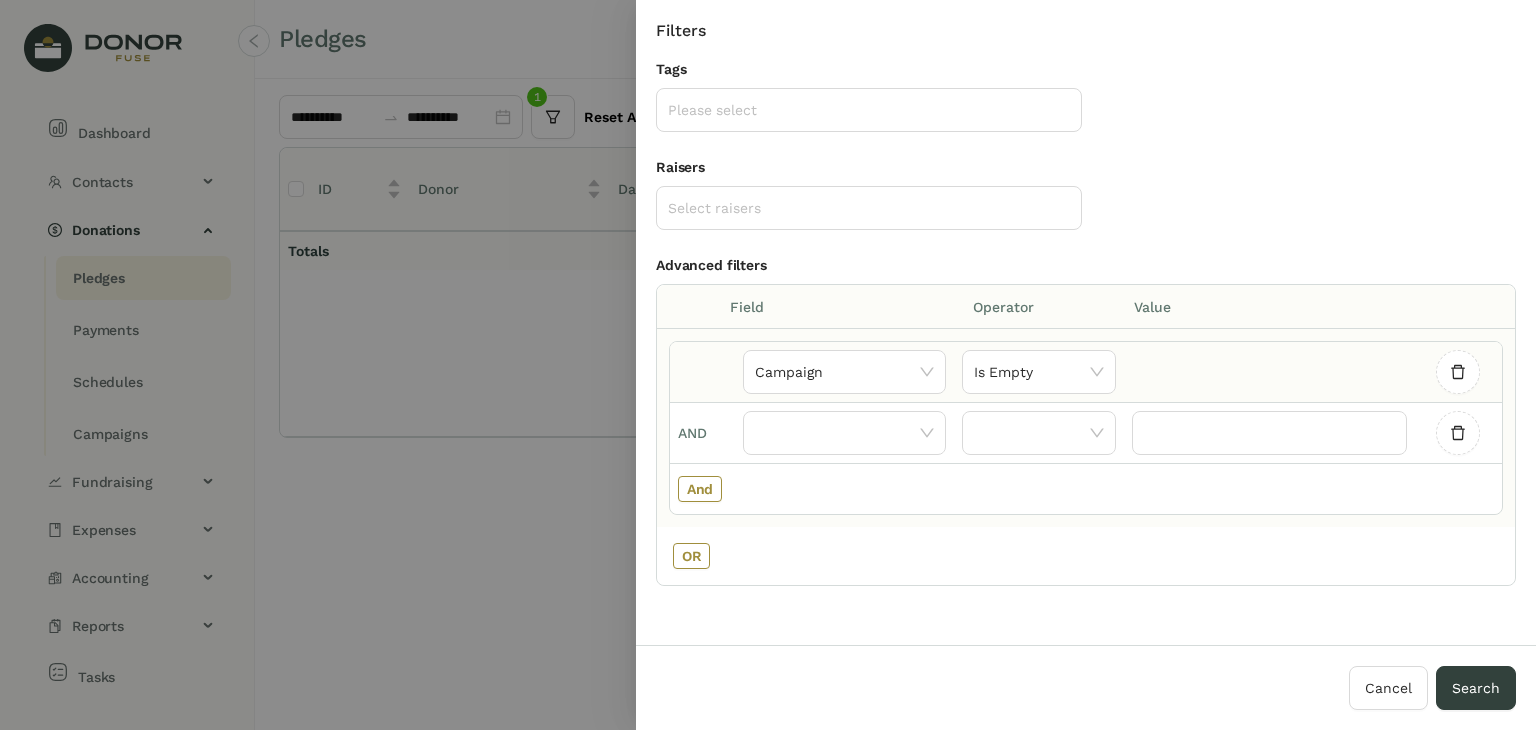 click 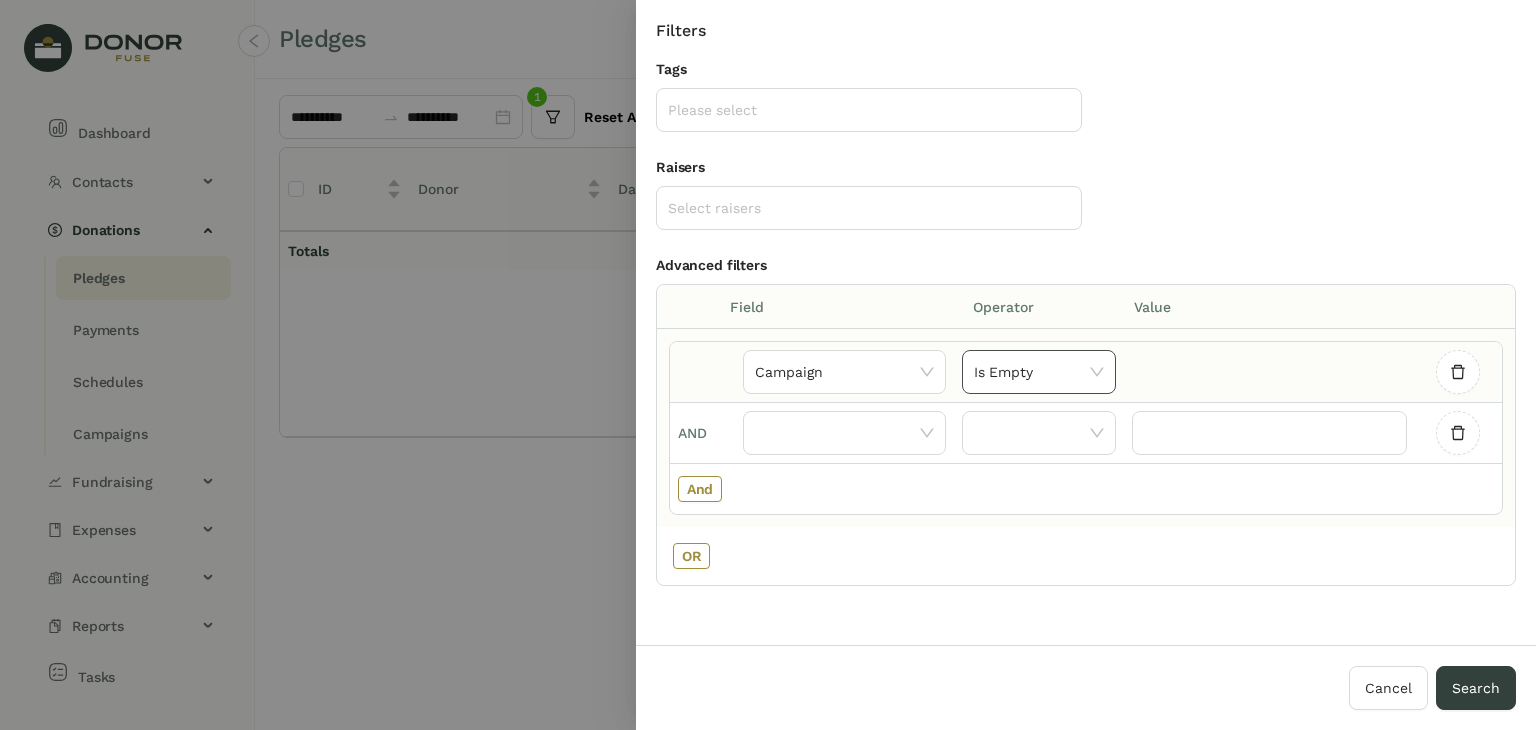 click on "Is Empty" 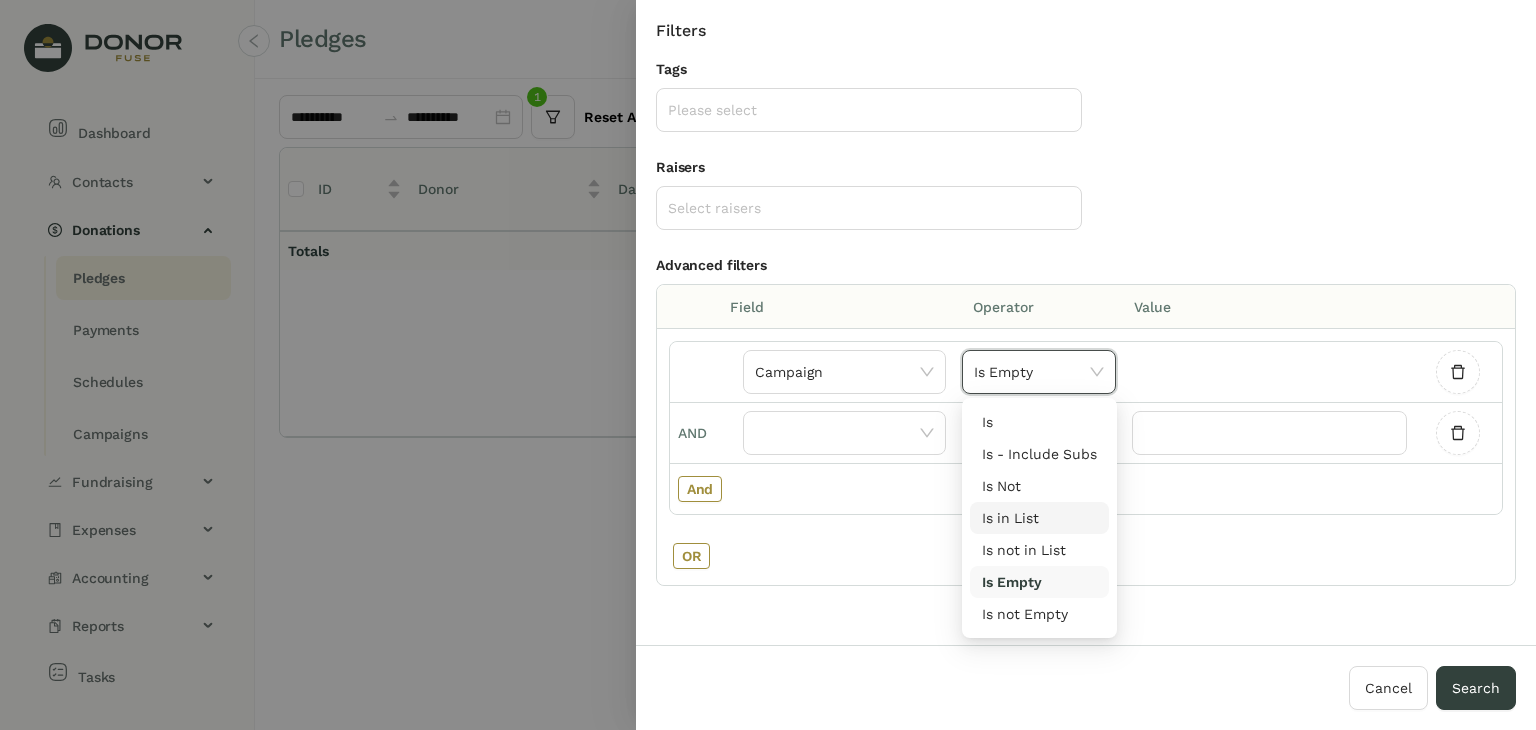 click on "Is in List" at bounding box center (1039, 518) 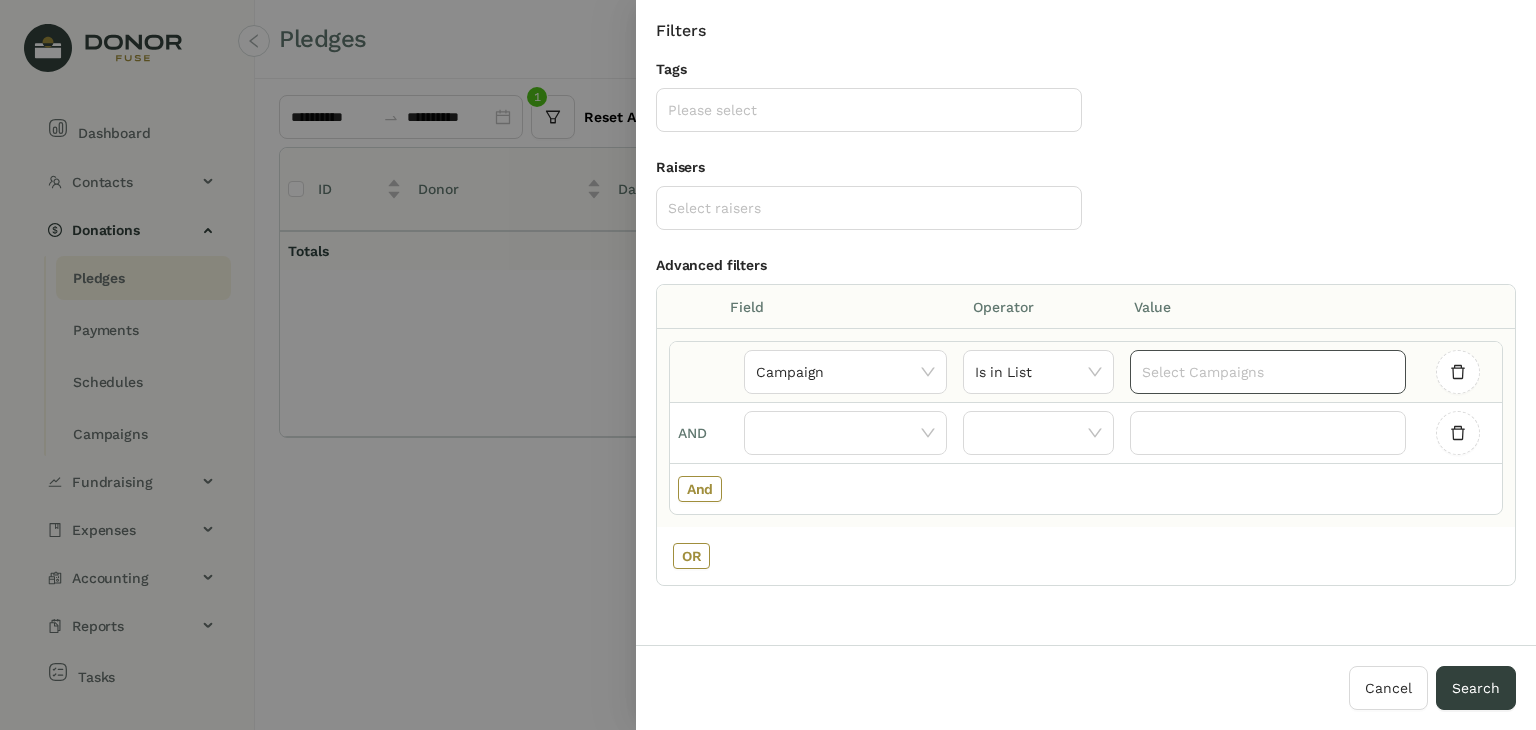click on "Select Campaigns" 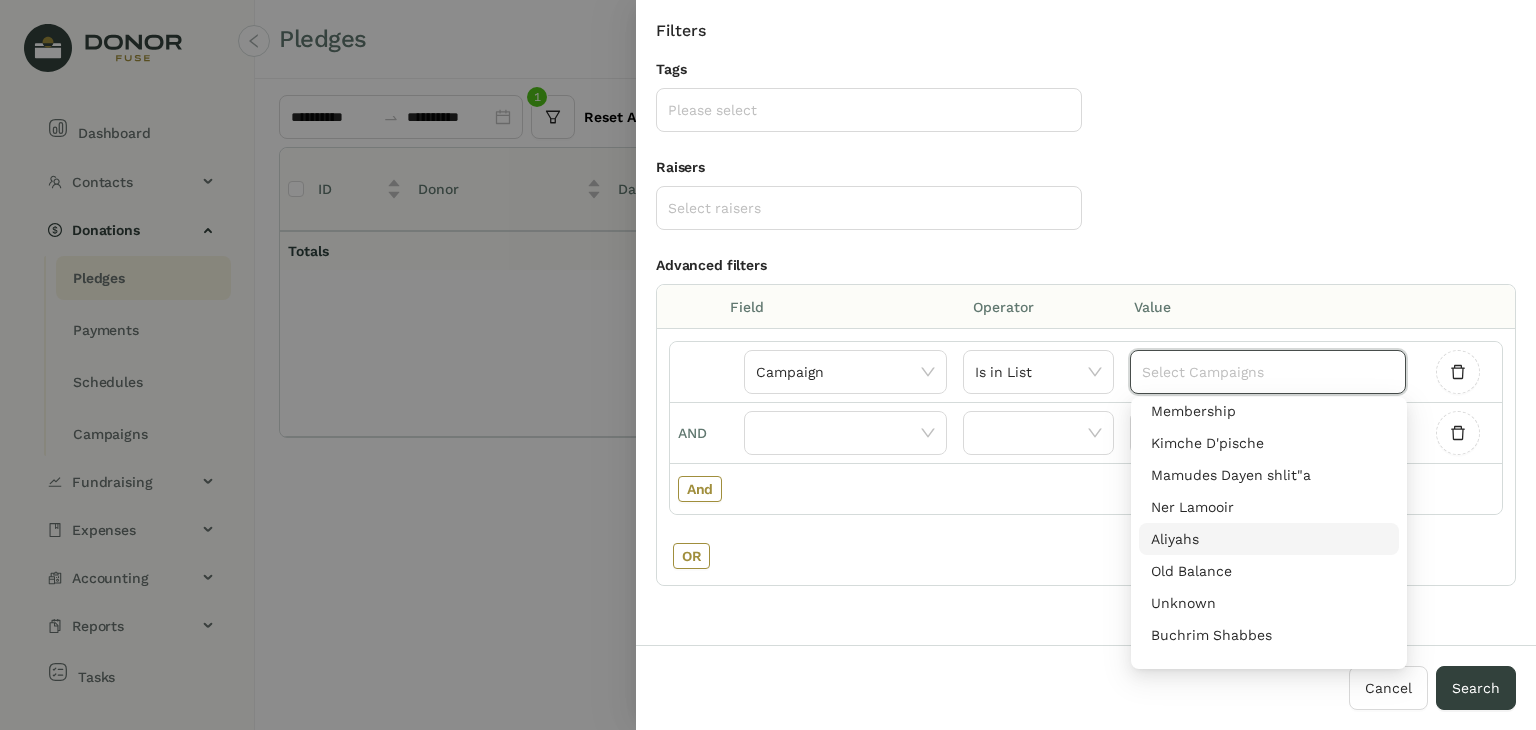 scroll, scrollTop: 0, scrollLeft: 0, axis: both 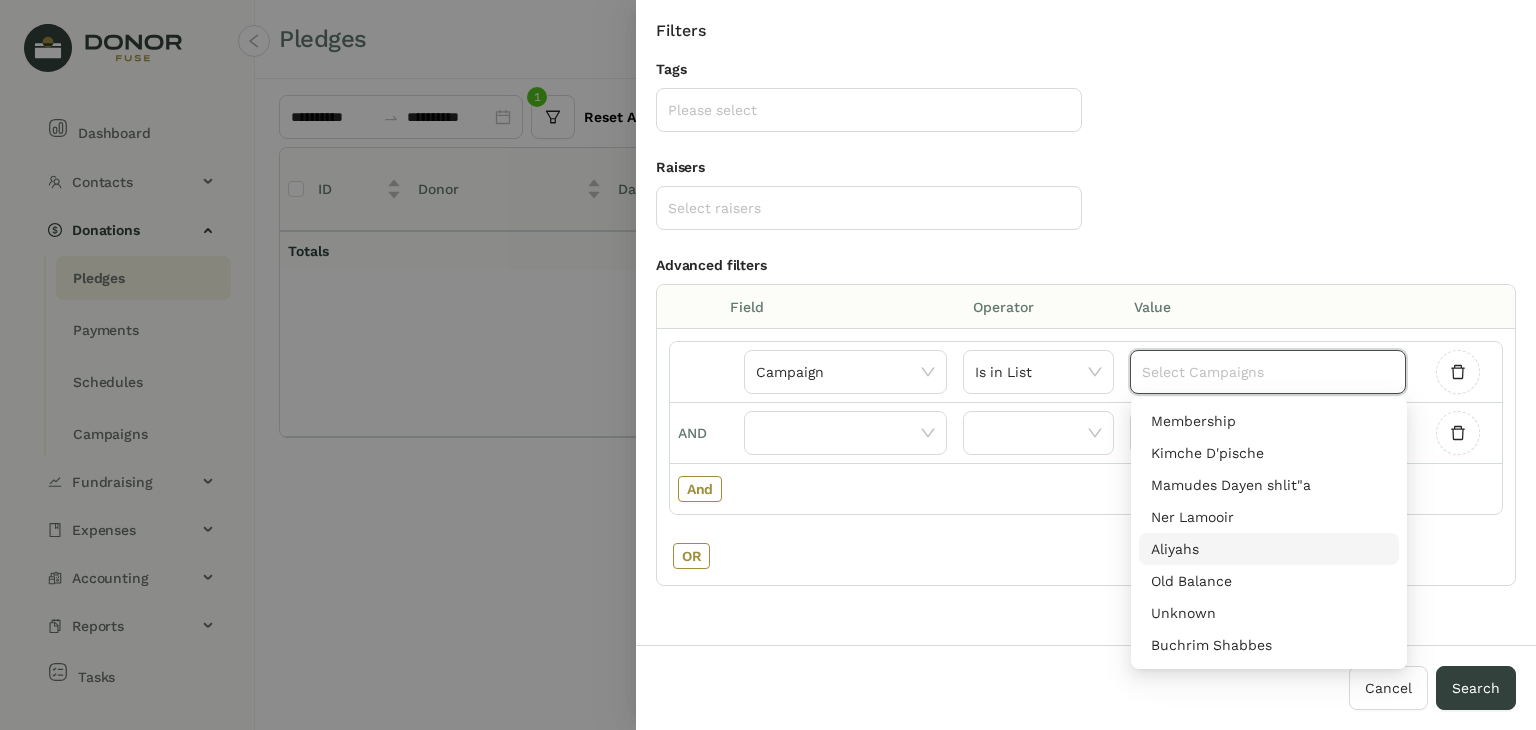 click on "Aliyahs" at bounding box center [1269, 549] 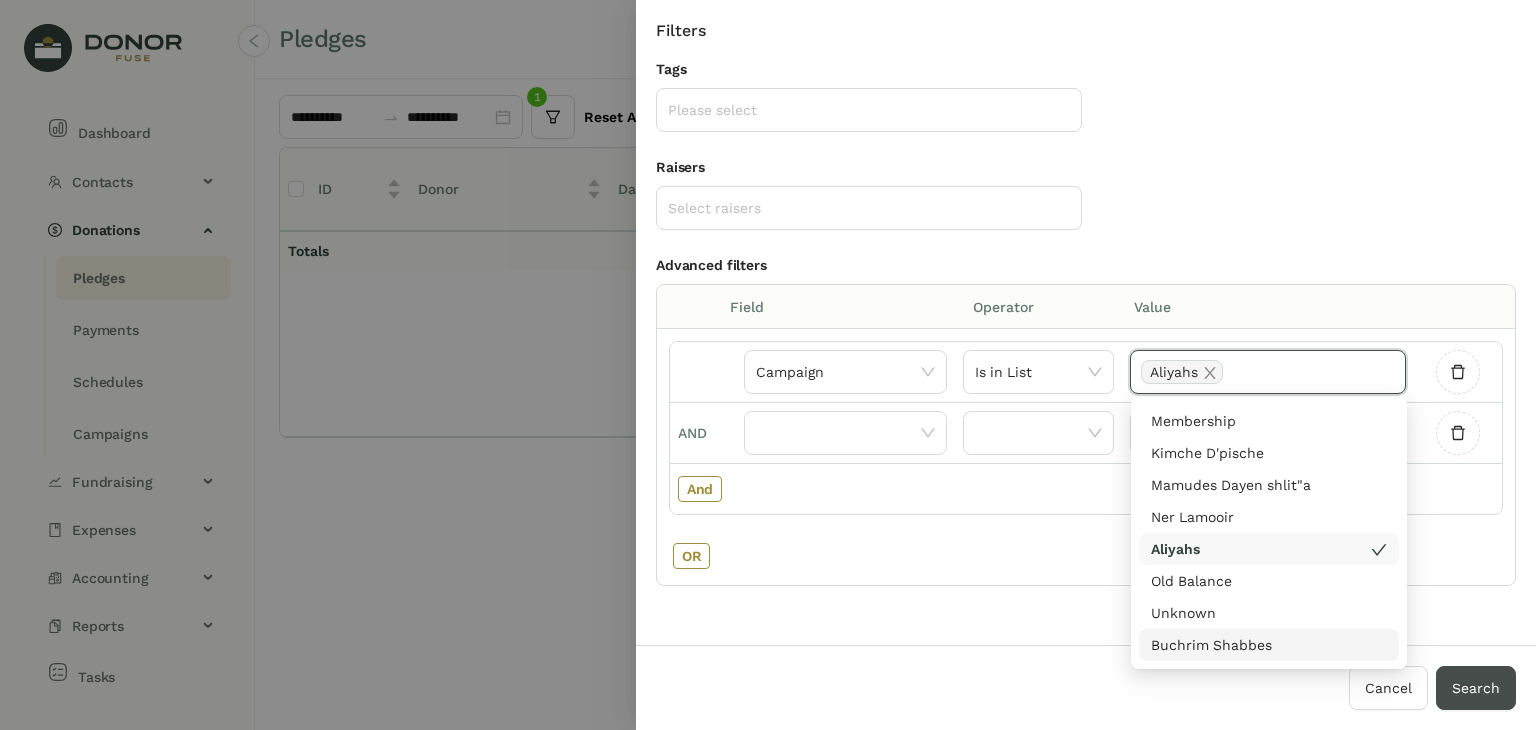 click on "Search" at bounding box center [1476, 688] 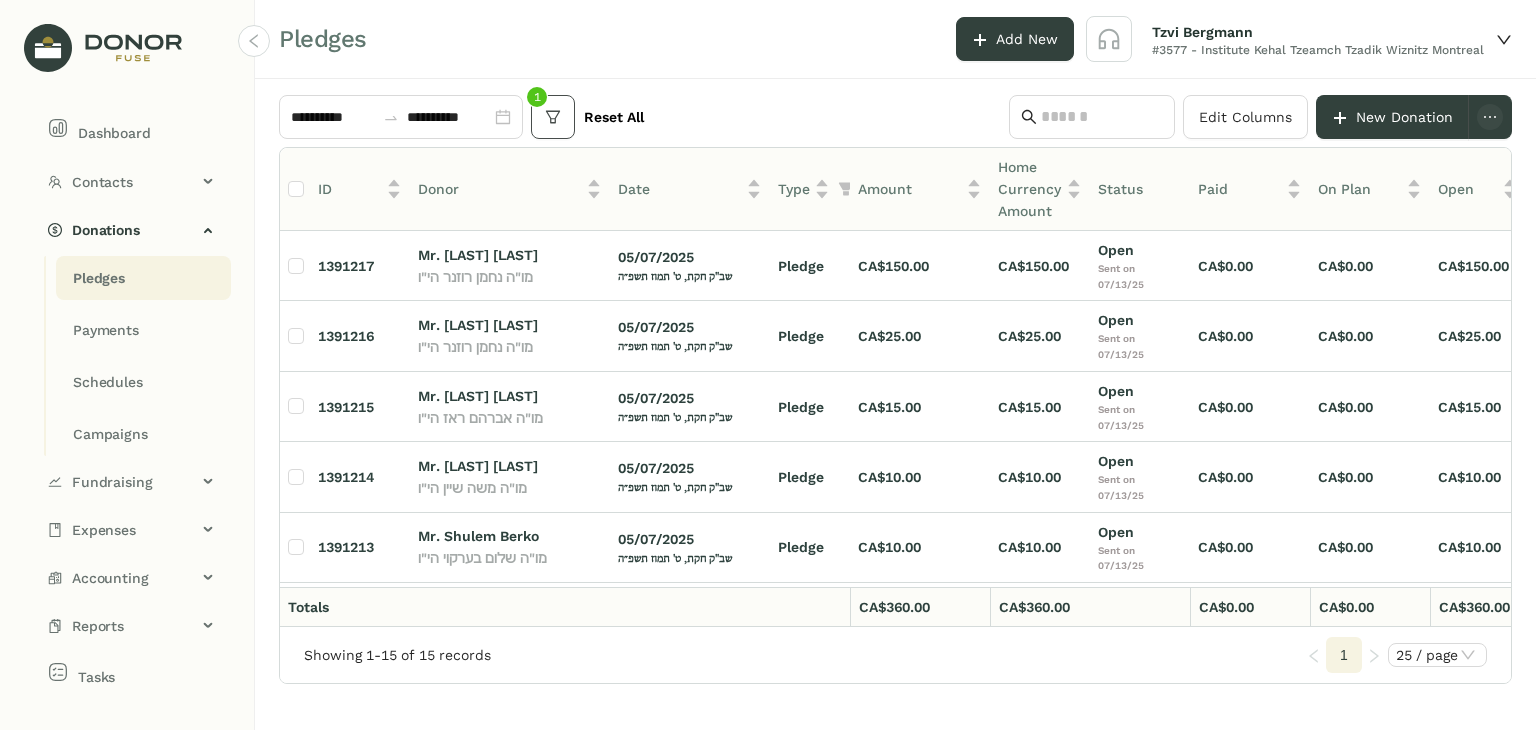 scroll, scrollTop: 688, scrollLeft: 0, axis: vertical 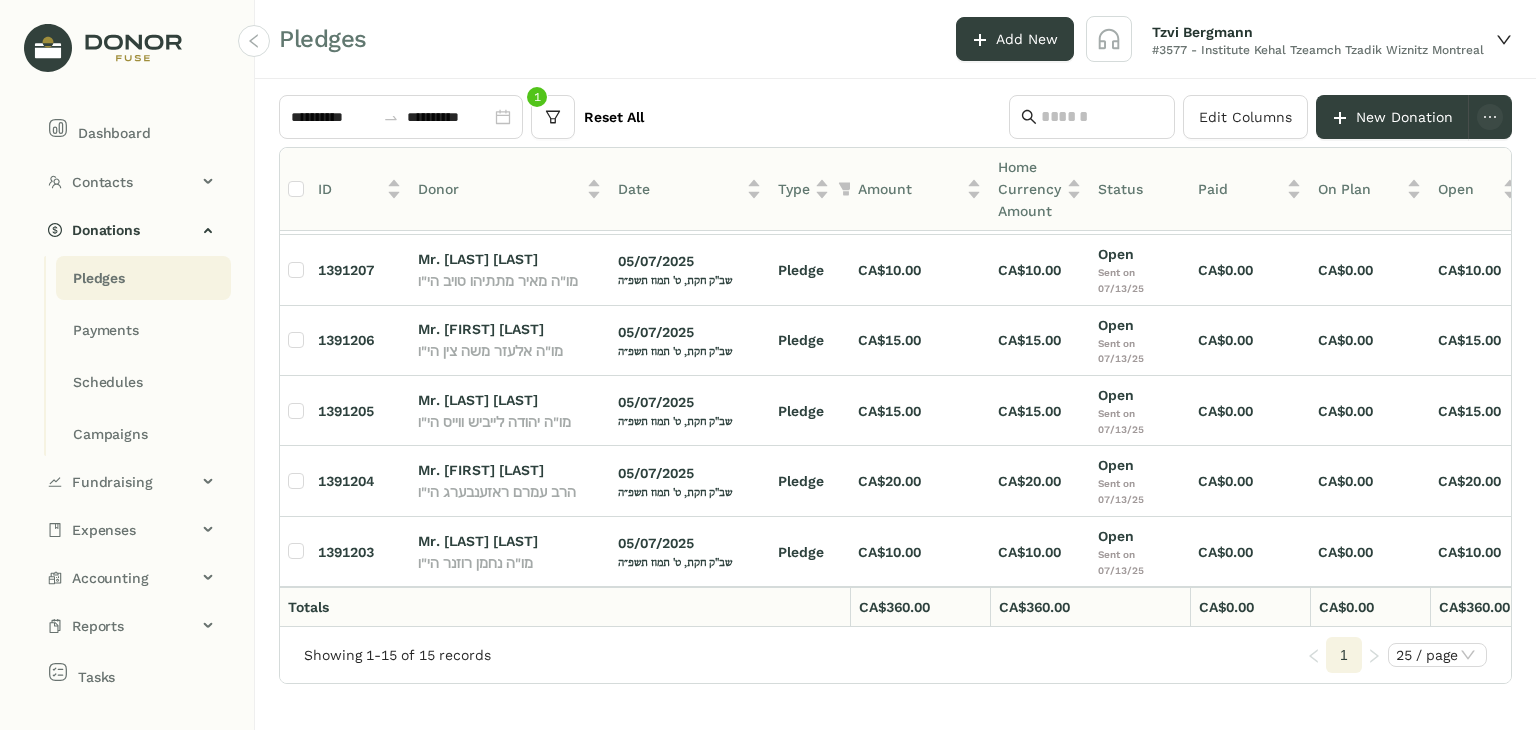 click on "Dashboard Contacts Donors Accounts Lists Donations Pledges Payments Schedules Campaigns Fundraising Fundraisers Sponsorships Events Expenses Vendors Bills Print Checks Accounting Transactions Chart of Accounts Funds Bank Feed Reconciliation Reports Fundraising Open Pledges Profit & Loss Balance Sheet Account Transactions Vendor Balance Expired Pay. Methods Tasks Settings Account Settings Users Devices Seats / Lockers Donation Links Gateway Accounts Modules Automations Templates" 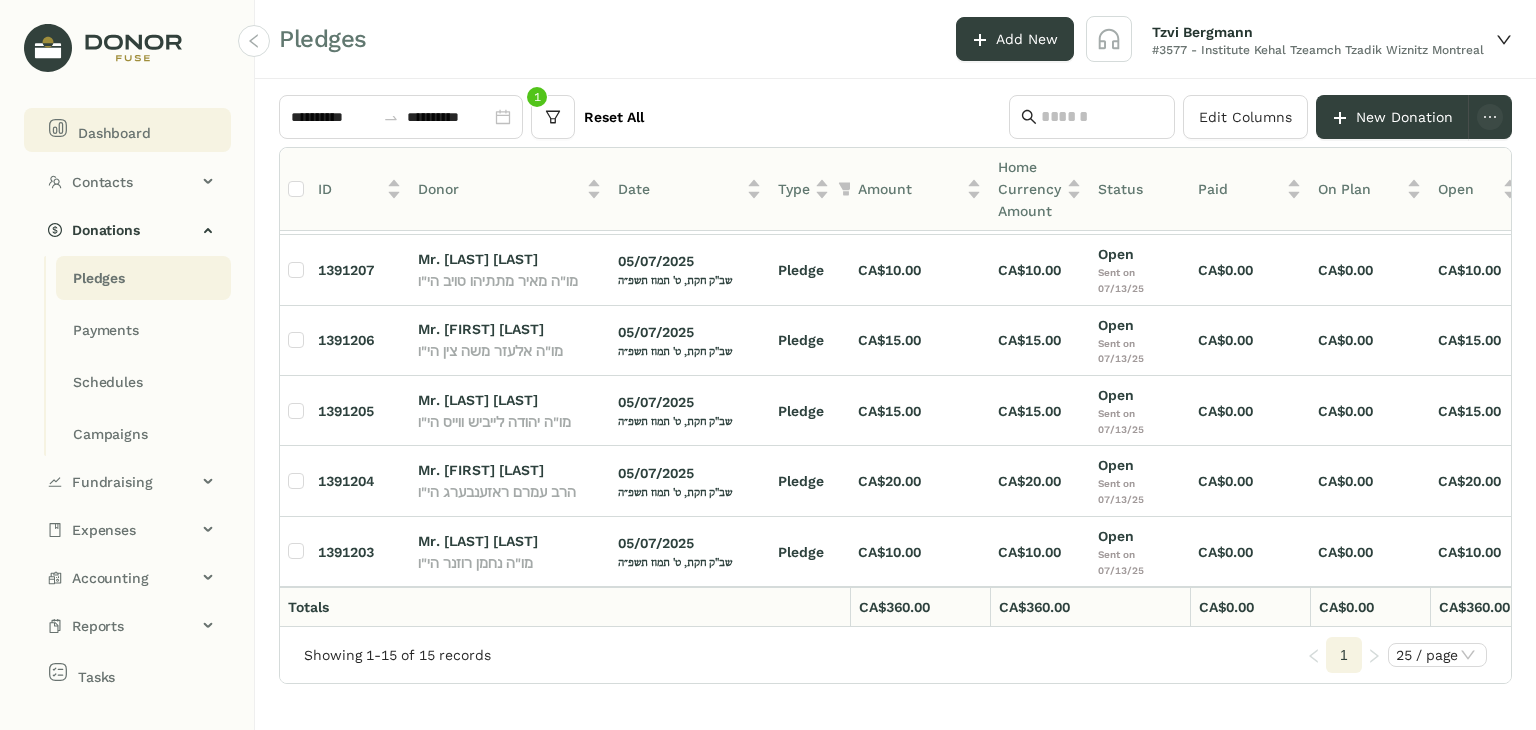 click on "Dashboard" 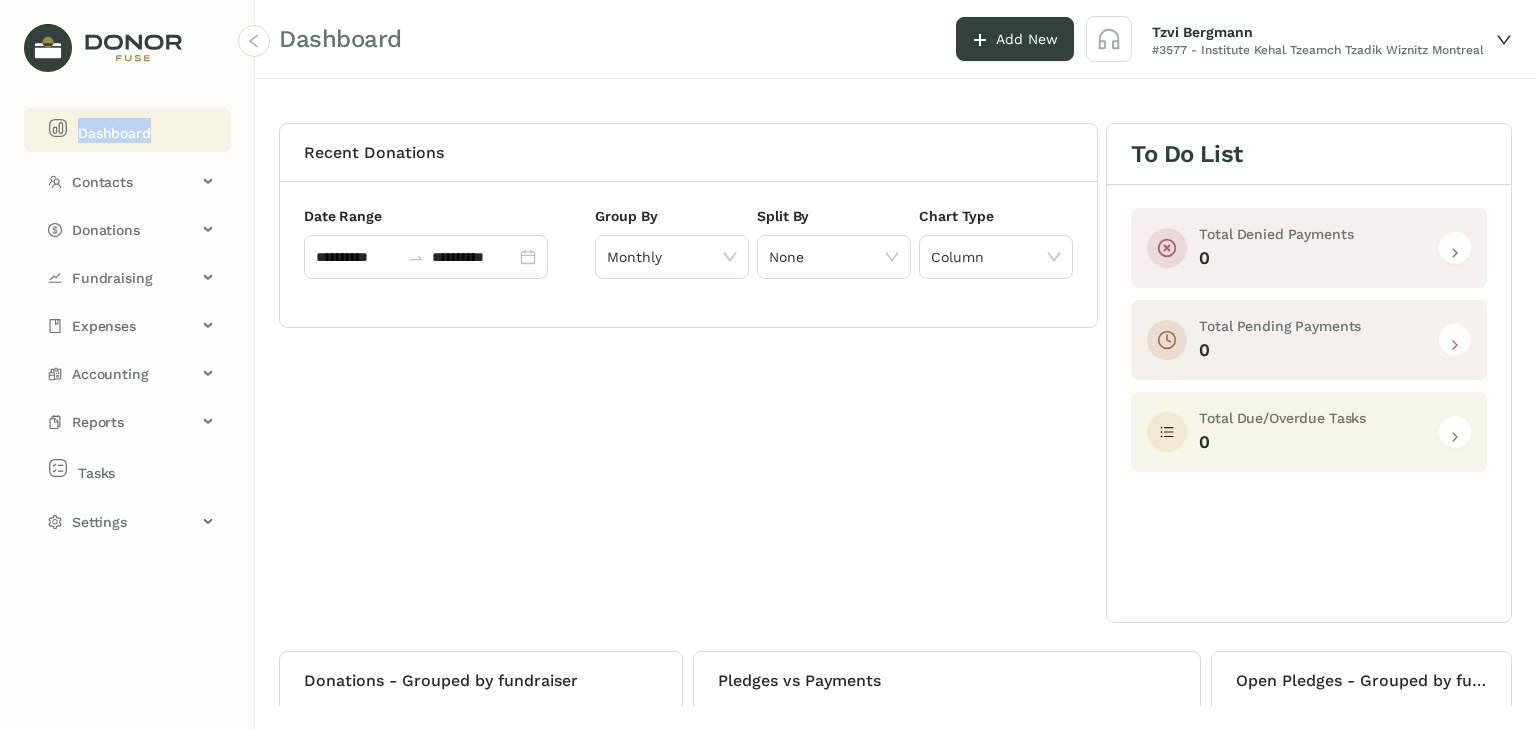 click on "Dashboard" 